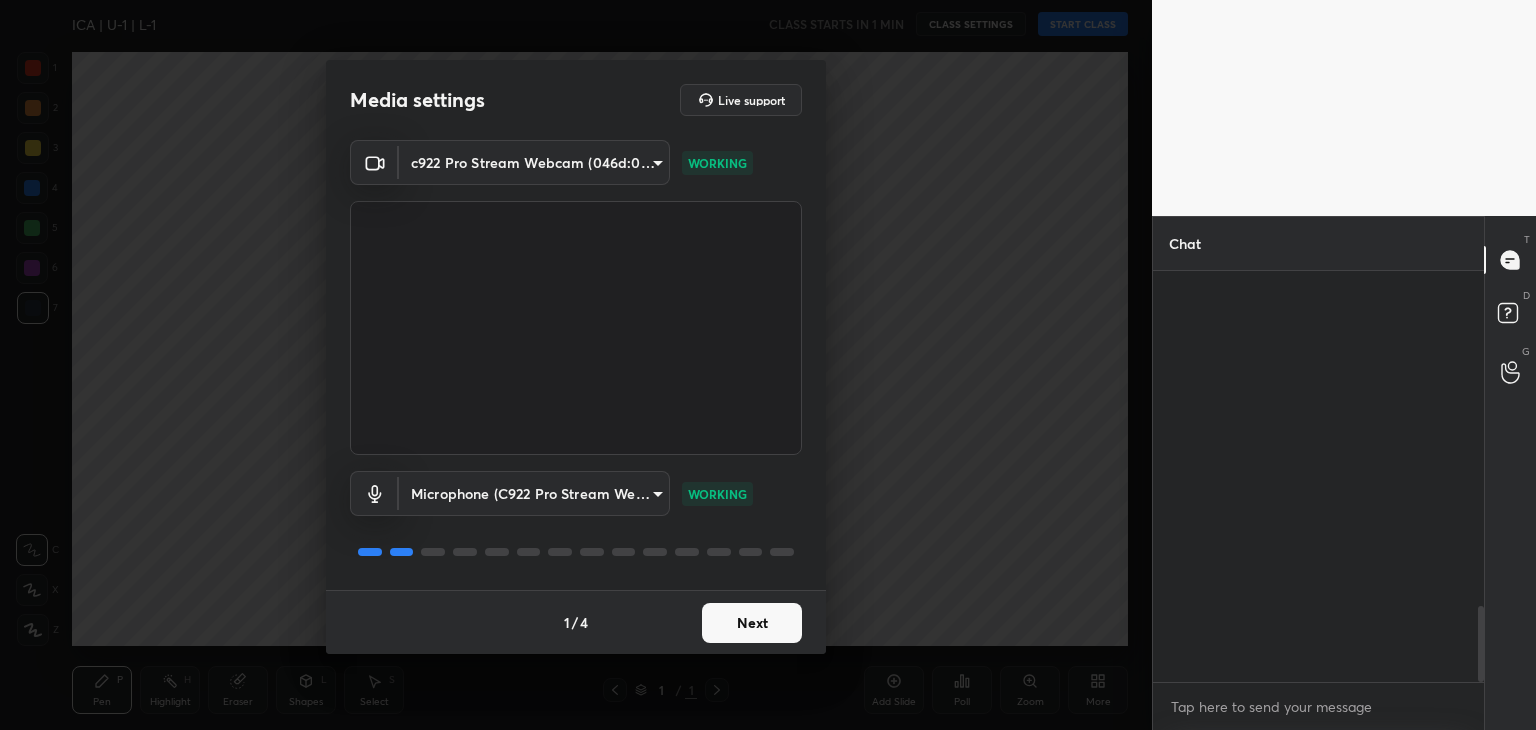 scroll, scrollTop: 0, scrollLeft: 0, axis: both 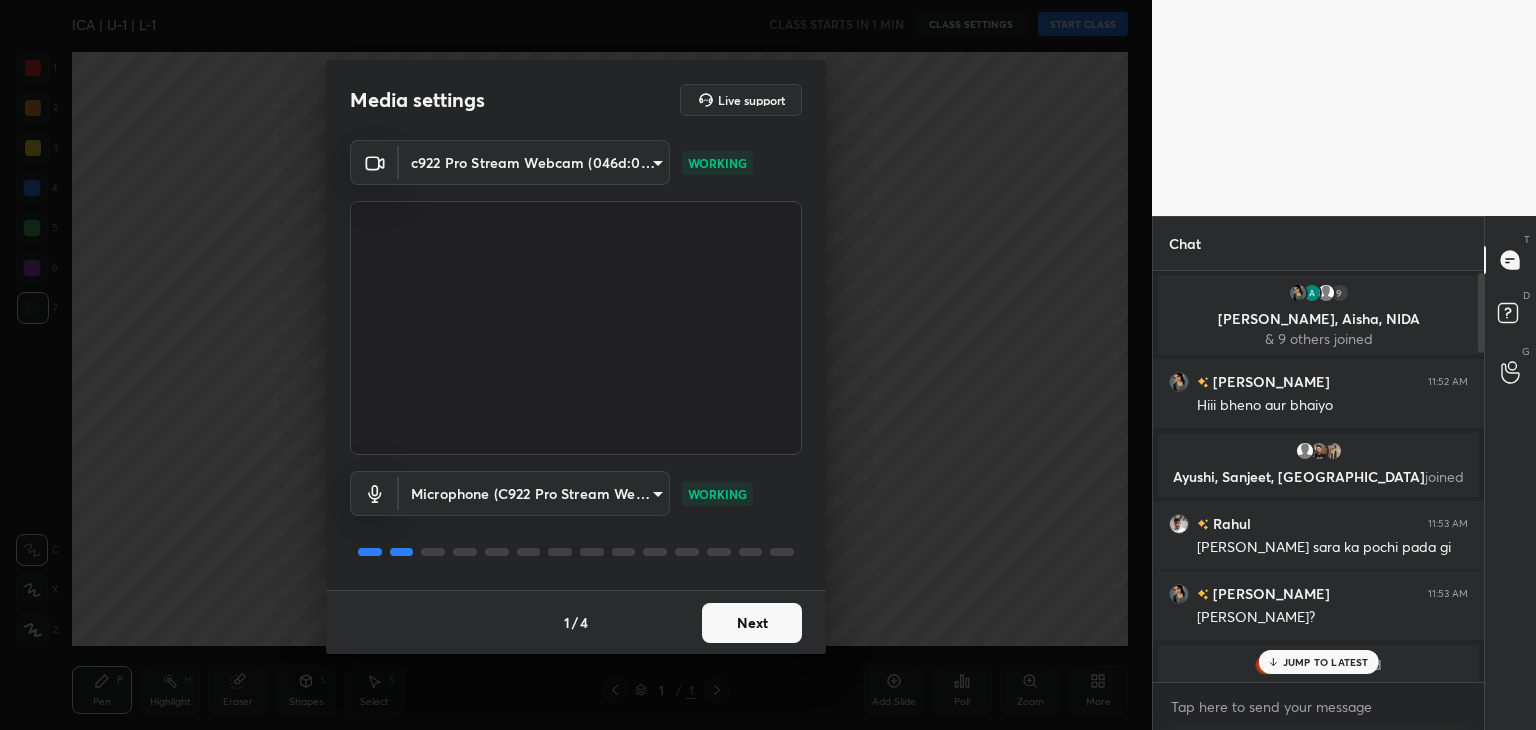 drag, startPoint x: 1480, startPoint y: 641, endPoint x: 1484, endPoint y: 223, distance: 418.01913 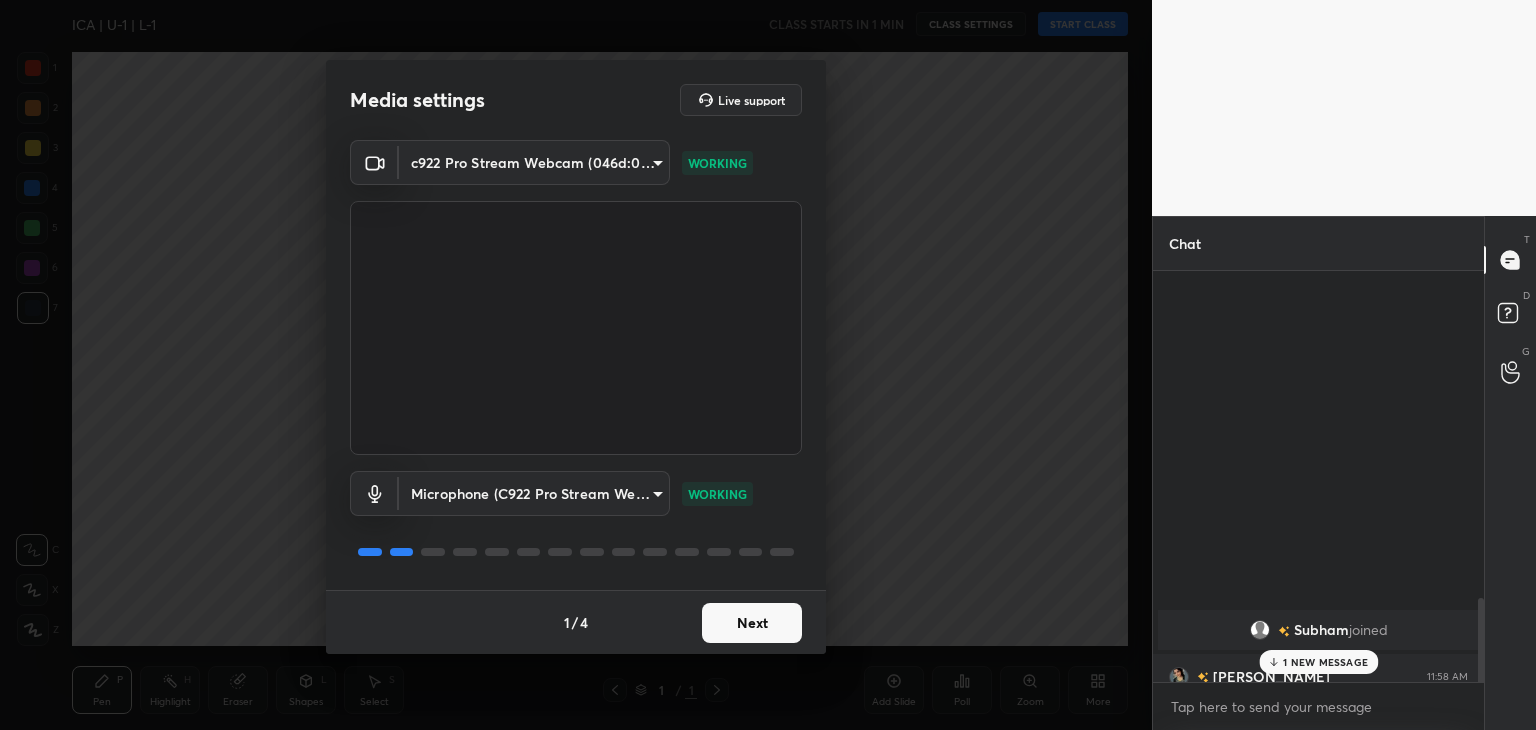 scroll, scrollTop: 1902, scrollLeft: 0, axis: vertical 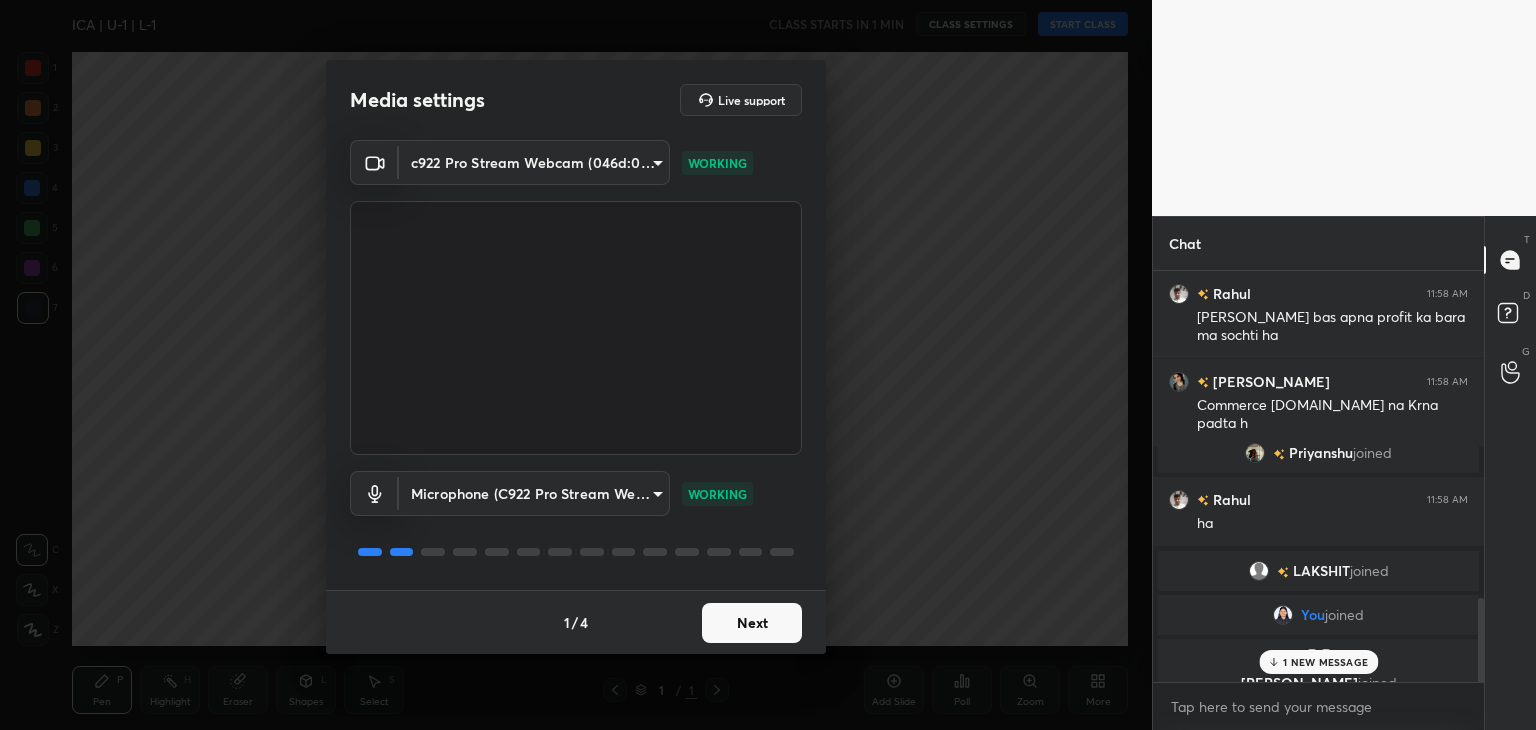 drag, startPoint x: 1481, startPoint y: 341, endPoint x: 1528, endPoint y: 738, distance: 399.77243 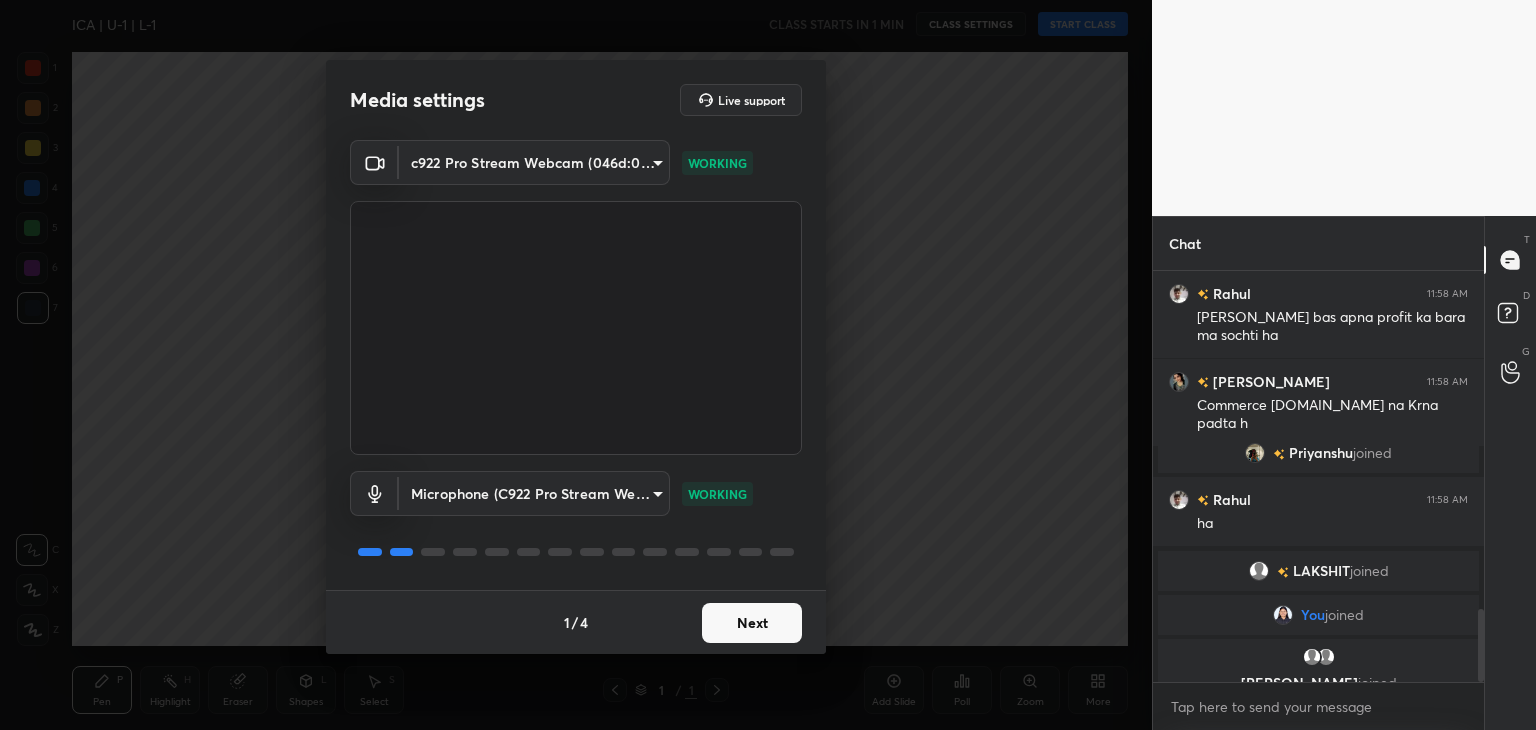 drag, startPoint x: 1480, startPoint y: 640, endPoint x: 1477, endPoint y: 707, distance: 67.06713 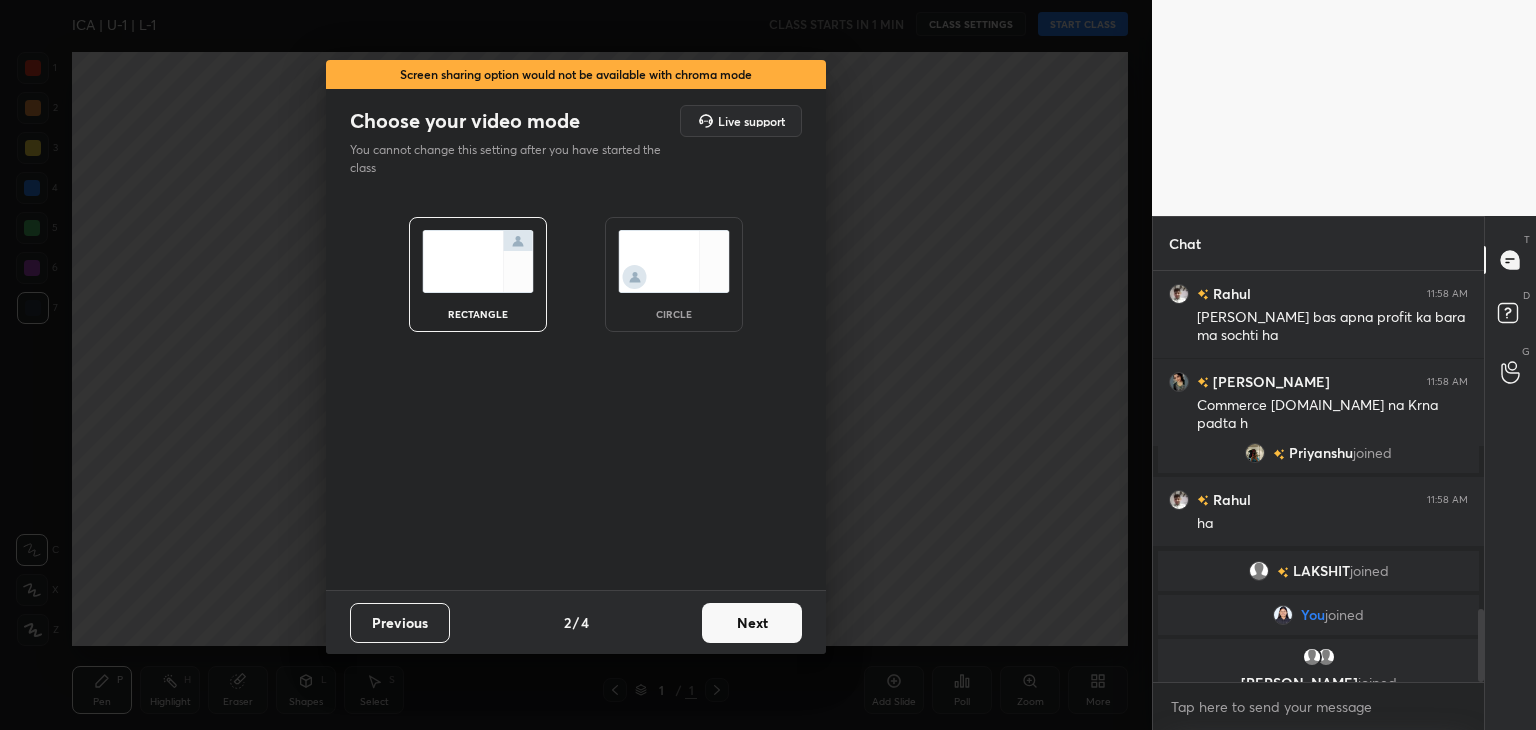 click on "Next" at bounding box center [752, 623] 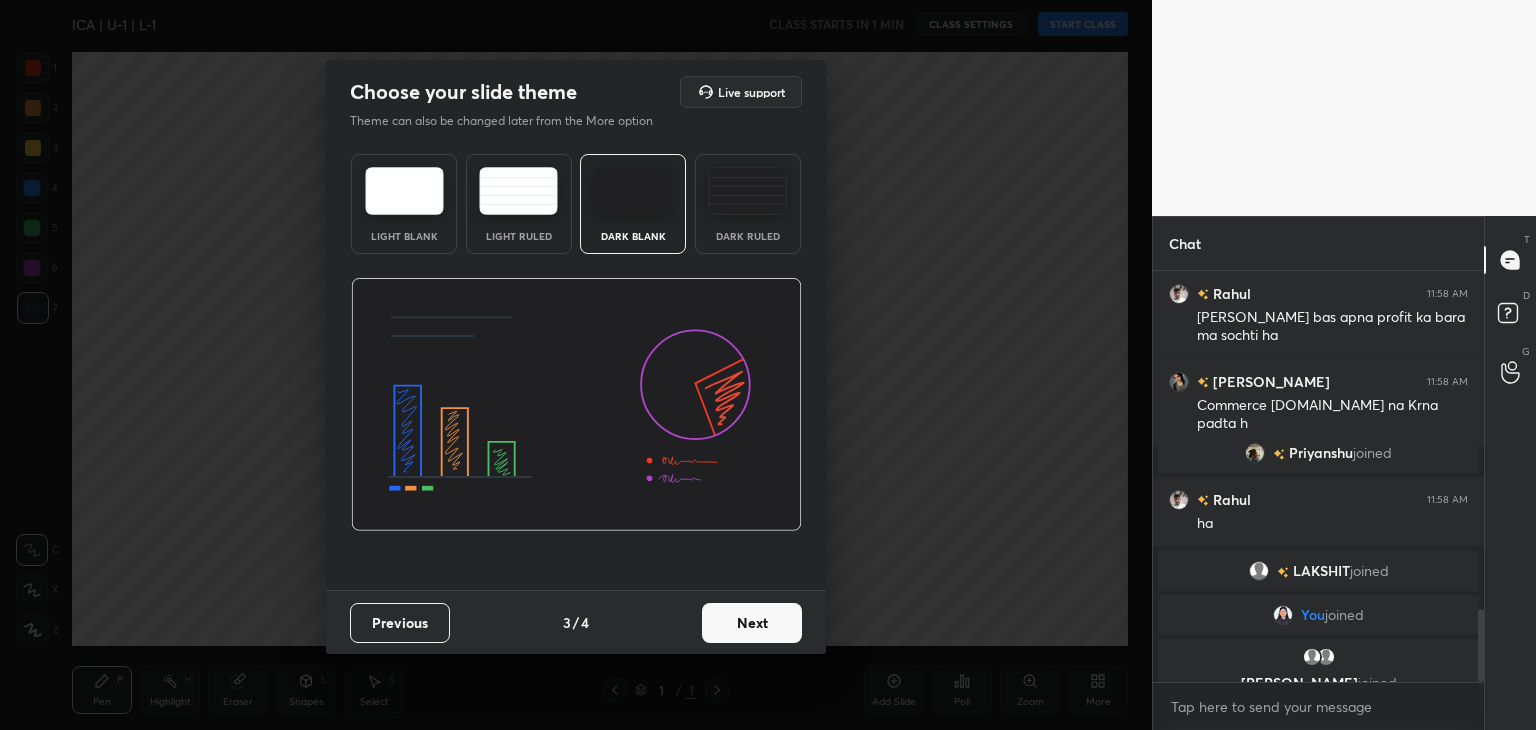 click at bounding box center [747, 191] 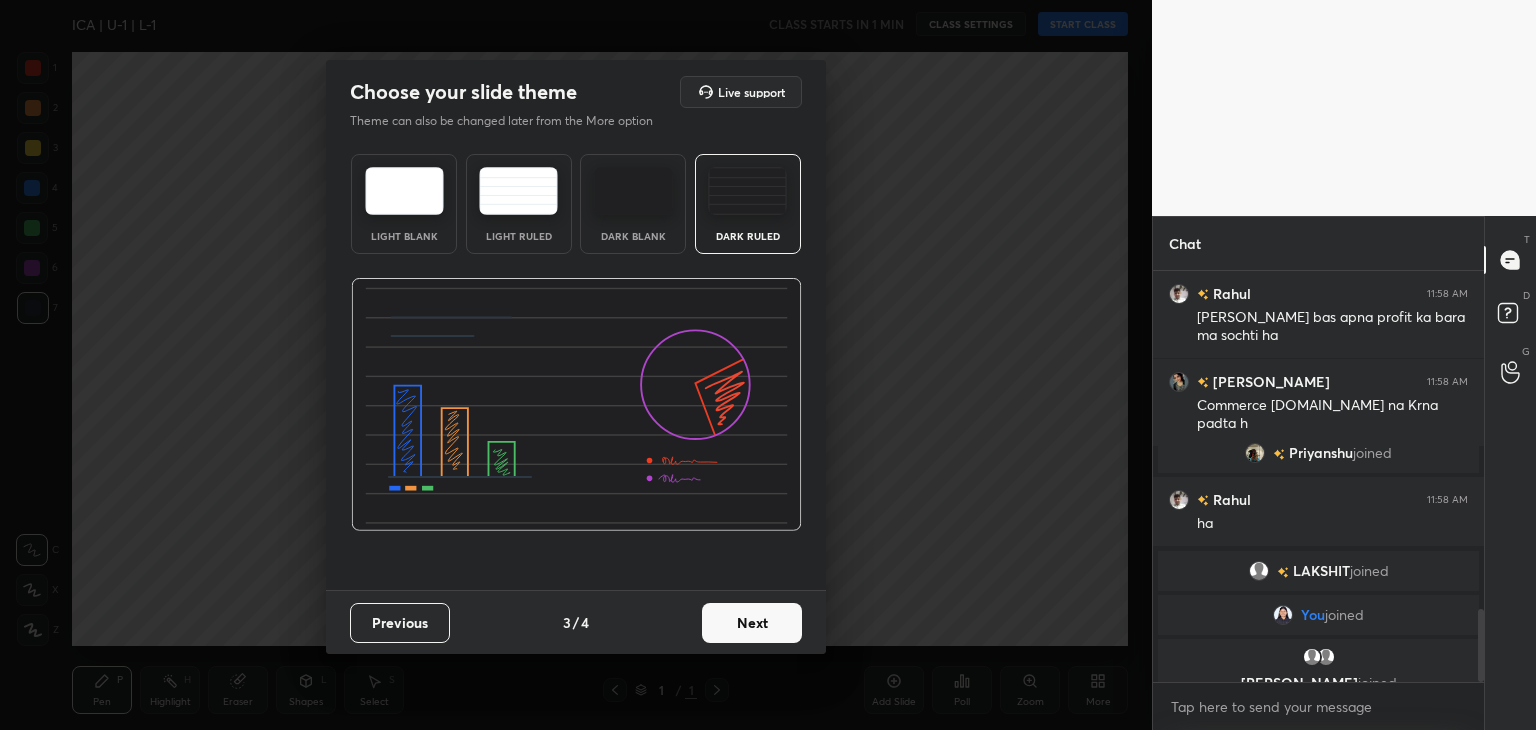 click on "Next" at bounding box center [752, 623] 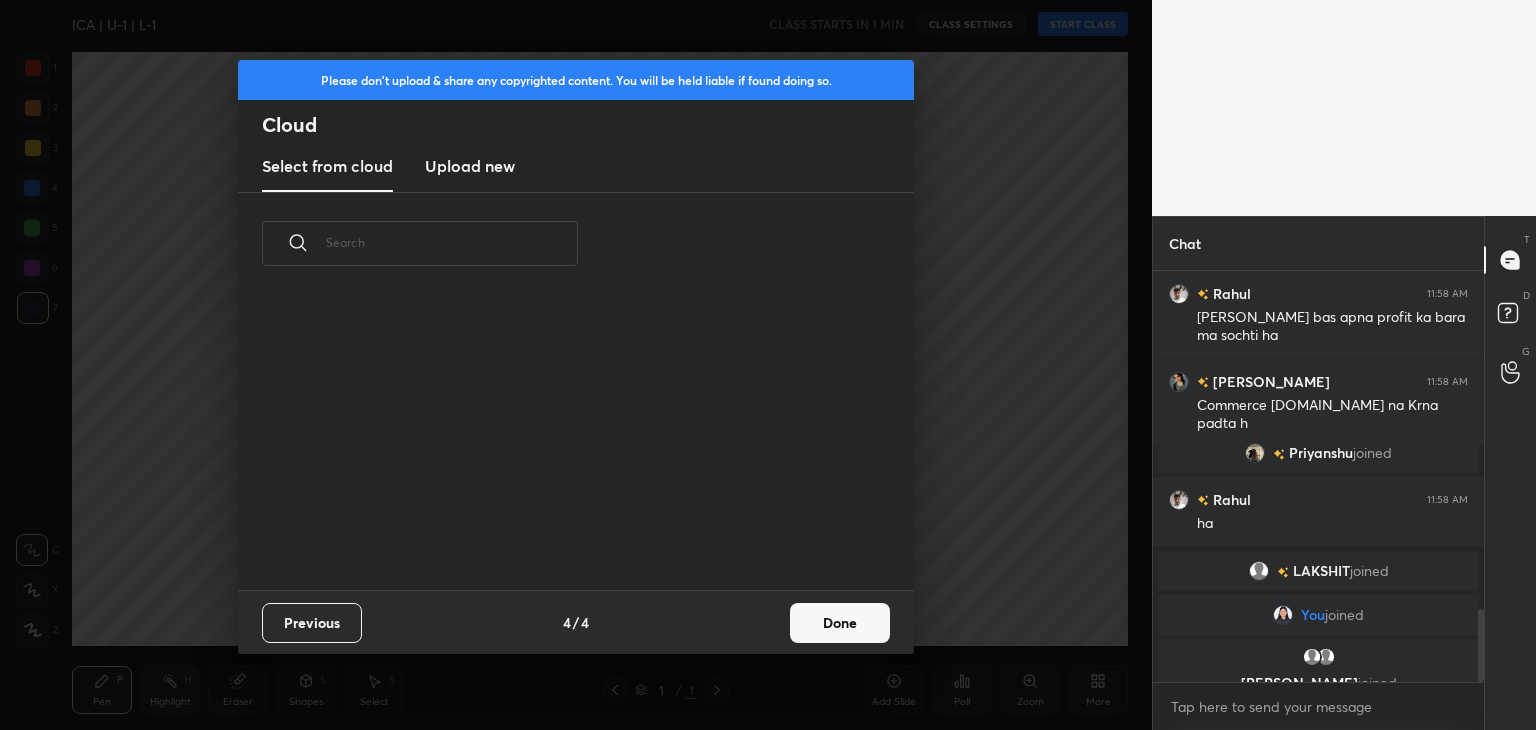 scroll, scrollTop: 6, scrollLeft: 10, axis: both 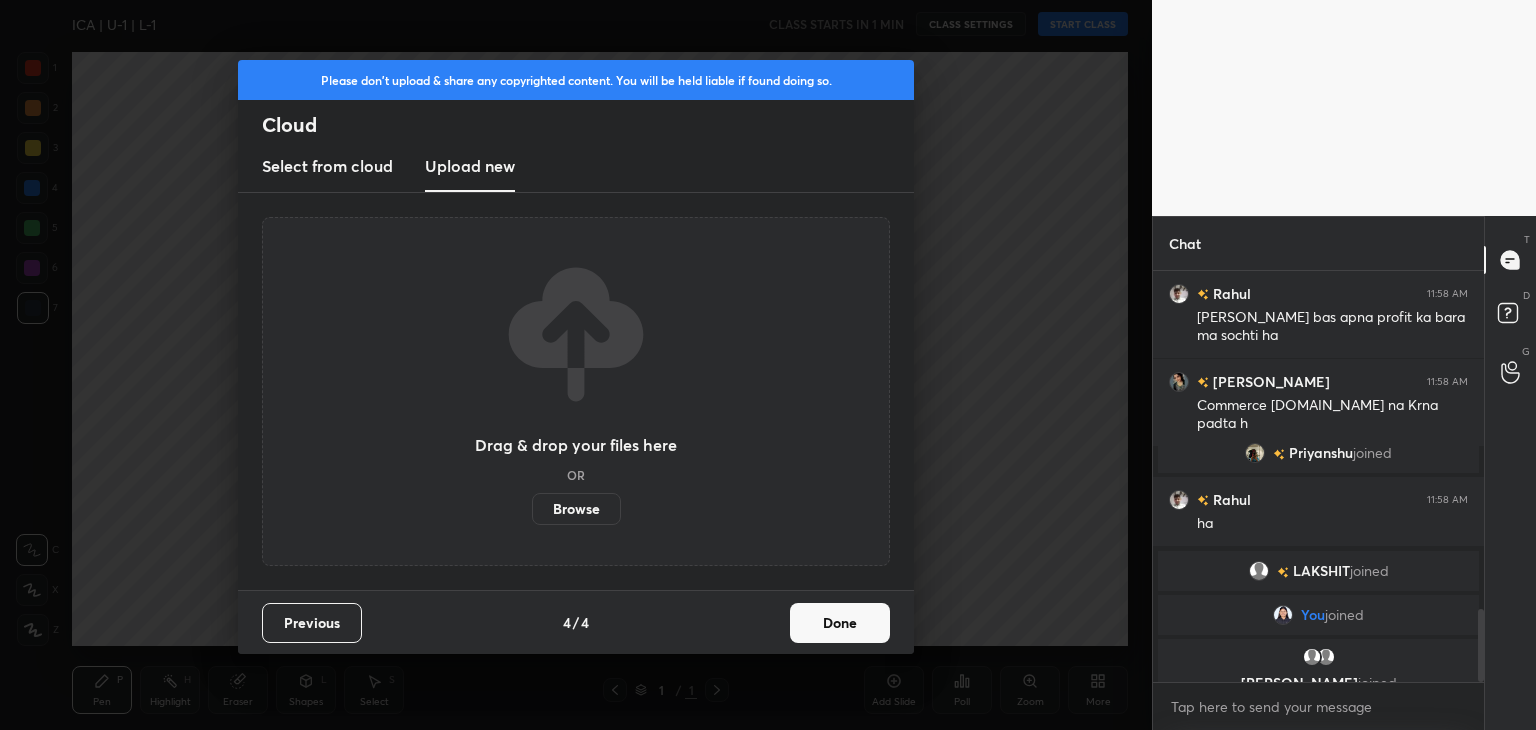 click on "Browse" at bounding box center [576, 509] 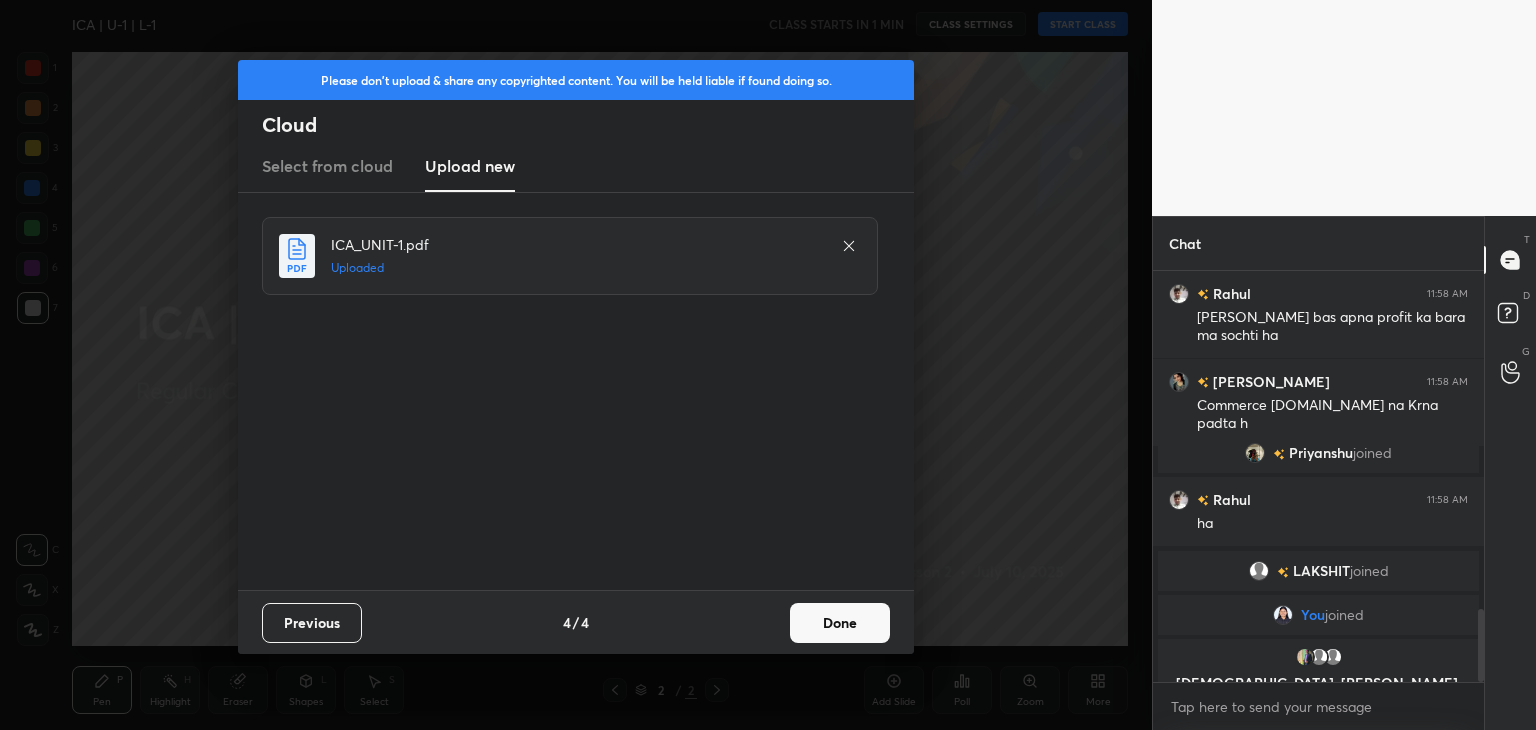 scroll, scrollTop: 1942, scrollLeft: 0, axis: vertical 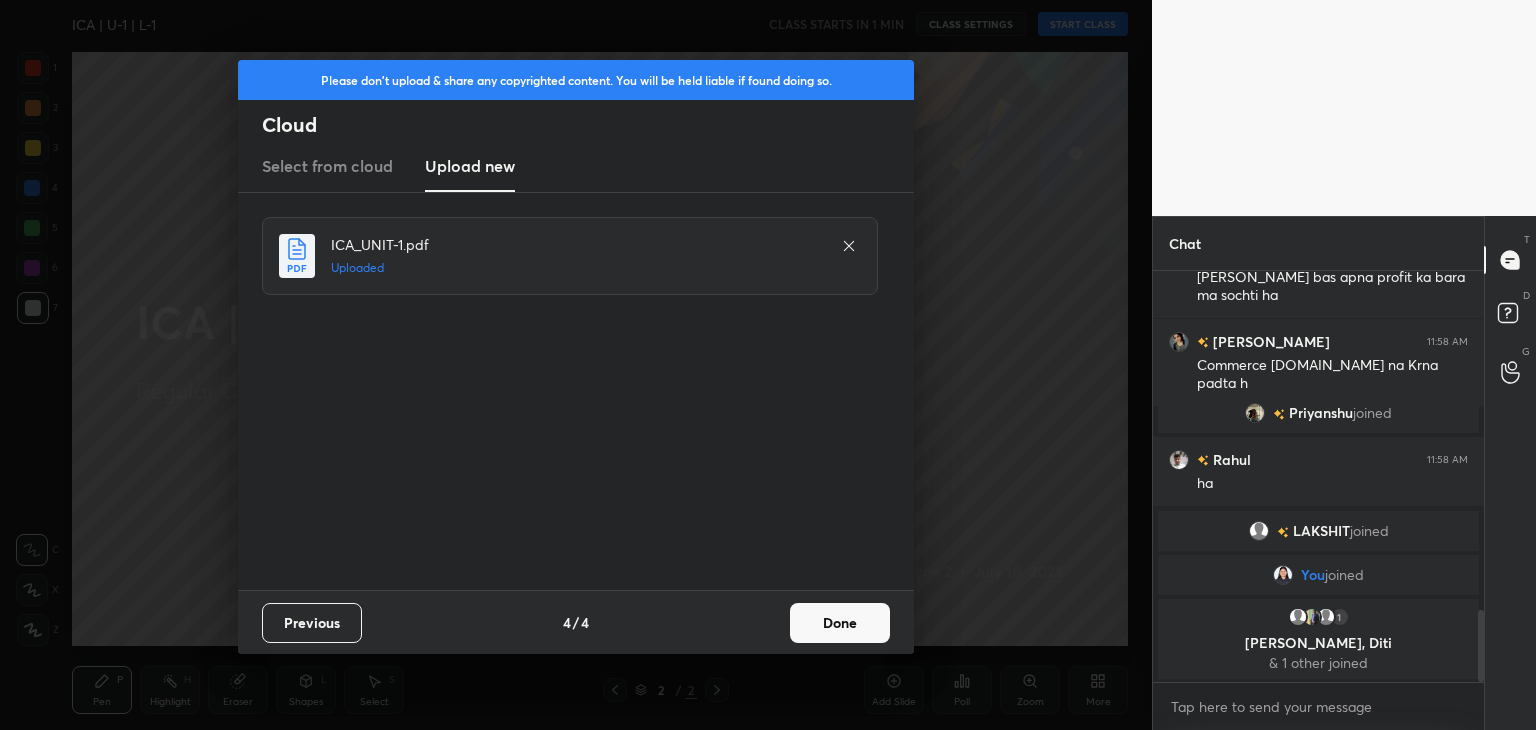 click on "Done" at bounding box center [840, 623] 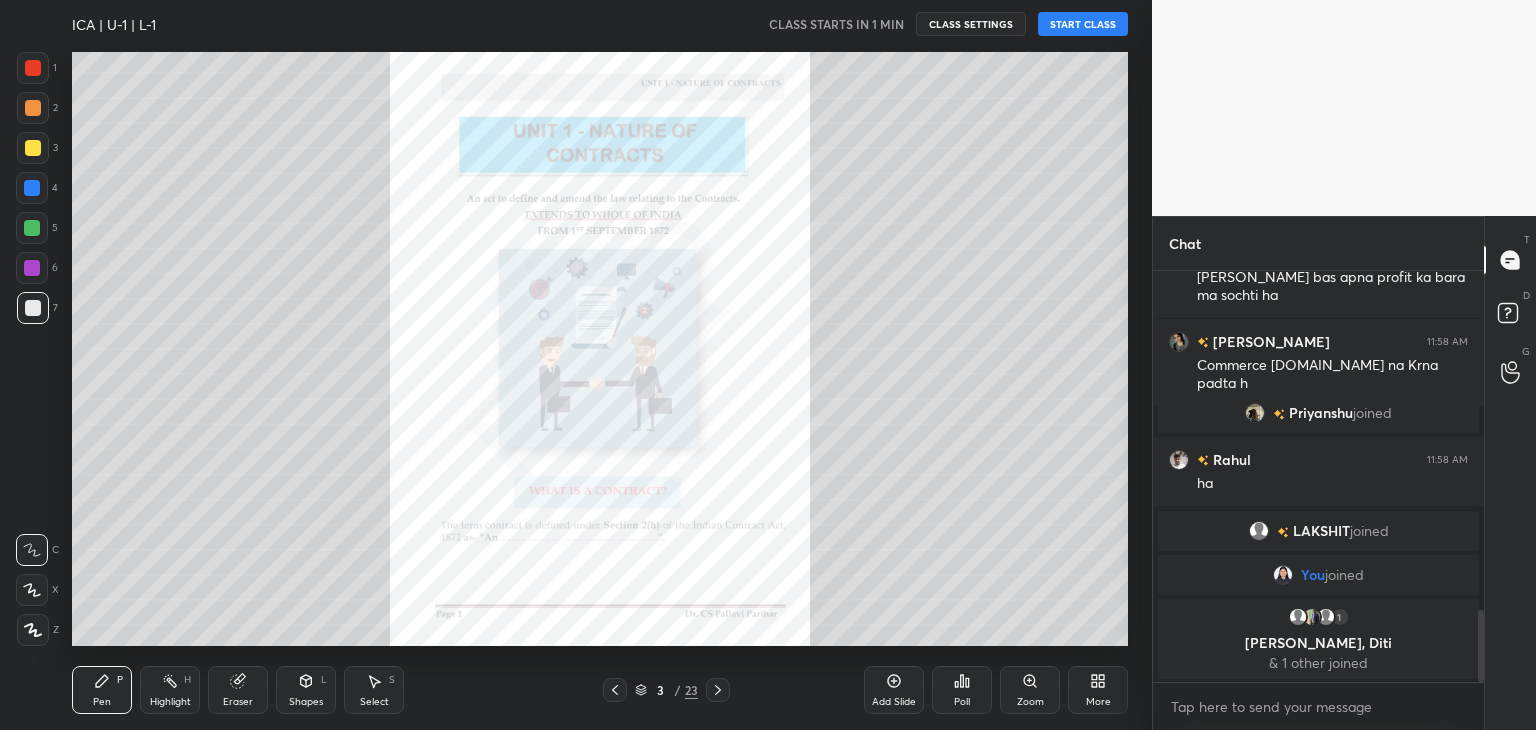 click 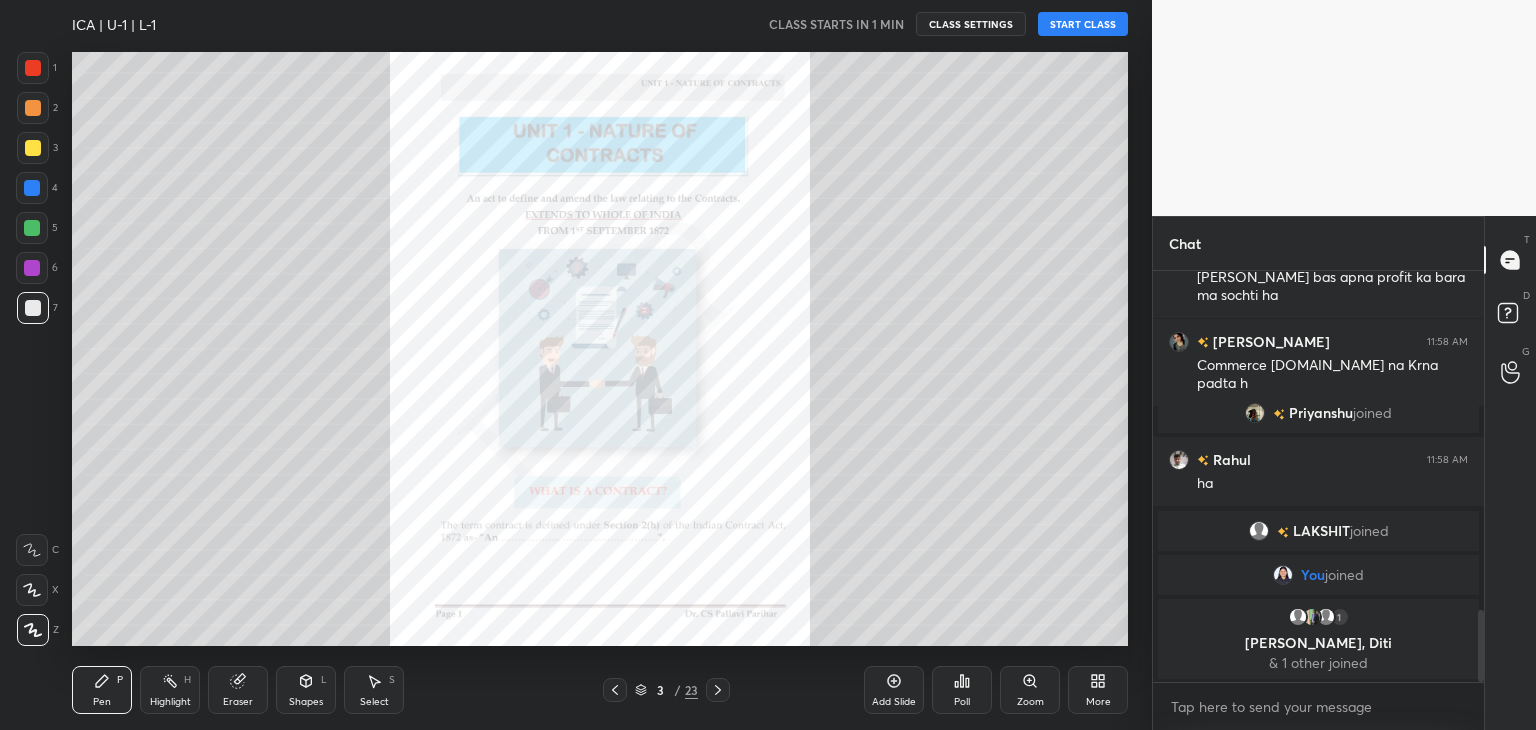 click at bounding box center [33, 148] 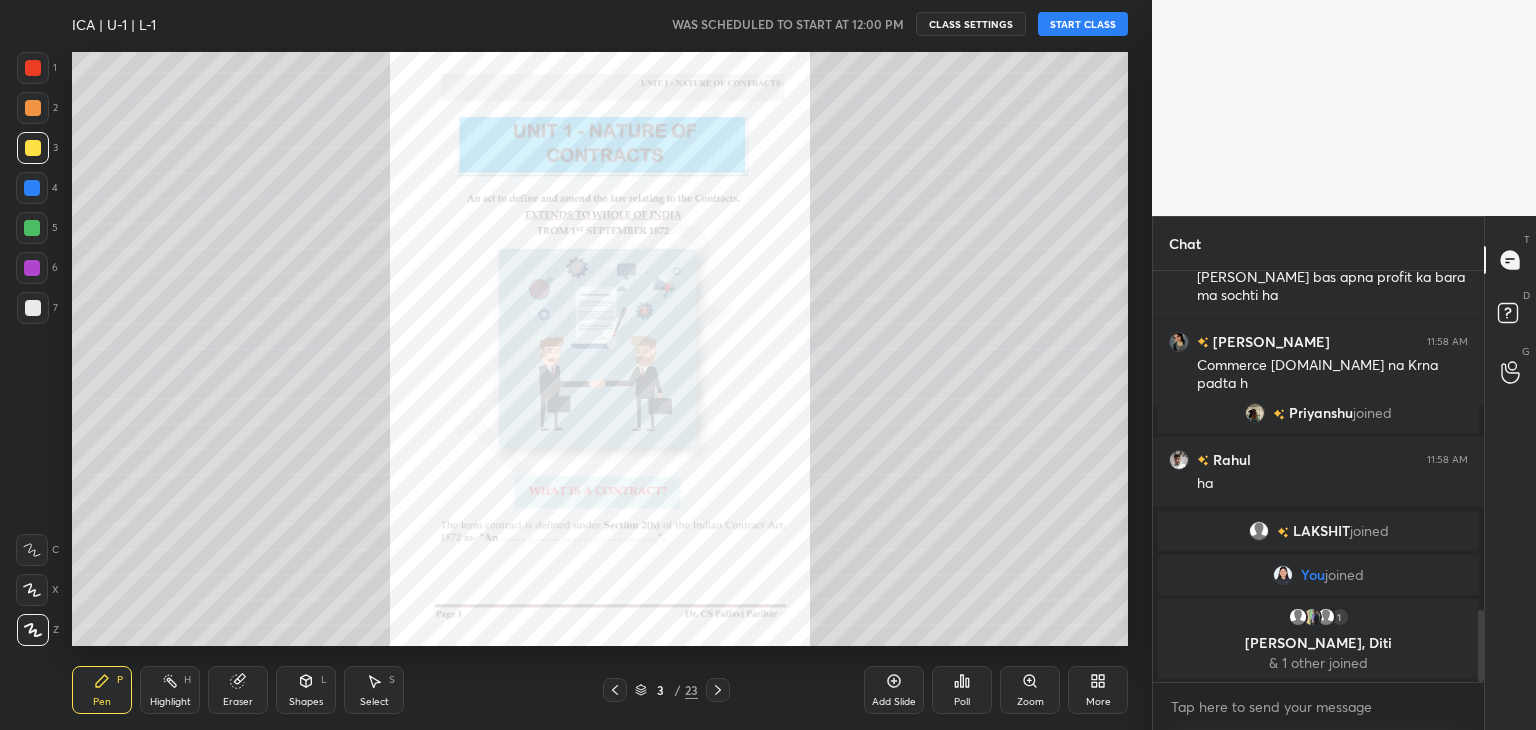click on "Eraser" at bounding box center [238, 690] 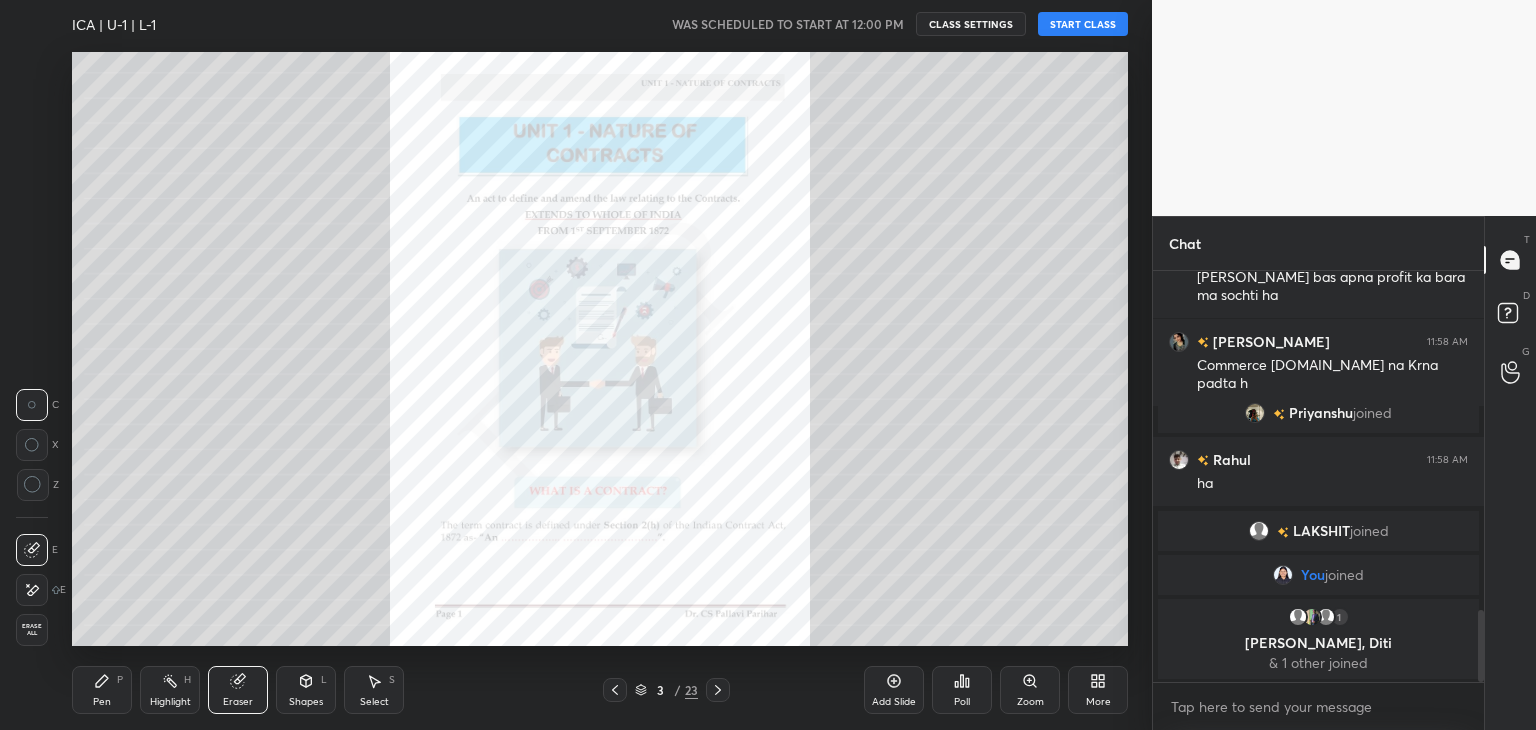 drag, startPoint x: 30, startPoint y: 482, endPoint x: 70, endPoint y: 566, distance: 93.03763 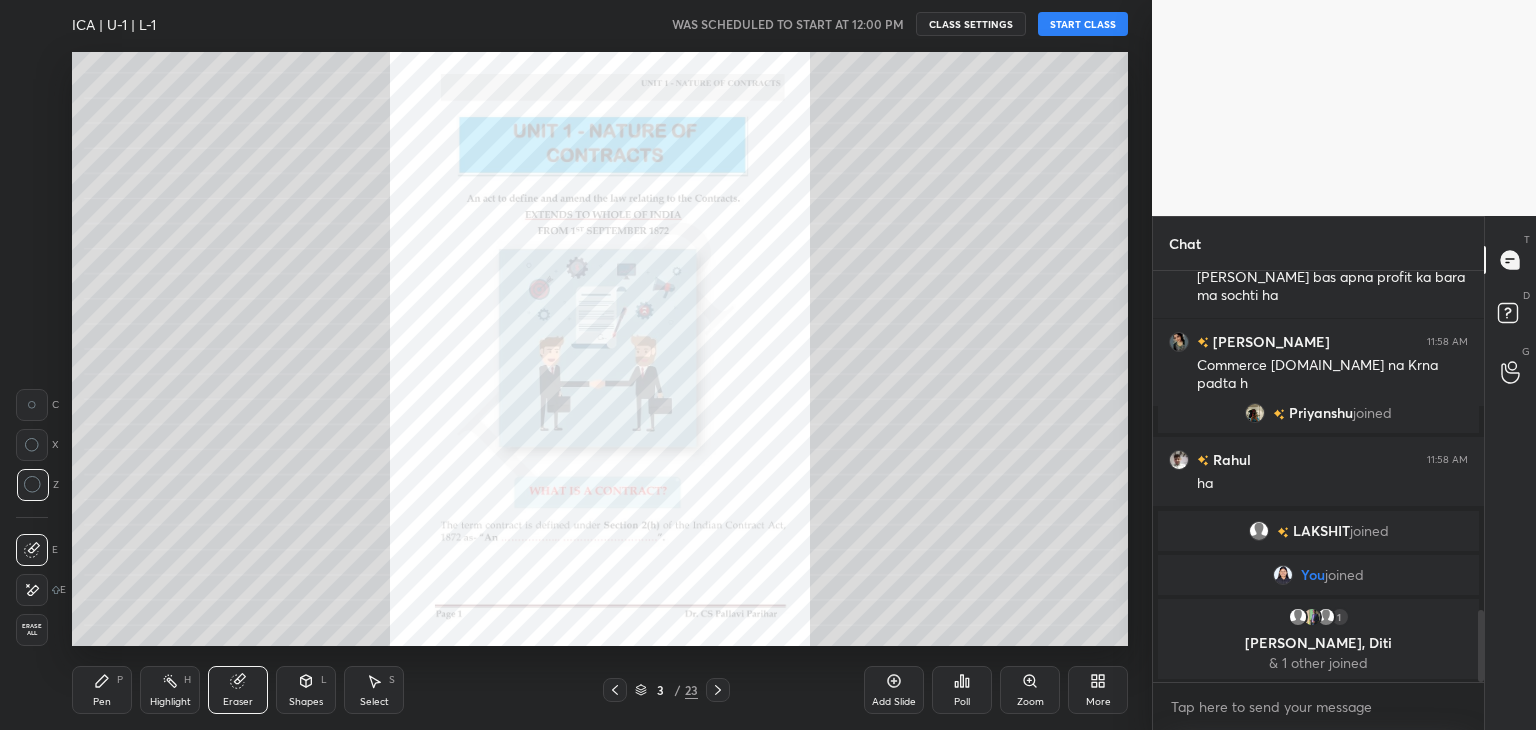 click on "Pen P" at bounding box center (102, 690) 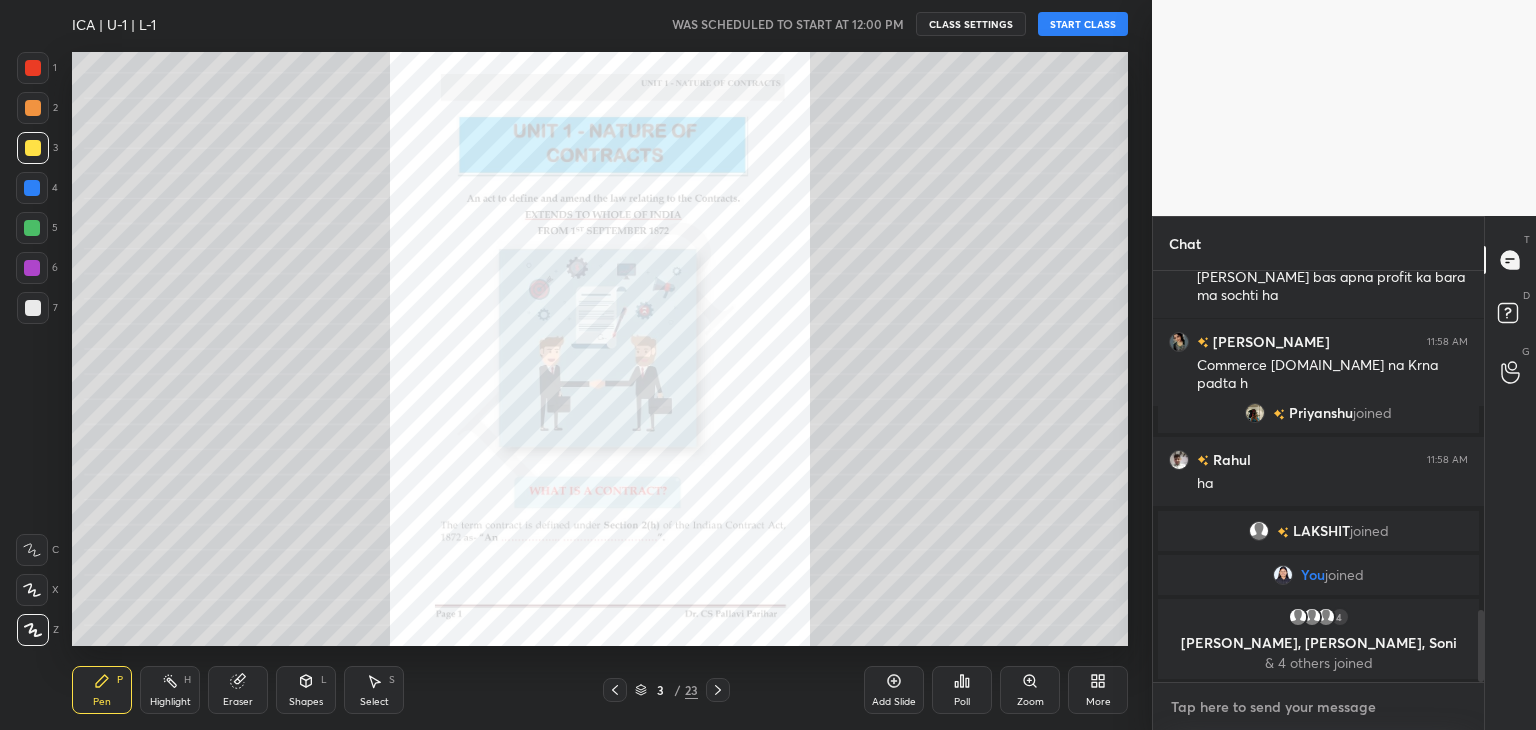 click at bounding box center [1318, 707] 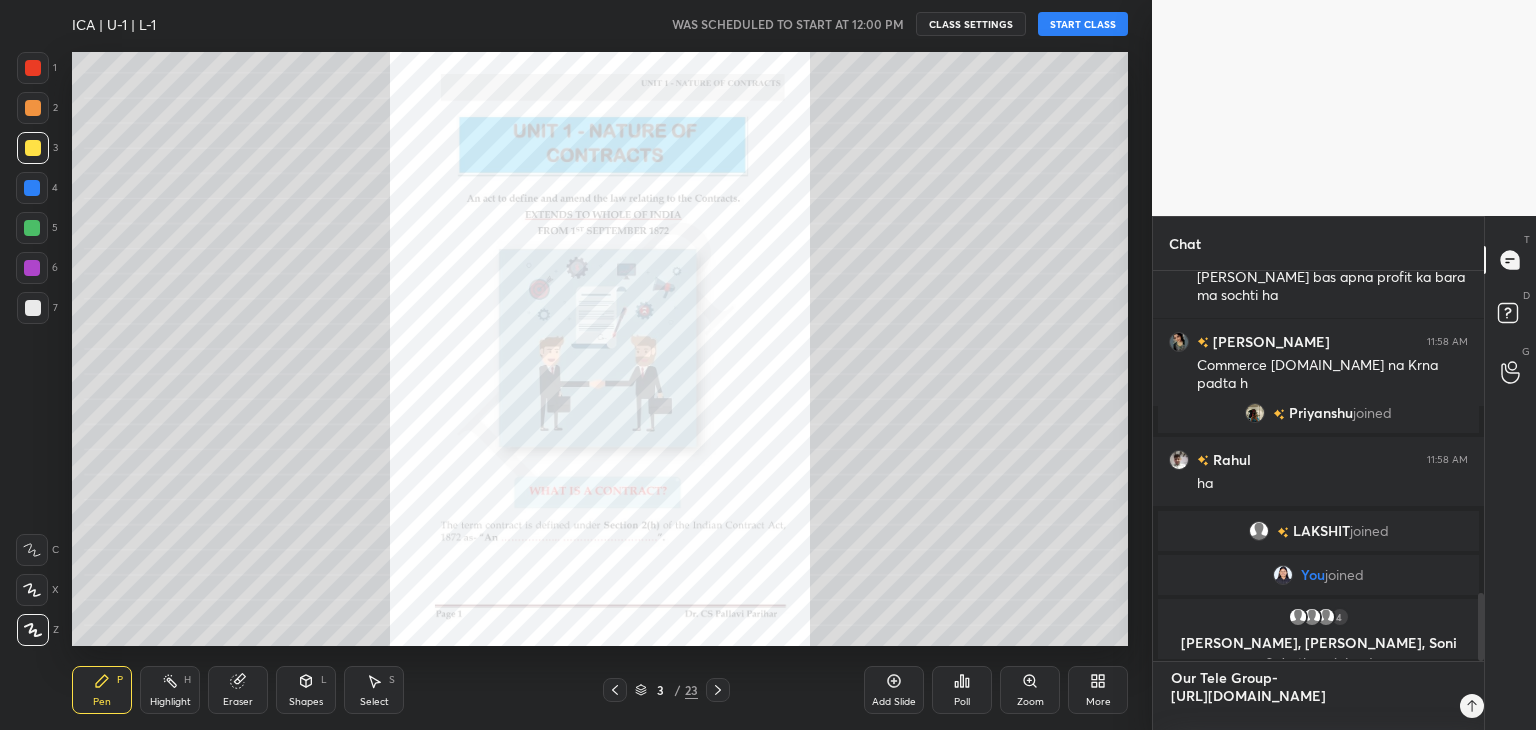 scroll, scrollTop: 0, scrollLeft: 0, axis: both 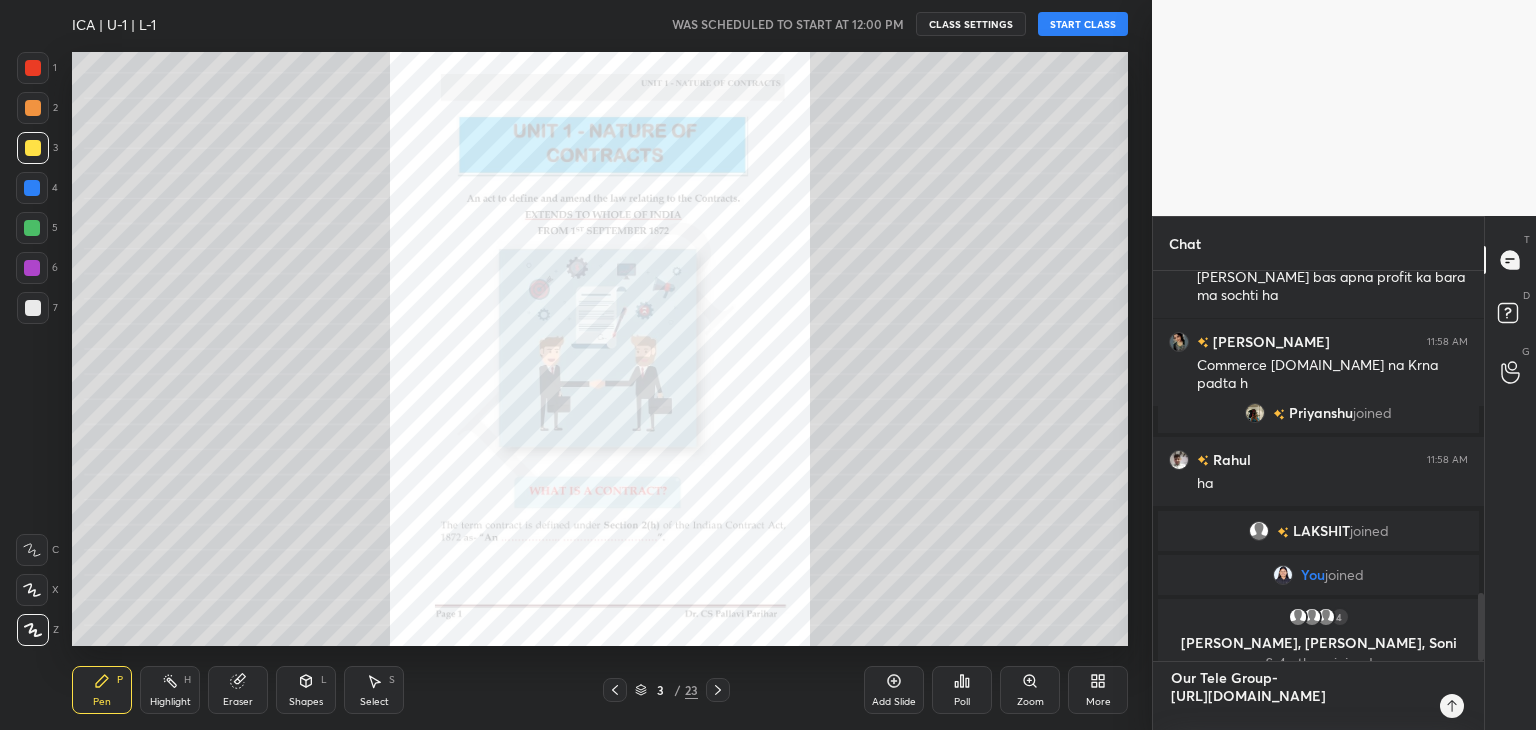 type 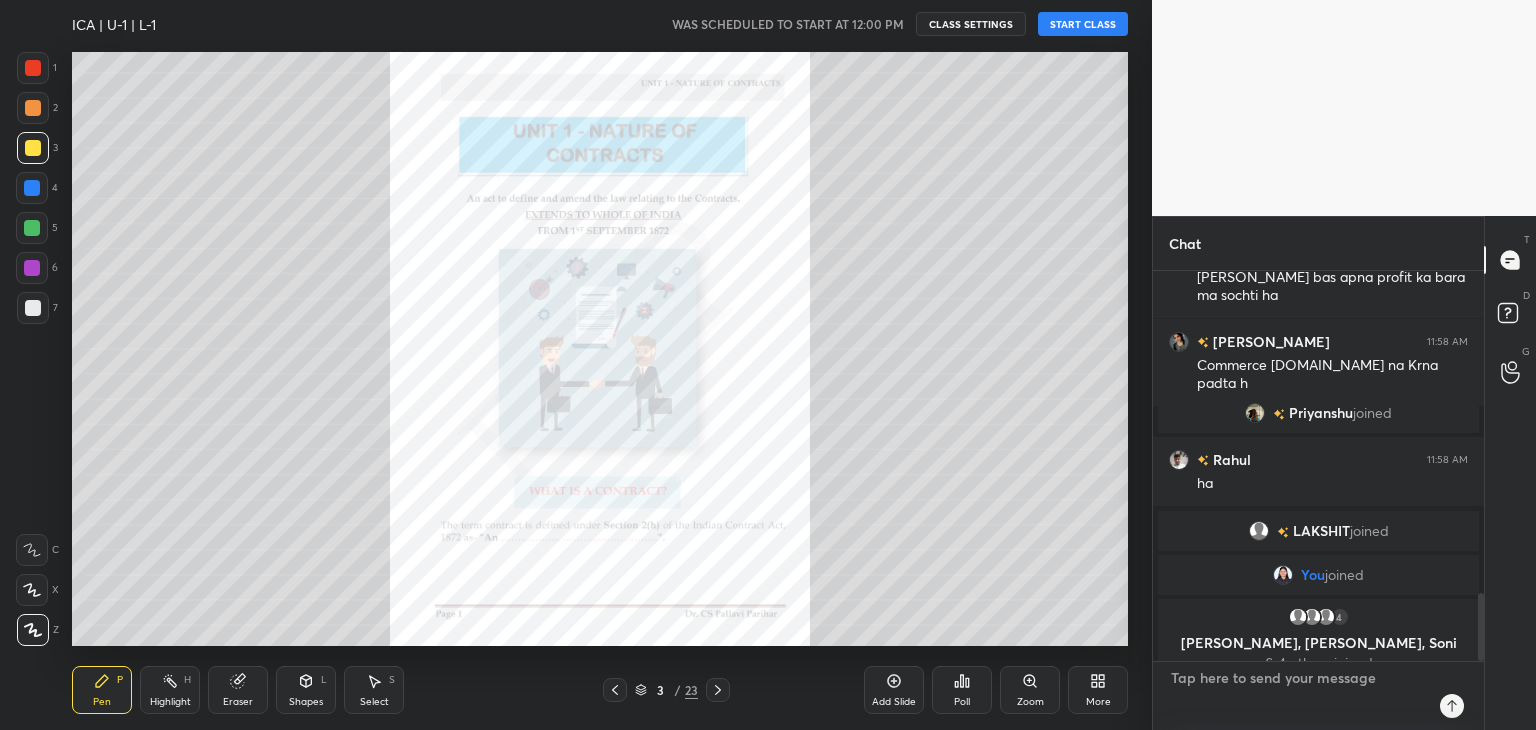 scroll, scrollTop: 6, scrollLeft: 6, axis: both 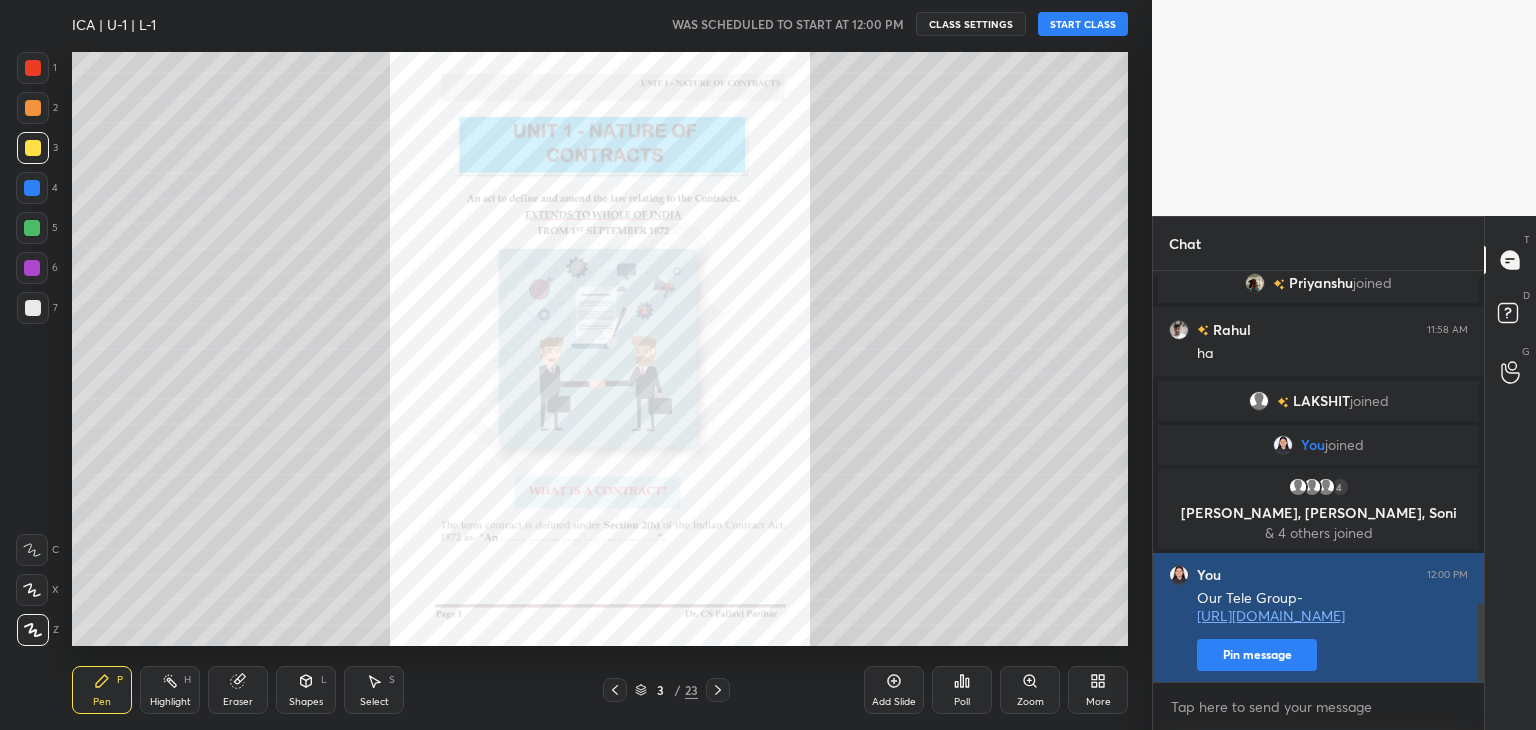click on "Pin message" at bounding box center (1257, 655) 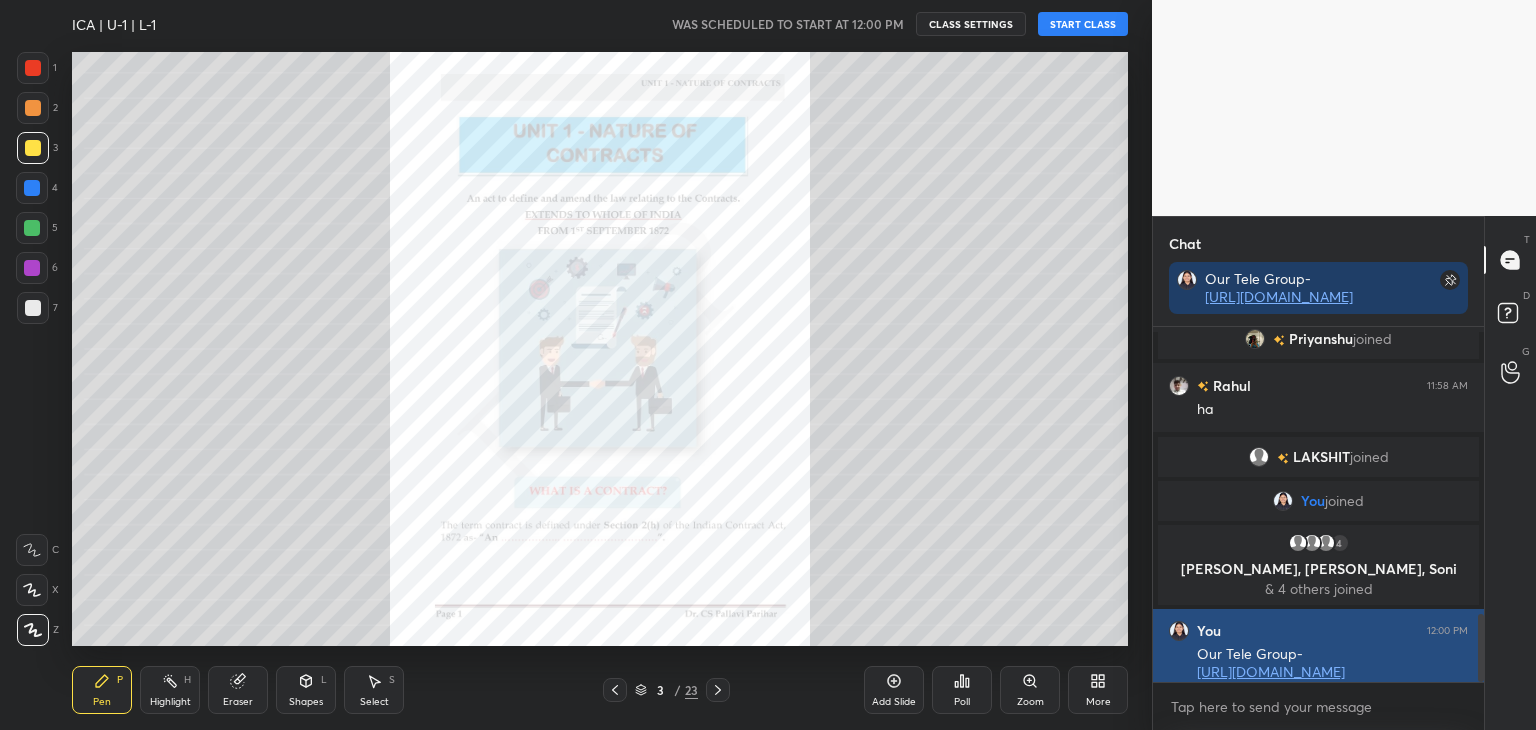 scroll, scrollTop: 349, scrollLeft: 325, axis: both 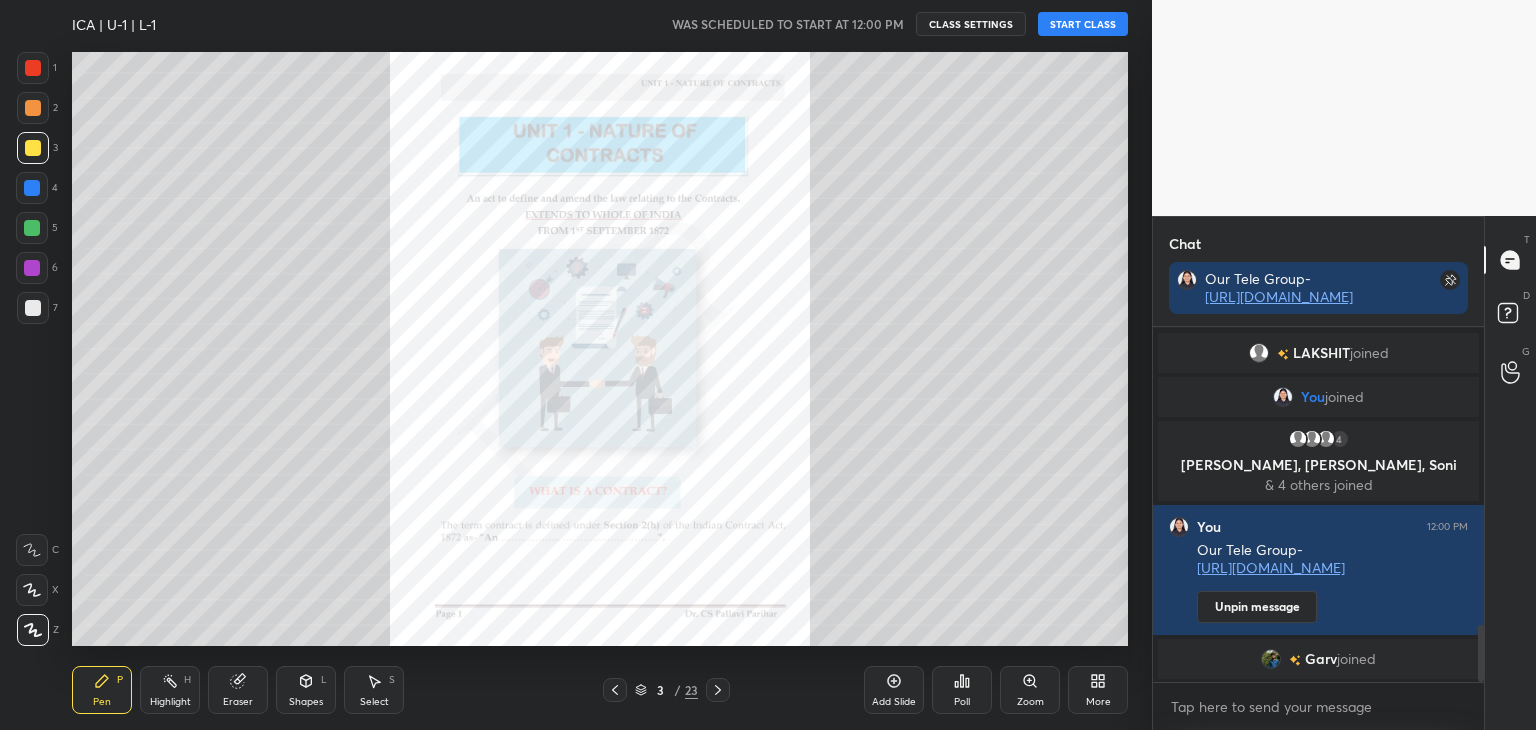 click on "START CLASS" at bounding box center [1083, 24] 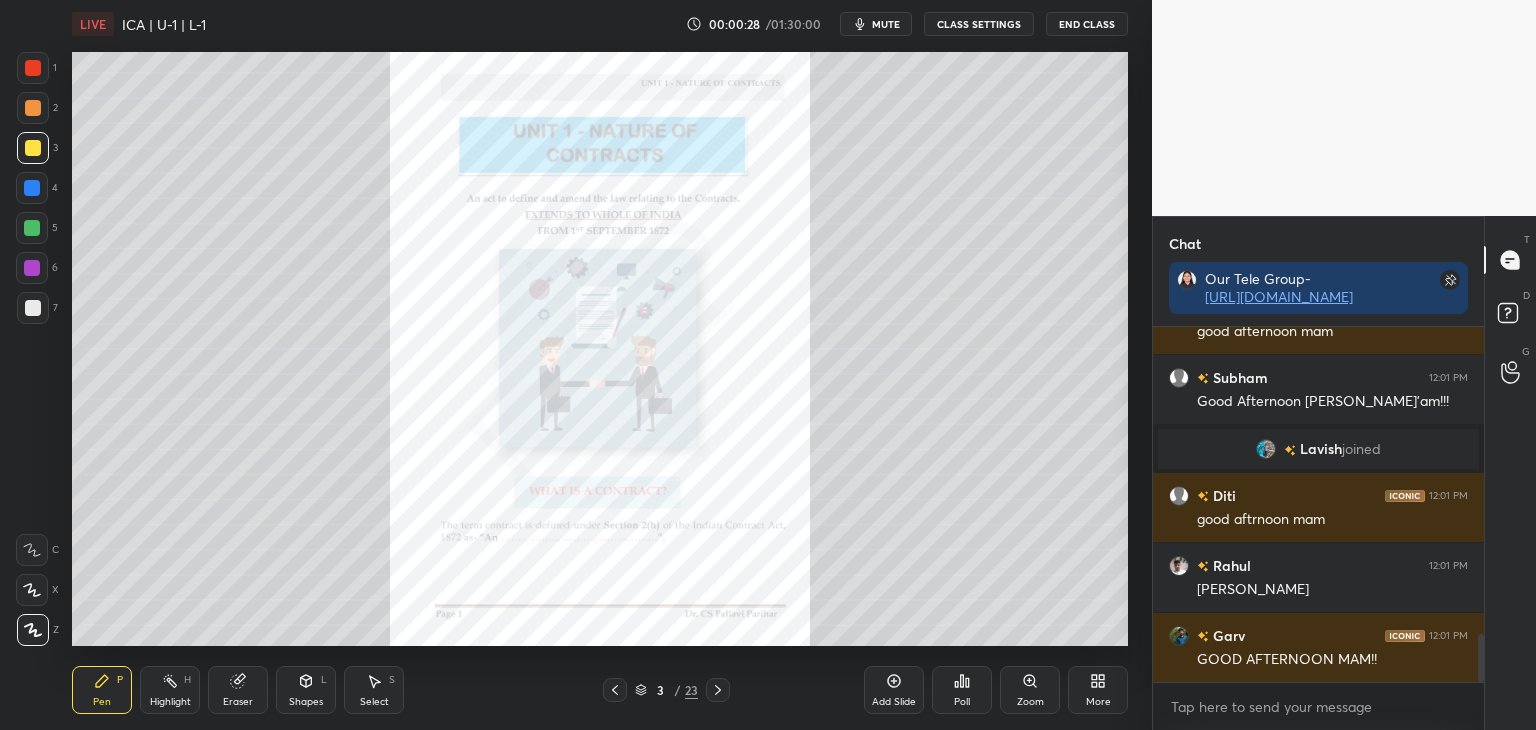 scroll, scrollTop: 2366, scrollLeft: 0, axis: vertical 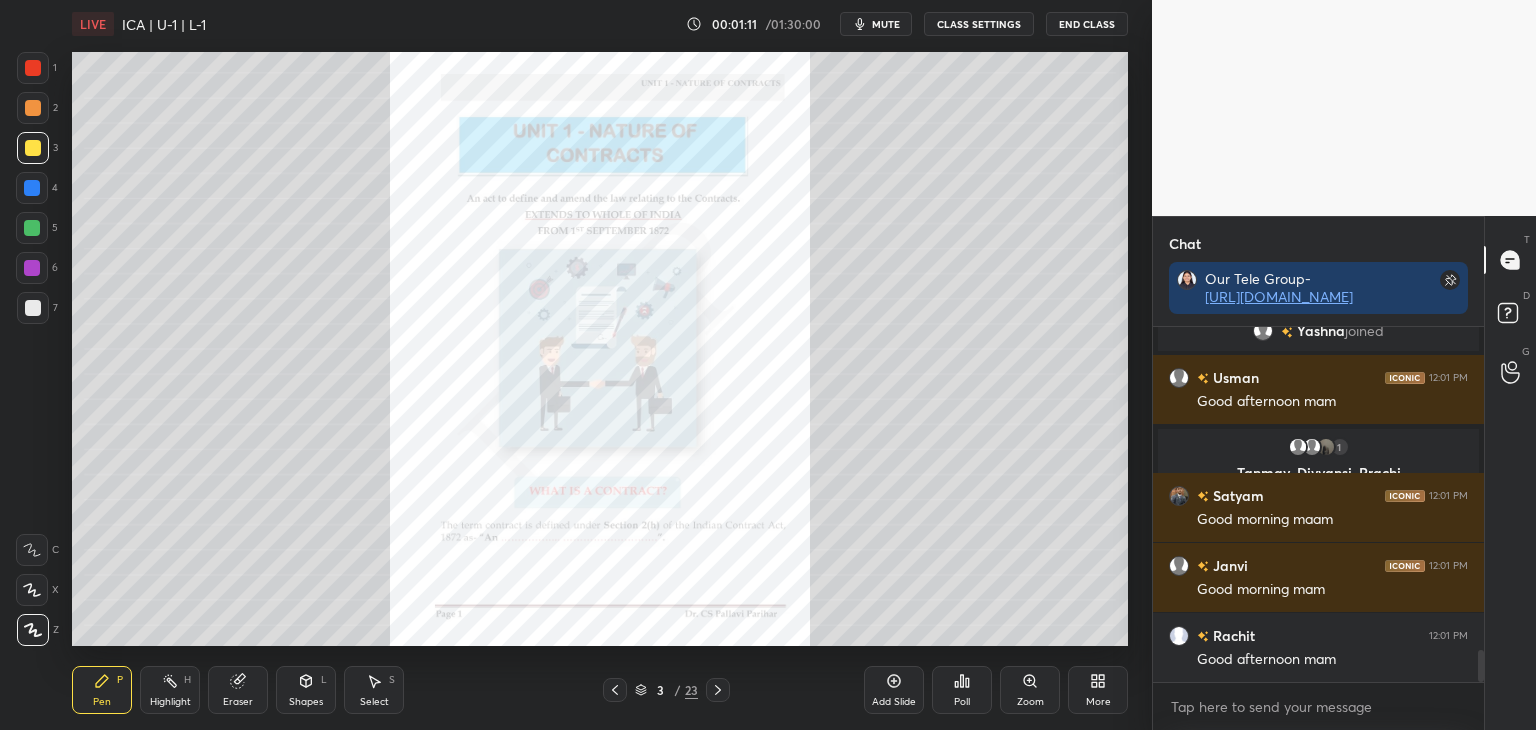 drag, startPoint x: 1481, startPoint y: 663, endPoint x: 1500, endPoint y: 776, distance: 114.58621 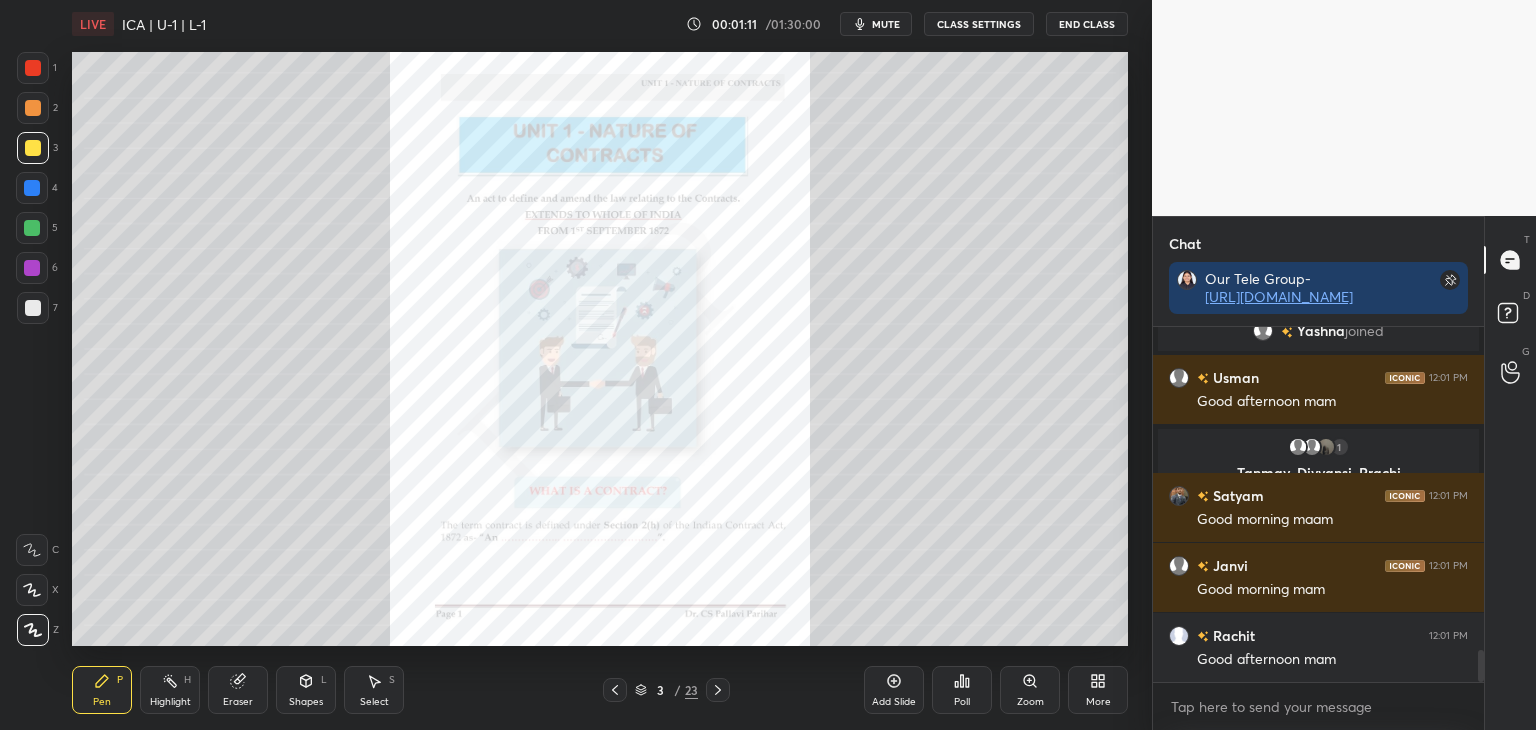 click on "1 2 3 4 5 6 7 C X Z C X Z E E Erase all   H H LIVE ICA | U-1 | L-1 00:01:11 /  01:30:00 mute CLASS SETTINGS End Class Setting up your live class Poll for   secs No correct answer Start poll Back ICA | U-1 | L-1 • L2 of Regular Course on Business Laws | for [DATE] & [DATE] [PERSON_NAME] Pen P Highlight H Eraser Shapes L Select S 3 / 23 Add Slide Poll Zoom More Chat Our Tele Group-
[URL][DOMAIN_NAME] Garv 12:01 PM shi h mam ab [PERSON_NAME]  joined Usman 12:01 PM Good afternoon mam 1 Tanmay, [PERSON_NAME], Prachi &  1 other  joined Satyam 12:01 PM Good morning maam Janvi 12:01 PM Good morning mam [PERSON_NAME] 12:01 PM Good afternoon mam JUMP TO LATEST Enable hand raising Enable raise hand to speak to learners. Once enabled, chat will be turned off temporarily. Enable x   introducing Raise a hand with a doubt Now learners can raise their hand along with a doubt  How it works? Doubts asked by learners will show up here NEW DOUBTS ASKED No one has raised a hand yet Can't raise hand Got it T Messages (T) D G ​" at bounding box center (768, 0) 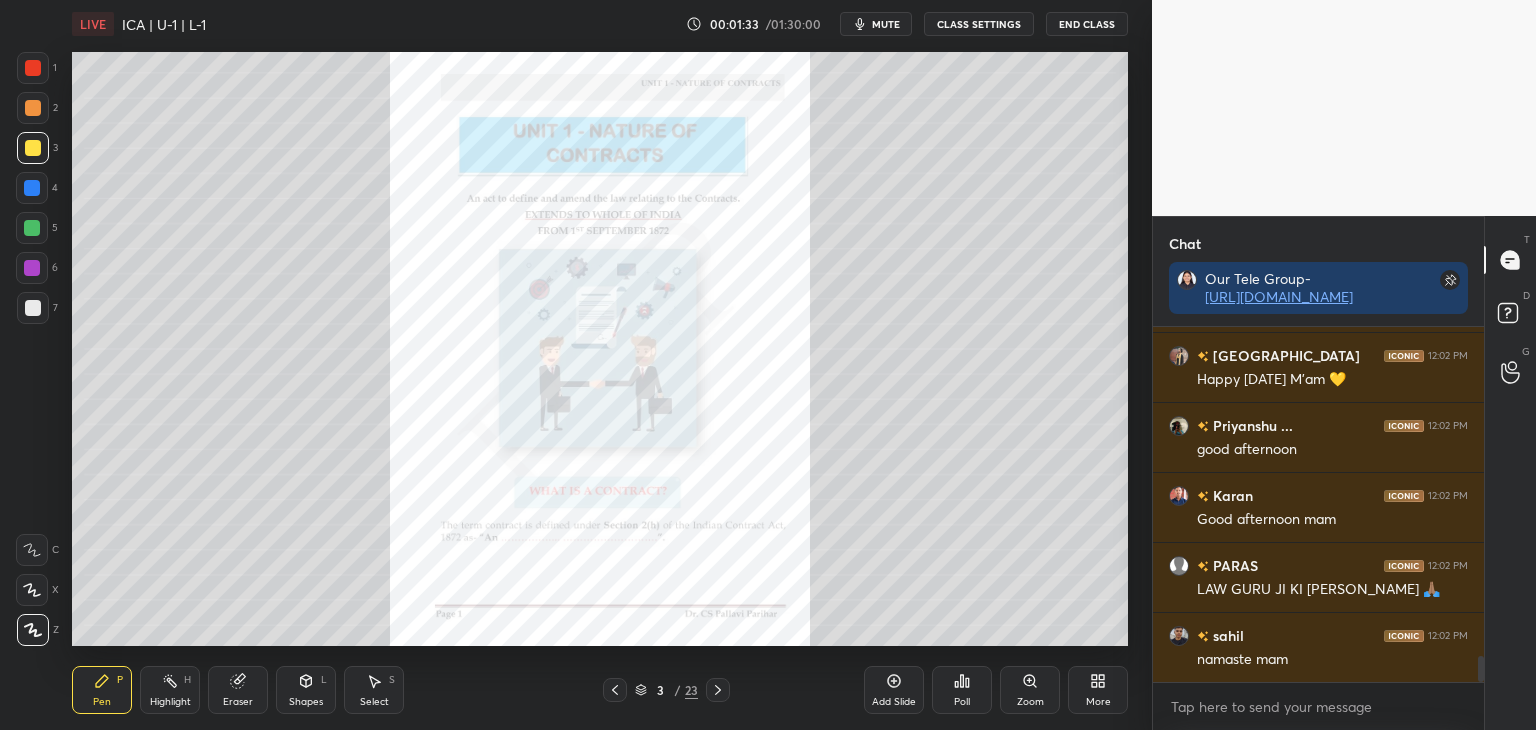 scroll, scrollTop: 4588, scrollLeft: 0, axis: vertical 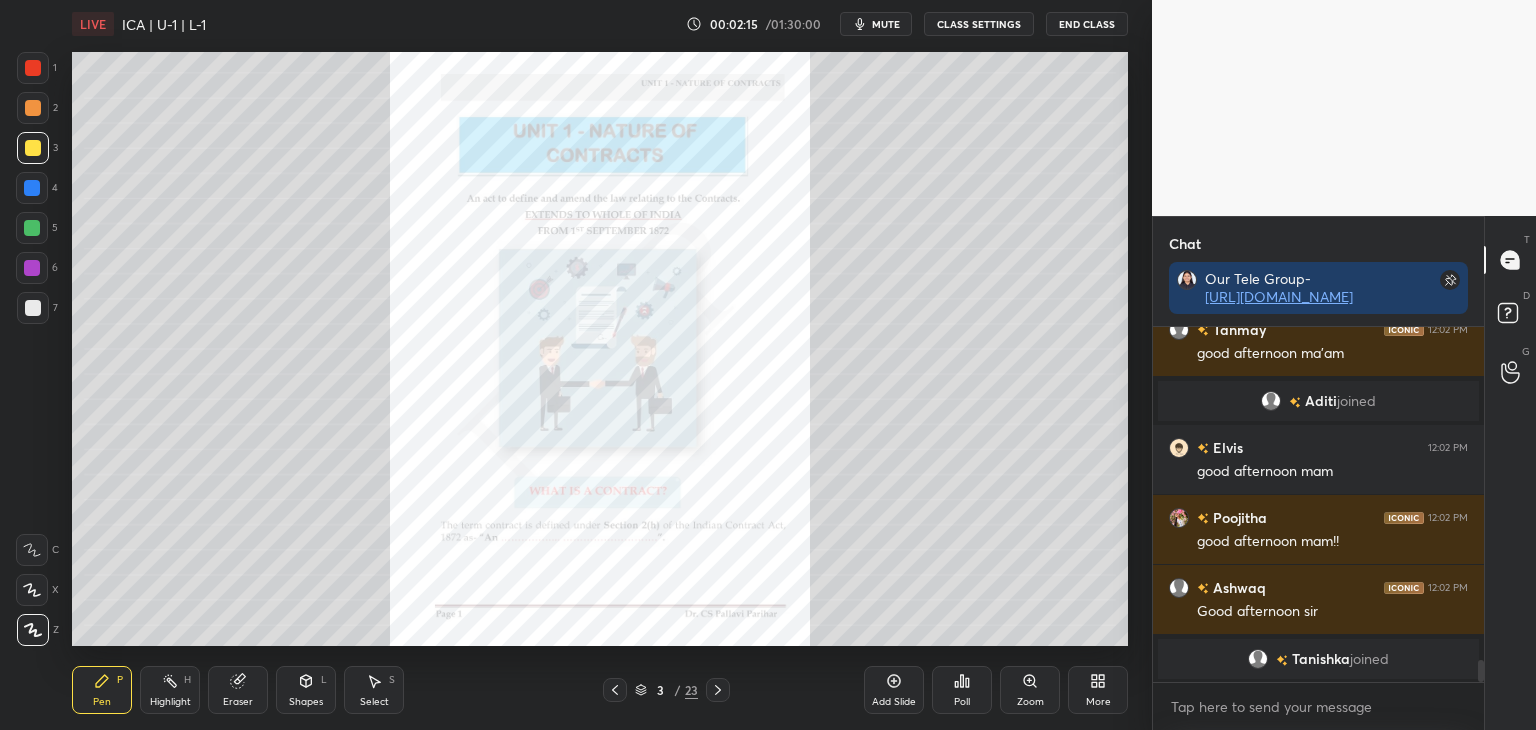 drag, startPoint x: 1483, startPoint y: 669, endPoint x: 1491, endPoint y: 733, distance: 64.49806 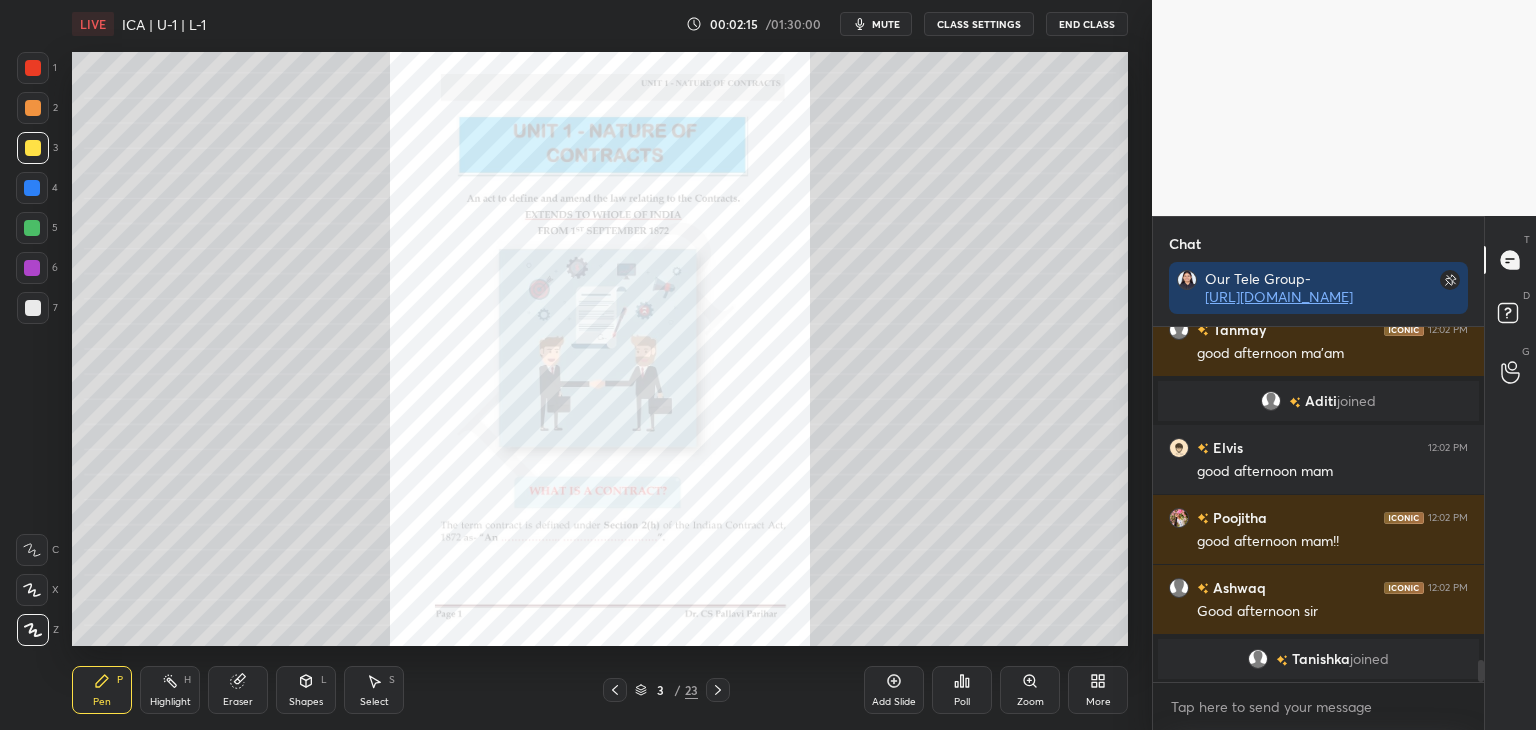 click on "1 2 3 4 5 6 7 C X Z C X Z E E Erase all   H H LIVE ICA | U-1 | L-1 00:02:15 /  01:30:00 mute CLASS SETTINGS End Class Setting up your live class Poll for   secs No correct answer Start poll Back ICA | U-1 | L-1 • L2 of Regular Course on Business Laws | for [DATE] & [DATE] [PERSON_NAME] Pen P Highlight H Eraser Shapes L Select S 3 / 23 Add Slide Poll Zoom More Chat Our Tele Group-
[URL][DOMAIN_NAME] bhavik 12:02 PM gm Tanmay 12:02 PM good afternoon ma'am Aditi  joined Elvis 12:02 PM good afternoon mam Poojitha 12:02 PM good afternoon mam!! Ashwaq 12:02 PM Good afternoon [PERSON_NAME]  joined JUMP TO LATEST Enable hand raising Enable raise hand to speak to learners. Once enabled, chat will be turned off temporarily. Enable x   introducing Raise a hand with a doubt Now learners can raise their hand along with a doubt  How it works? Doubts asked by learners will show up here NEW DOUBTS ASKED No one has raised a hand yet Can't raise hand Got it T Messages (T) D Doubts (D) G Raise Hand (G) ​" at bounding box center [768, 0] 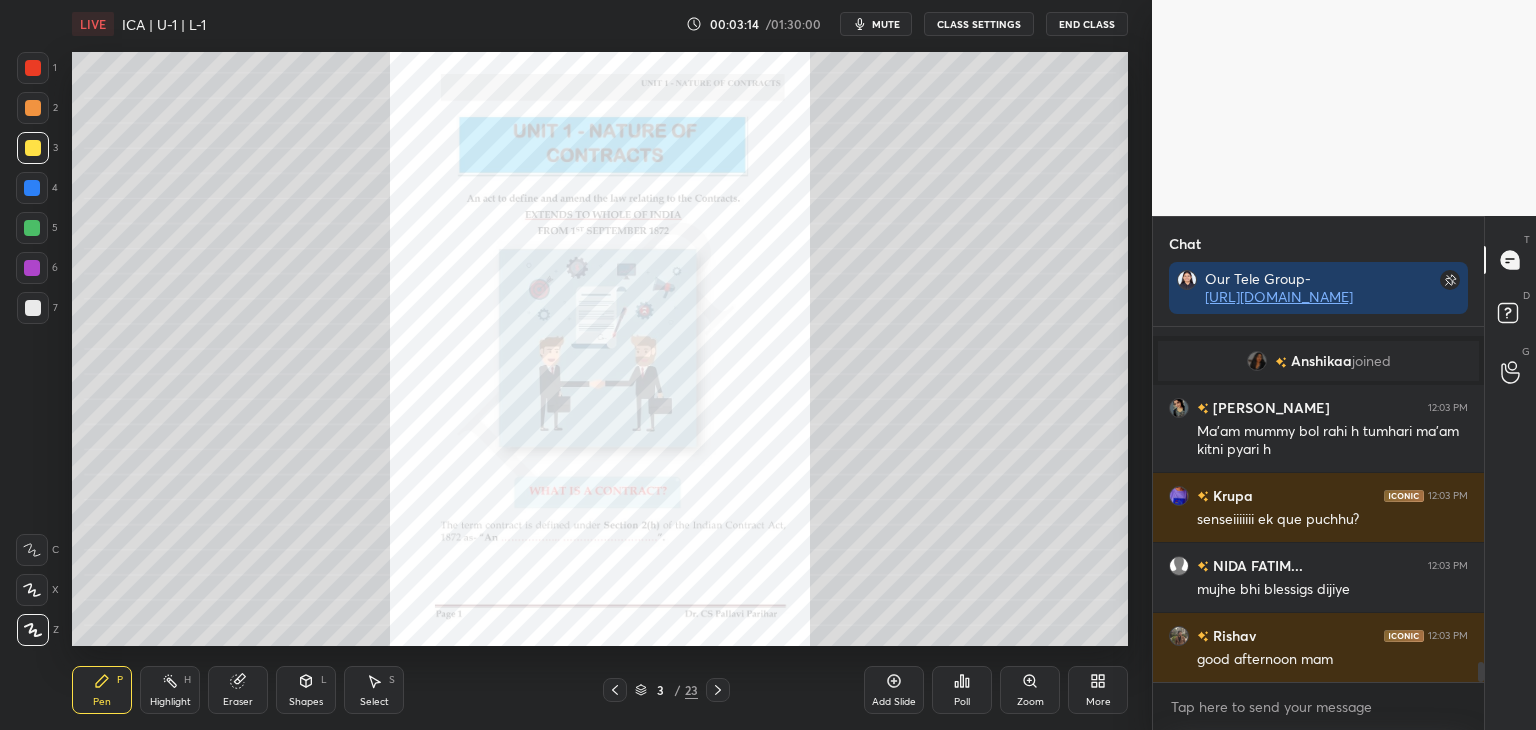 scroll, scrollTop: 6068, scrollLeft: 0, axis: vertical 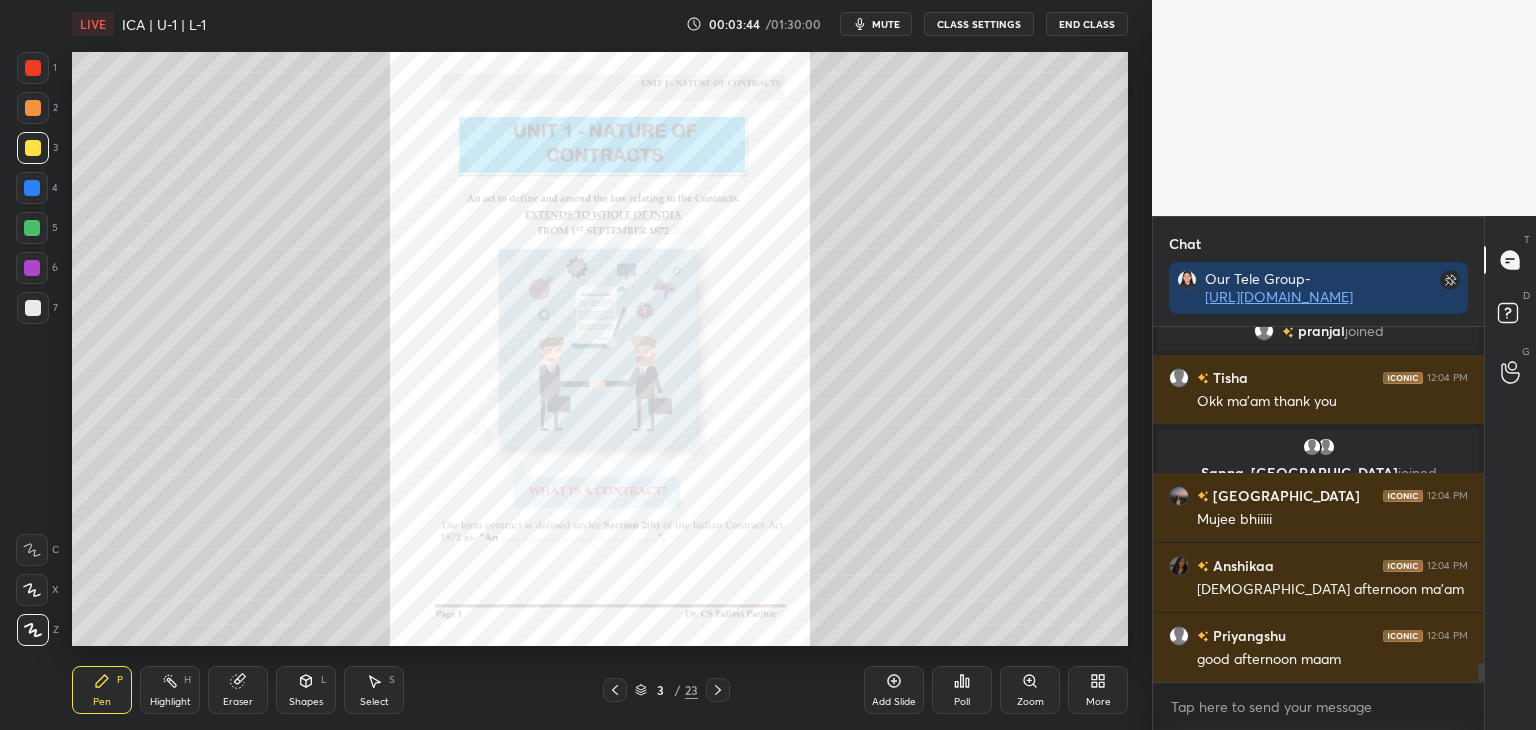 drag, startPoint x: 1482, startPoint y: 671, endPoint x: 1482, endPoint y: 701, distance: 30 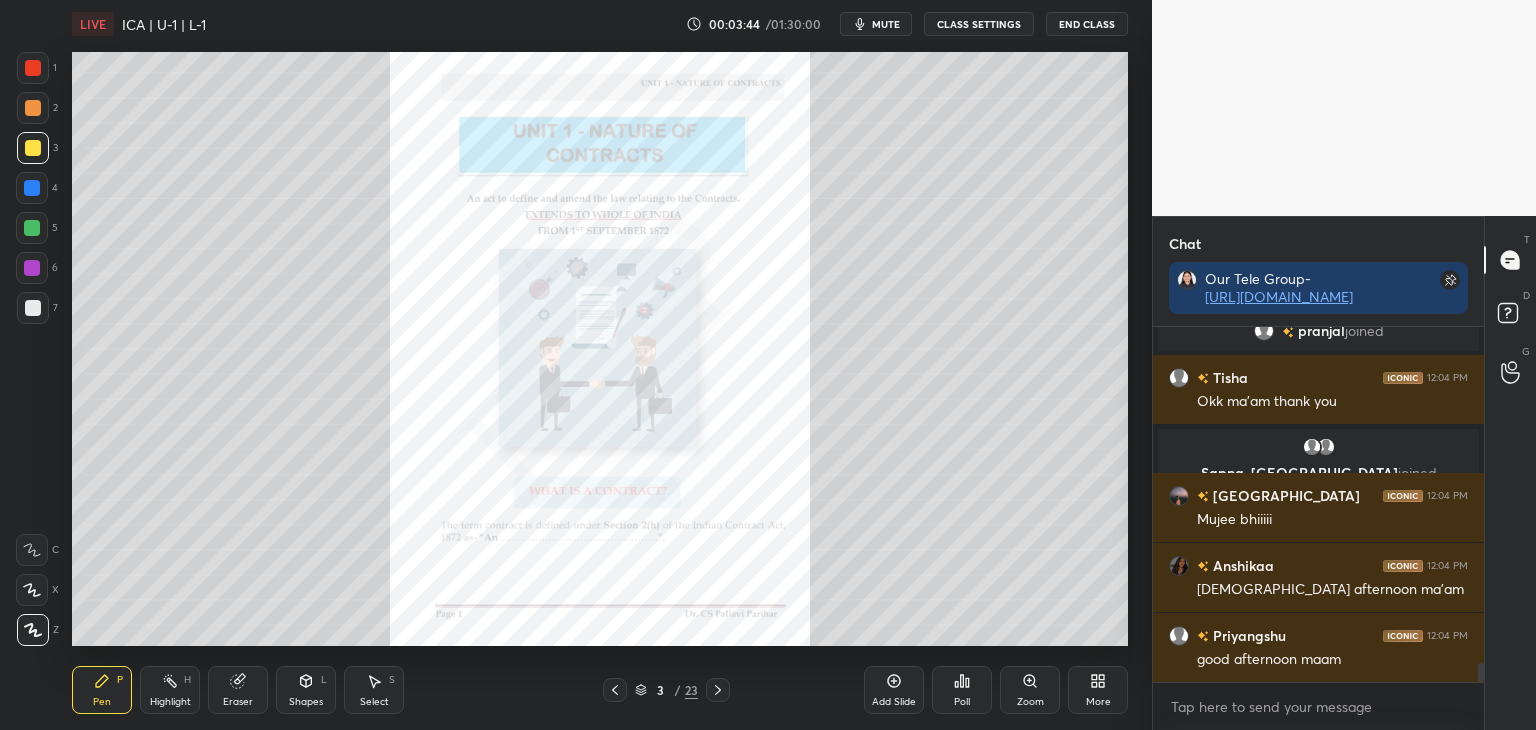 click on "Arti 12:04 PM Good afternoon mam happy [DATE] mam 🫶💗✨ [PERSON_NAME]  joined [PERSON_NAME] 12:04 PM Okk ma'am thank you [PERSON_NAME], [PERSON_NAME]  joined Chandni 12:04 PM Mujee bhiiiii Anshikaa 12:04 PM God afternoon ma'am Priyangshu 12:04 PM good afternoon maam JUMP TO LATEST Enable hand raising Enable raise hand to speak to learners. Once enabled, chat will be turned off temporarily. Enable x" at bounding box center [1318, 528] 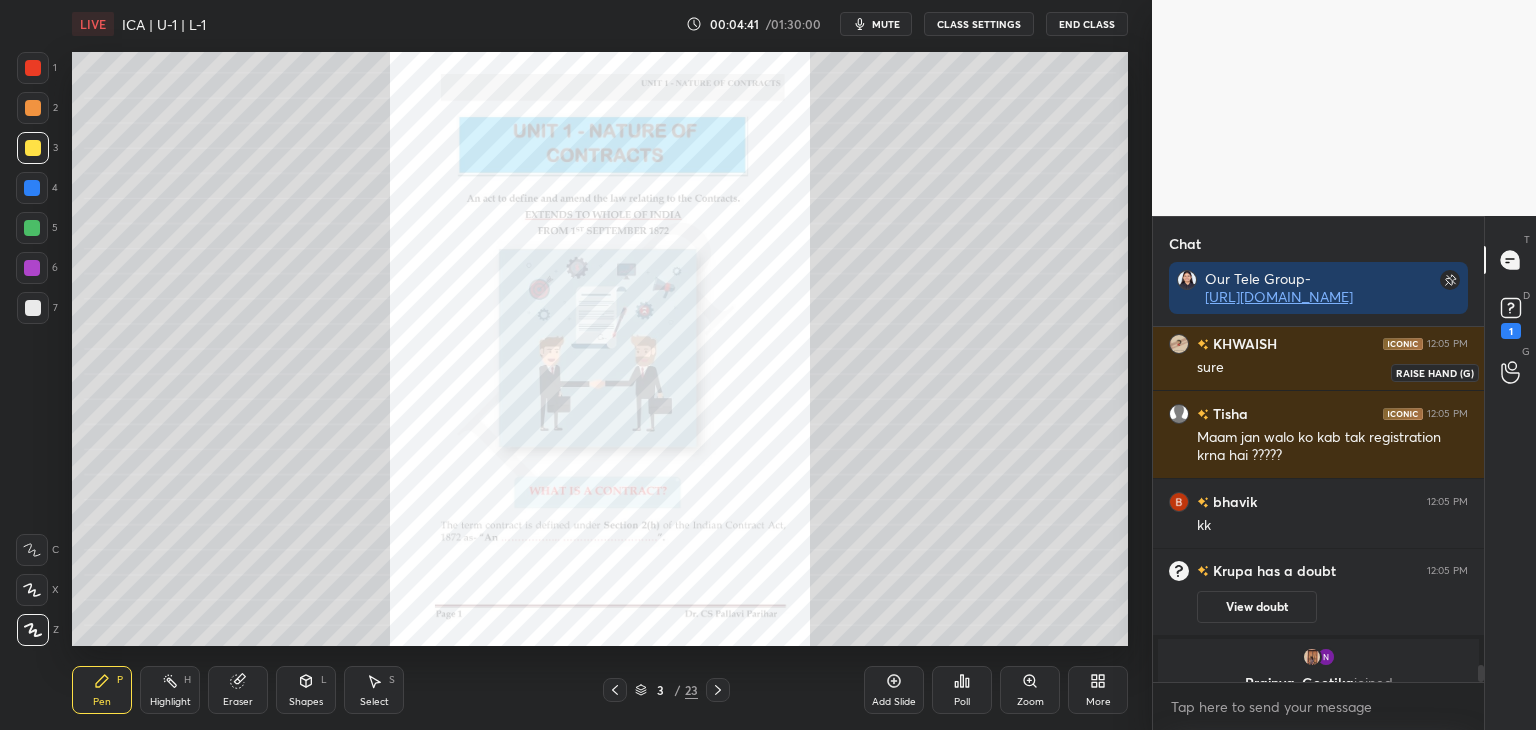 scroll, scrollTop: 7072, scrollLeft: 0, axis: vertical 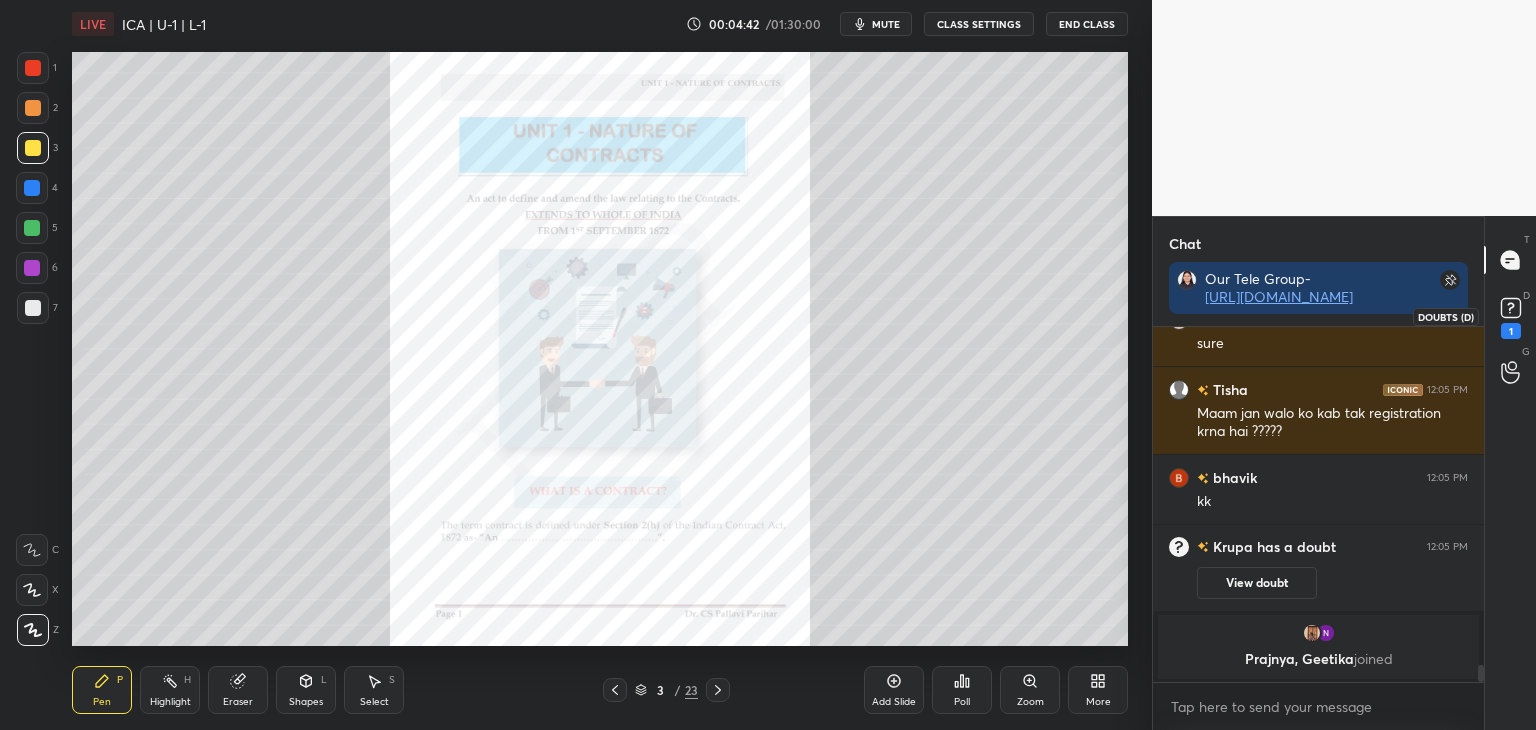 click on "1" at bounding box center (1511, 331) 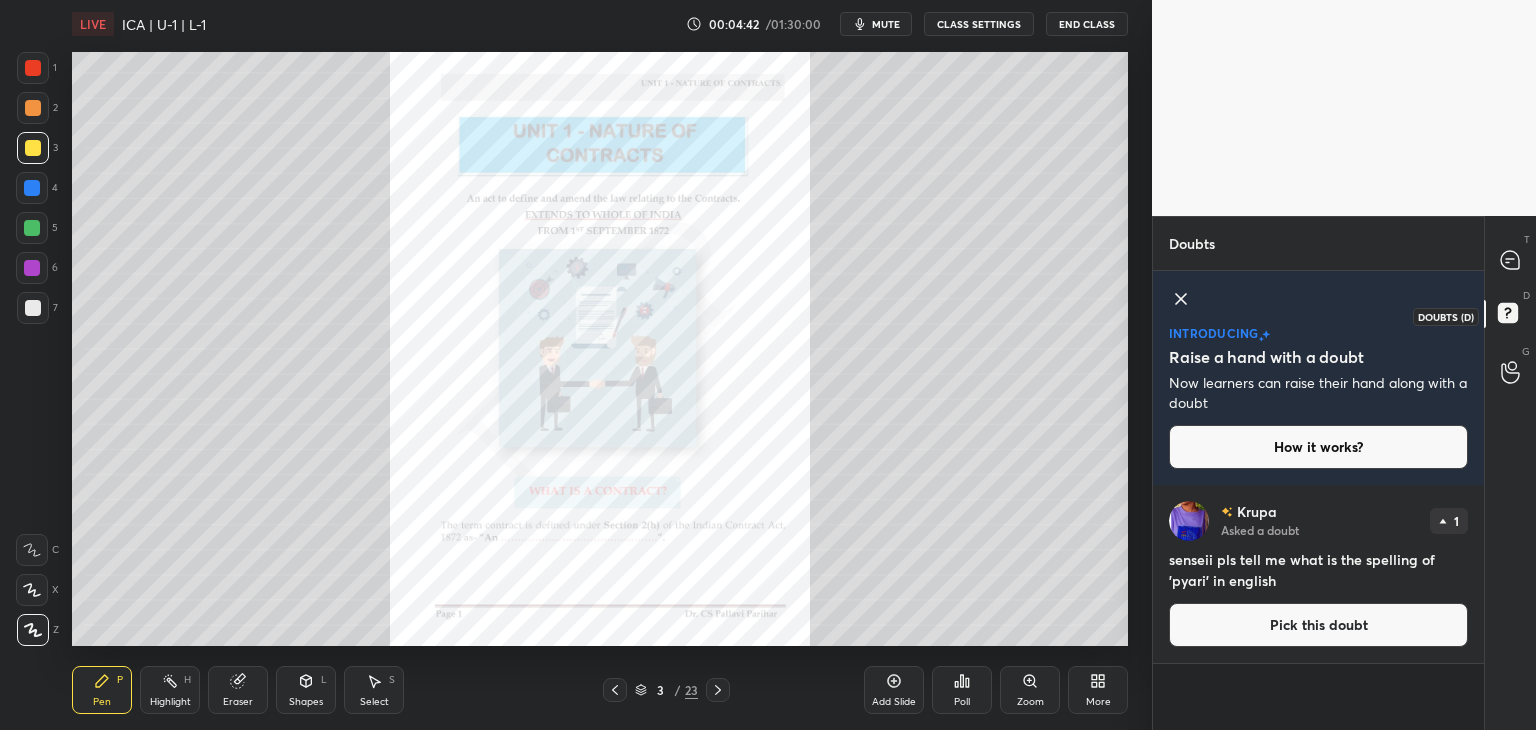 scroll, scrollTop: 7, scrollLeft: 6, axis: both 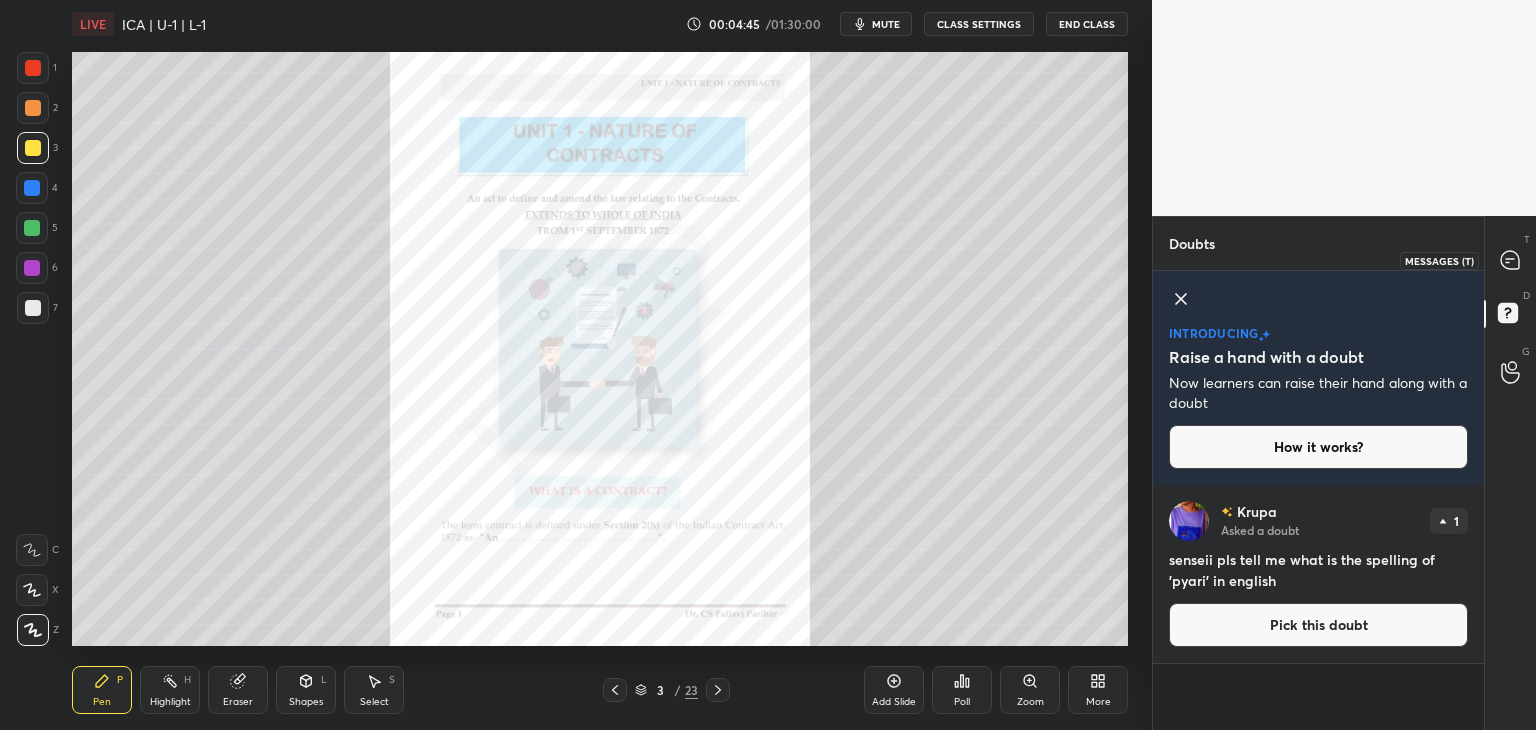 click at bounding box center [1511, 260] 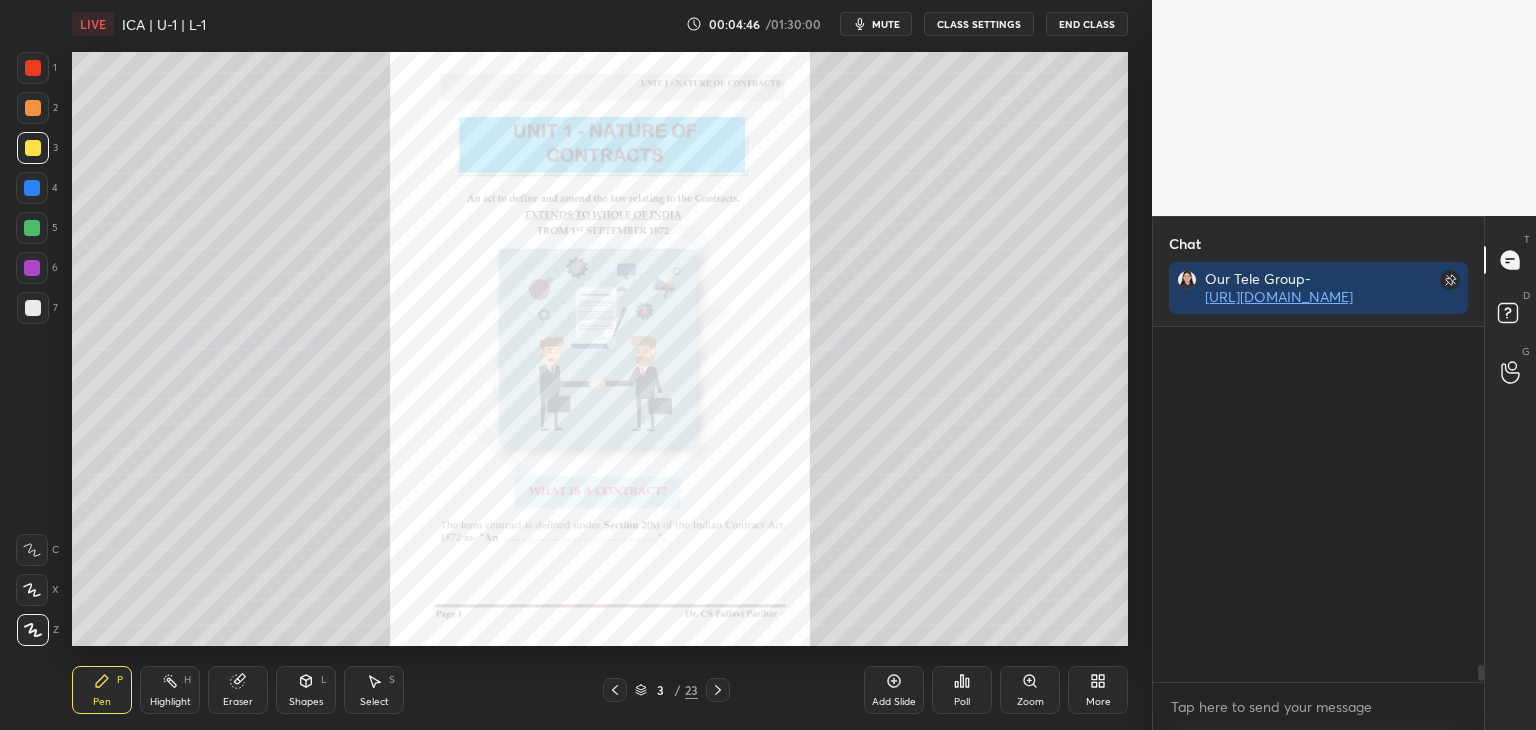 scroll, scrollTop: 184, scrollLeft: 325, axis: both 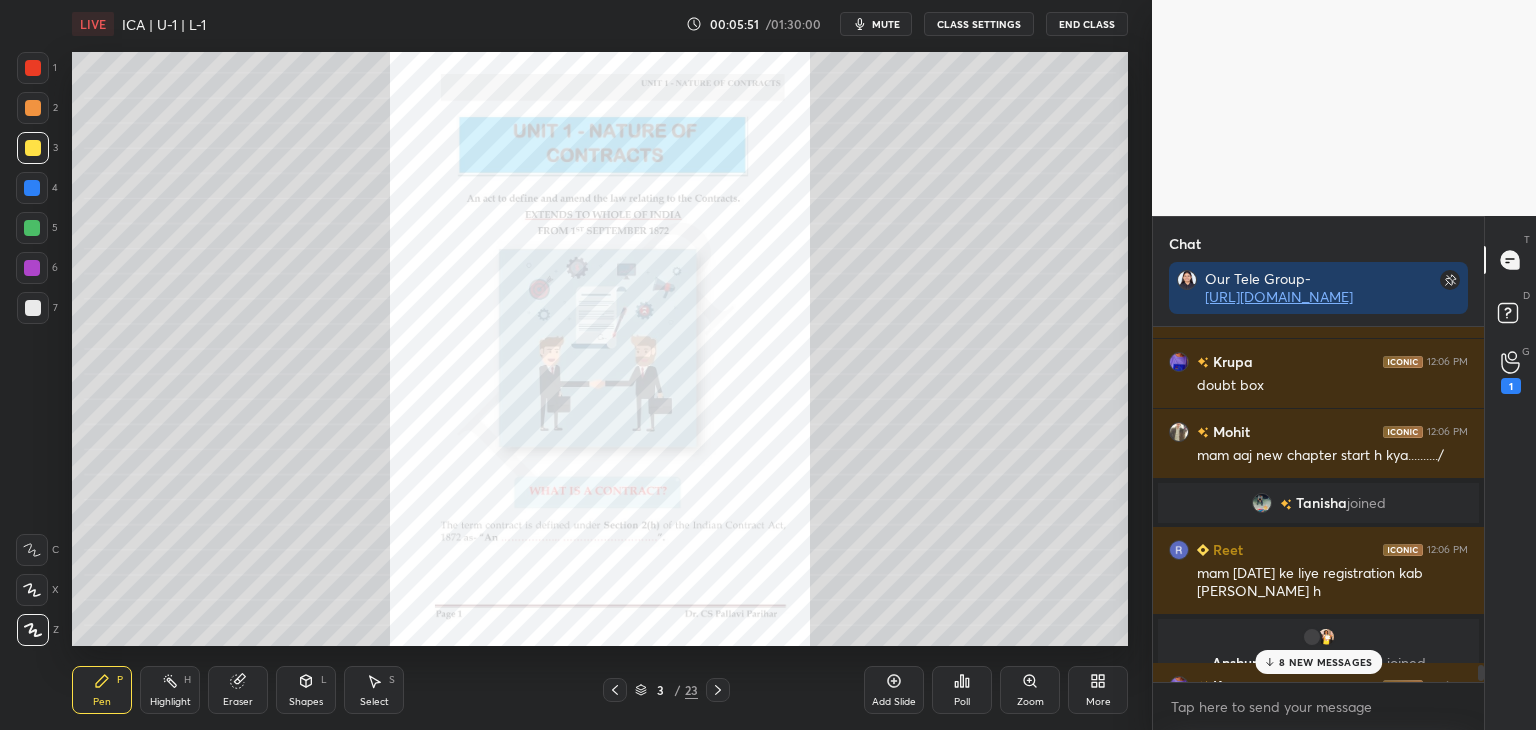 drag, startPoint x: 1481, startPoint y: 673, endPoint x: 1480, endPoint y: 702, distance: 29.017237 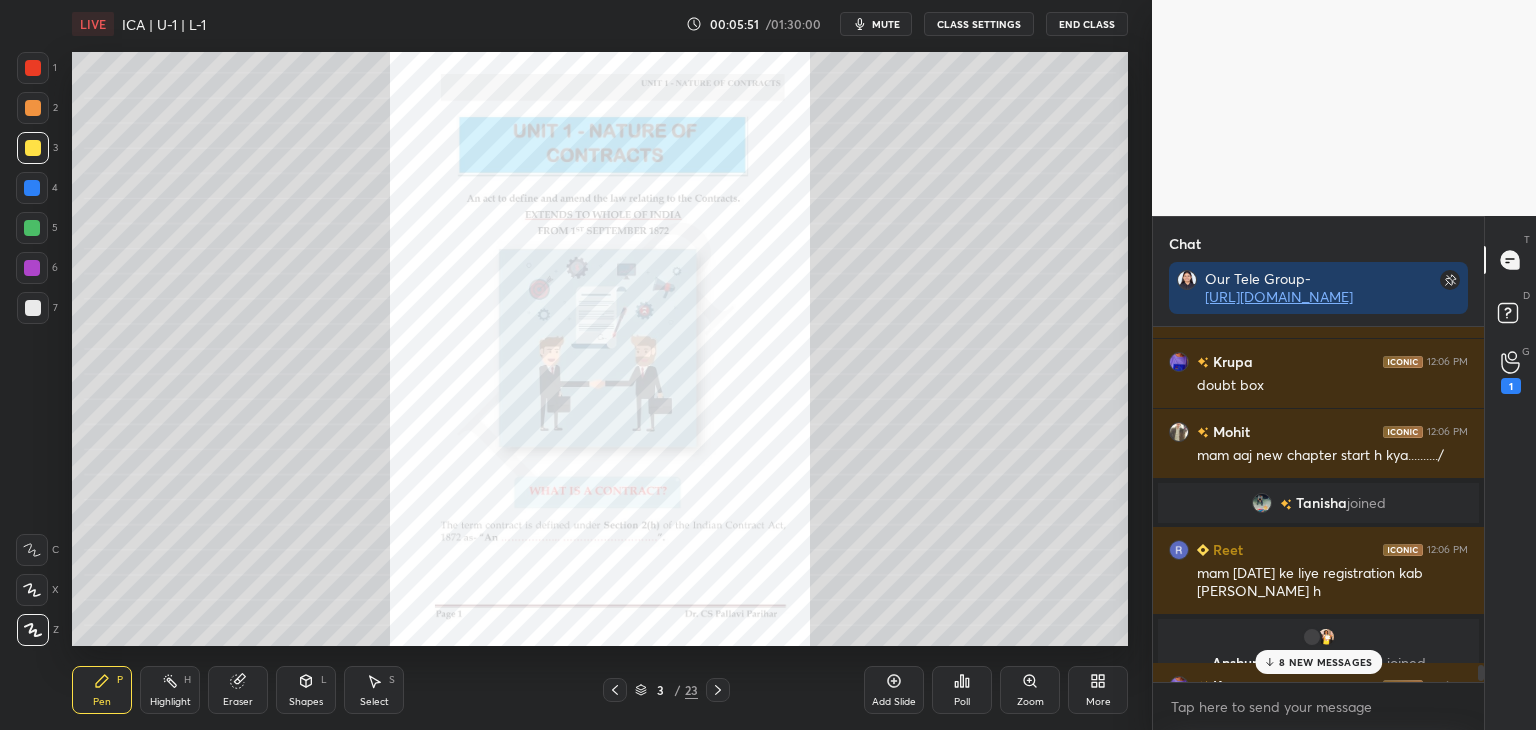 click on "Sanjeet 12:06 PM Ok Priyangshu 12:06 PM maam mujhe exam form fill krne ka notification aya h email me but ms upload confirmation ka nhi aya toh me form fill krdu kya? Krupa 12:06 PM doubt box Mohit 12:06 PM mam aaj new chapter start h kya........../ [PERSON_NAME]  joined Reet 12:06 PM mam [DATE] ke liye registration kab [PERSON_NAME] h [PERSON_NAME], [PERSON_NAME]...  joined Krupa 12:06 PM call pe lo muje senseiii 8 NEW MESSAGES Enable hand raising Enable raise hand to speak to learners. Once enabled, chat will be turned off temporarily. Enable x" at bounding box center (1318, 528) 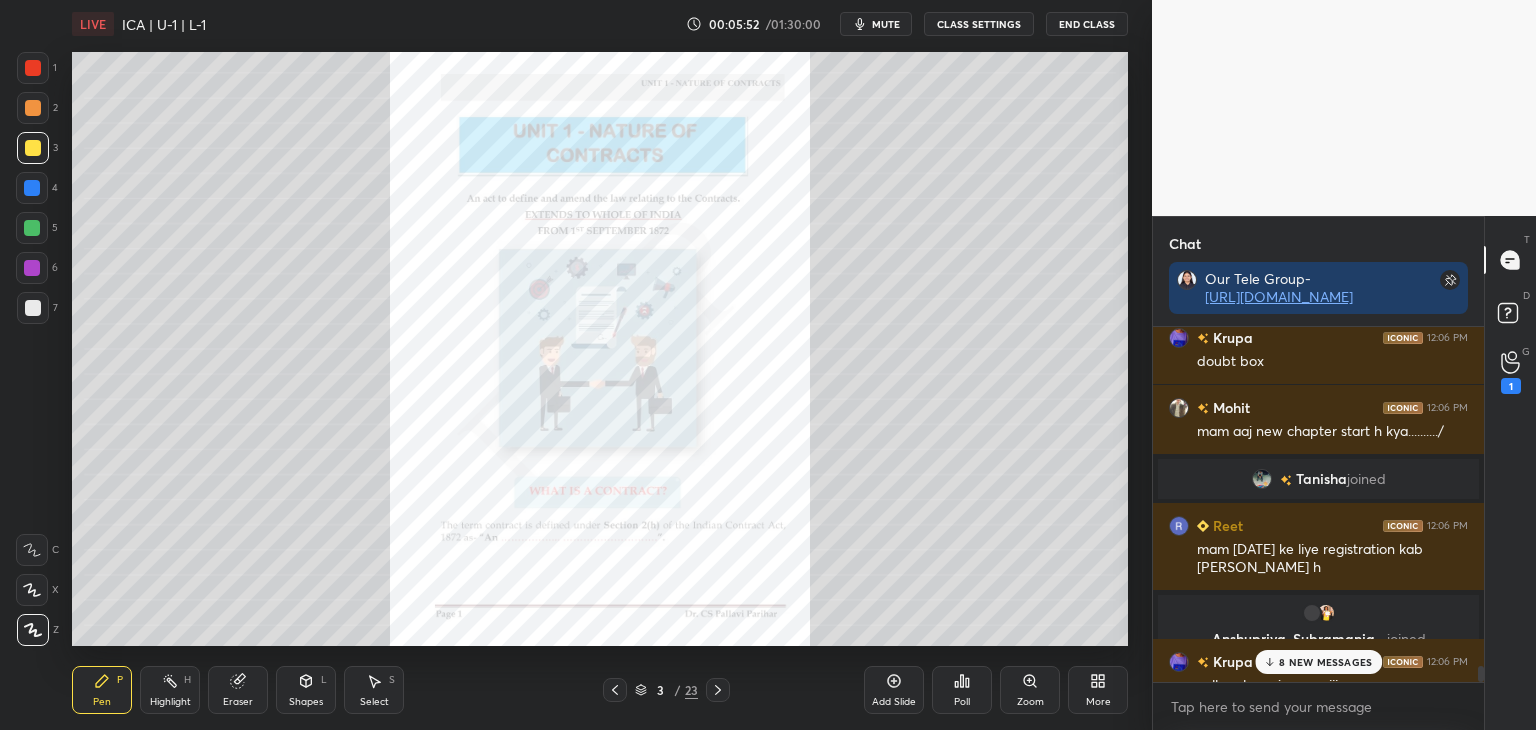 scroll, scrollTop: 8224, scrollLeft: 0, axis: vertical 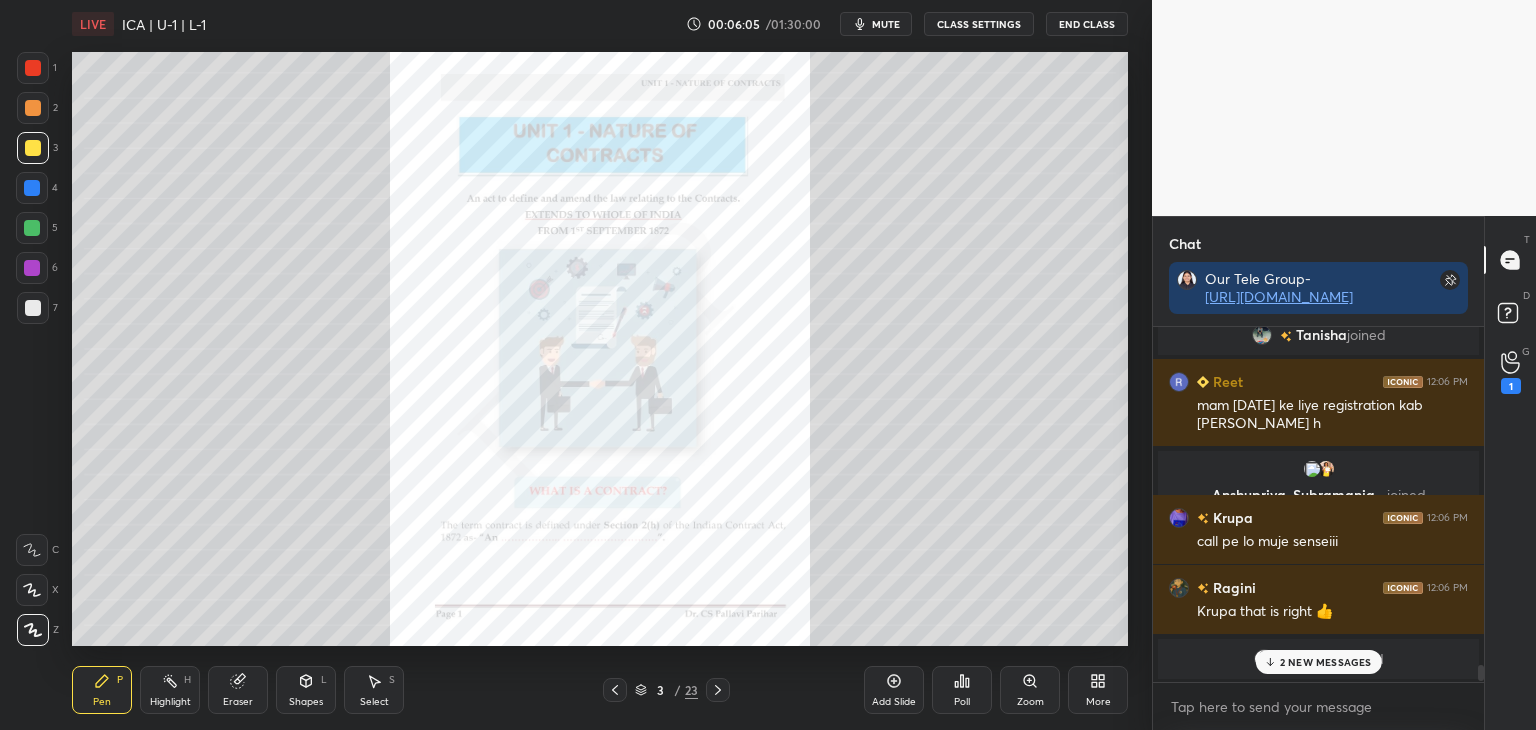 click on "Chat Our Tele Group-
[URL][DOMAIN_NAME] Mohit 12:06 PM mam aaj new chapter start h kya........../ [PERSON_NAME]  joined Reet 12:06 PM mam [DATE] ke liye registration kab [PERSON_NAME] h Anshupriya, Subramania...  joined Krupa 12:06 PM call pe lo muje senseiii Ragini 12:06 PM Krupa that is right 👍 [PERSON_NAME]  joined Krupa 12:06 PM baad me doubt box open [PERSON_NAME] 2 NEW MESSAGES Enable hand raising Enable raise hand to speak to learners. Once enabled, chat will be turned off temporarily. Enable x   introducing Raise a hand with a doubt Now learners can raise their hand along with a doubt  How it works? [PERSON_NAME] Asked a doubt 1 senseii pls tell me what is the spelling of 'pyari' in english Pick this doubt NEW DOUBTS ASKED Can't raise hand Looks like educator just invited you to speak. Please wait before you can raise your hand again. Got it T Messages (T) D Doubts (D) G Raise Hand (G) 1" at bounding box center [1344, 473] 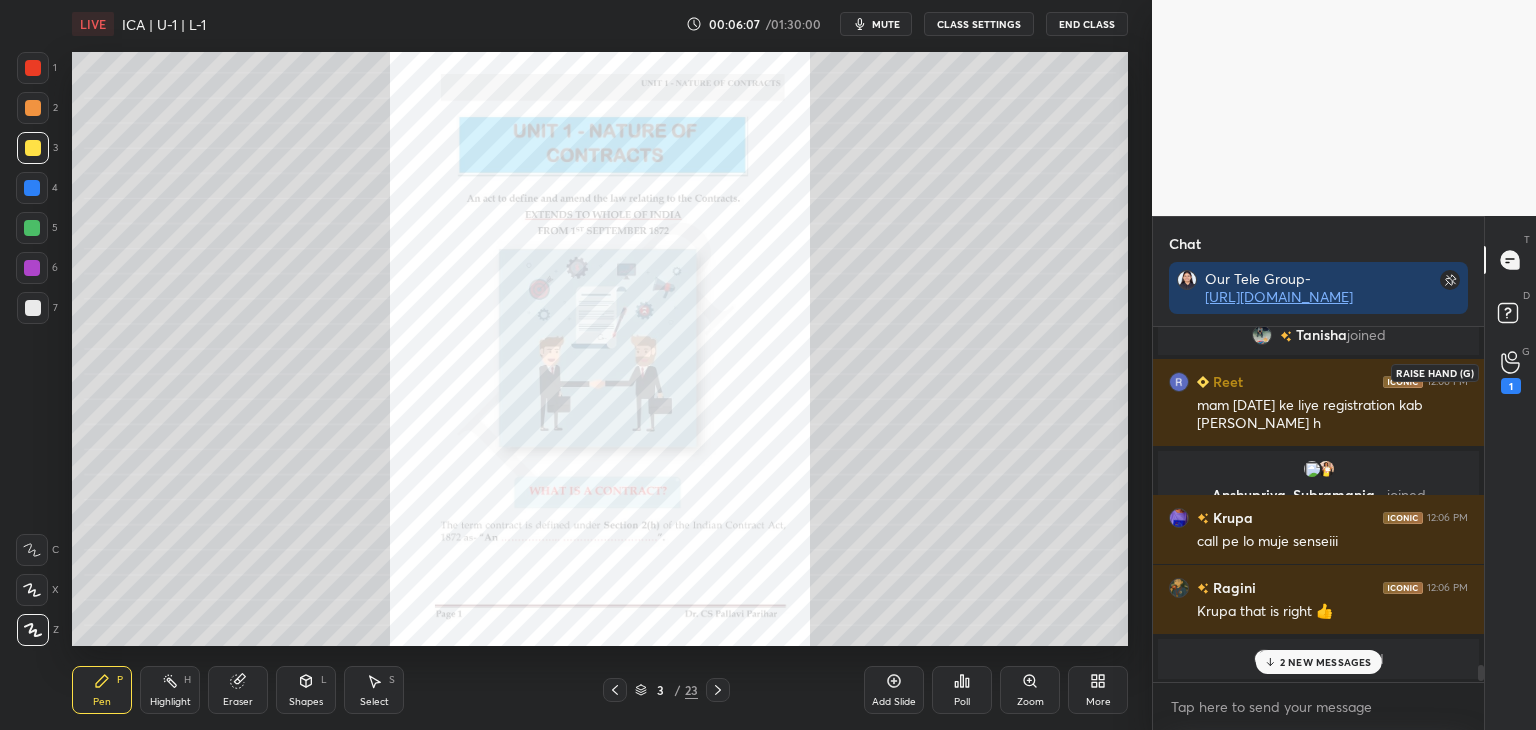 click 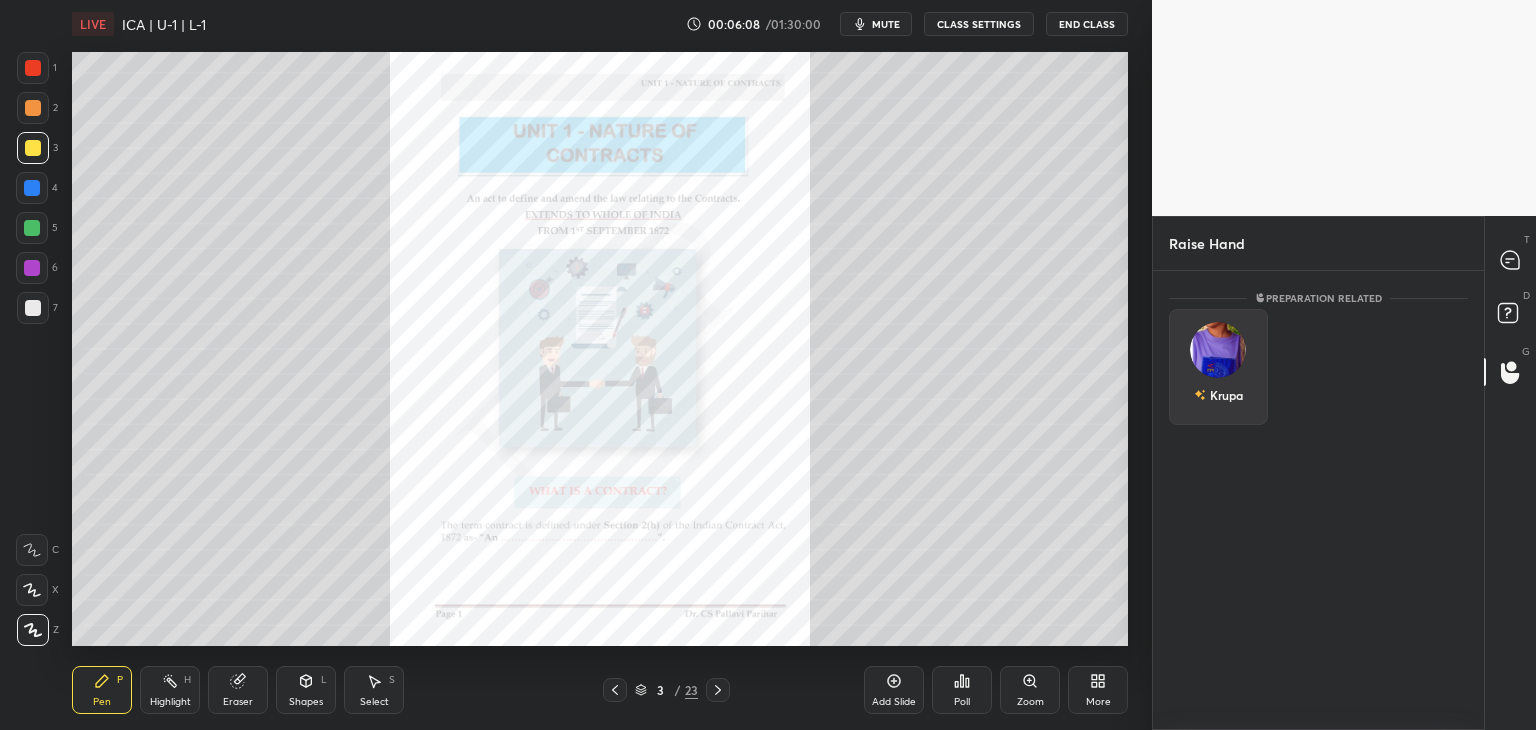 click on "Krupa" at bounding box center [1218, 367] 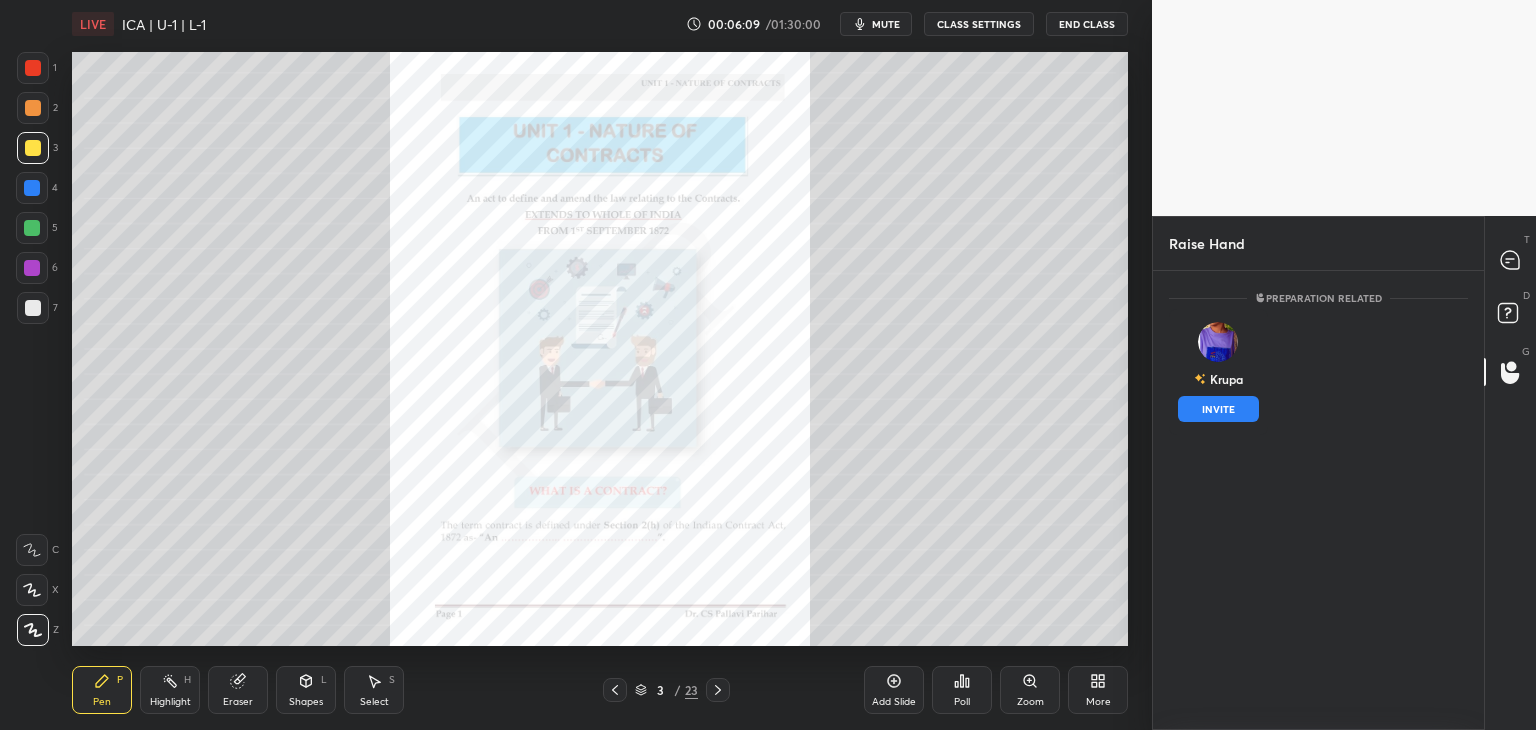 drag, startPoint x: 1210, startPoint y: 412, endPoint x: 1219, endPoint y: 407, distance: 10.29563 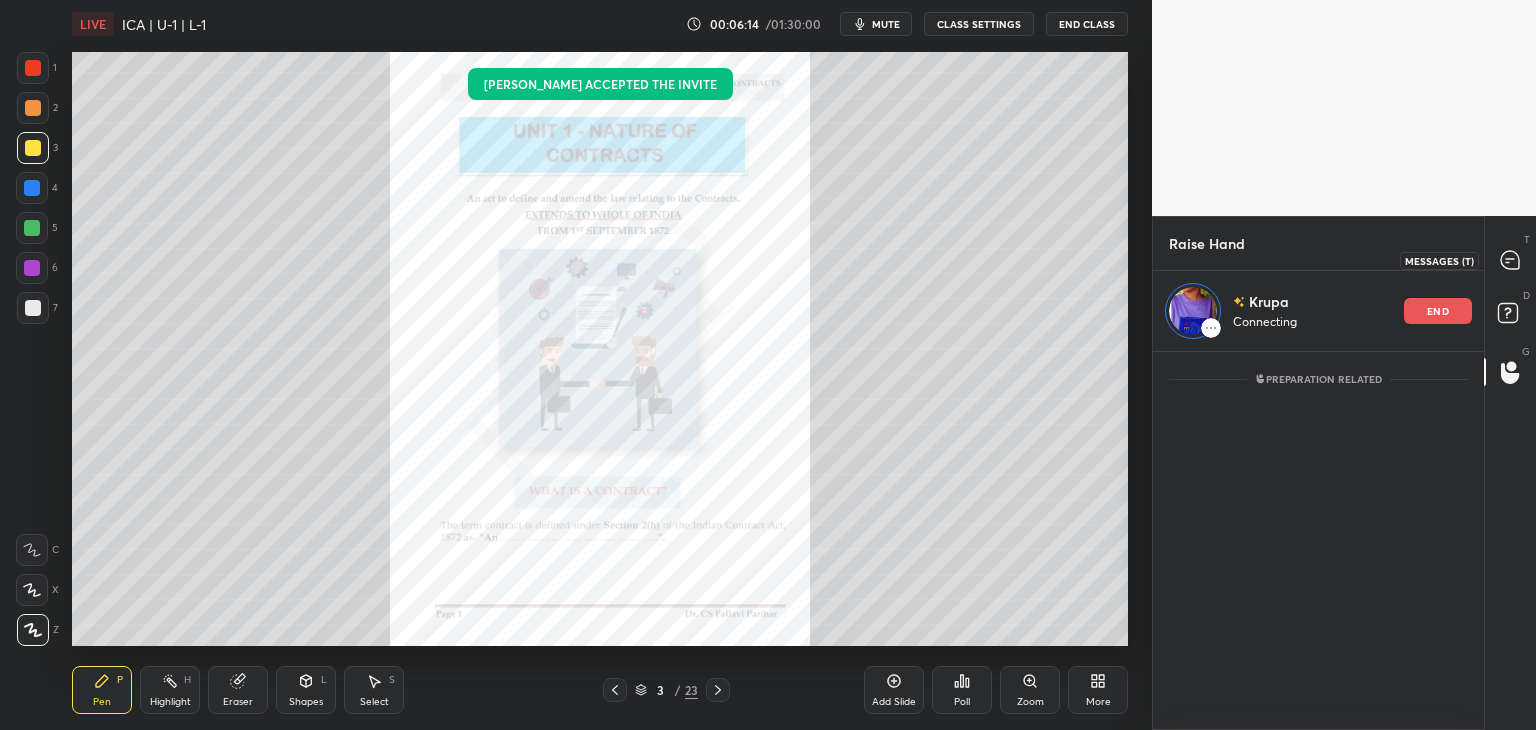 drag, startPoint x: 1503, startPoint y: 261, endPoint x: 1502, endPoint y: 277, distance: 16.03122 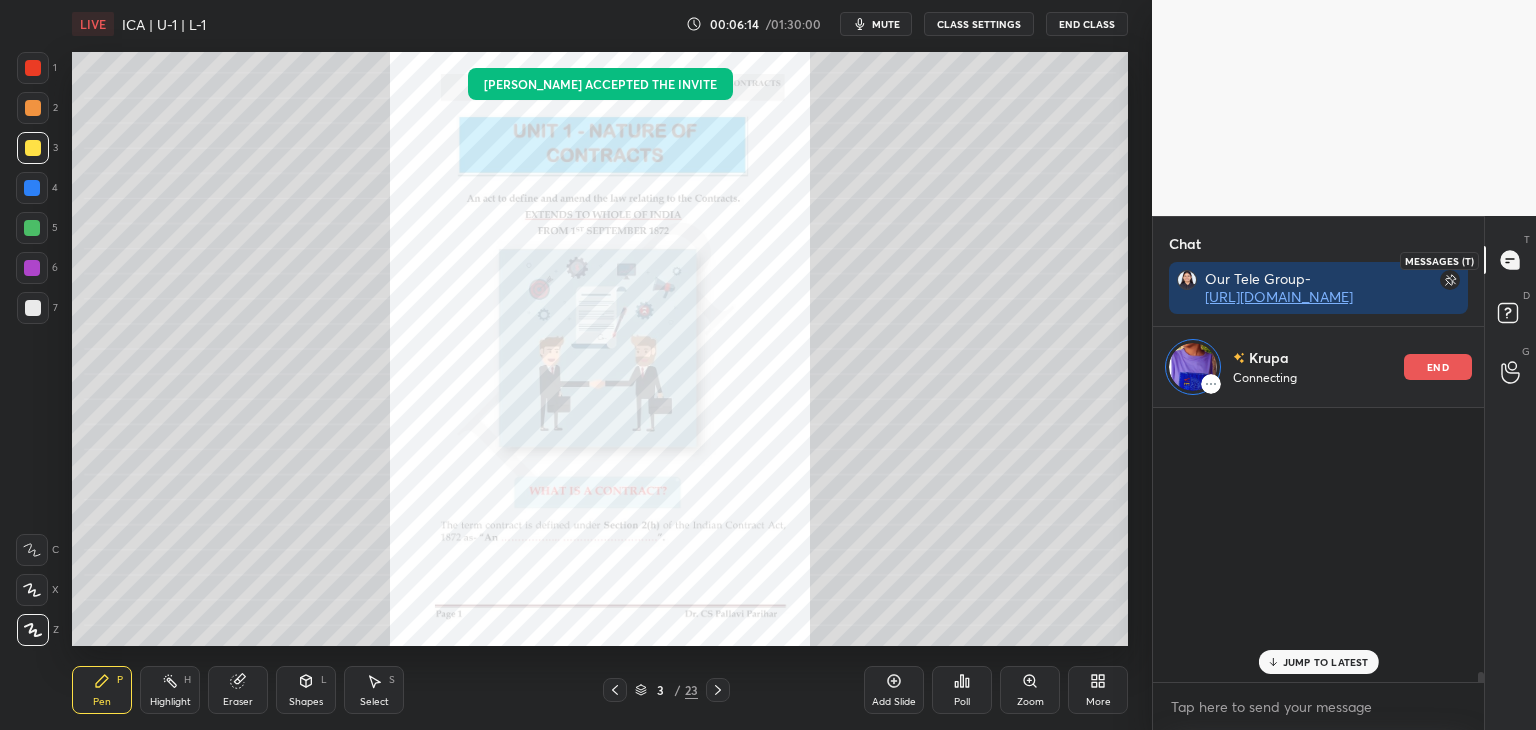 scroll, scrollTop: 102, scrollLeft: 325, axis: both 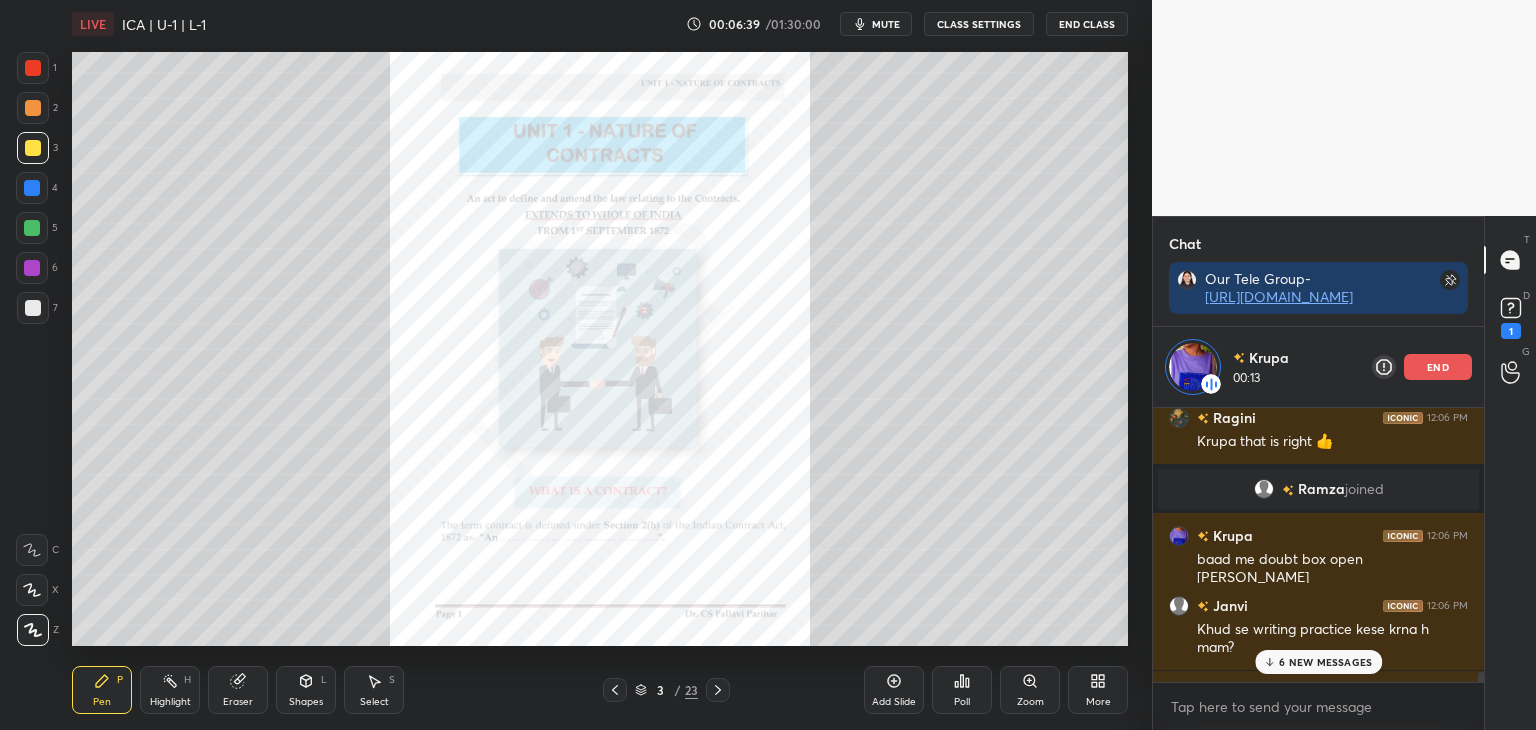click on "6 NEW MESSAGES" at bounding box center (1318, 662) 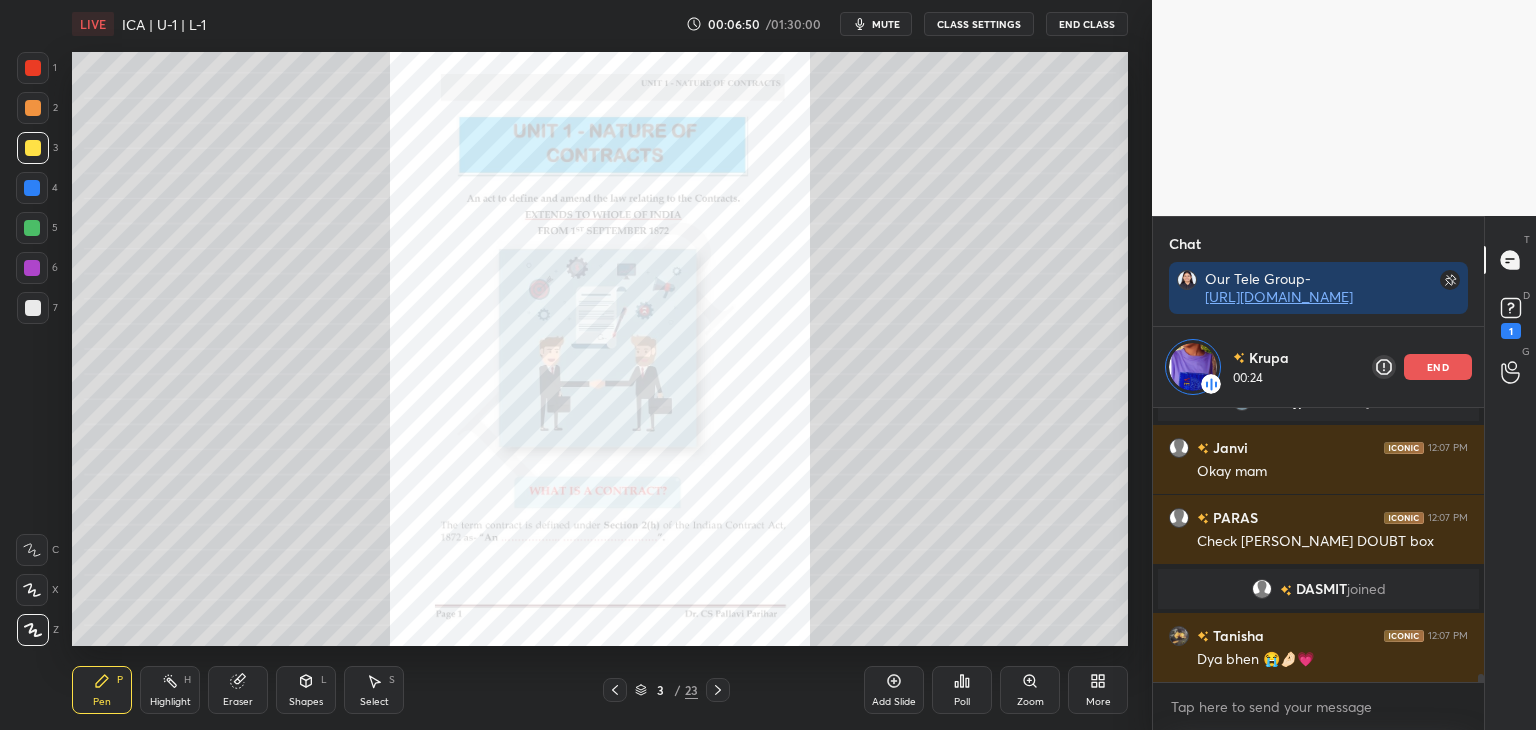 scroll, scrollTop: 9572, scrollLeft: 0, axis: vertical 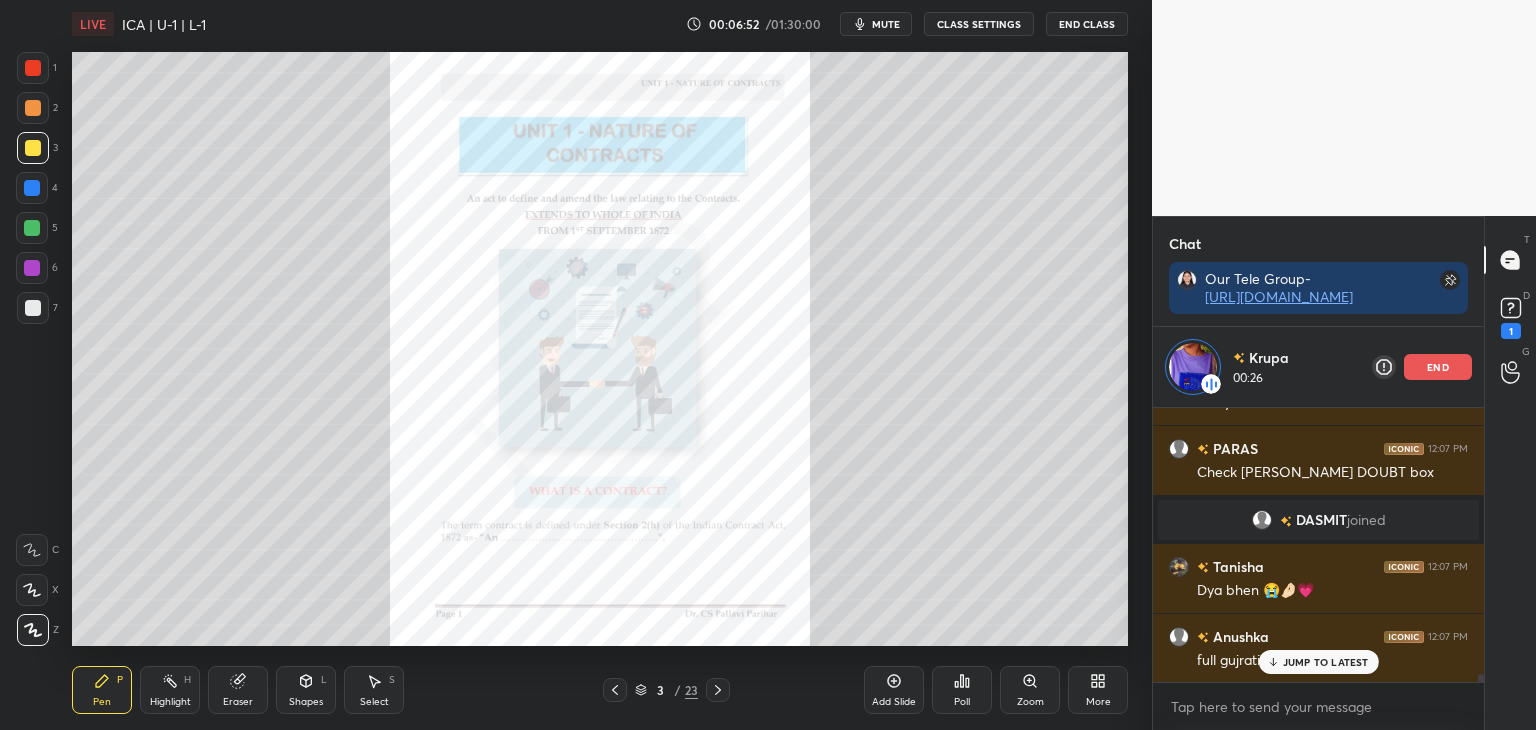 click 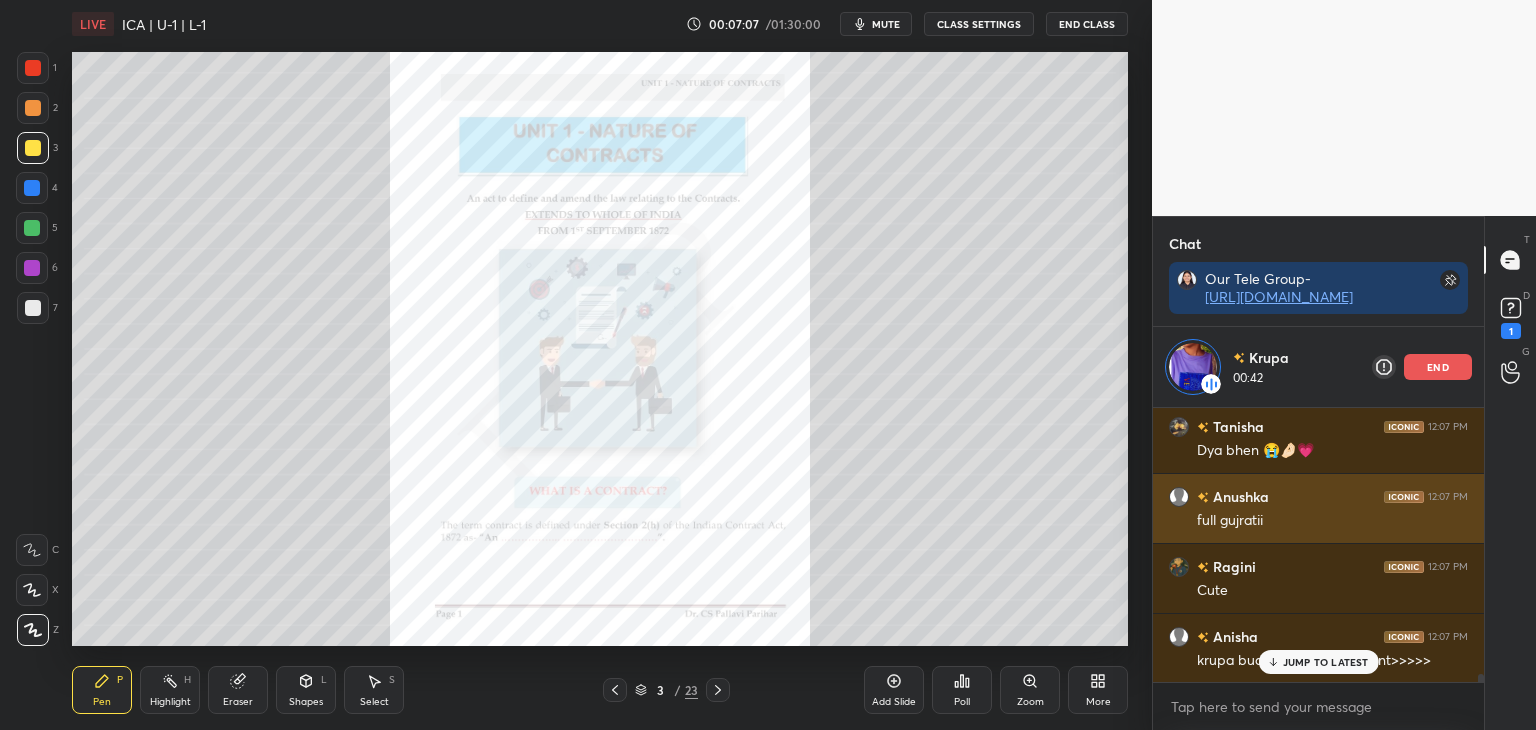 scroll, scrollTop: 9800, scrollLeft: 0, axis: vertical 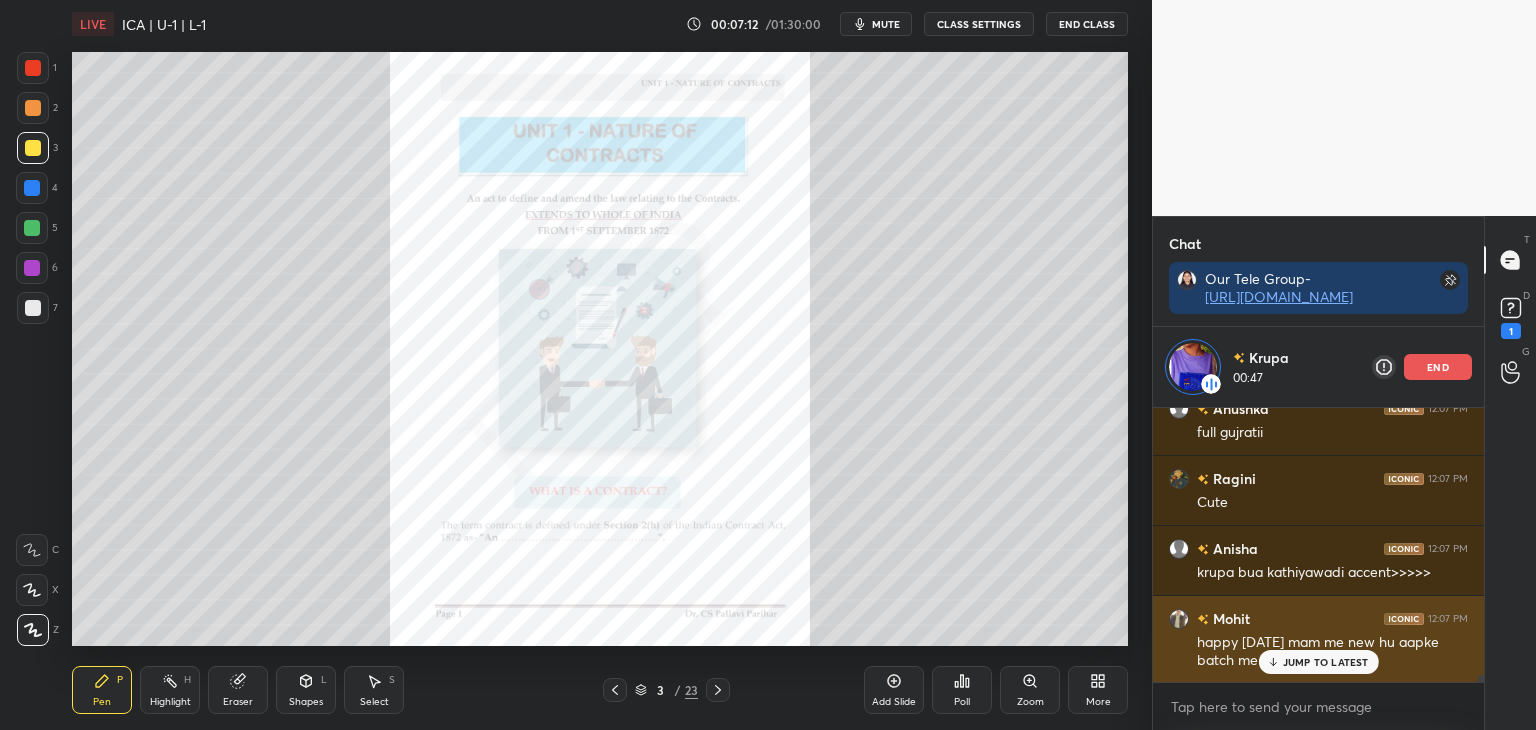 click 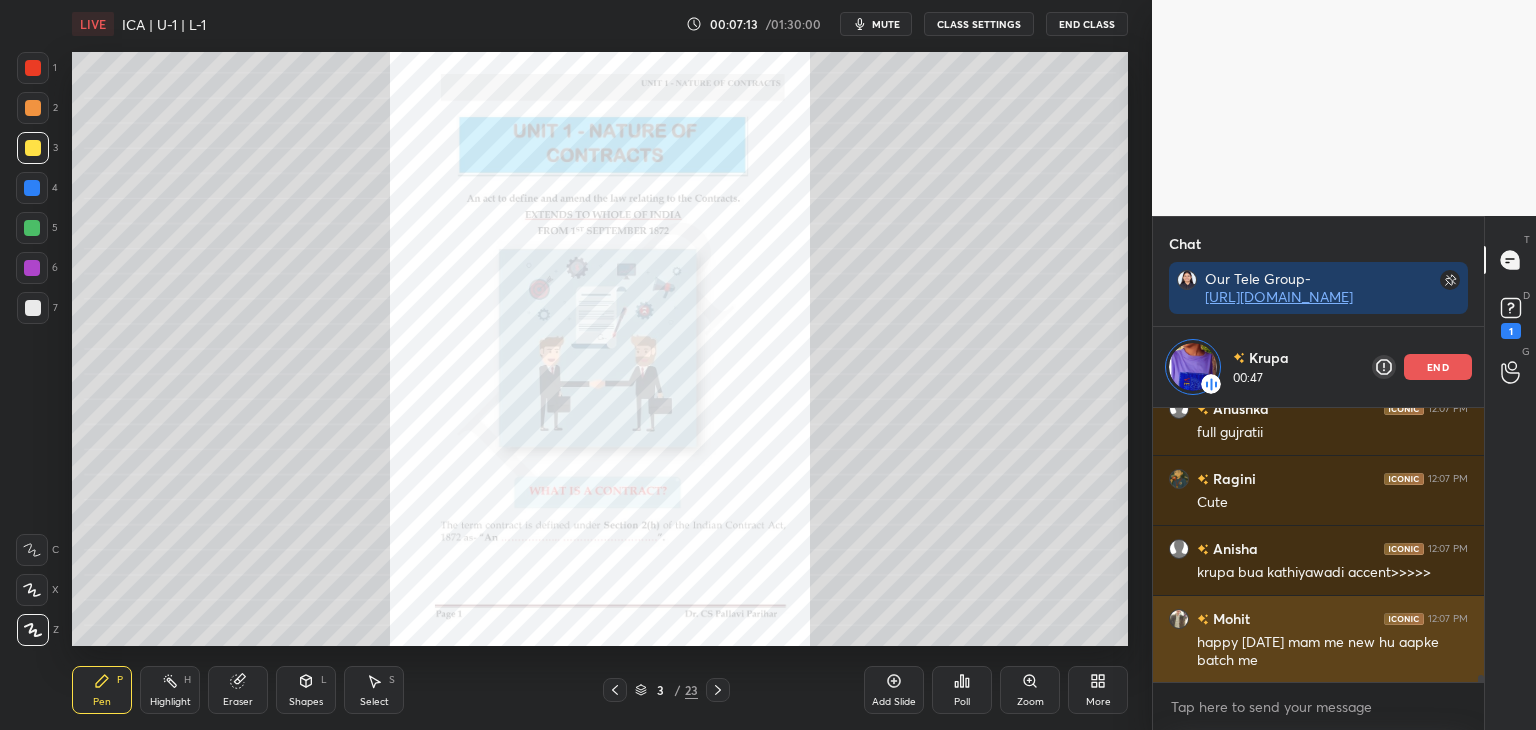 scroll, scrollTop: 9871, scrollLeft: 0, axis: vertical 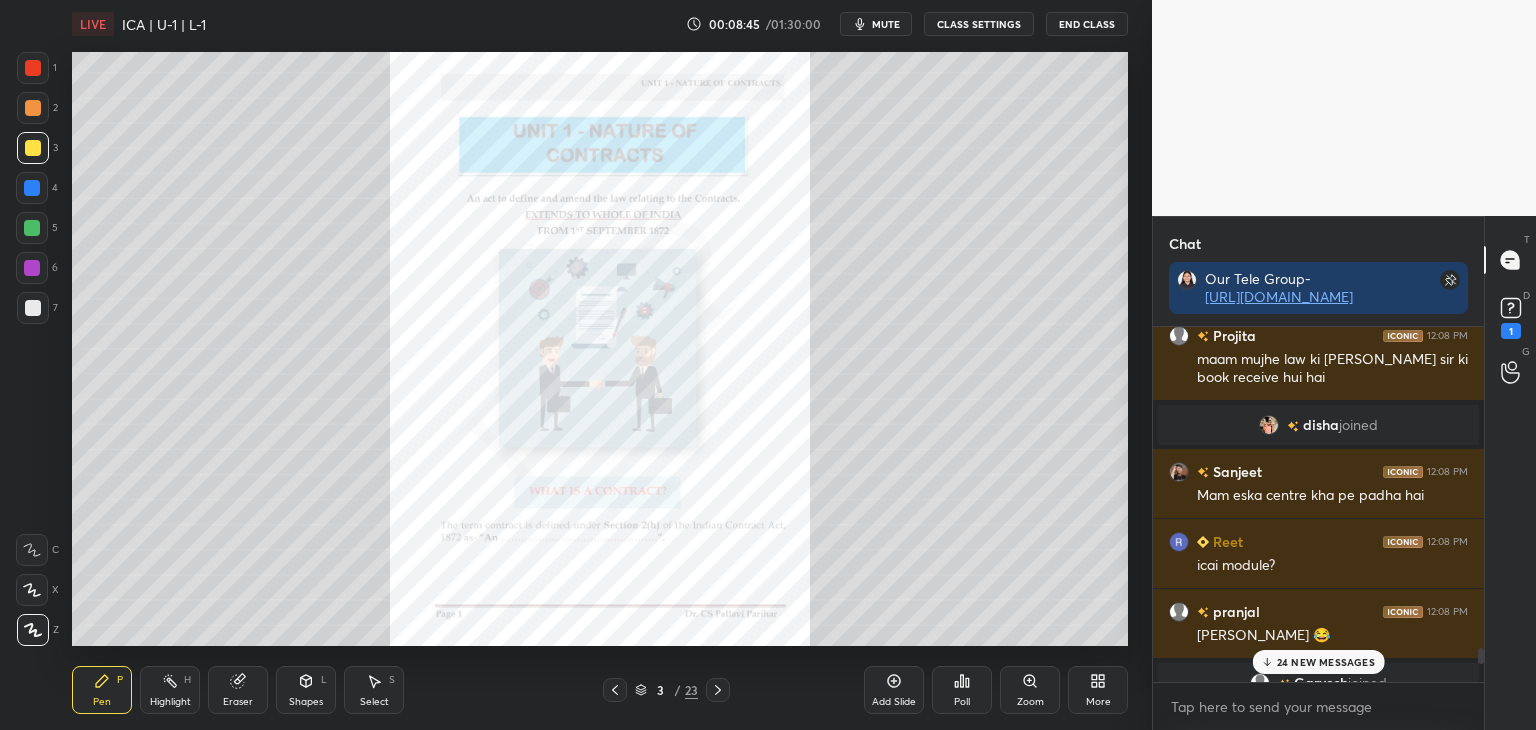drag, startPoint x: 1482, startPoint y: 675, endPoint x: 1480, endPoint y: 710, distance: 35.057095 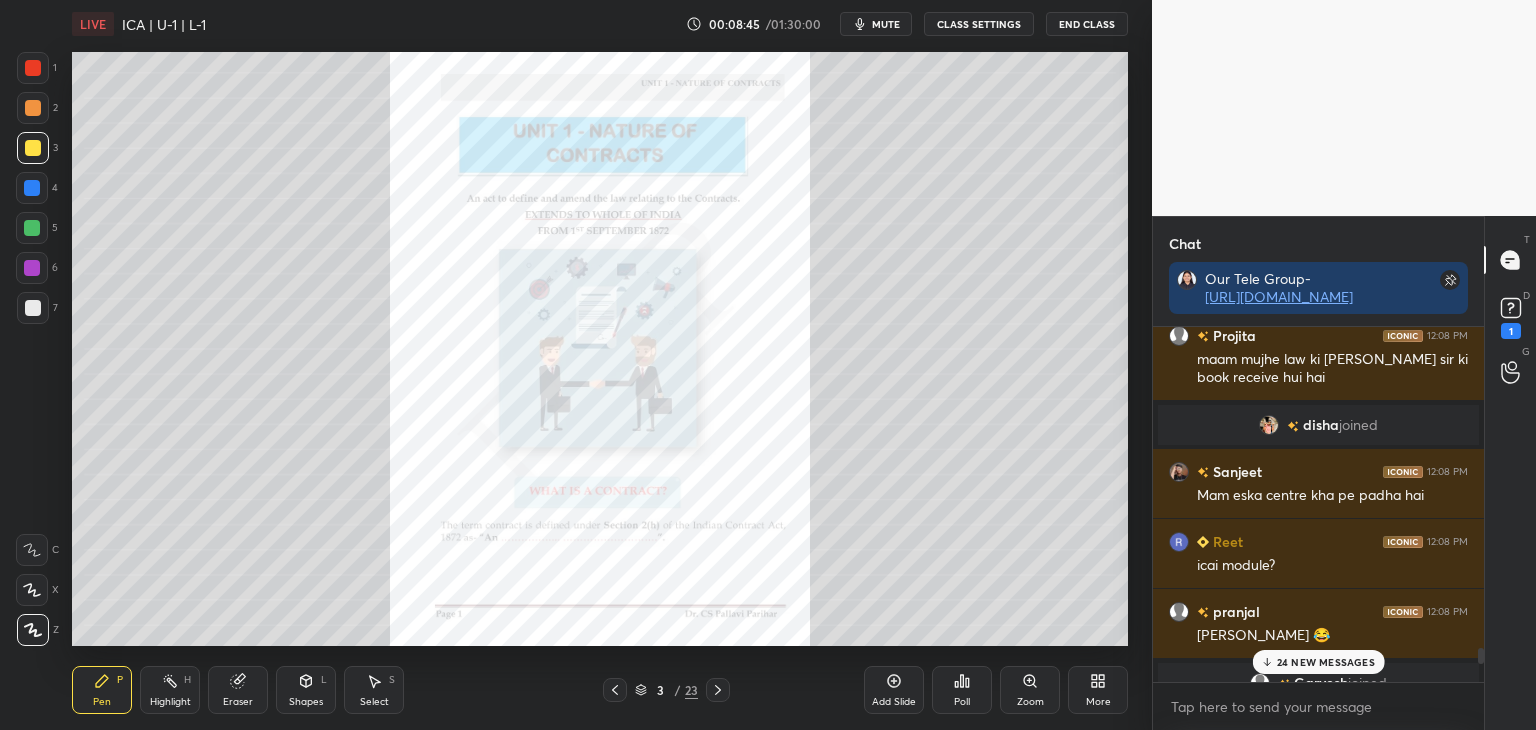 click on "Aradhana 12:08 PM Good afternoon mam Projita 12:08 PM maam mujhe law ki [PERSON_NAME] sir ki book receive hui hai disha  joined Sanjeet 12:08 PM Mam eska centre kha pe padha hai Reet 12:08 PM icai module? pranjal 12:08 PM [PERSON_NAME] 😂 Garvesh  joined disha ba 12:08 PM Good afternoon ma'am Krupa 12:09 PM ha tanisha [GEOGRAPHIC_DATA] 12:09 PM pamras vmroo not fair🔫 Ramza 12:09 PM Maam modules aane me kitne days lagte hai [GEOGRAPHIC_DATA] 12:09 PM Good afternoon mam Tanisha 12:09 PM Ma'am meri books bhi finally aa hi gai 😭😭🤌🏻 [GEOGRAPHIC_DATA] 12:09 PM Ha pranjal 😂 1 ᗪ卄尺ㄩᐯ丨ㄥ, Maitri, Rishabh &  1 other  joined Priyangshu 12:09 PM ok [PERSON_NAME], bilal, [PERSON_NAME]  joined 24 NEW MESSAGES Enable hand raising Enable raise hand to speak to learners. Once enabled, chat will be turned off temporarily. Enable x" at bounding box center (1318, 528) 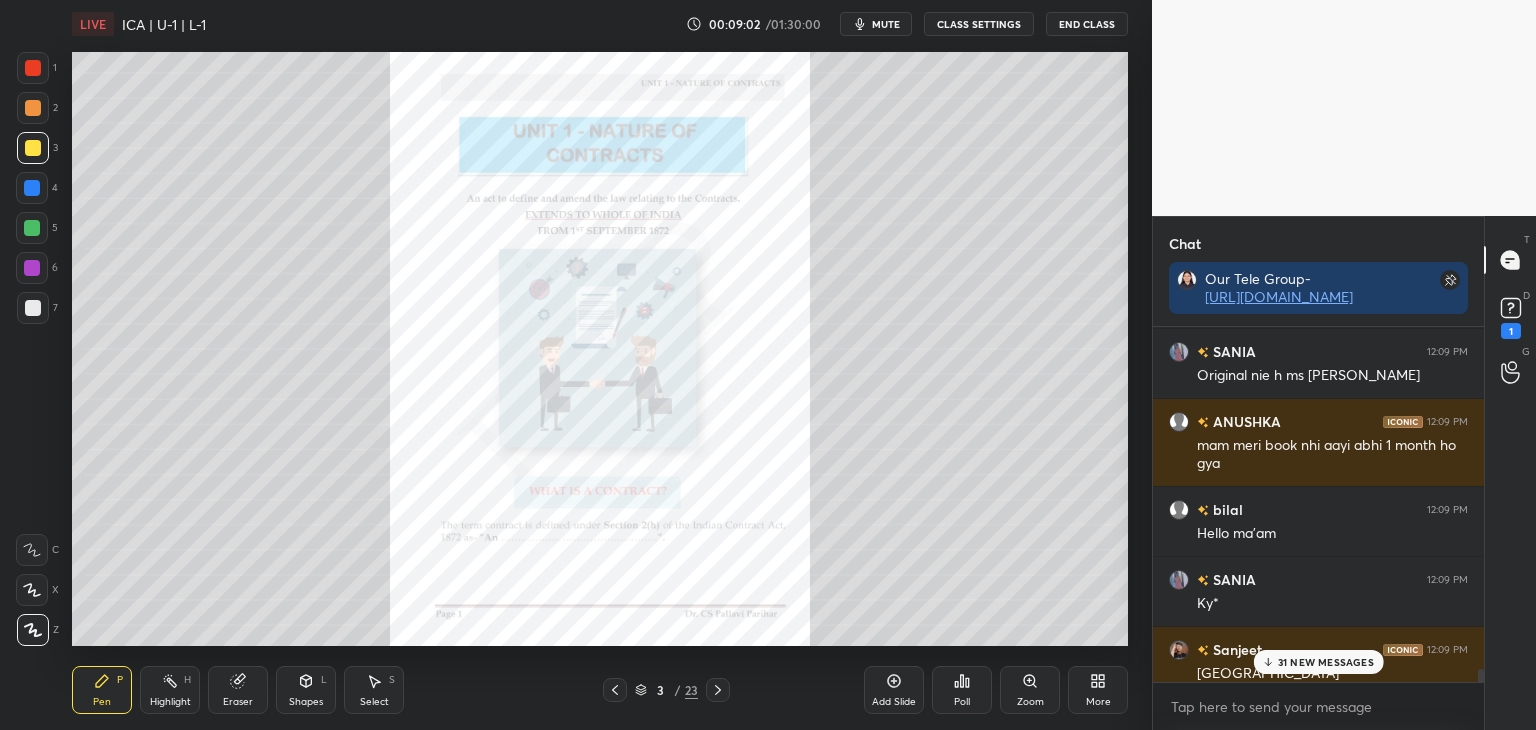 scroll, scrollTop: 11788, scrollLeft: 0, axis: vertical 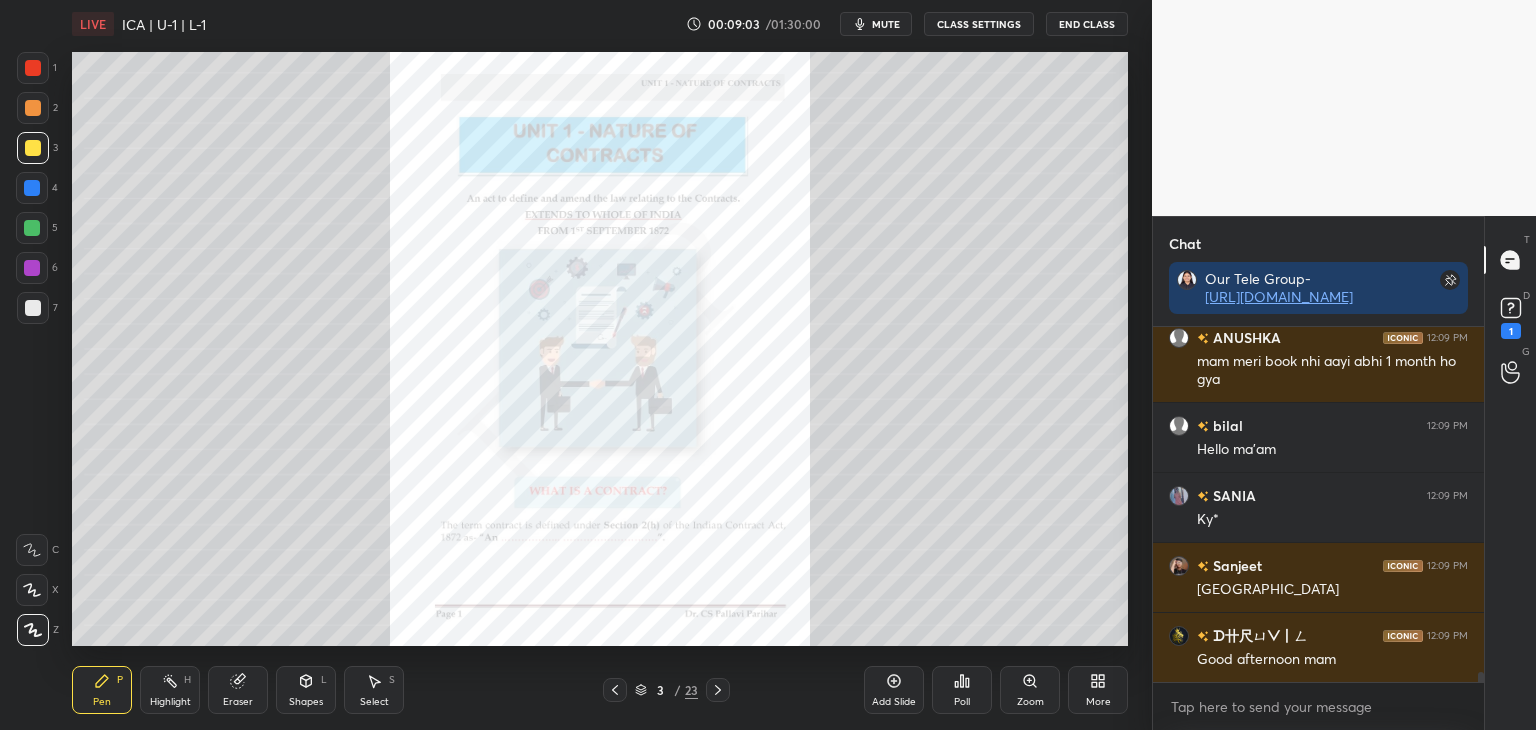 drag, startPoint x: 1481, startPoint y: 660, endPoint x: 1488, endPoint y: 698, distance: 38.63936 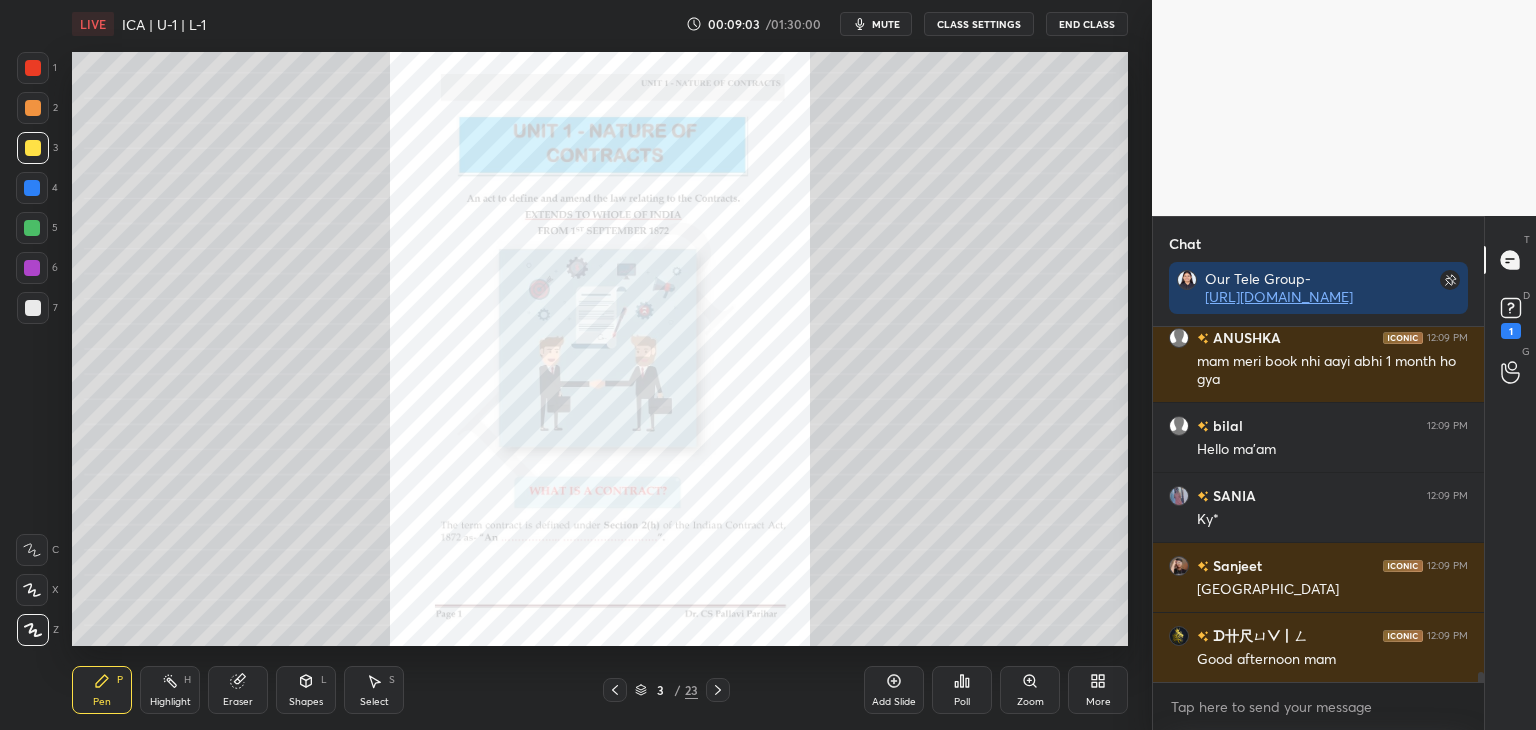 click on "Chat Our Tele Group-
[URL][DOMAIN_NAME] SANIA 12:09 PM Original nie h ms [PERSON_NAME] ANUSHKA 12:09 PM mam meri book nhi aayi abhi 1 month ho gya bilal 12:09 PM Hello ma'am SANIA 12:09 PM Ky* Sanjeet 12:09 PM Bihar ᗪ卄尺ㄩᐯ丨ㄥ 12:09 PM Good afternoon mam JUMP TO LATEST Enable hand raising Enable raise hand to speak to learners. Once enabled, chat will be turned off temporarily. Enable x   introducing Raise a hand with a doubt Now learners can raise their hand along with a doubt  How it works? Paras Asked a doubt 1 Please help me with this doubt Pick this doubt [PERSON_NAME] Asked a doubt 1 senseii pls tell me what is the spelling of 'pyari' in english Pick this doubt NEW DOUBTS ASKED No one has raised a hand yet Can't raise hand Looks like educator just invited you to speak. Please wait before you can raise your hand again. Got it T Messages (T) D Doubts (D) 1 G Raise Hand (G)" at bounding box center (1344, 473) 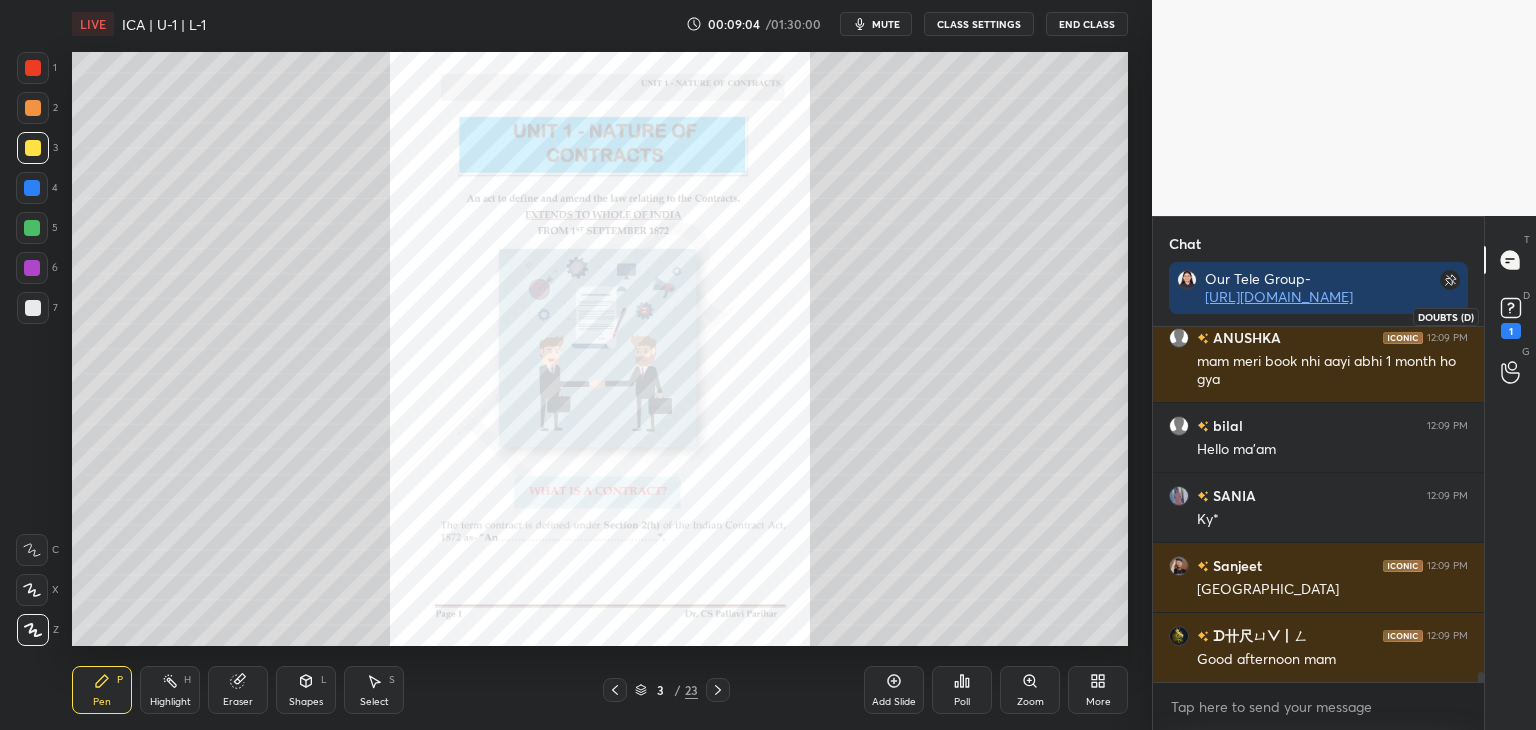 click 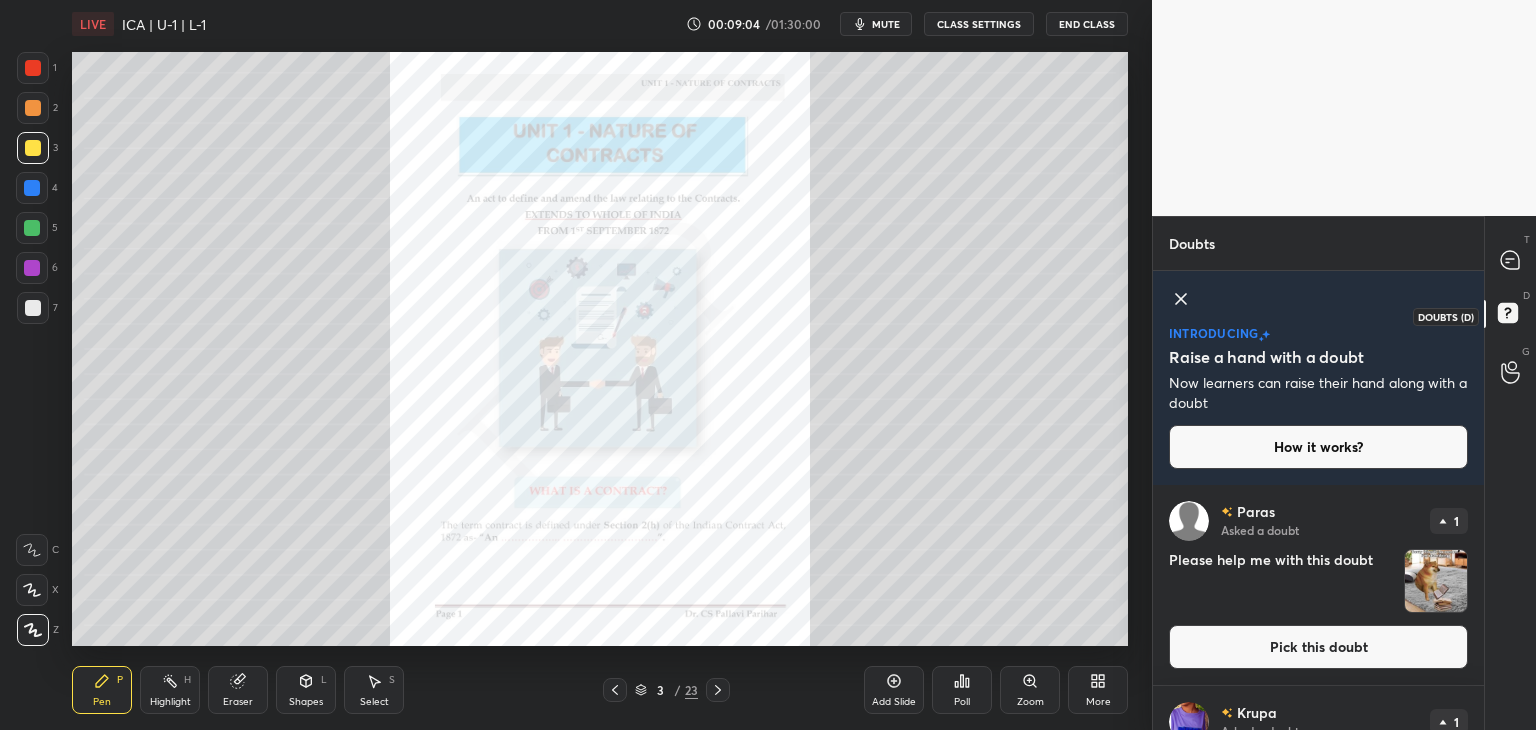 scroll, scrollTop: 12, scrollLeft: 0, axis: vertical 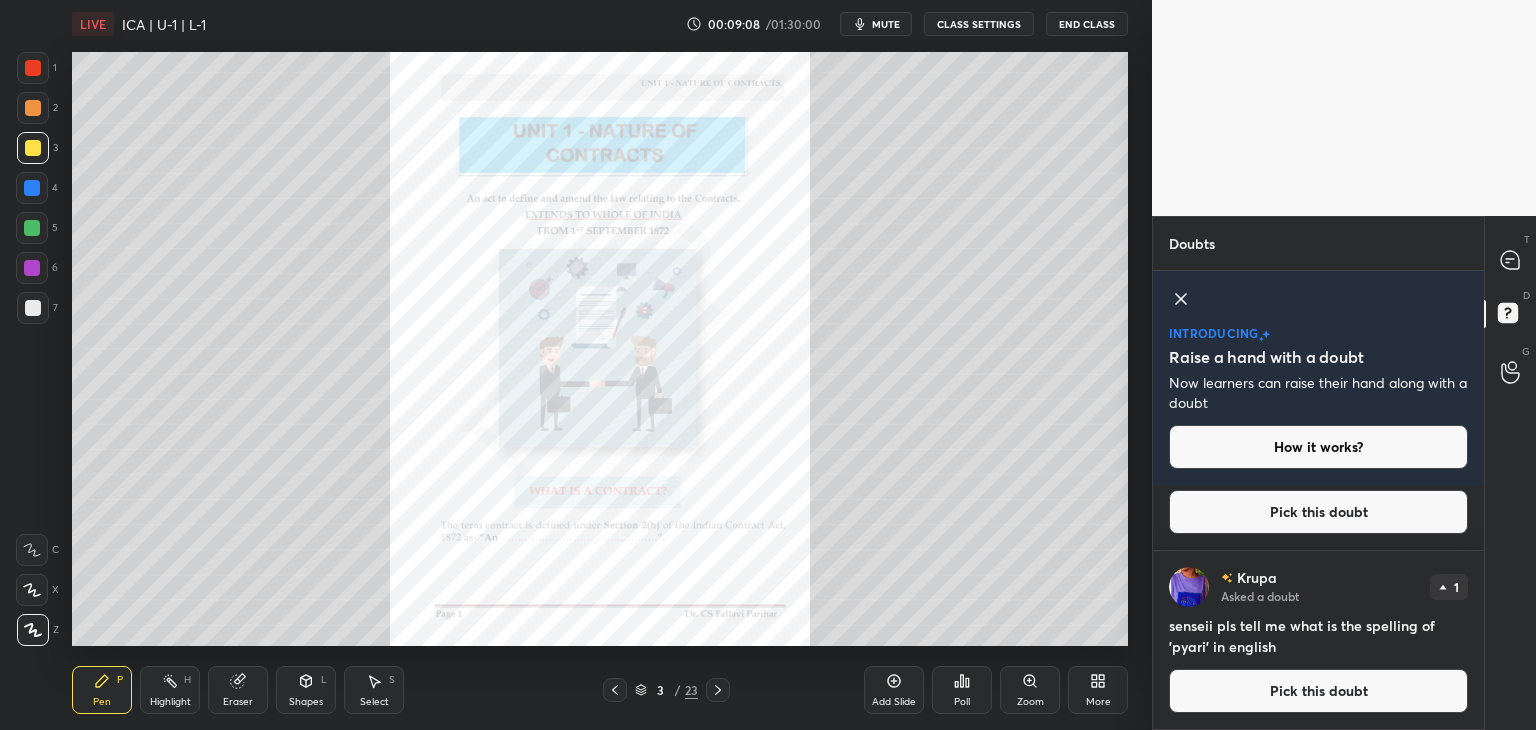 click on "Pick this doubt" at bounding box center (1318, 691) 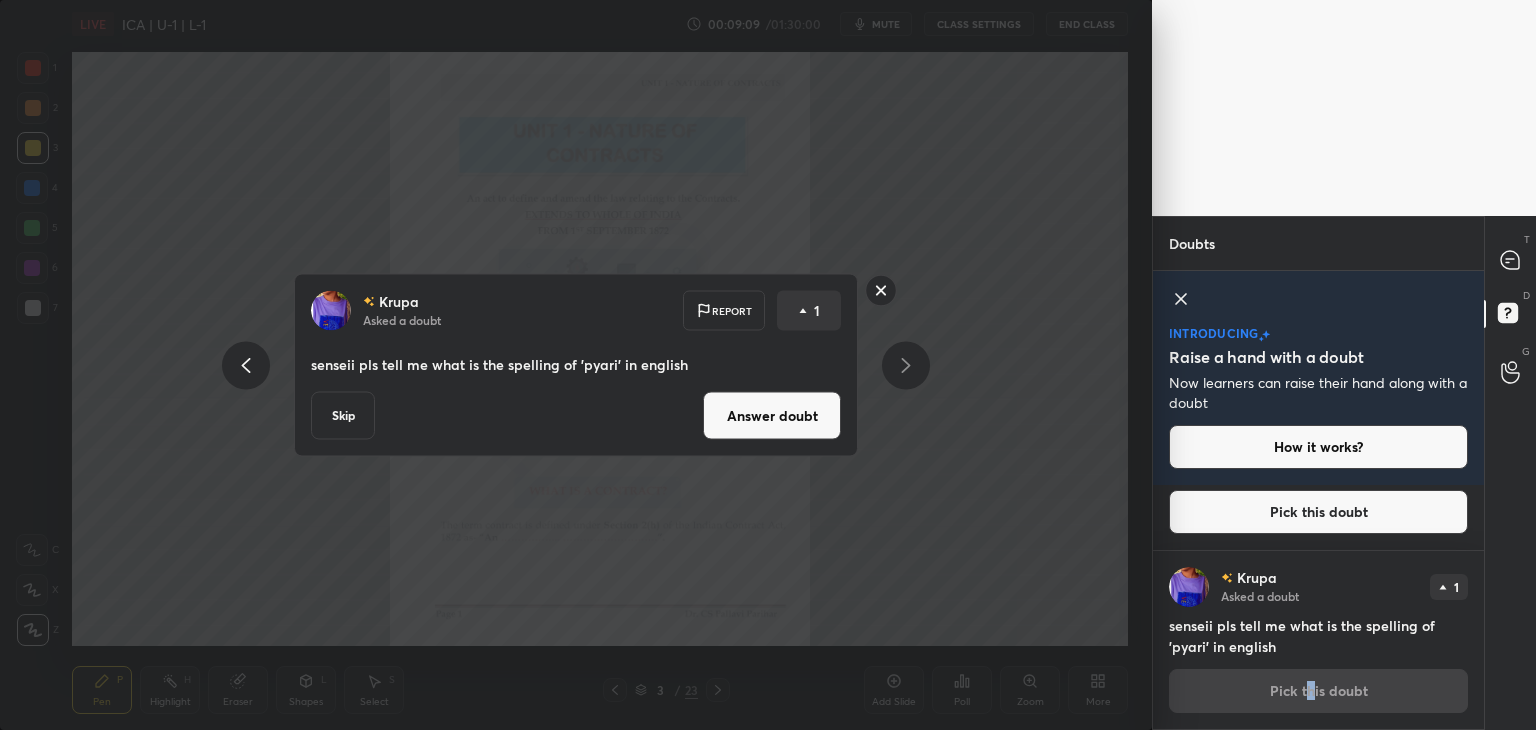 click on "Answer doubt" at bounding box center [772, 416] 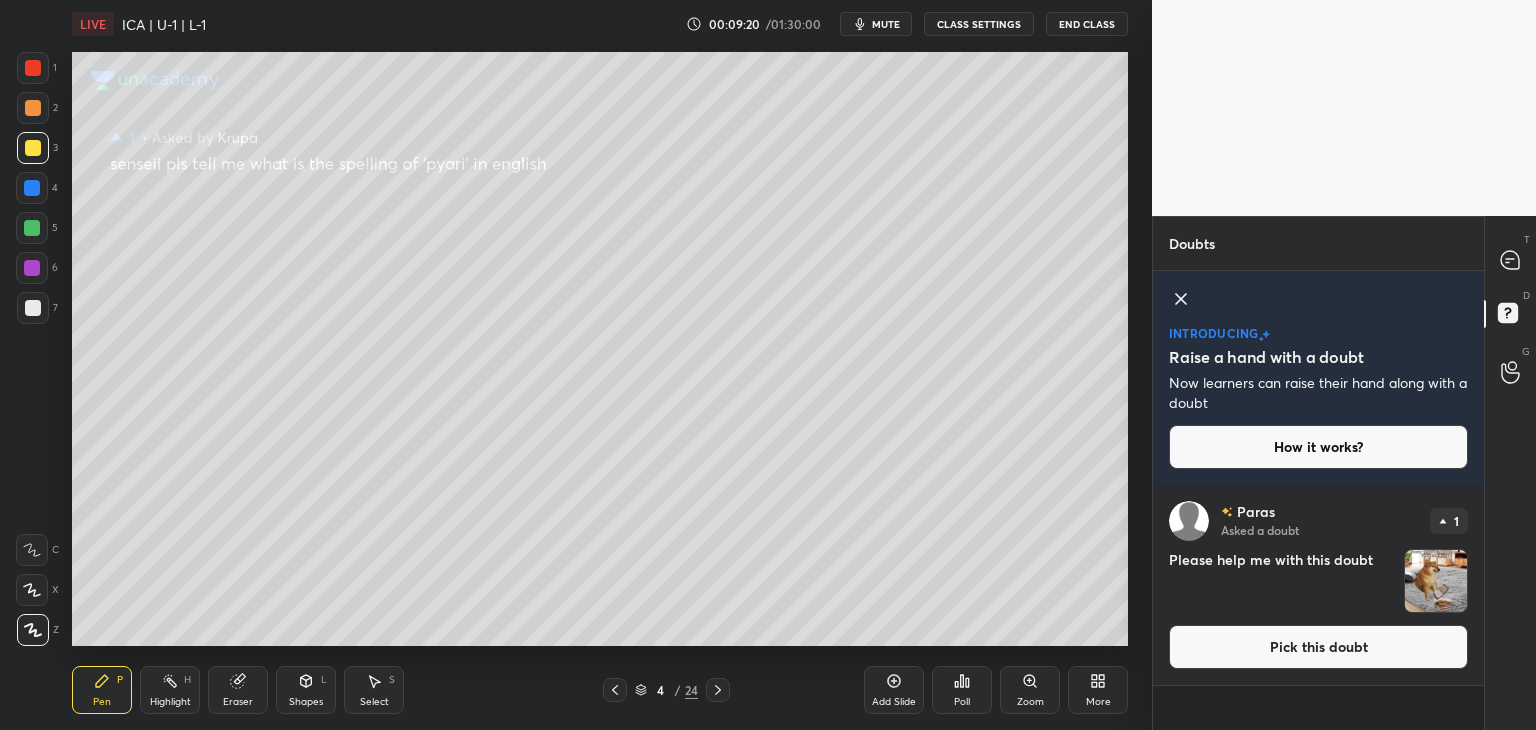 drag, startPoint x: 1371, startPoint y: 649, endPoint x: 1280, endPoint y: 658, distance: 91.44397 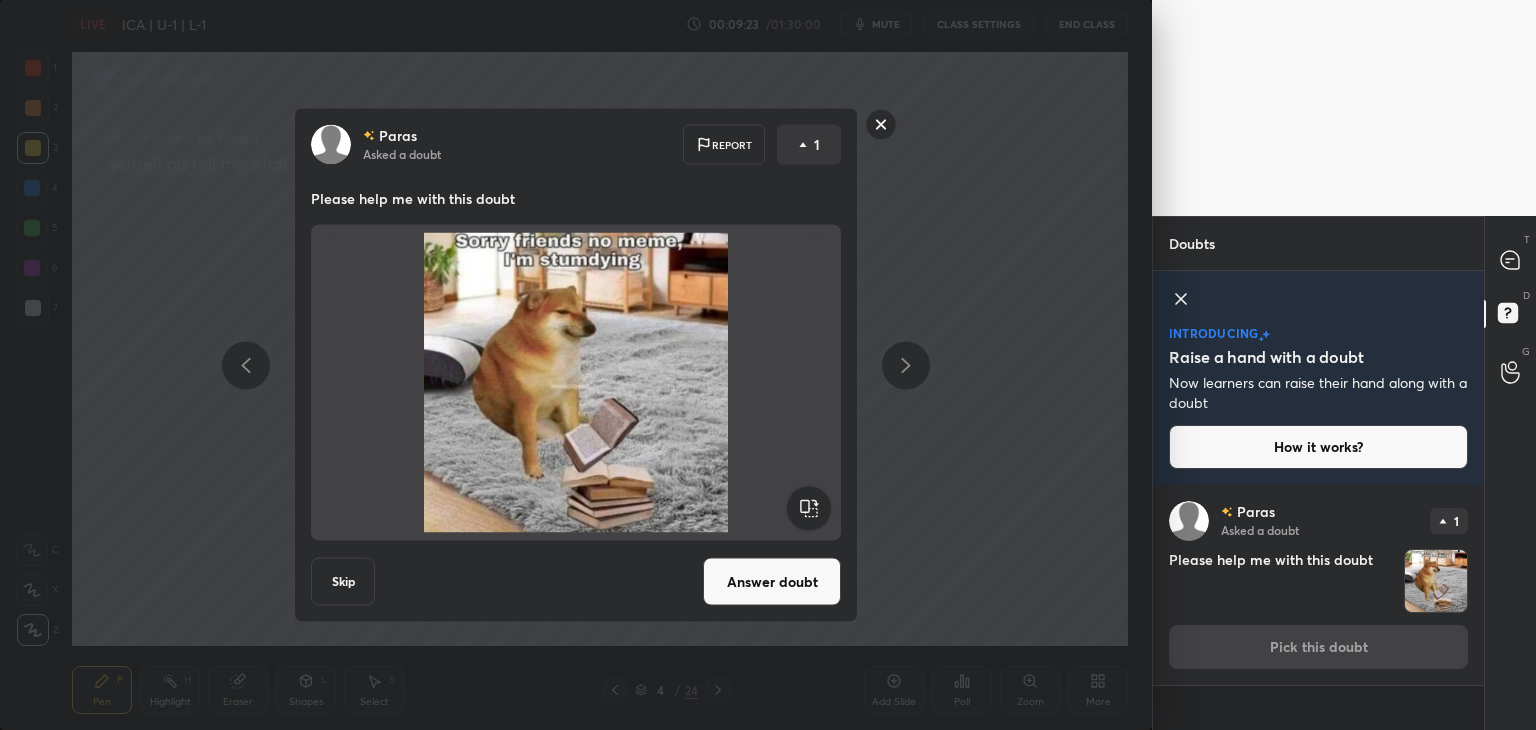 click on "Answer doubt" at bounding box center [772, 582] 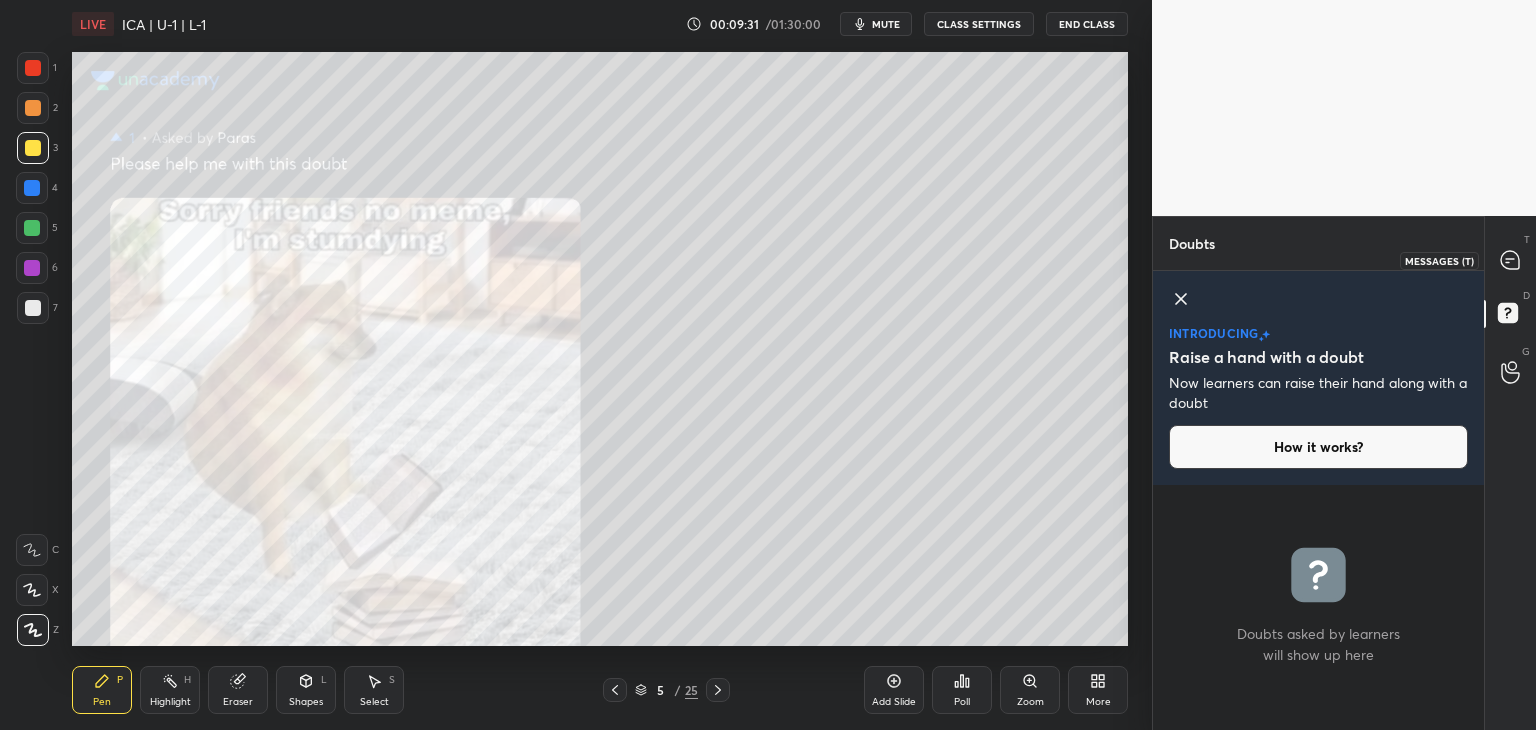 click at bounding box center (1511, 260) 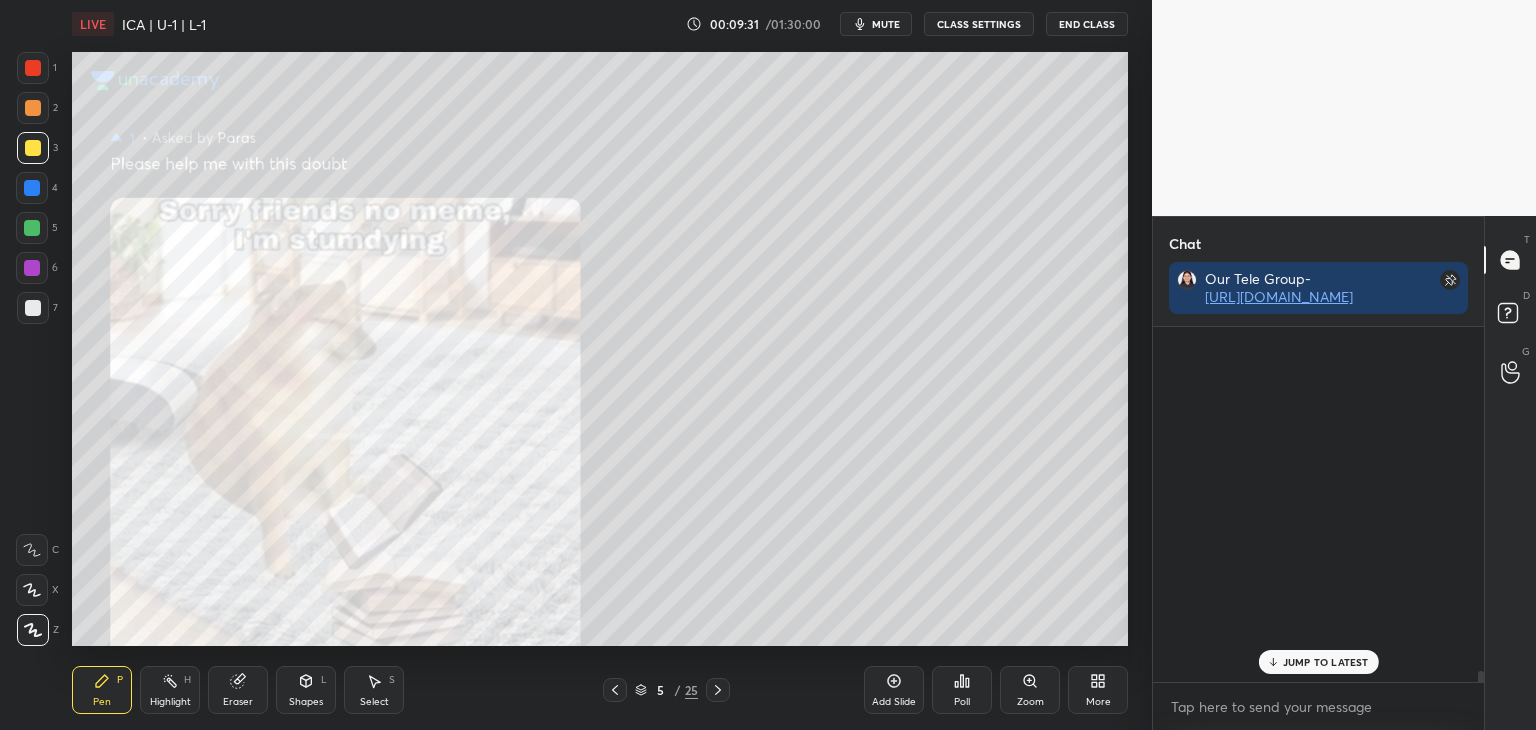 scroll, scrollTop: 12150, scrollLeft: 0, axis: vertical 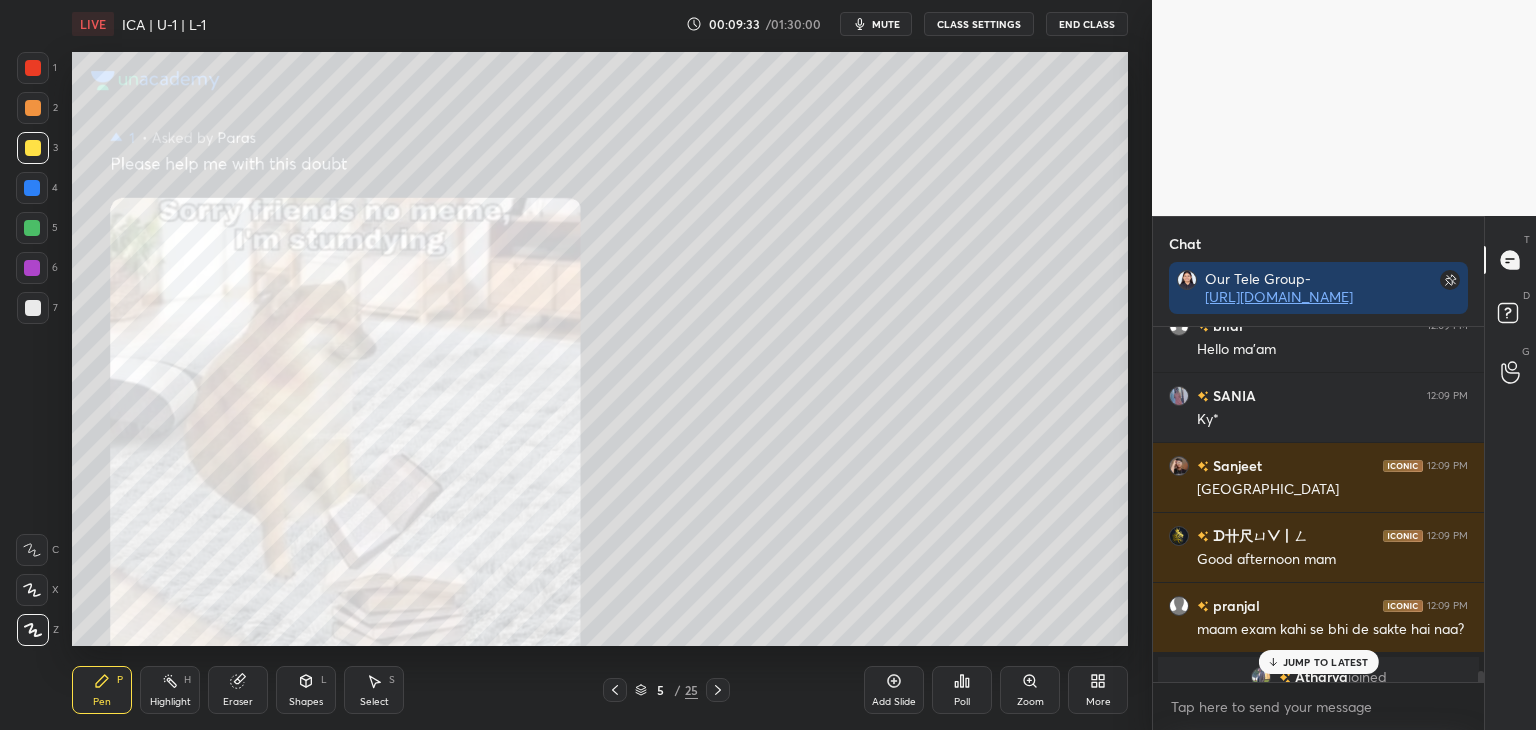 click on "JUMP TO LATEST" at bounding box center (1326, 662) 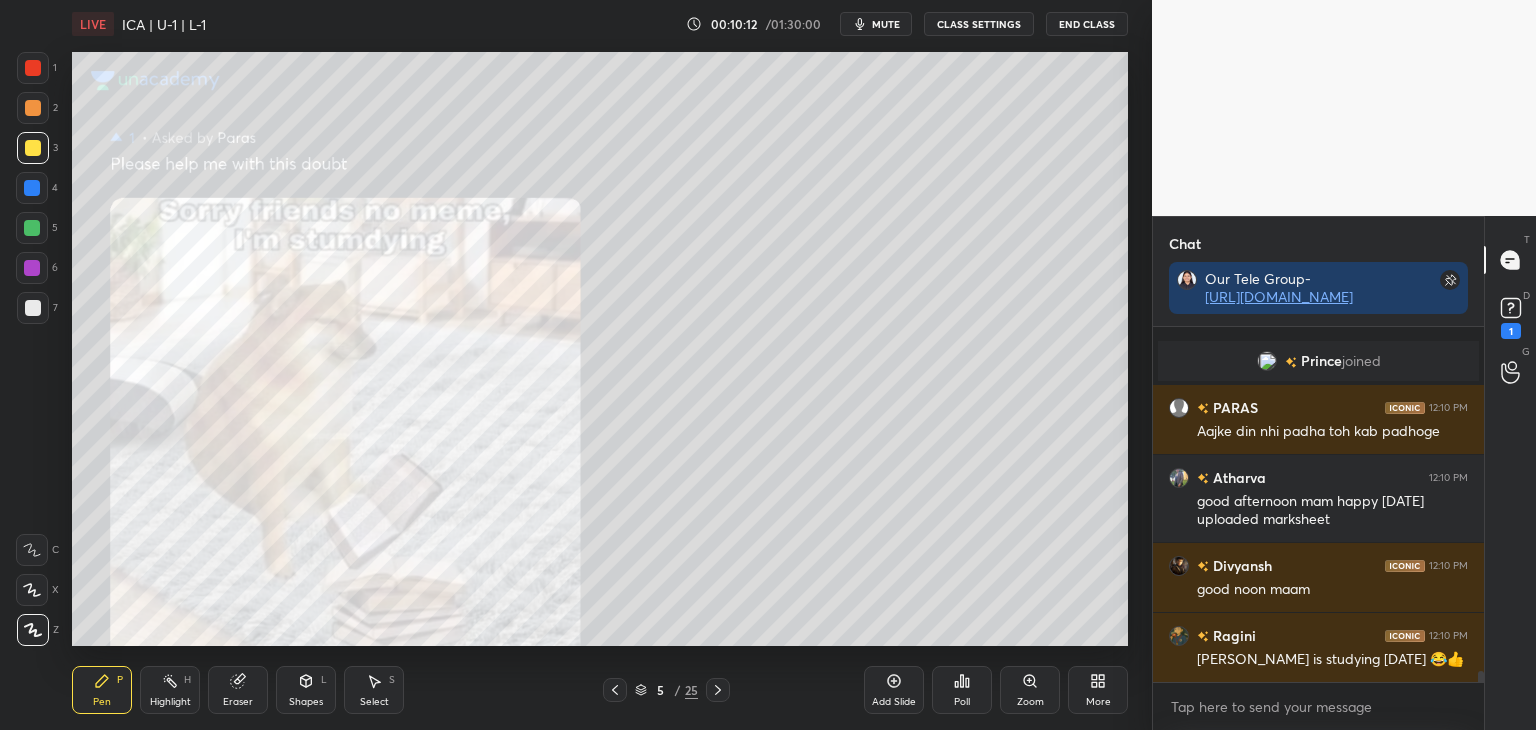 scroll, scrollTop: 11468, scrollLeft: 0, axis: vertical 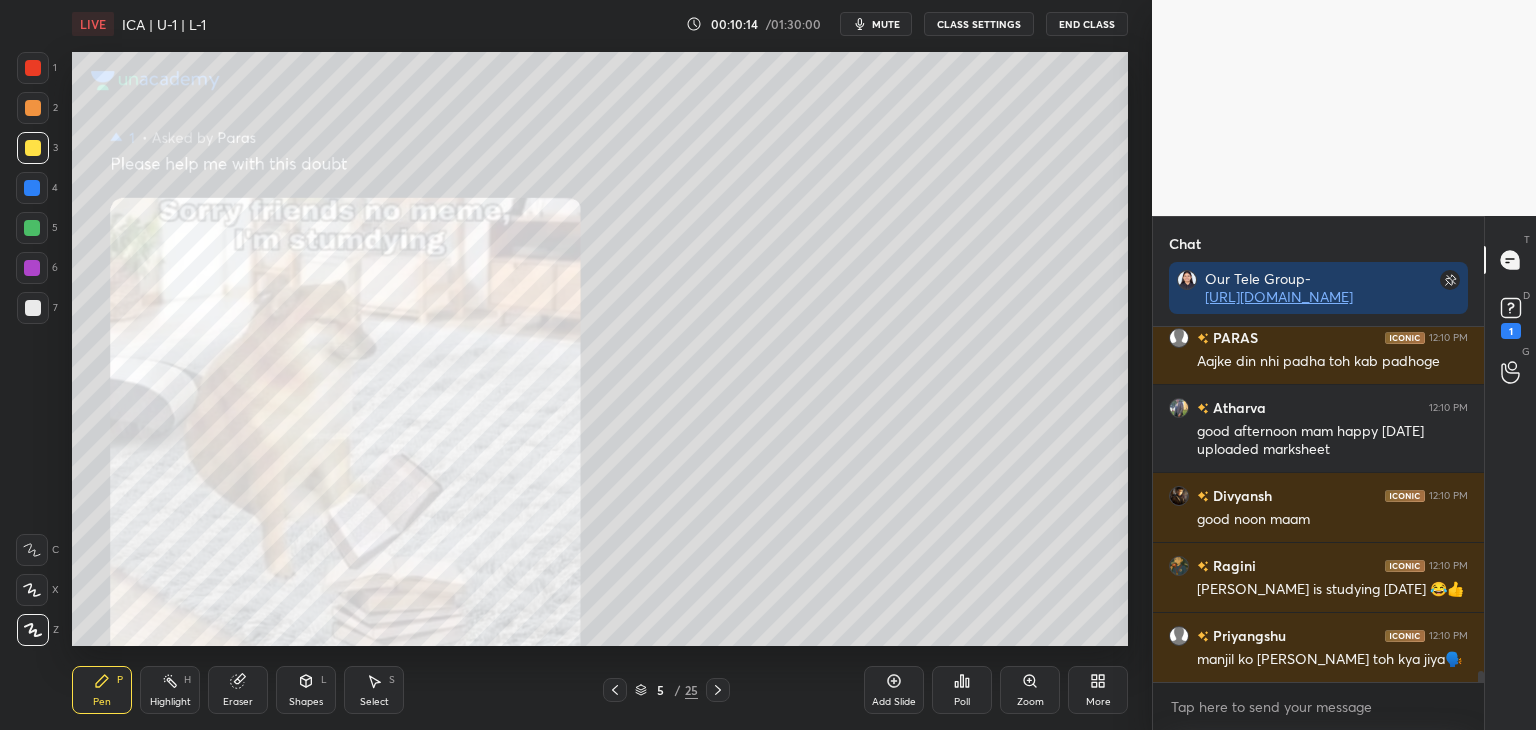 click at bounding box center (615, 690) 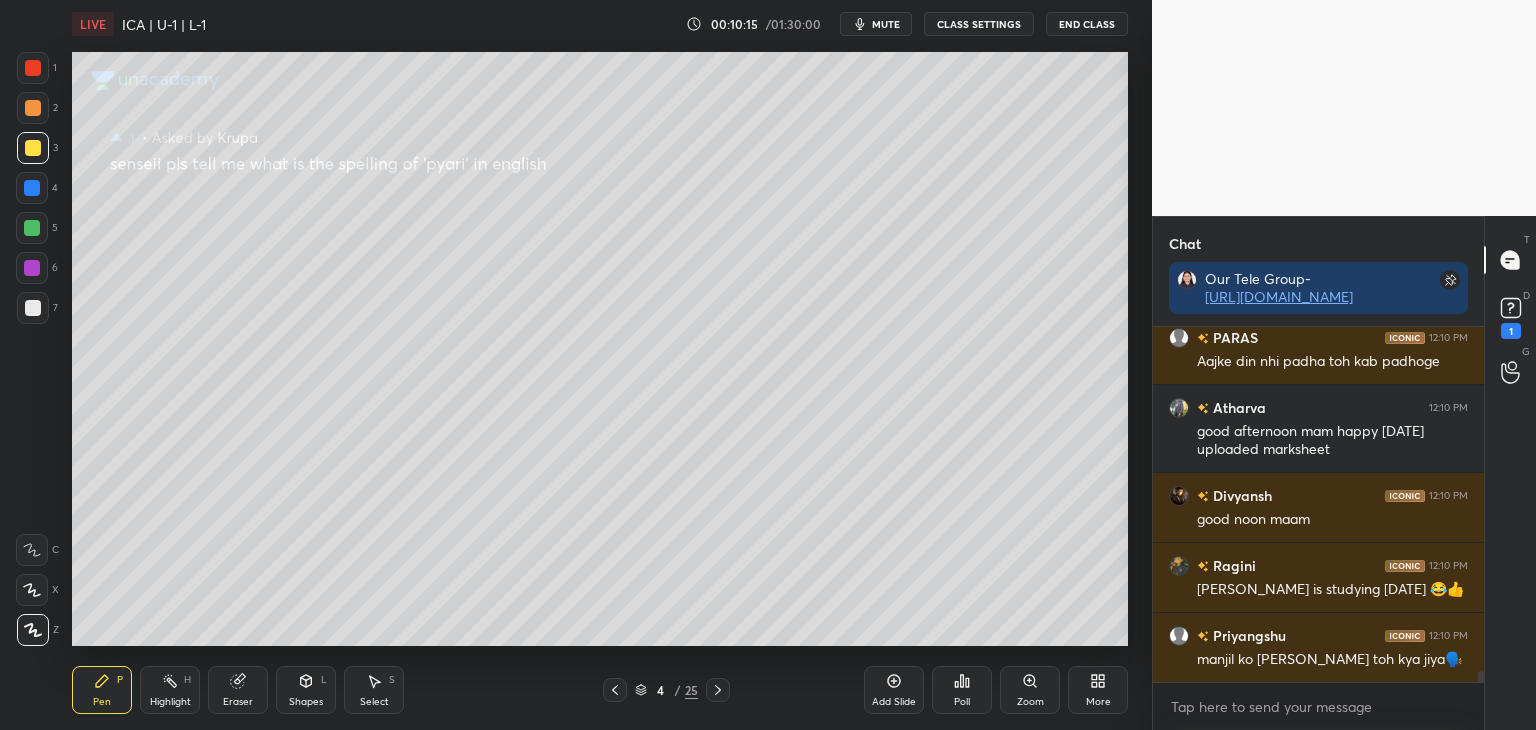 scroll, scrollTop: 11538, scrollLeft: 0, axis: vertical 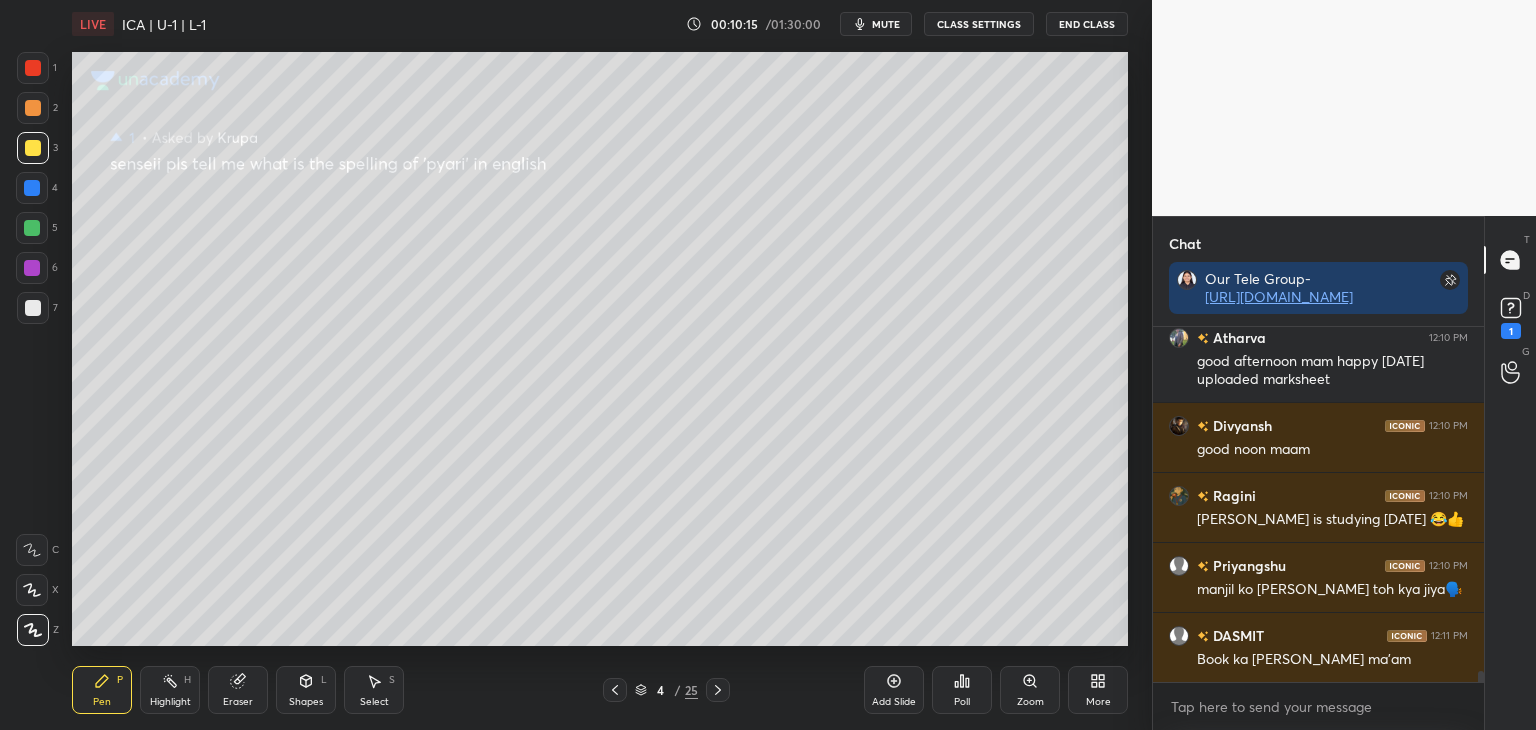 click 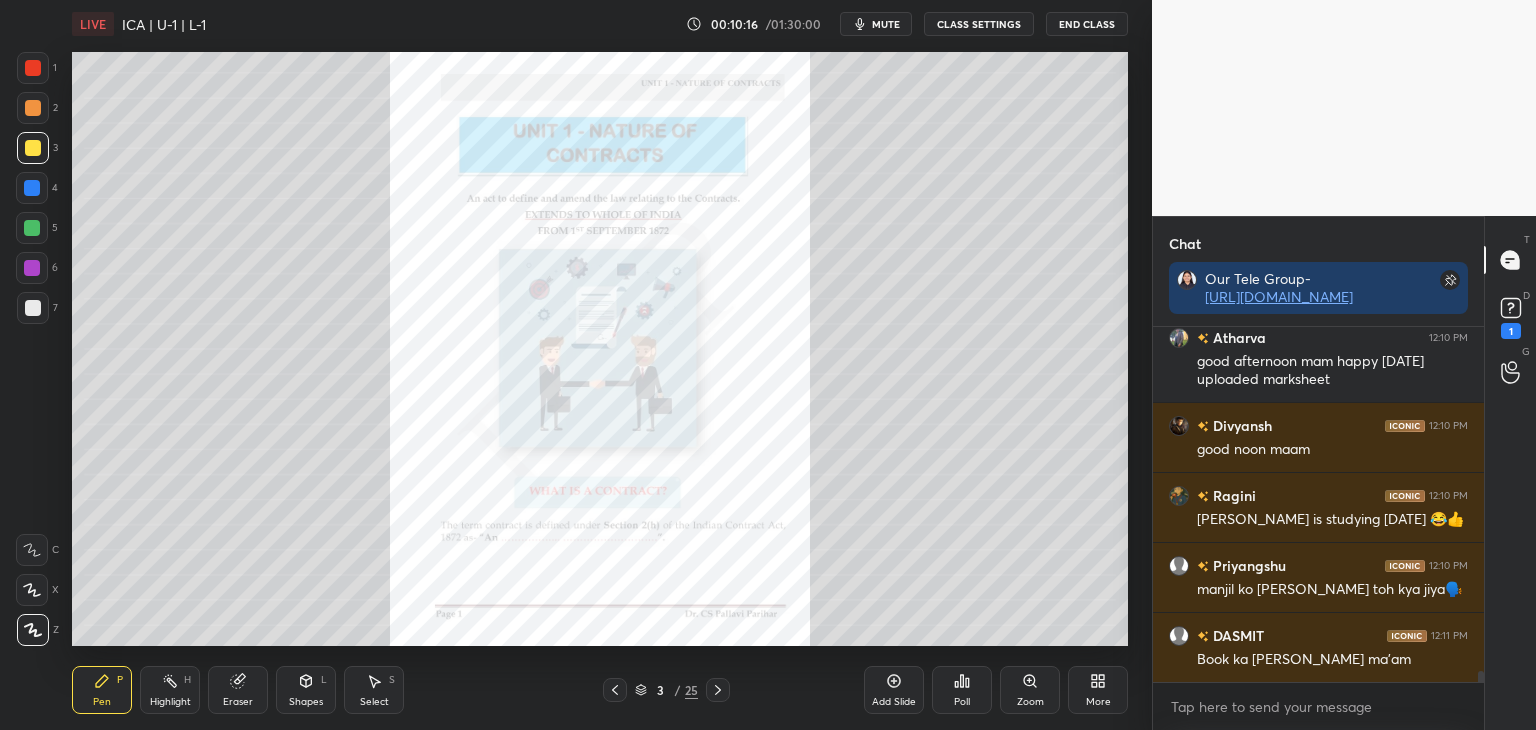scroll, scrollTop: 11608, scrollLeft: 0, axis: vertical 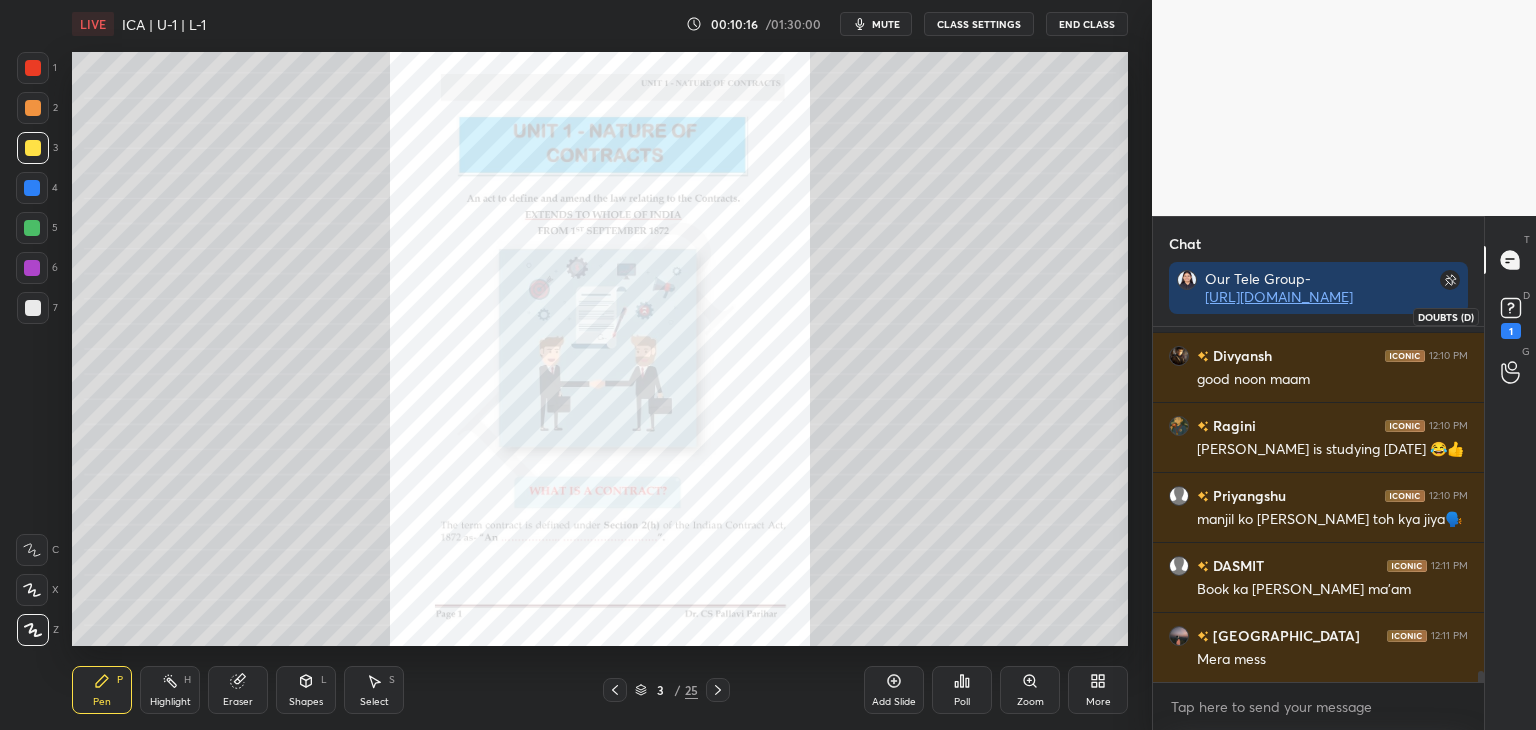 click 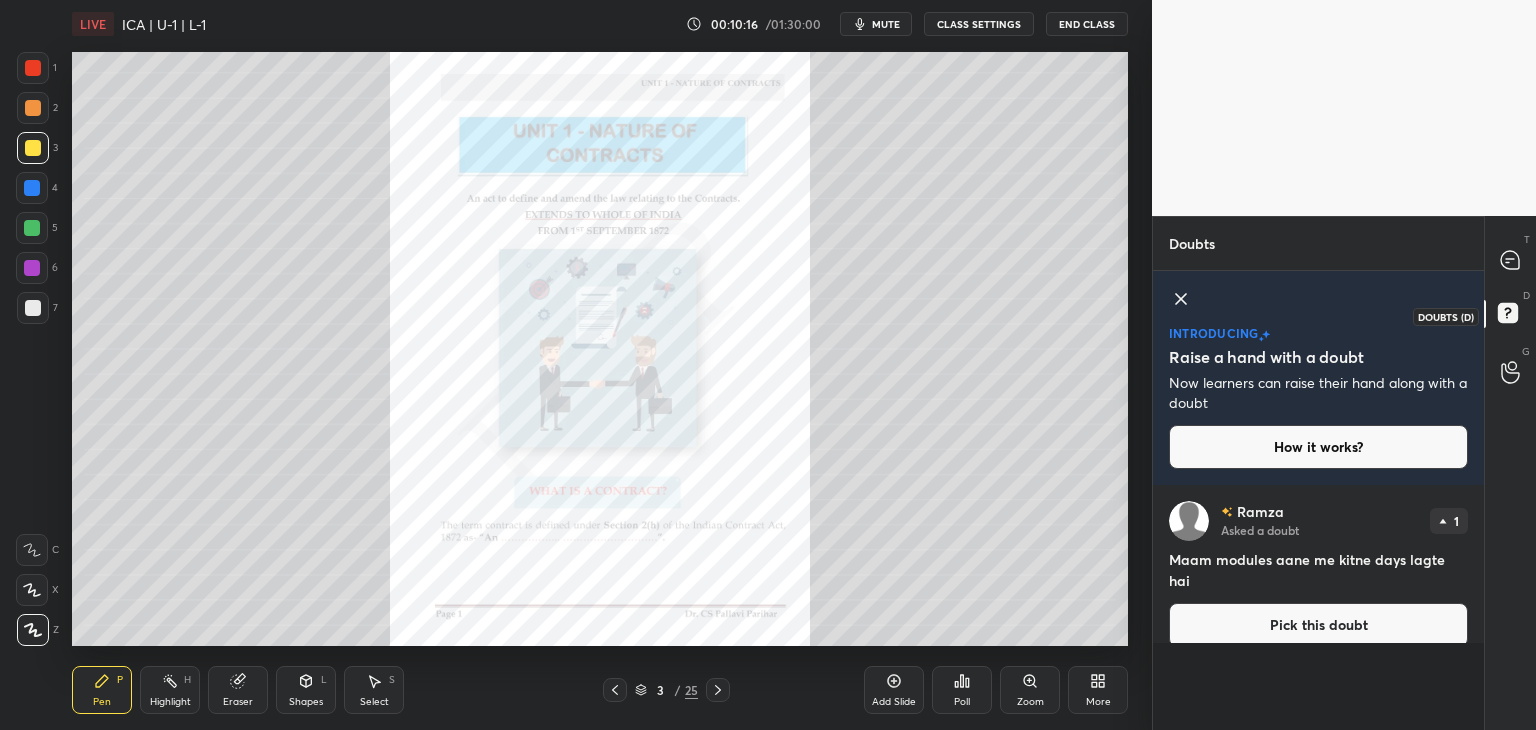 scroll, scrollTop: 7, scrollLeft: 6, axis: both 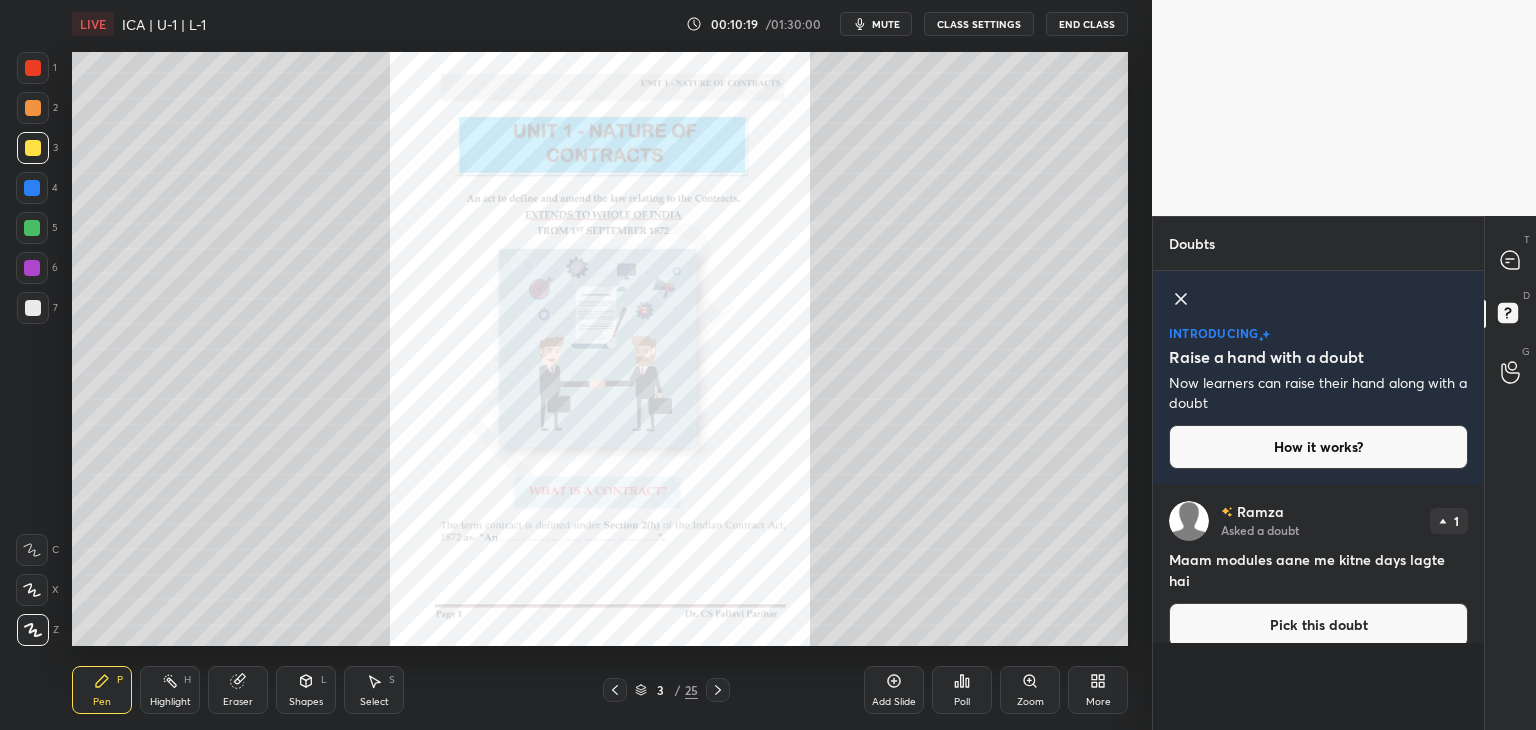 click on "Pick this doubt" at bounding box center [1318, 625] 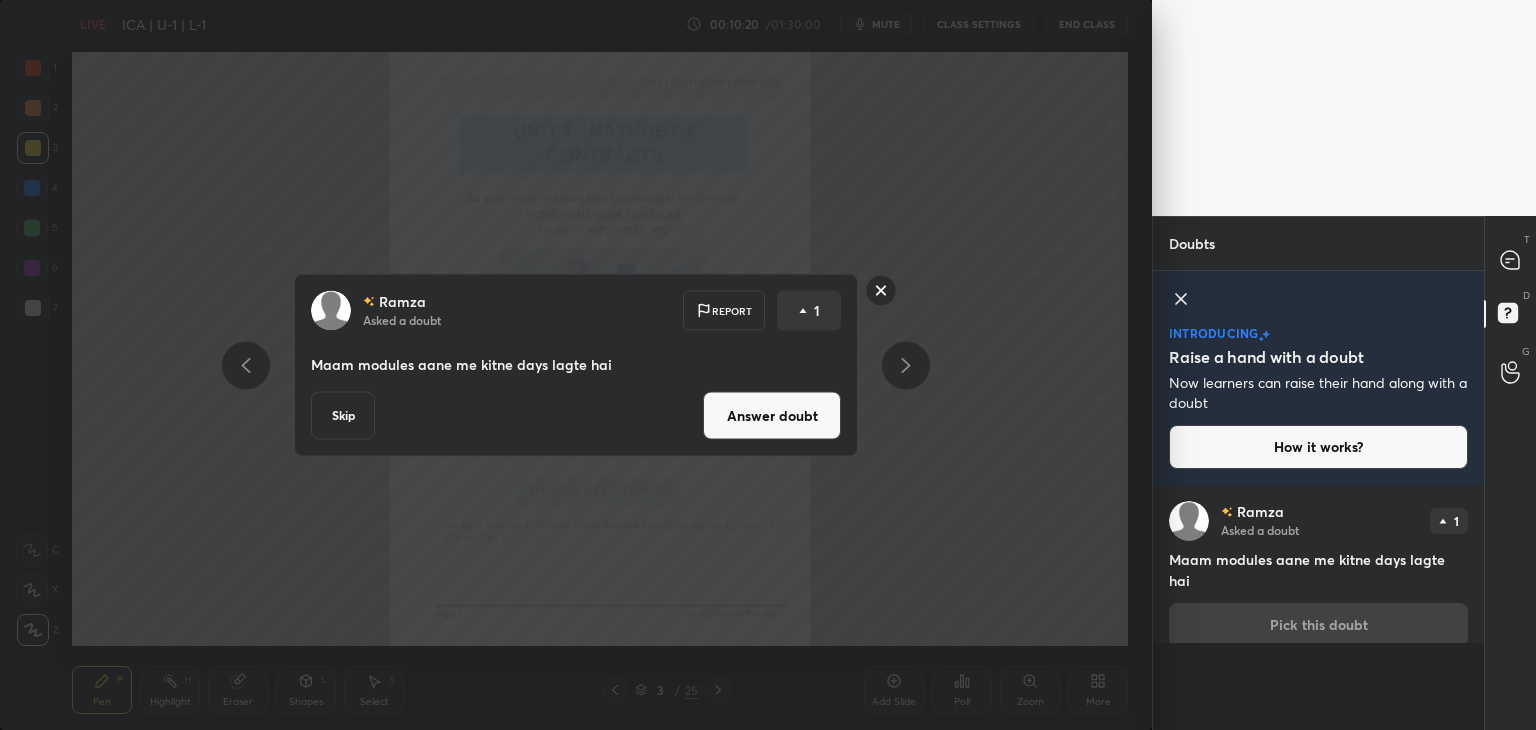 click on "Answer doubt" at bounding box center [772, 416] 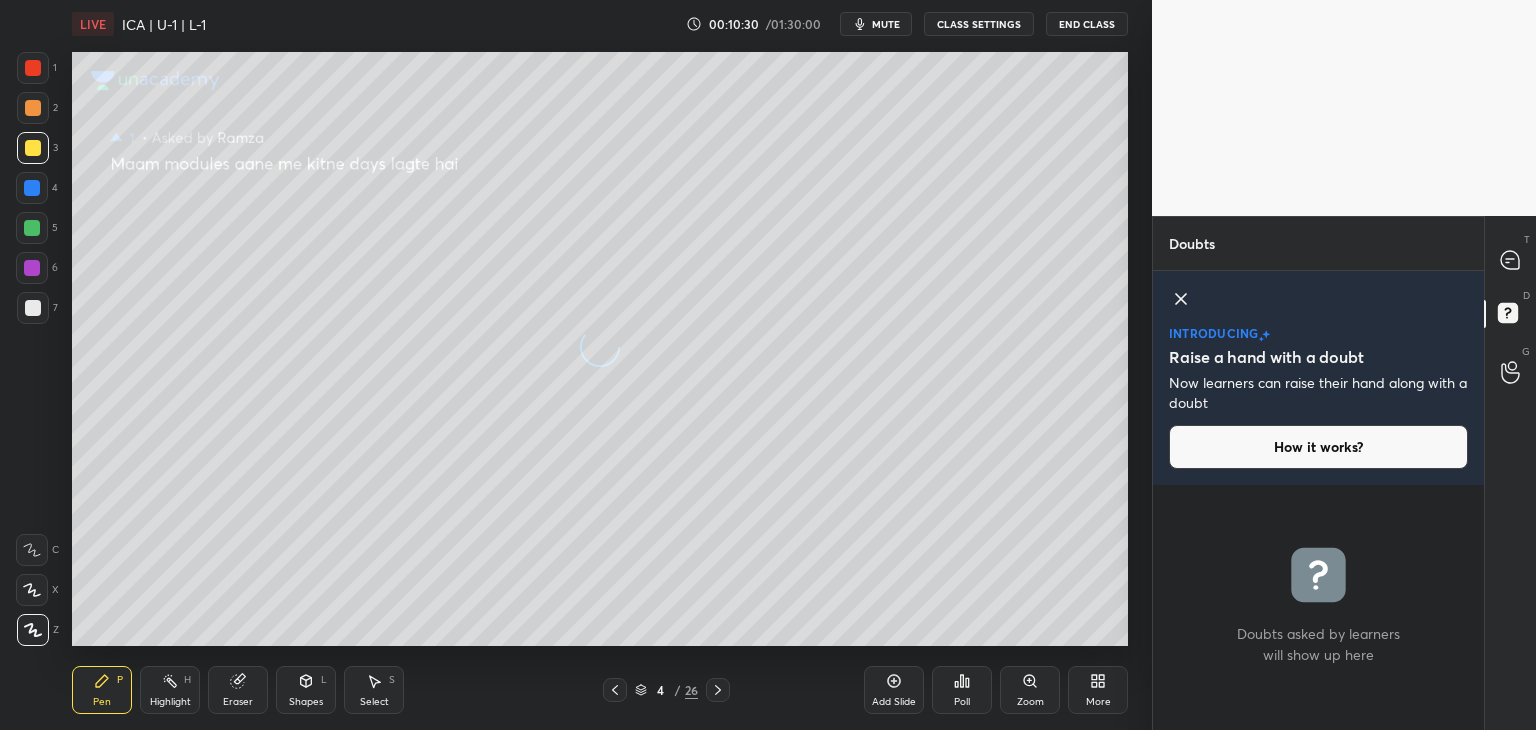 click 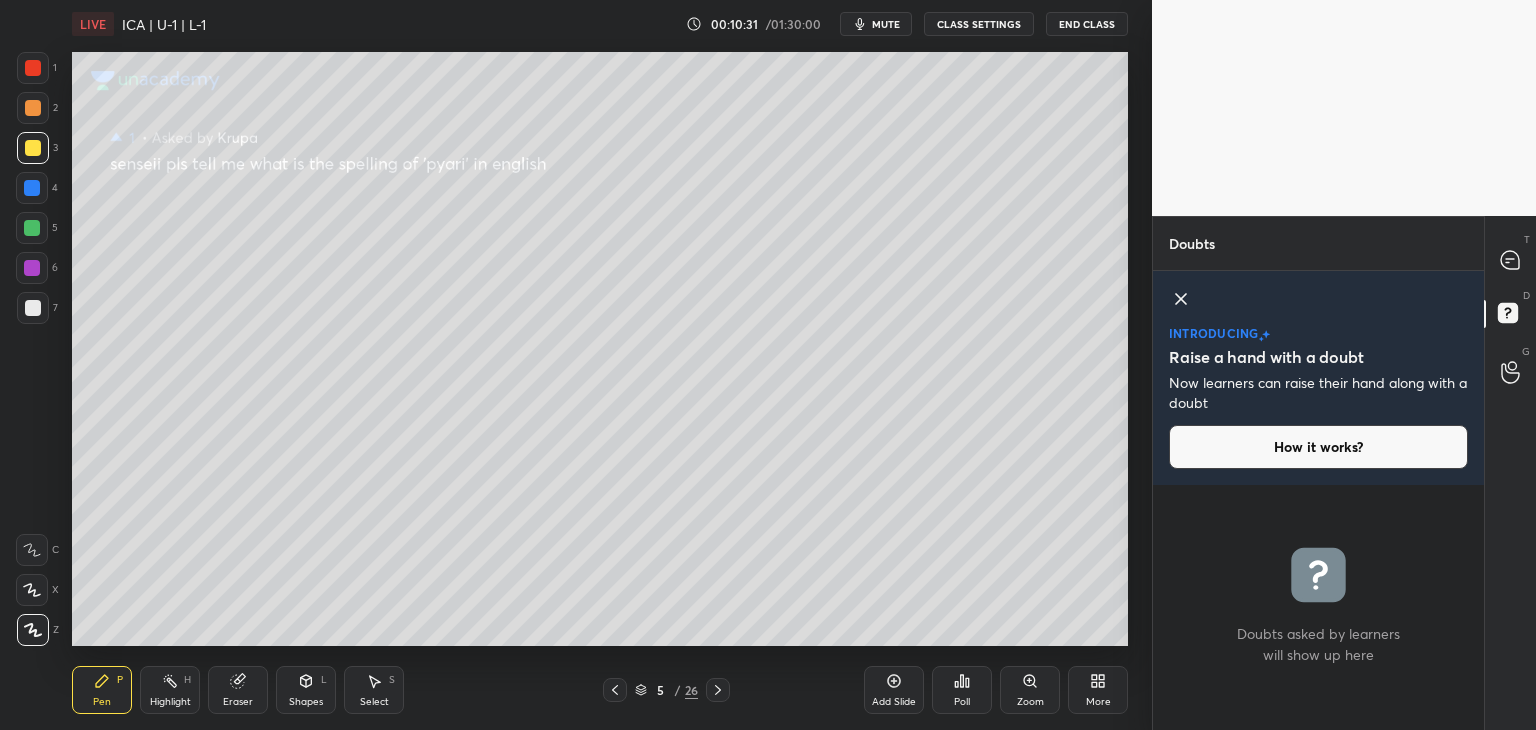 click 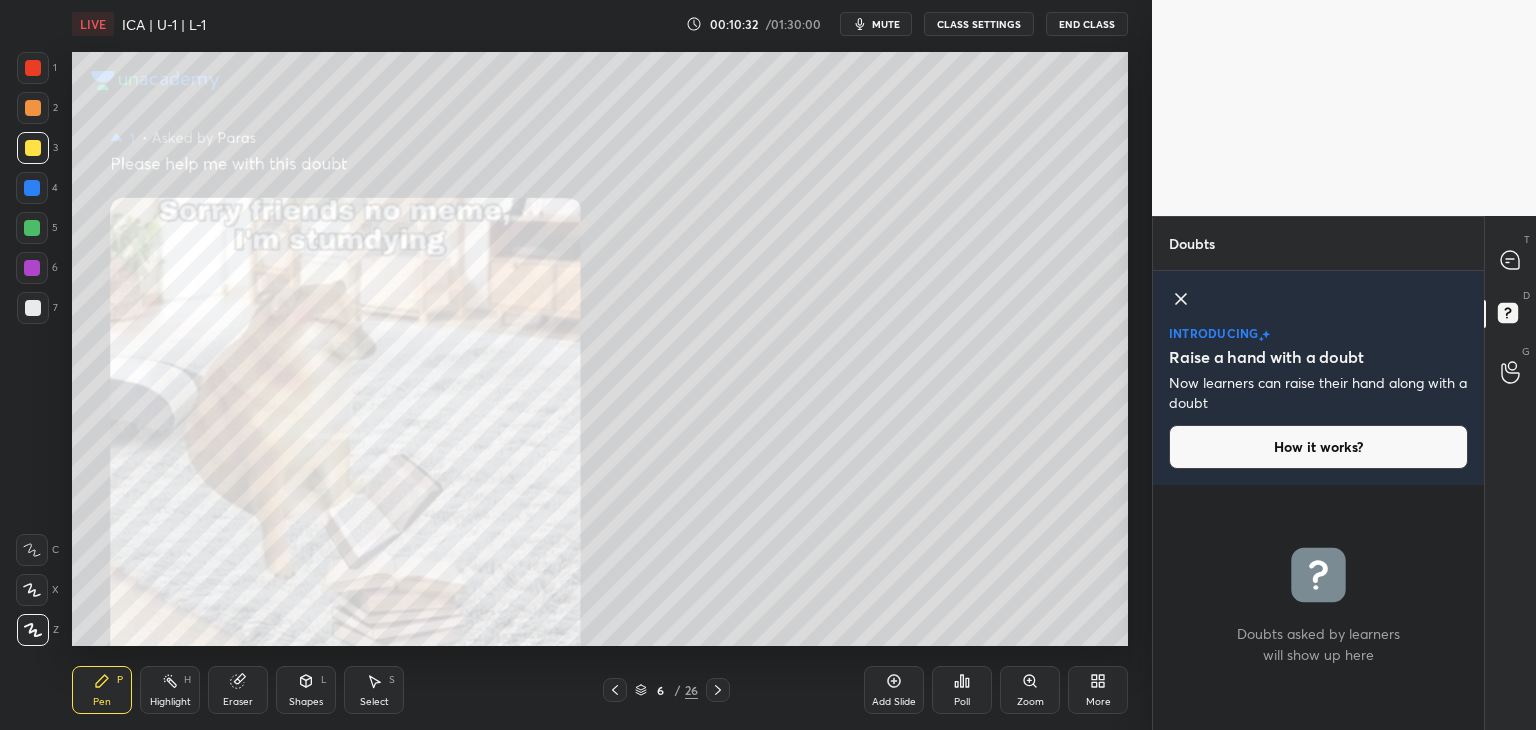 click 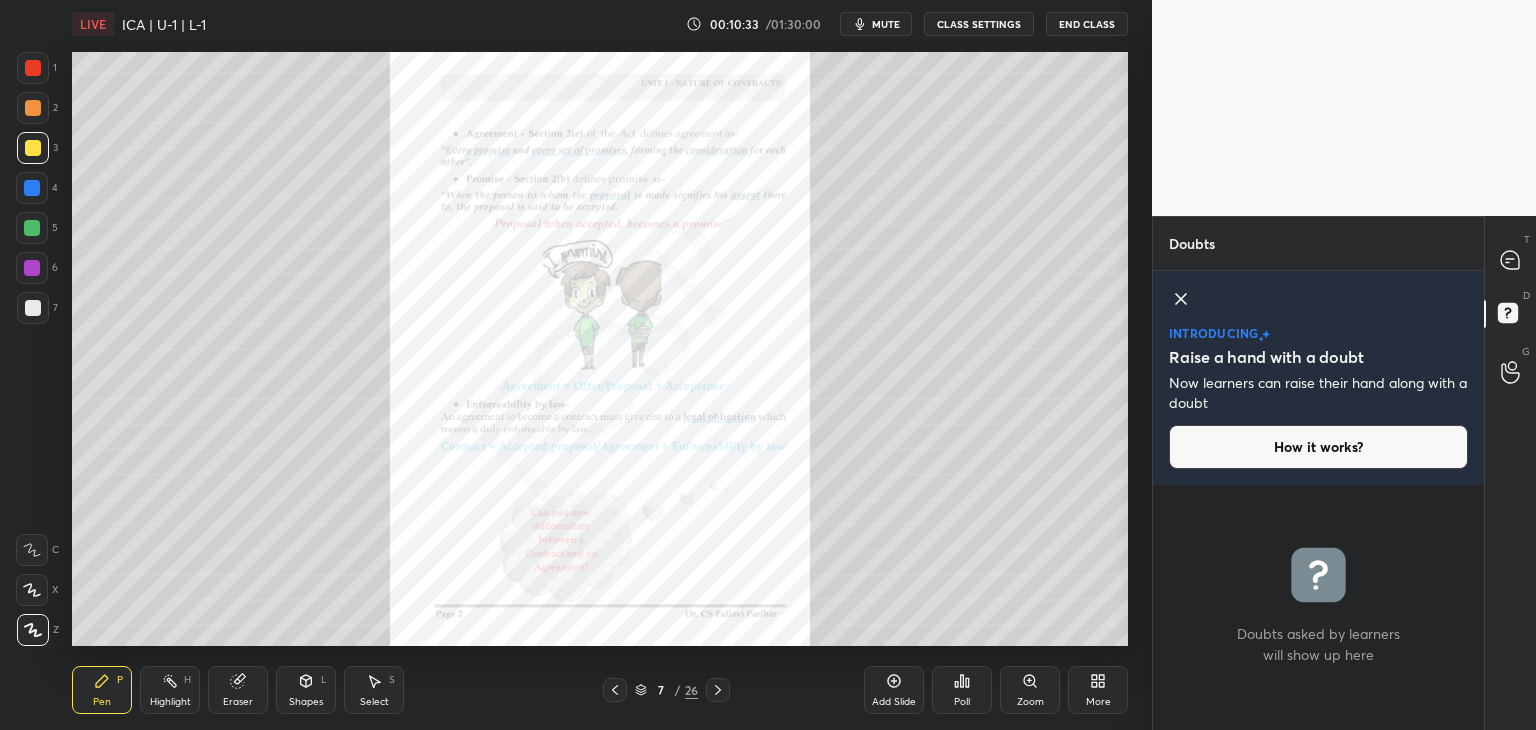 click 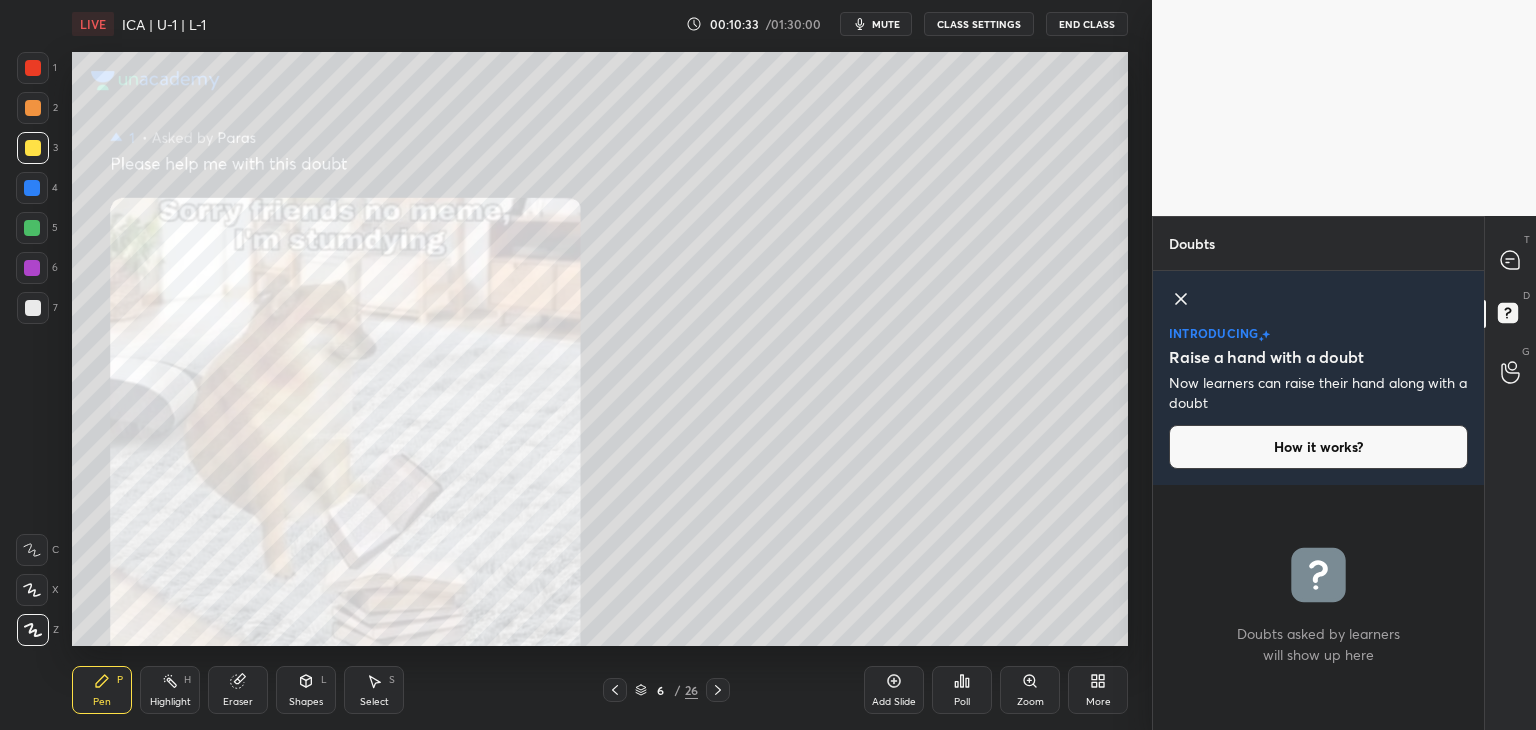 click 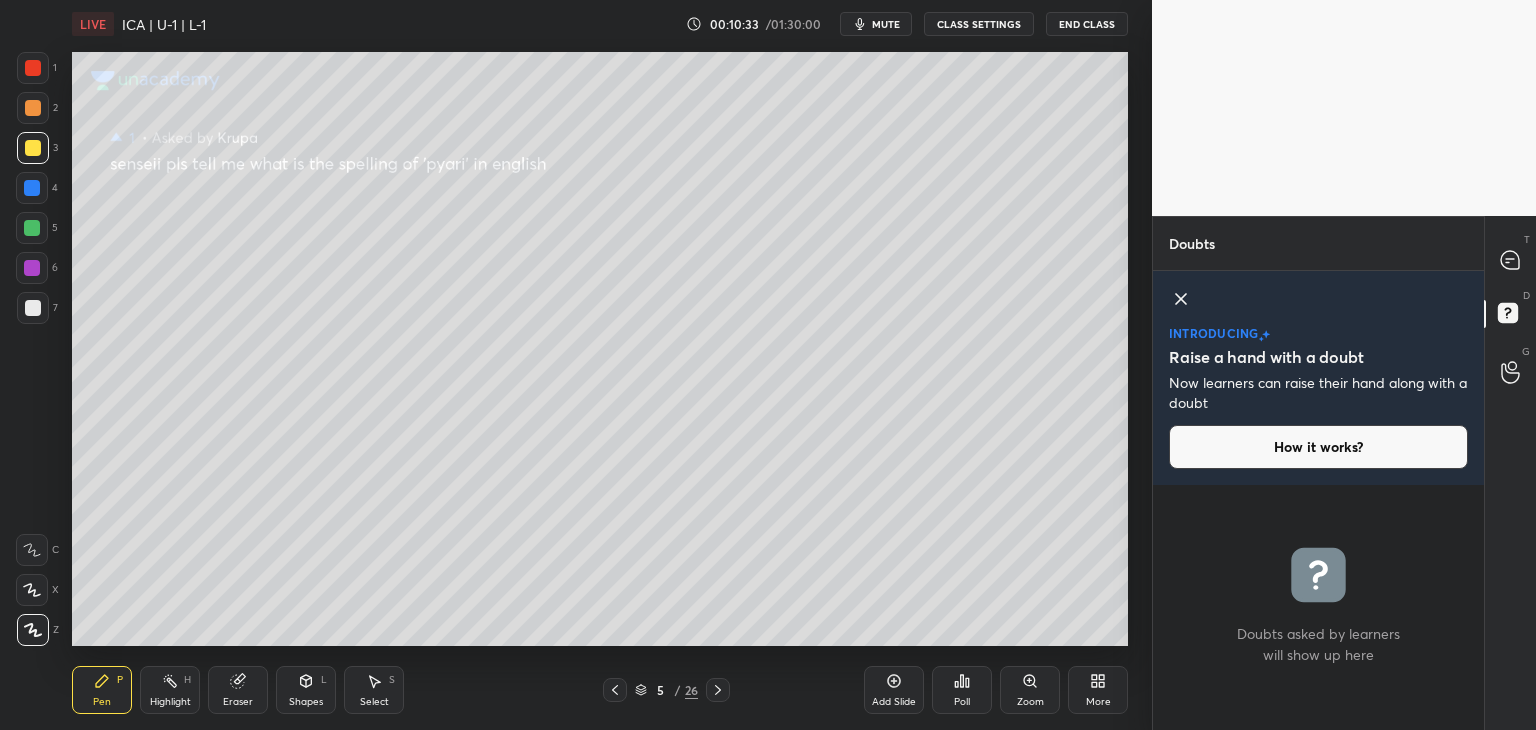 click 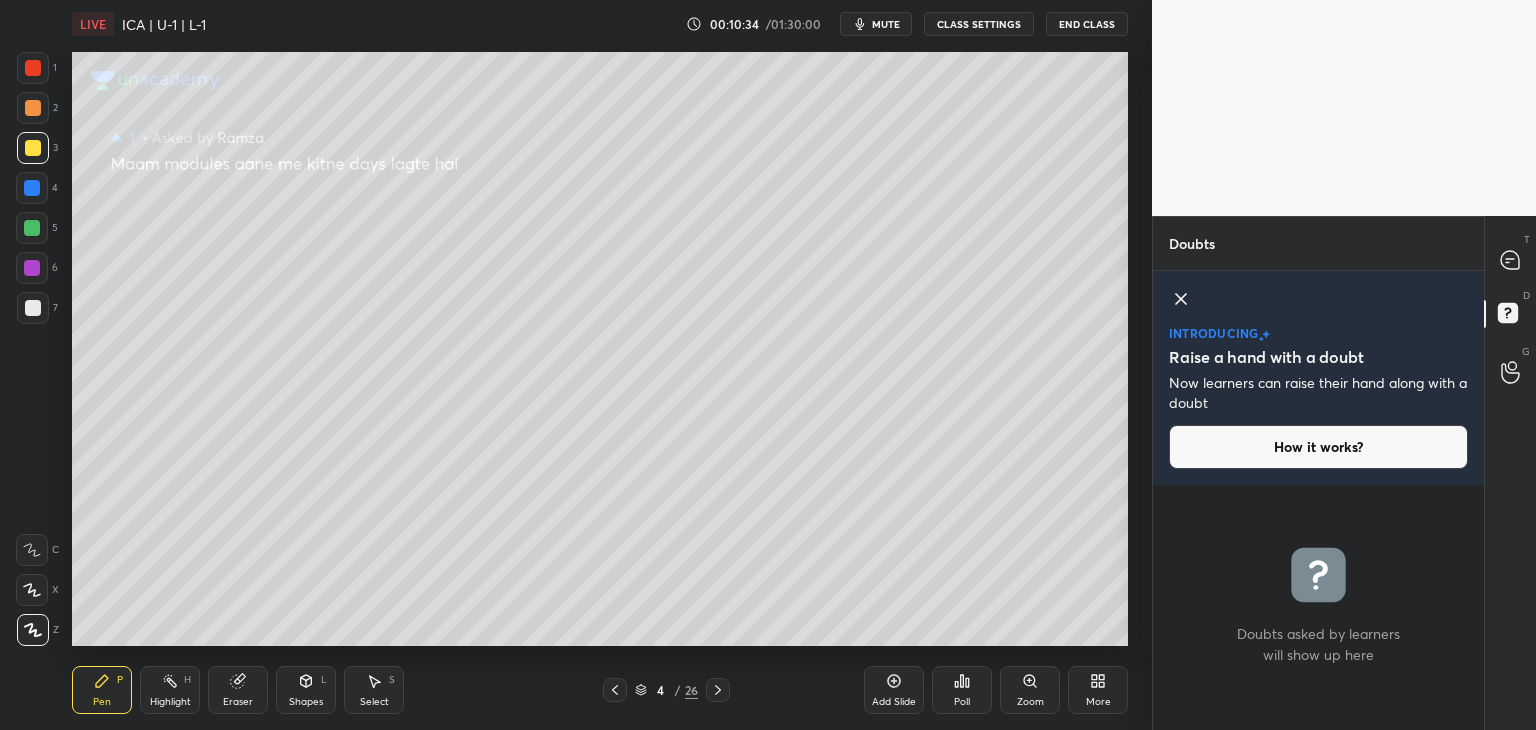 click 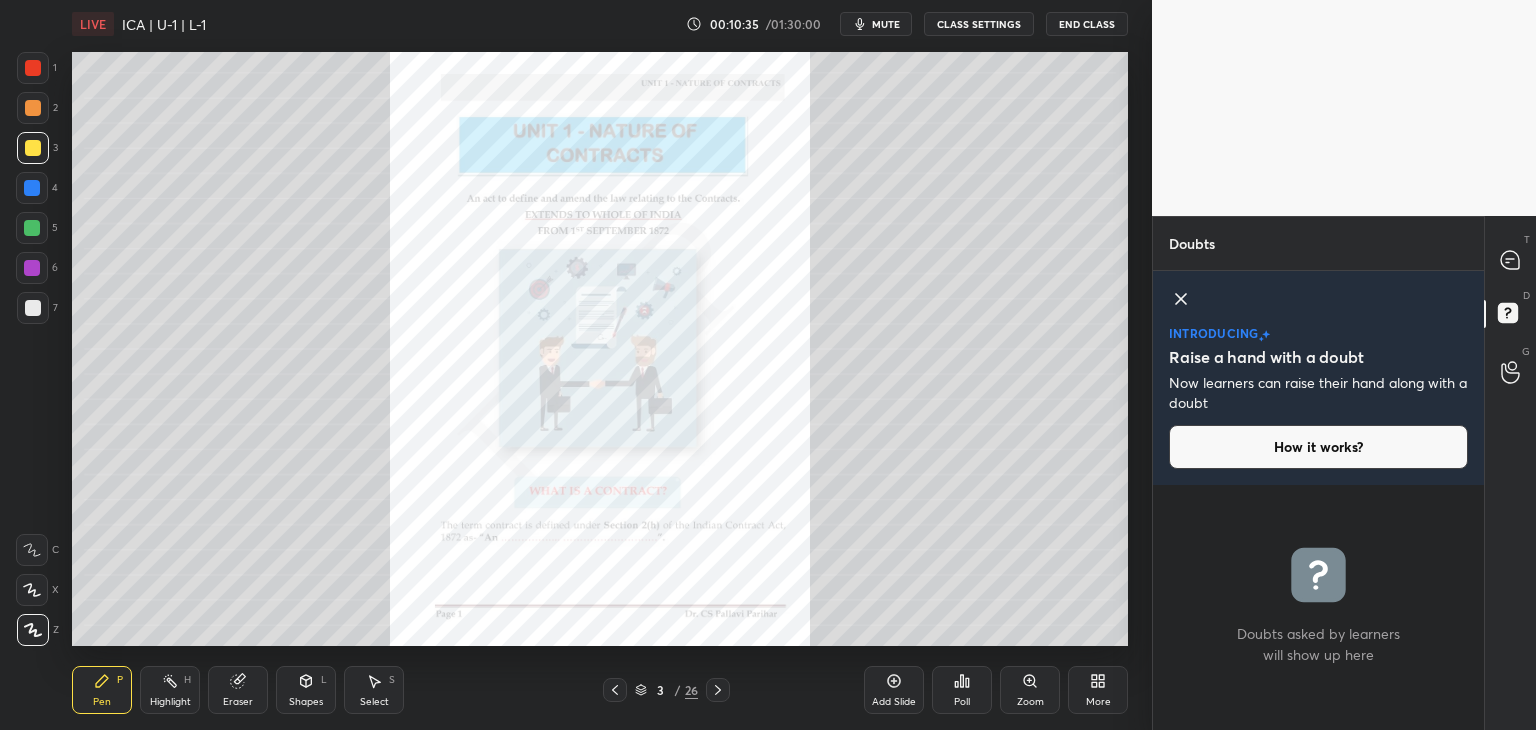 click 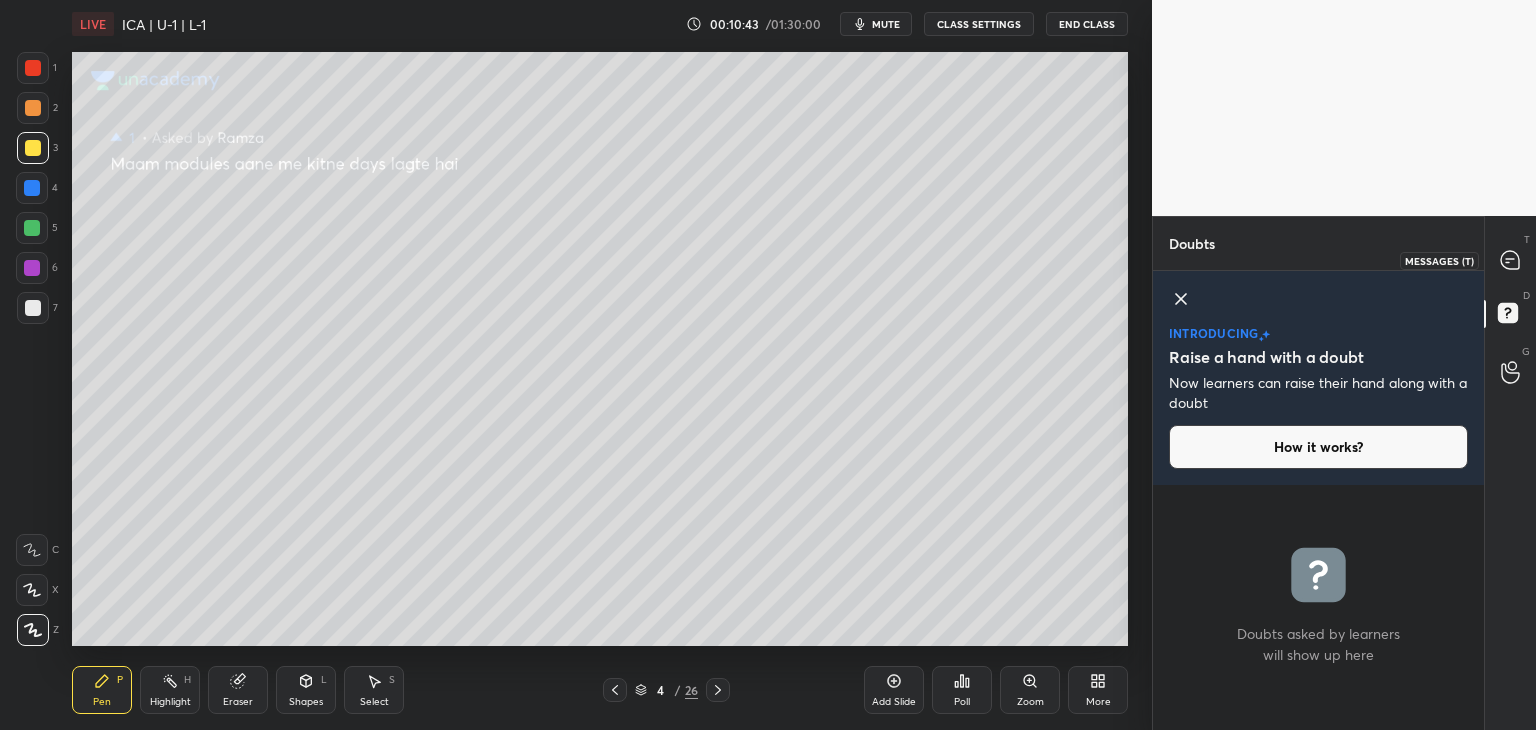 click 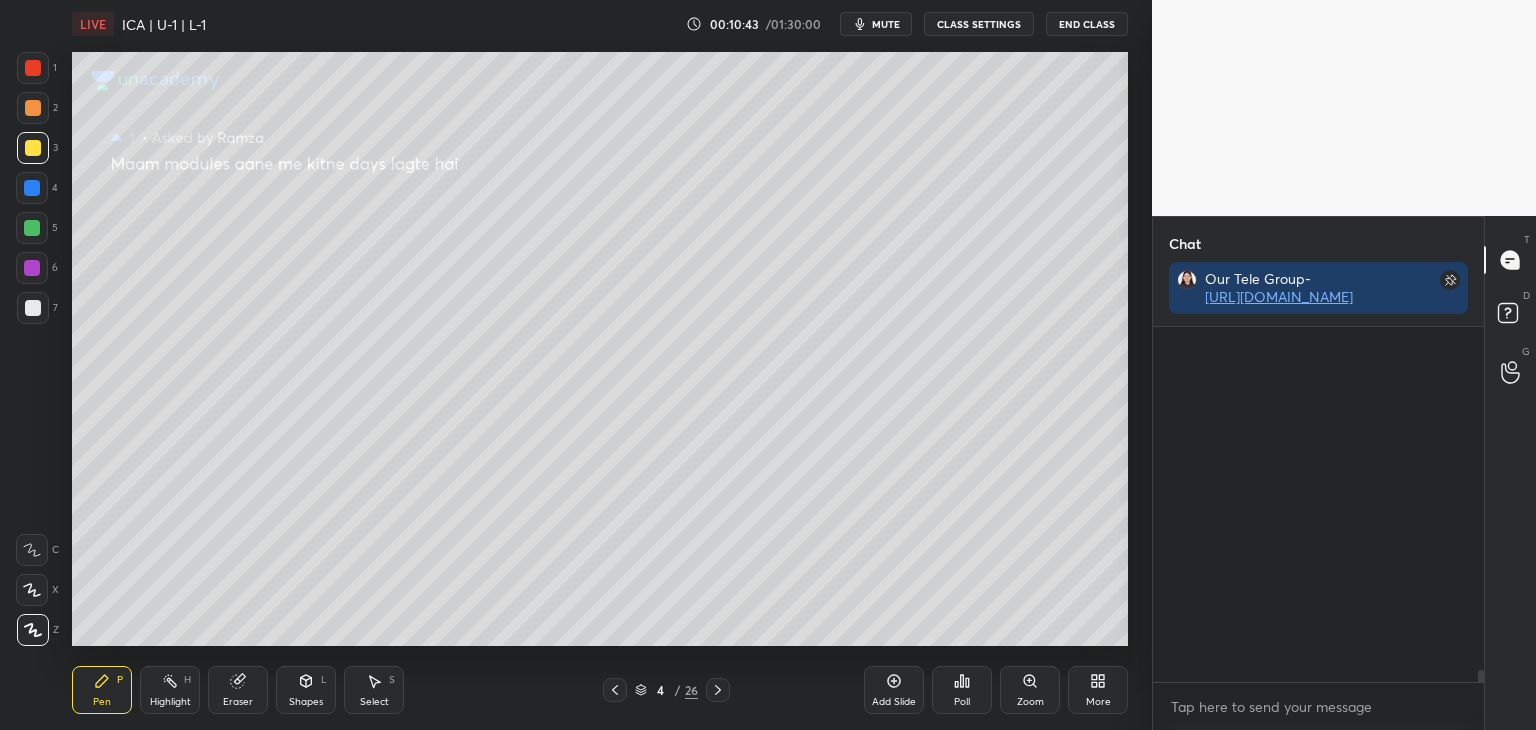 scroll, scrollTop: 184, scrollLeft: 325, axis: both 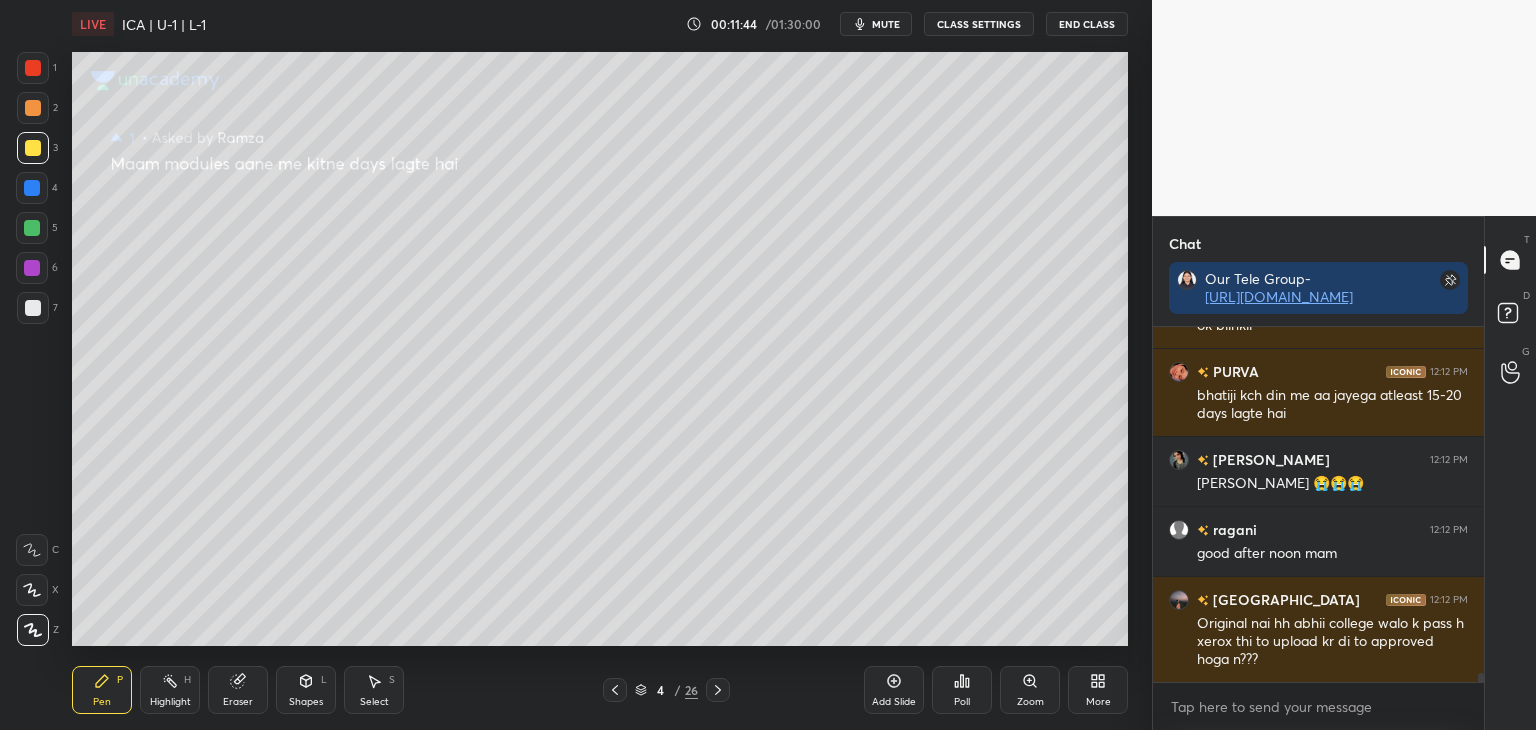 drag, startPoint x: 1481, startPoint y: 673, endPoint x: 1496, endPoint y: 713, distance: 42.72002 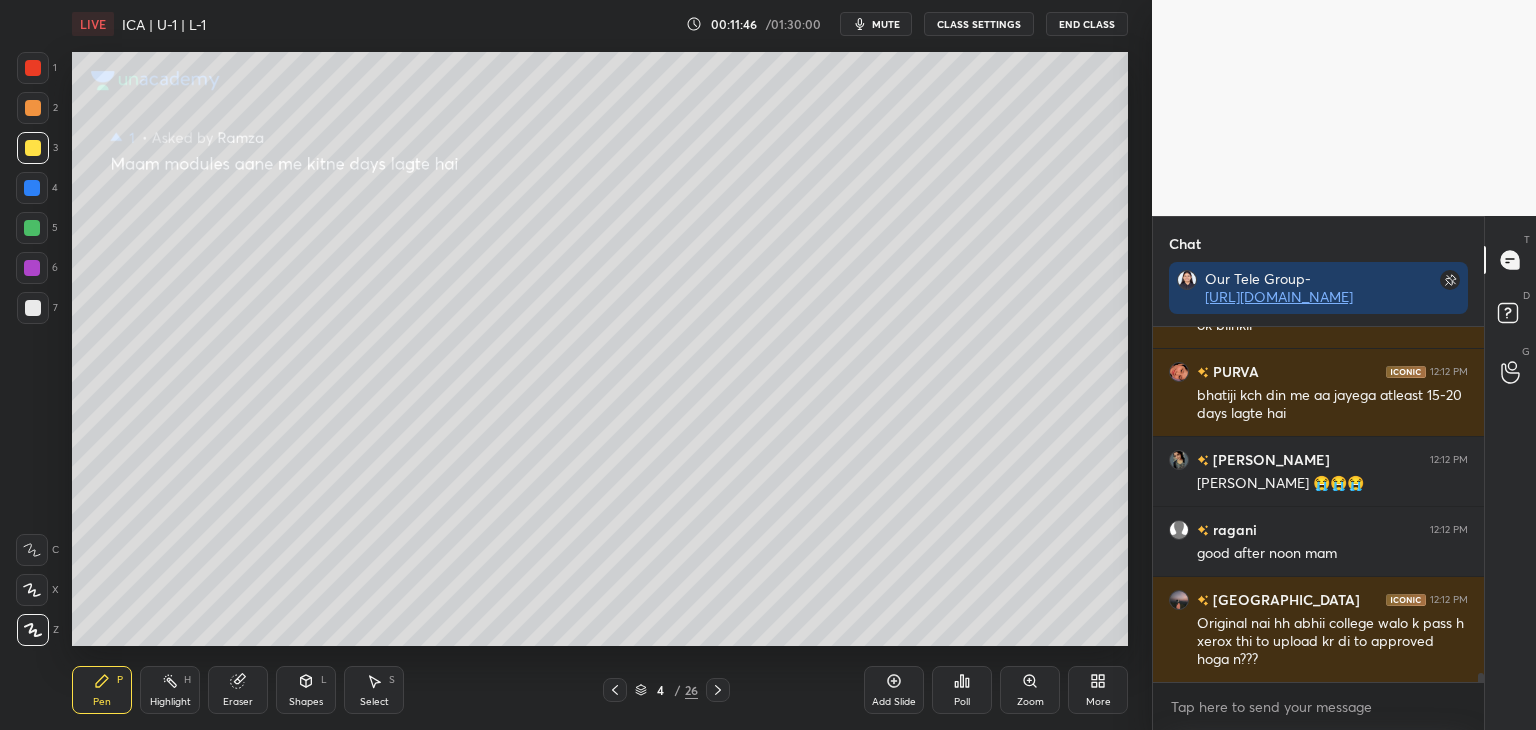 click 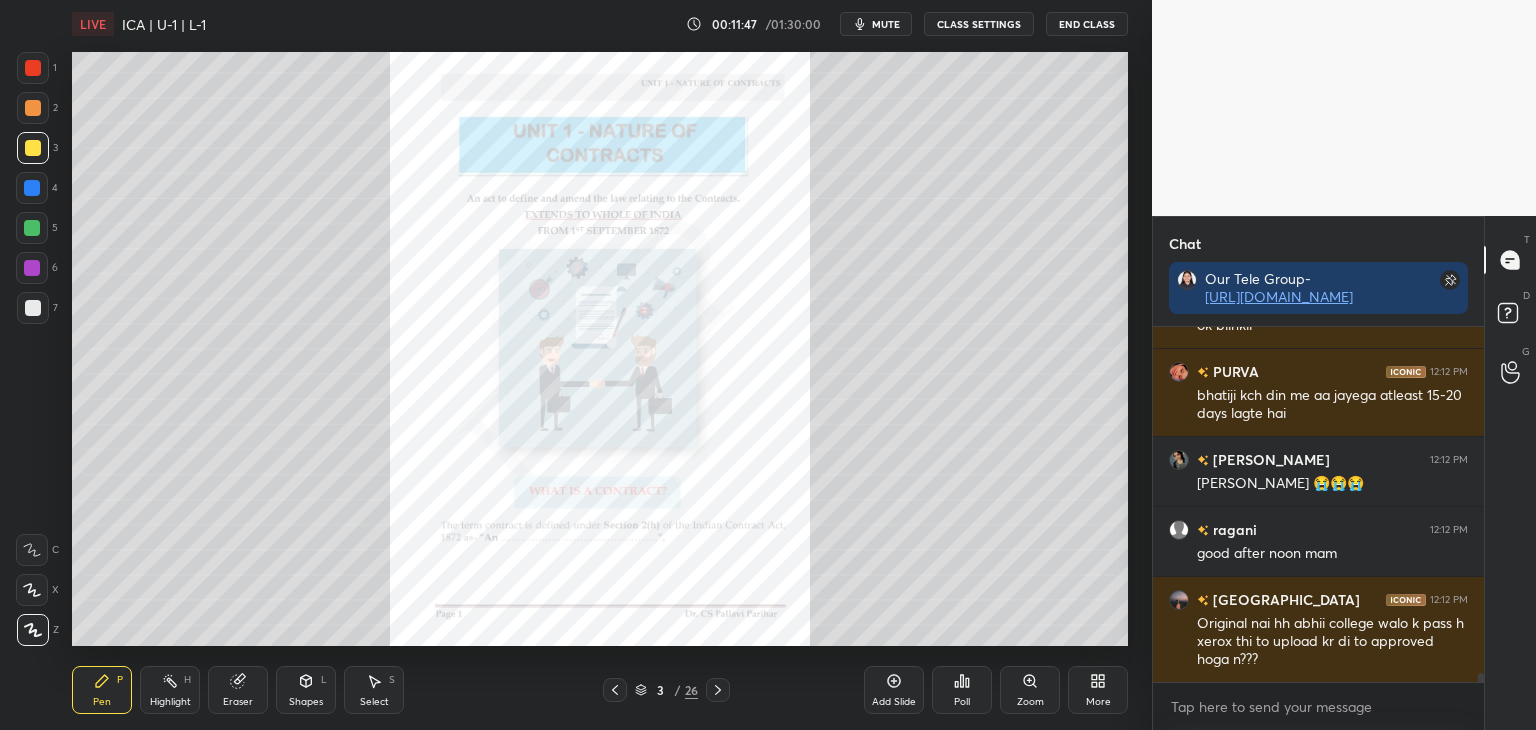 scroll, scrollTop: 13754, scrollLeft: 0, axis: vertical 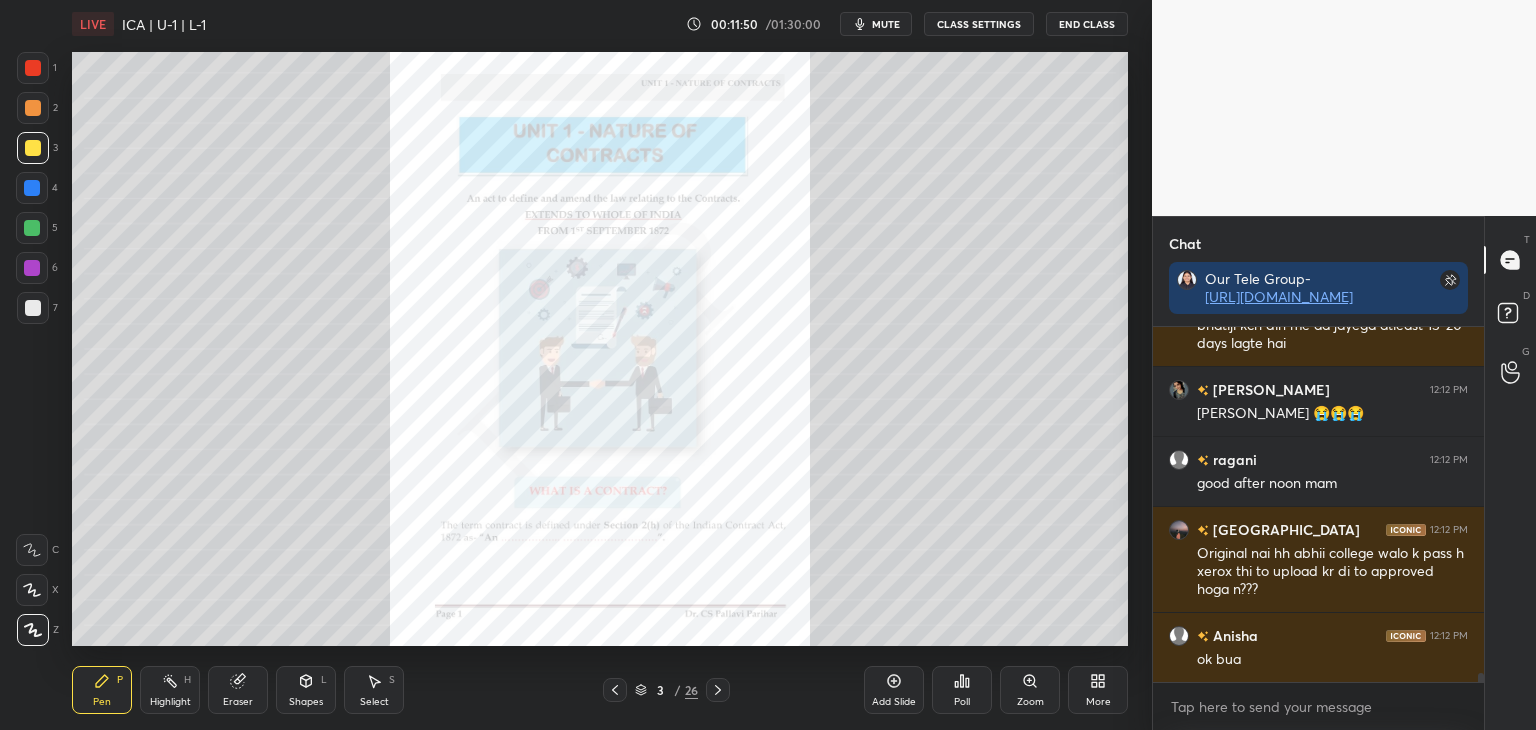 click at bounding box center (32, 188) 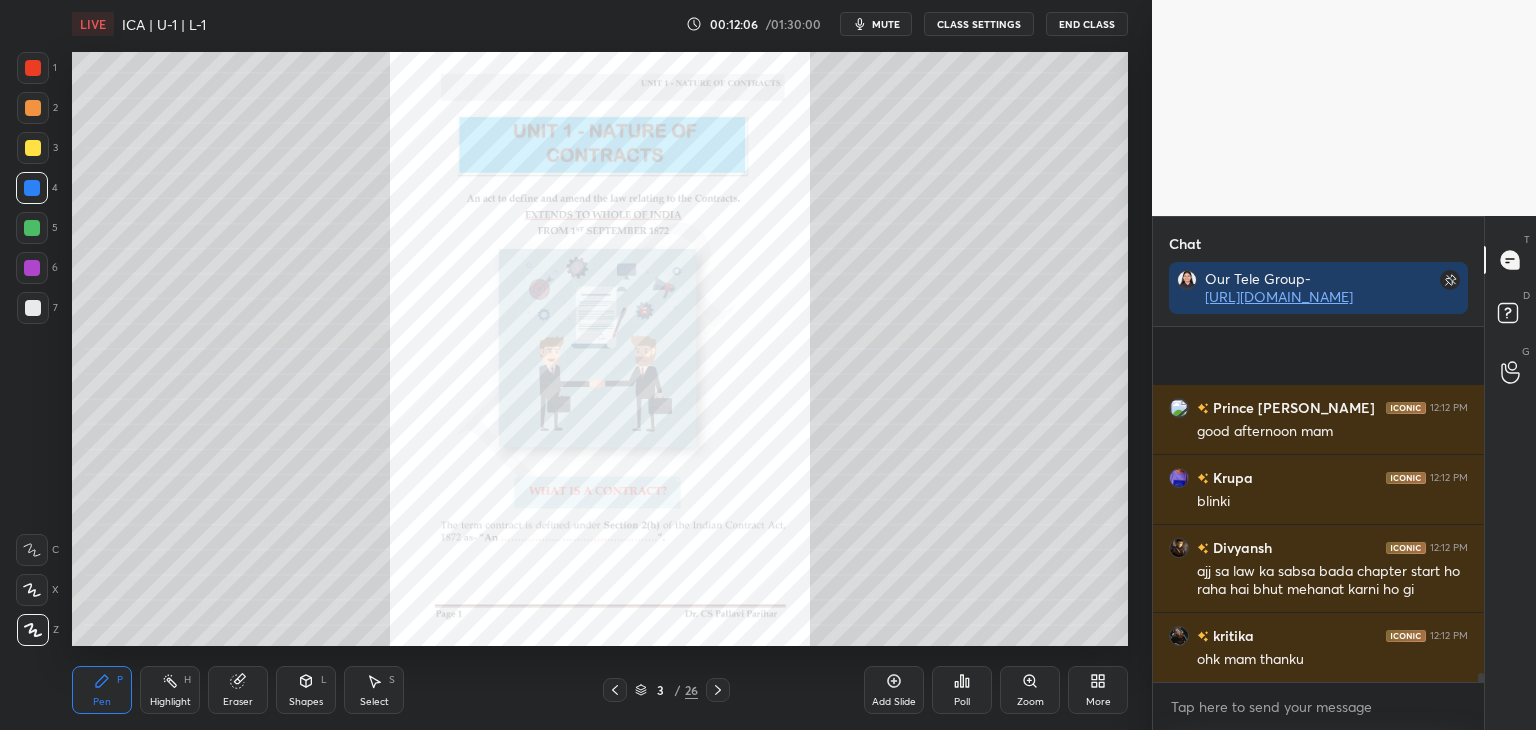 scroll, scrollTop: 14192, scrollLeft: 0, axis: vertical 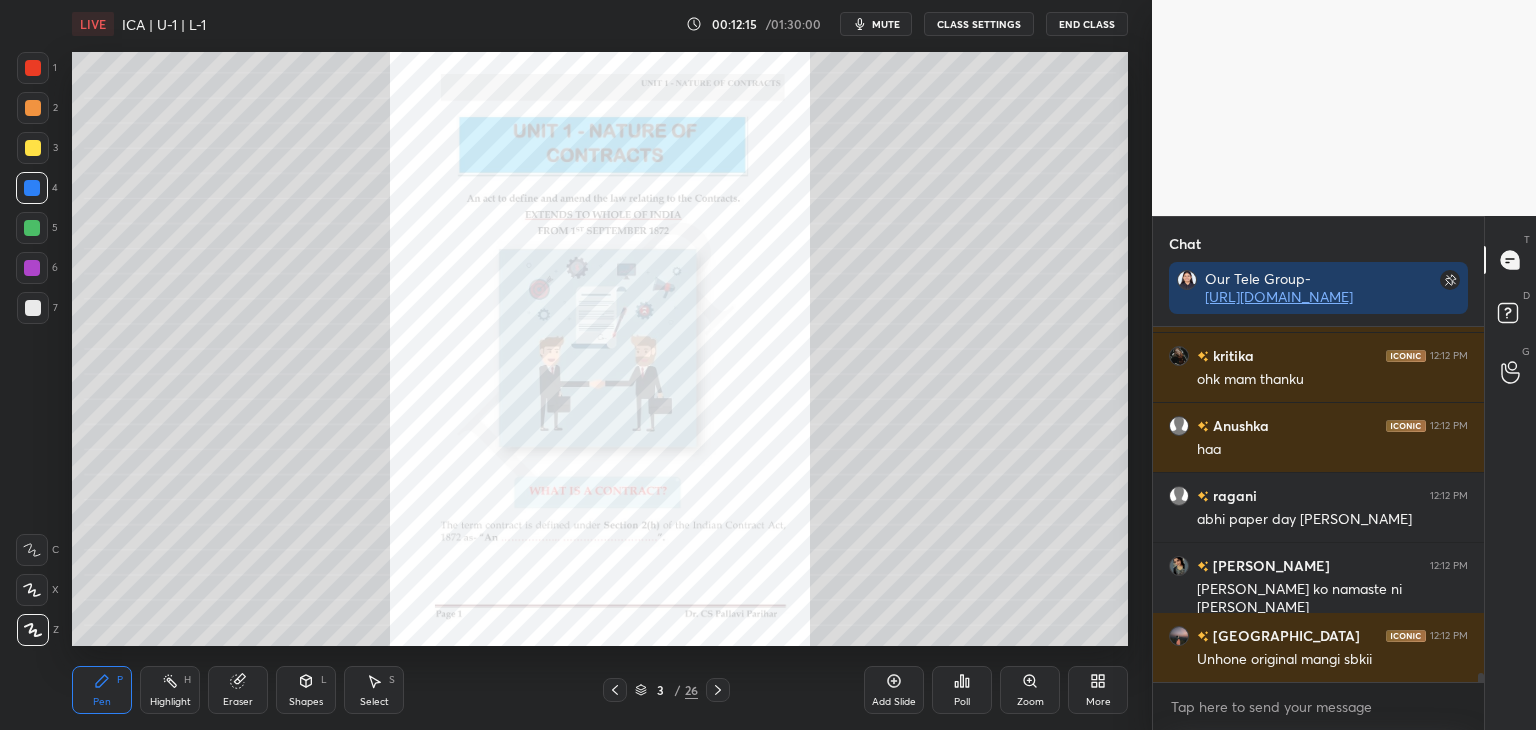 drag, startPoint x: 1482, startPoint y: 677, endPoint x: 1485, endPoint y: 692, distance: 15.297058 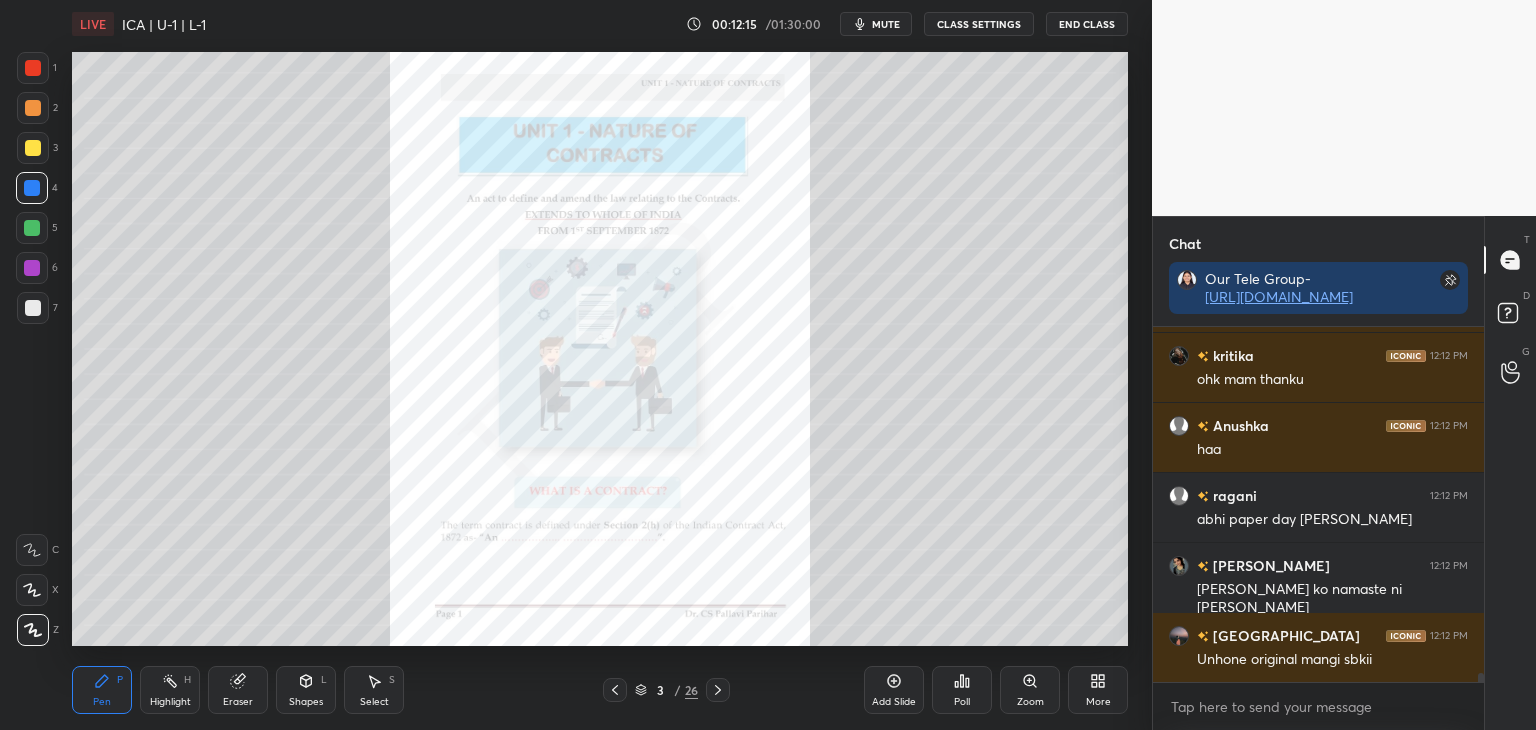 click on "Chat Our Tele Group-
[URL][DOMAIN_NAME] Krupa 12:12 PM blinki Divyansh 12:12 PM ajj sa law ka sabsa bada chapter start ho raha hai bhut mehanat karni ho gi kritika 12:12 PM ohk mam thanku [PERSON_NAME] 12:12 PM haa ragani 12:12 PM abhi paper day kay aayi hu mam [PERSON_NAME] 12:12 PM Anisha ajjal bua ko namaste ni bolti Chandni 12:12 PM Unhone original mangi sbkii JUMP TO LATEST Enable hand raising Enable raise hand to speak to learners. Once enabled, chat will be turned off temporarily. Enable x   introducing Raise a hand with a doubt Now learners can raise their hand along with a doubt  How it works? Doubts asked by learners will show up here NEW DOUBTS ASKED No one has raised a hand yet Can't raise hand Looks like educator just invited you to speak. Please wait before you can raise your hand again. Got it T Messages (T) D Doubts (D) G Raise Hand (G)" at bounding box center [1344, 473] 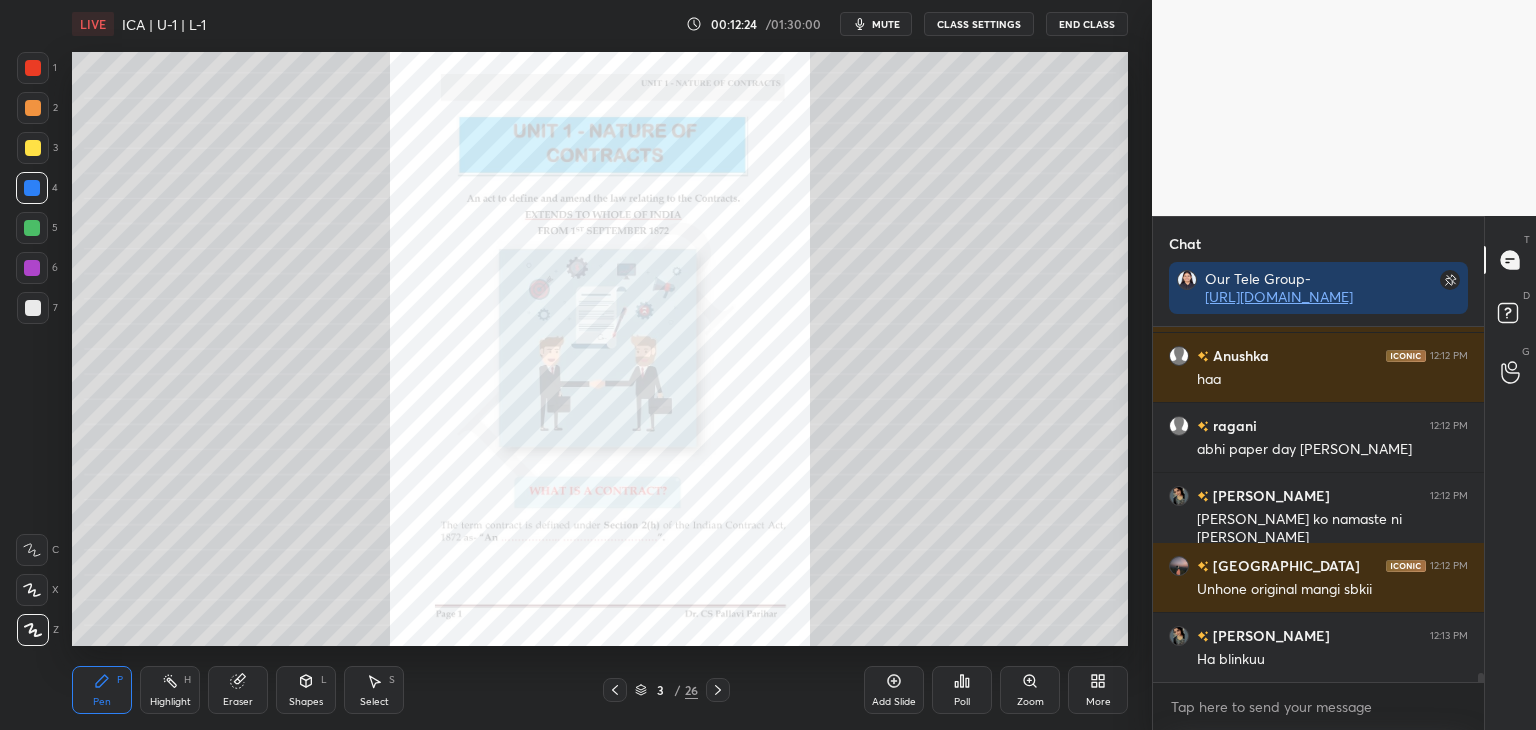 scroll, scrollTop: 14472, scrollLeft: 0, axis: vertical 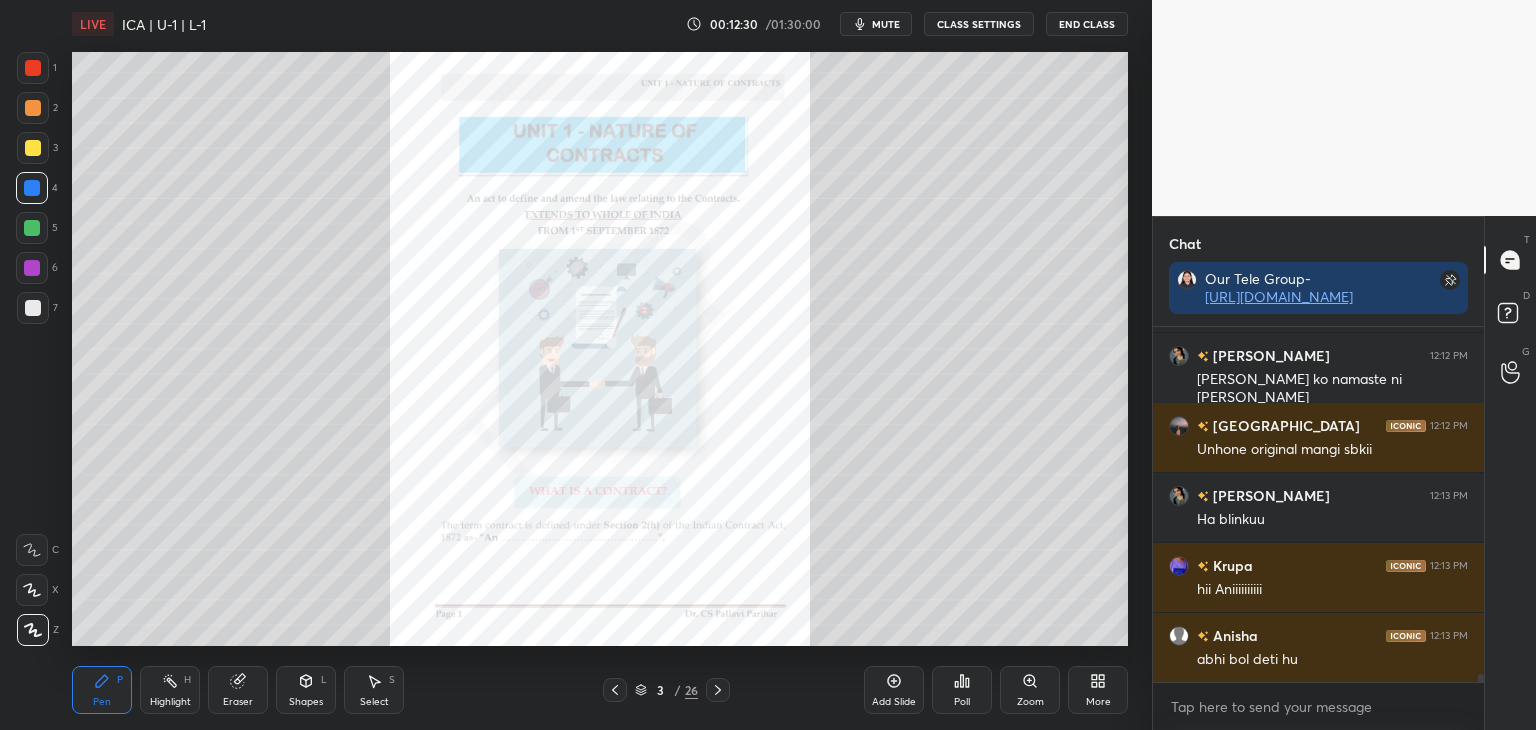 click on "T Messages (T) D Doubts (D) G Raise Hand (G)" at bounding box center (1510, 473) 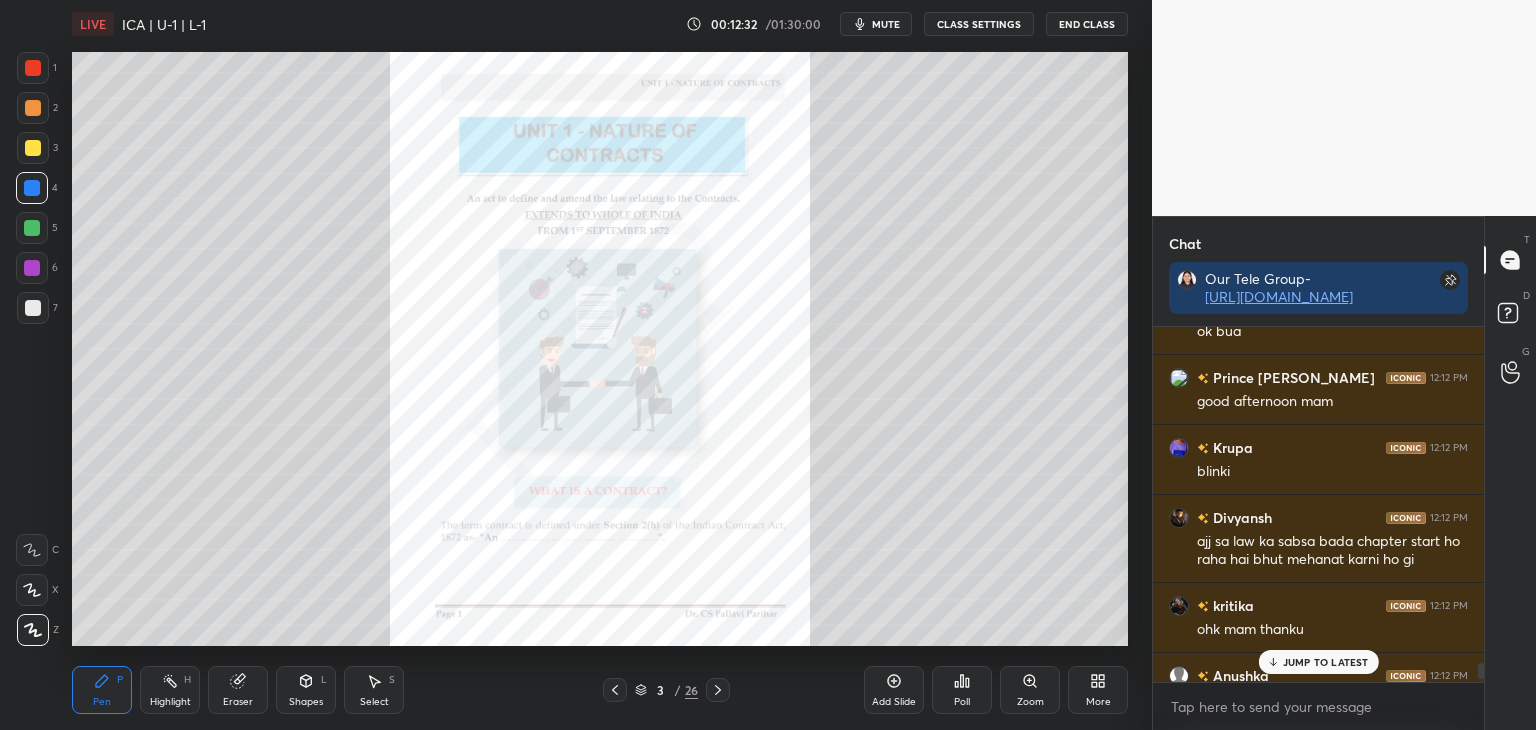 scroll, scrollTop: 13914, scrollLeft: 0, axis: vertical 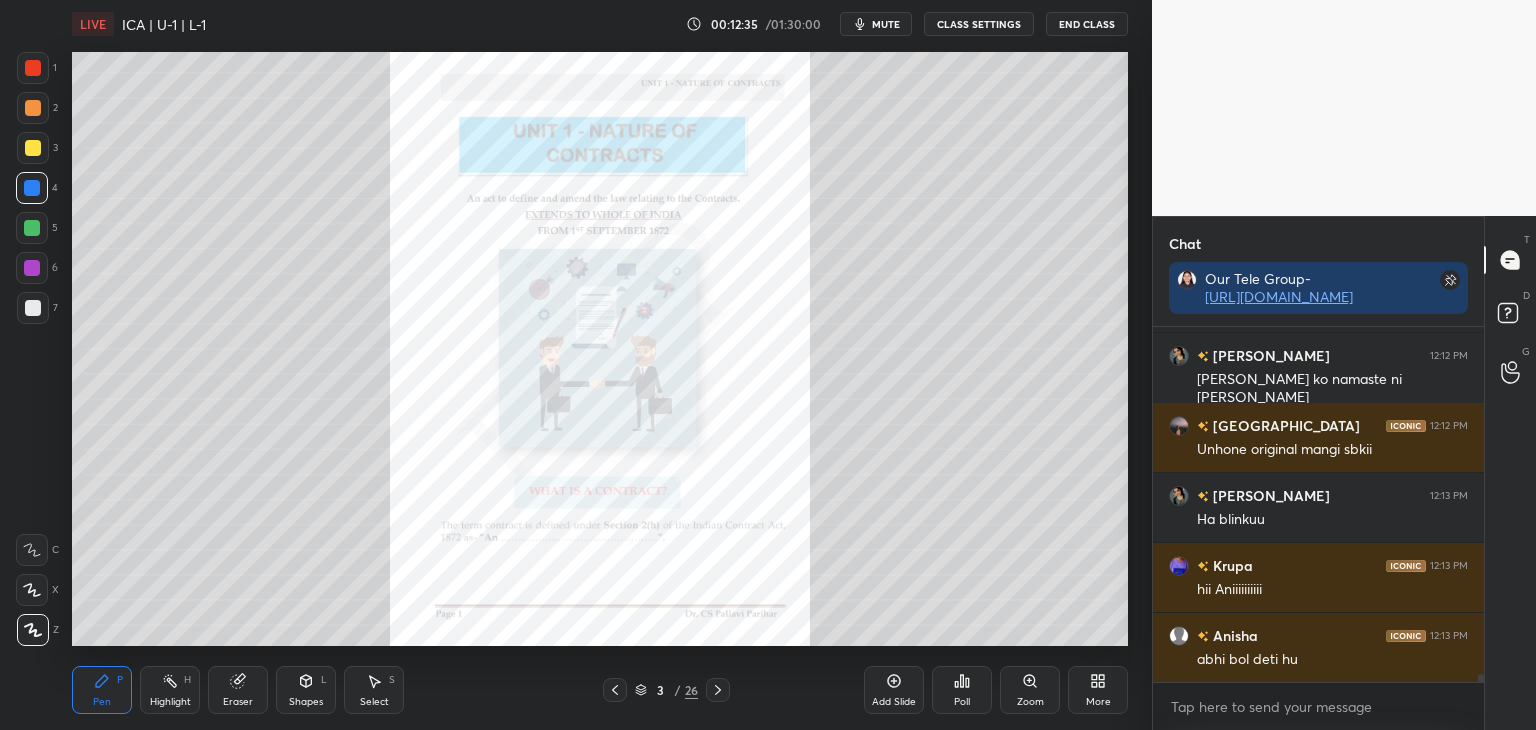 drag, startPoint x: 1483, startPoint y: 677, endPoint x: 1488, endPoint y: 696, distance: 19.646883 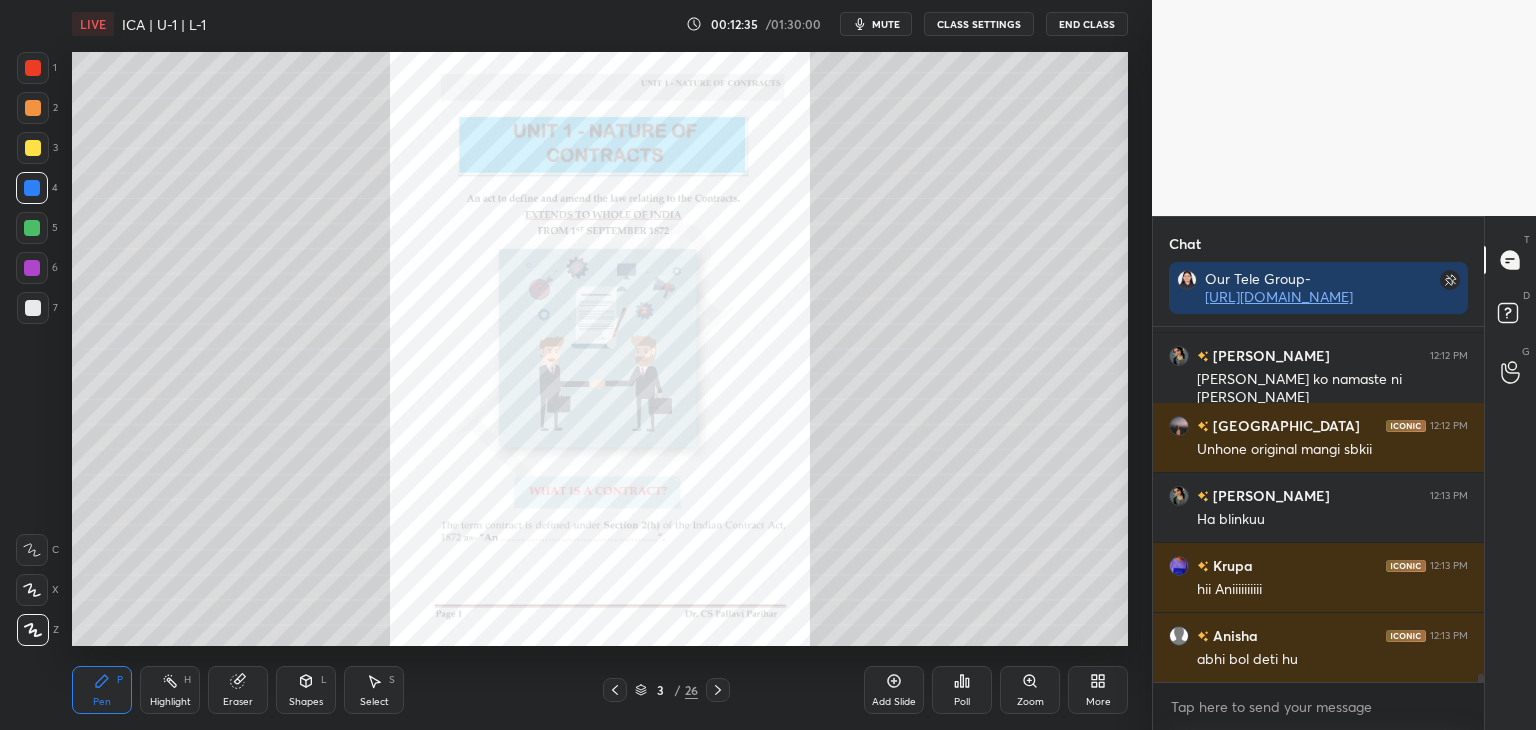 click on "Chat Our Tele Group-
[URL][DOMAIN_NAME] Anushka 12:12 PM haa ragani 12:12 PM abhi paper day kay aayi hu mam [PERSON_NAME] 12:12 PM [PERSON_NAME] ajjal bua ko namaste ni bolti Chandni 12:12 PM Unhone original mangi sbkii [PERSON_NAME] 12:13 PM Ha blinkuu Krupa 12:13 PM hii Aniiiiiiiiii Anisha 12:13 PM abhi bol deti hu JUMP TO LATEST Enable hand raising Enable raise hand to speak to learners. Once enabled, chat will be turned off temporarily. Enable x   introducing Raise a hand with a doubt Now learners can raise their hand along with a doubt  How it works? Doubts asked by learners will show up here NEW DOUBTS ASKED No one has raised a hand yet Can't raise hand Looks like educator just invited you to speak. Please wait before you can raise your hand again. Got it T Messages (T) D Doubts (D) G Raise Hand (G)" at bounding box center [1344, 473] 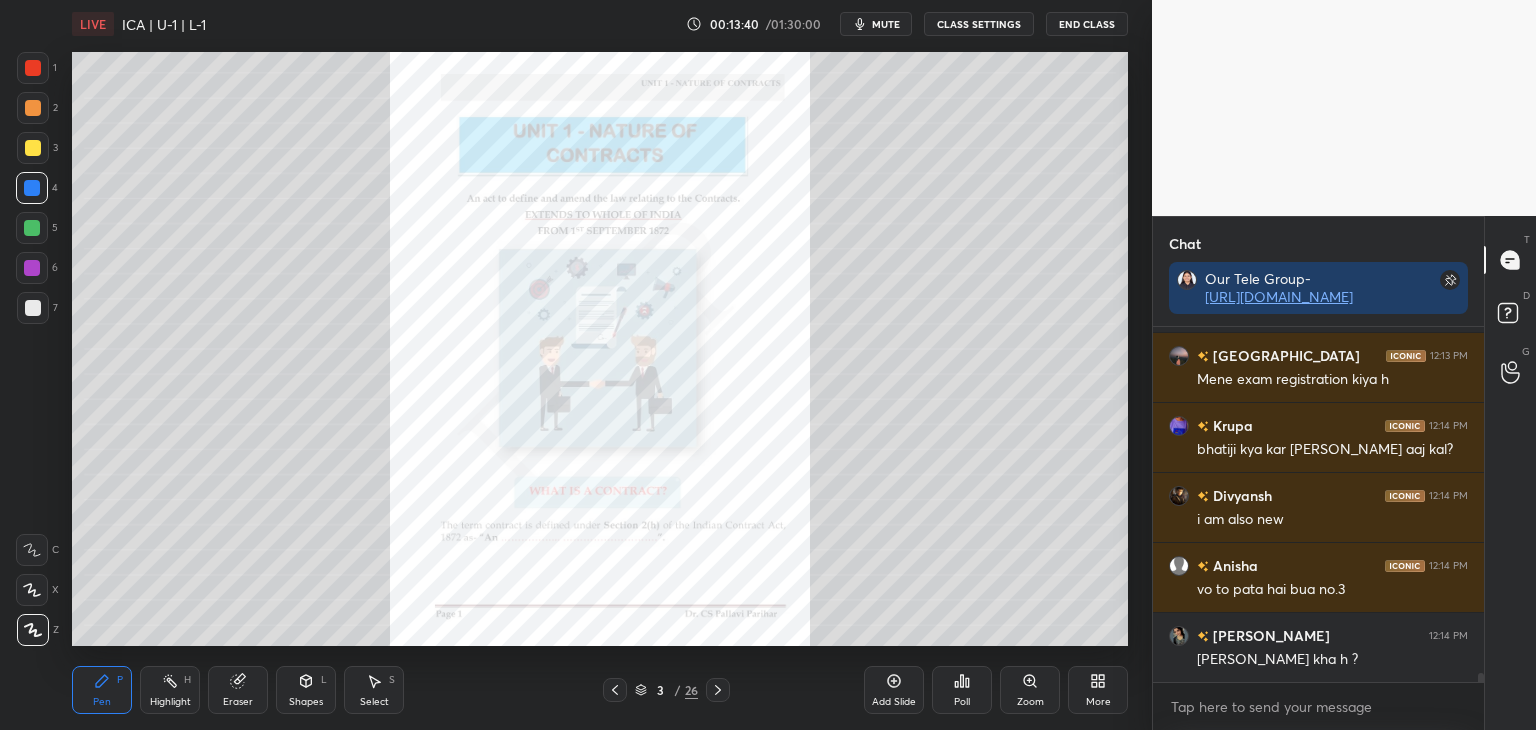 scroll, scrollTop: 14144, scrollLeft: 0, axis: vertical 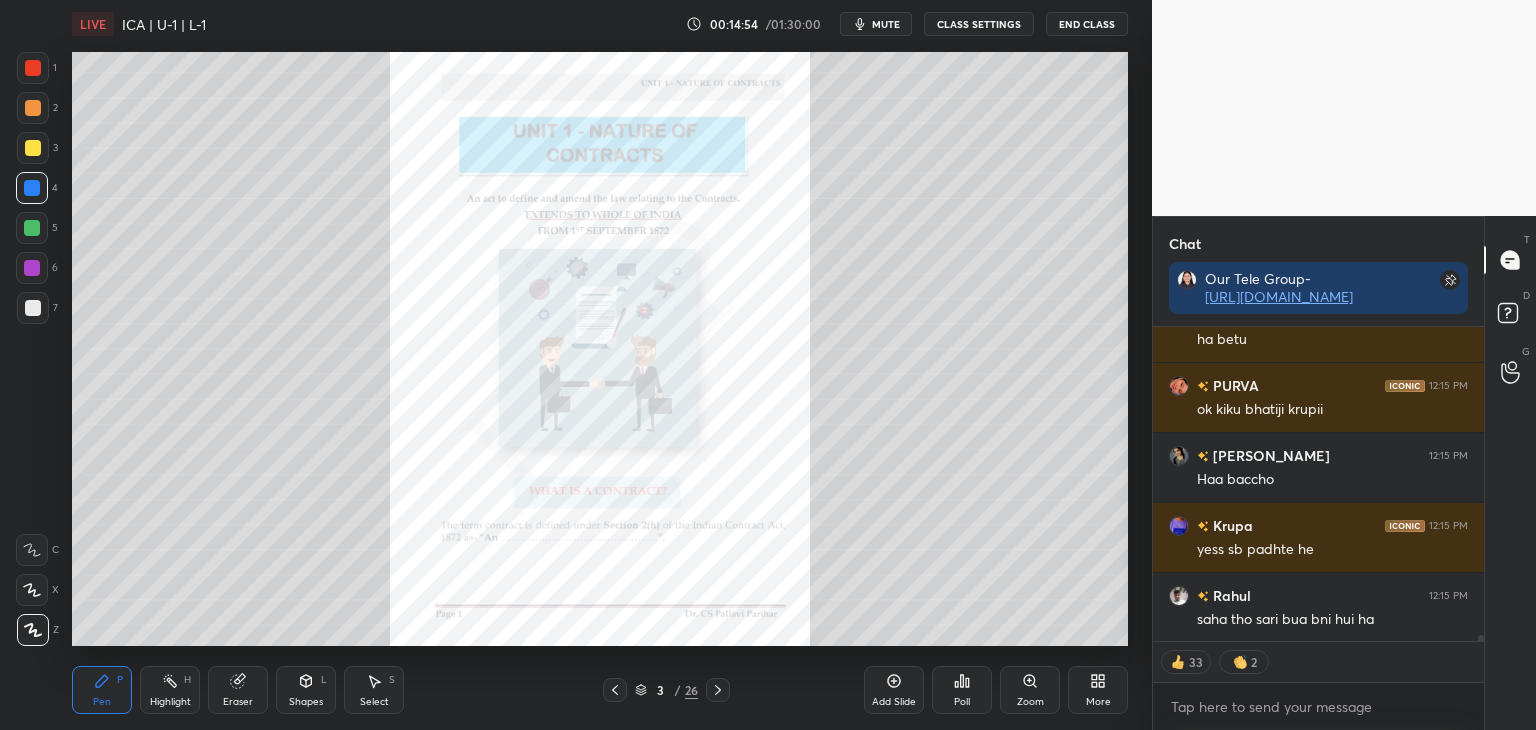 click on "Zoom" at bounding box center [1030, 690] 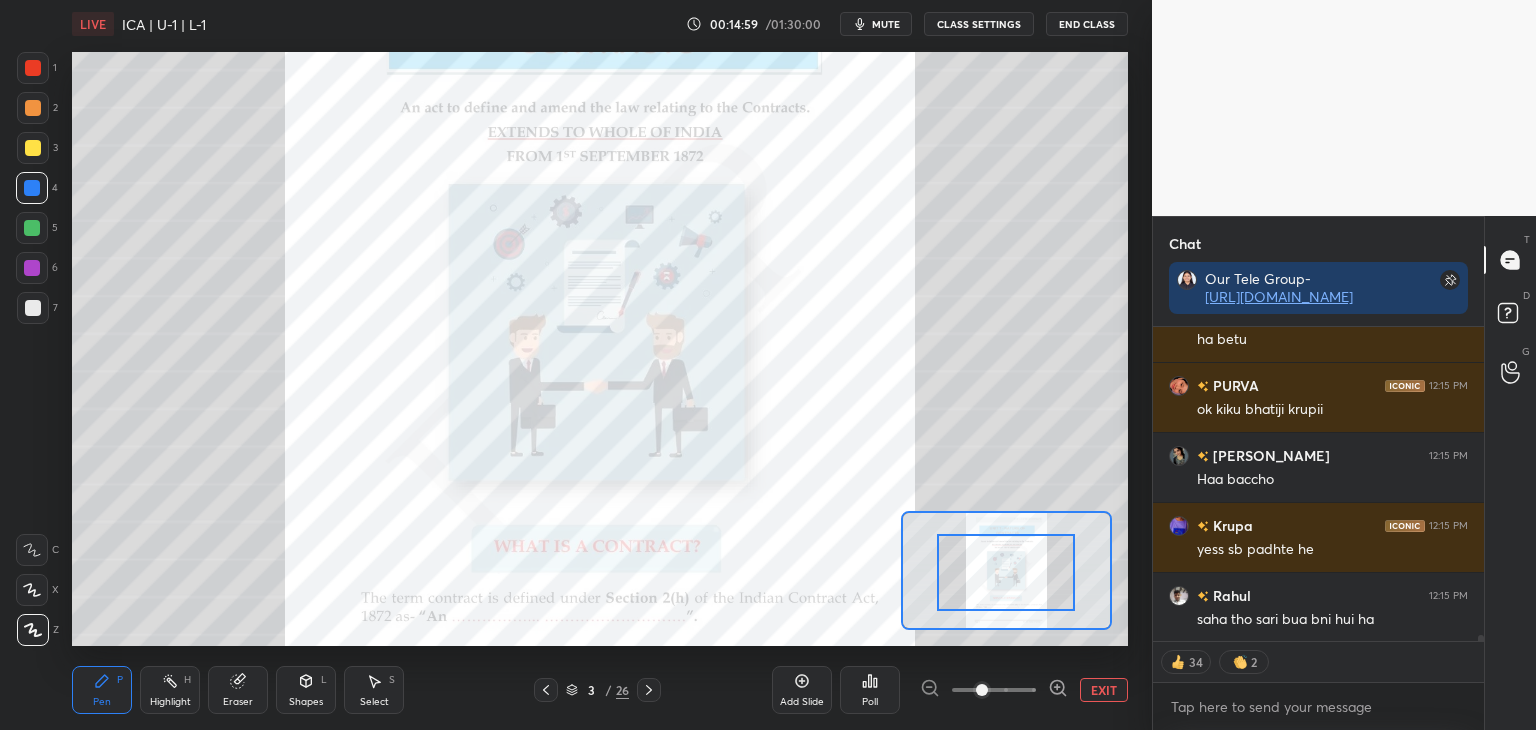 drag, startPoint x: 1028, startPoint y: 581, endPoint x: 1043, endPoint y: 589, distance: 17 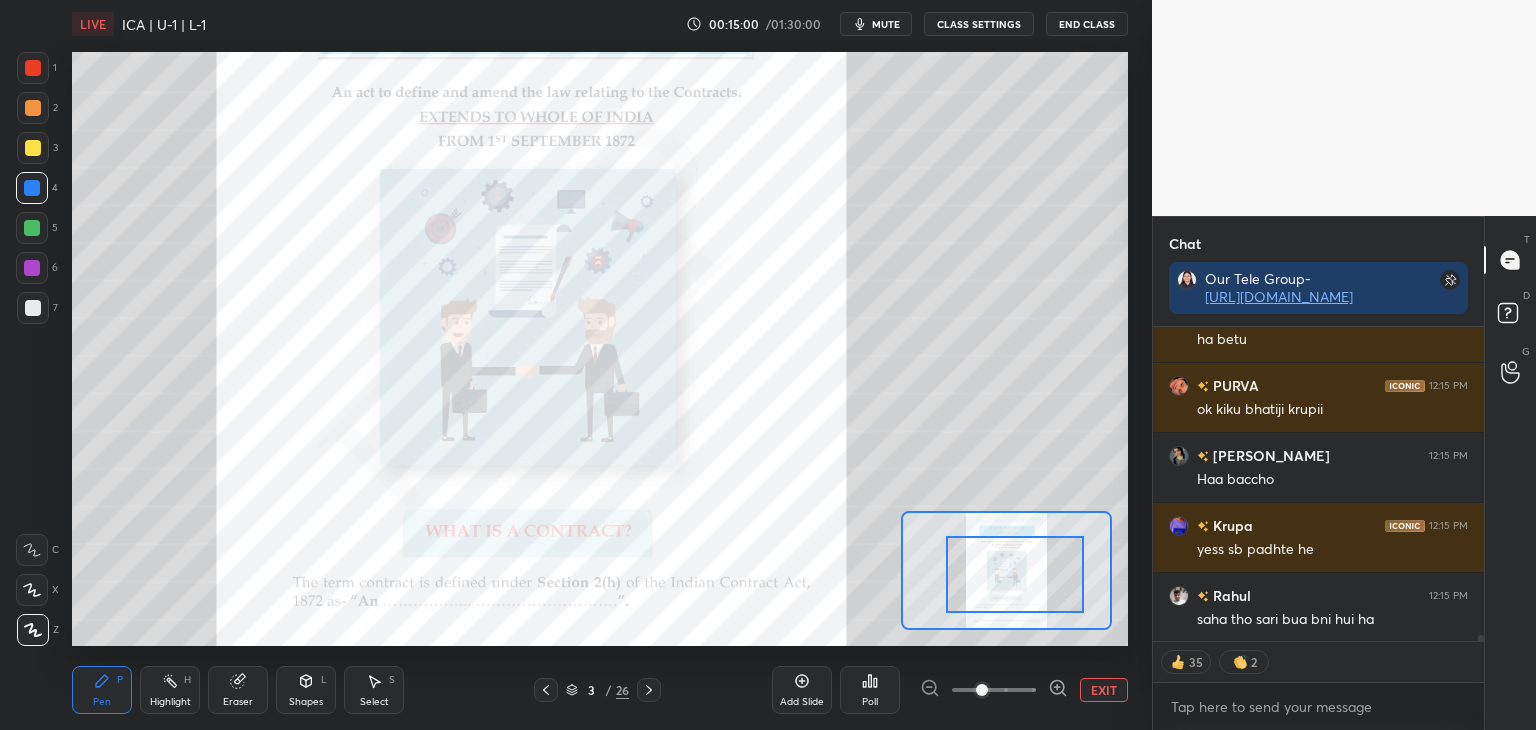 click at bounding box center [1015, 574] 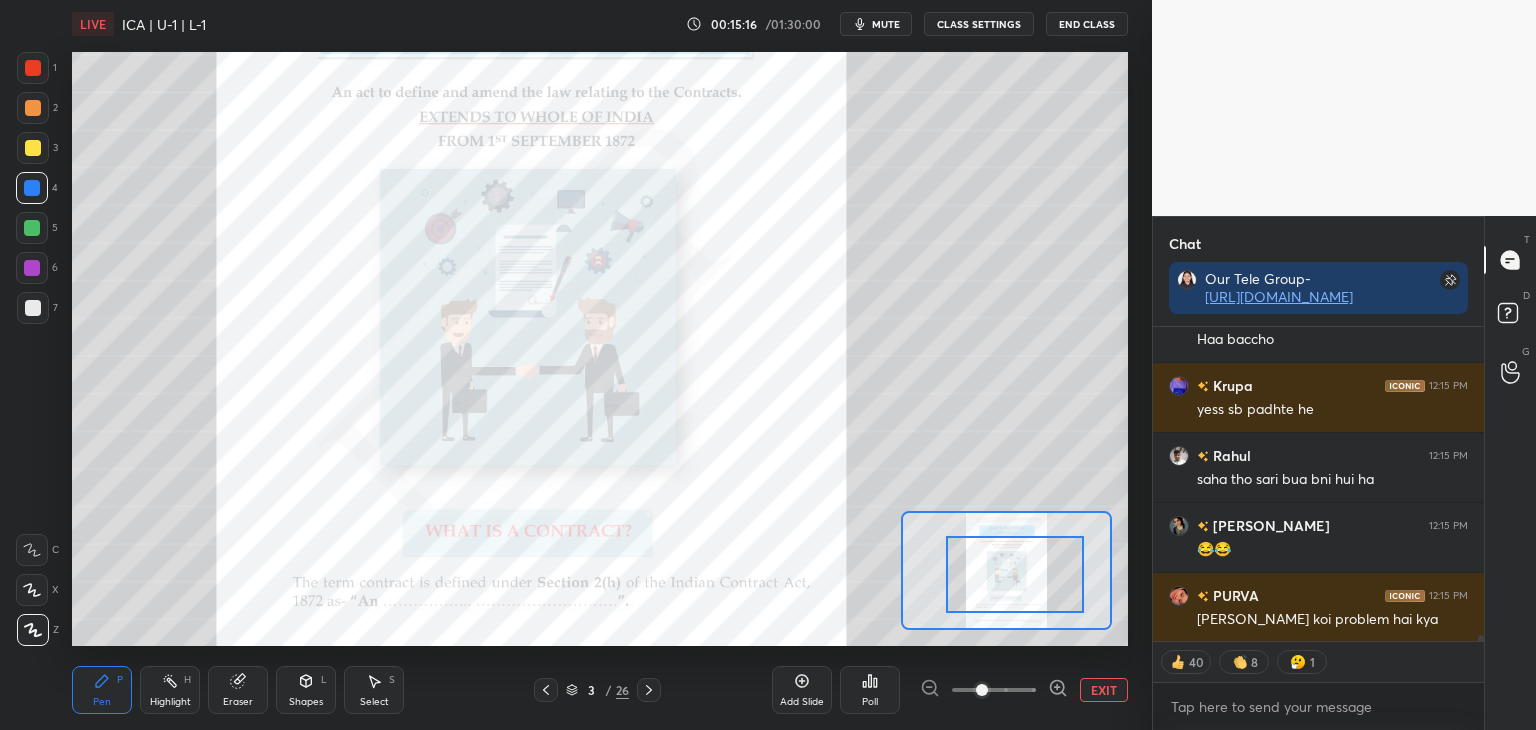 scroll, scrollTop: 15407, scrollLeft: 0, axis: vertical 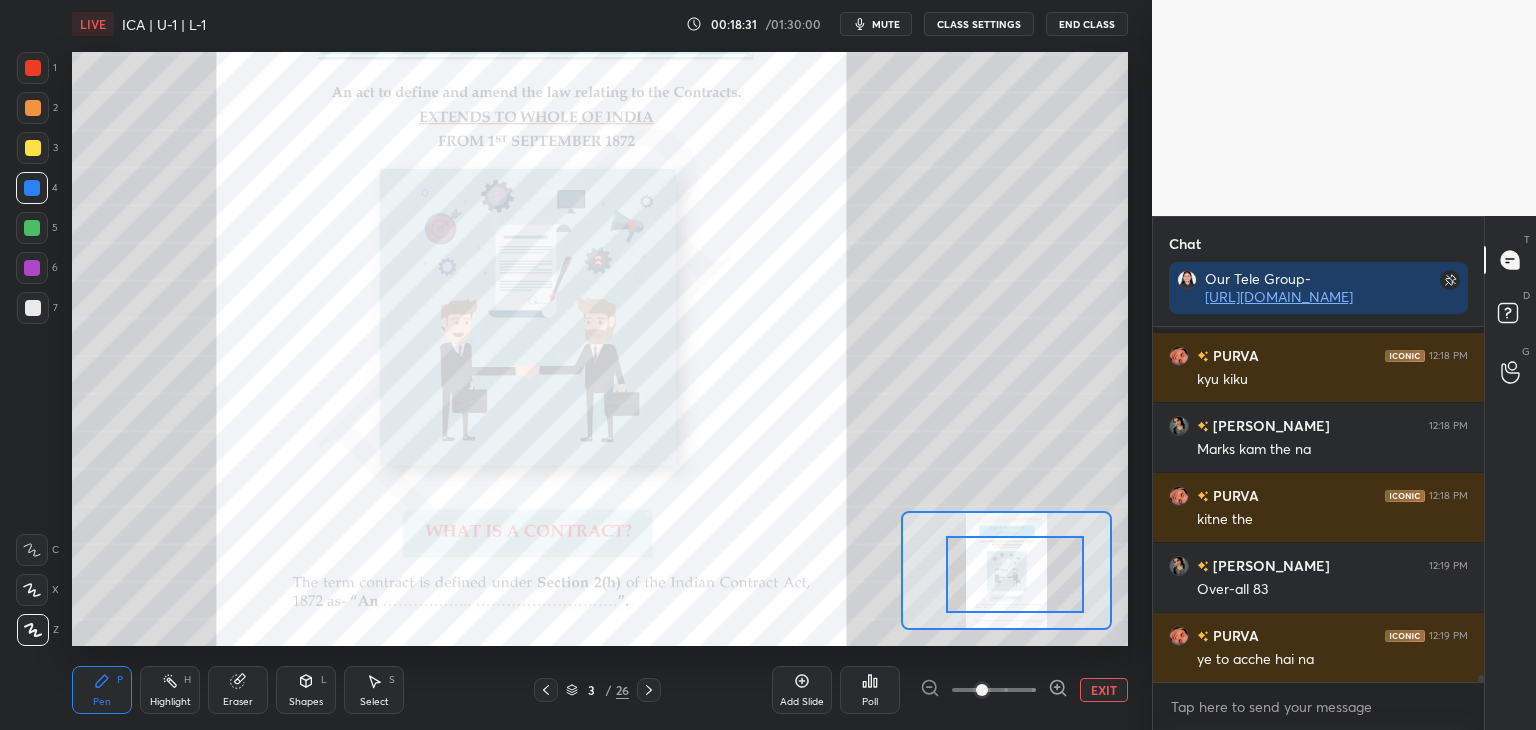 click on "EXIT" at bounding box center [1104, 690] 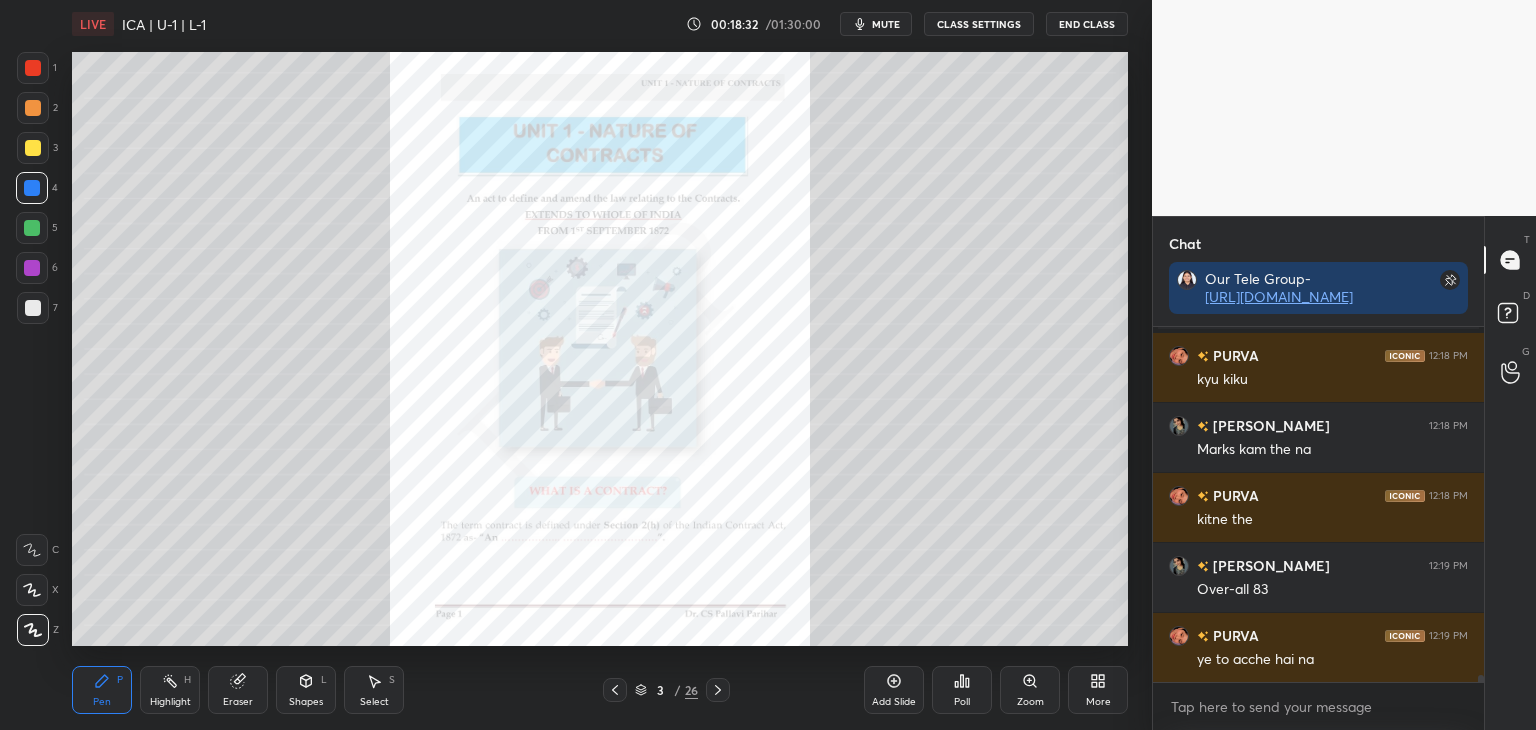 scroll, scrollTop: 16812, scrollLeft: 0, axis: vertical 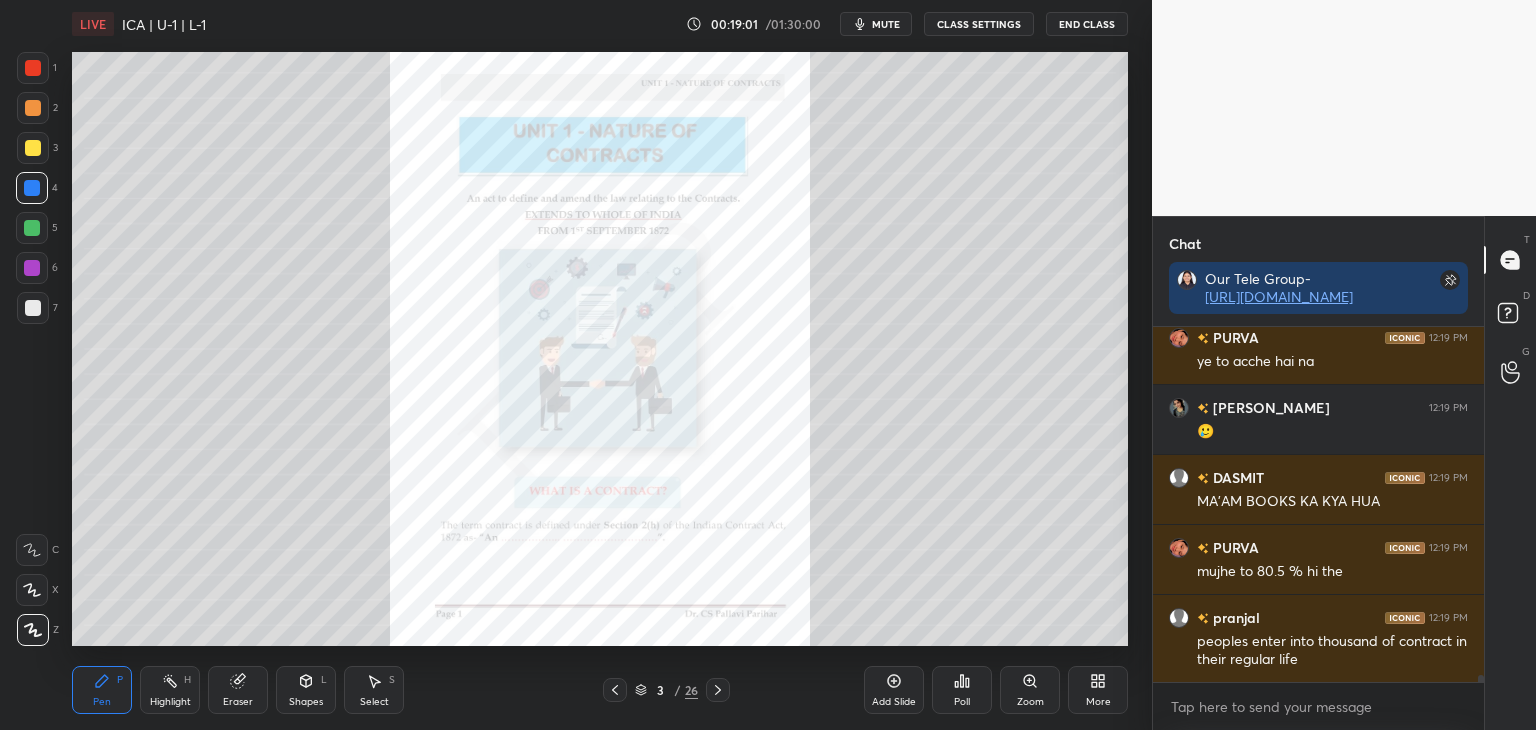 click at bounding box center [33, 68] 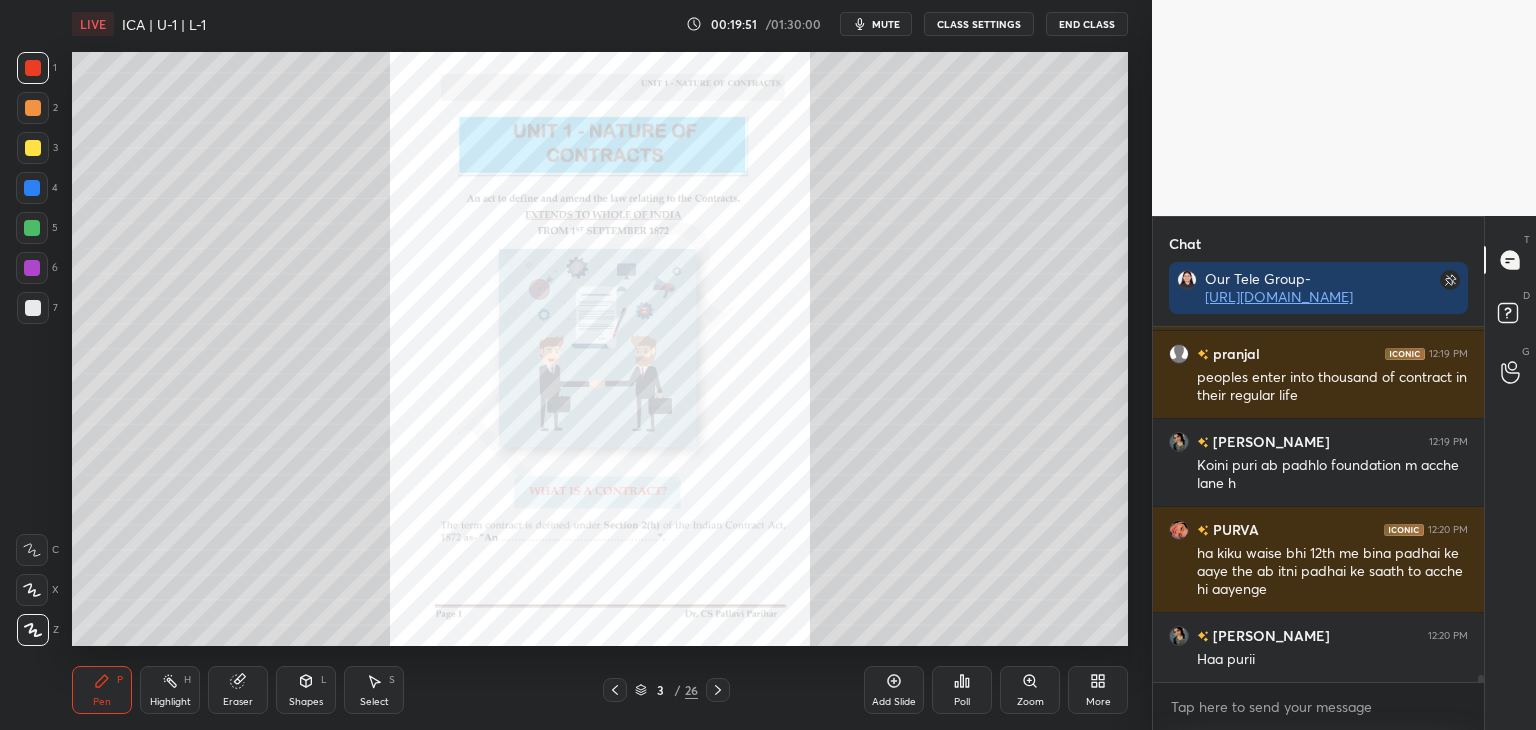 scroll, scrollTop: 17374, scrollLeft: 0, axis: vertical 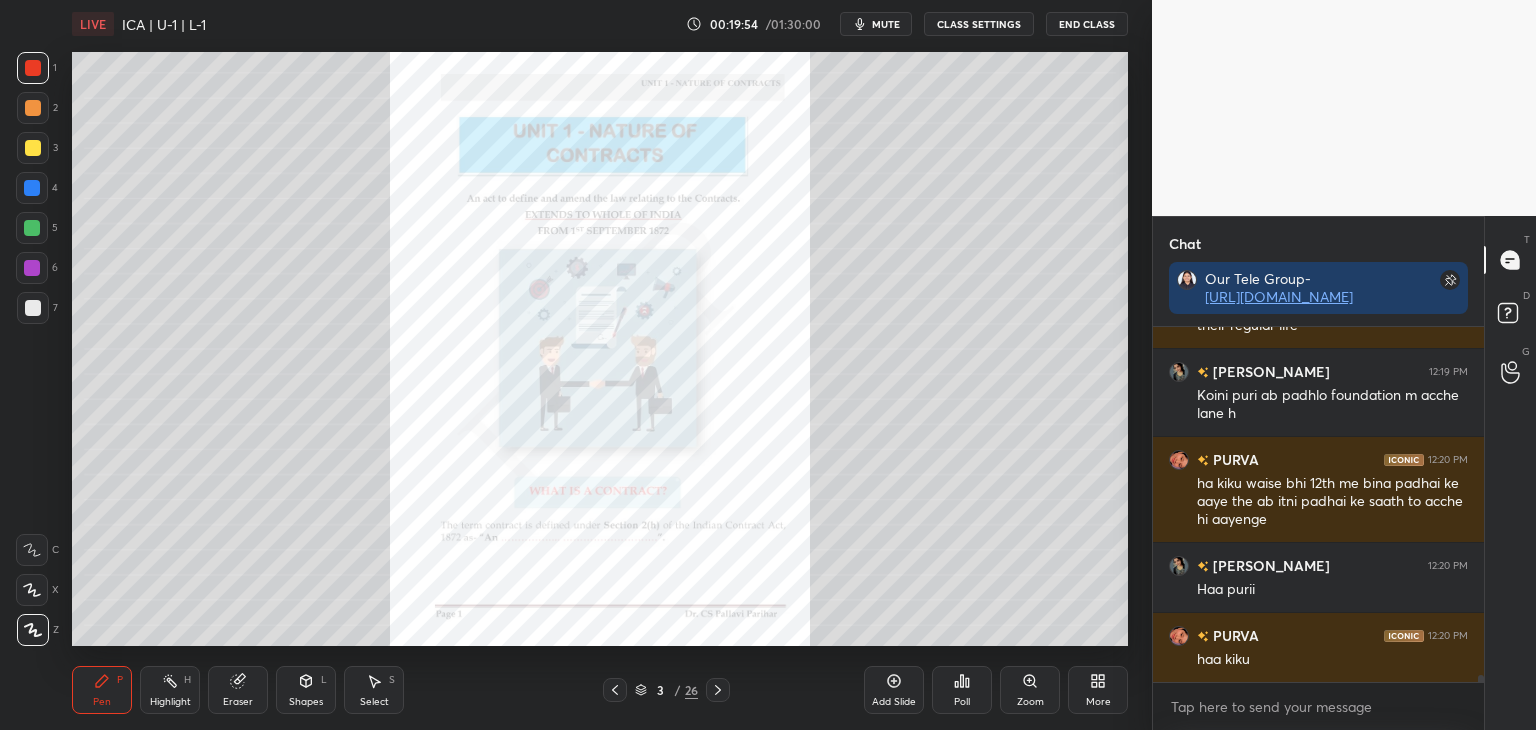 click on "Zoom" at bounding box center [1030, 690] 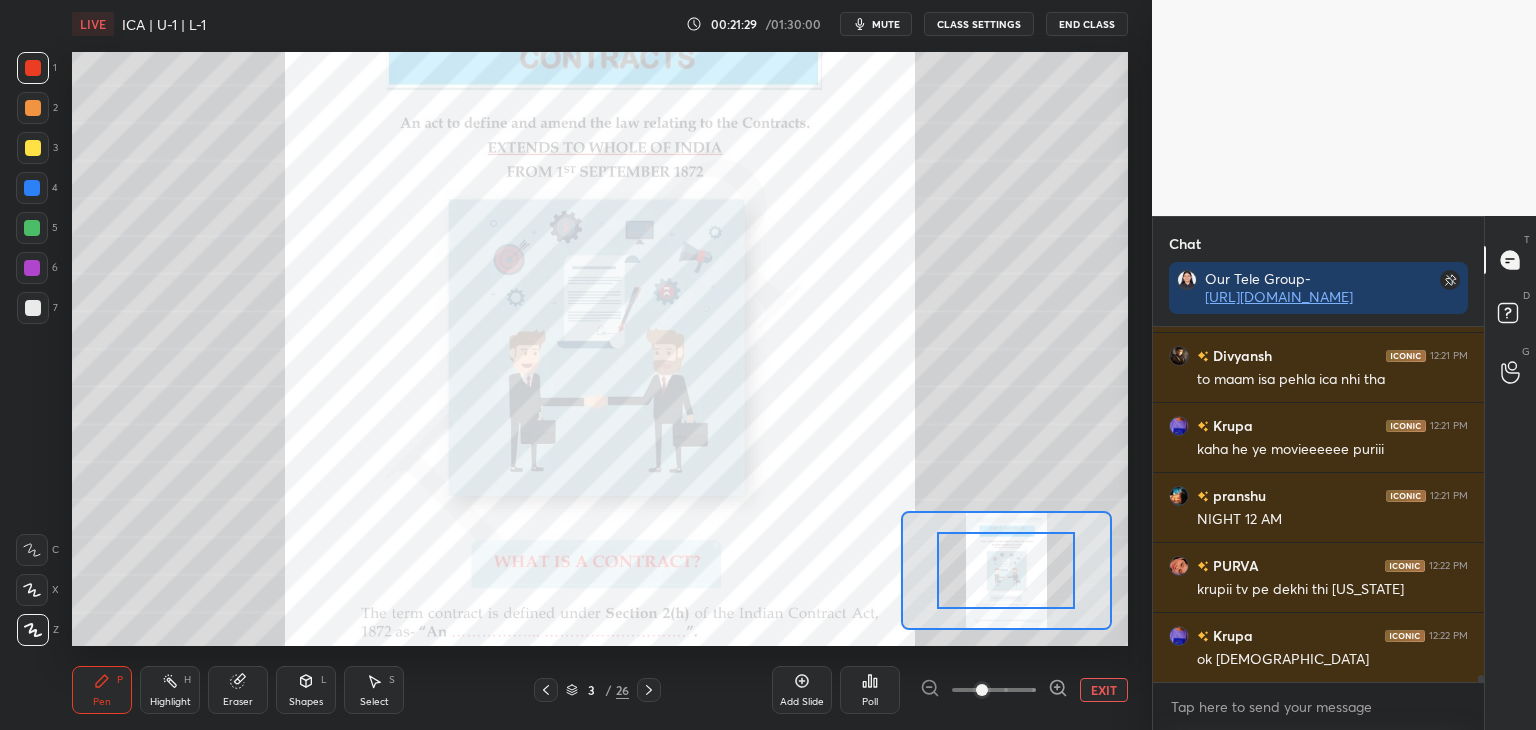 scroll, scrollTop: 18424, scrollLeft: 0, axis: vertical 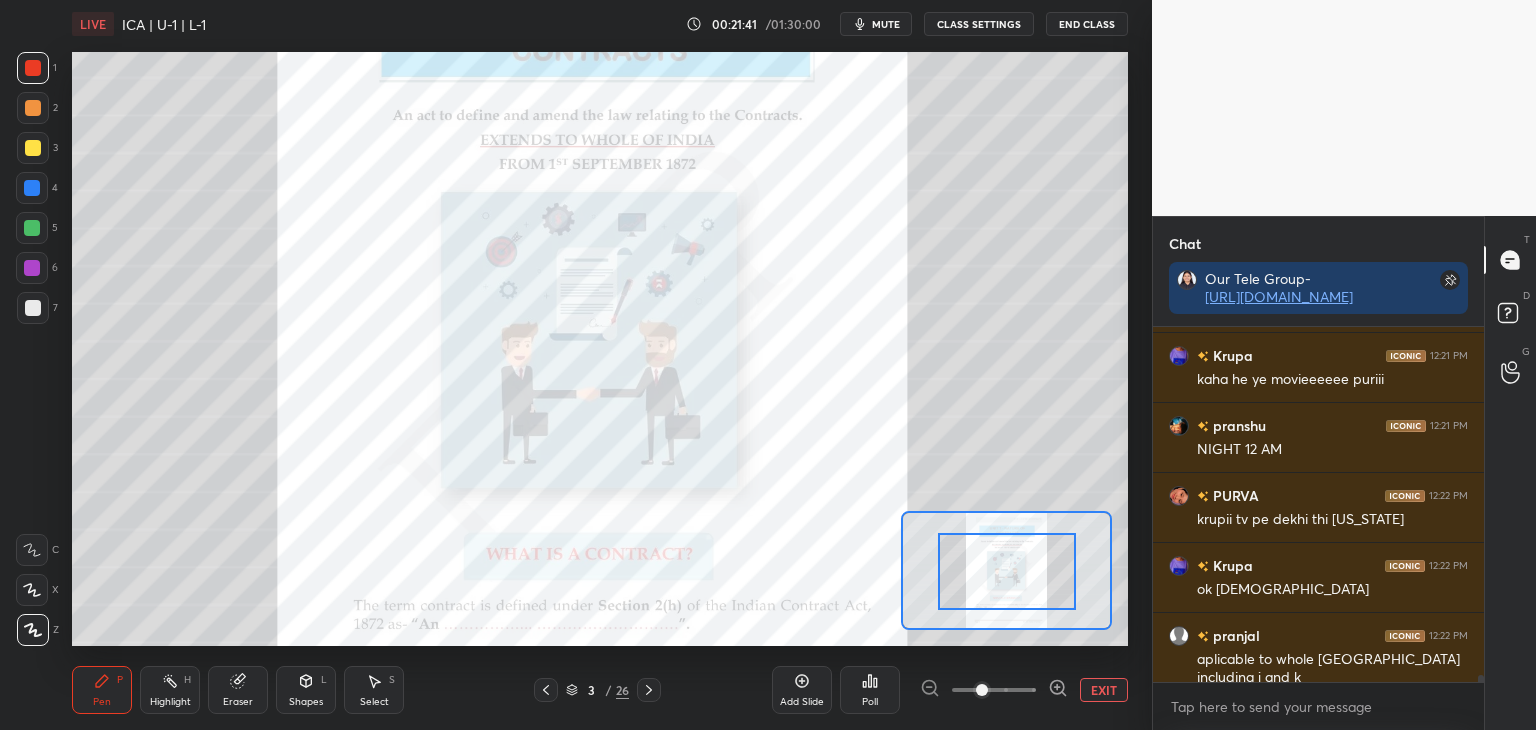 drag, startPoint x: 1016, startPoint y: 566, endPoint x: 1023, endPoint y: 582, distance: 17.464249 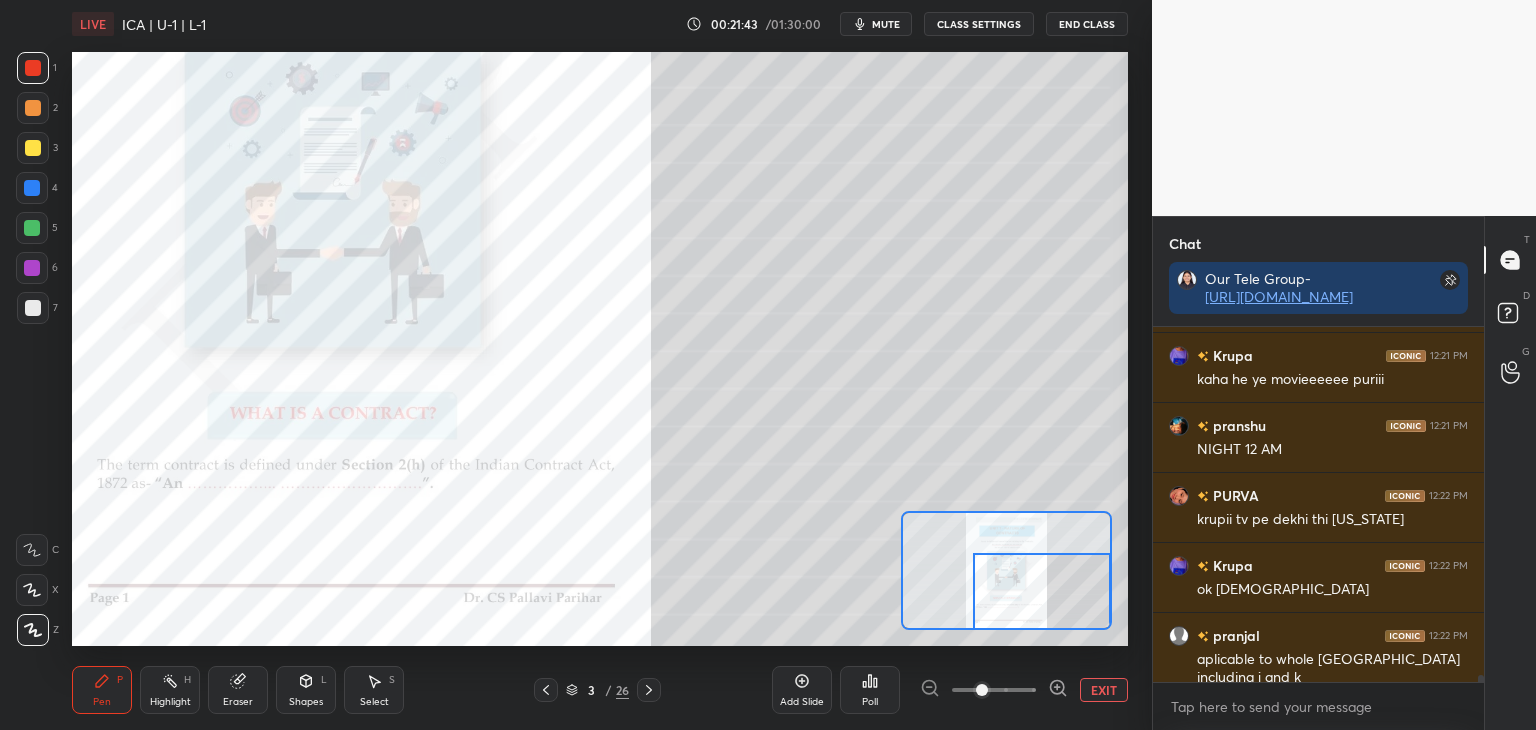drag, startPoint x: 1024, startPoint y: 569, endPoint x: 1064, endPoint y: 595, distance: 47.707443 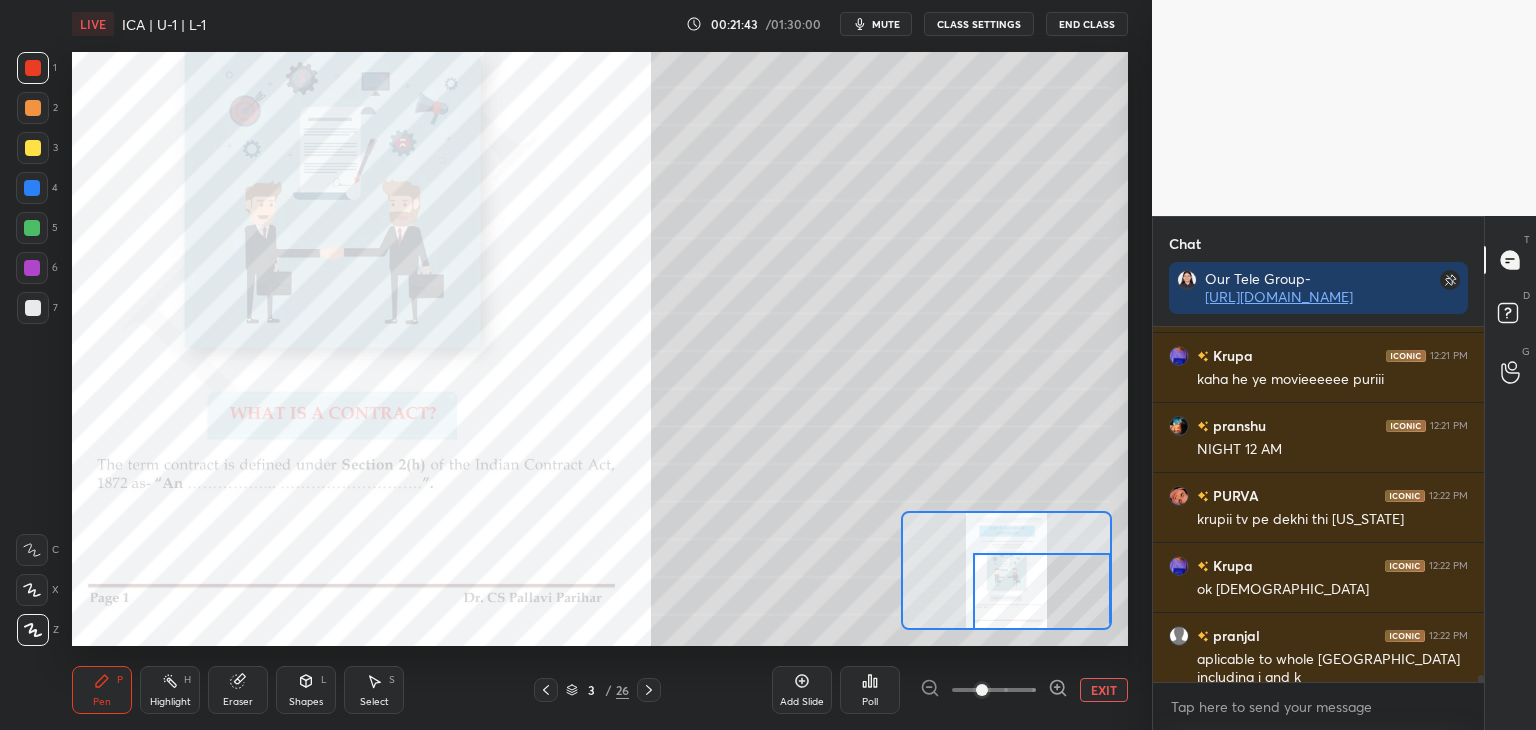 click at bounding box center (1042, 591) 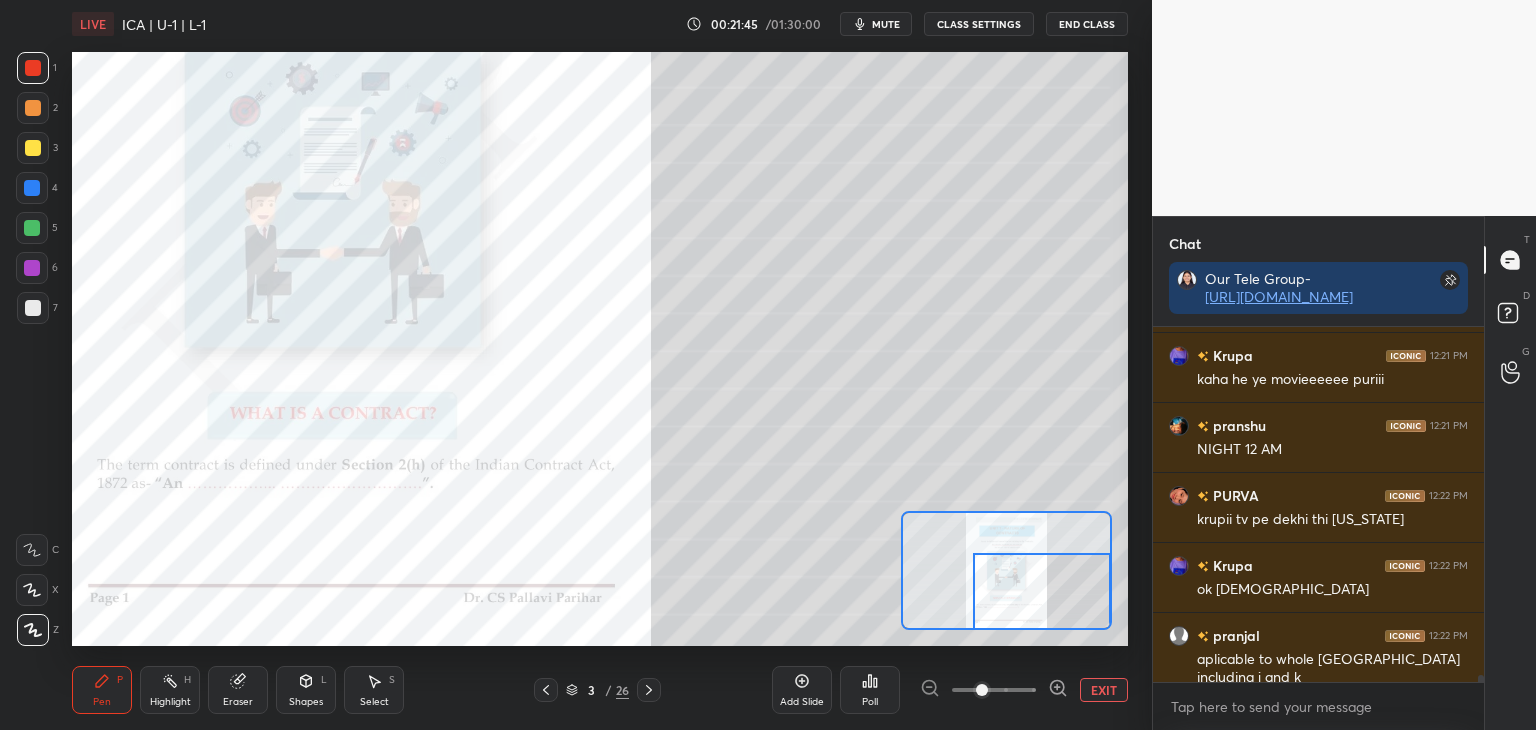 scroll, scrollTop: 18494, scrollLeft: 0, axis: vertical 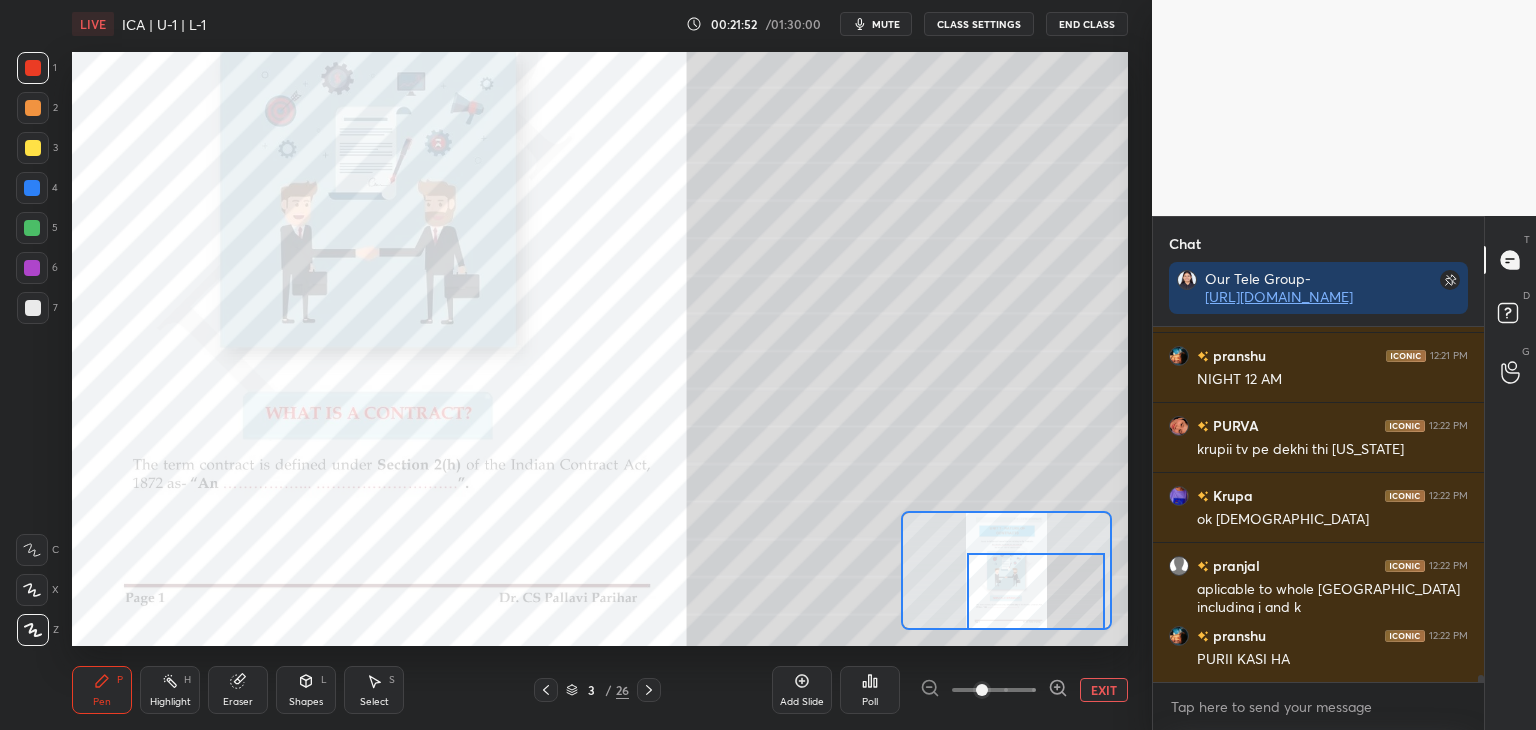 click at bounding box center (1036, 591) 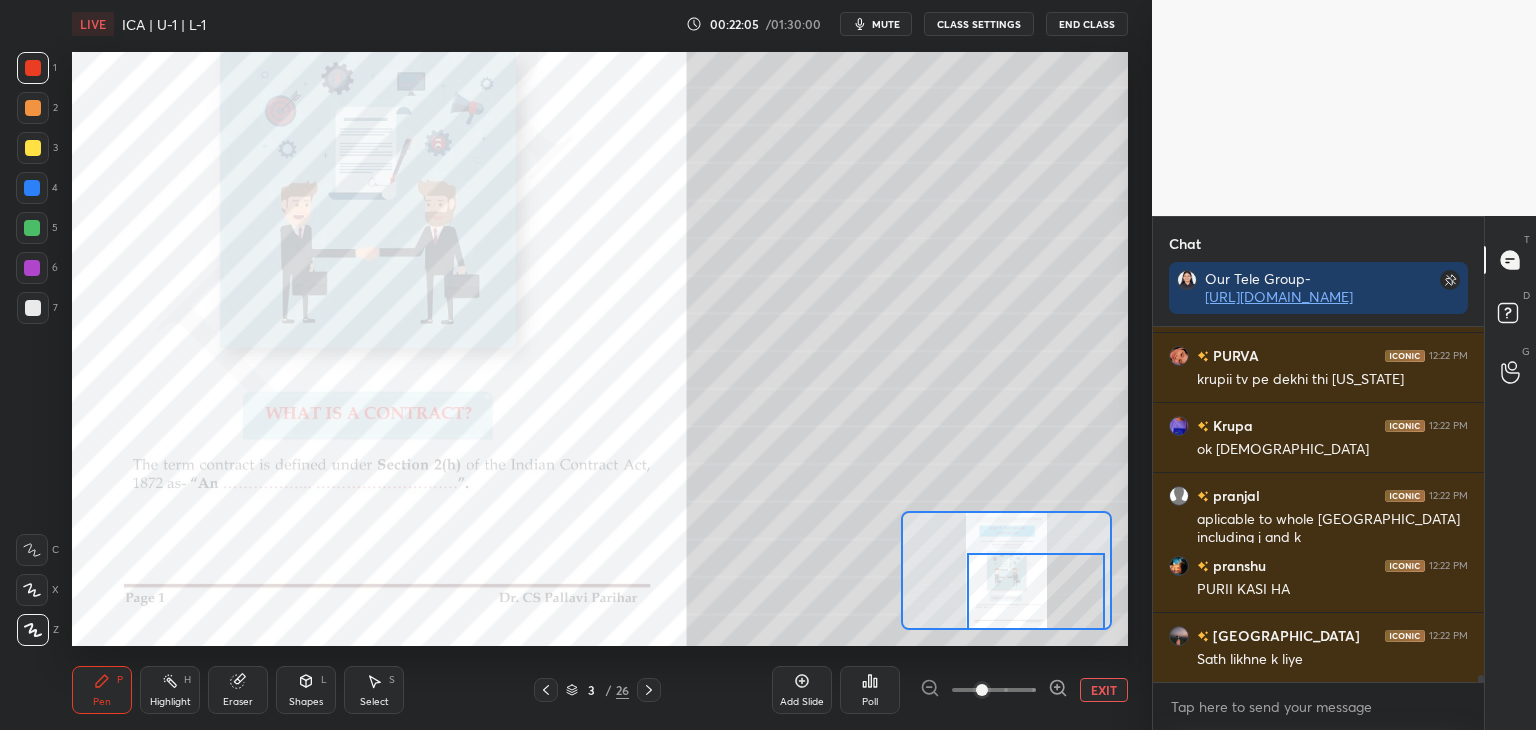 scroll, scrollTop: 18634, scrollLeft: 0, axis: vertical 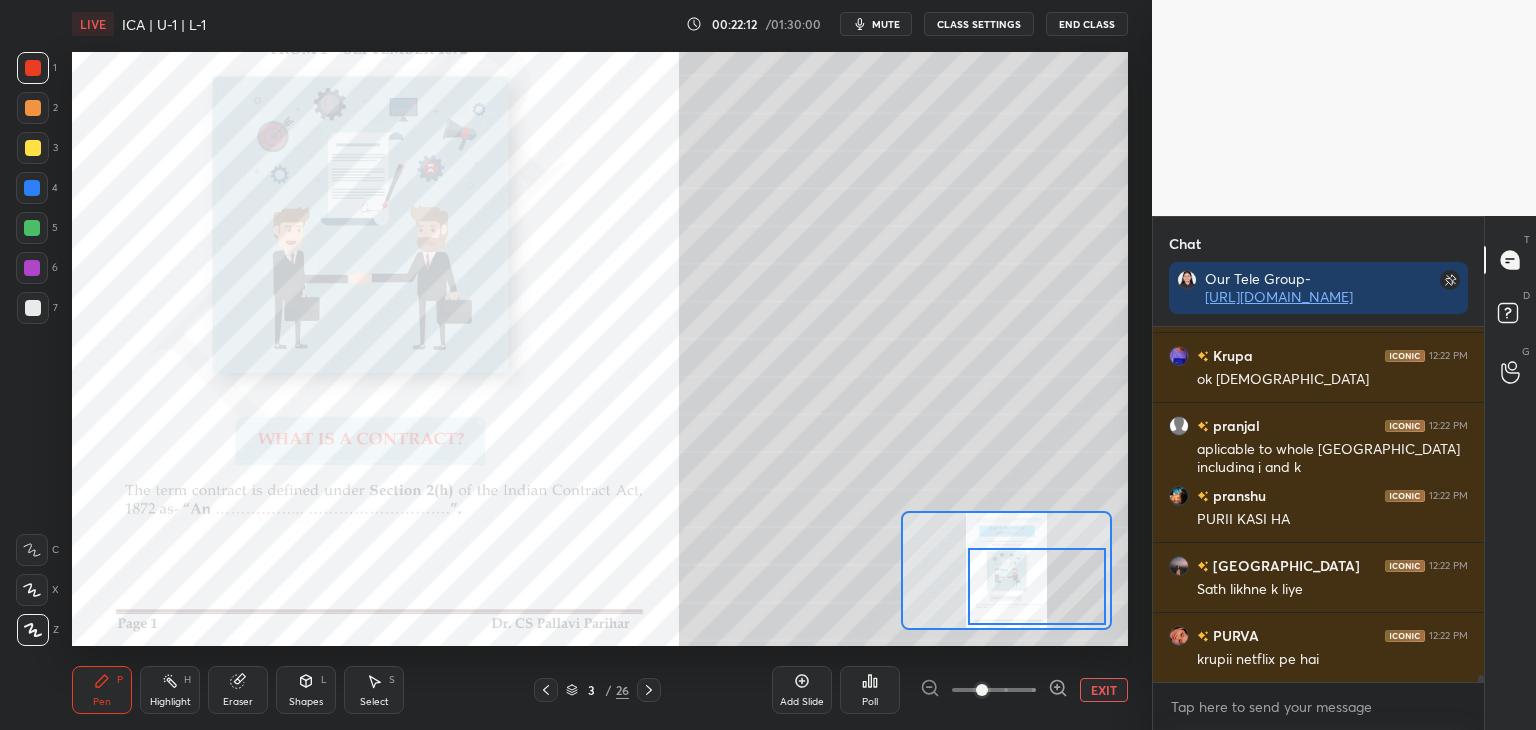 click at bounding box center [1037, 586] 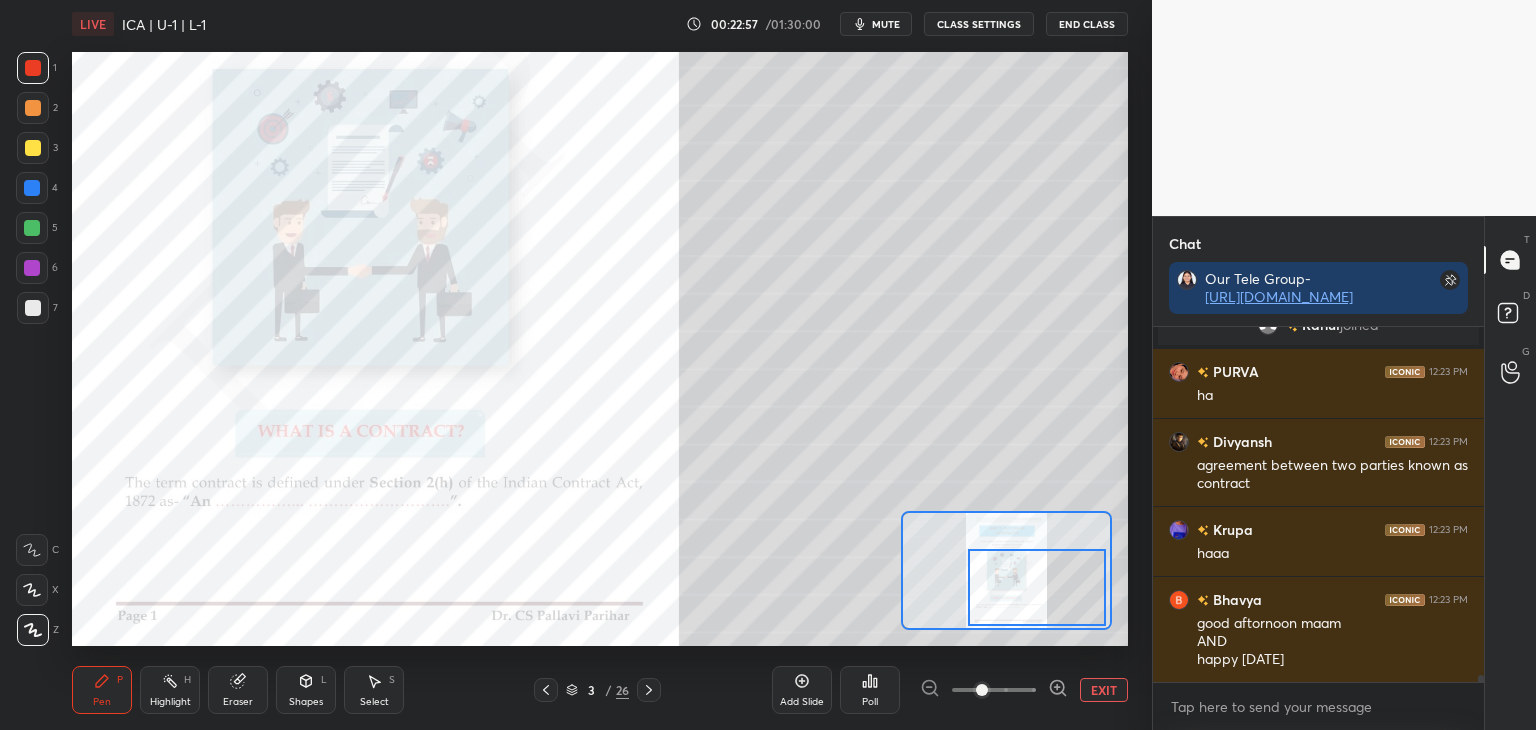 scroll, scrollTop: 18316, scrollLeft: 0, axis: vertical 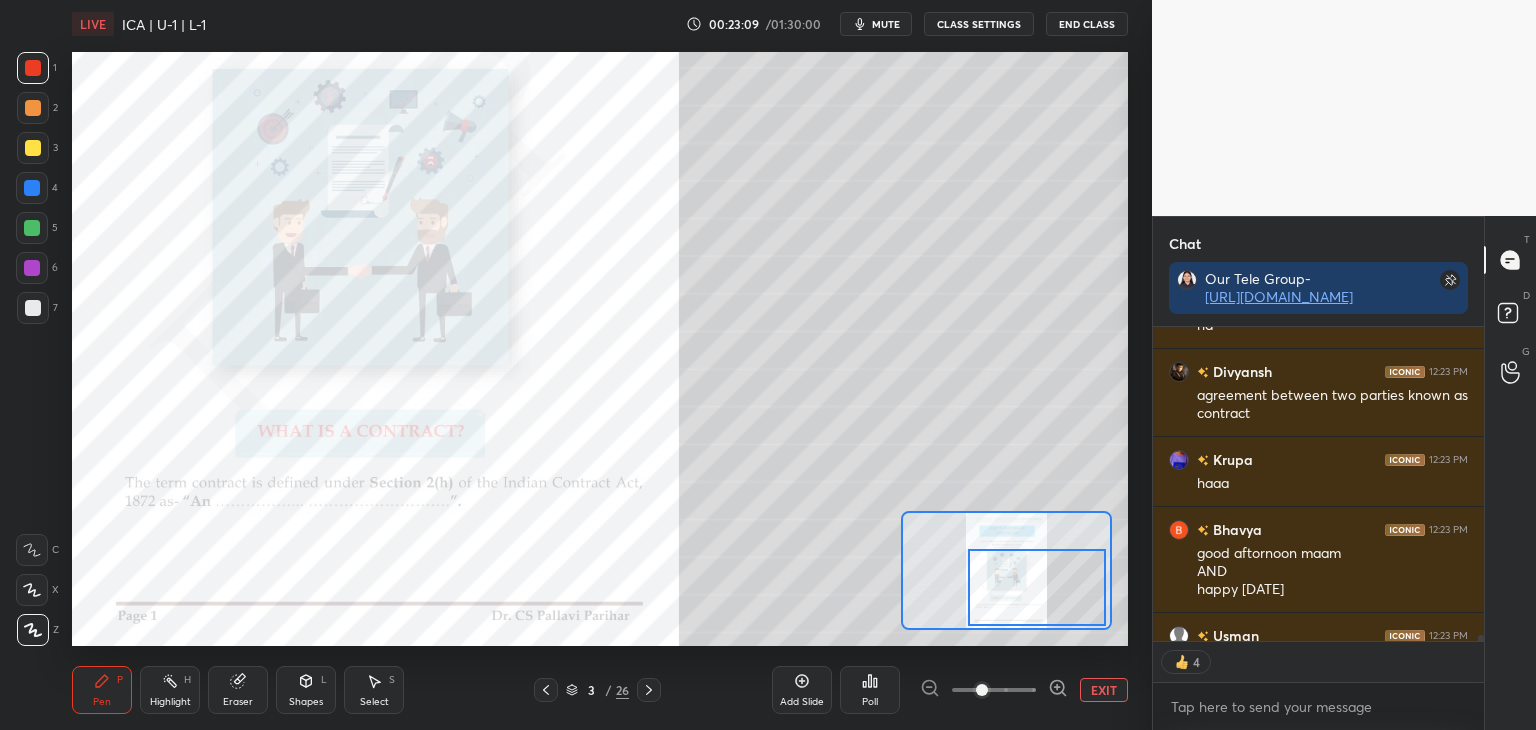 click at bounding box center [32, 188] 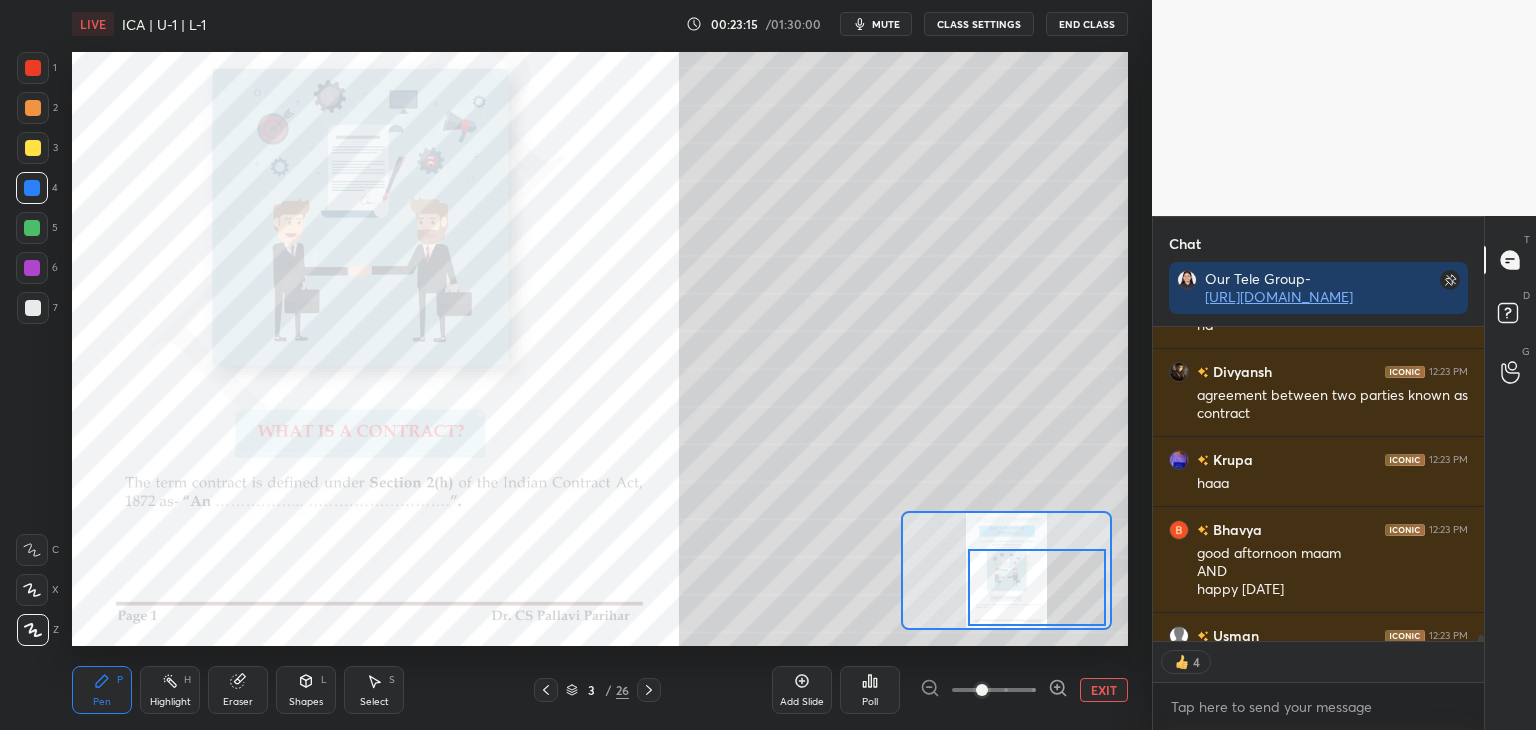 scroll, scrollTop: 0, scrollLeft: 0, axis: both 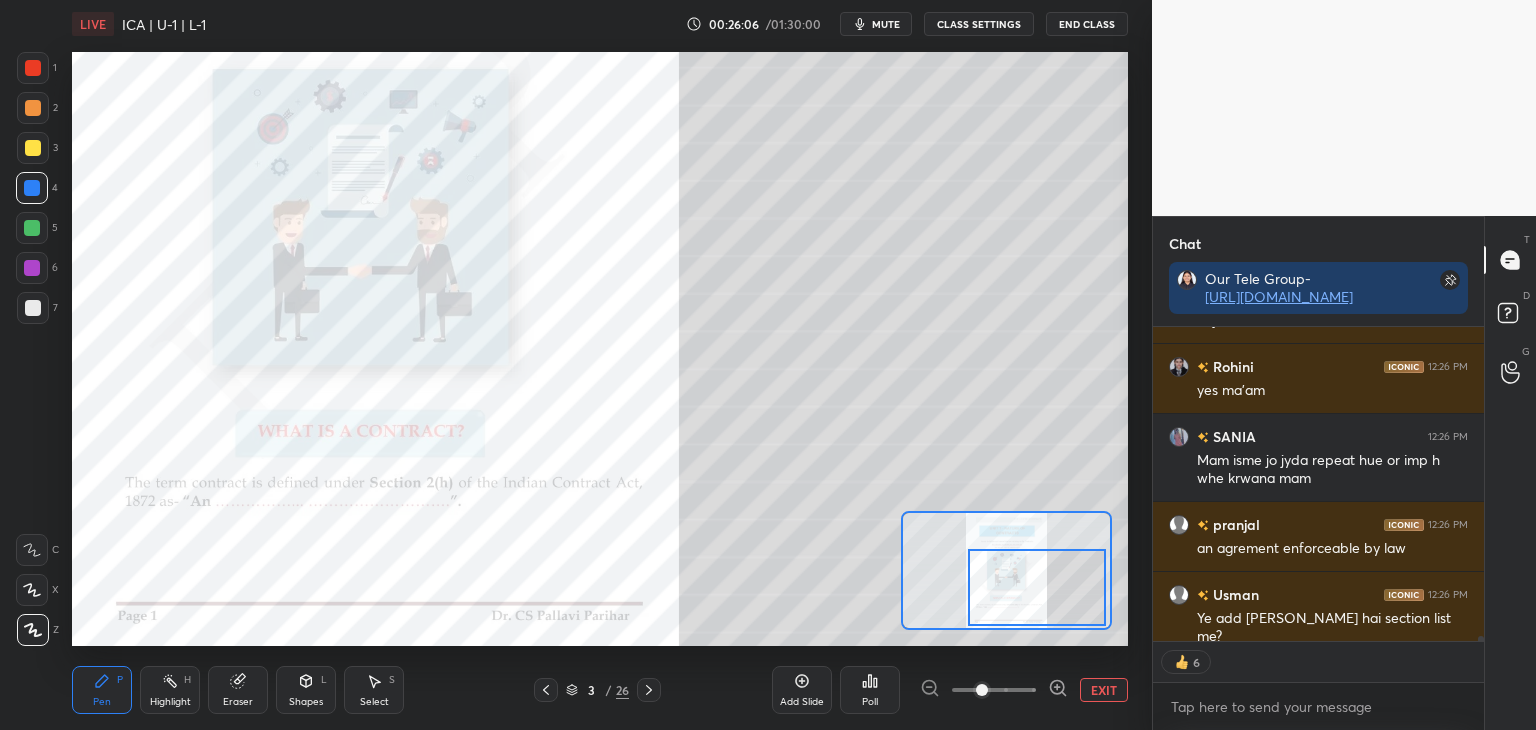 click at bounding box center [982, 690] 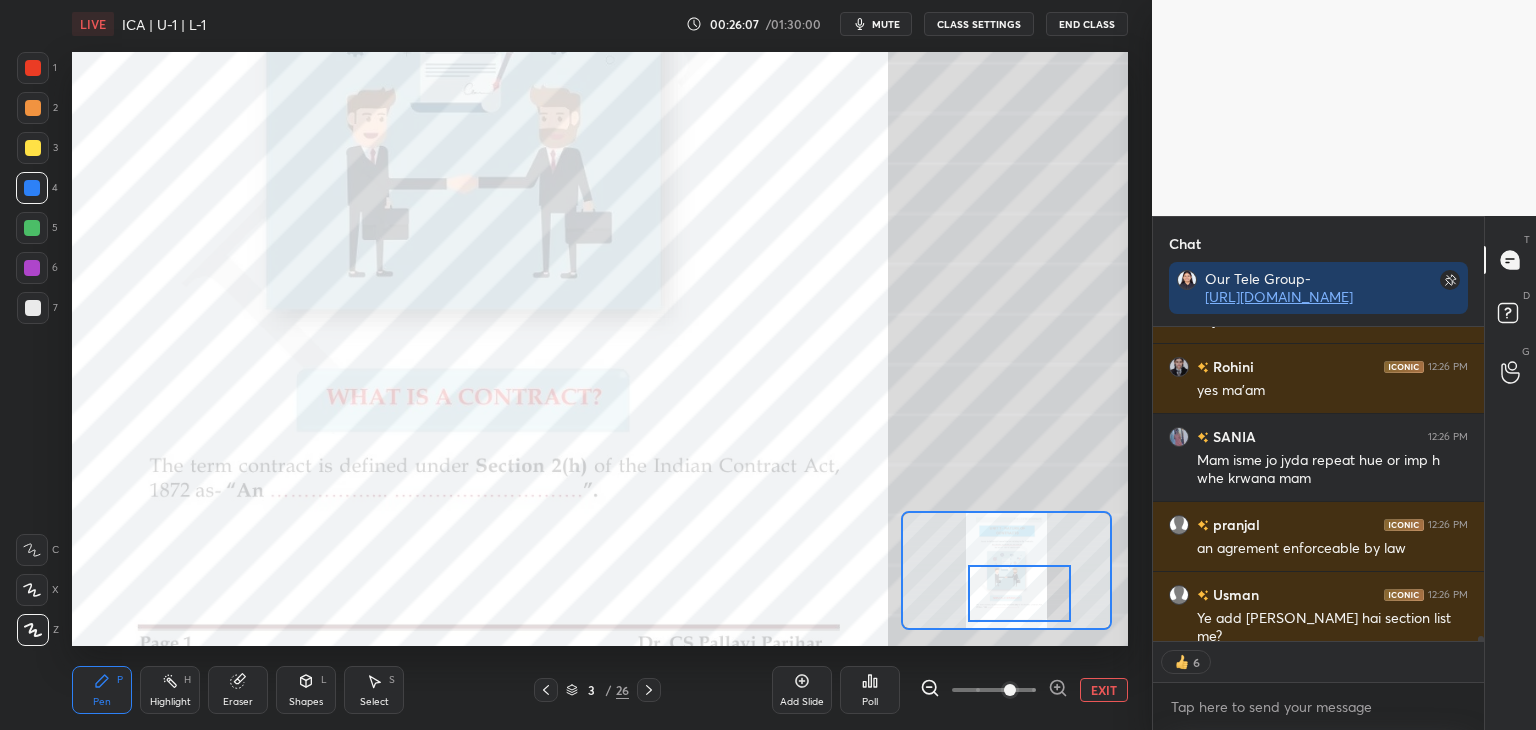 click at bounding box center (1020, 593) 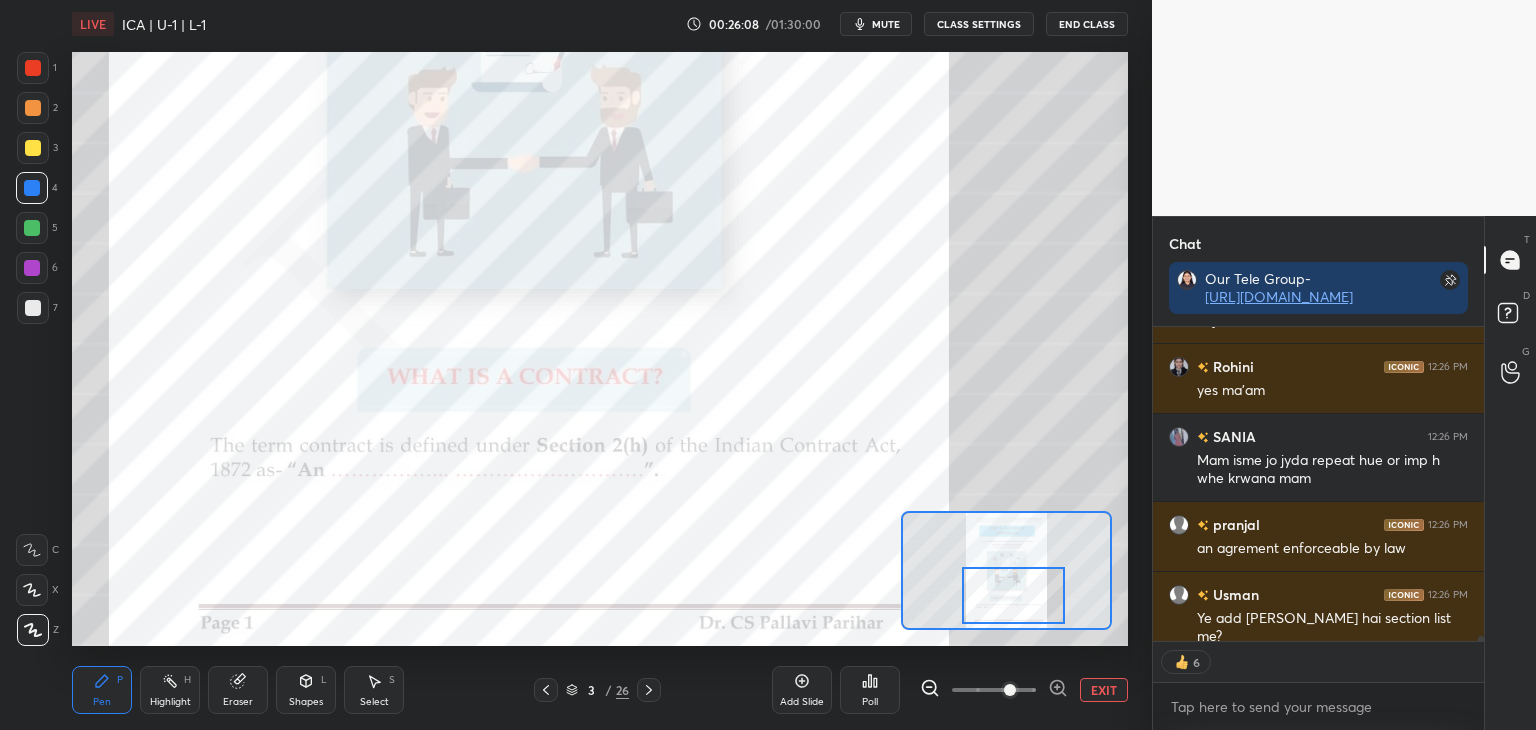 drag, startPoint x: 1016, startPoint y: 601, endPoint x: 1004, endPoint y: 601, distance: 12 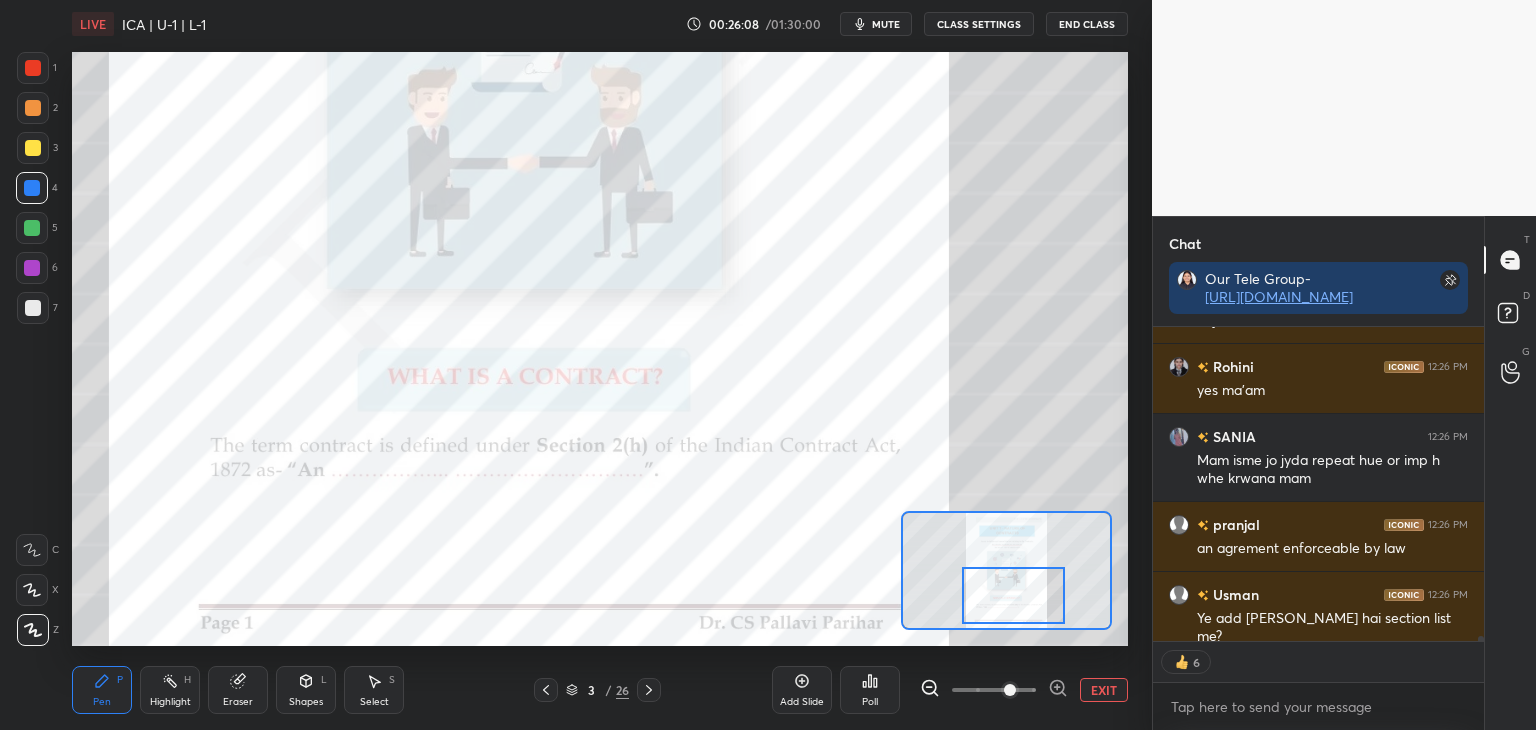 click at bounding box center [1014, 595] 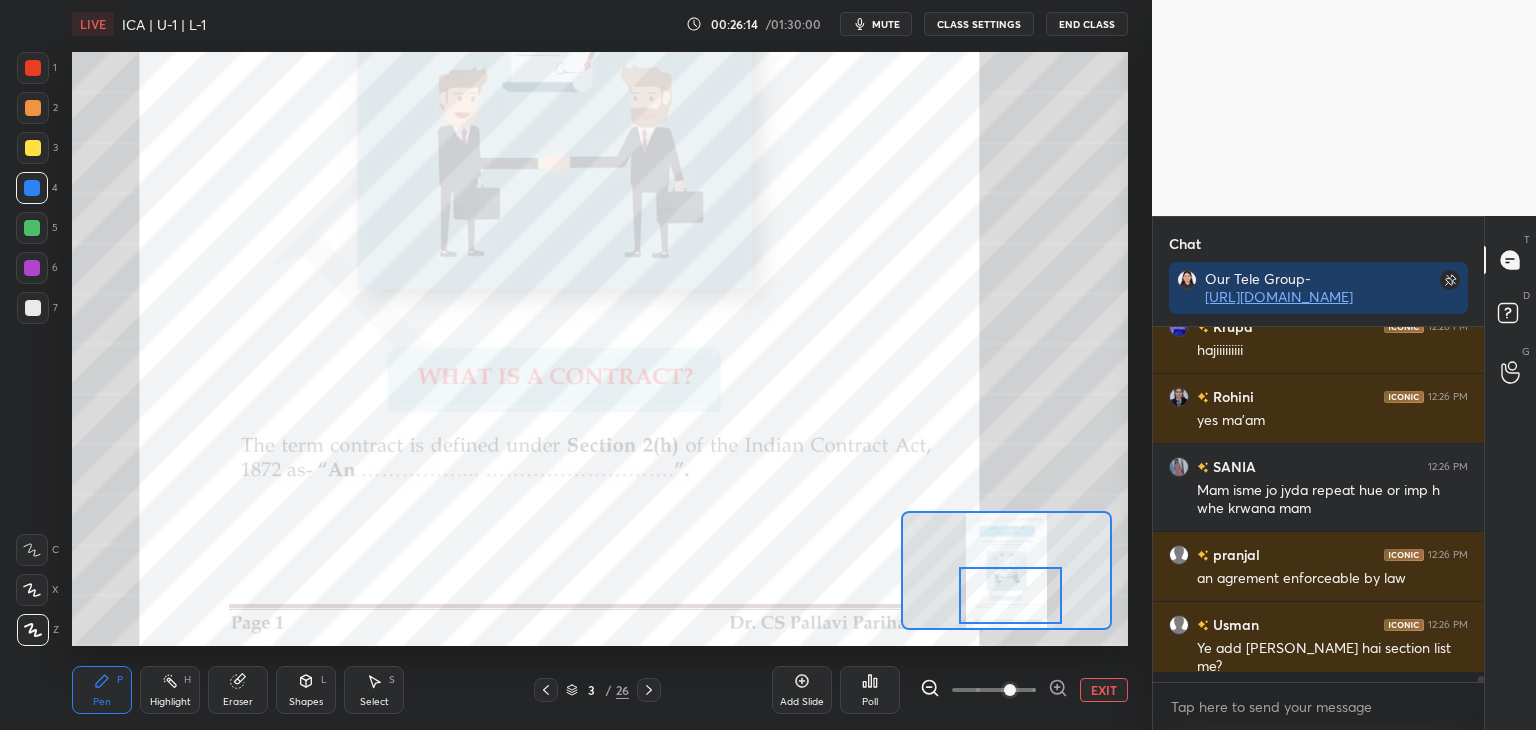 scroll, scrollTop: 6, scrollLeft: 6, axis: both 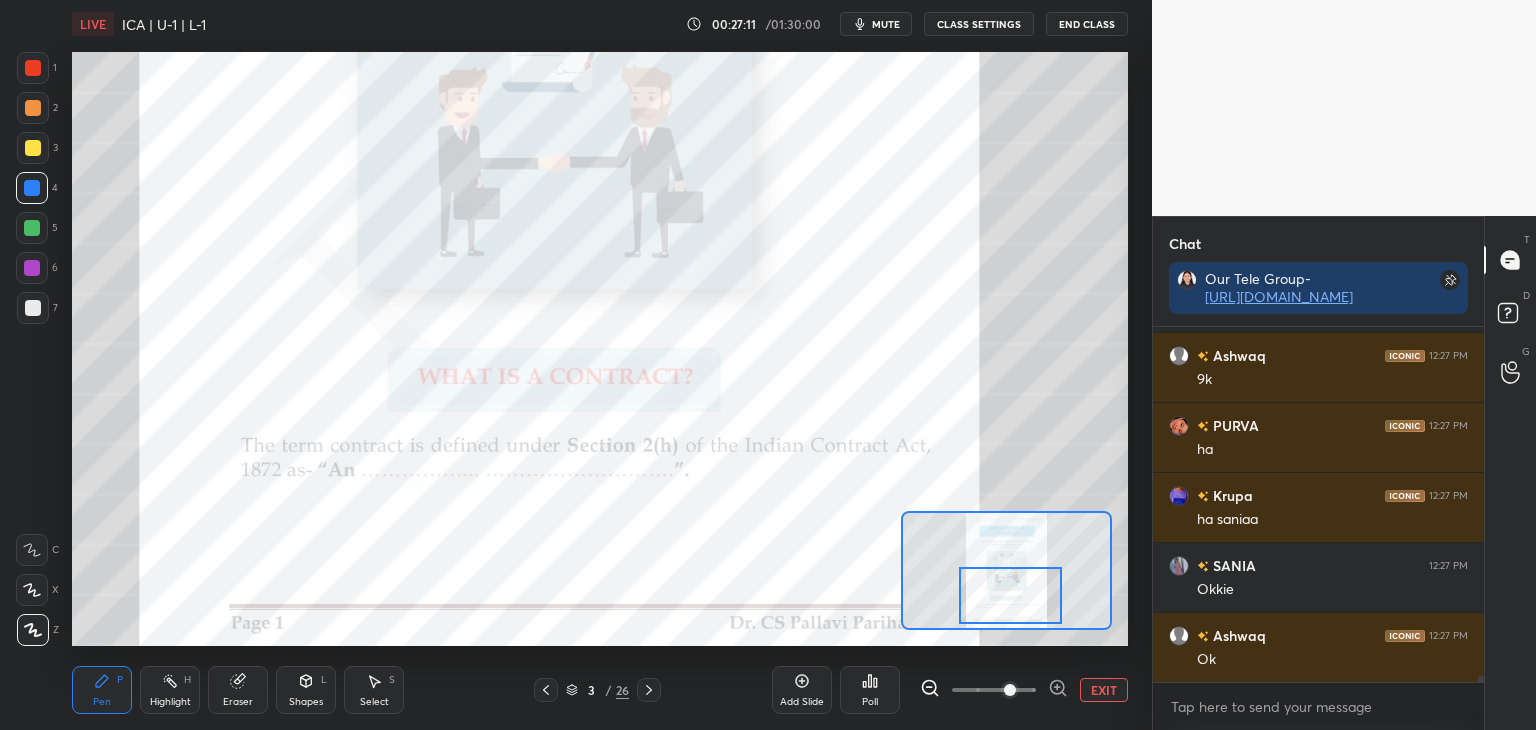 click 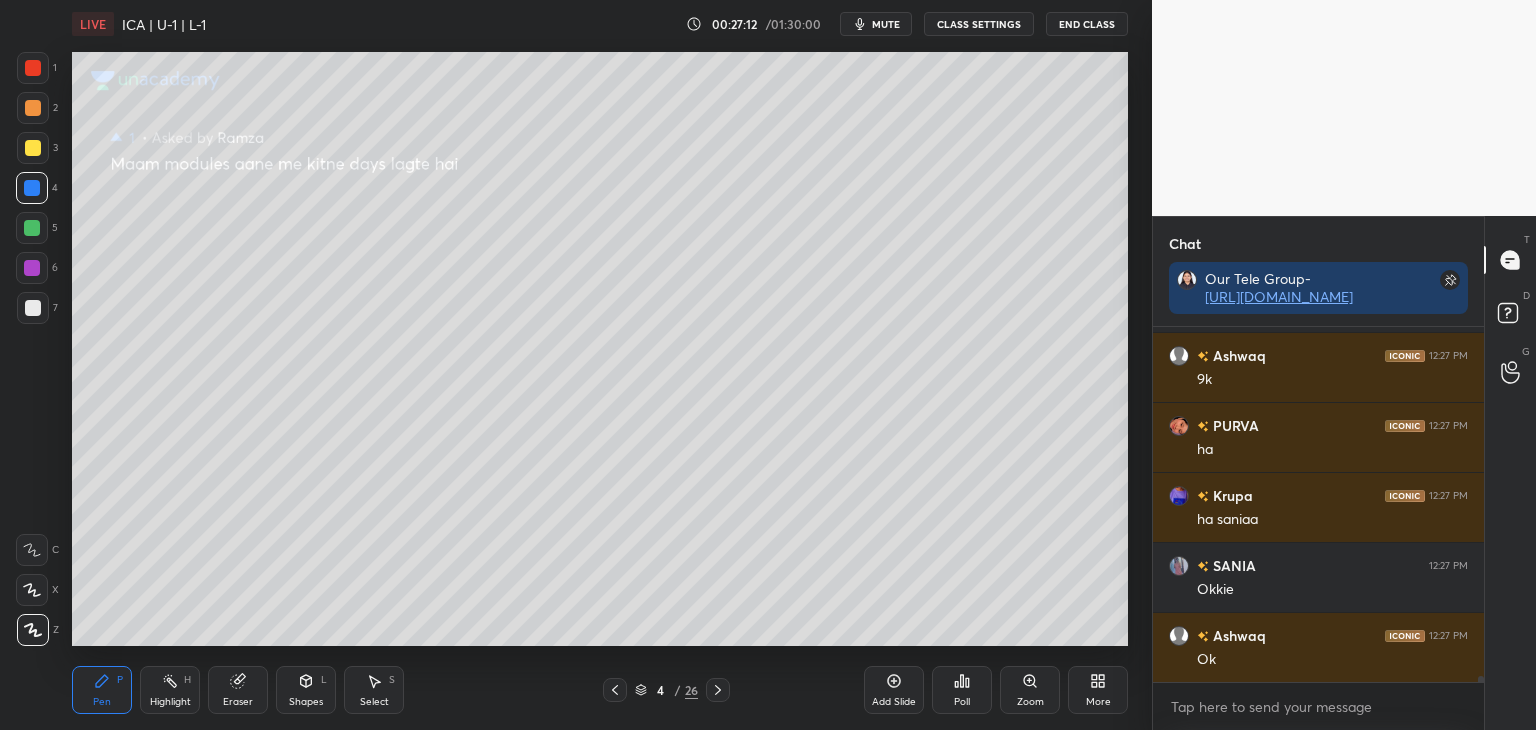 click 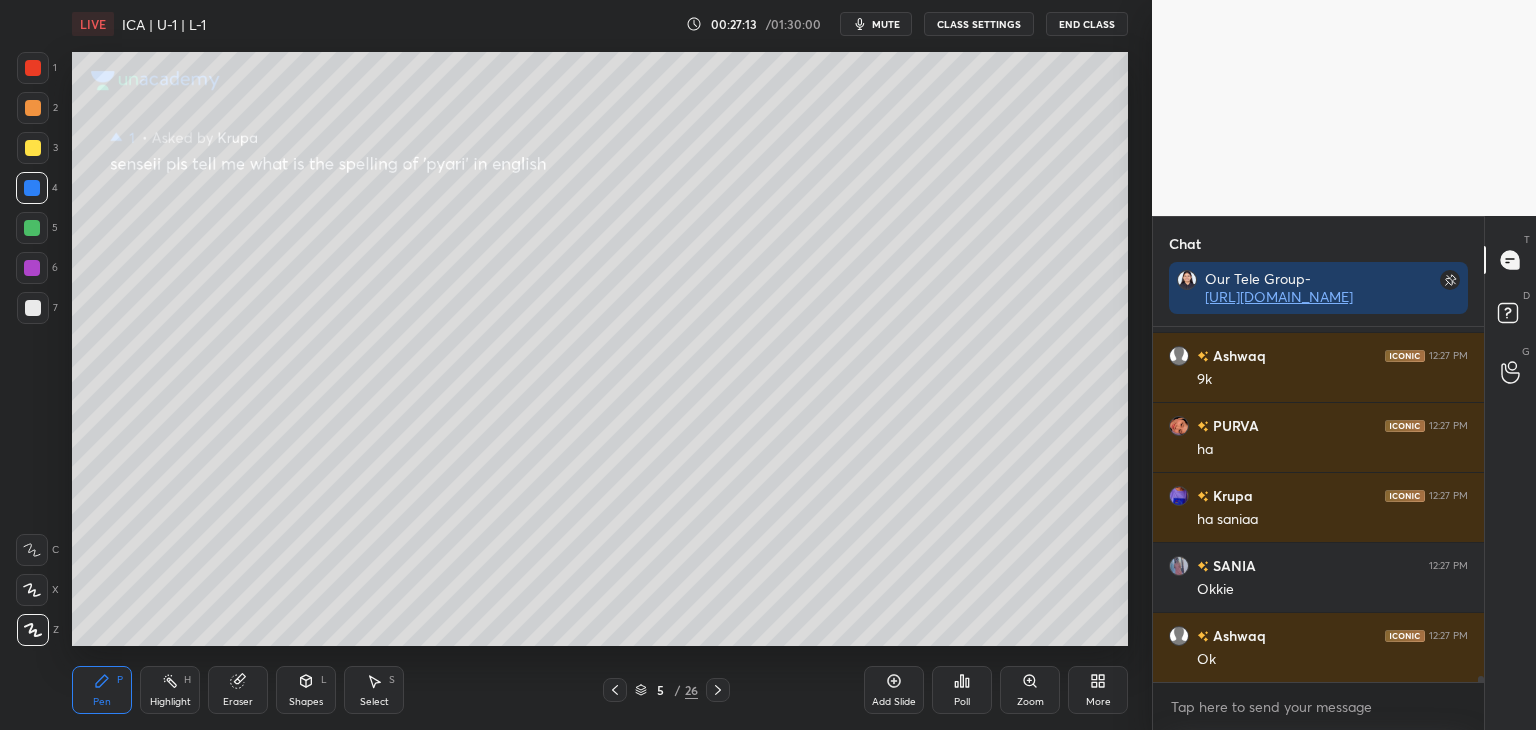 click 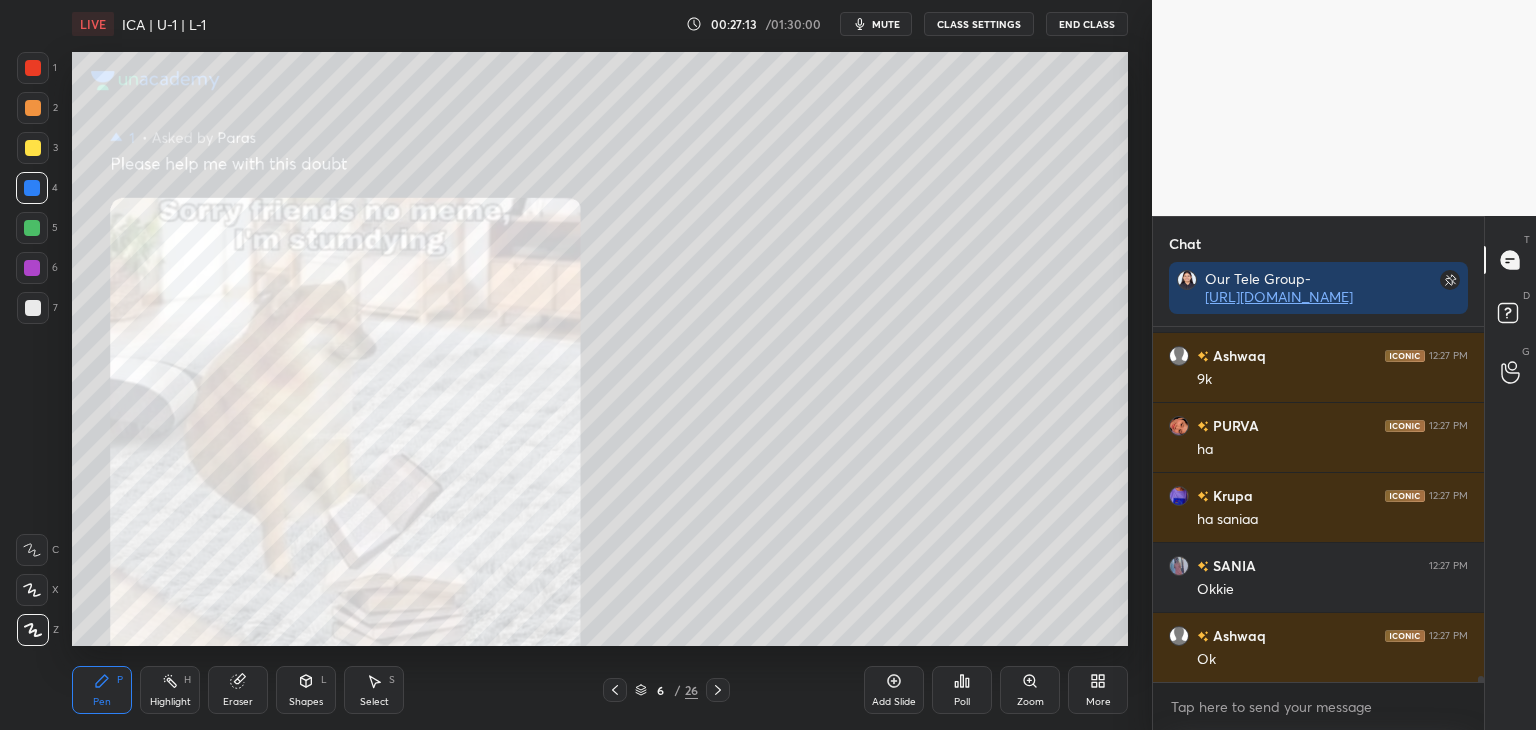 click 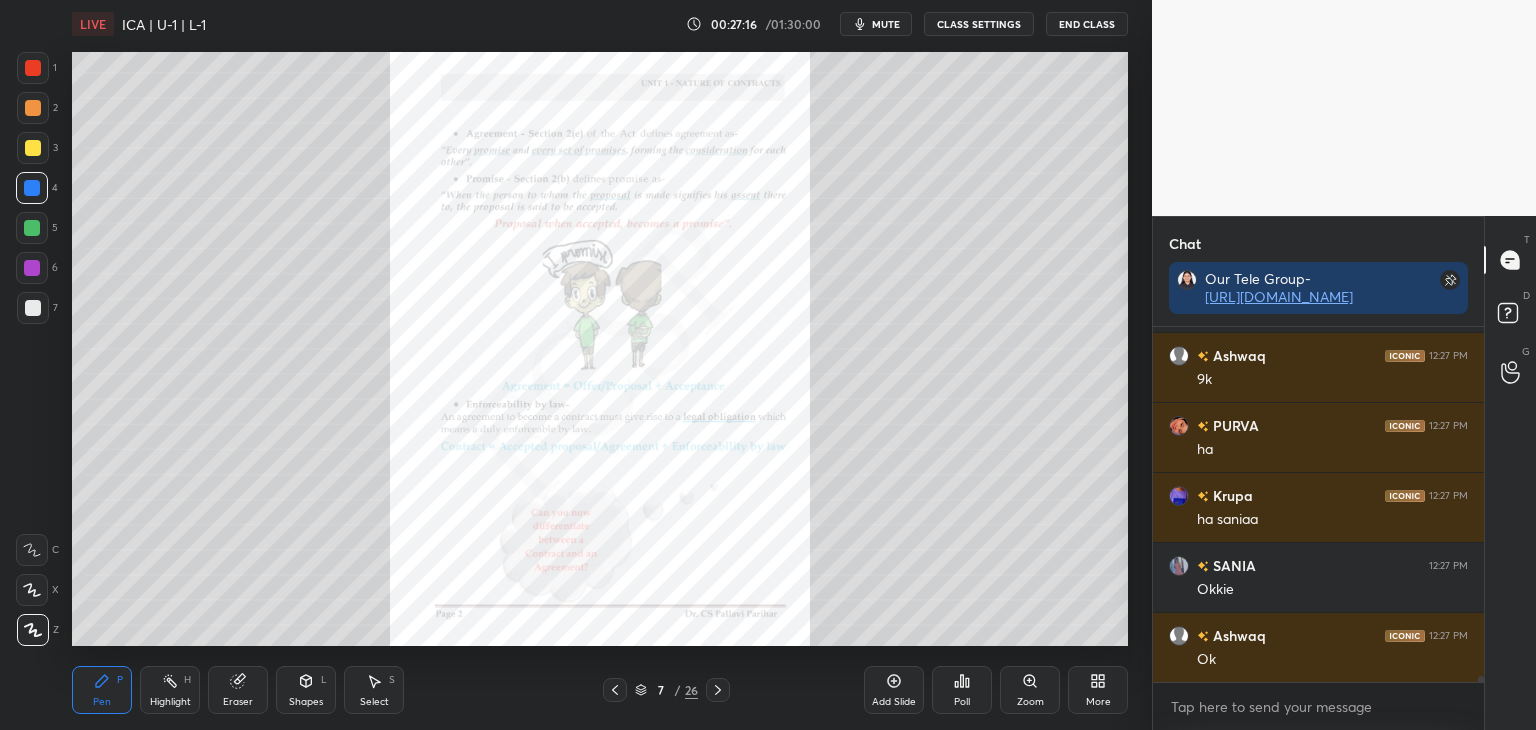 click on "Zoom" at bounding box center (1030, 702) 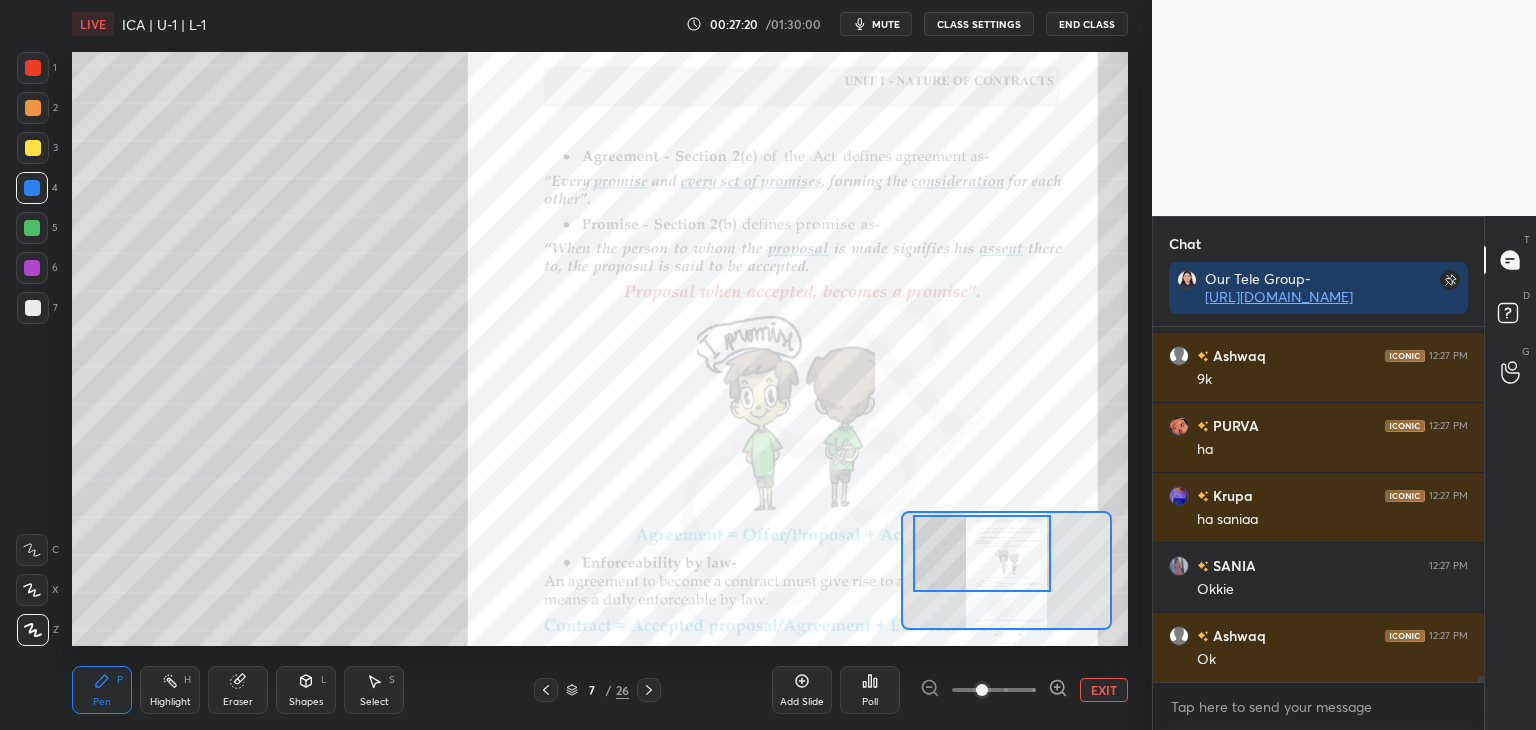 drag, startPoint x: 1006, startPoint y: 603, endPoint x: 982, endPoint y: 588, distance: 28.301943 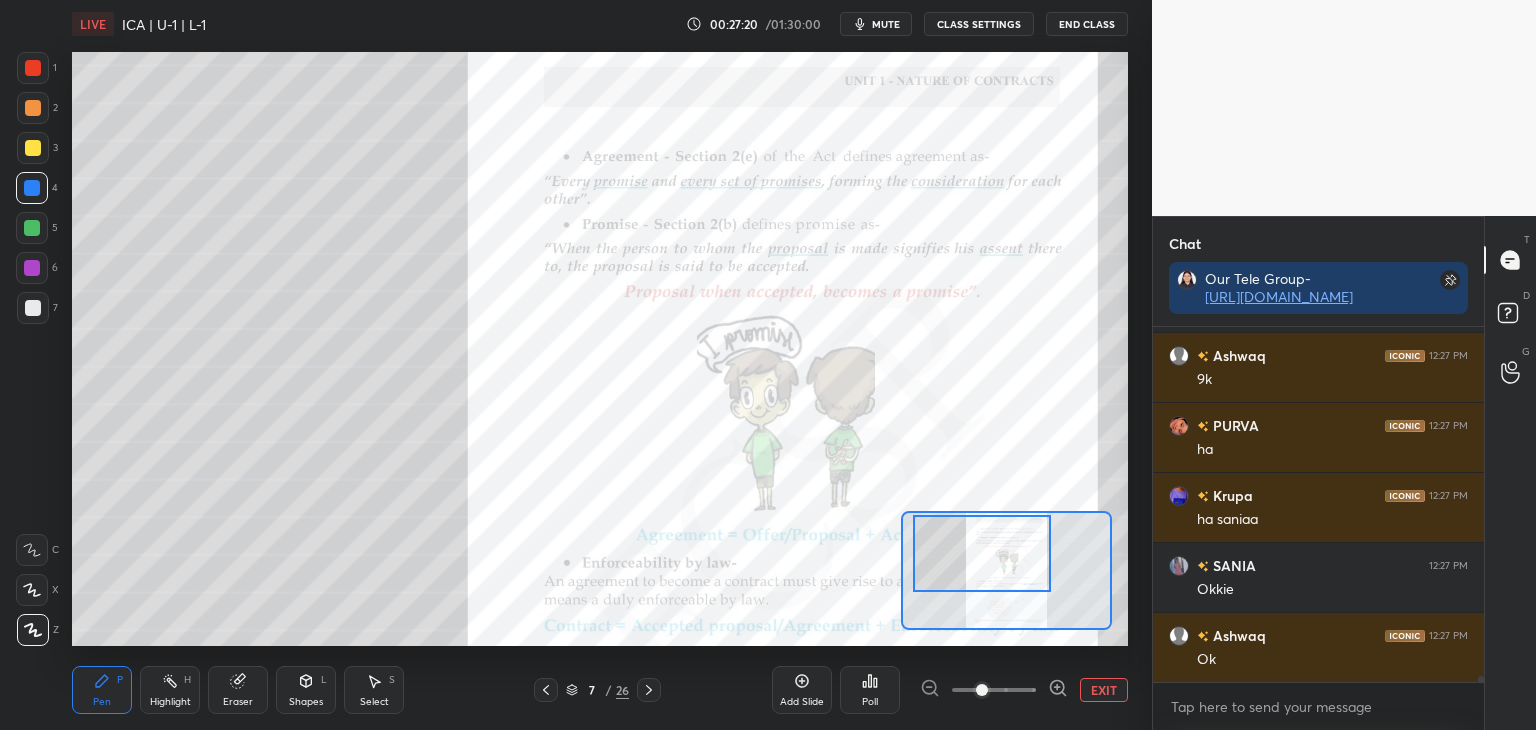 click at bounding box center (982, 553) 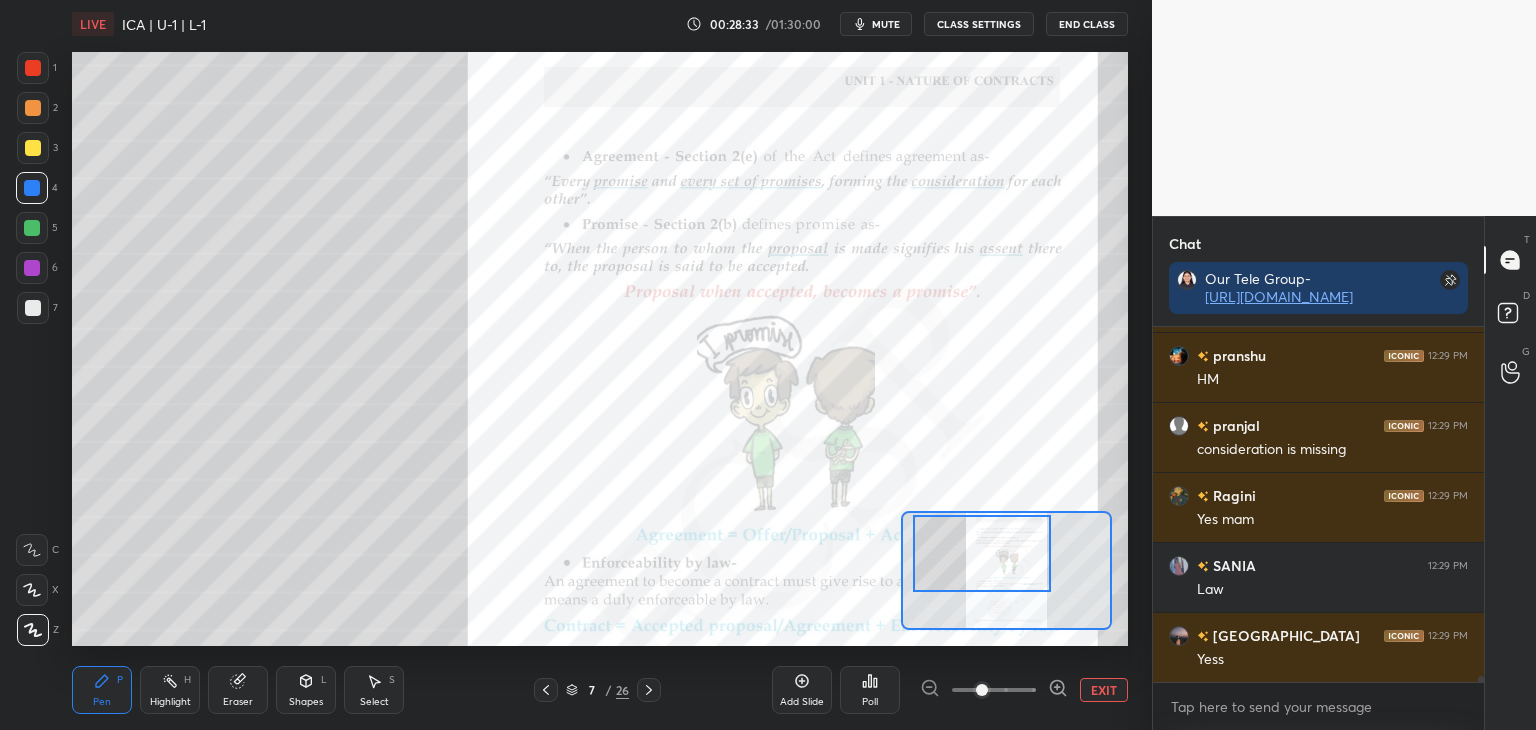 scroll, scrollTop: 21106, scrollLeft: 0, axis: vertical 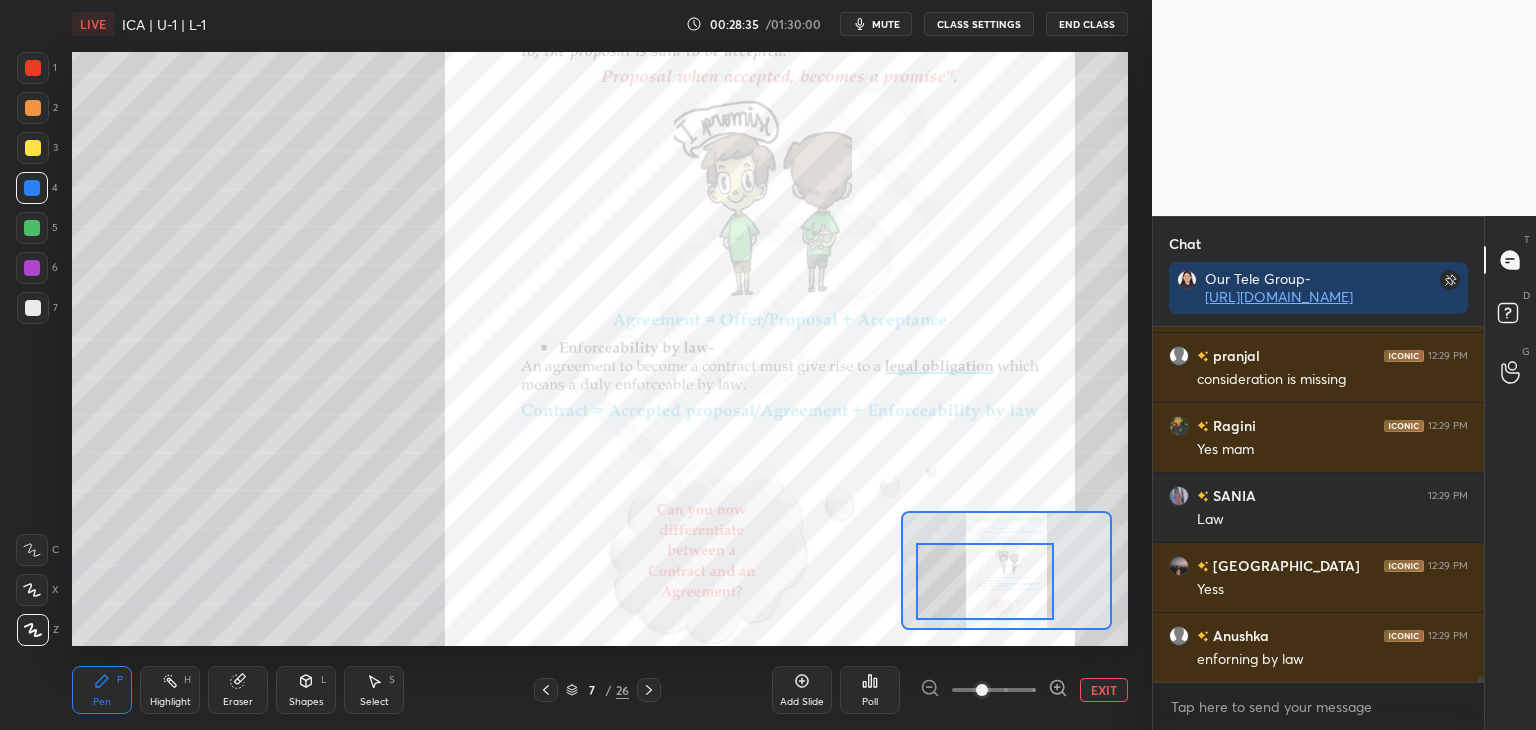 drag, startPoint x: 964, startPoint y: 558, endPoint x: 967, endPoint y: 586, distance: 28.160255 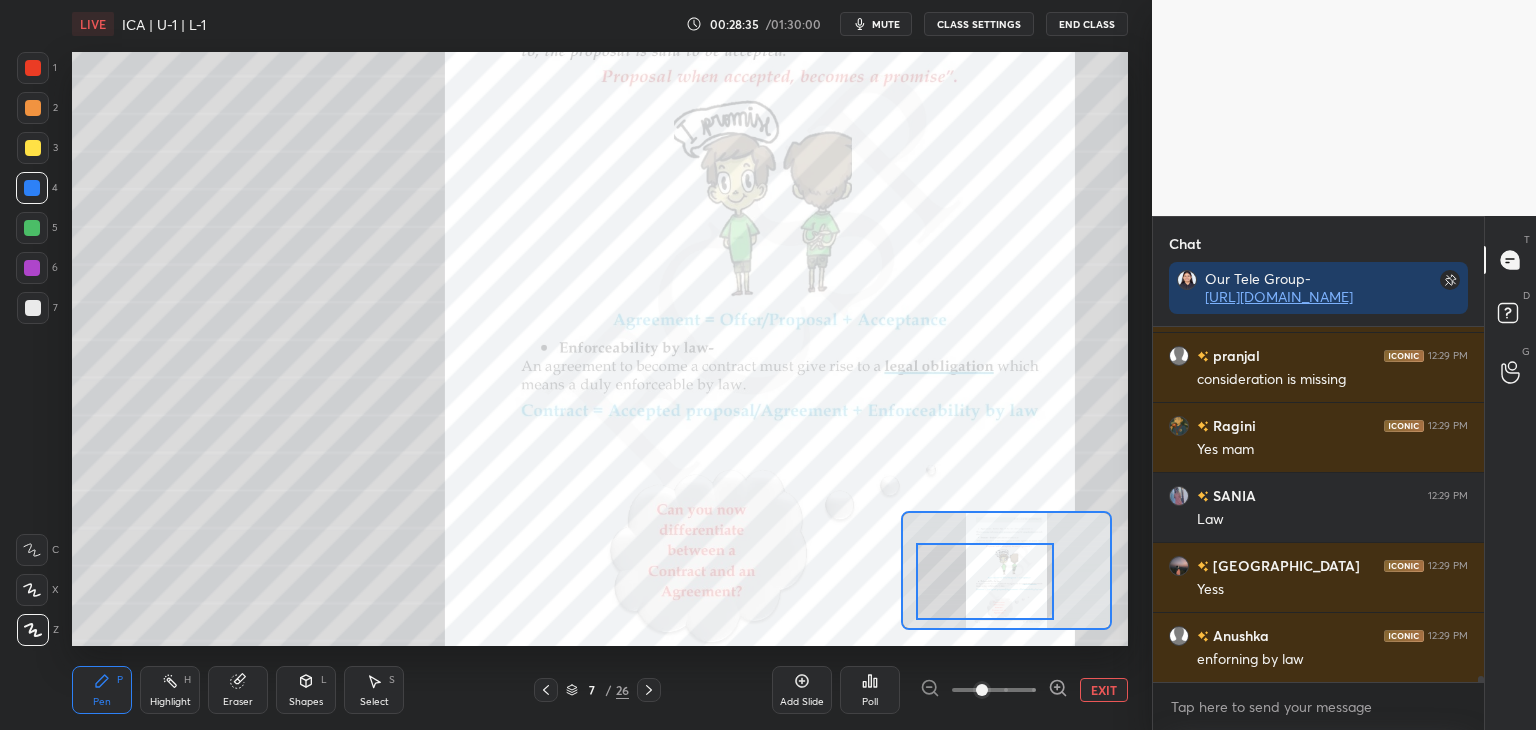 click at bounding box center (985, 581) 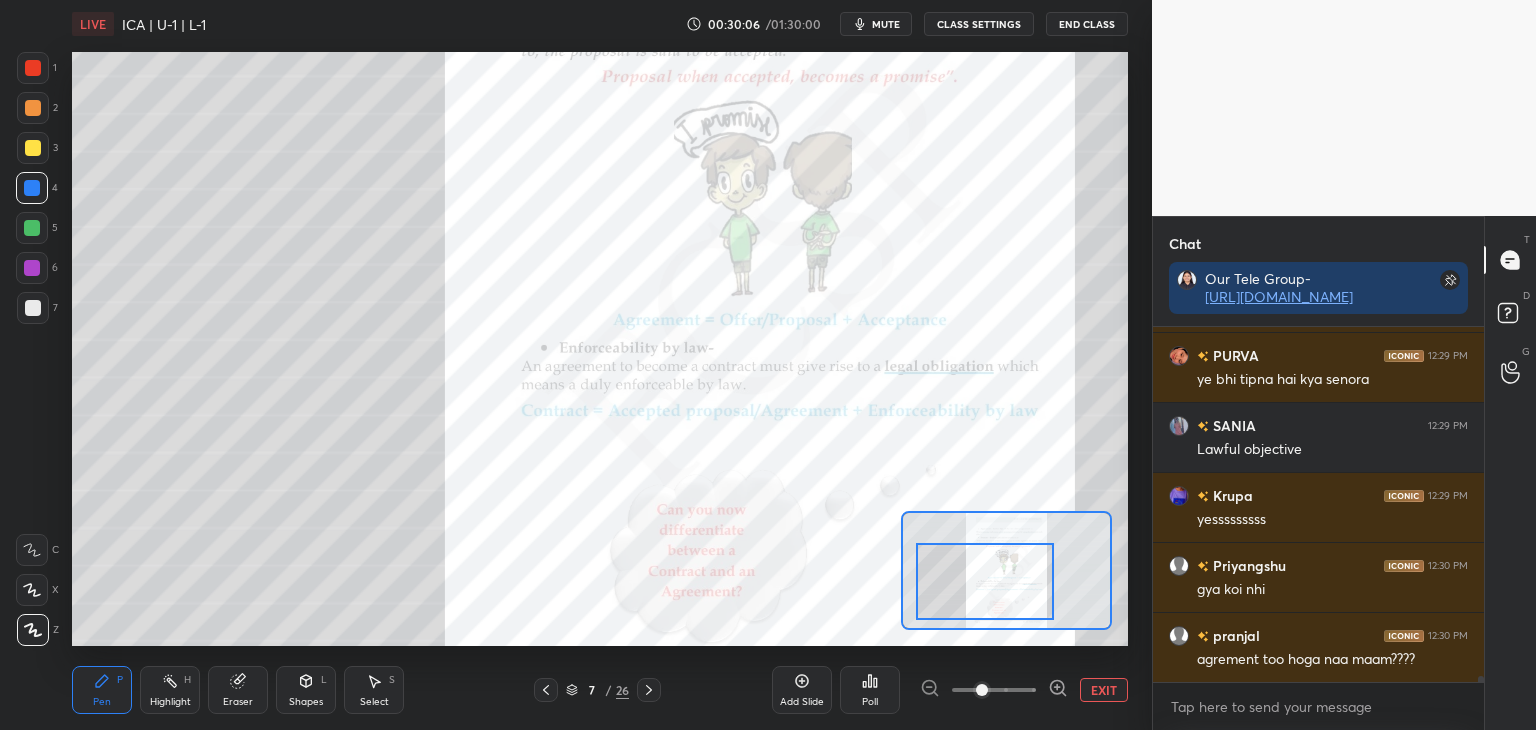 scroll, scrollTop: 21526, scrollLeft: 0, axis: vertical 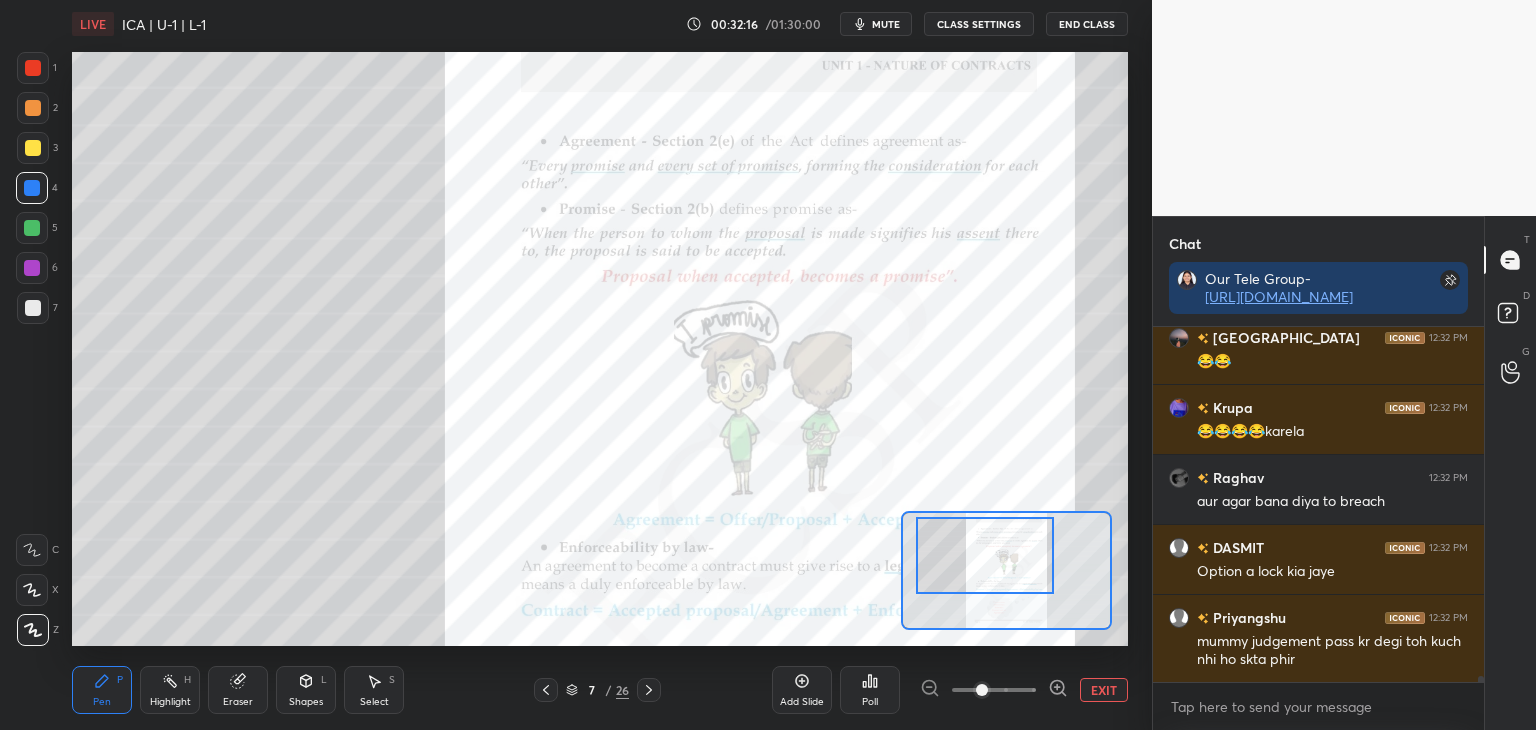drag, startPoint x: 1030, startPoint y: 605, endPoint x: 1030, endPoint y: 580, distance: 25 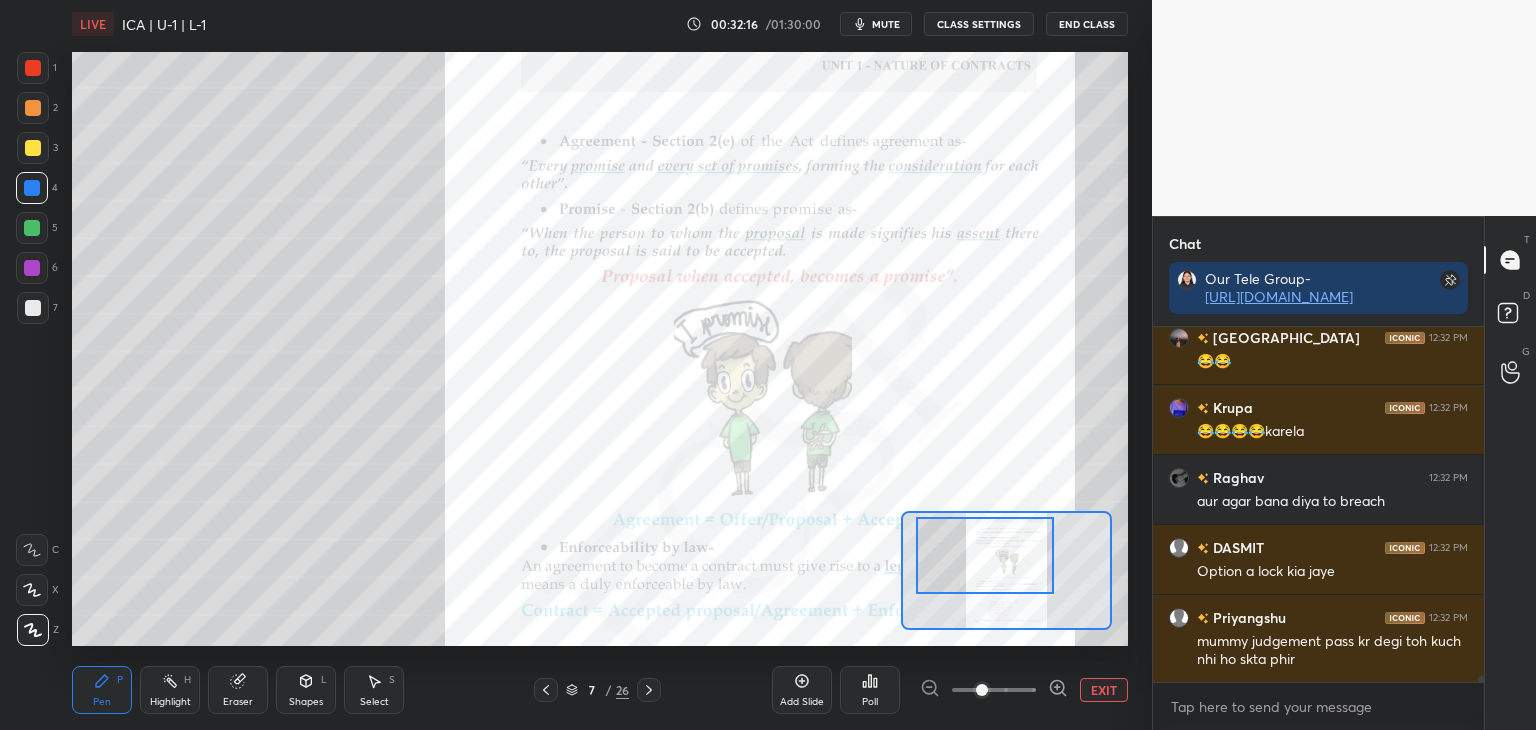 click at bounding box center [985, 555] 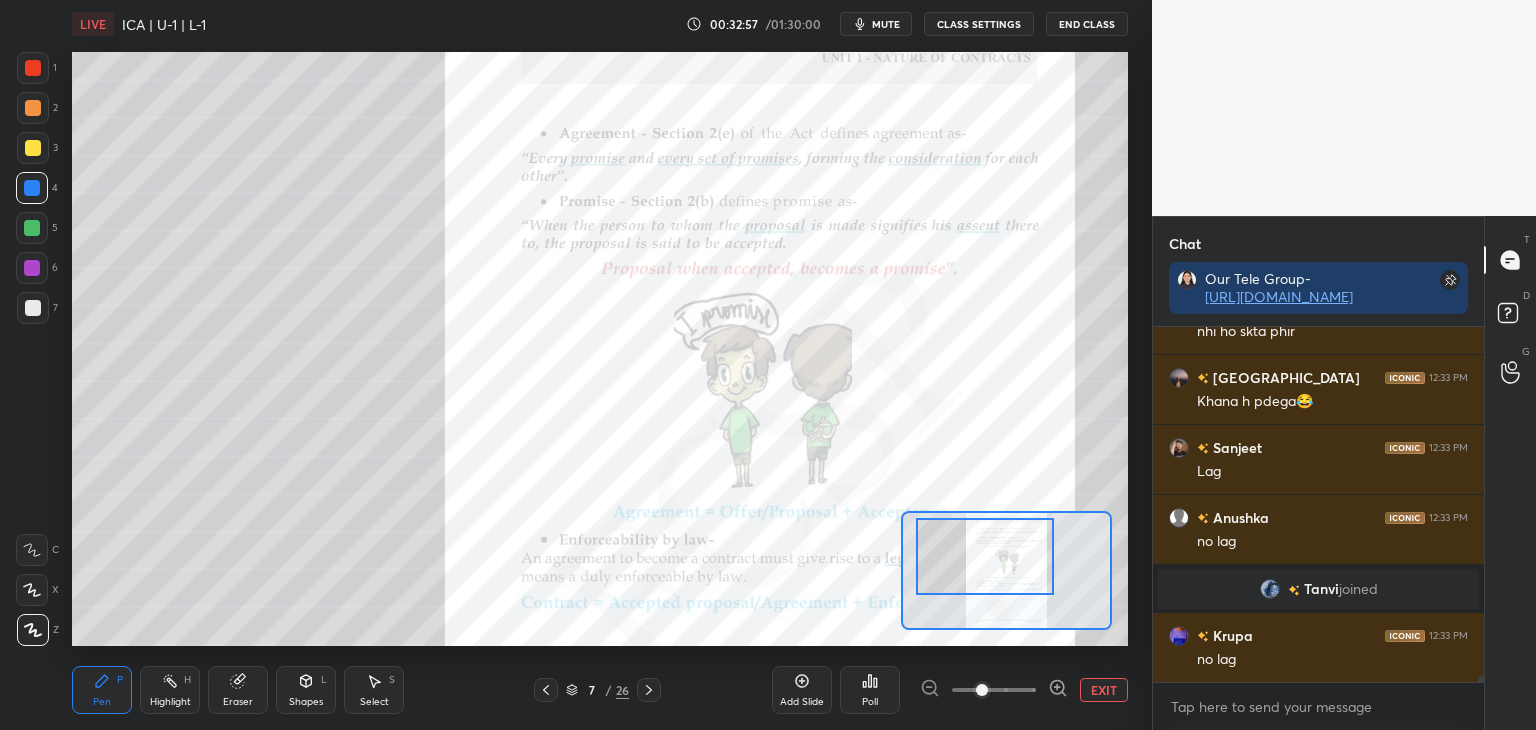scroll, scrollTop: 21308, scrollLeft: 0, axis: vertical 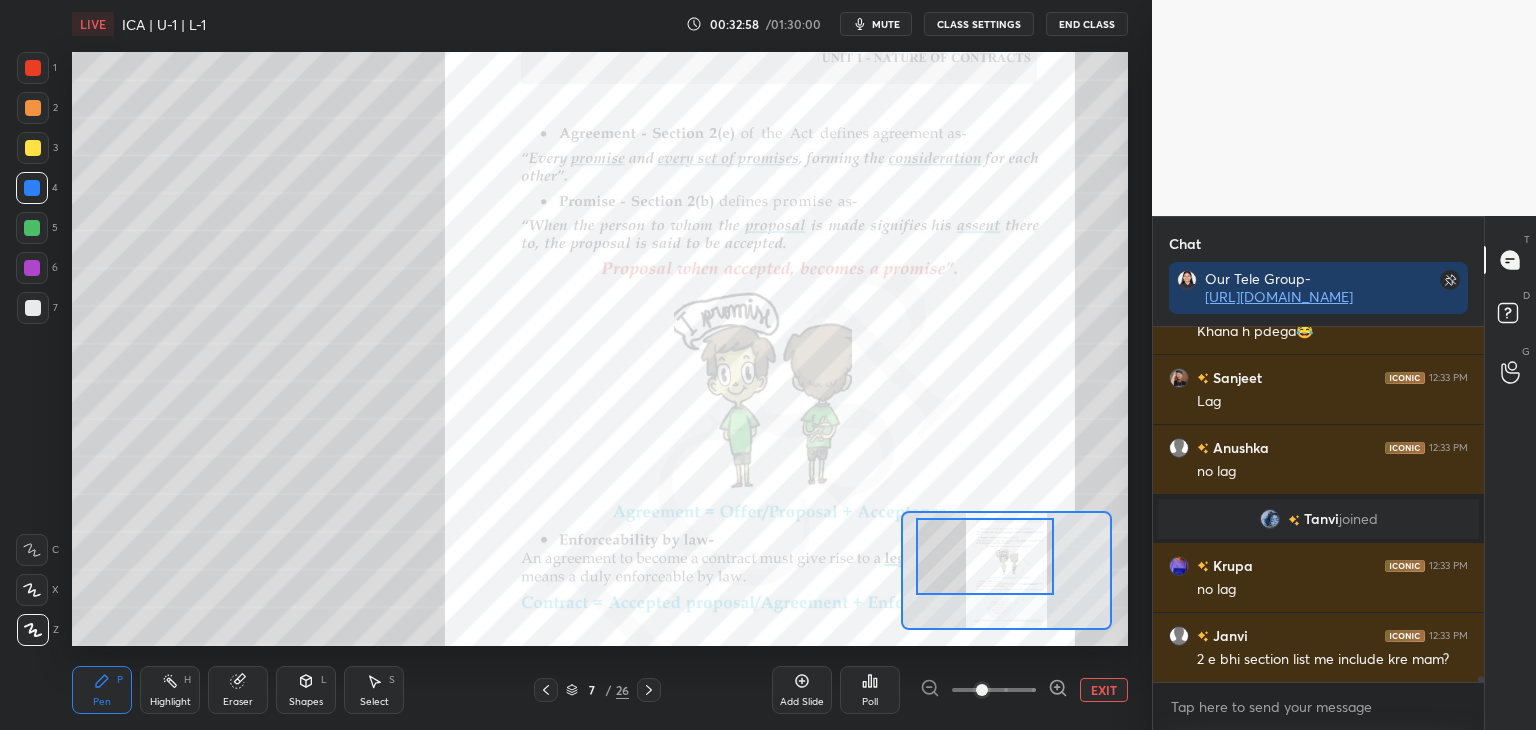 click at bounding box center (994, 690) 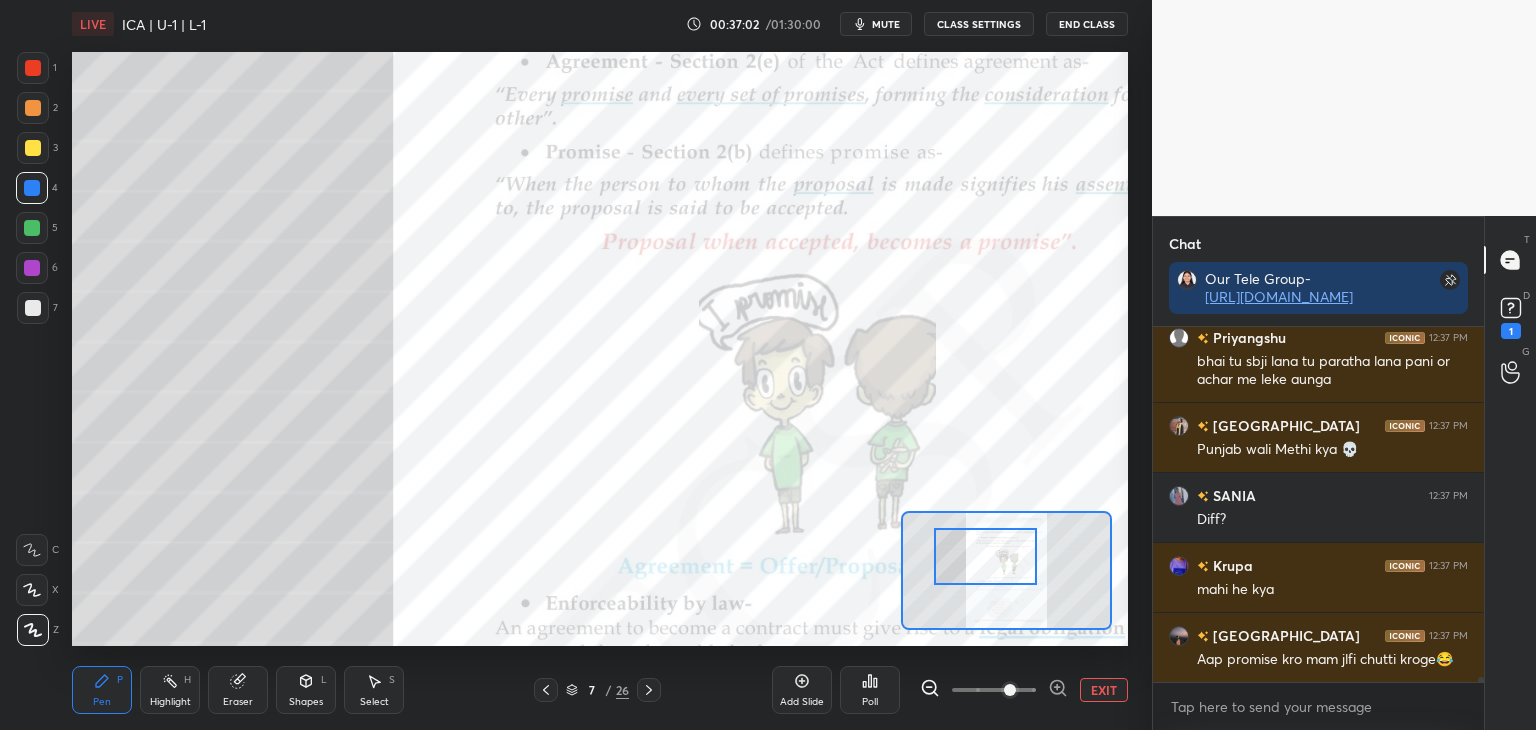 scroll, scrollTop: 23204, scrollLeft: 0, axis: vertical 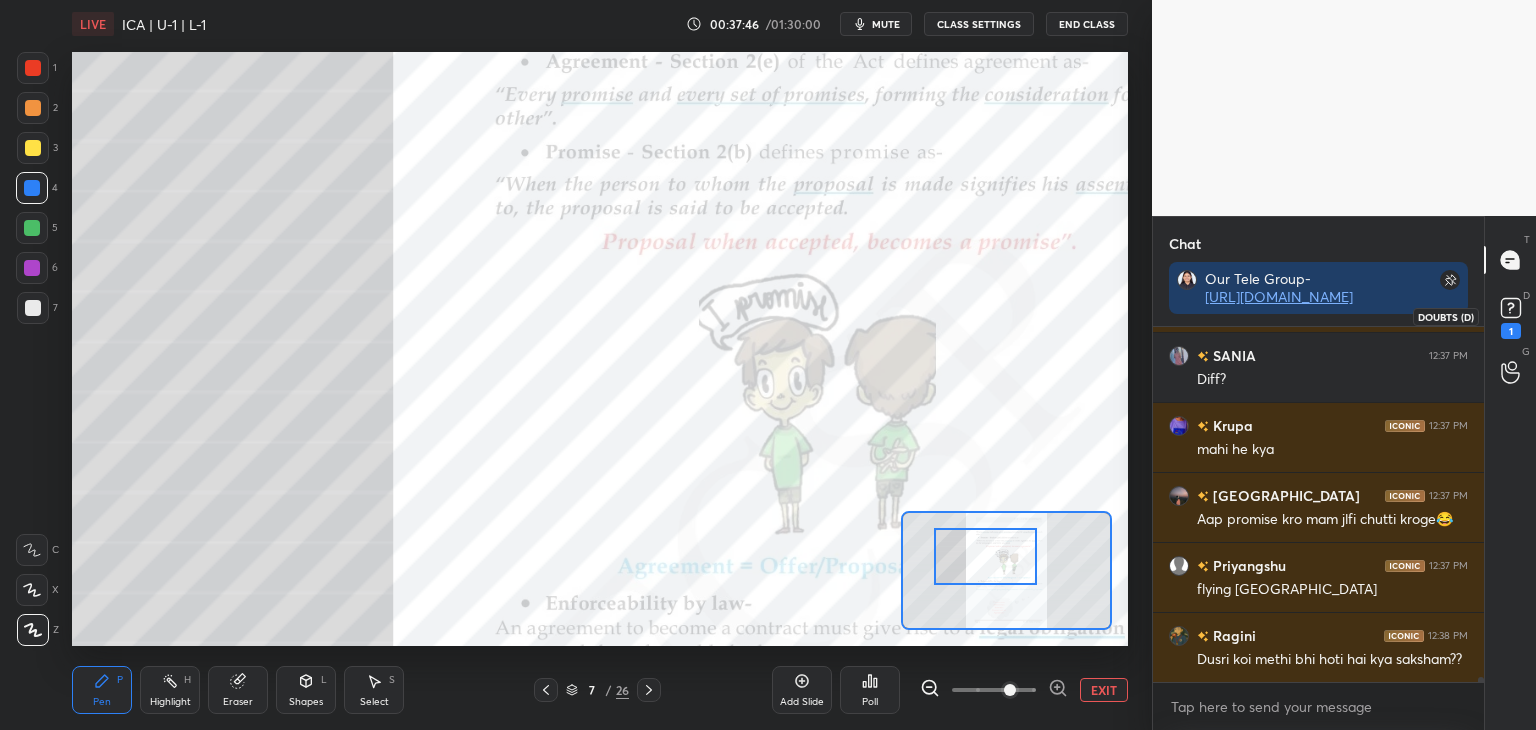 click 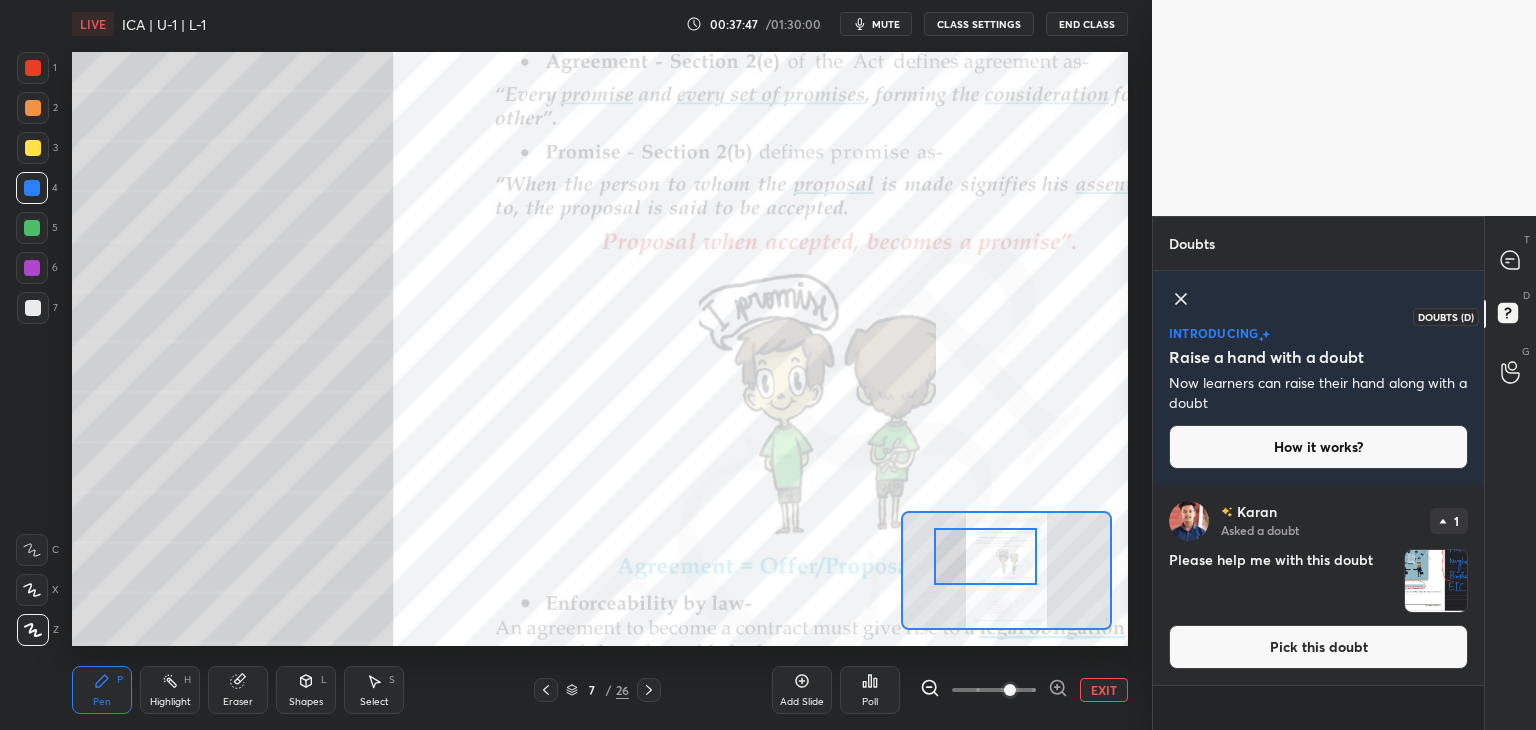 scroll, scrollTop: 0, scrollLeft: 0, axis: both 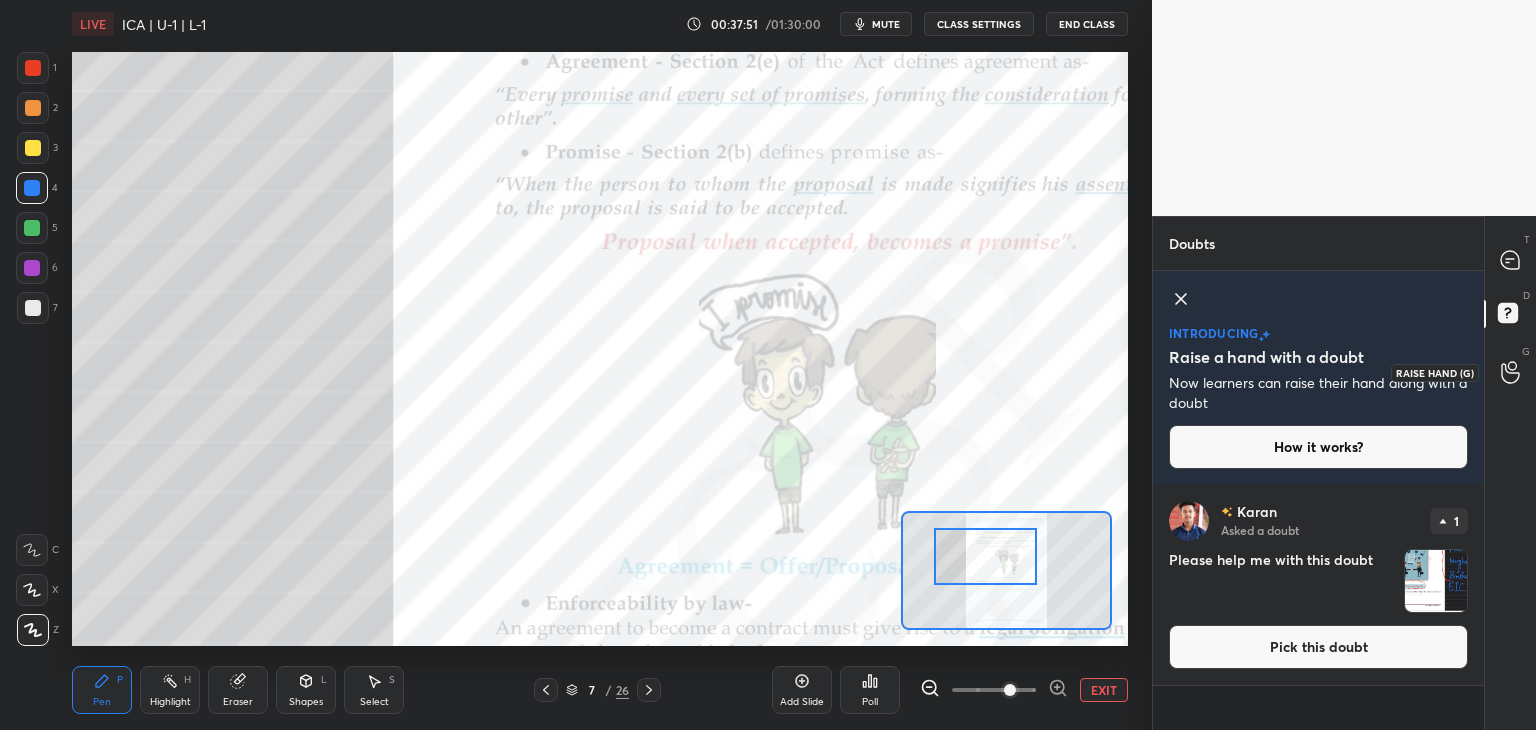 click 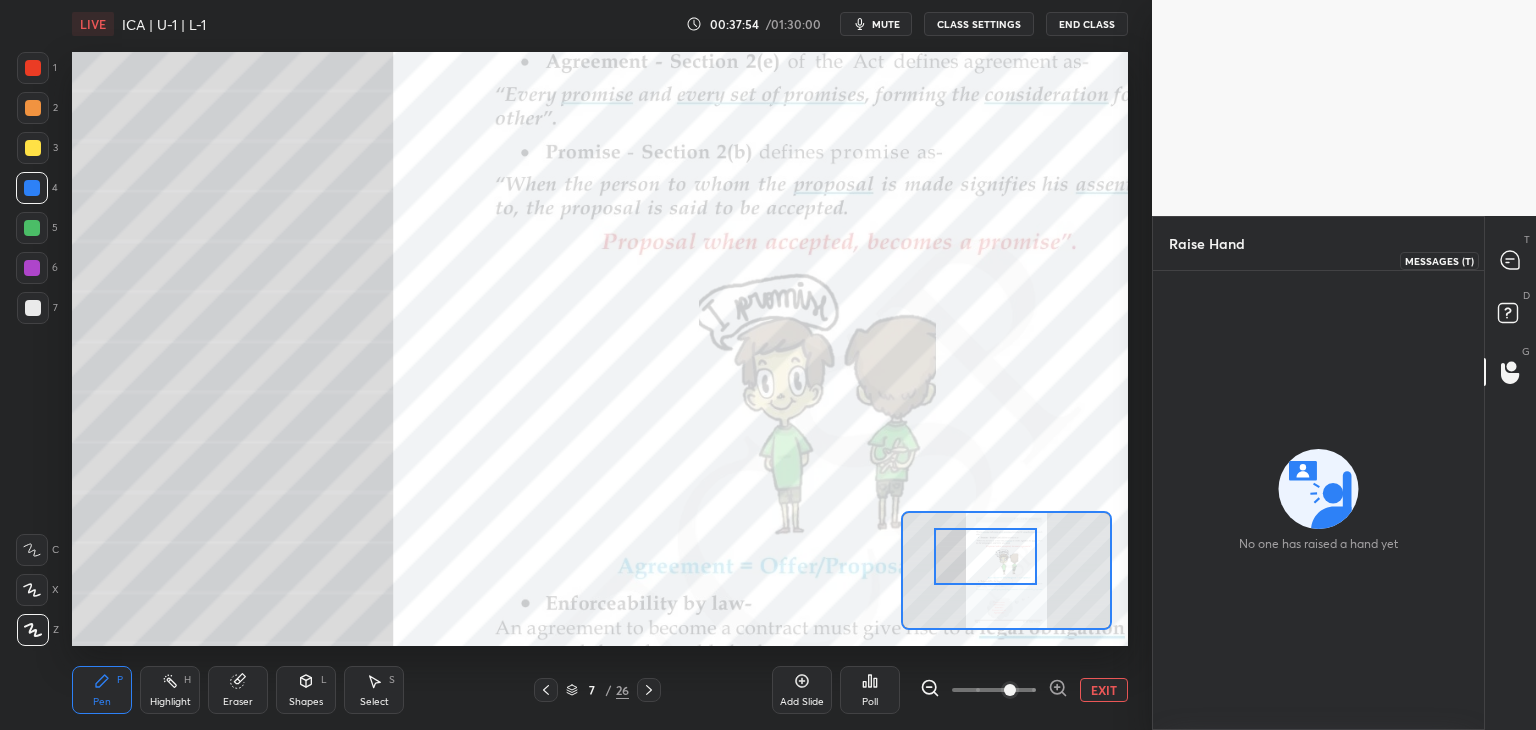 click 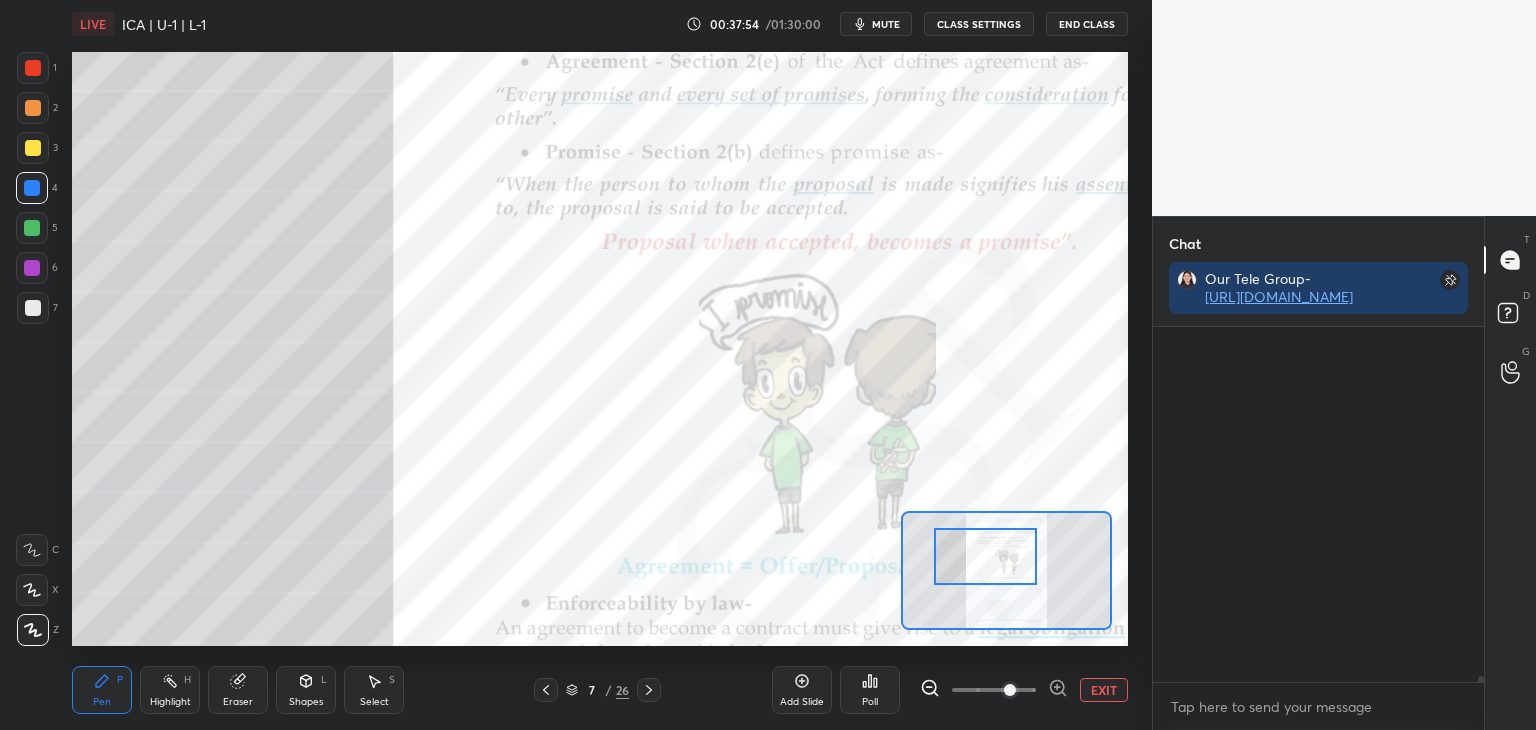 scroll, scrollTop: 23752, scrollLeft: 0, axis: vertical 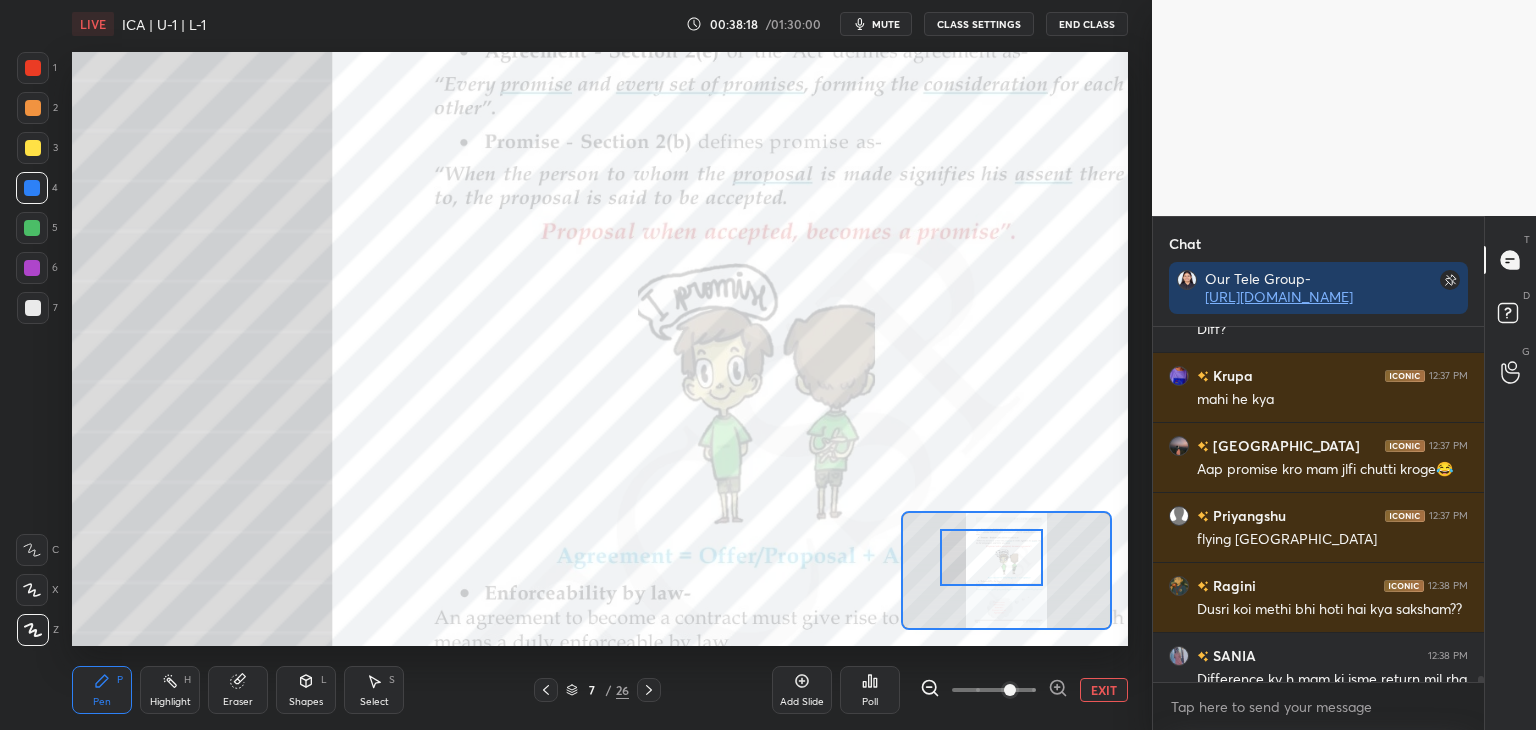 click at bounding box center [992, 557] 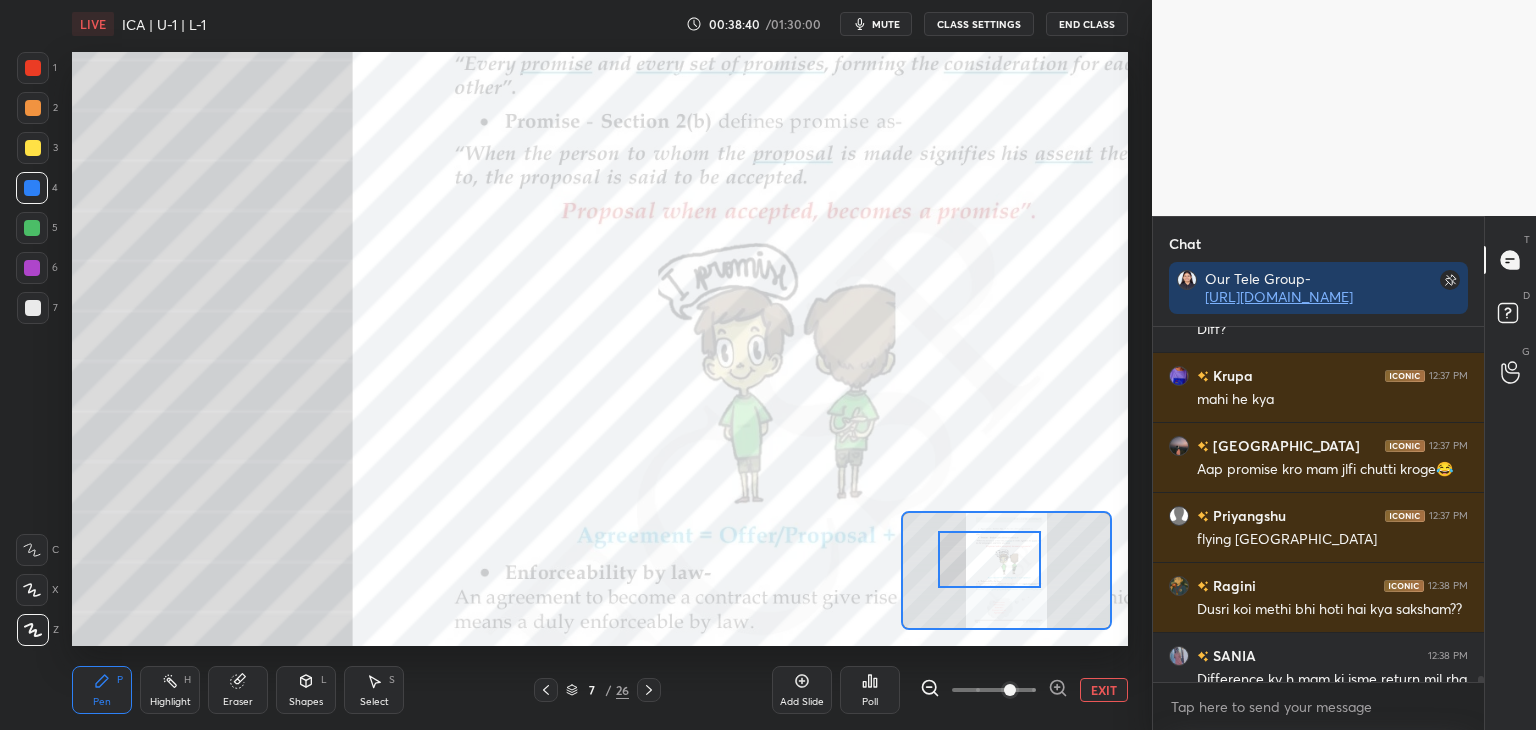 click on "EXIT" at bounding box center [1104, 690] 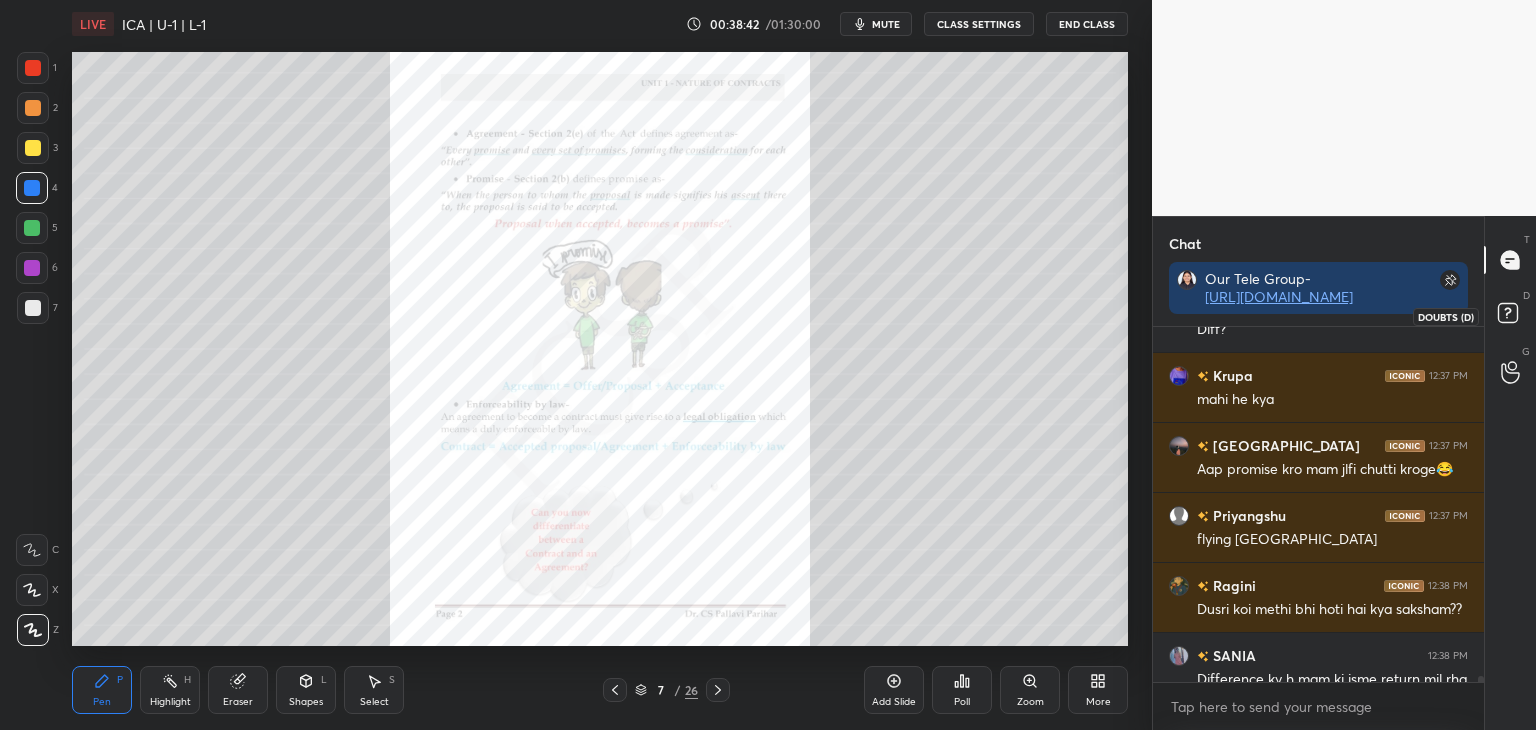 click 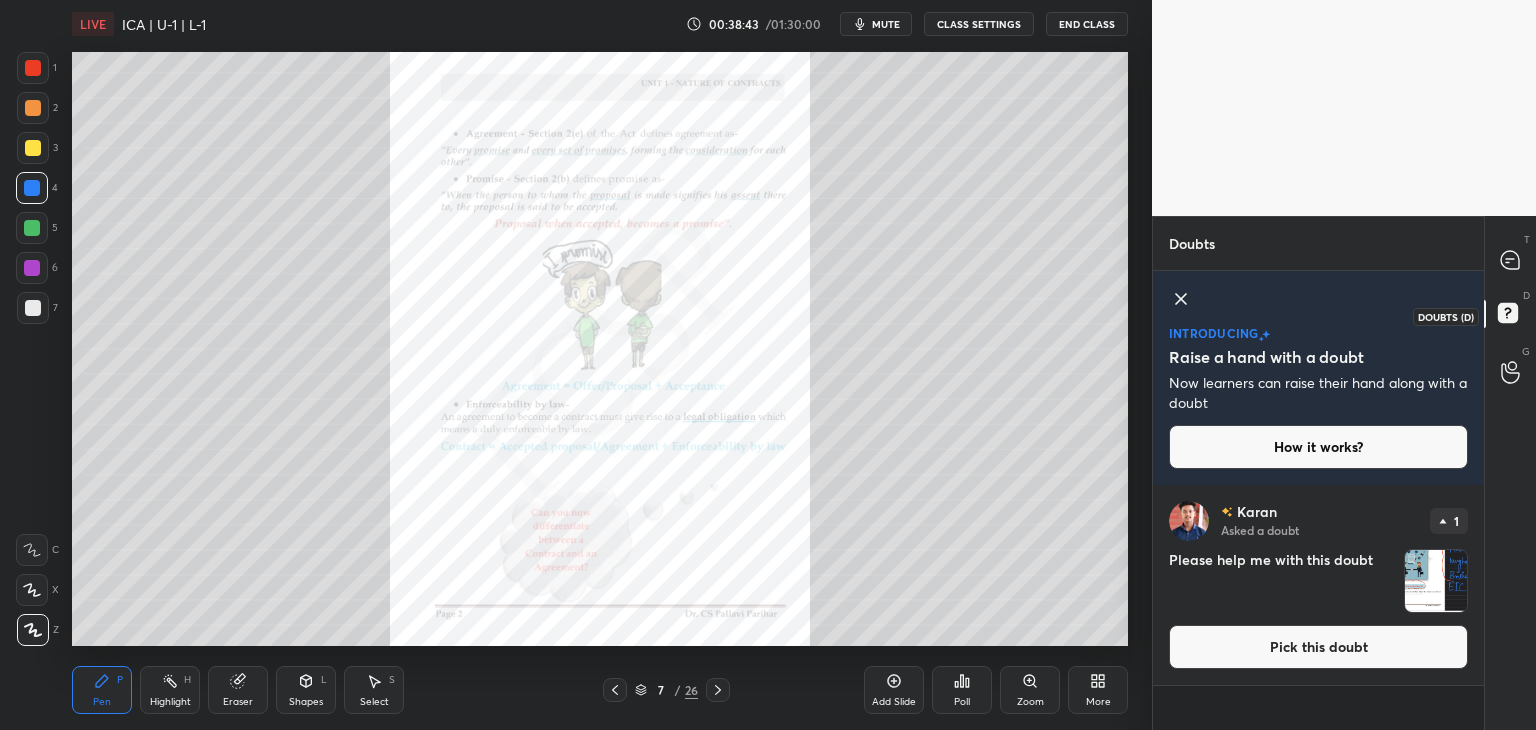 scroll, scrollTop: 0, scrollLeft: 0, axis: both 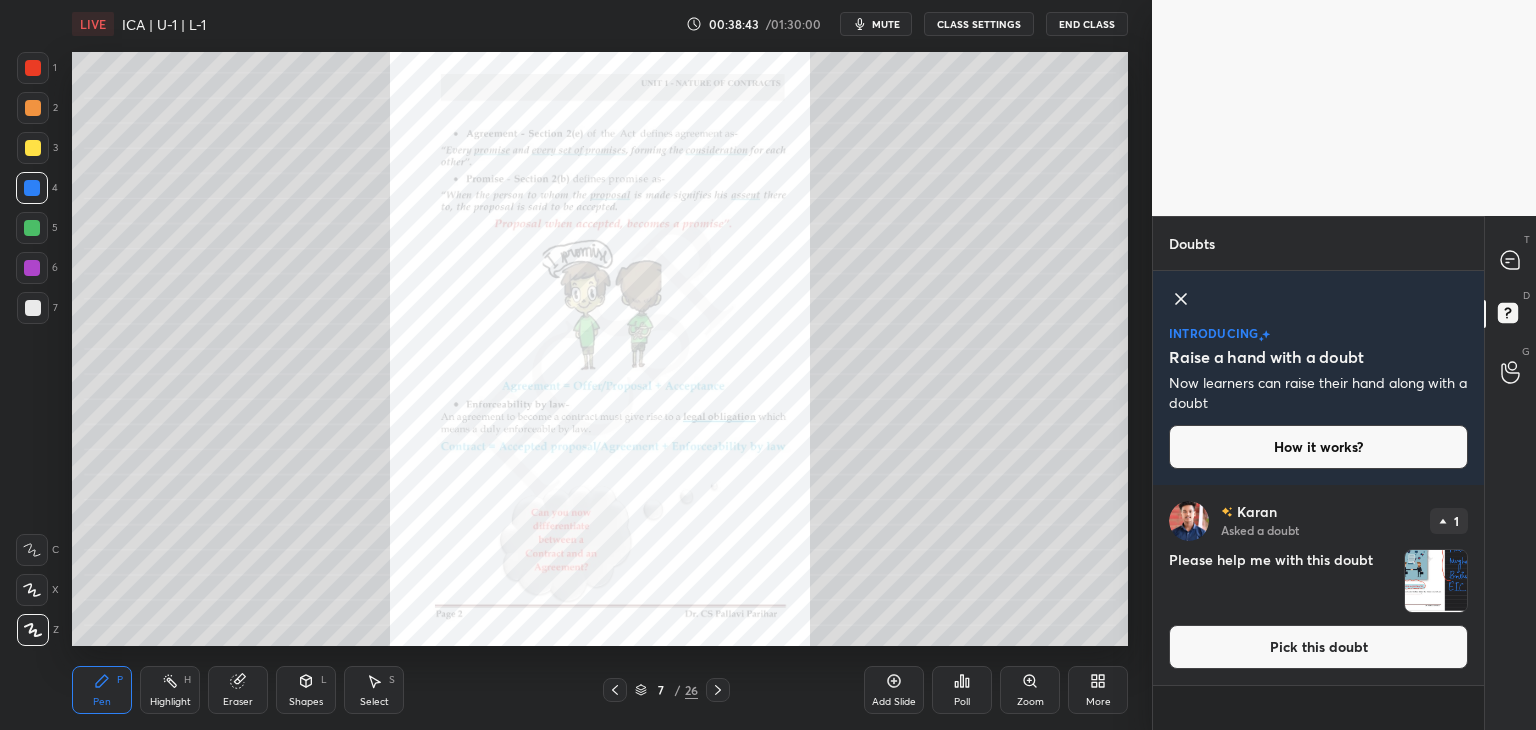 drag, startPoint x: 1311, startPoint y: 653, endPoint x: 1296, endPoint y: 648, distance: 15.811388 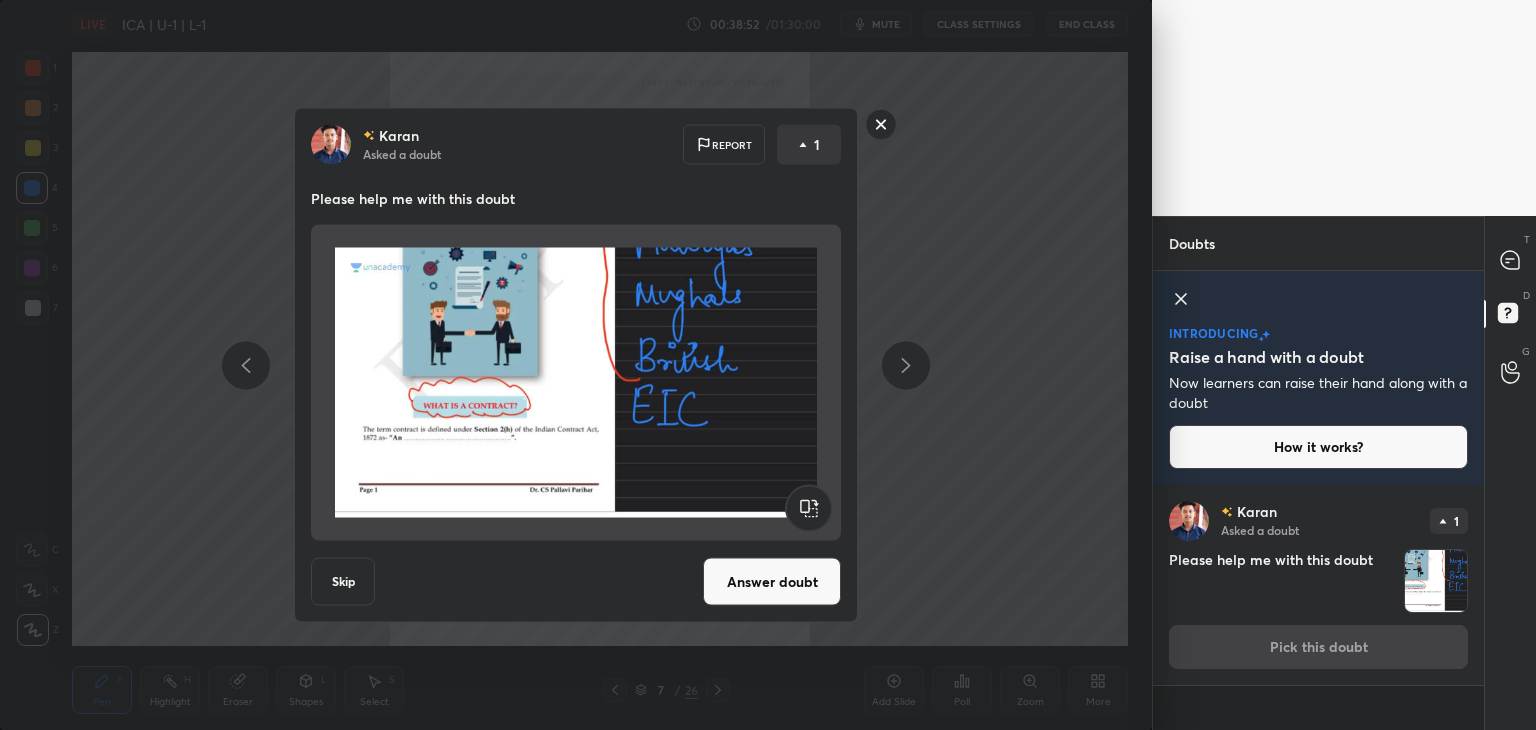 click on "Answer doubt" at bounding box center [772, 582] 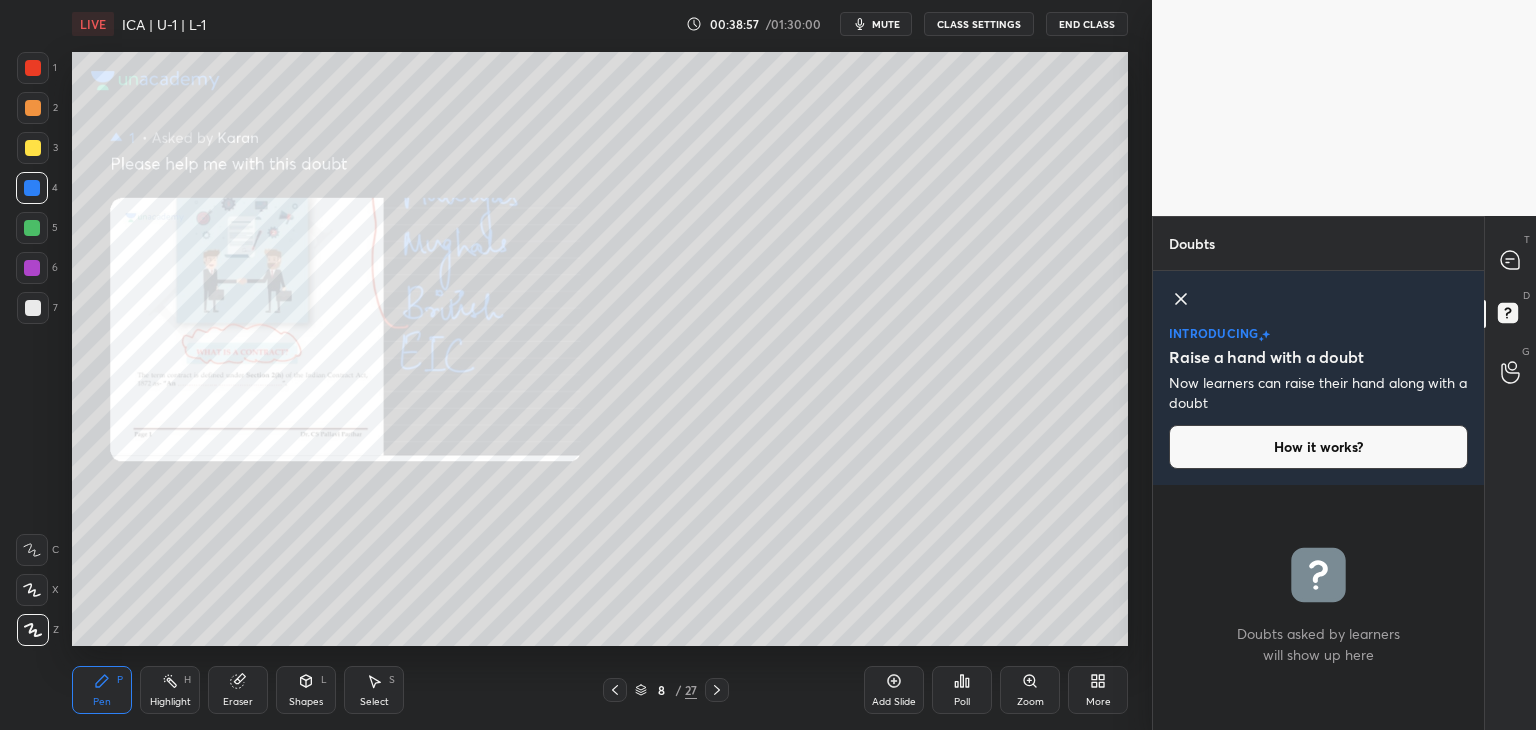 click 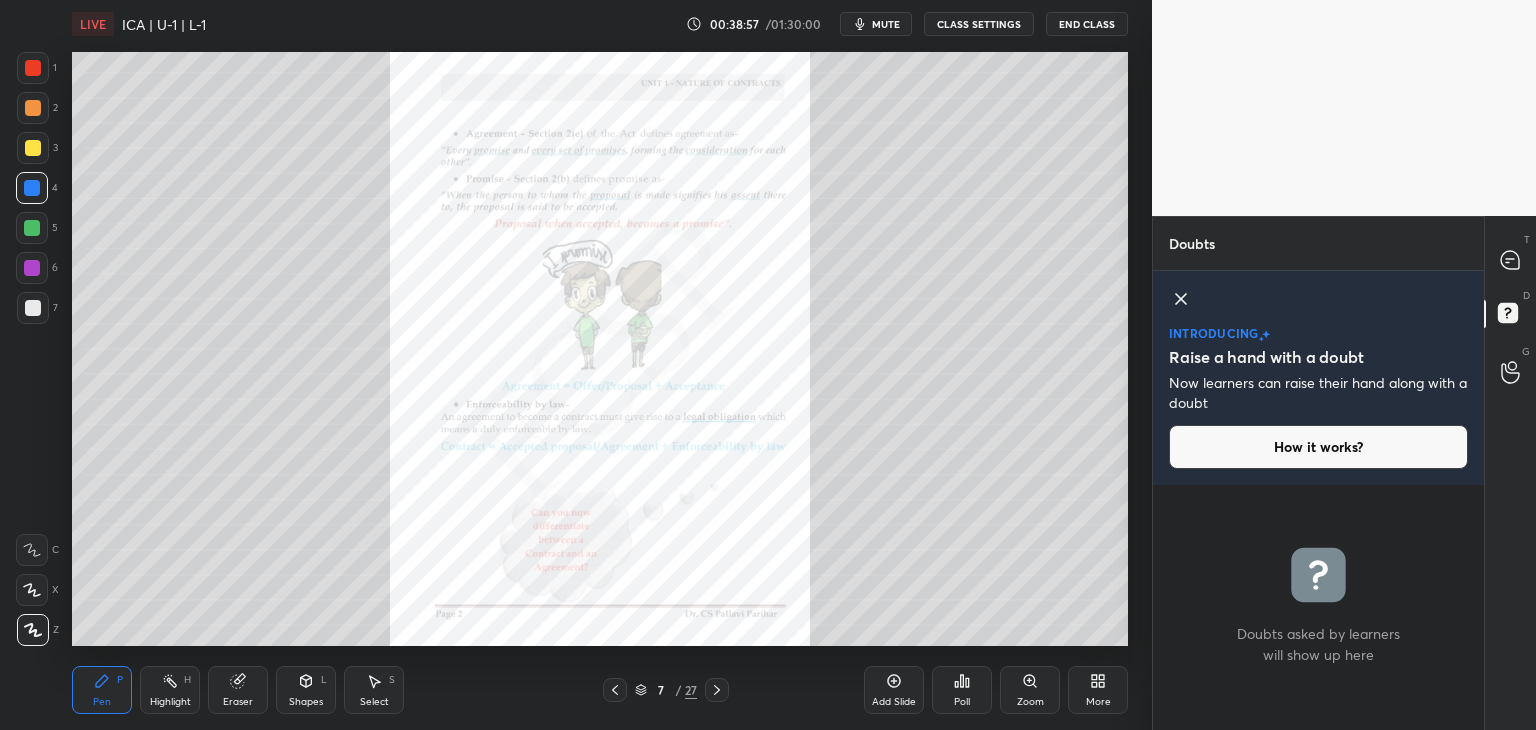 click 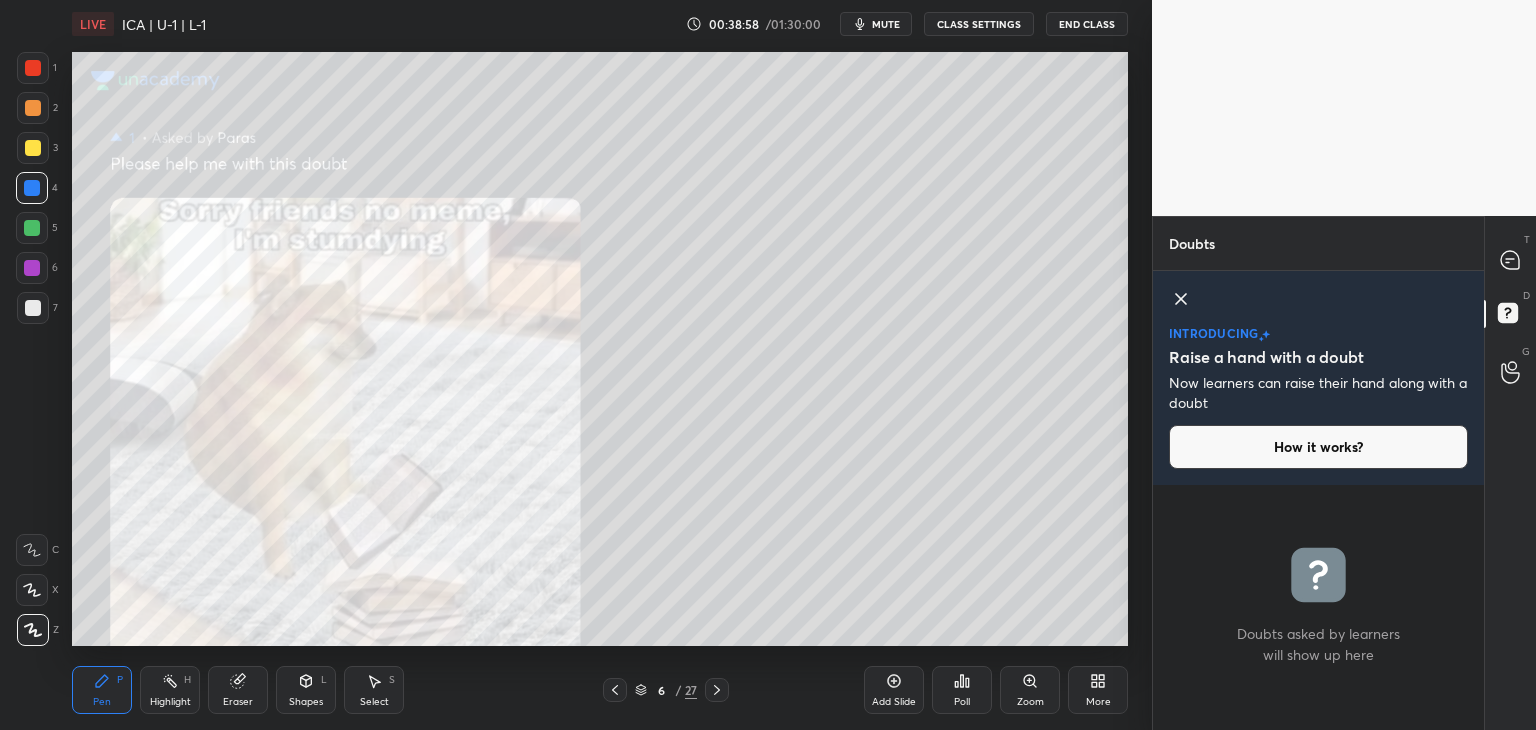 click 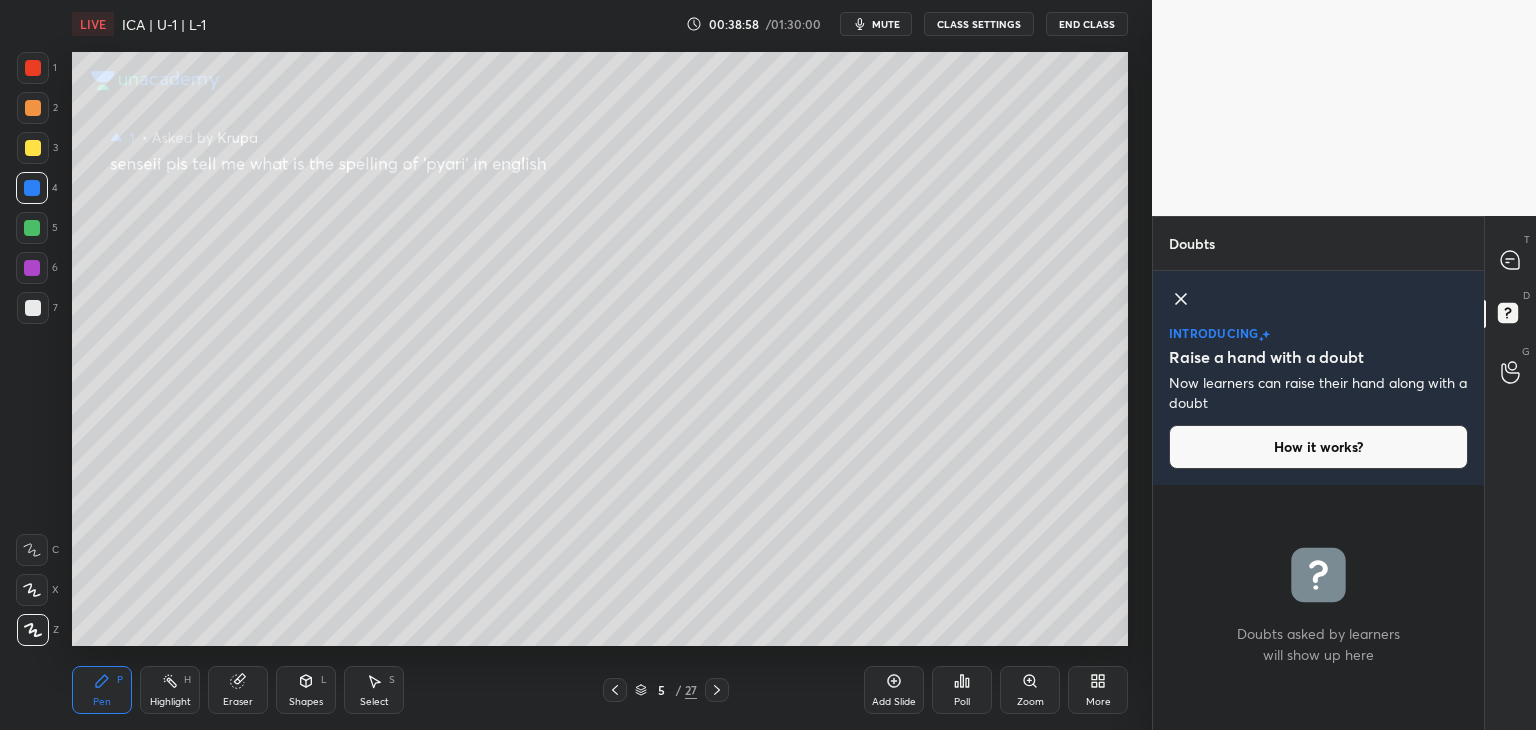 click 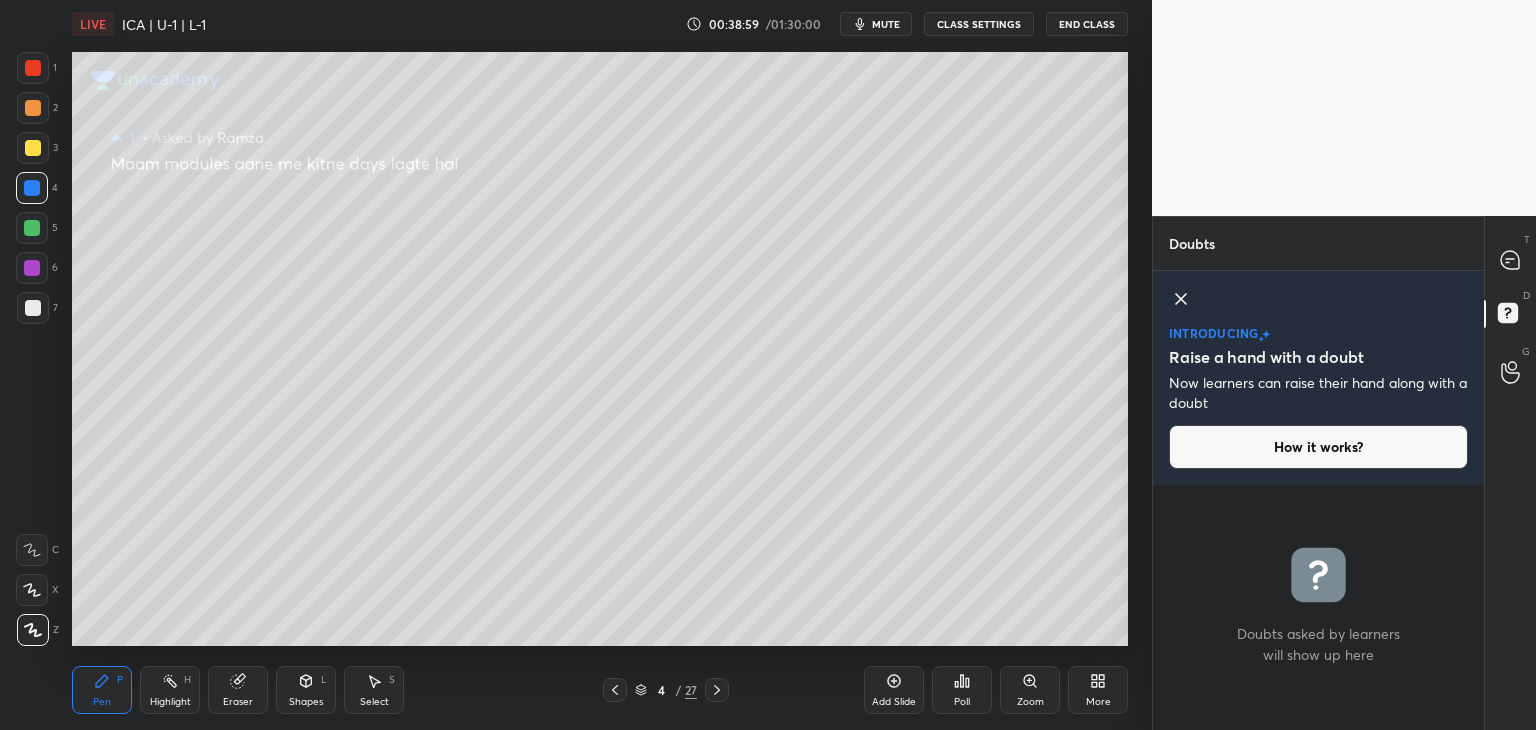 click 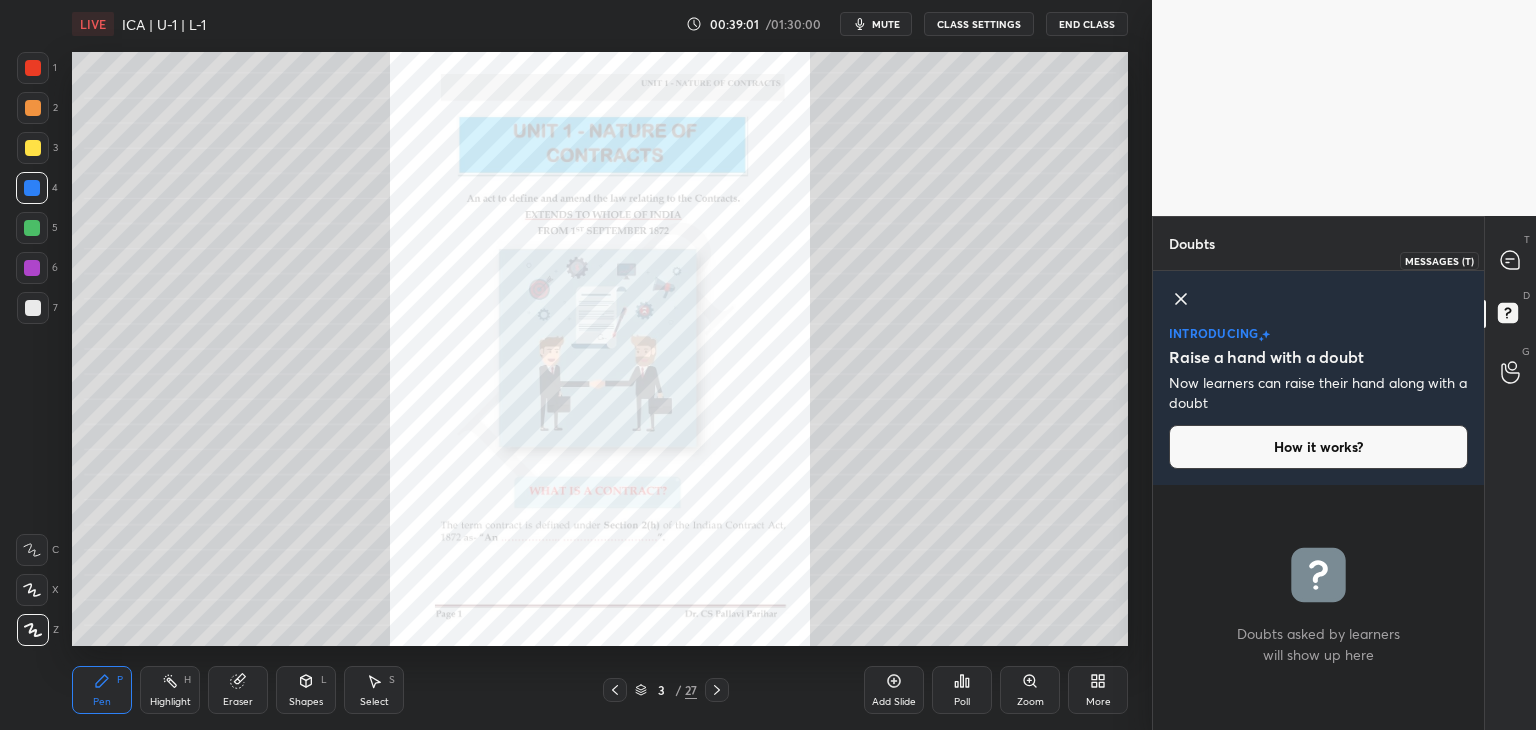 click 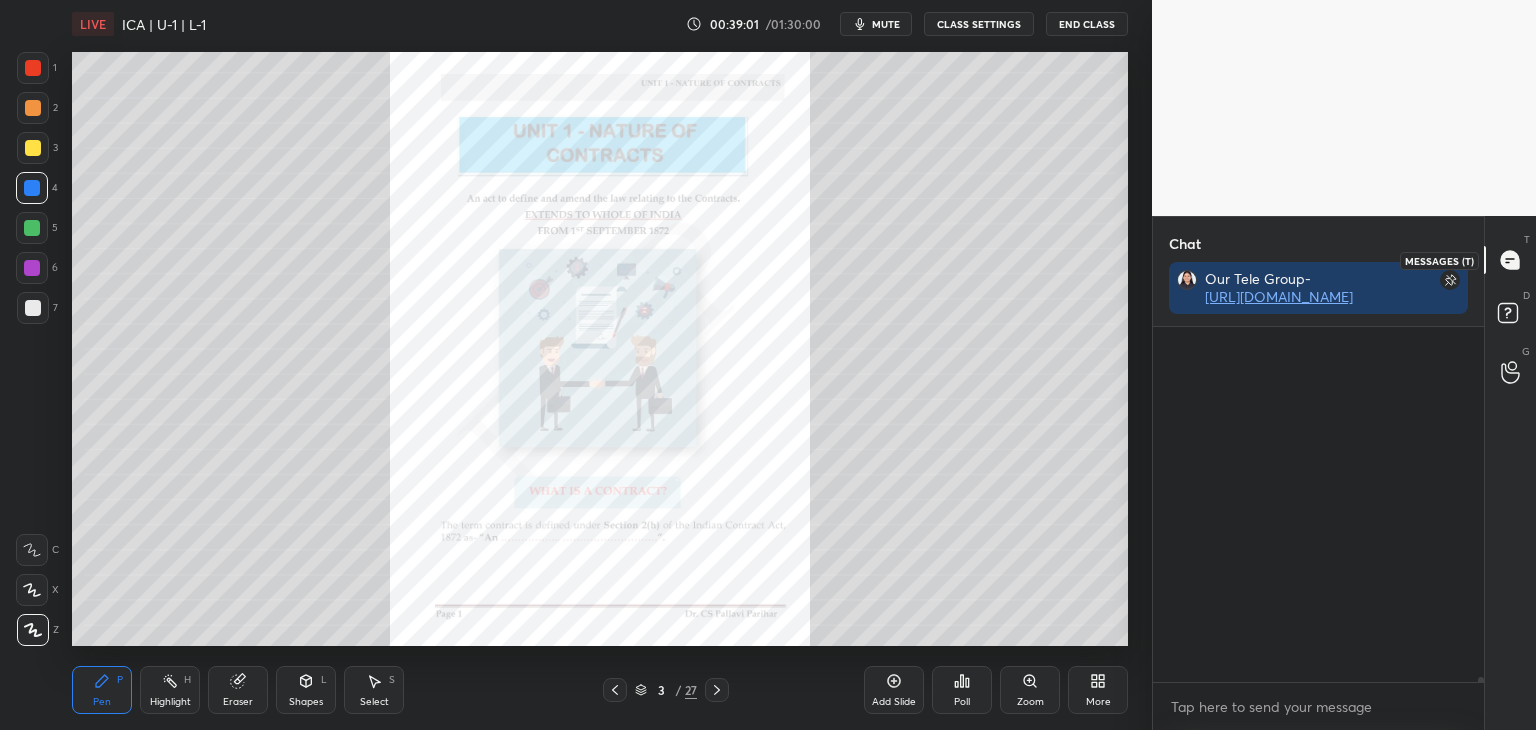 scroll, scrollTop: 184, scrollLeft: 325, axis: both 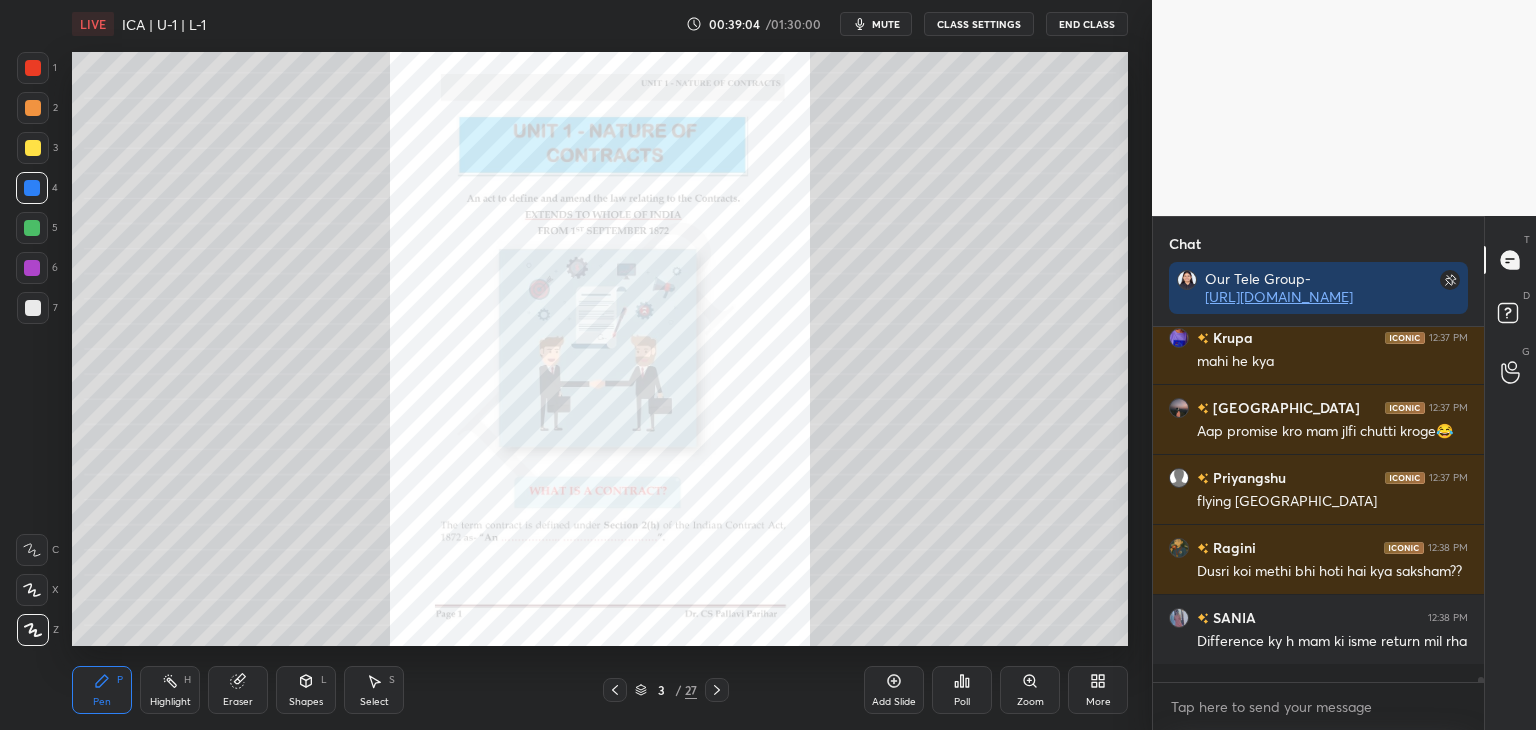 click 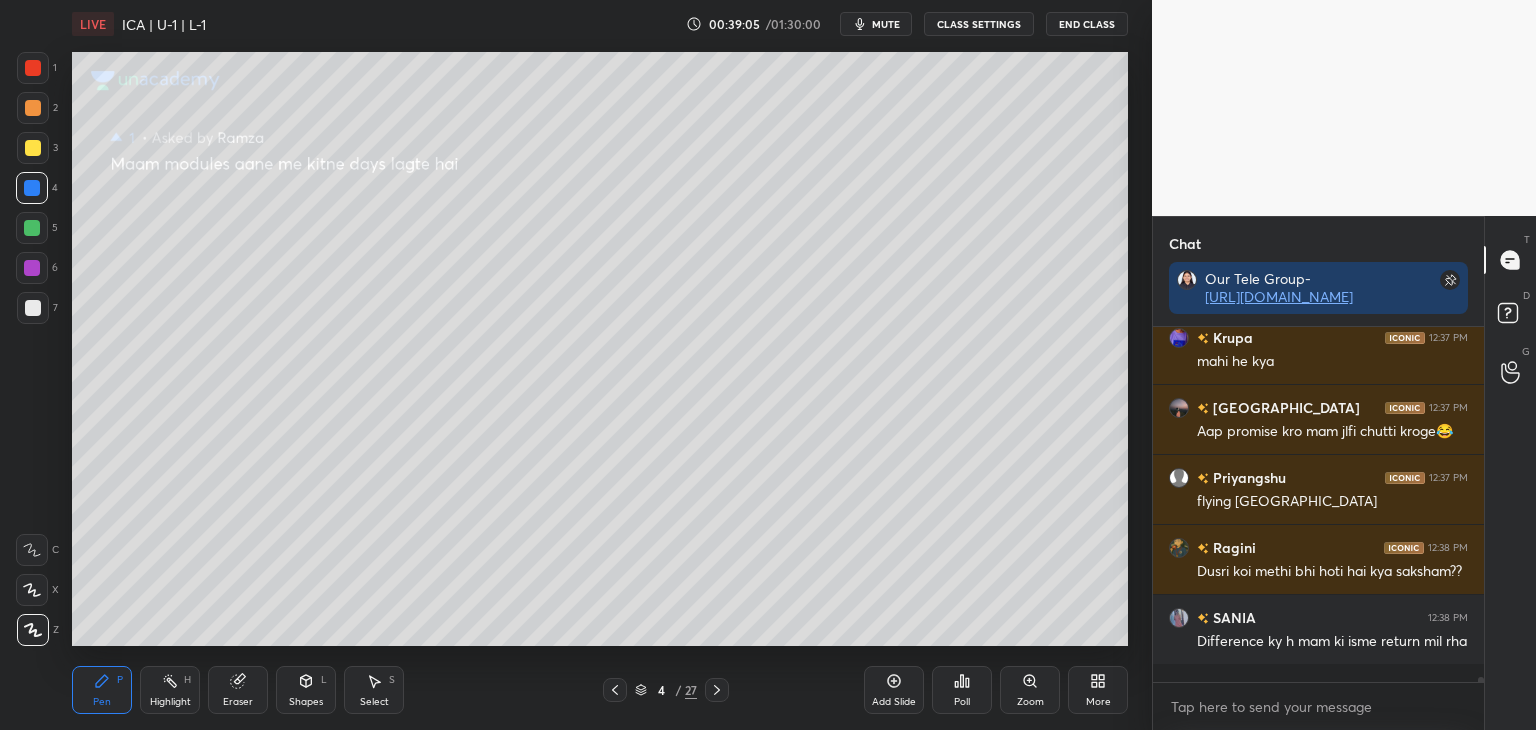 click 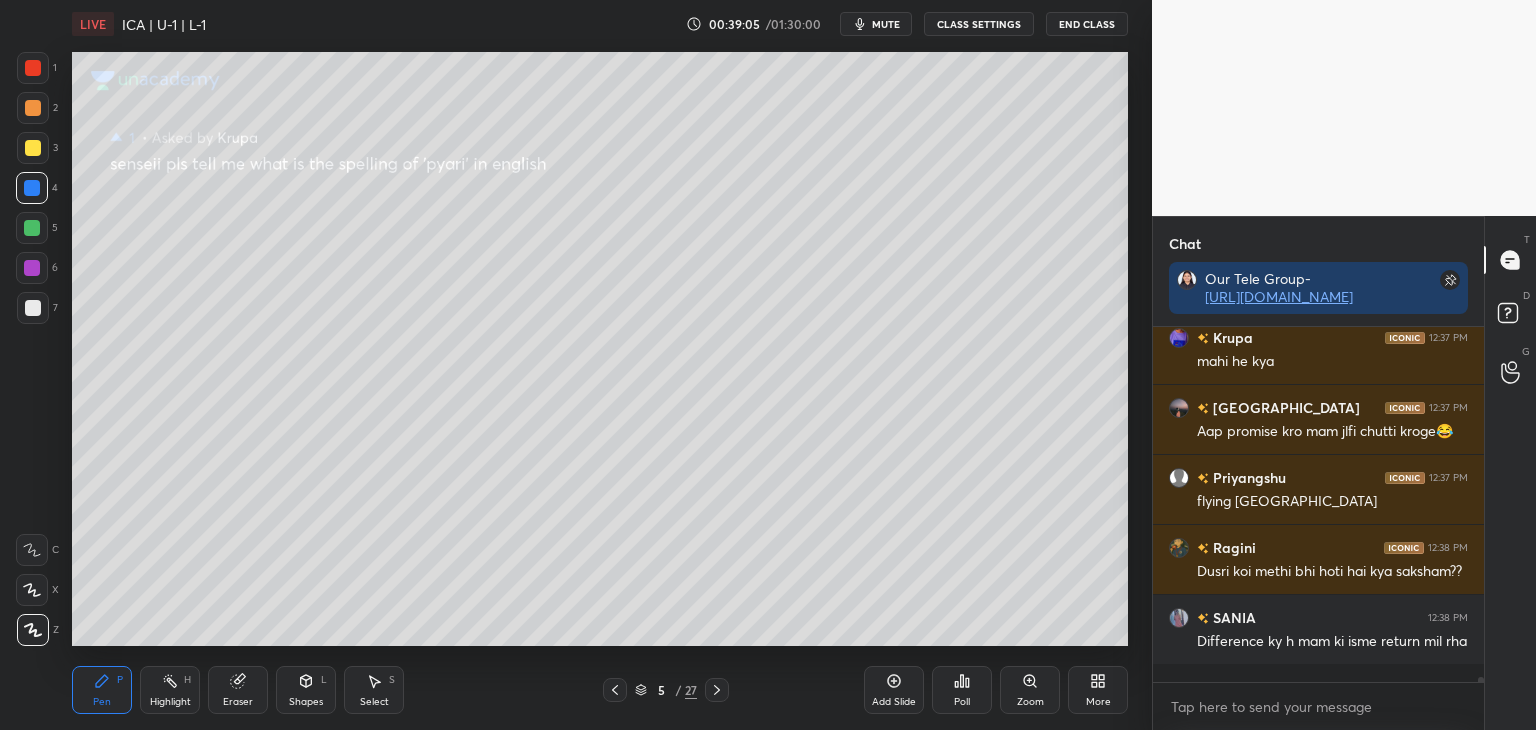 click 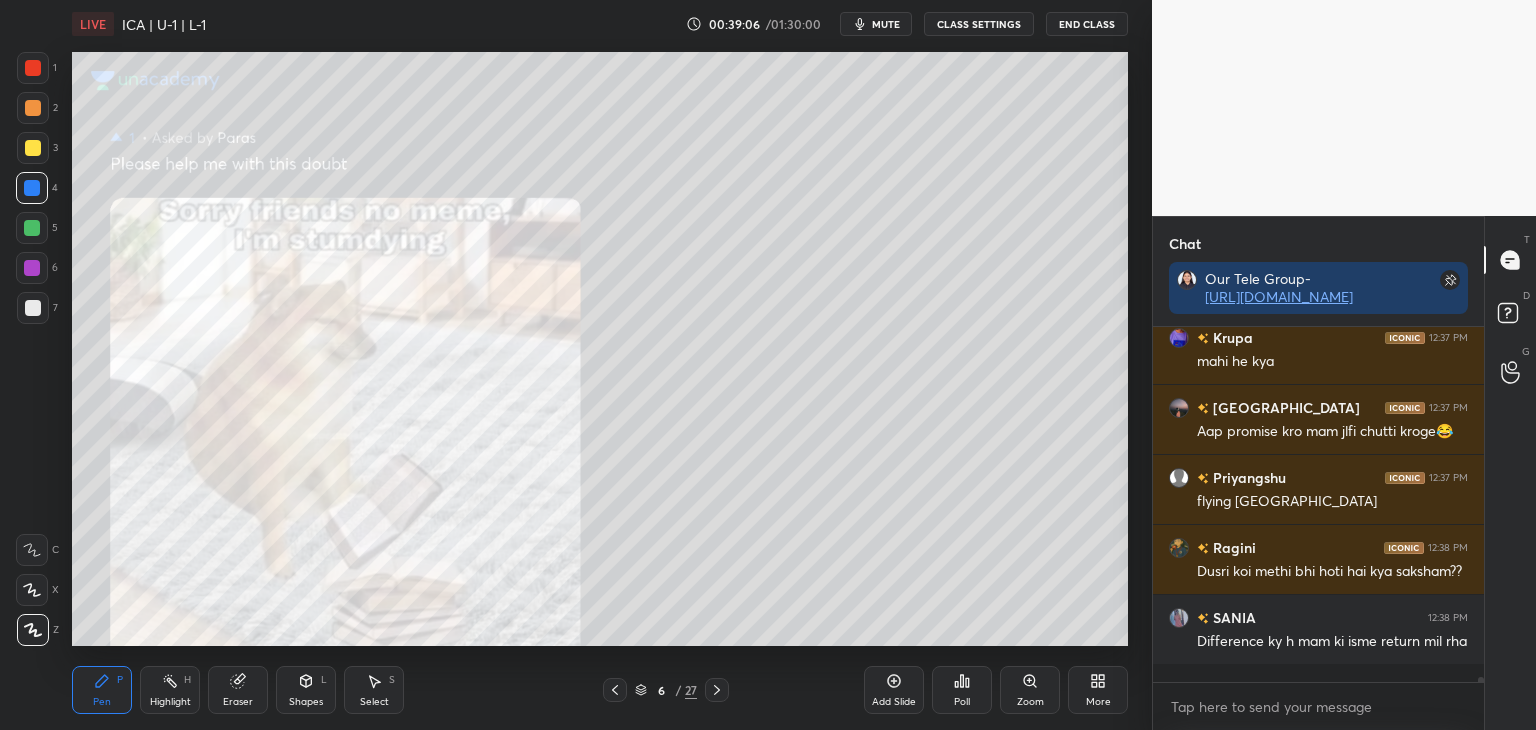 click 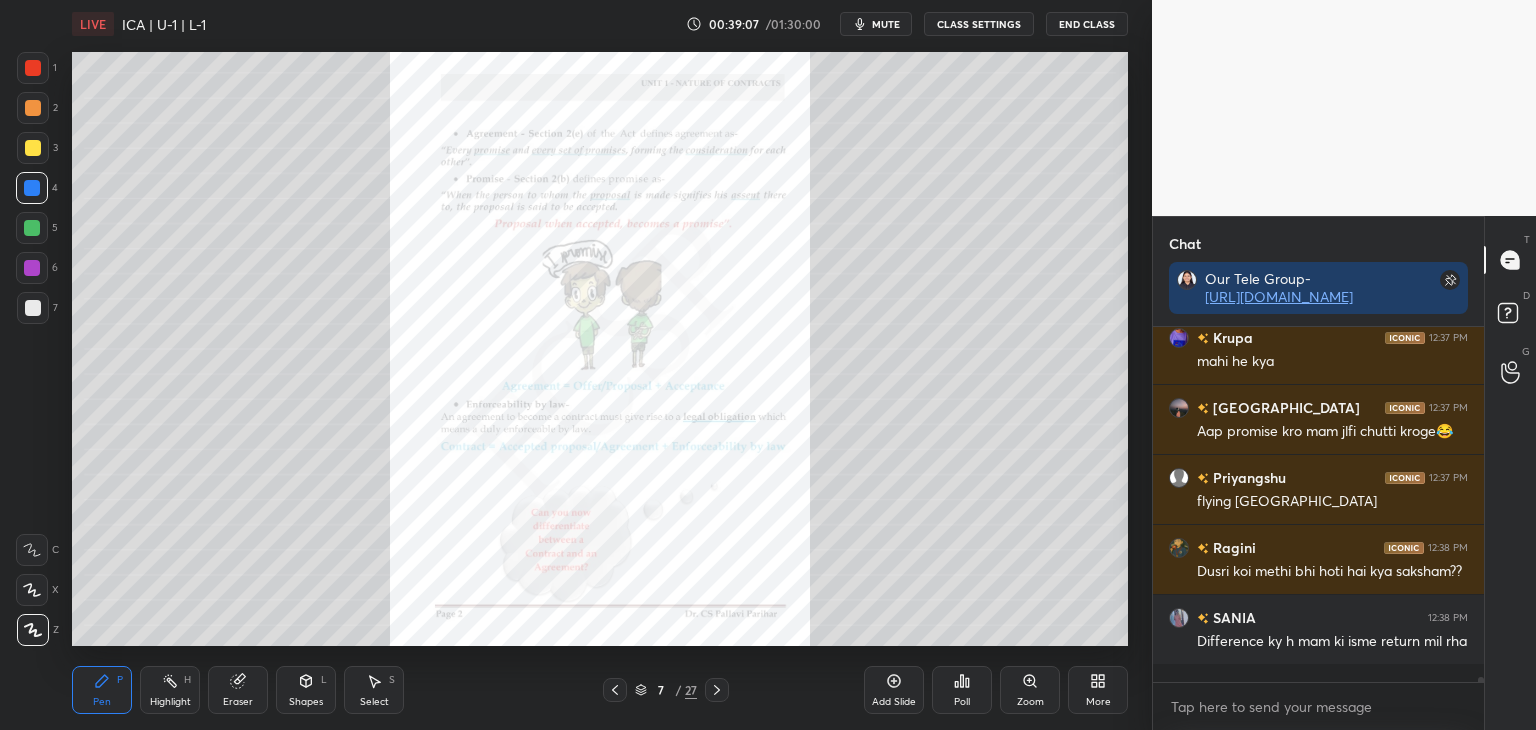 click at bounding box center [33, 148] 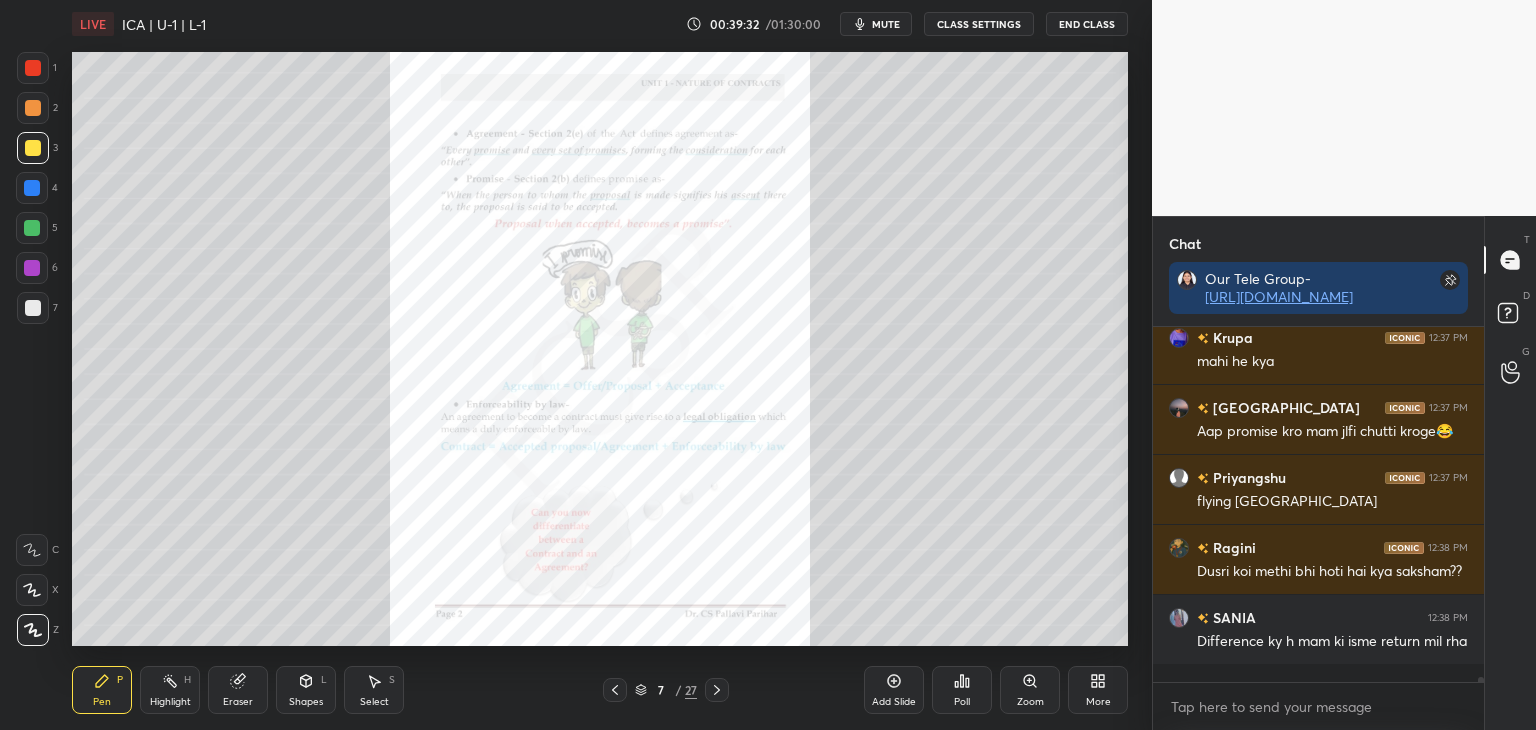 drag, startPoint x: 31, startPoint y: 185, endPoint x: 50, endPoint y: 187, distance: 19.104973 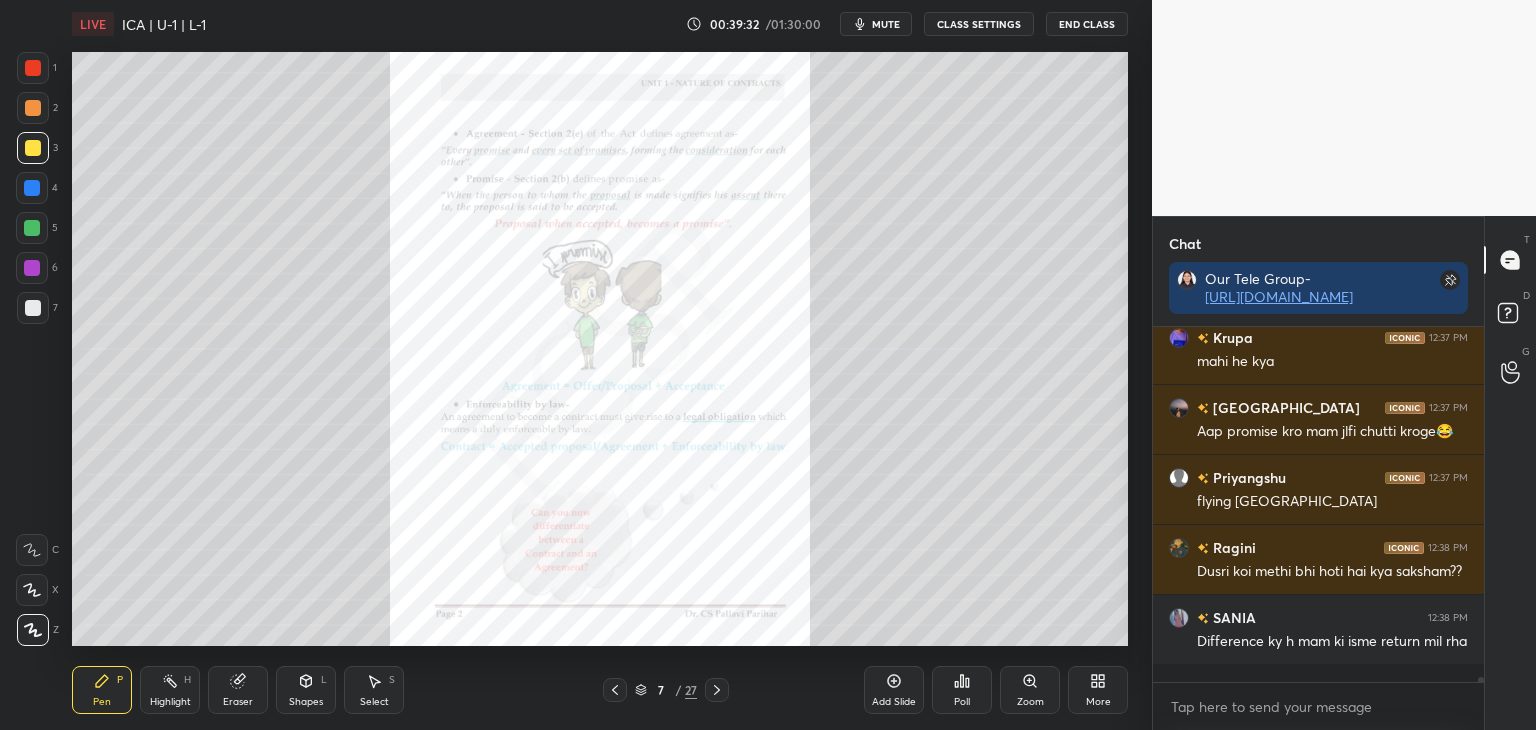 click at bounding box center [32, 188] 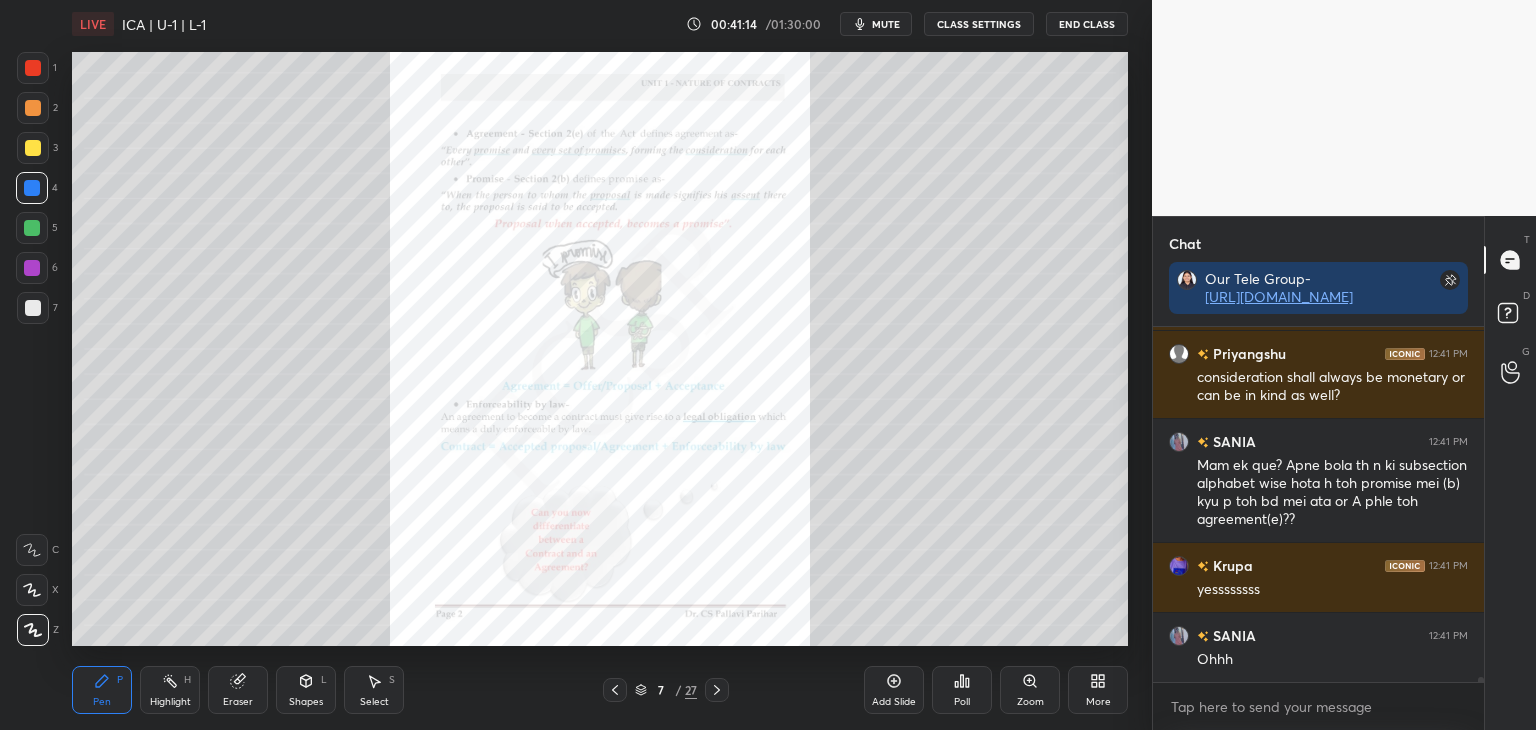 scroll, scrollTop: 24266, scrollLeft: 0, axis: vertical 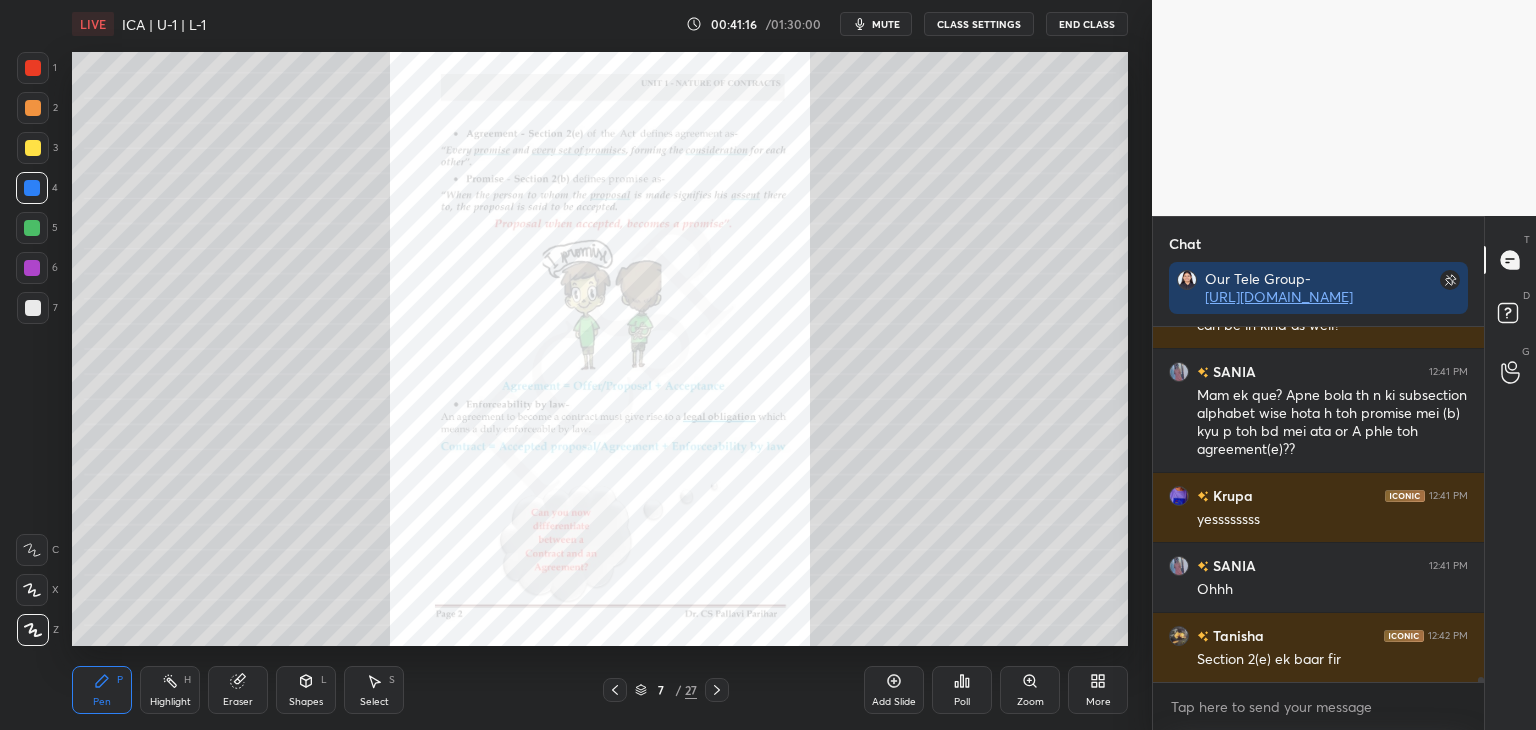 click 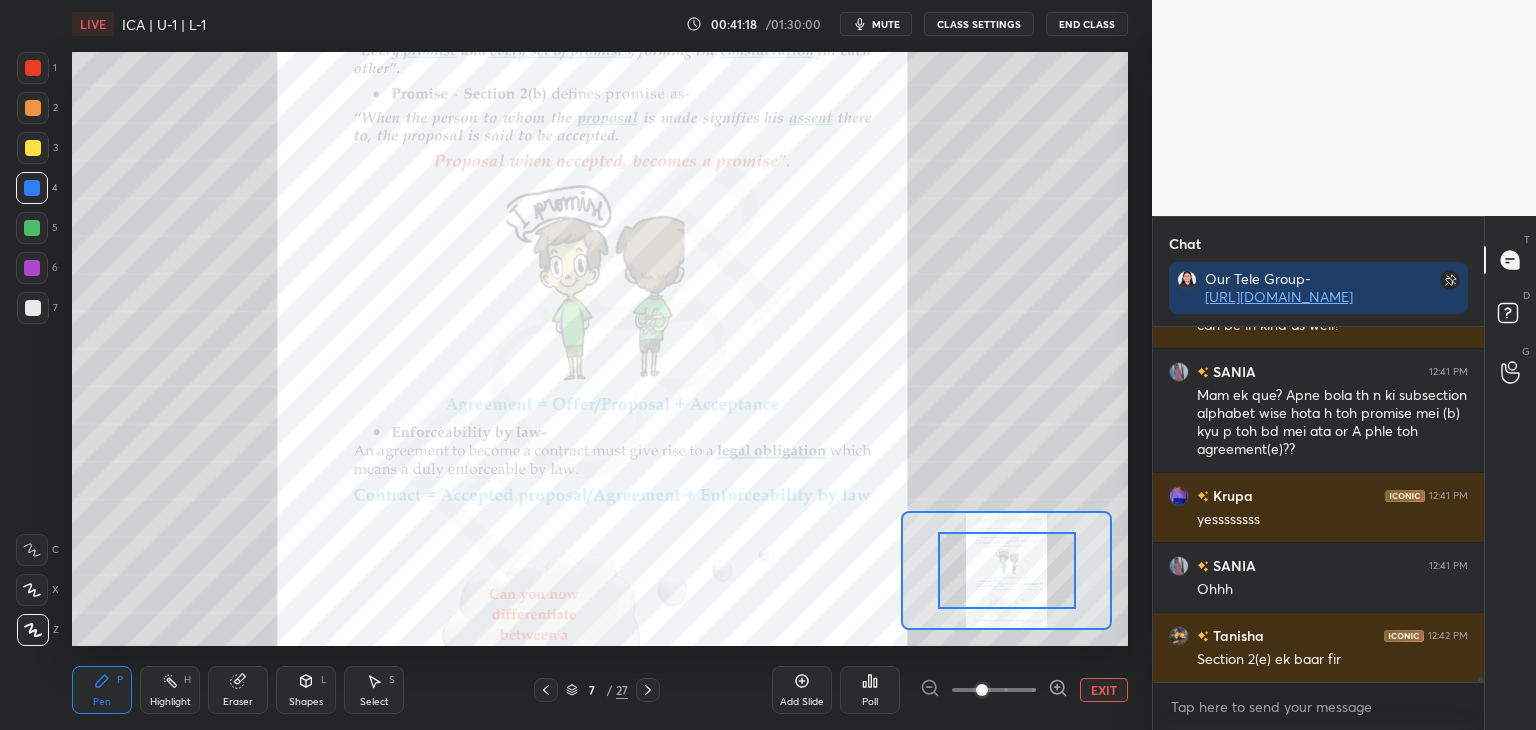 drag, startPoint x: 1018, startPoint y: 601, endPoint x: 1018, endPoint y: 589, distance: 12 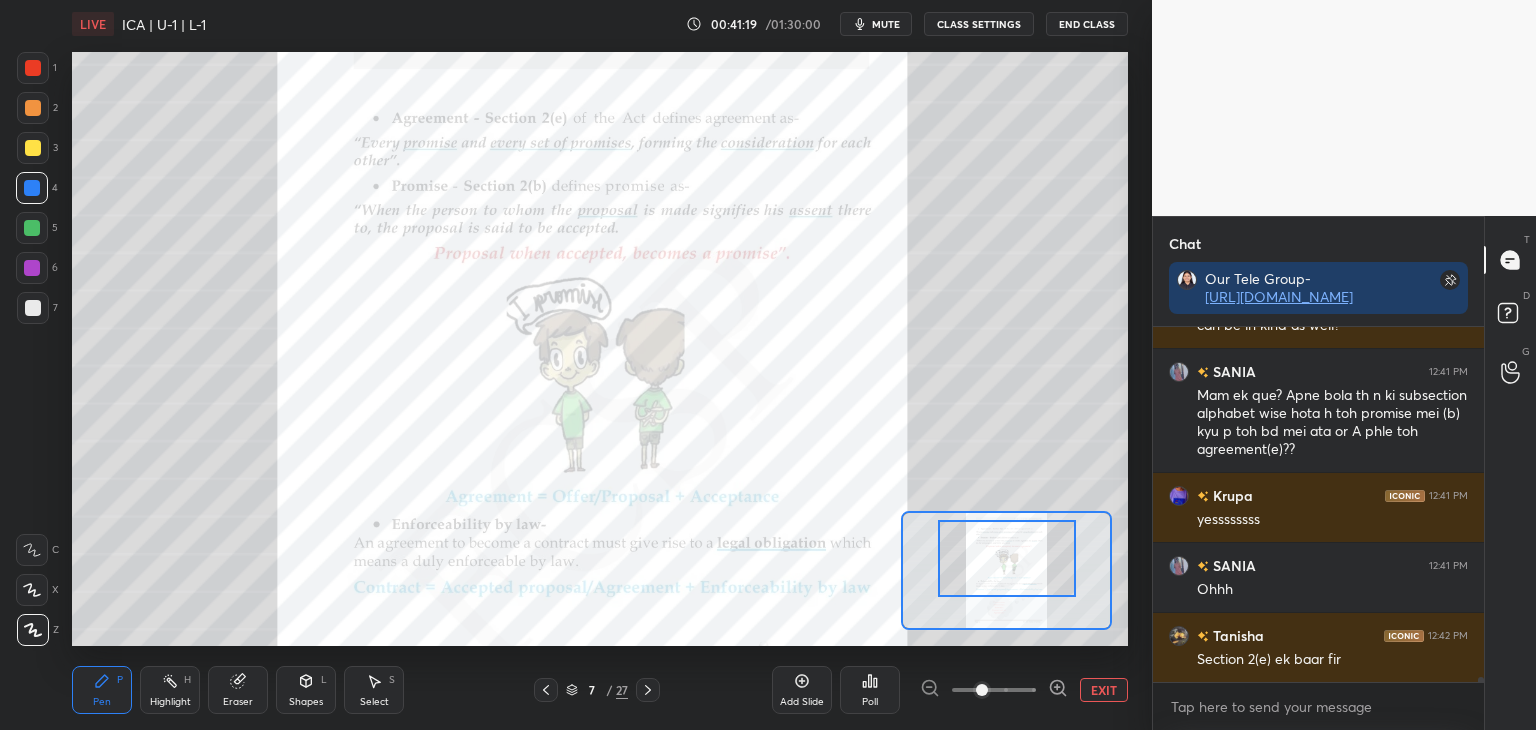 drag, startPoint x: 1025, startPoint y: 600, endPoint x: 1024, endPoint y: 589, distance: 11.045361 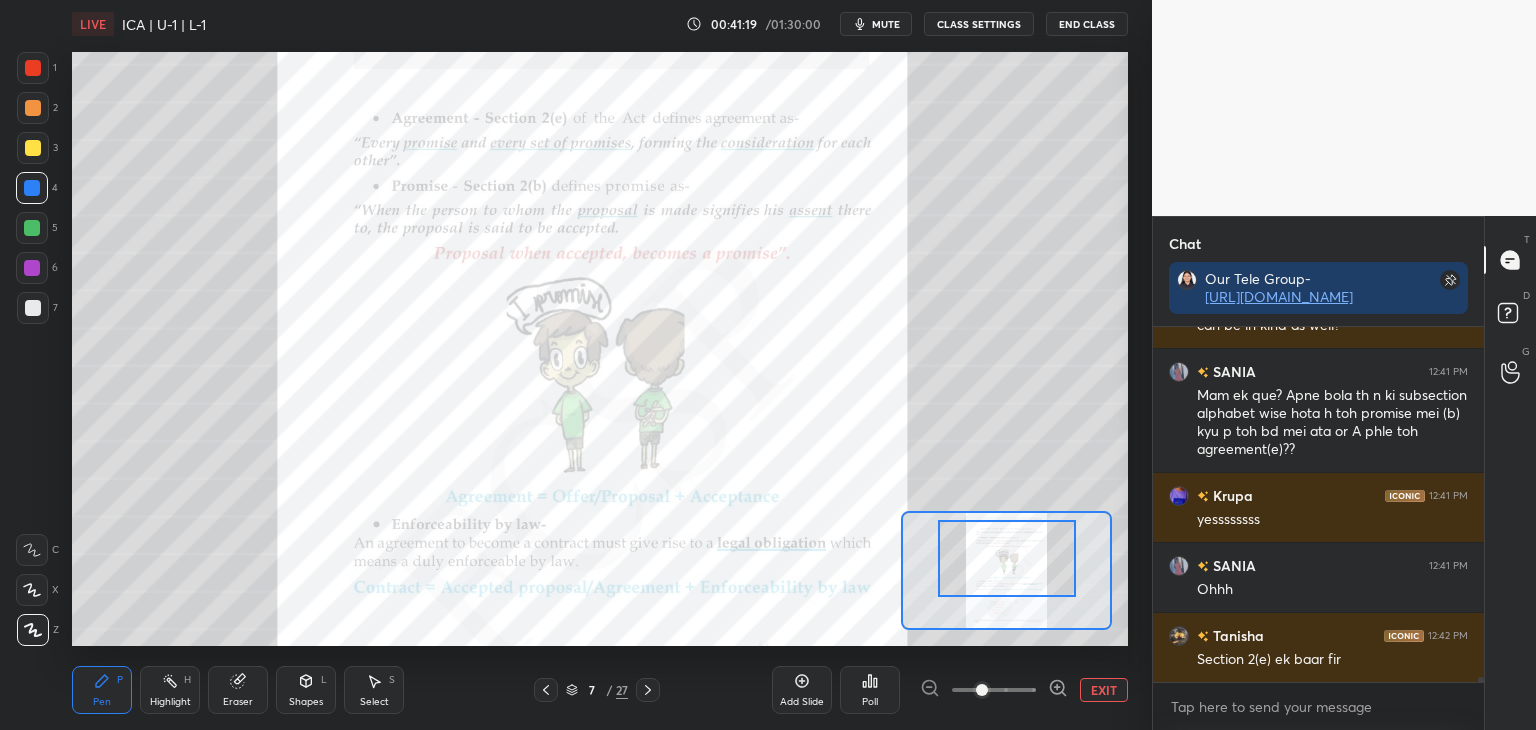 click at bounding box center (1007, 558) 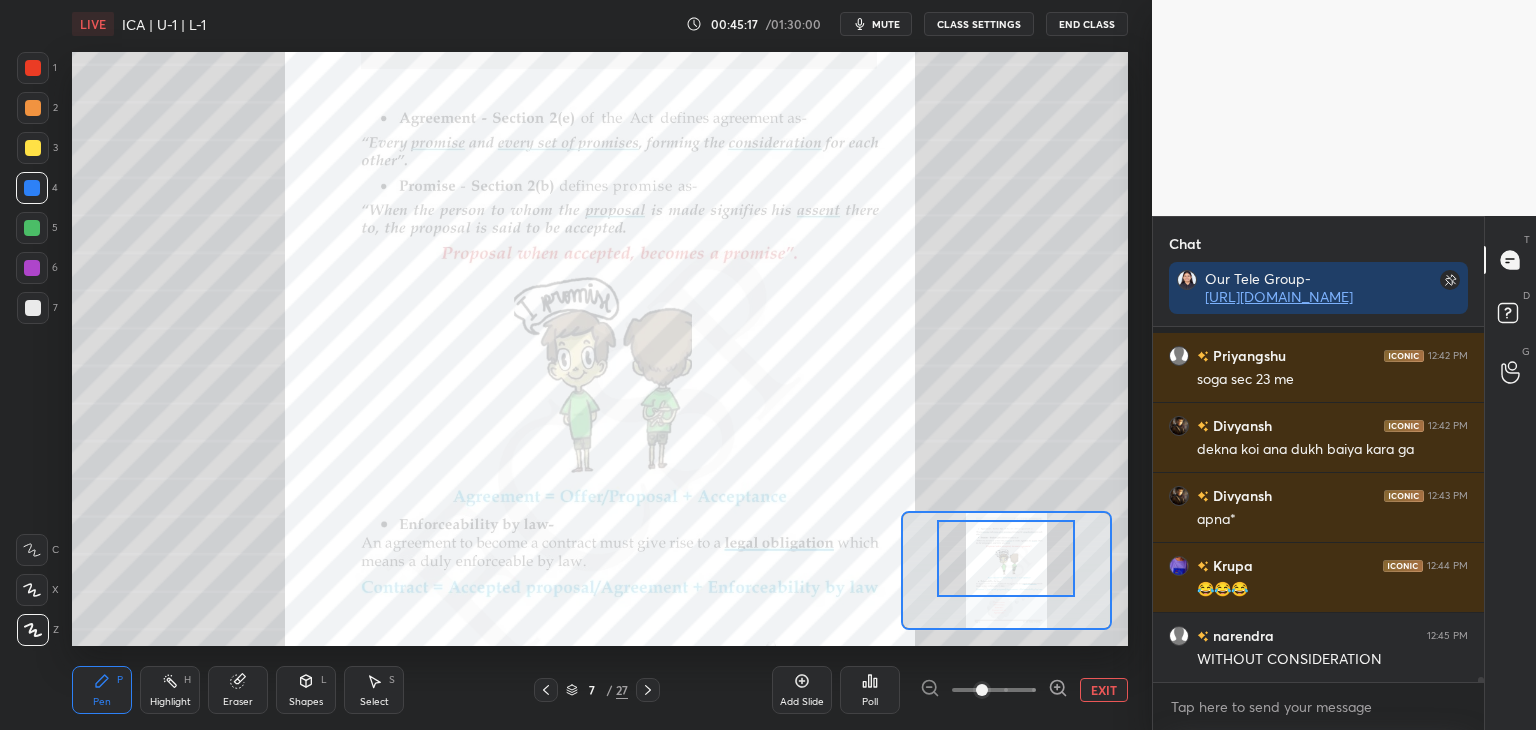 scroll, scrollTop: 24724, scrollLeft: 0, axis: vertical 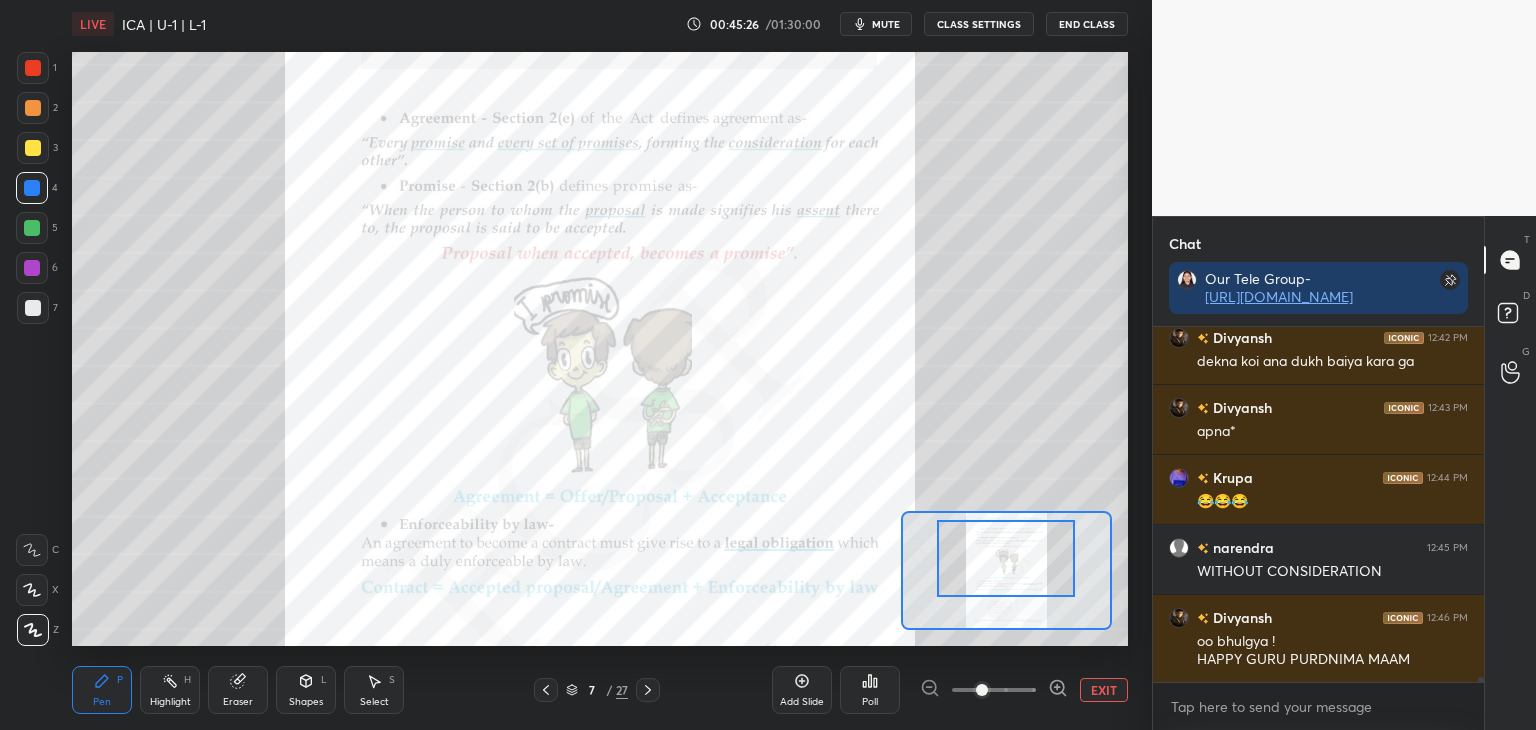 click on "EXIT" at bounding box center [1104, 690] 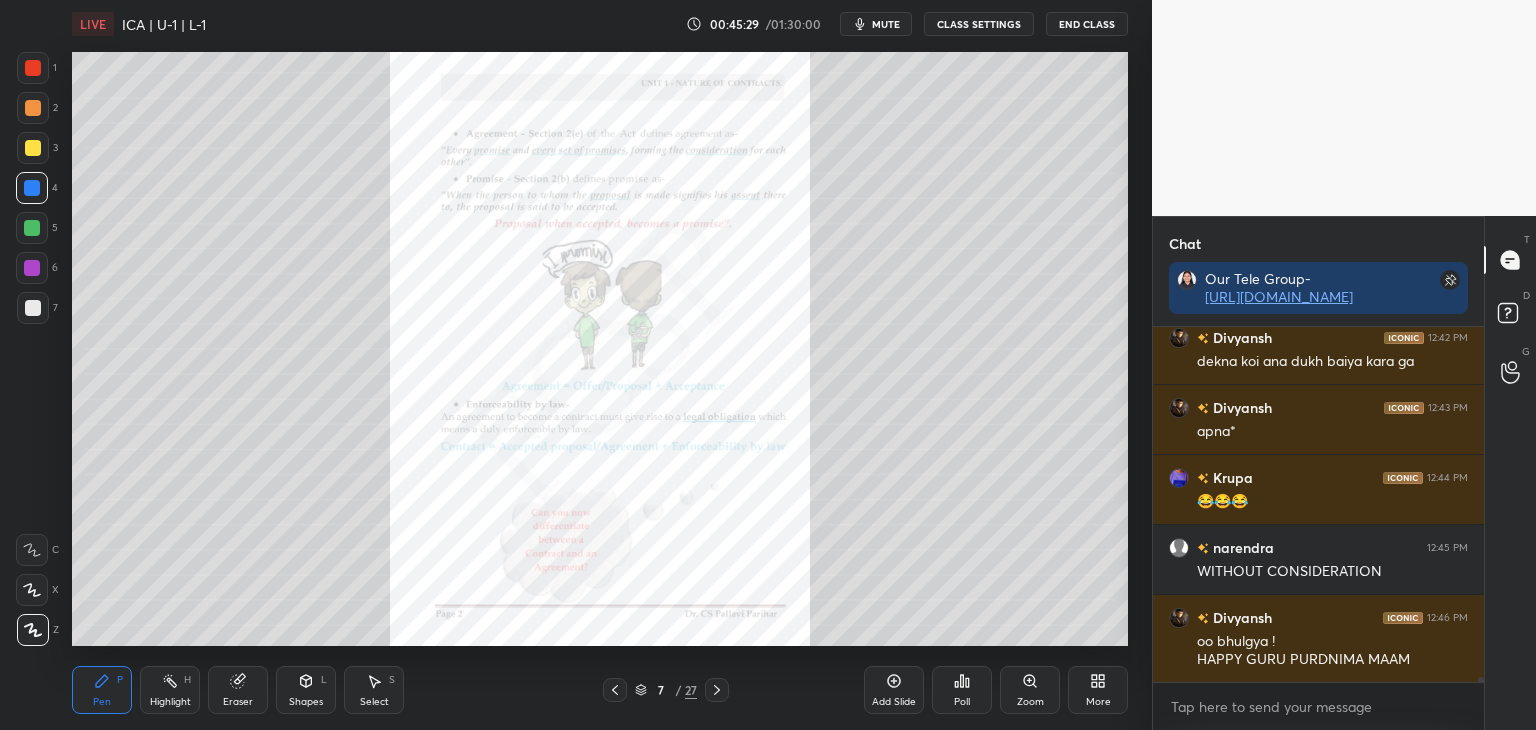 scroll, scrollTop: 24794, scrollLeft: 0, axis: vertical 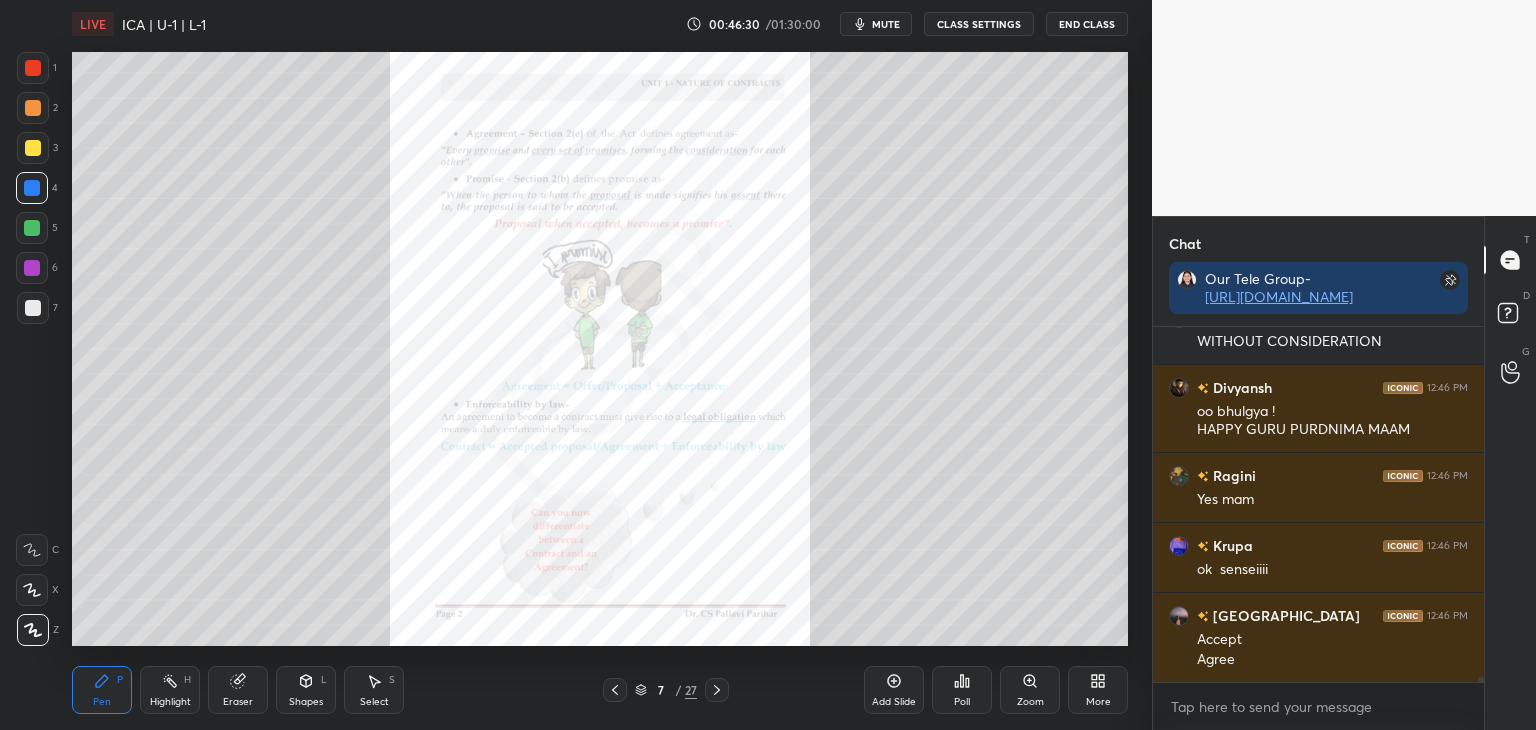 click on "Setting up your live class Poll for   secs No correct answer Start poll" at bounding box center [600, 349] 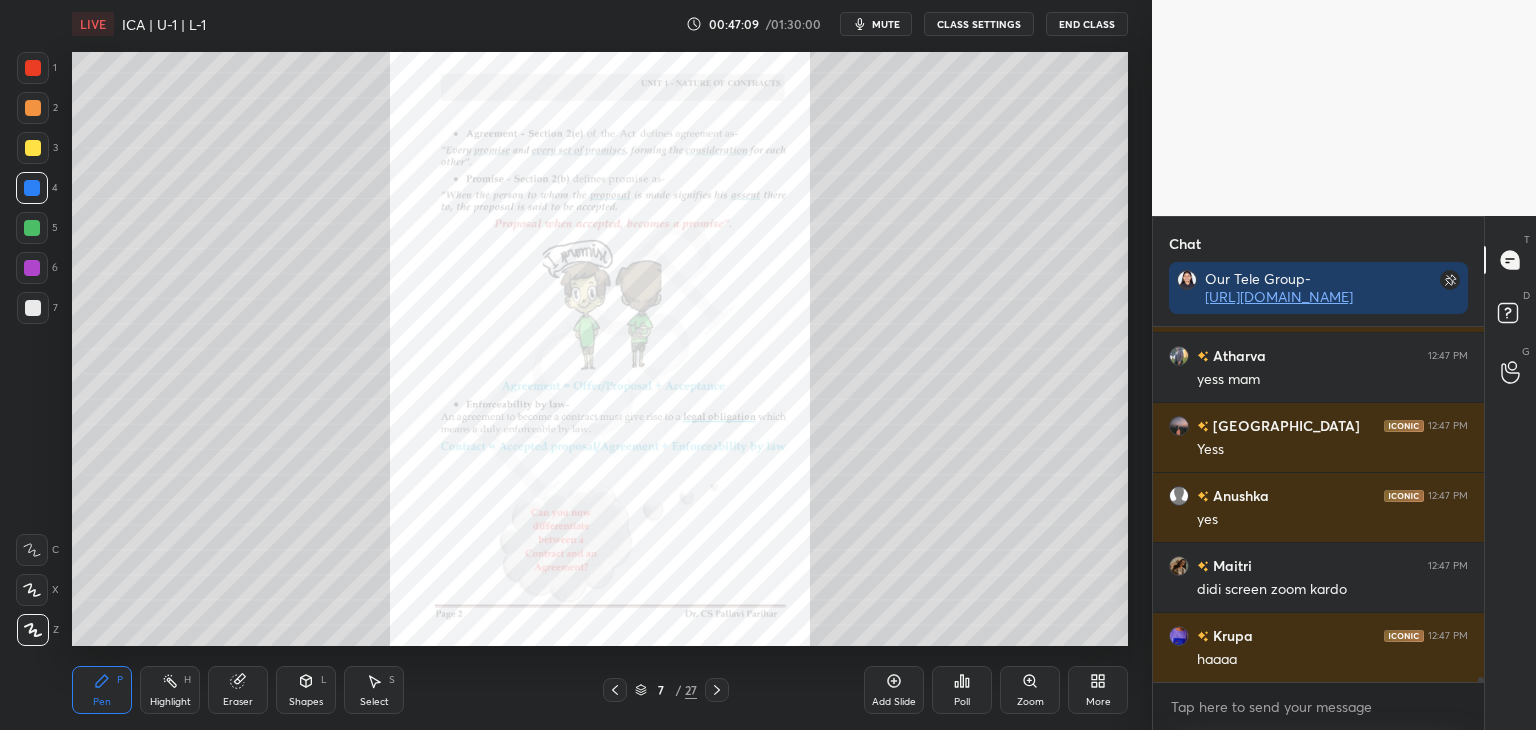 scroll, scrollTop: 25374, scrollLeft: 0, axis: vertical 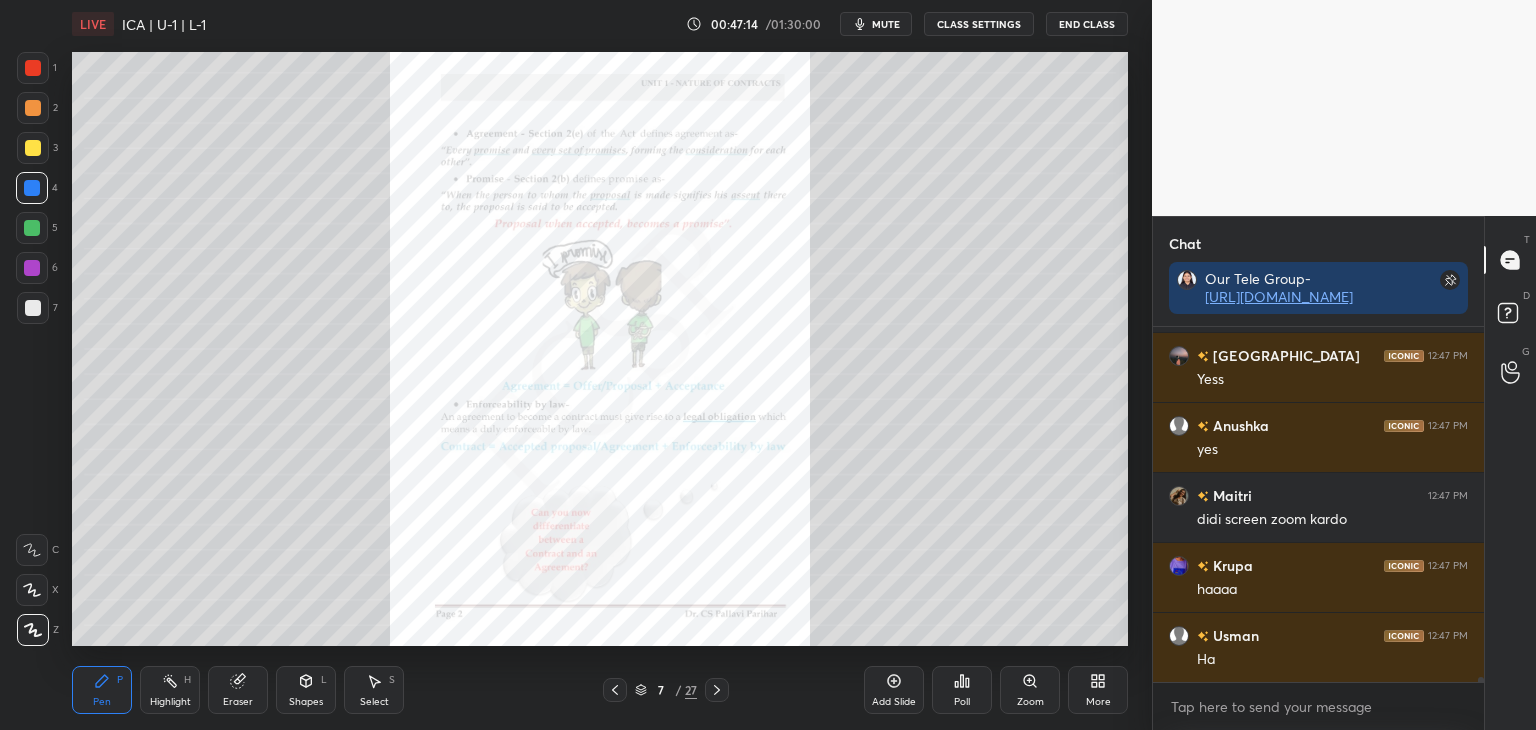 click 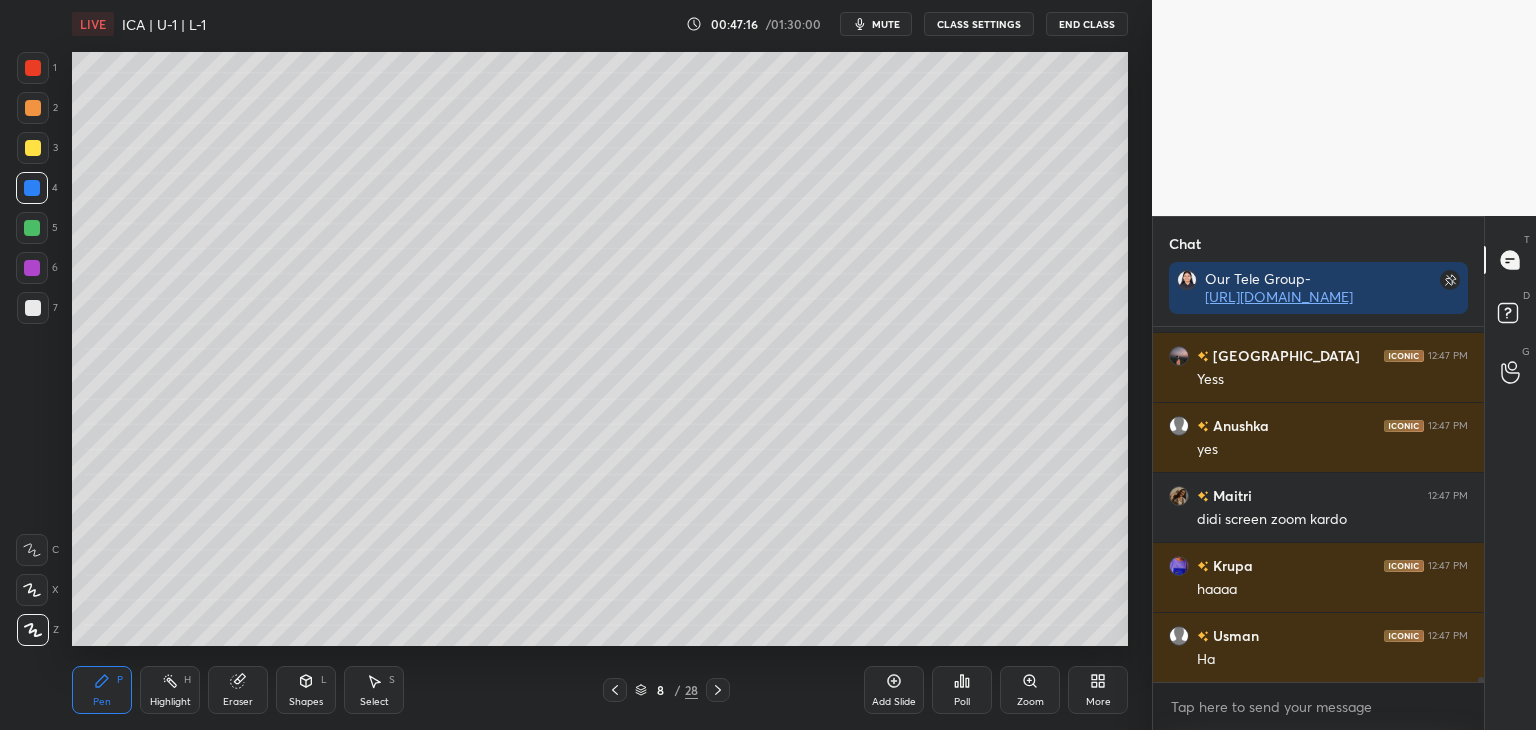 click at bounding box center [33, 148] 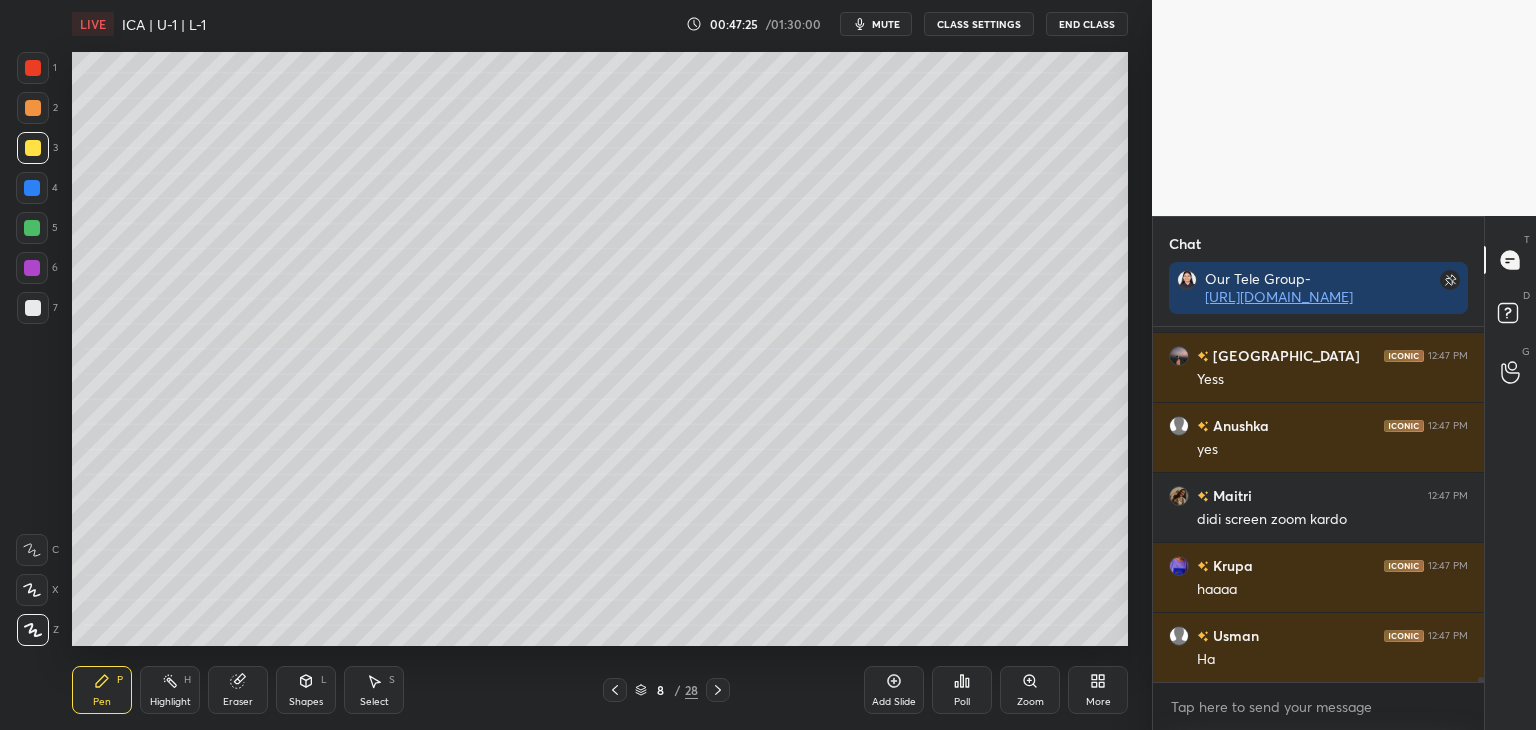 scroll, scrollTop: 25444, scrollLeft: 0, axis: vertical 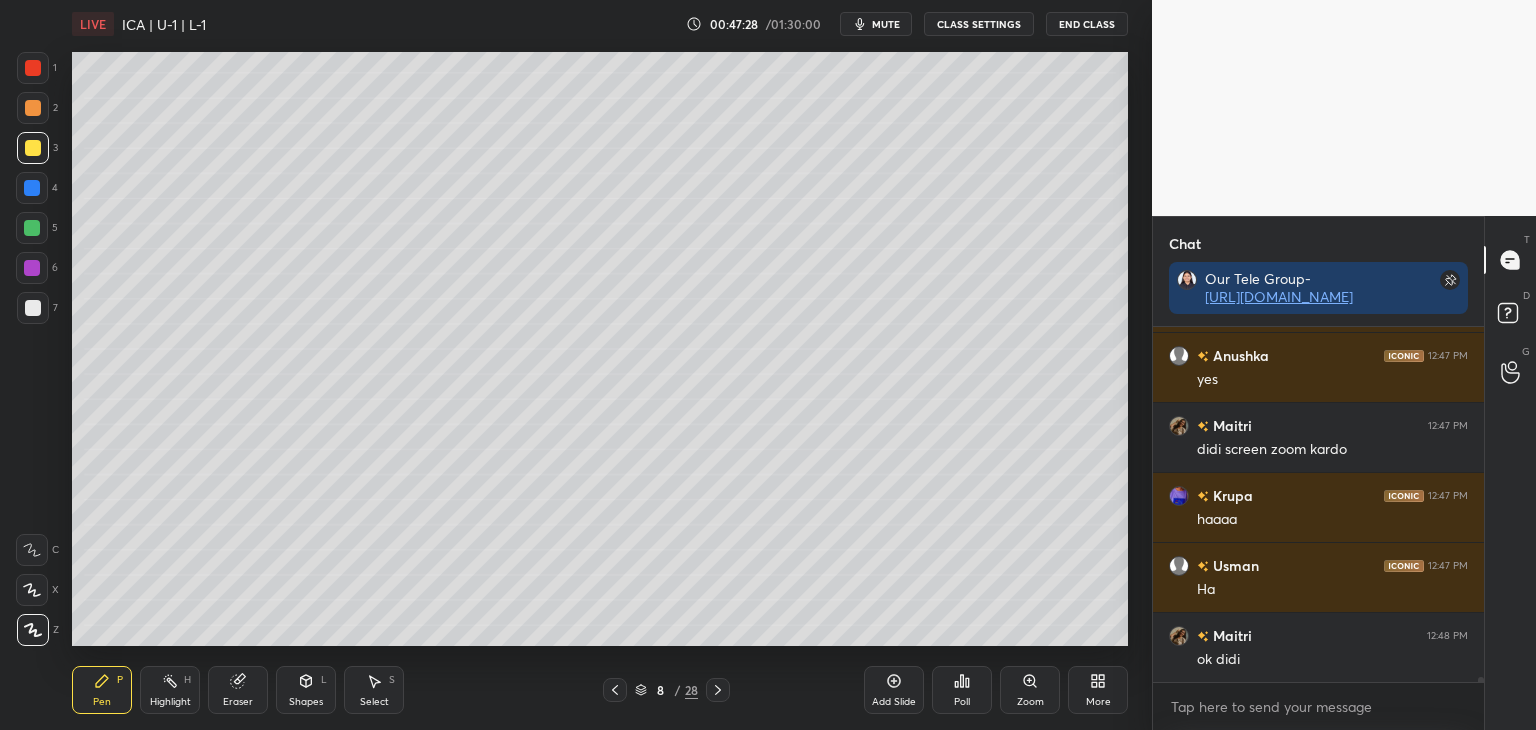 drag, startPoint x: 26, startPoint y: 185, endPoint x: 49, endPoint y: 178, distance: 24.04163 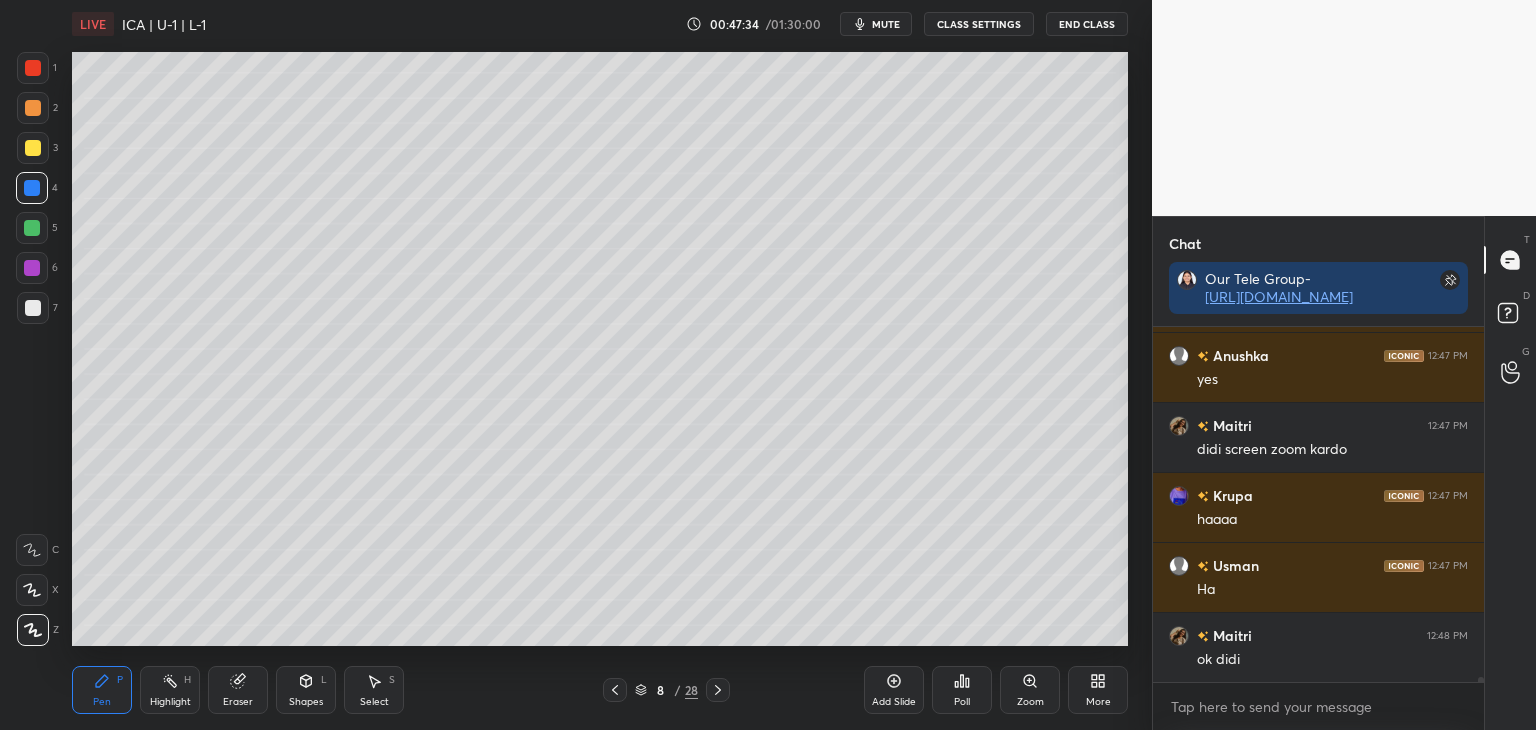 scroll, scrollTop: 25514, scrollLeft: 0, axis: vertical 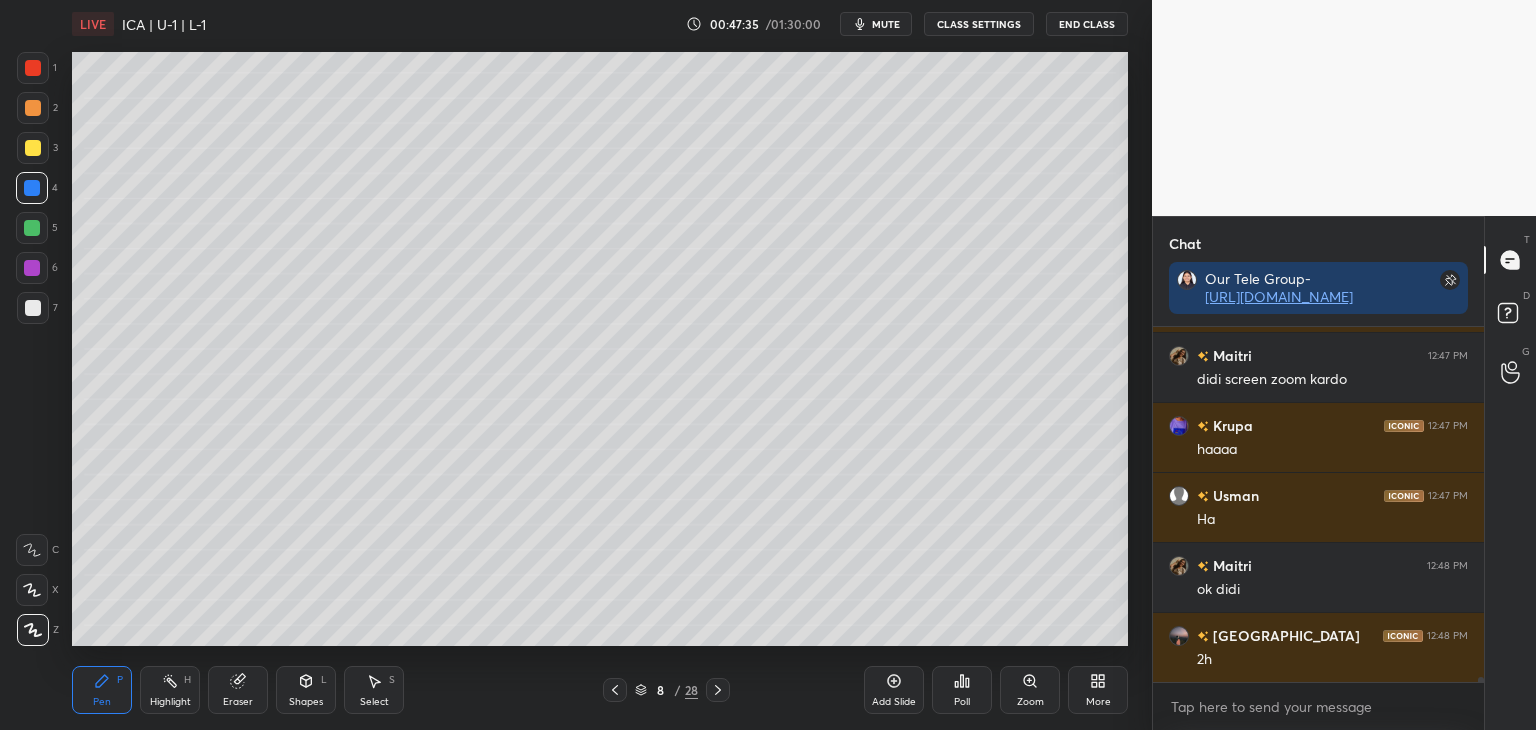 click at bounding box center [32, 228] 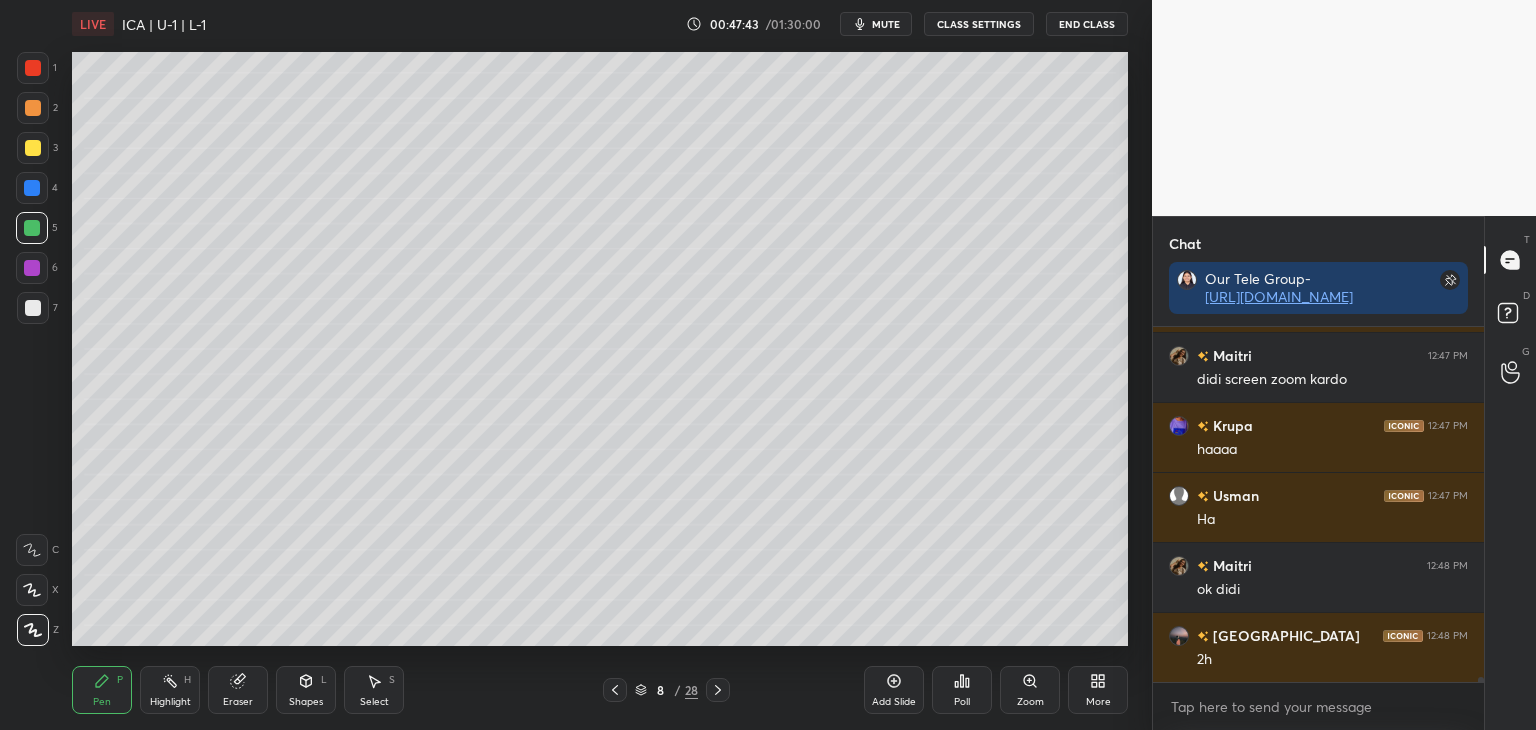 drag, startPoint x: 36, startPoint y: 60, endPoint x: 52, endPoint y: 71, distance: 19.416489 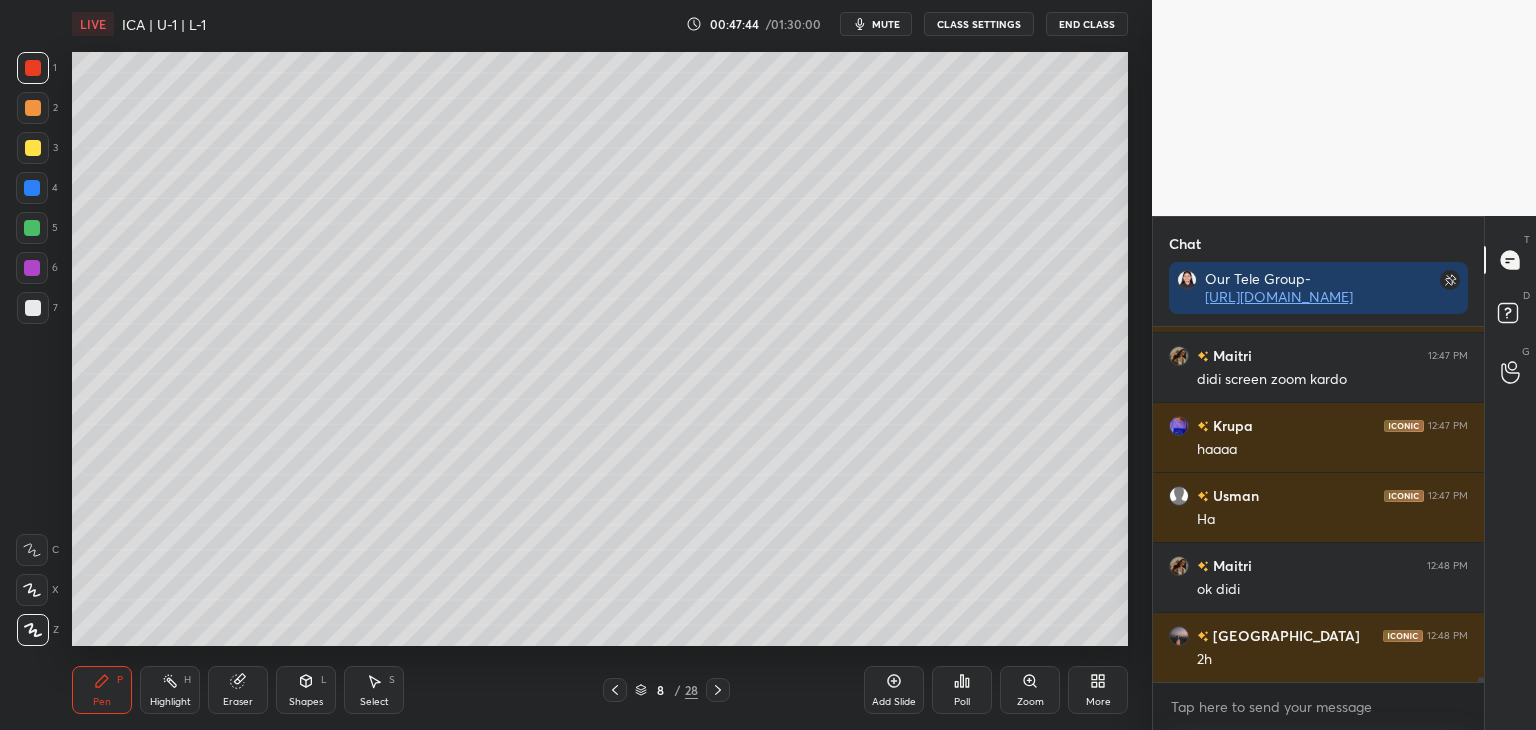 scroll, scrollTop: 25534, scrollLeft: 0, axis: vertical 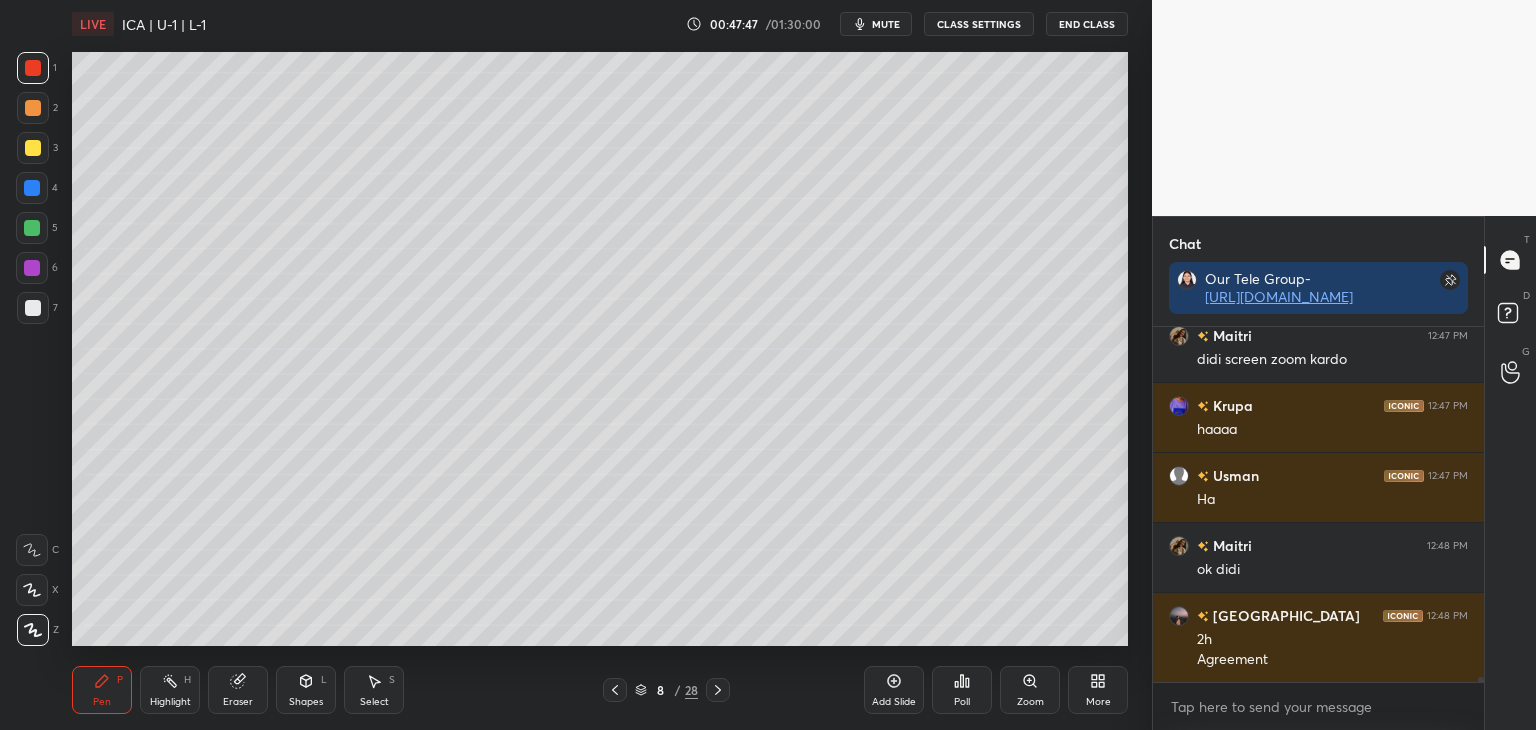 click at bounding box center [32, 228] 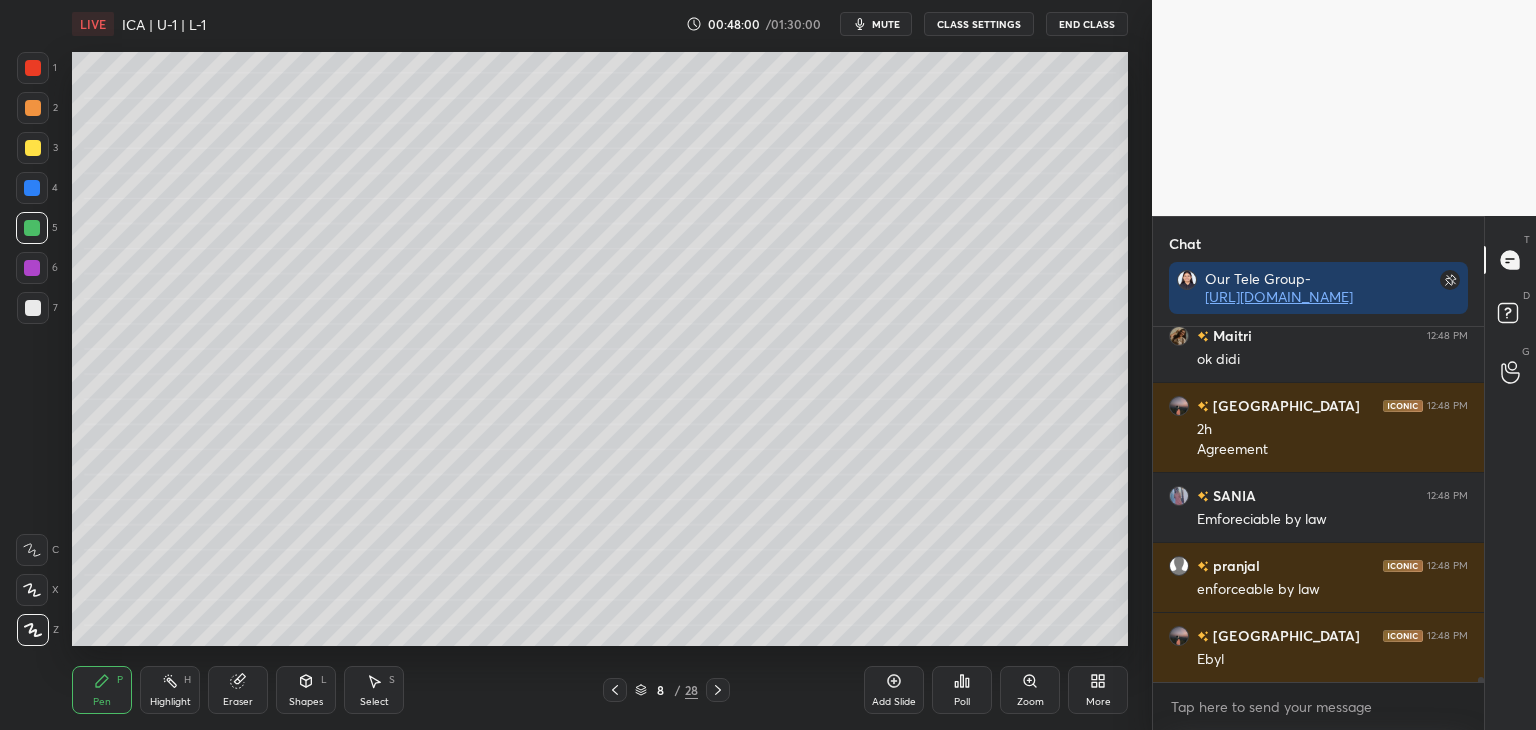 scroll, scrollTop: 25814, scrollLeft: 0, axis: vertical 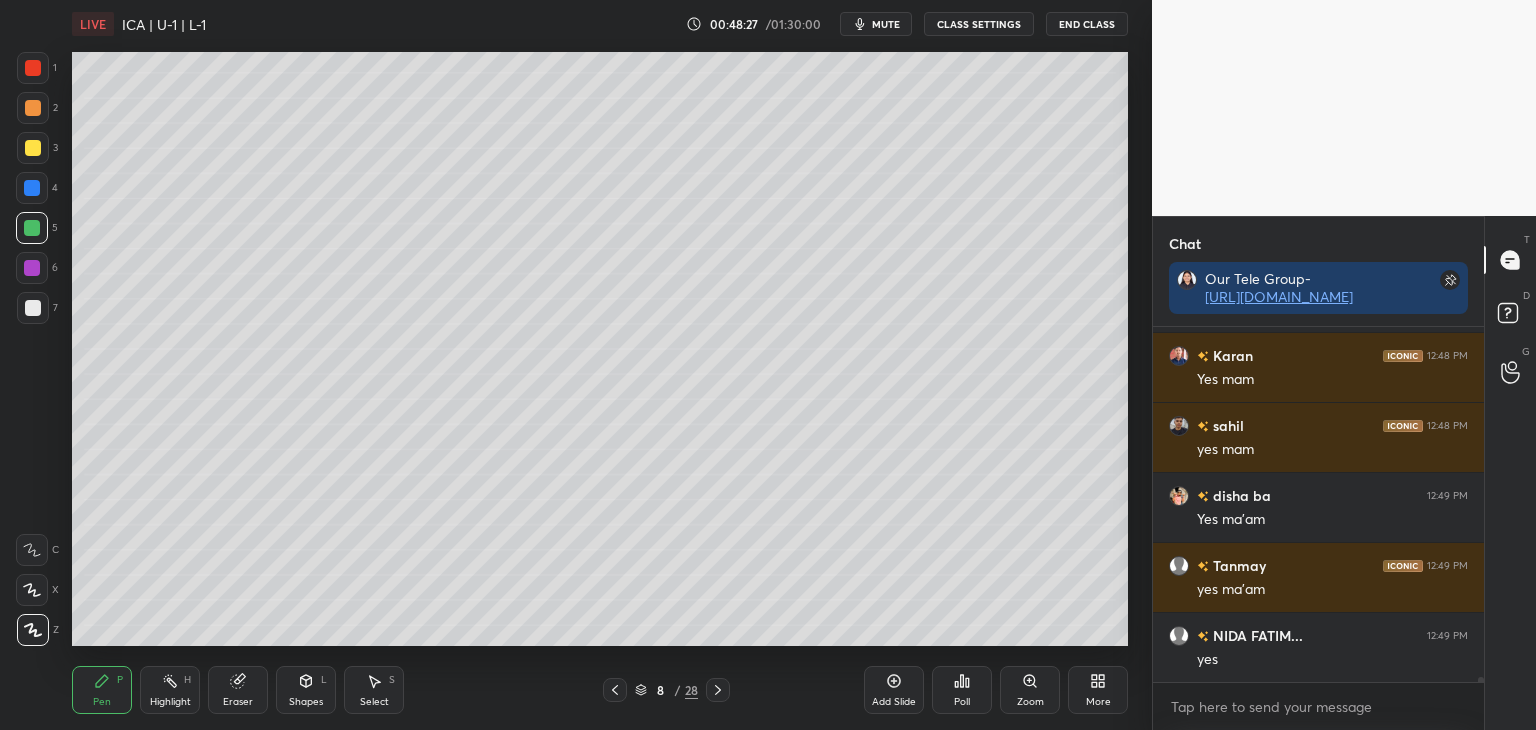 click at bounding box center (32, 188) 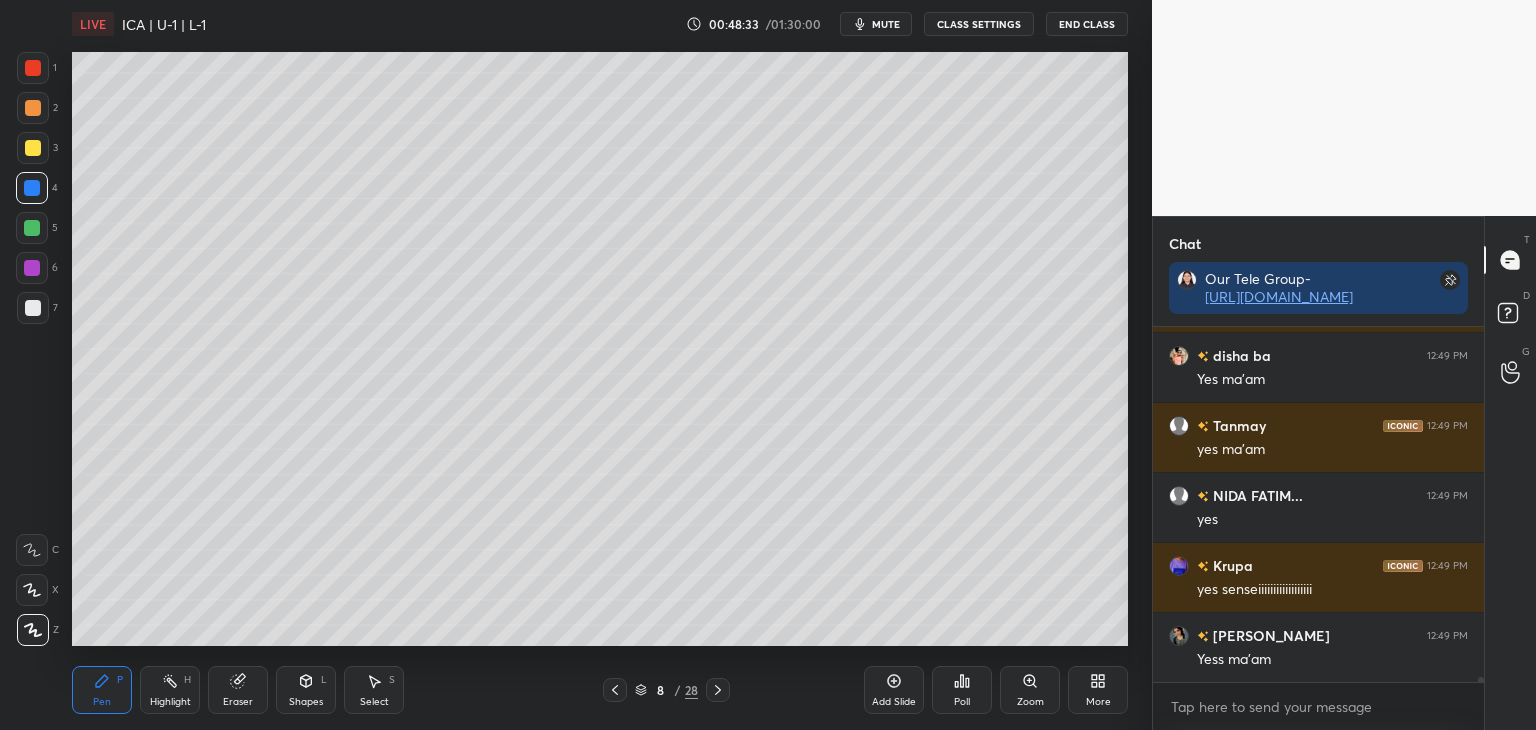 scroll, scrollTop: 27004, scrollLeft: 0, axis: vertical 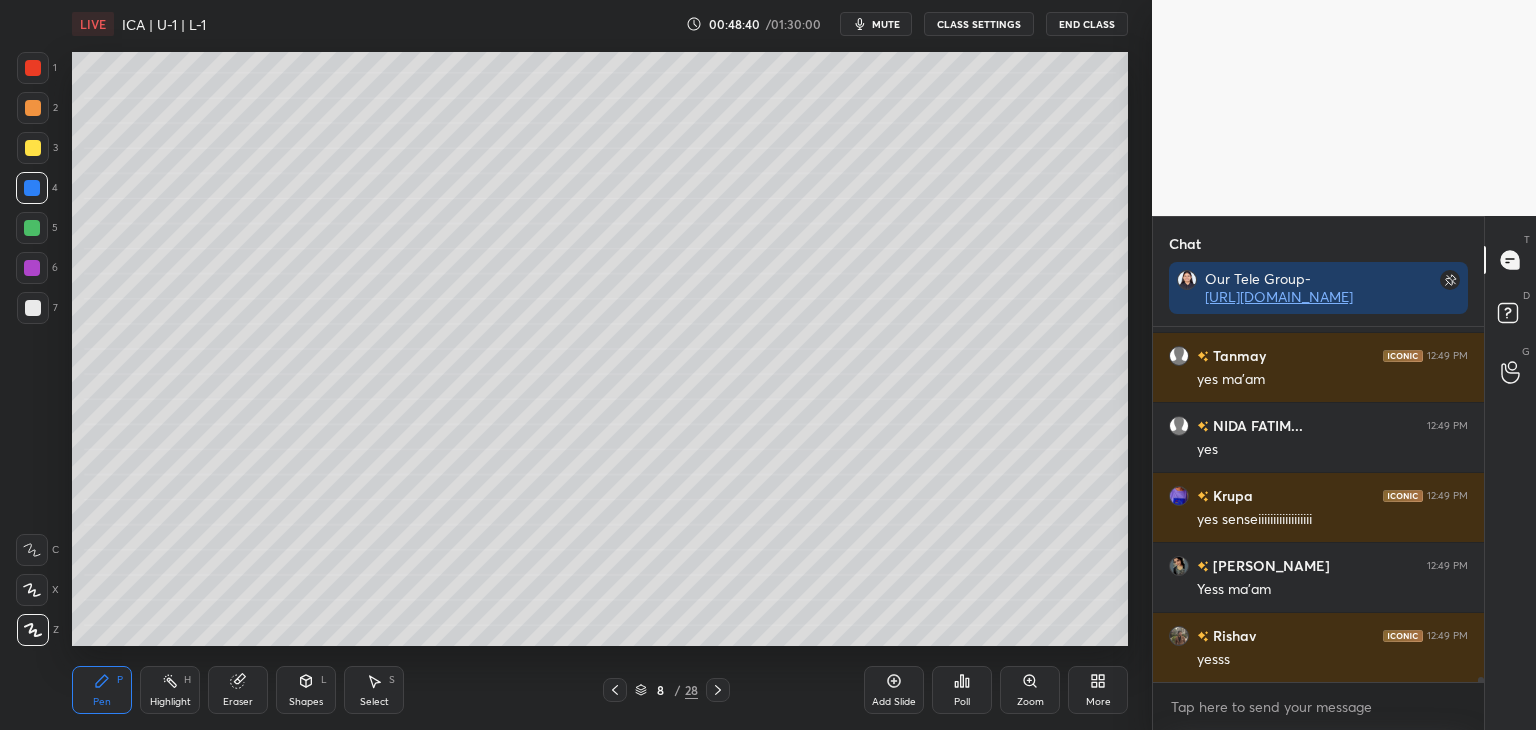 drag, startPoint x: 30, startPoint y: 265, endPoint x: 60, endPoint y: 245, distance: 36.05551 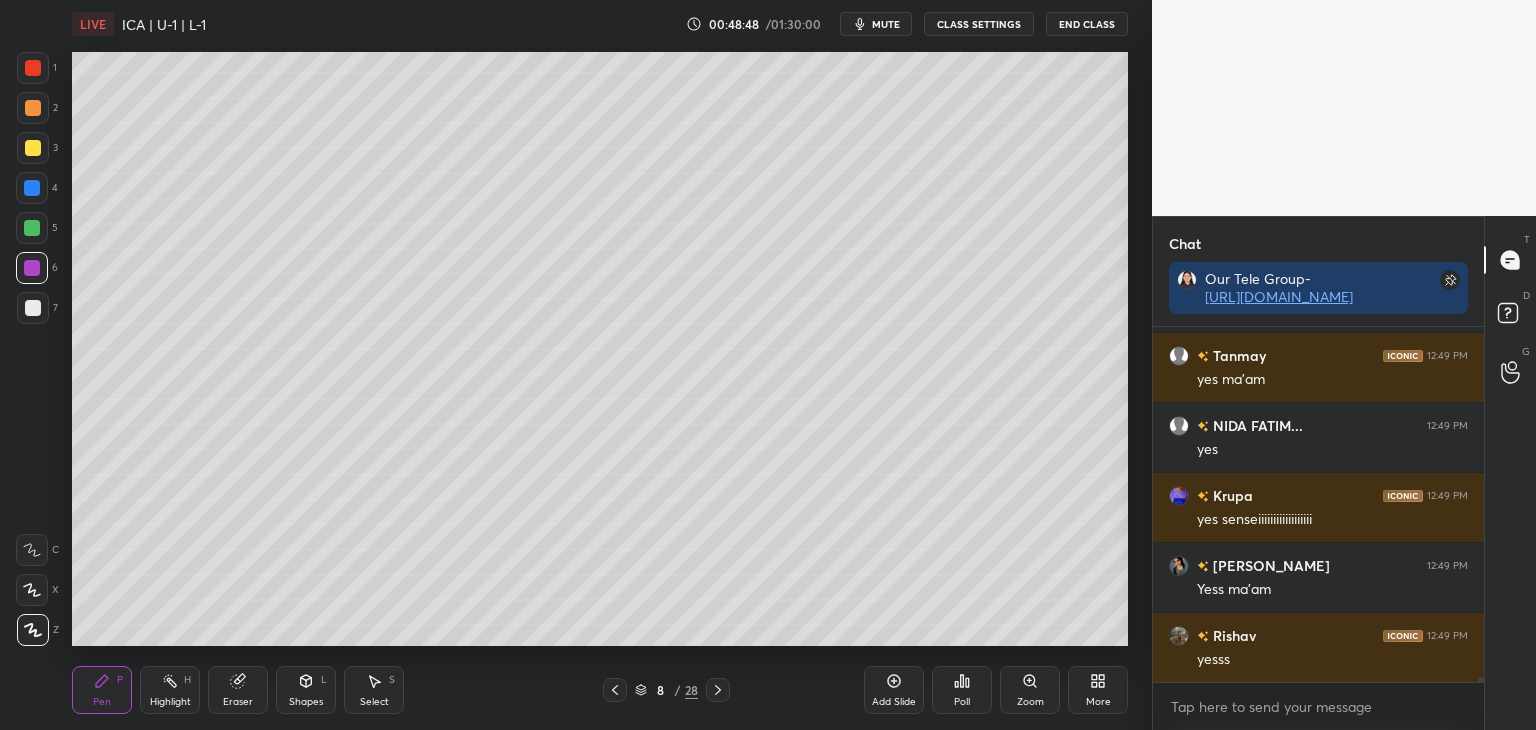 click at bounding box center (32, 228) 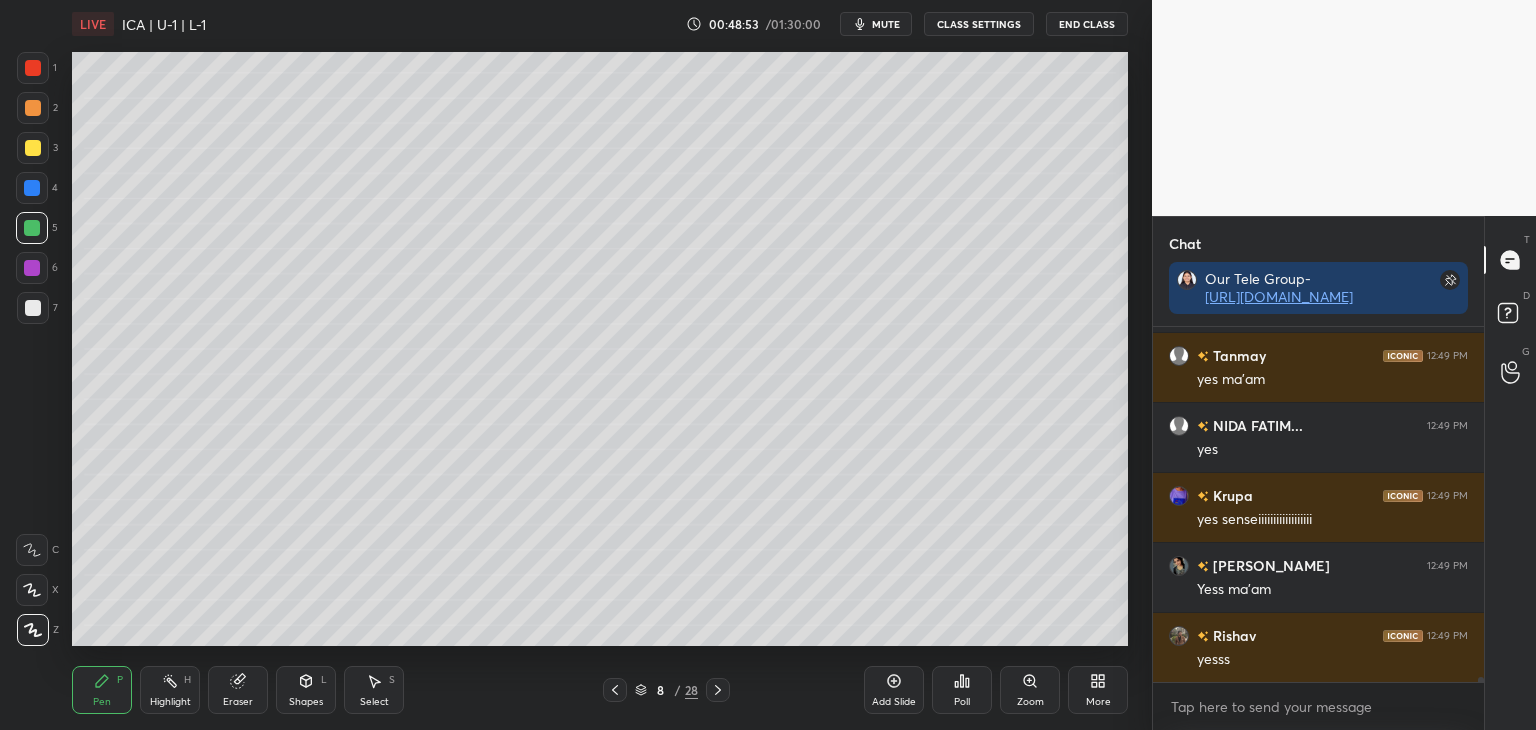 scroll, scrollTop: 27074, scrollLeft: 0, axis: vertical 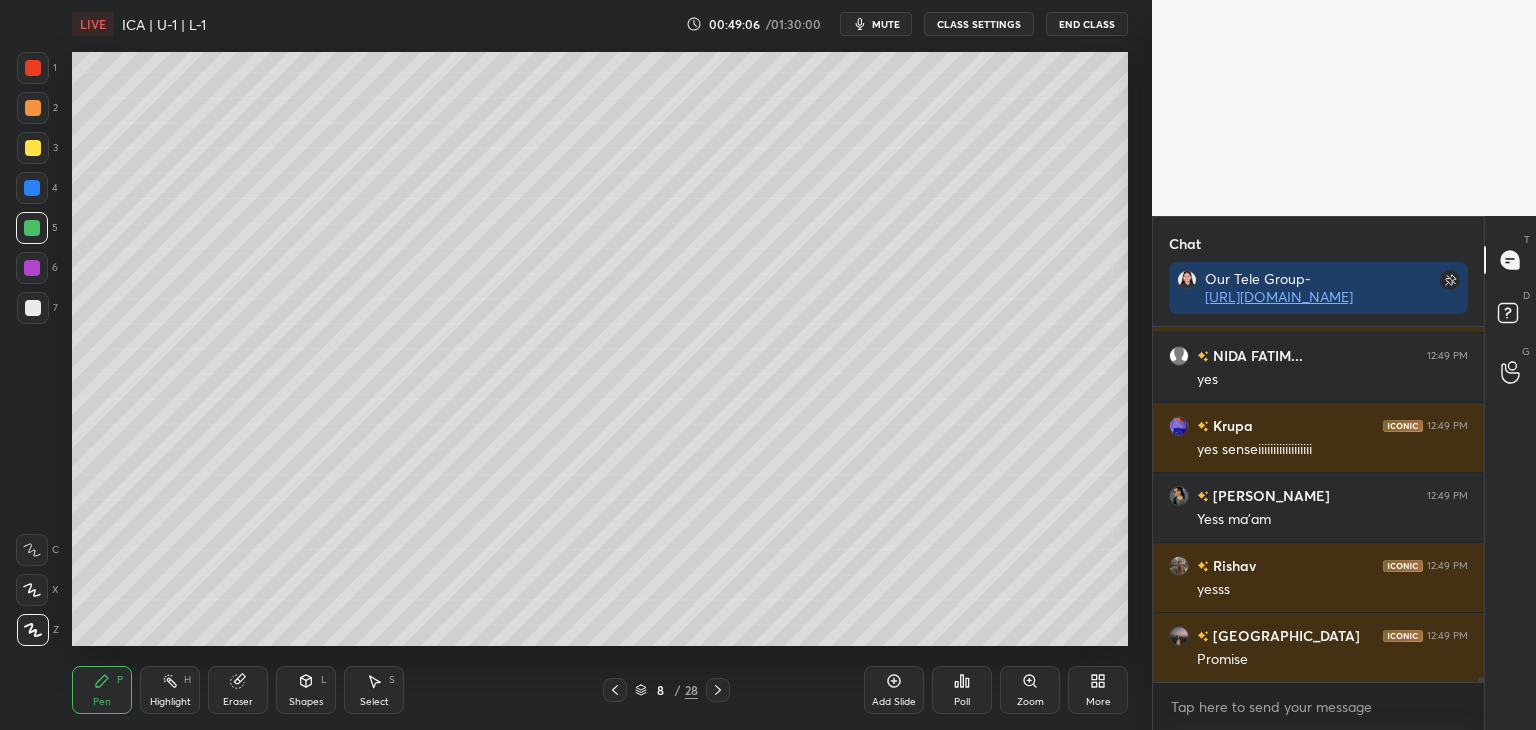 drag, startPoint x: 32, startPoint y: 188, endPoint x: 41, endPoint y: 202, distance: 16.643316 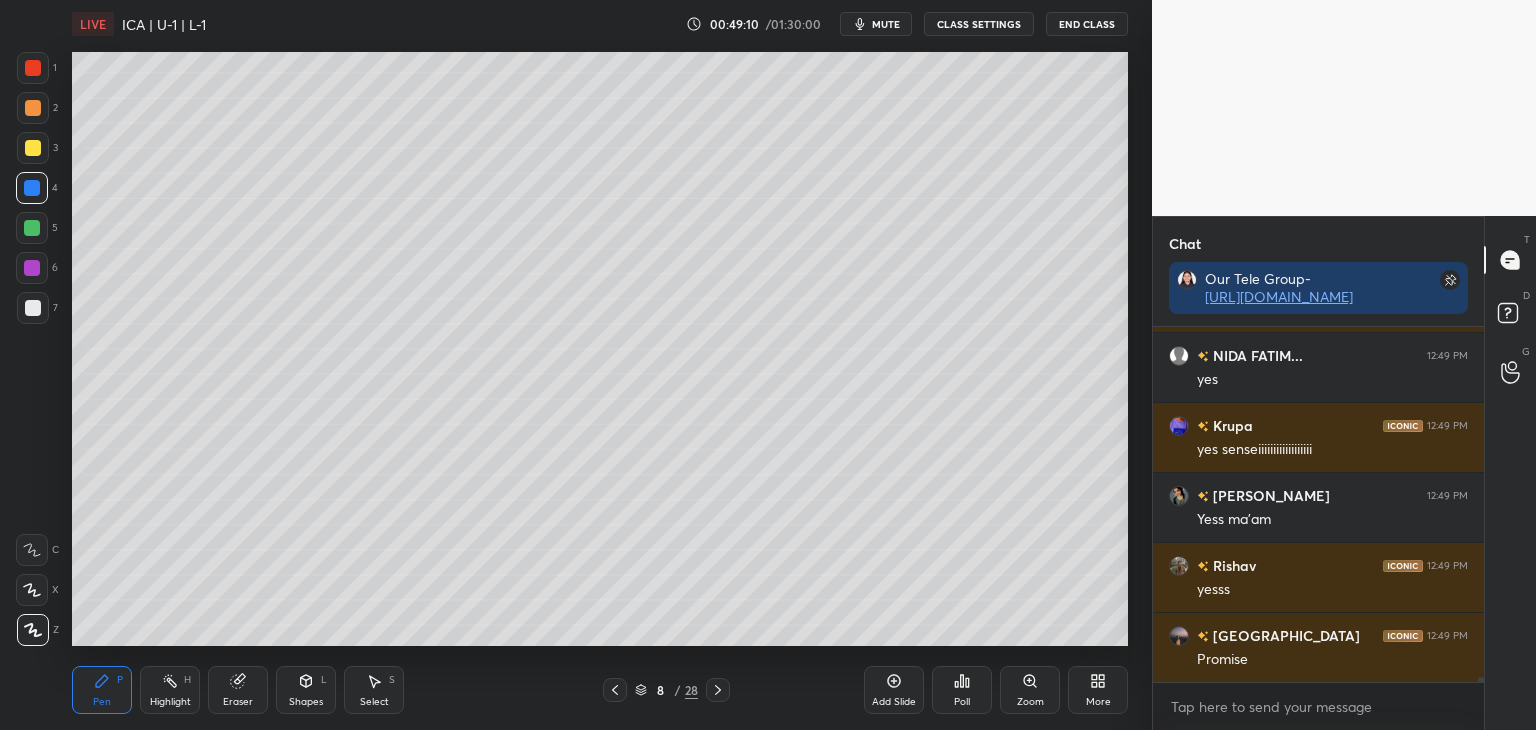 scroll, scrollTop: 27144, scrollLeft: 0, axis: vertical 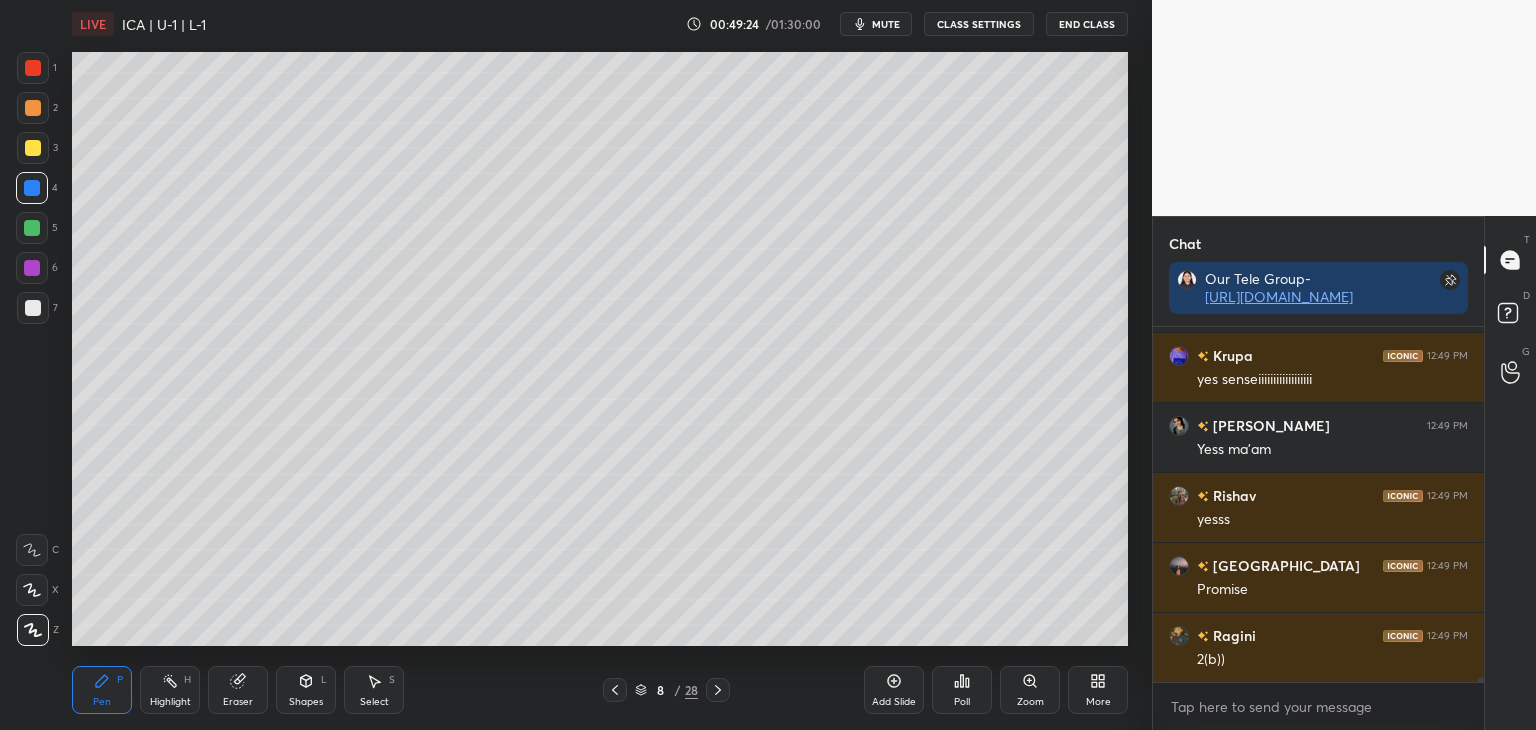click at bounding box center [33, 68] 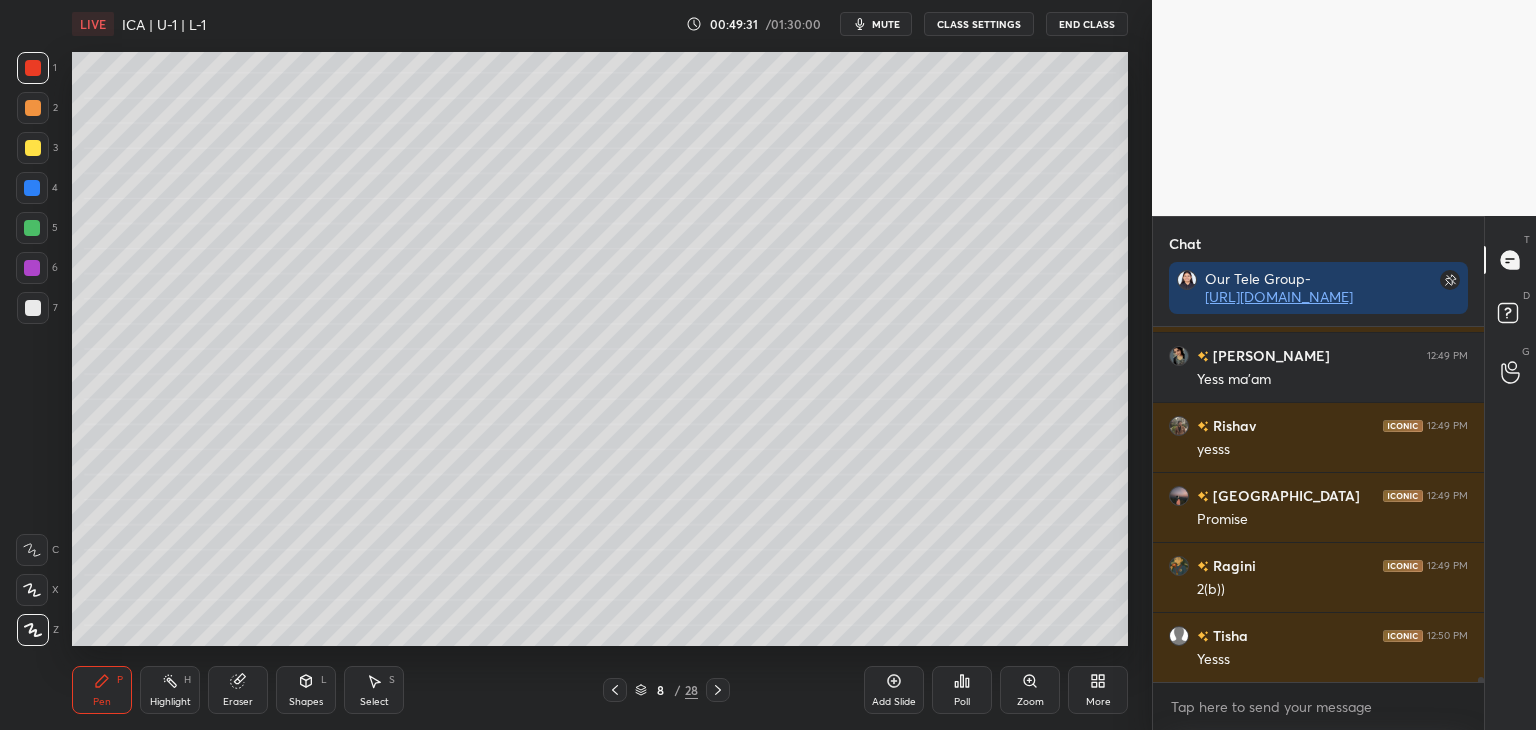 scroll, scrollTop: 27284, scrollLeft: 0, axis: vertical 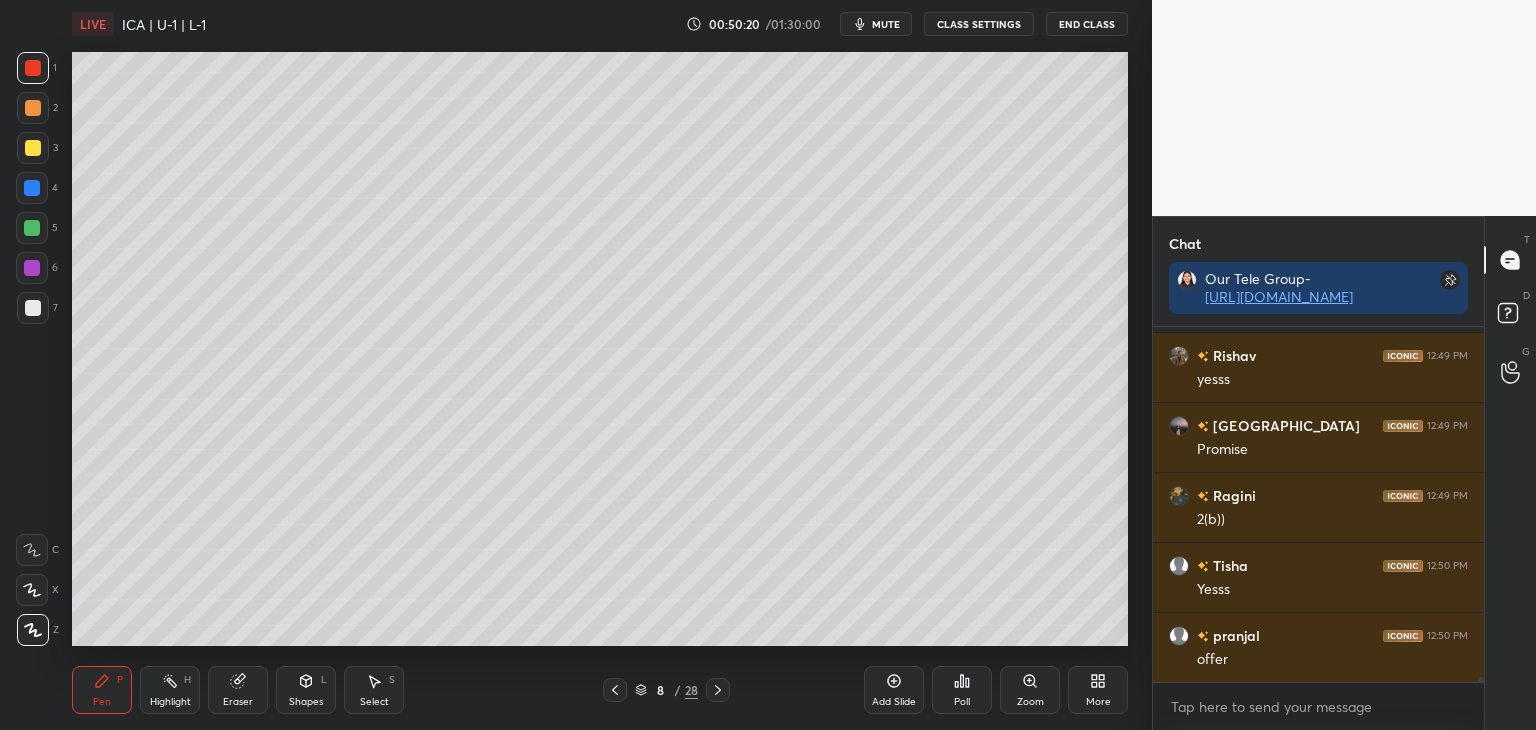 click at bounding box center (32, 228) 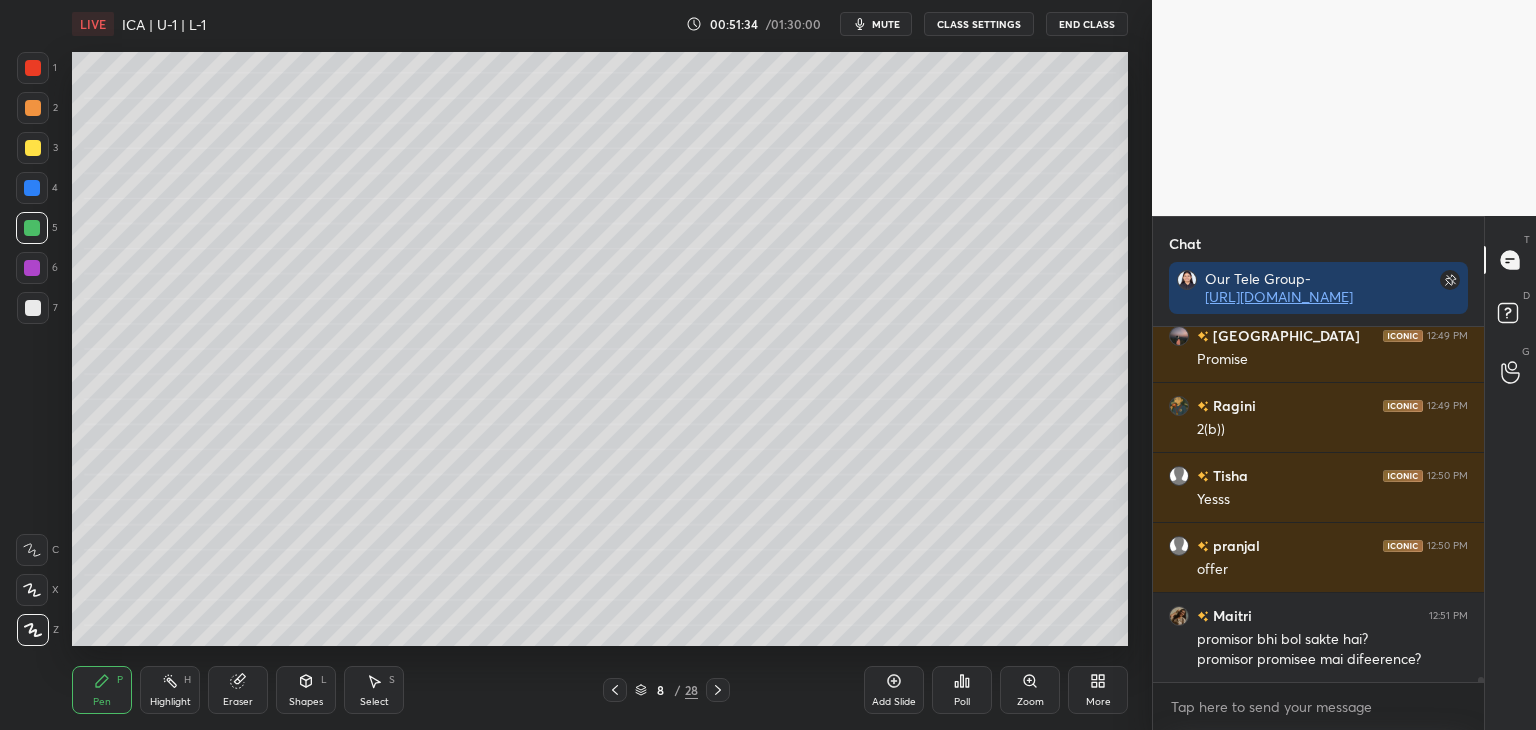 scroll, scrollTop: 27444, scrollLeft: 0, axis: vertical 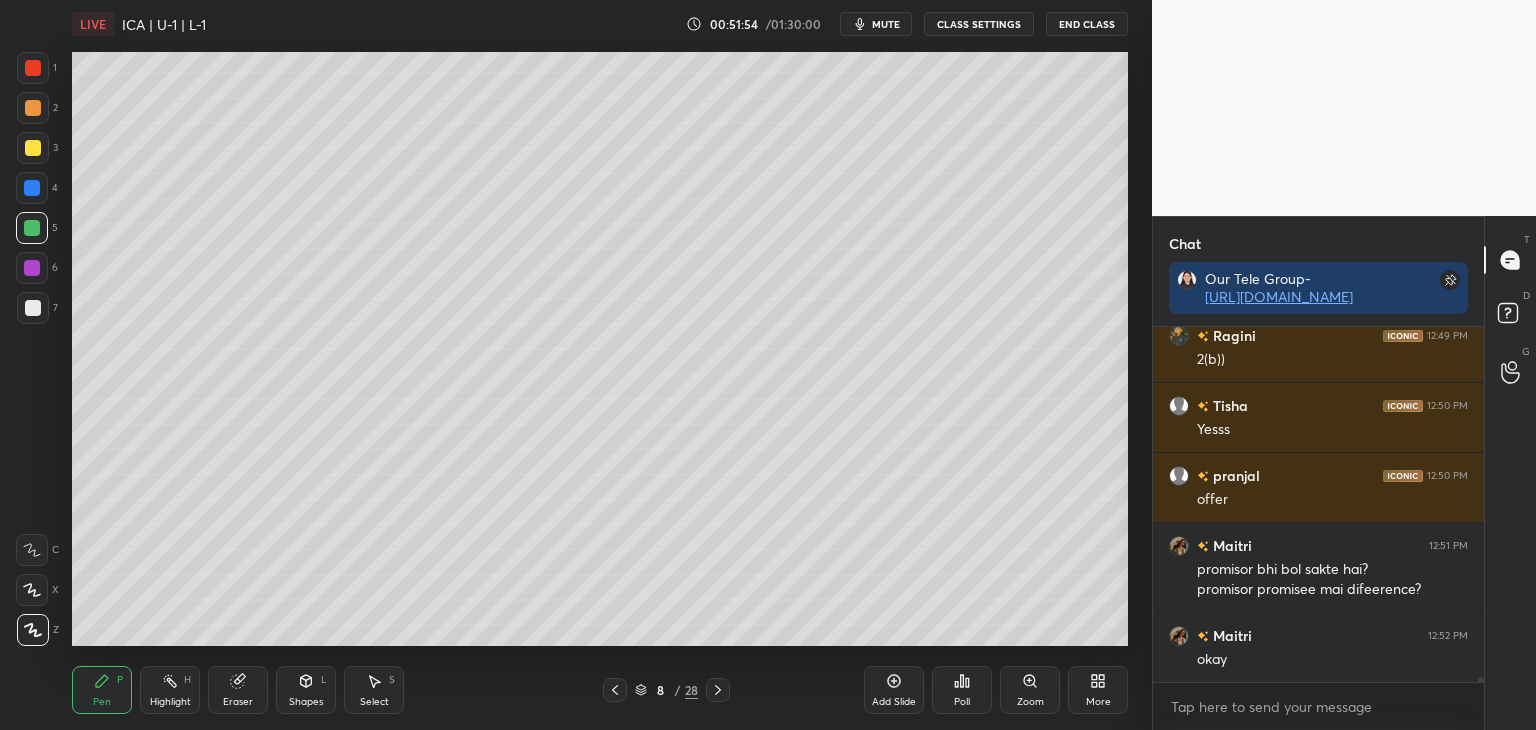 click at bounding box center (33, 308) 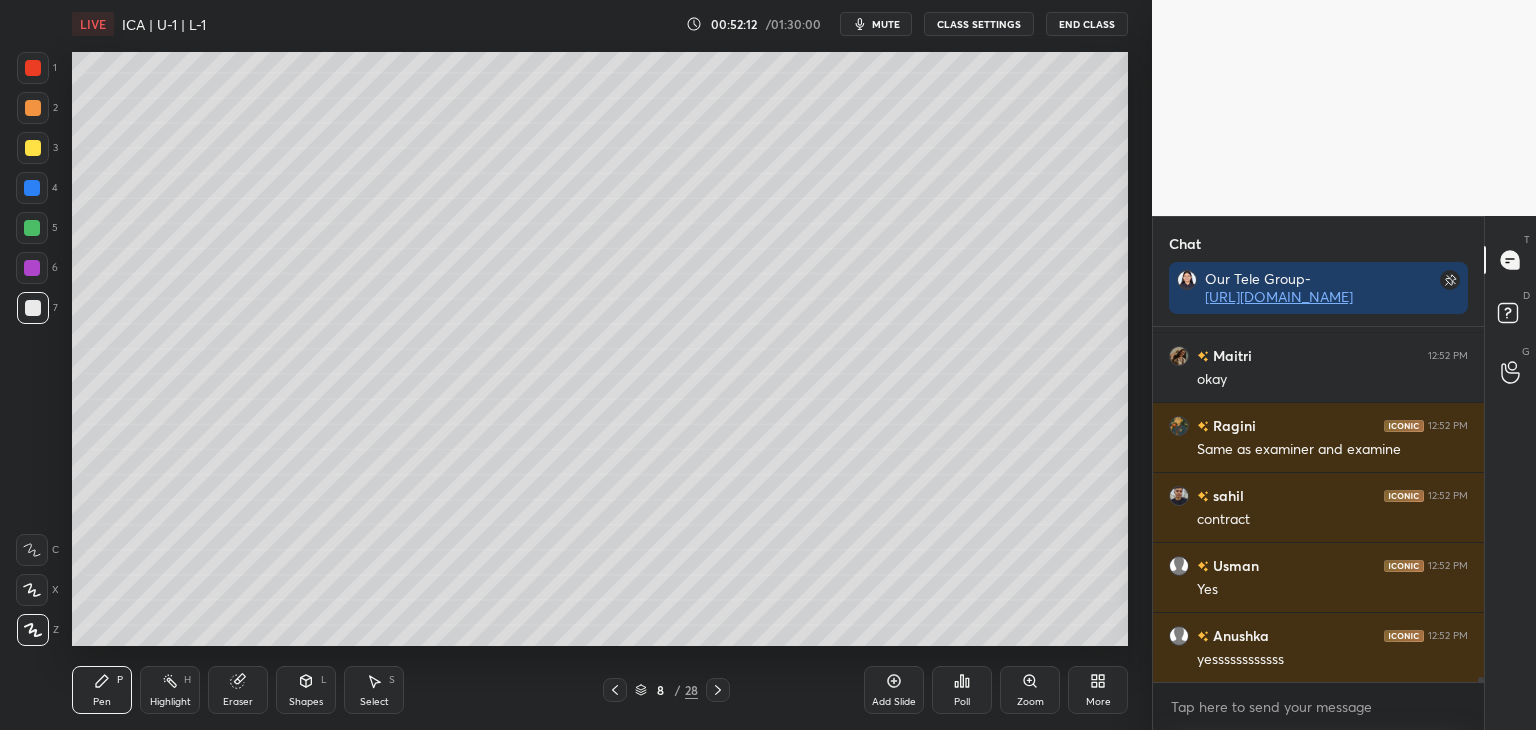 scroll, scrollTop: 27934, scrollLeft: 0, axis: vertical 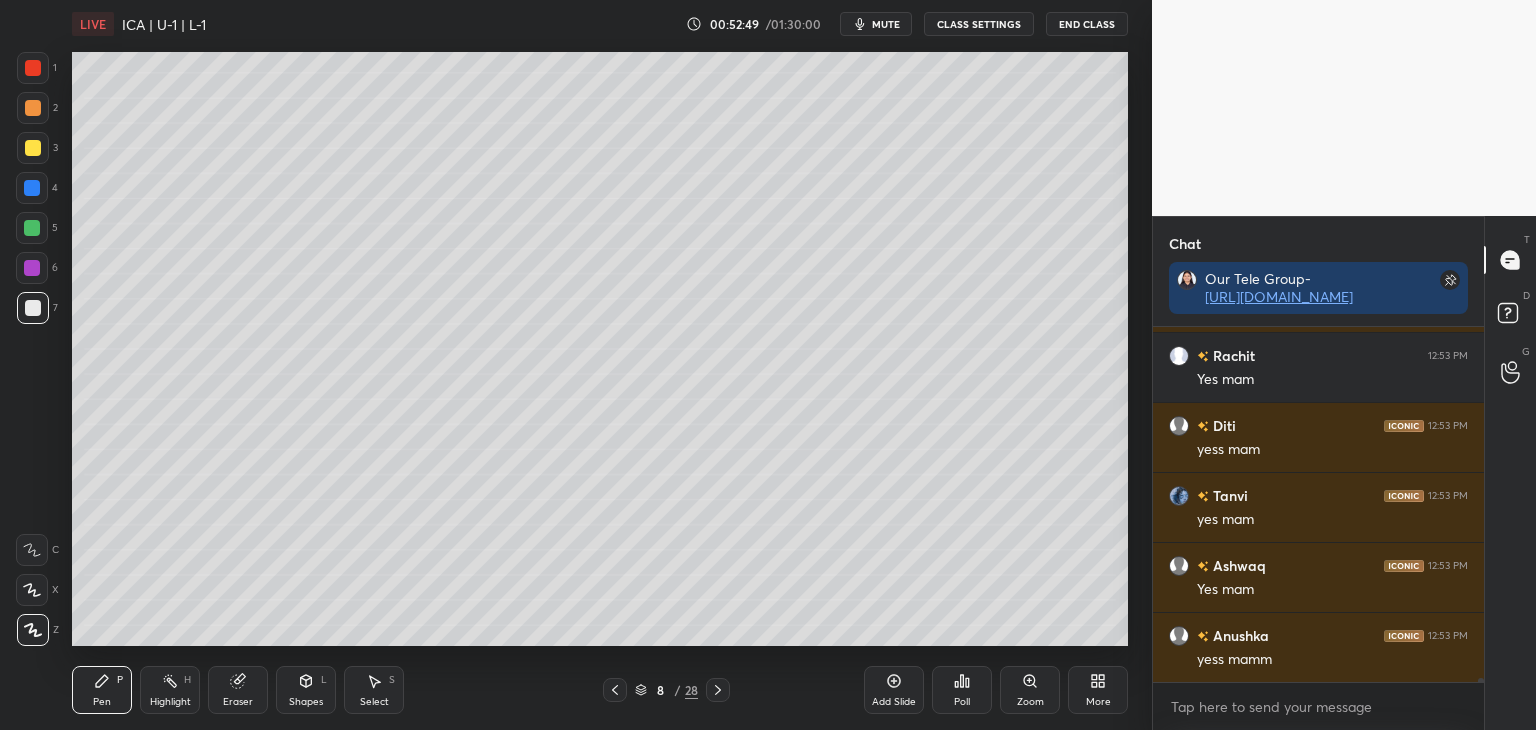 click 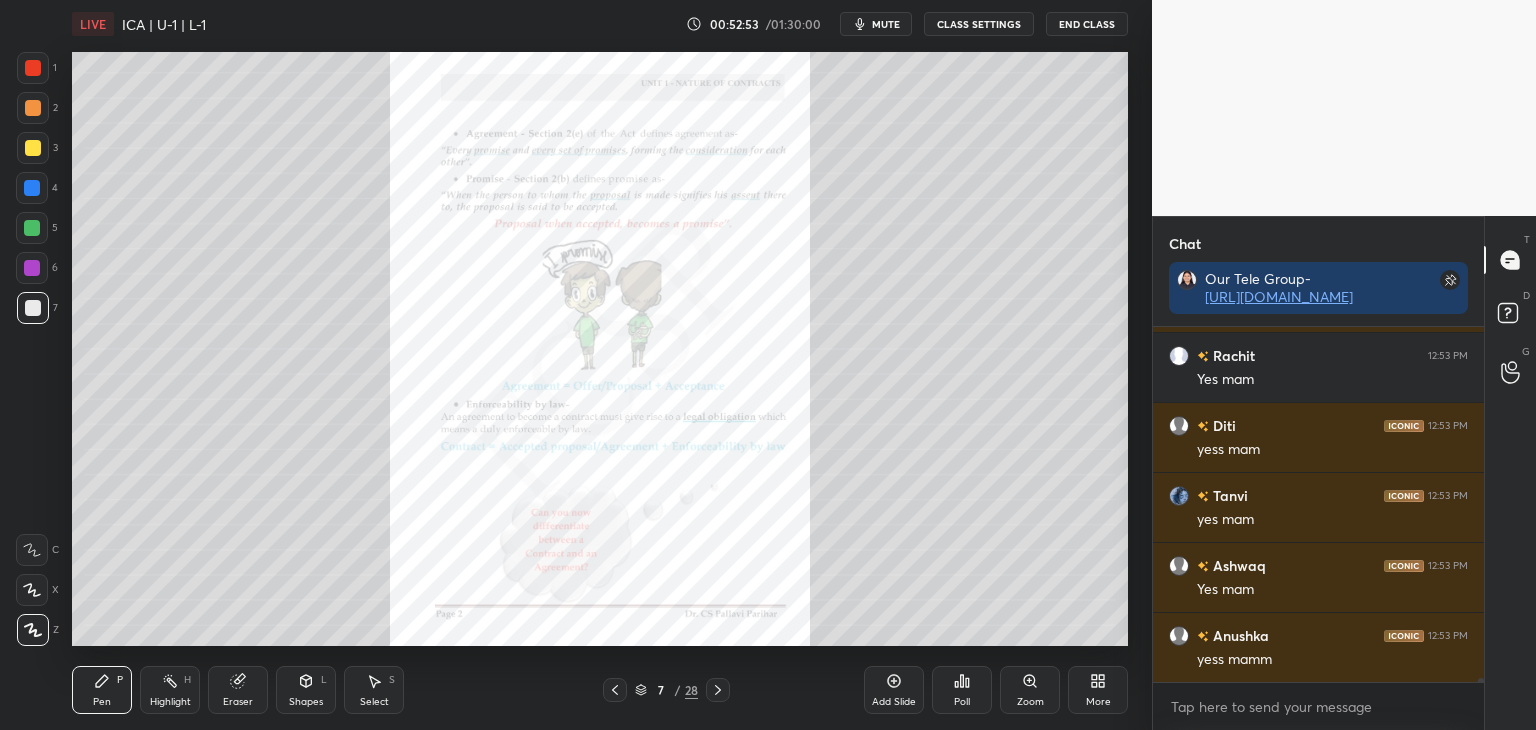 click on "Zoom" at bounding box center [1030, 690] 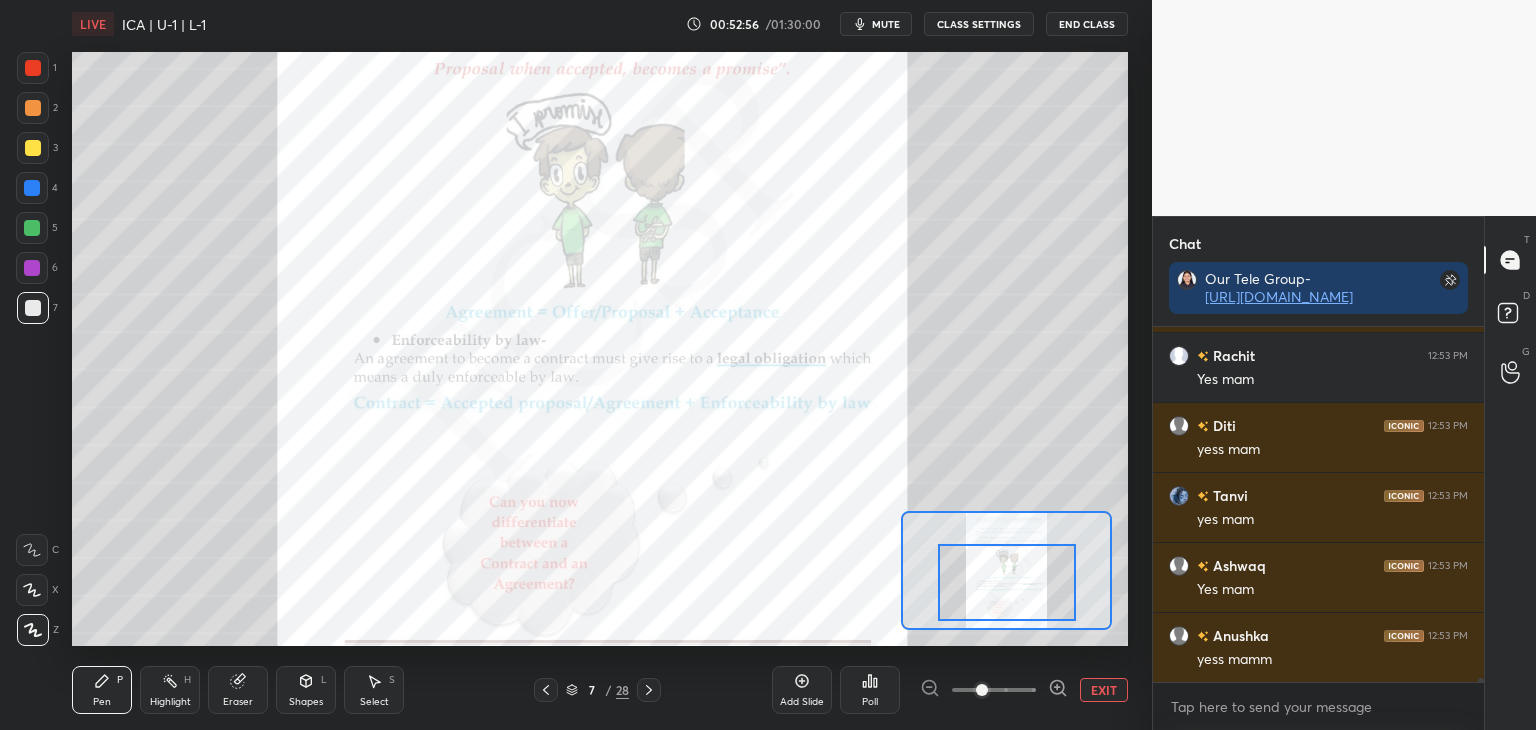 click at bounding box center (1007, 582) 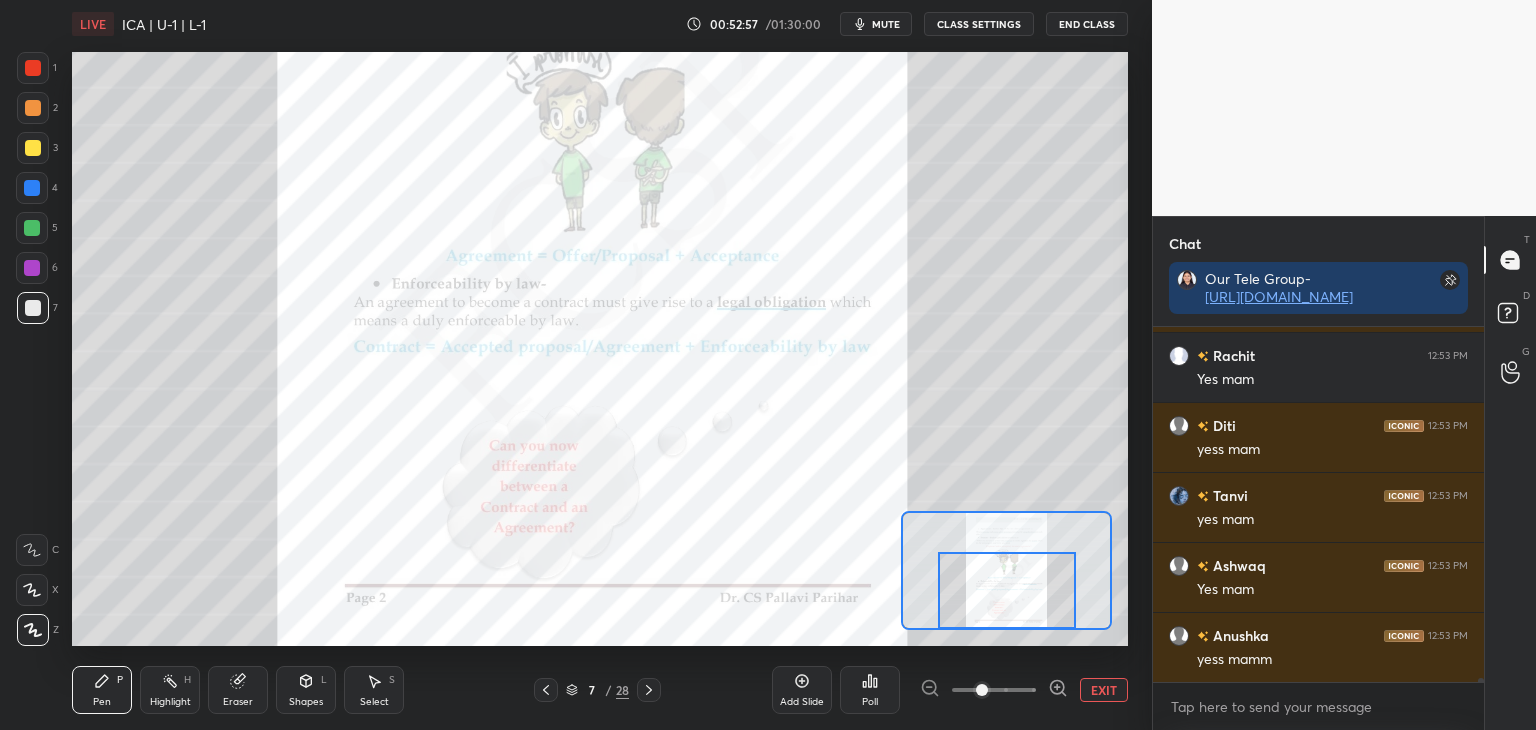 click at bounding box center (1007, 590) 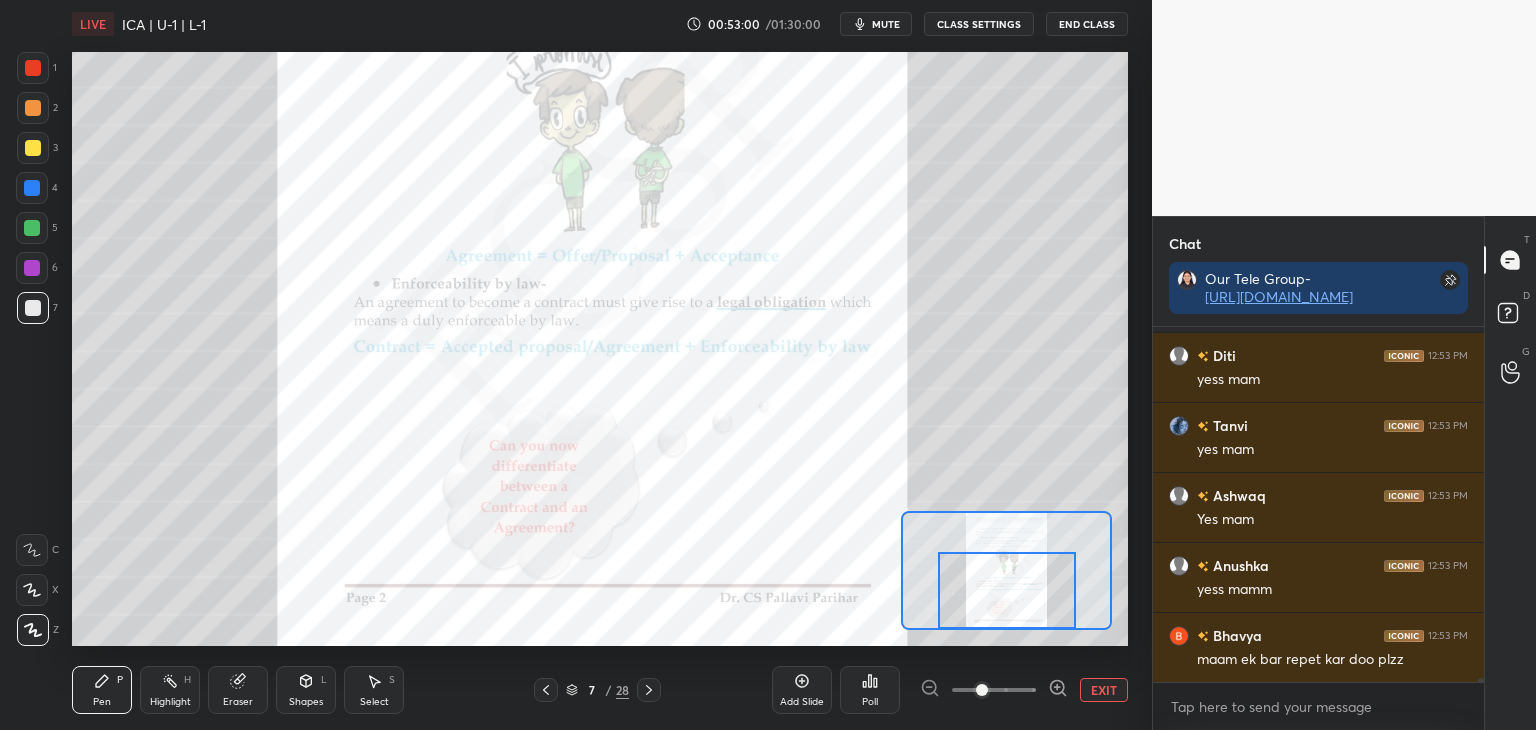 drag, startPoint x: 30, startPoint y: 68, endPoint x: 57, endPoint y: 85, distance: 31.906113 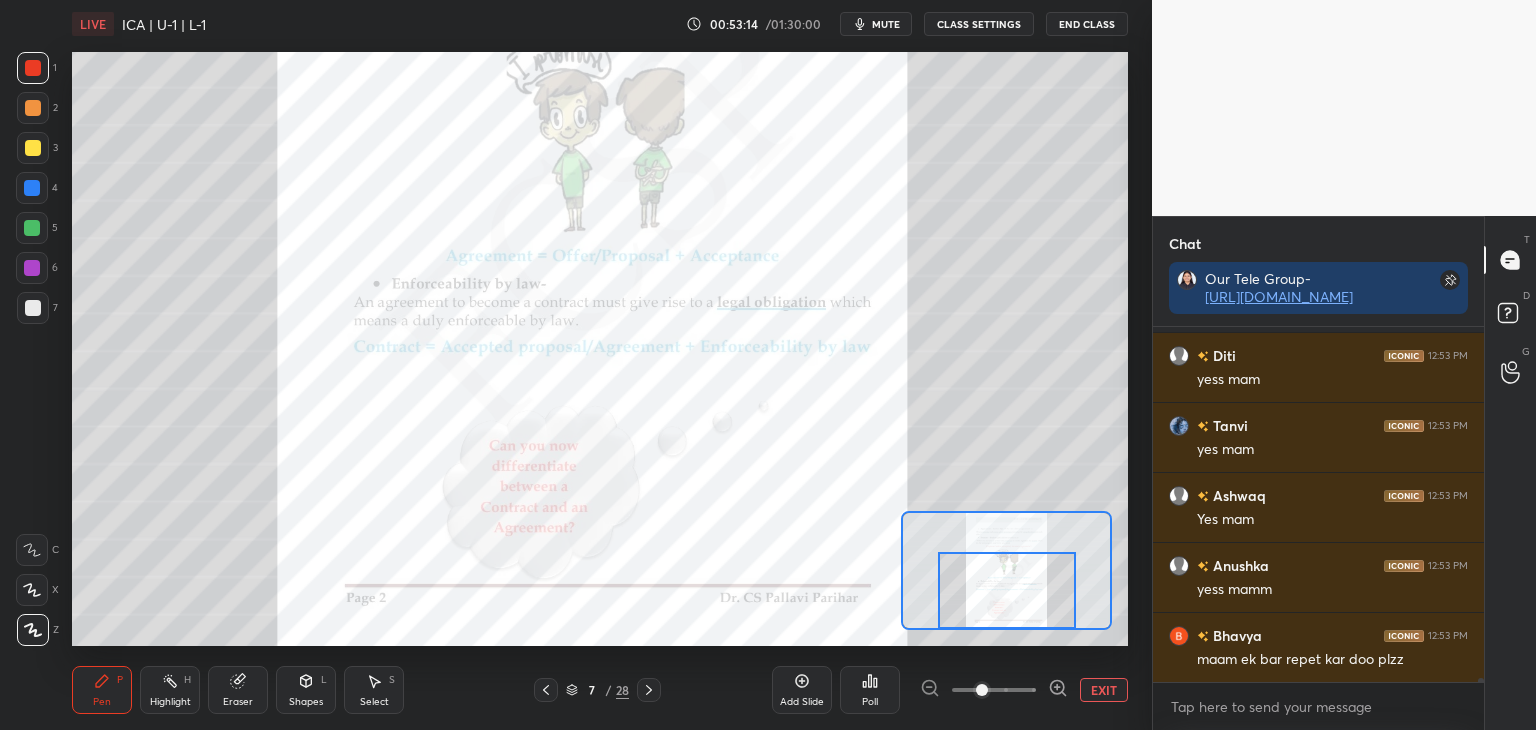 scroll, scrollTop: 309, scrollLeft: 325, axis: both 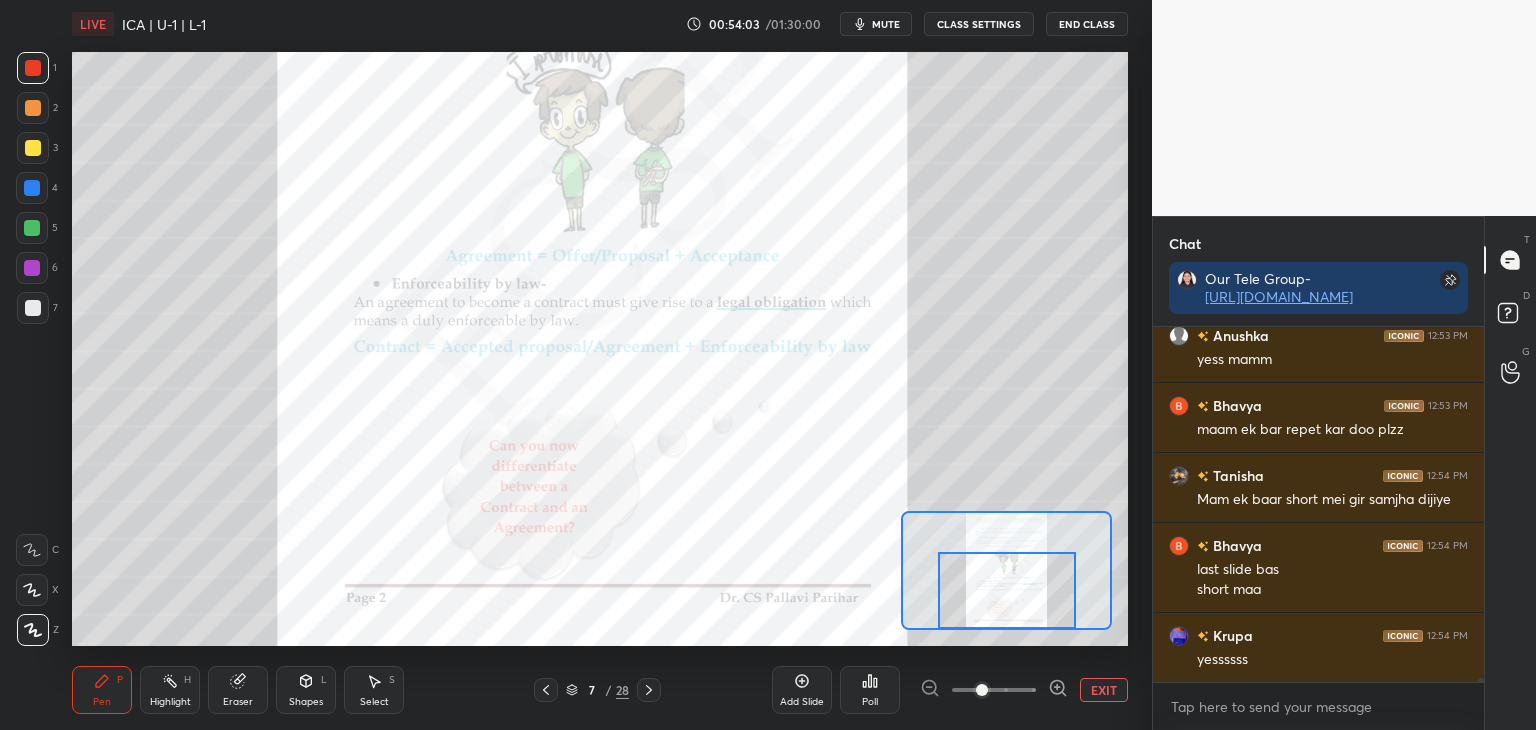 click 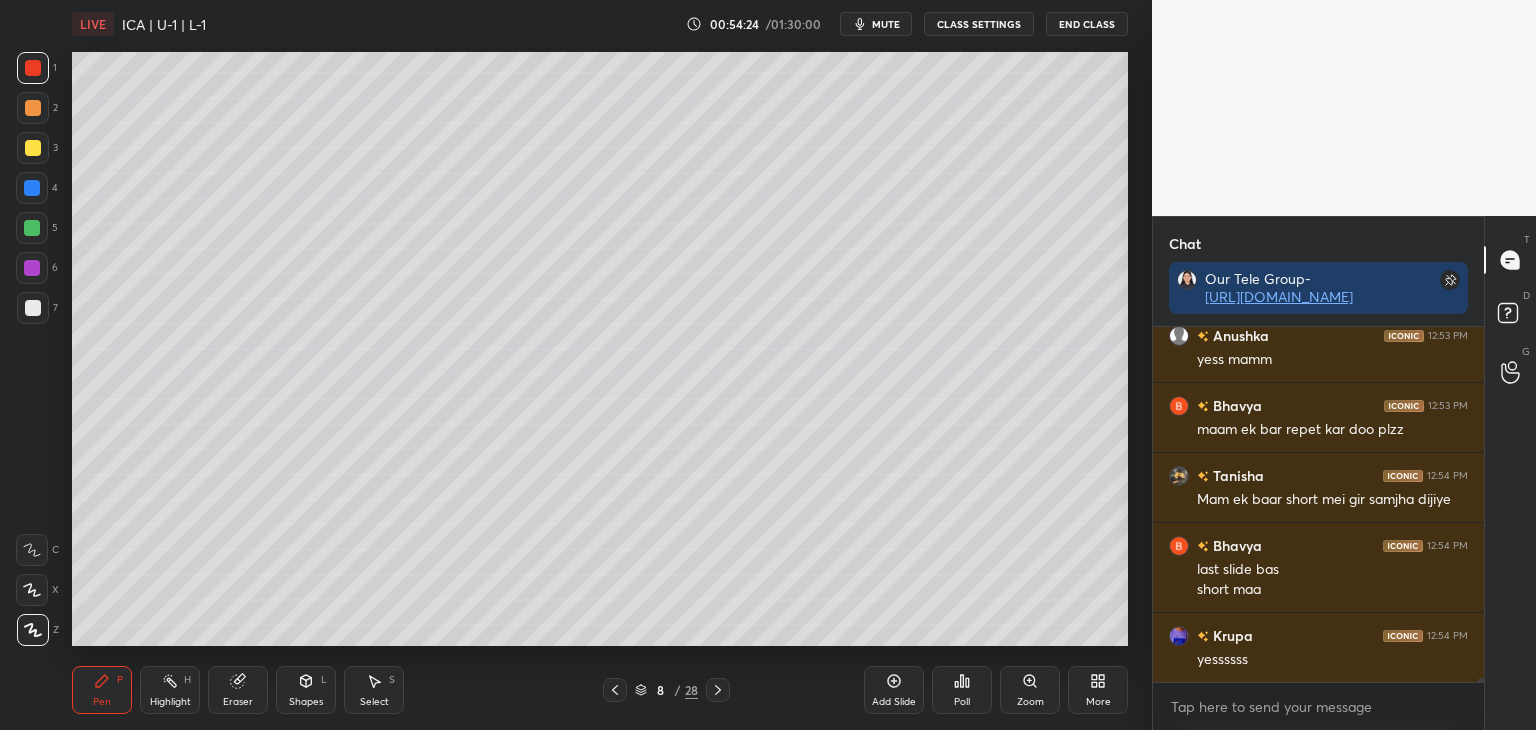 click 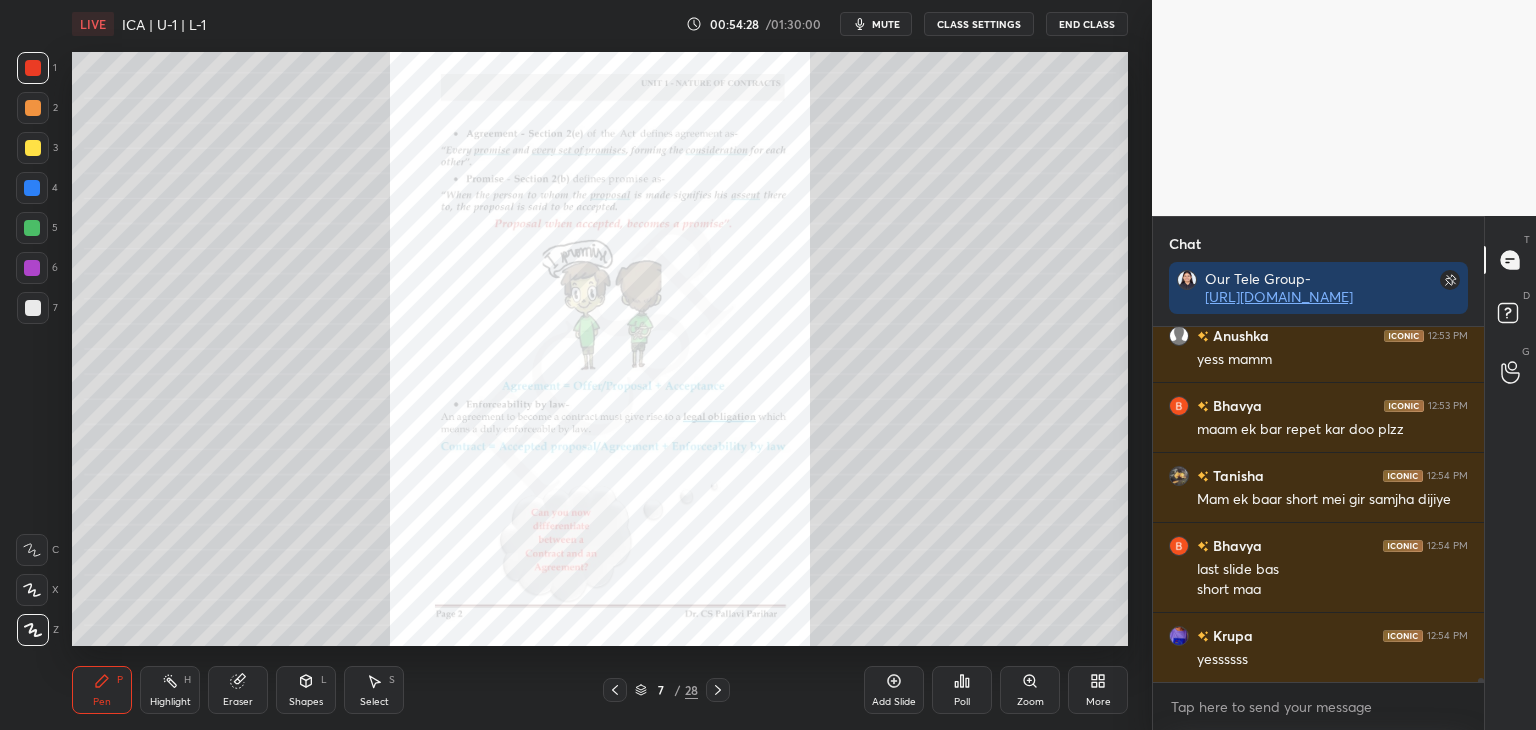scroll, scrollTop: 30334, scrollLeft: 0, axis: vertical 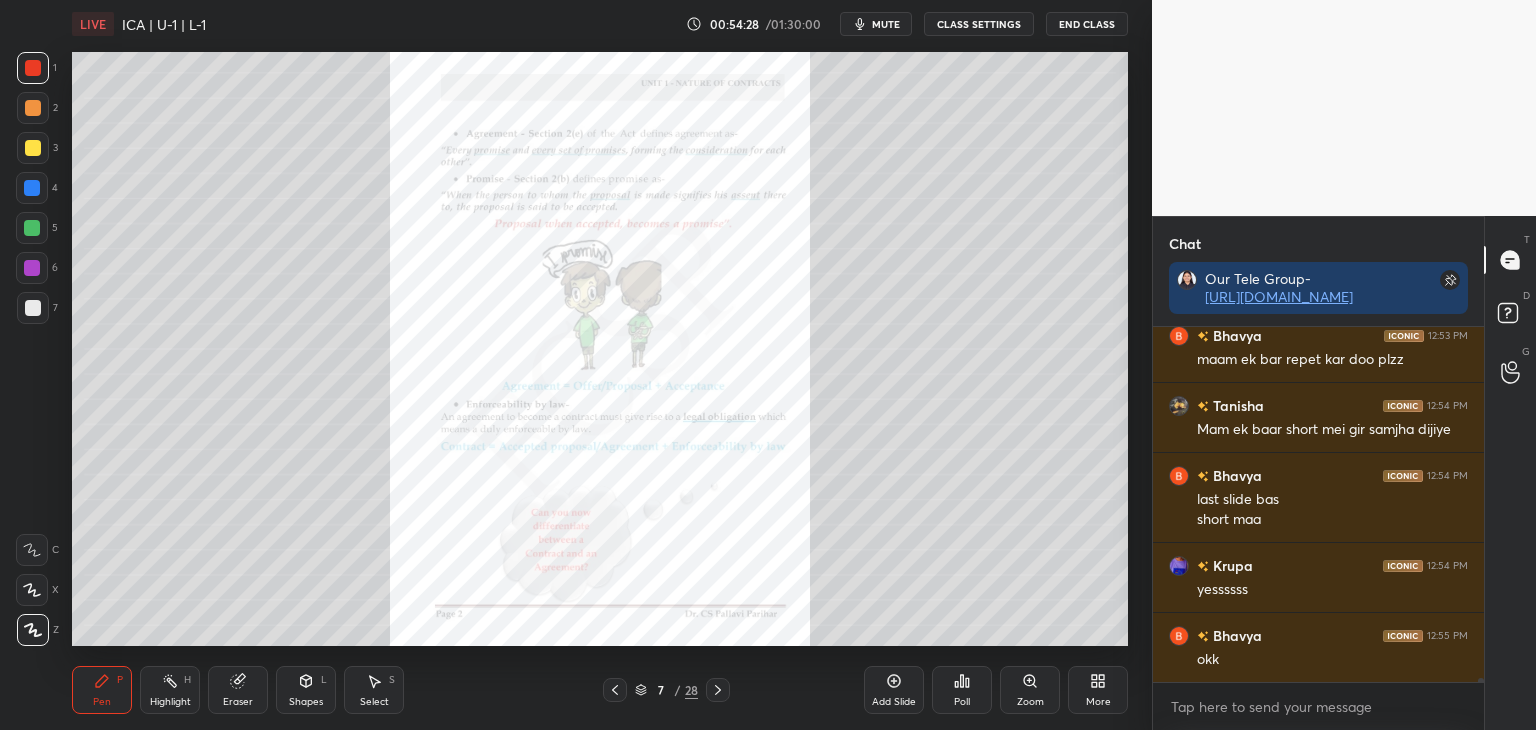 click 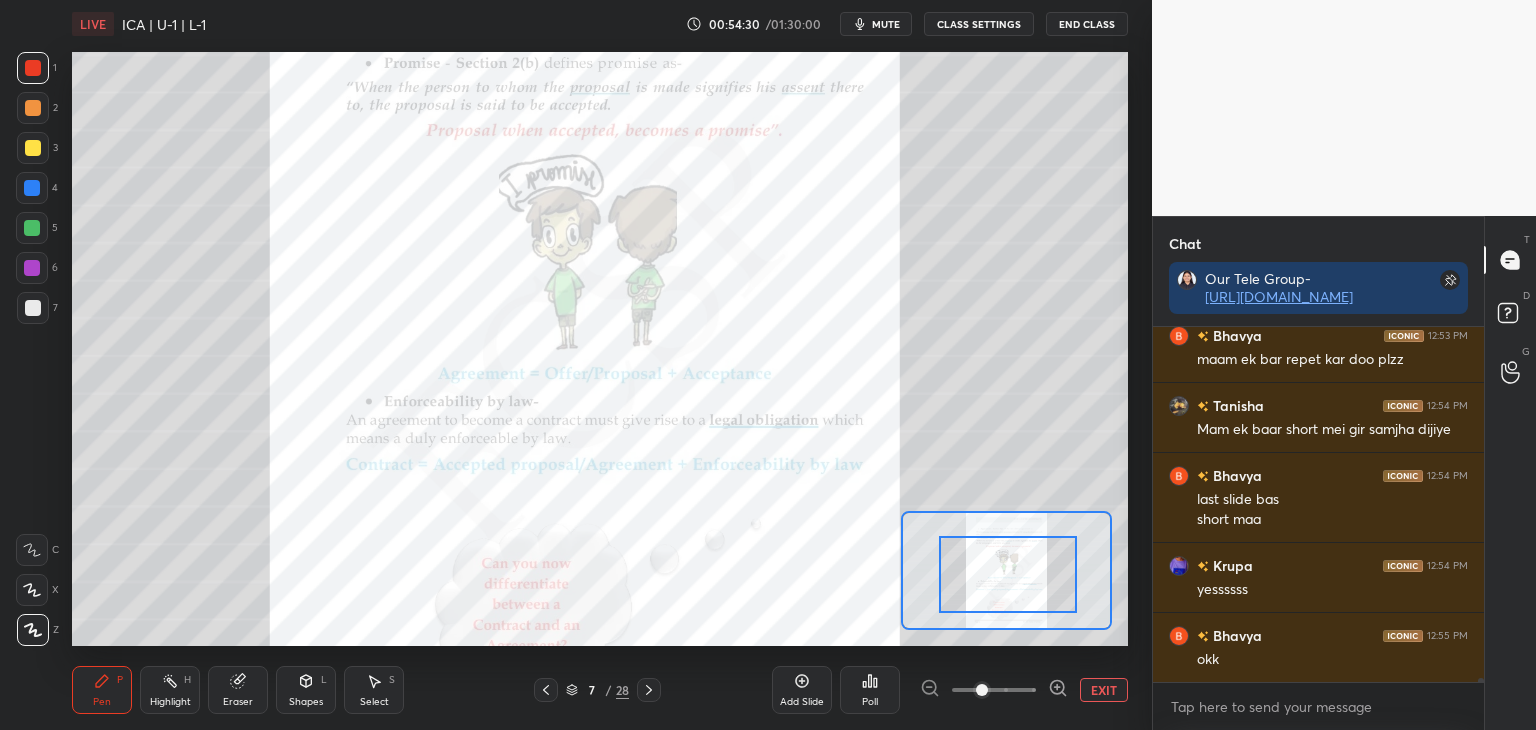 drag, startPoint x: 1010, startPoint y: 577, endPoint x: 1014, endPoint y: 605, distance: 28.284271 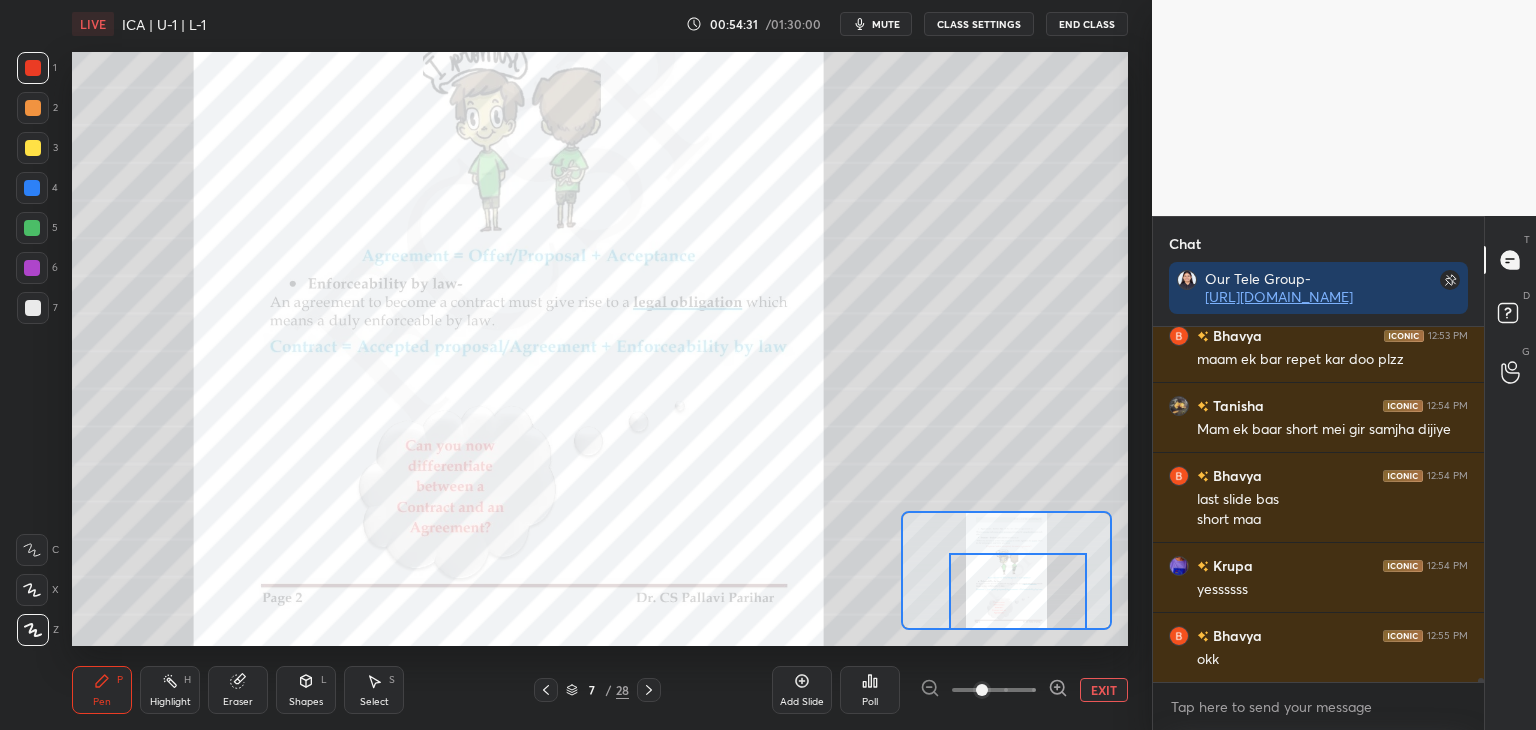 drag, startPoint x: 1014, startPoint y: 585, endPoint x: 1023, endPoint y: 605, distance: 21.931713 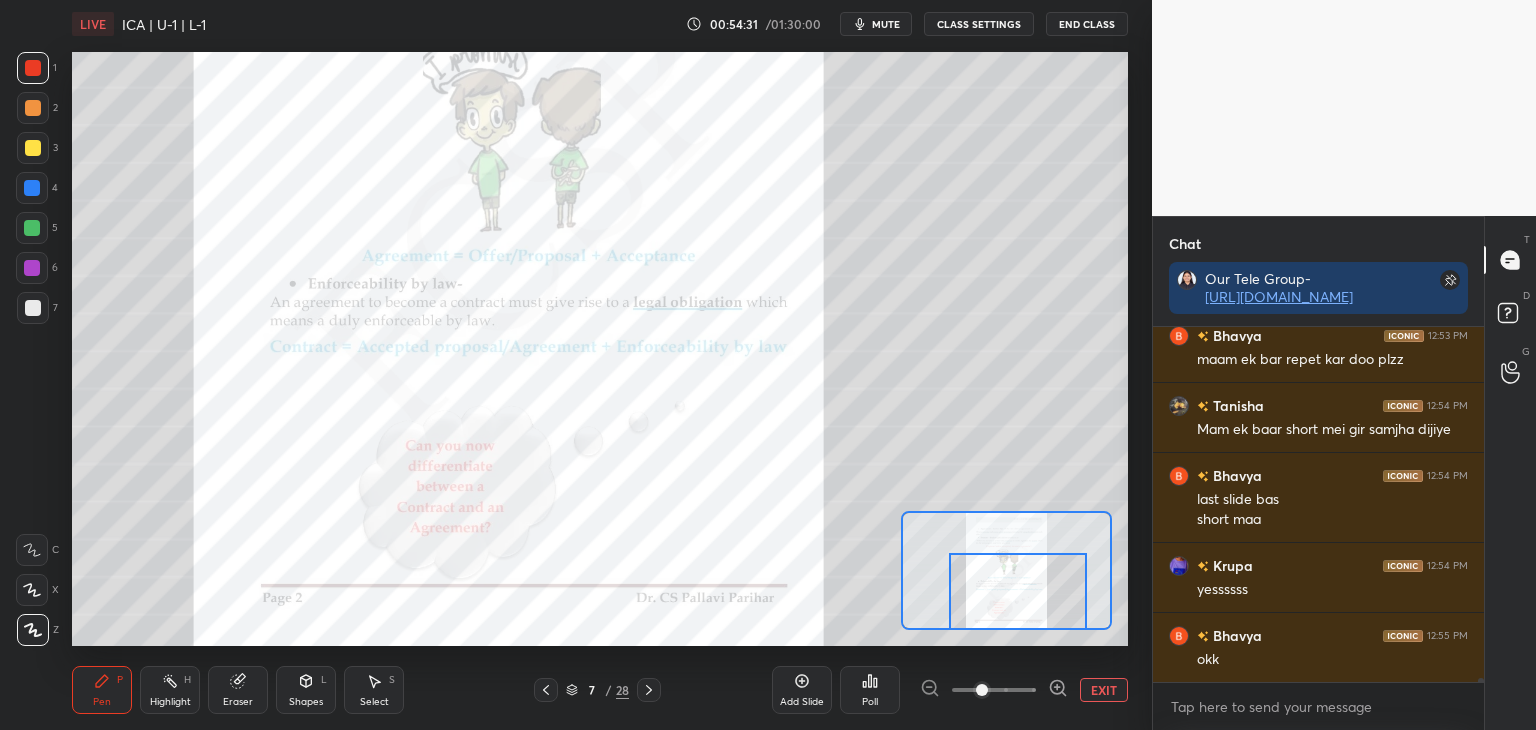 click at bounding box center (1018, 591) 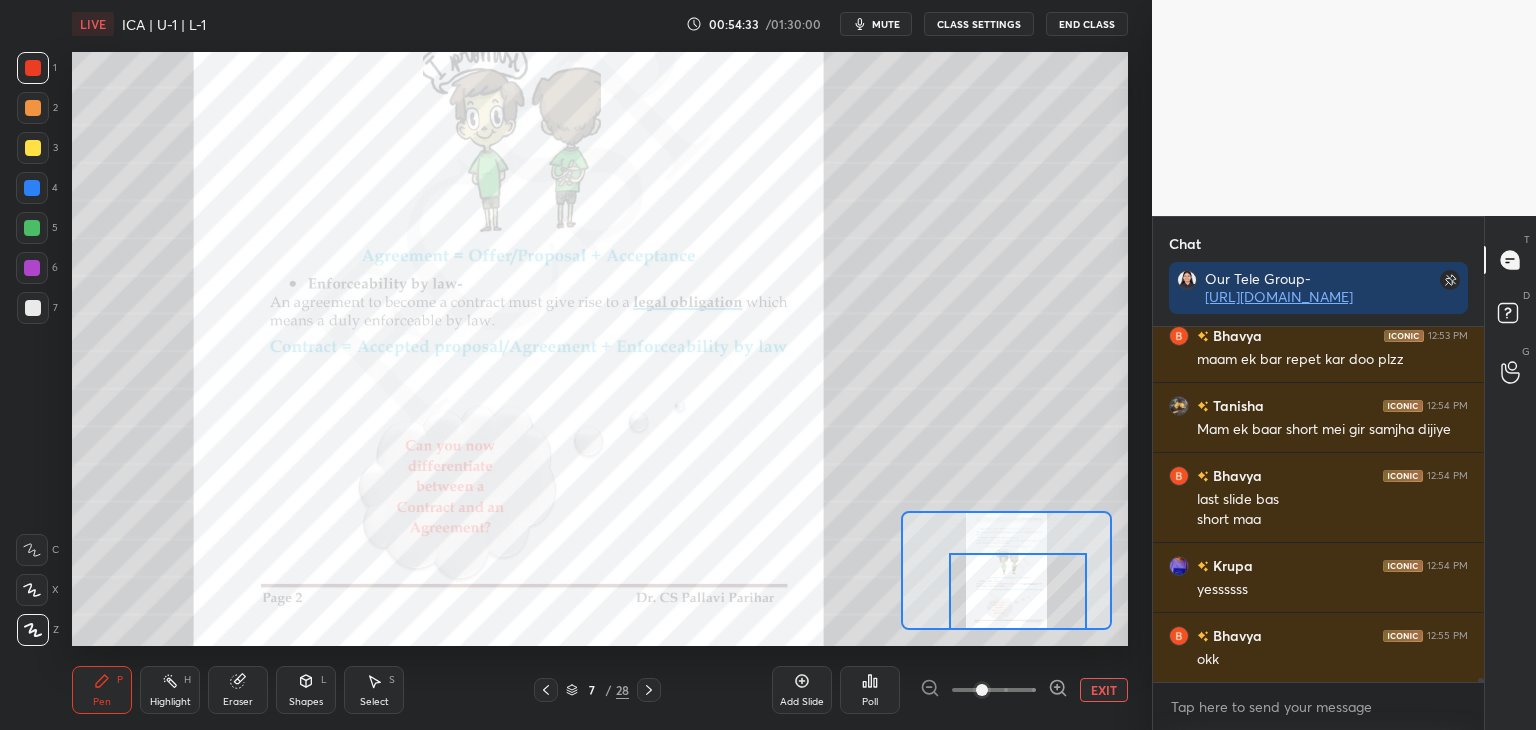 click at bounding box center (32, 188) 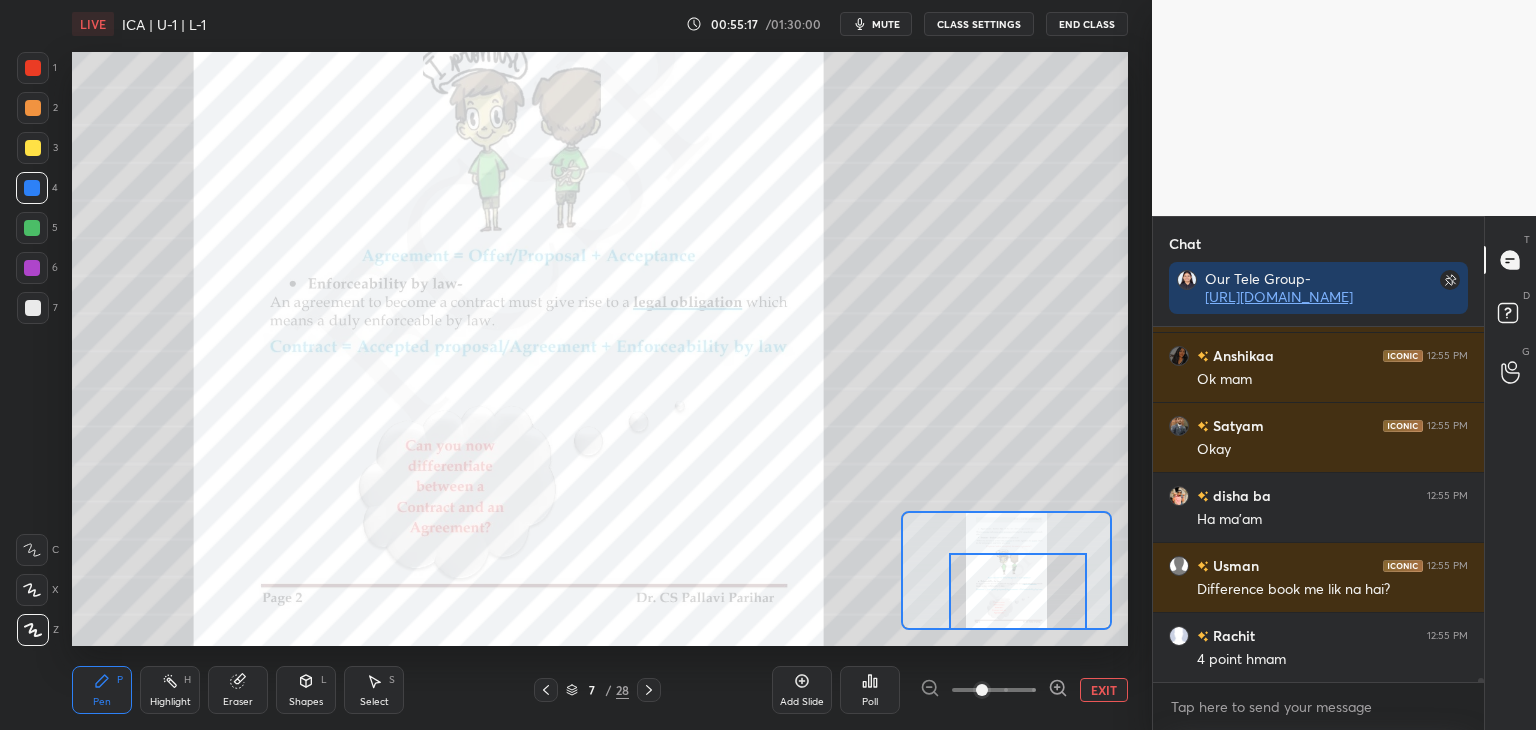 scroll, scrollTop: 30964, scrollLeft: 0, axis: vertical 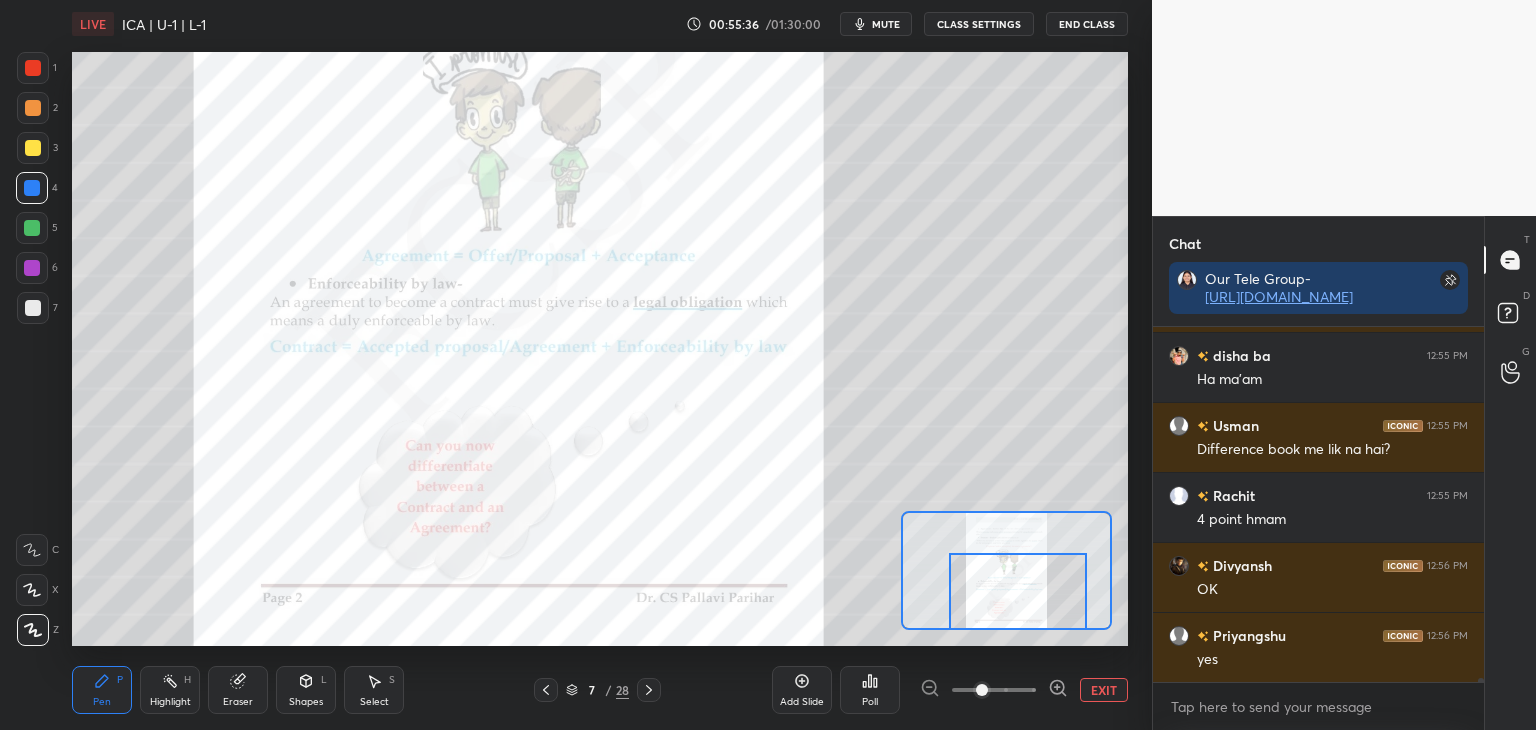 click 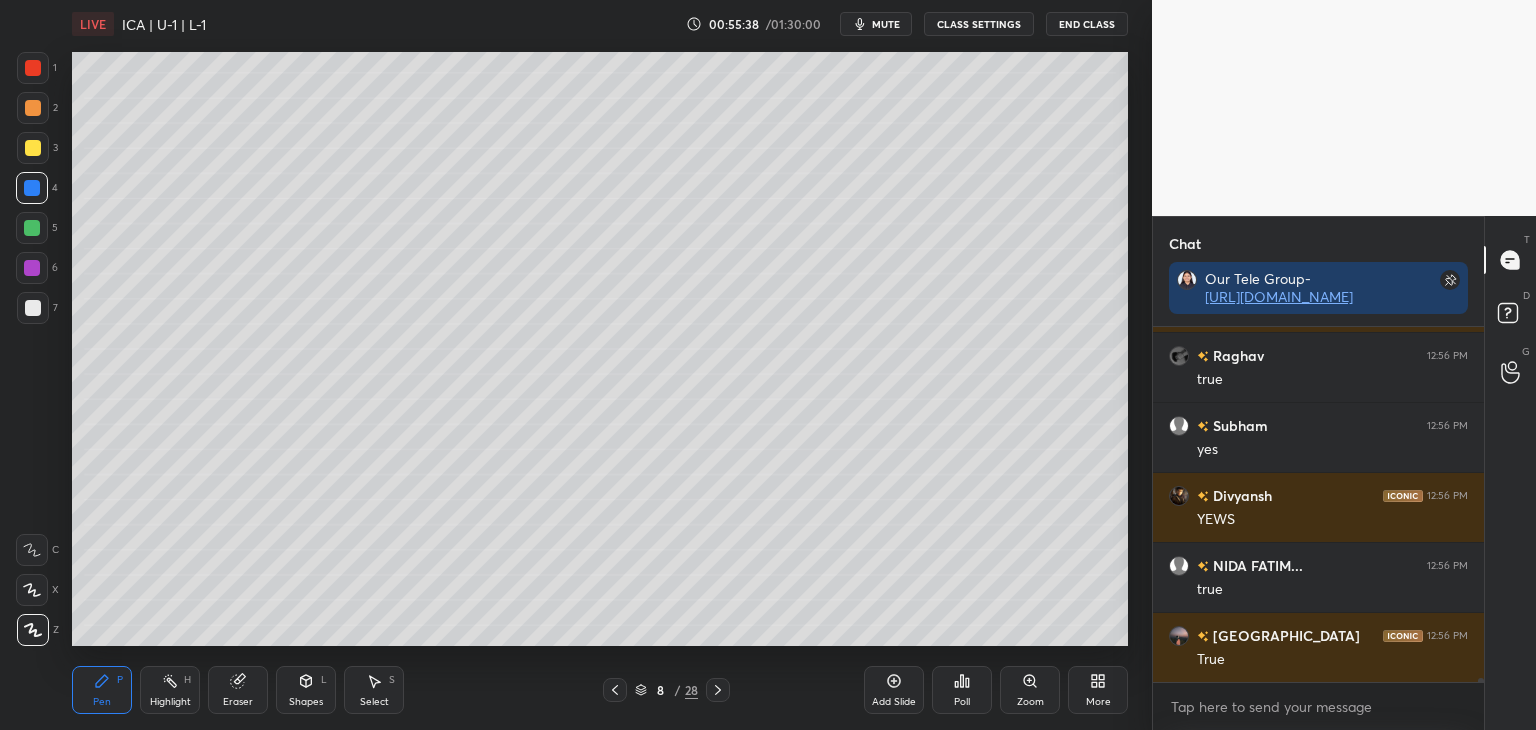 click 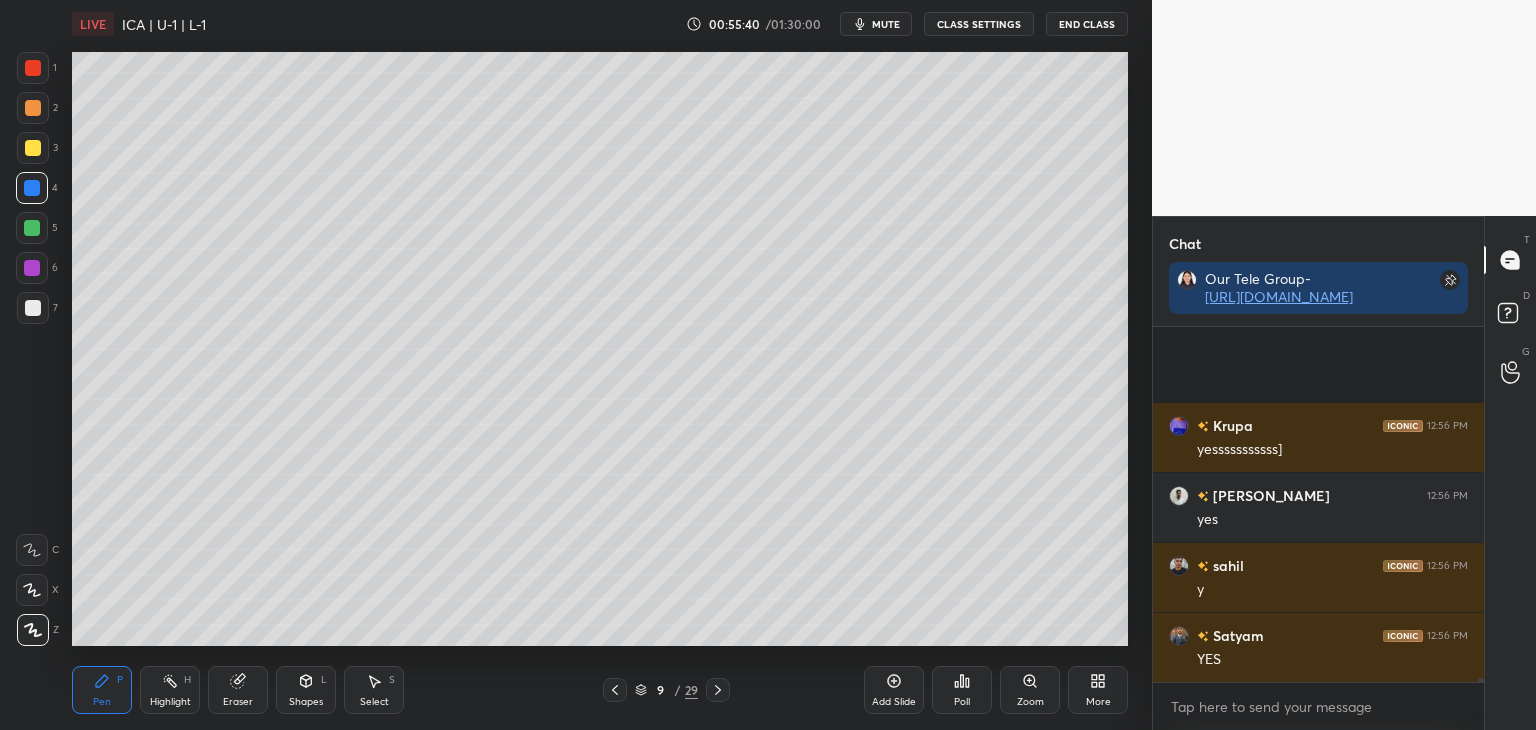 scroll, scrollTop: 31874, scrollLeft: 0, axis: vertical 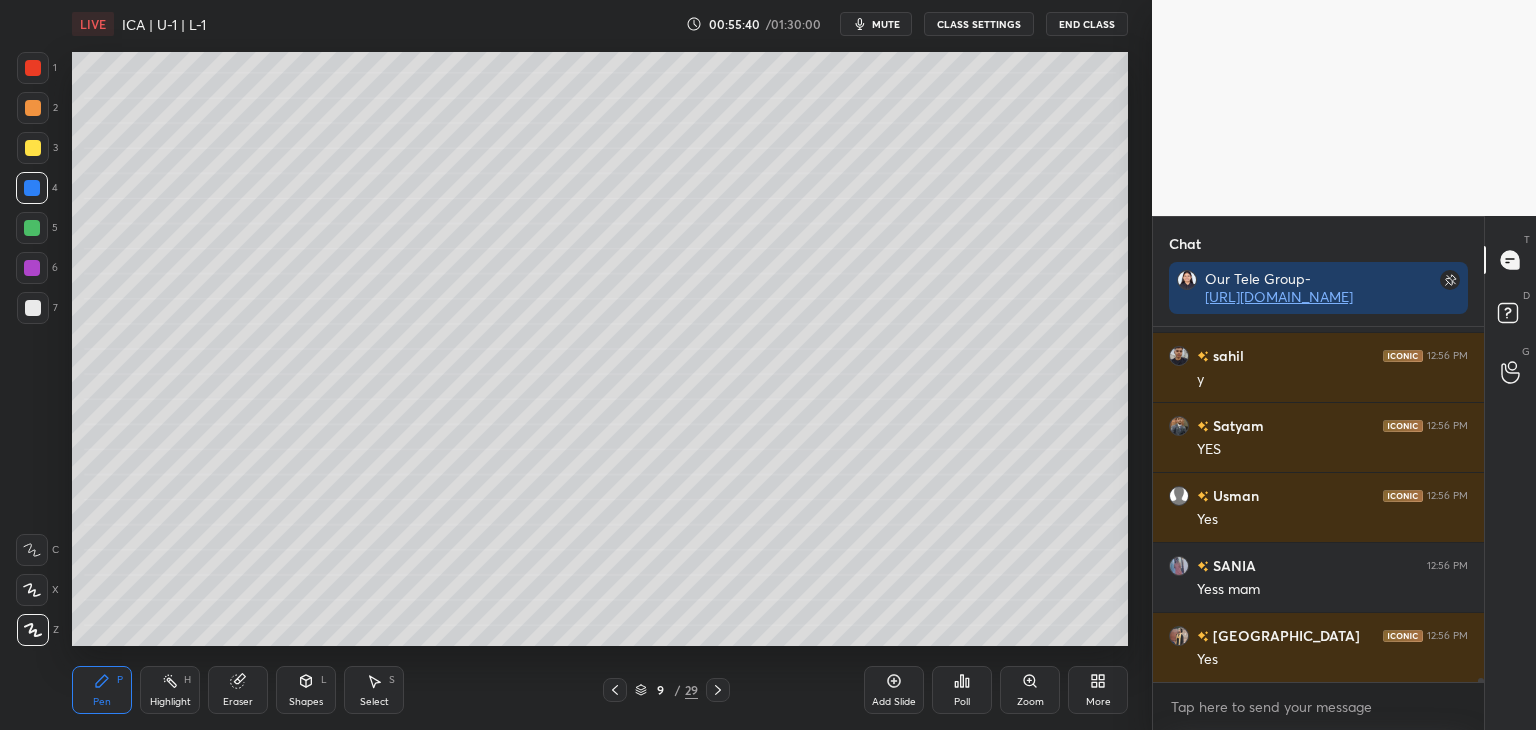 click at bounding box center [33, 148] 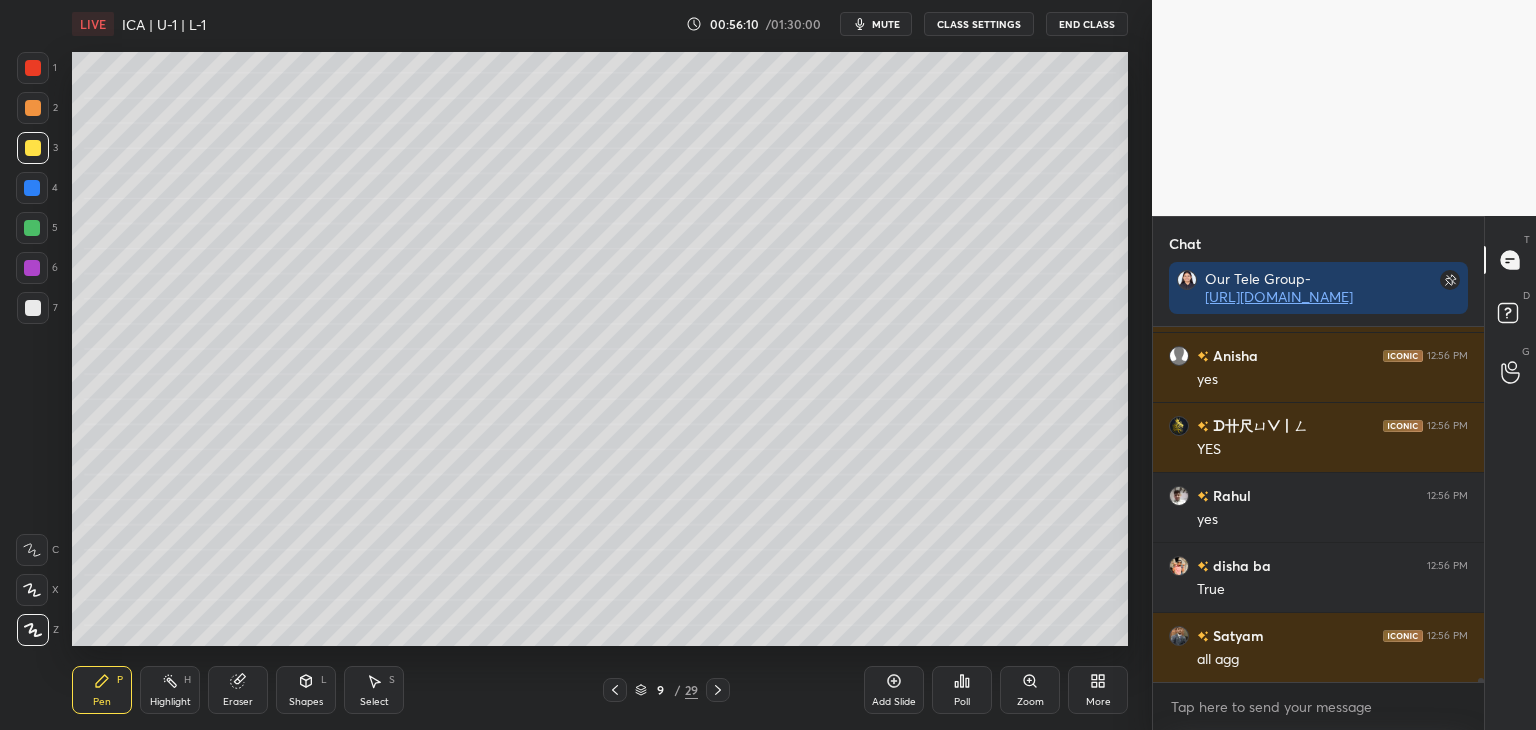 scroll, scrollTop: 33484, scrollLeft: 0, axis: vertical 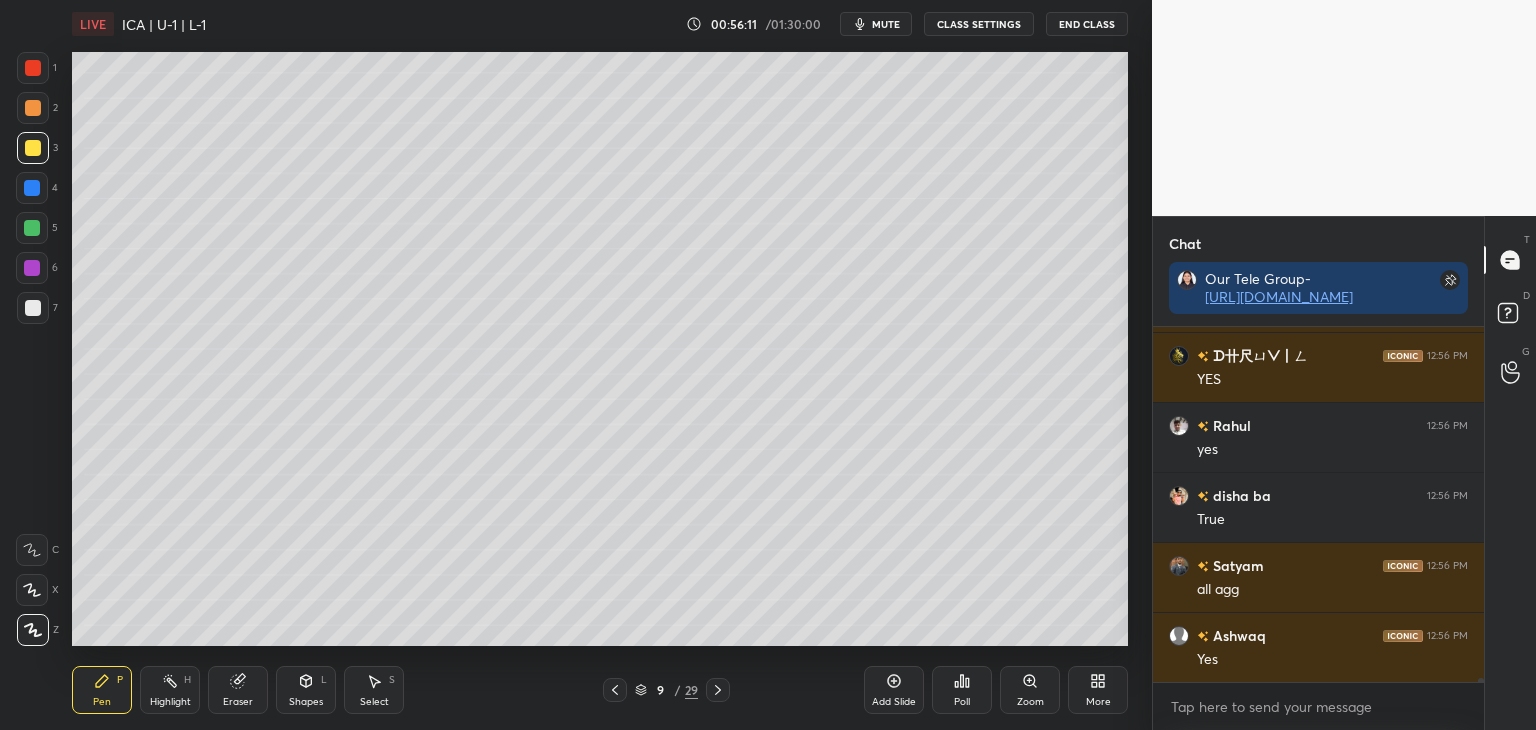 click at bounding box center [32, 188] 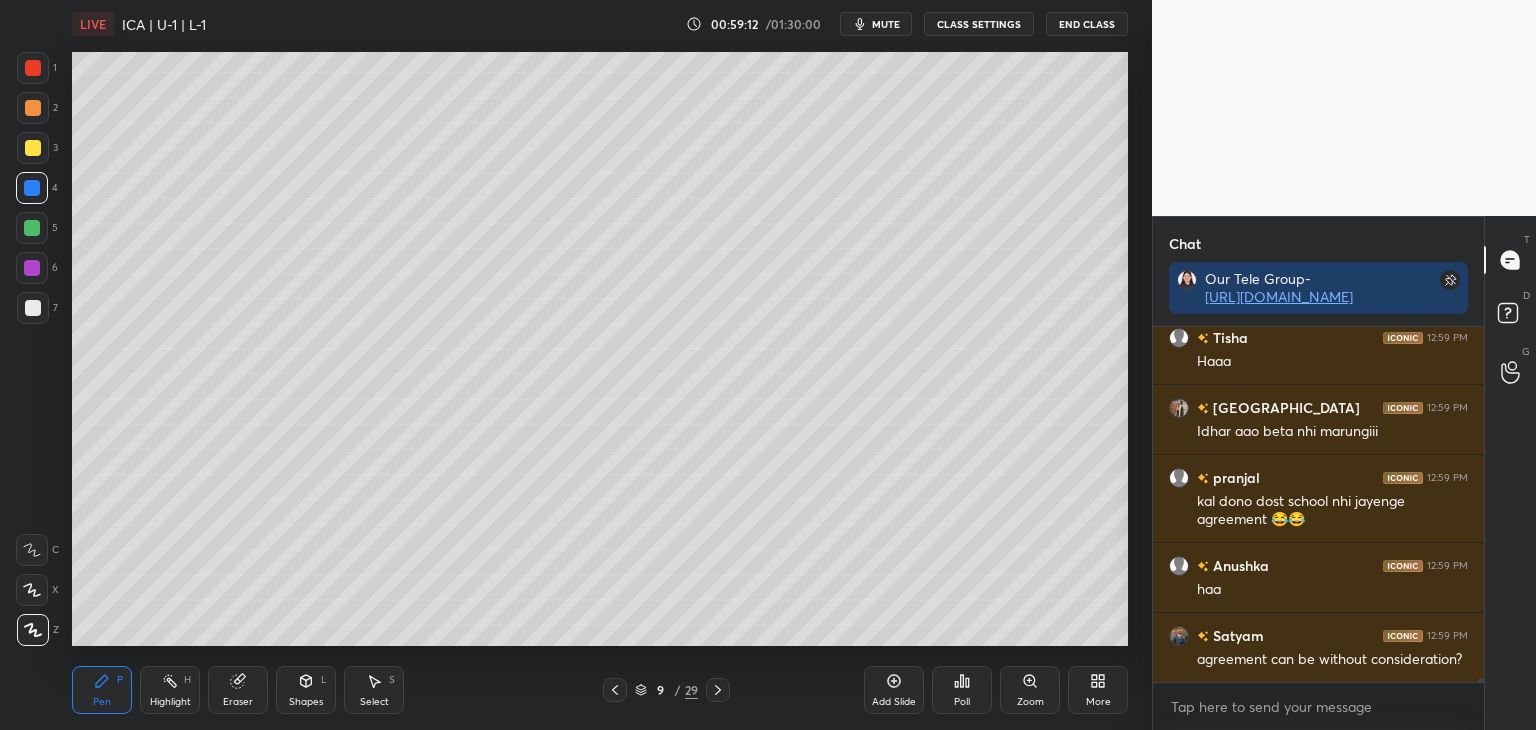 scroll, scrollTop: 35148, scrollLeft: 0, axis: vertical 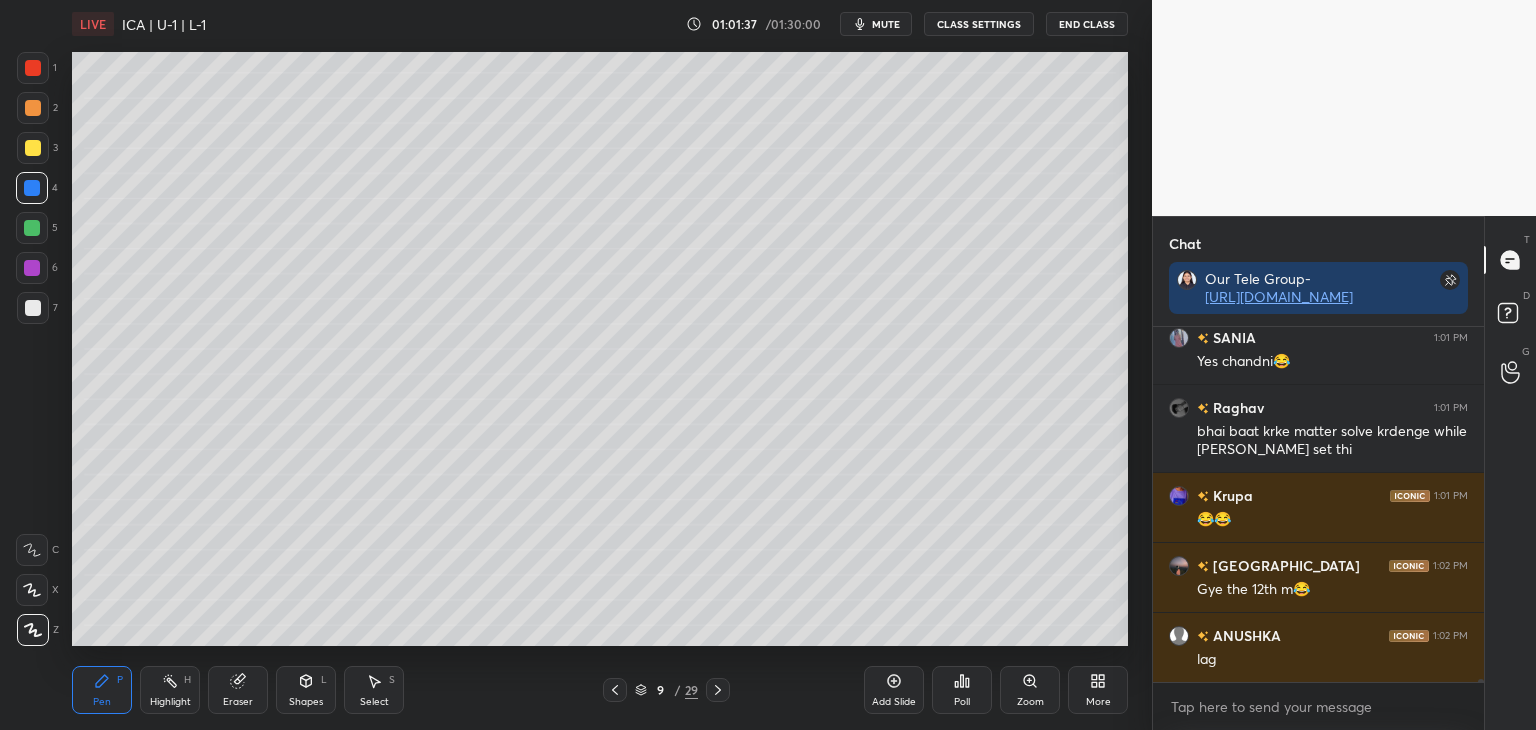 click 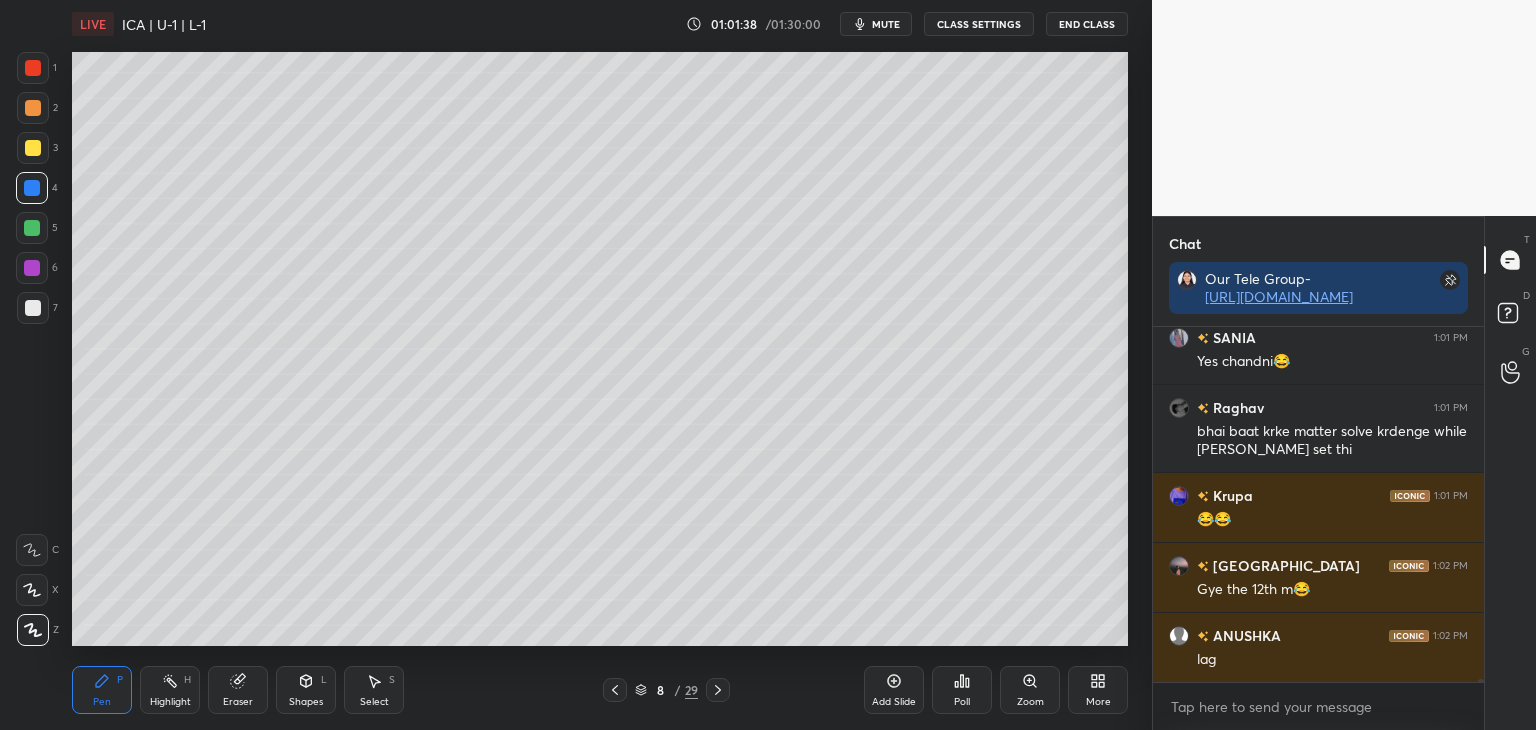 click 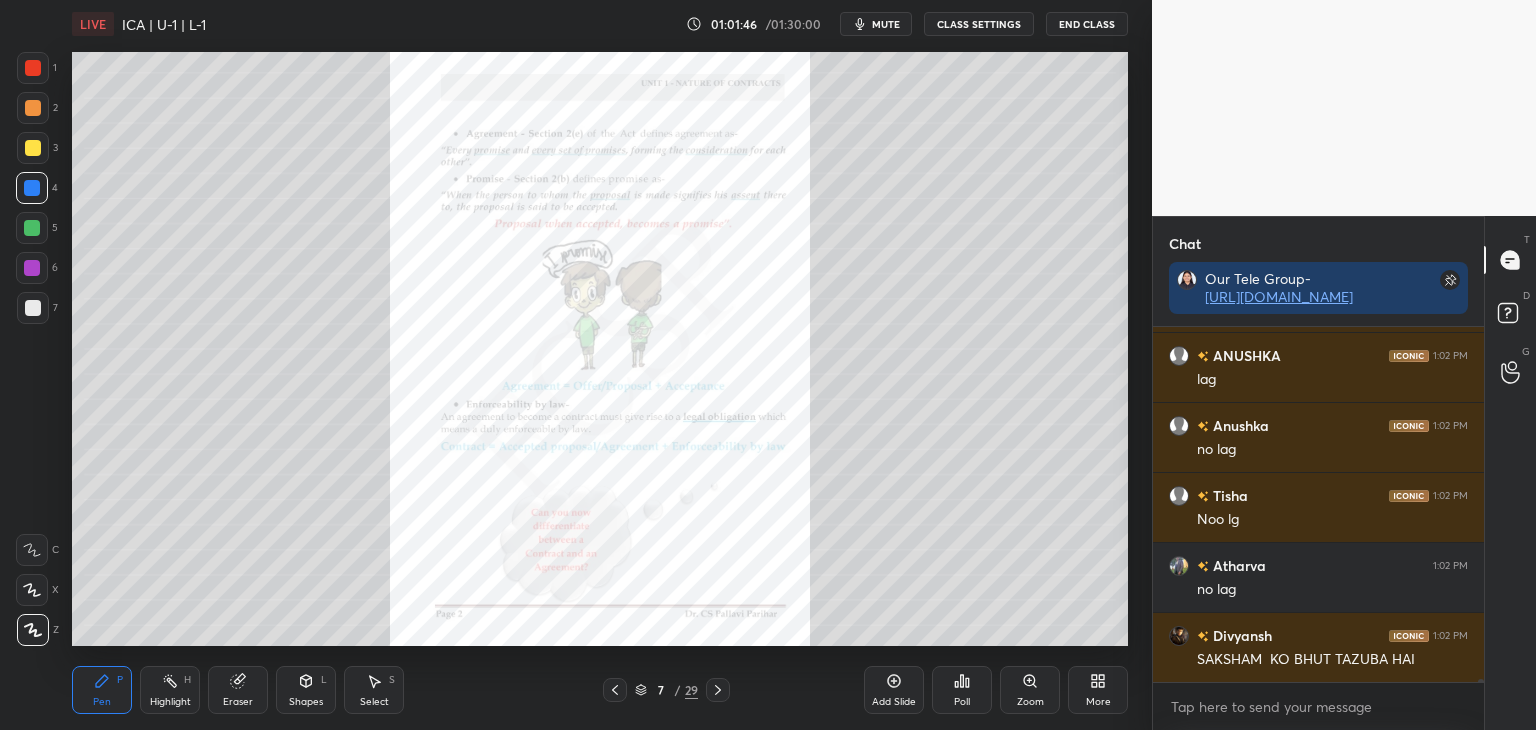 scroll, scrollTop: 36620, scrollLeft: 0, axis: vertical 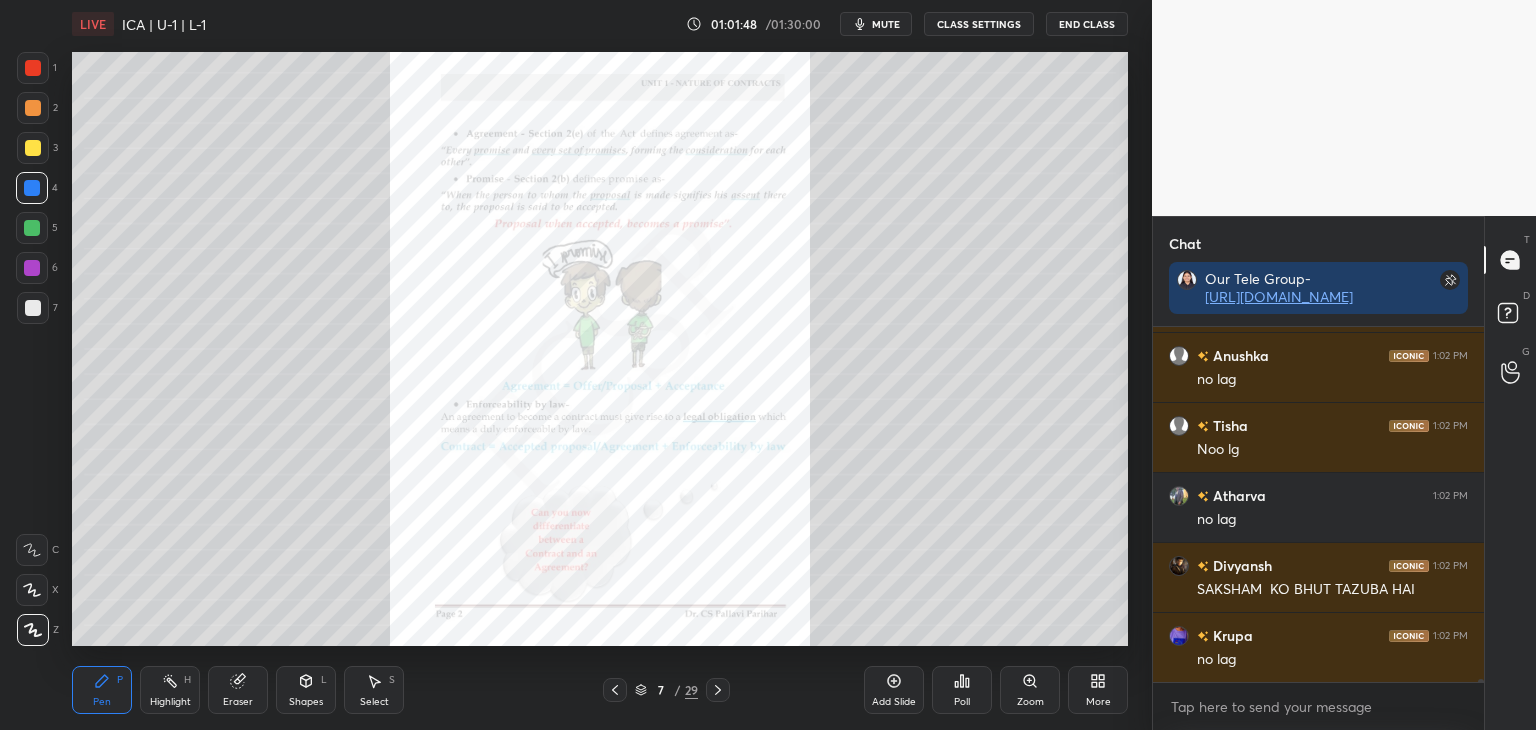 click 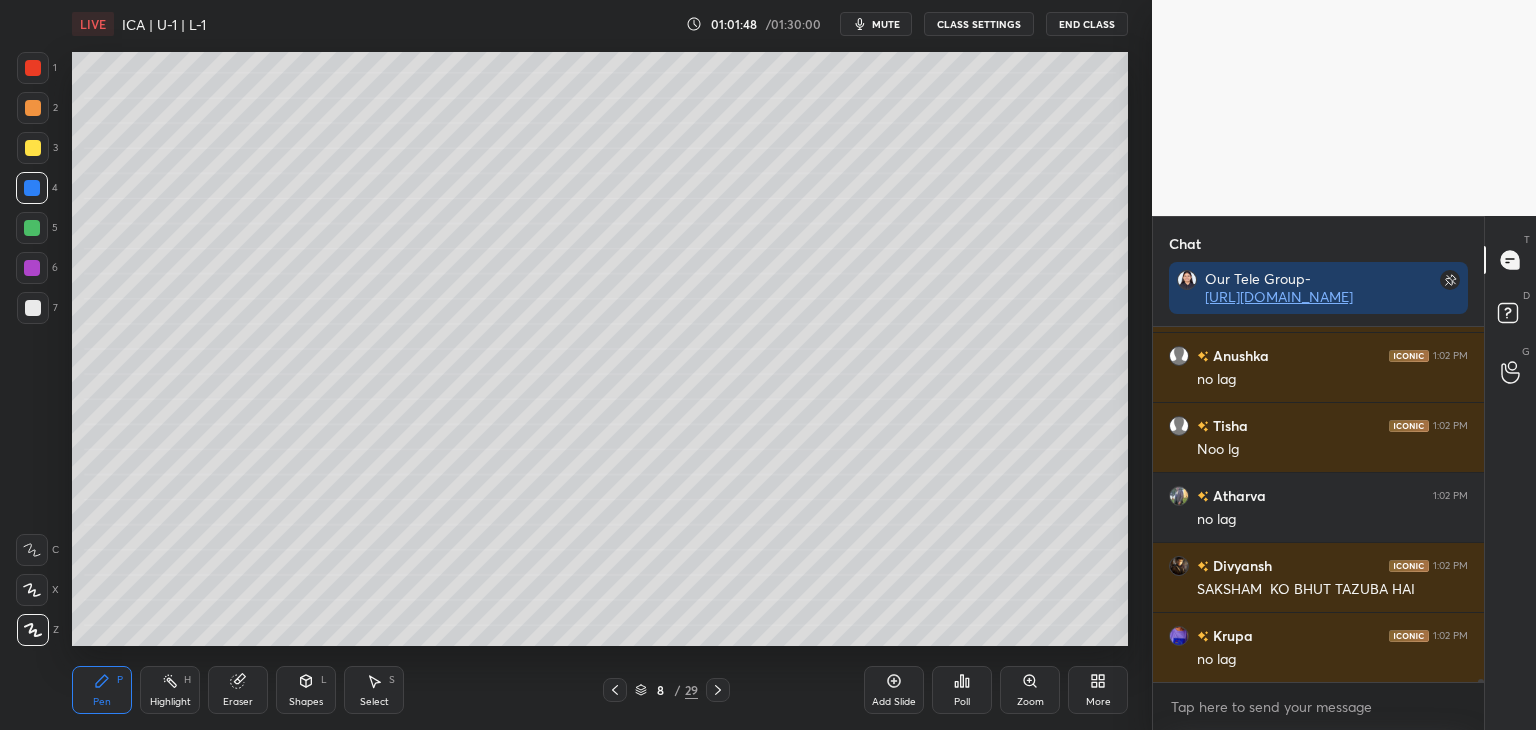 click 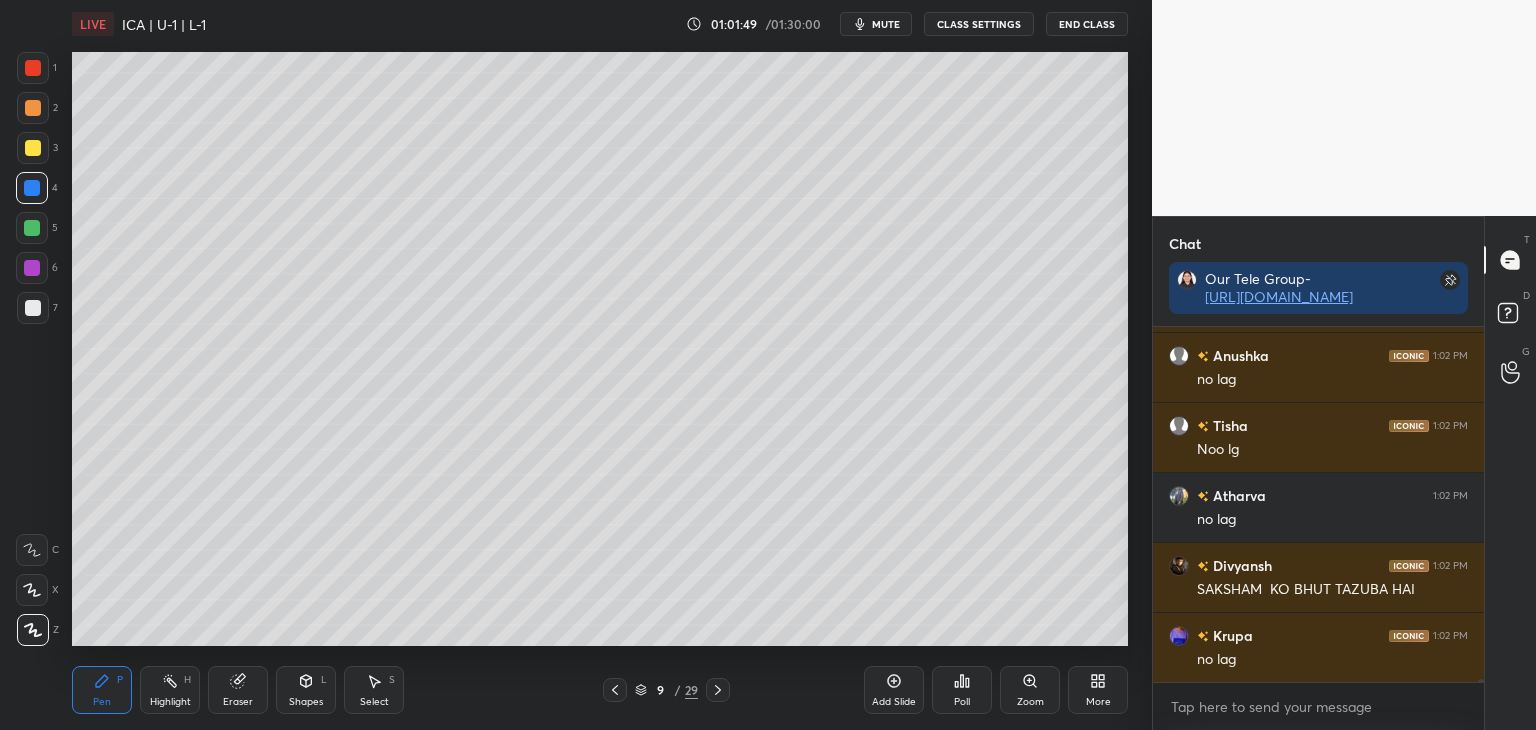 click 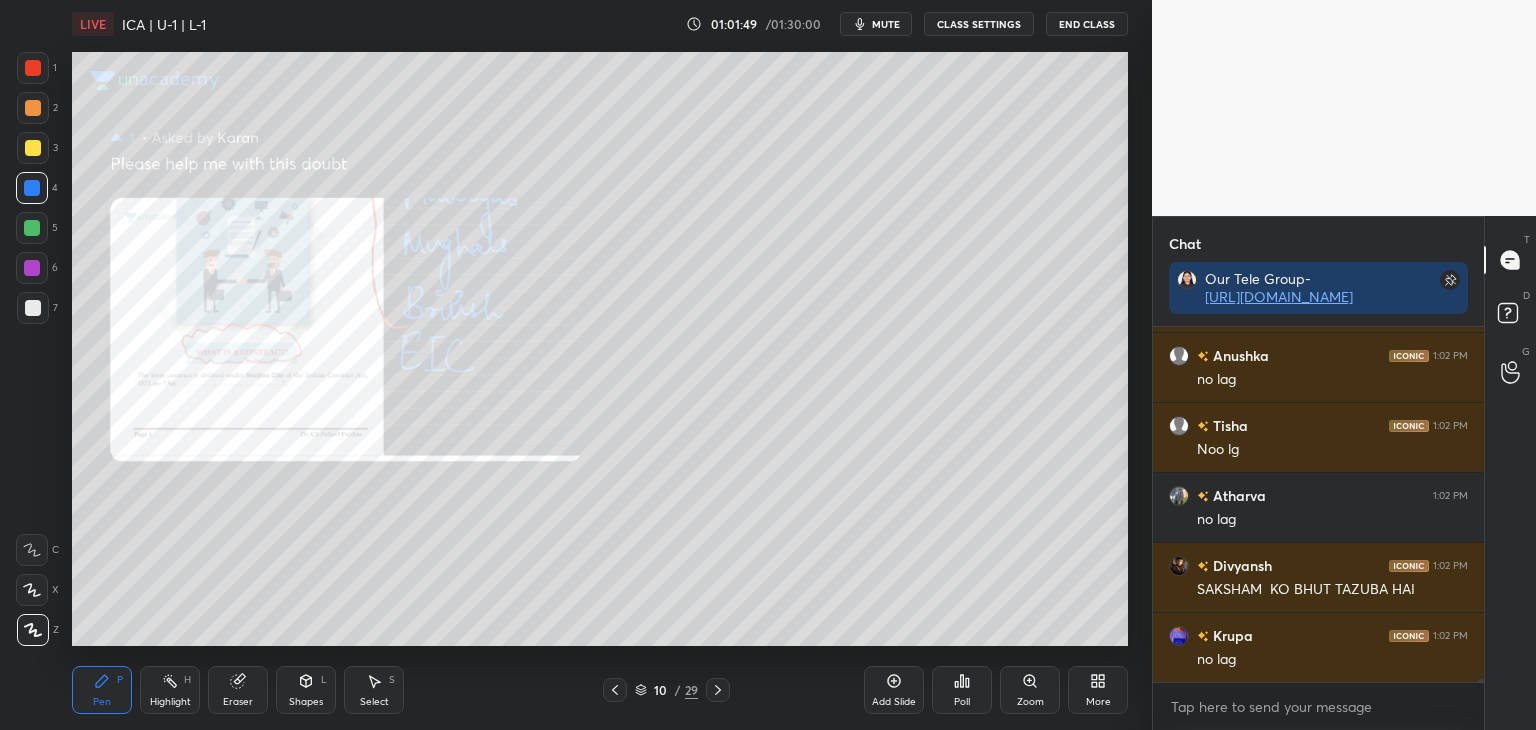 click 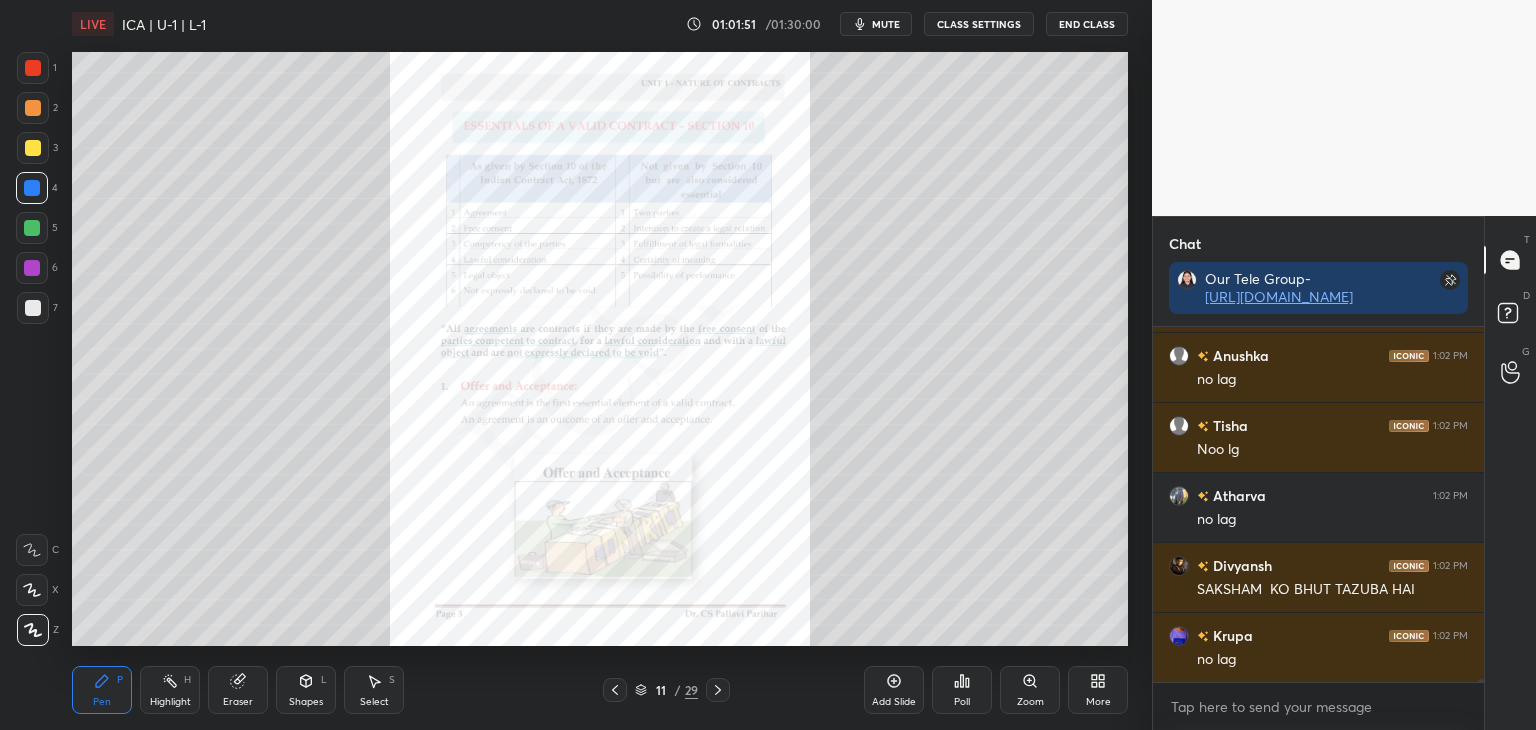 scroll, scrollTop: 36690, scrollLeft: 0, axis: vertical 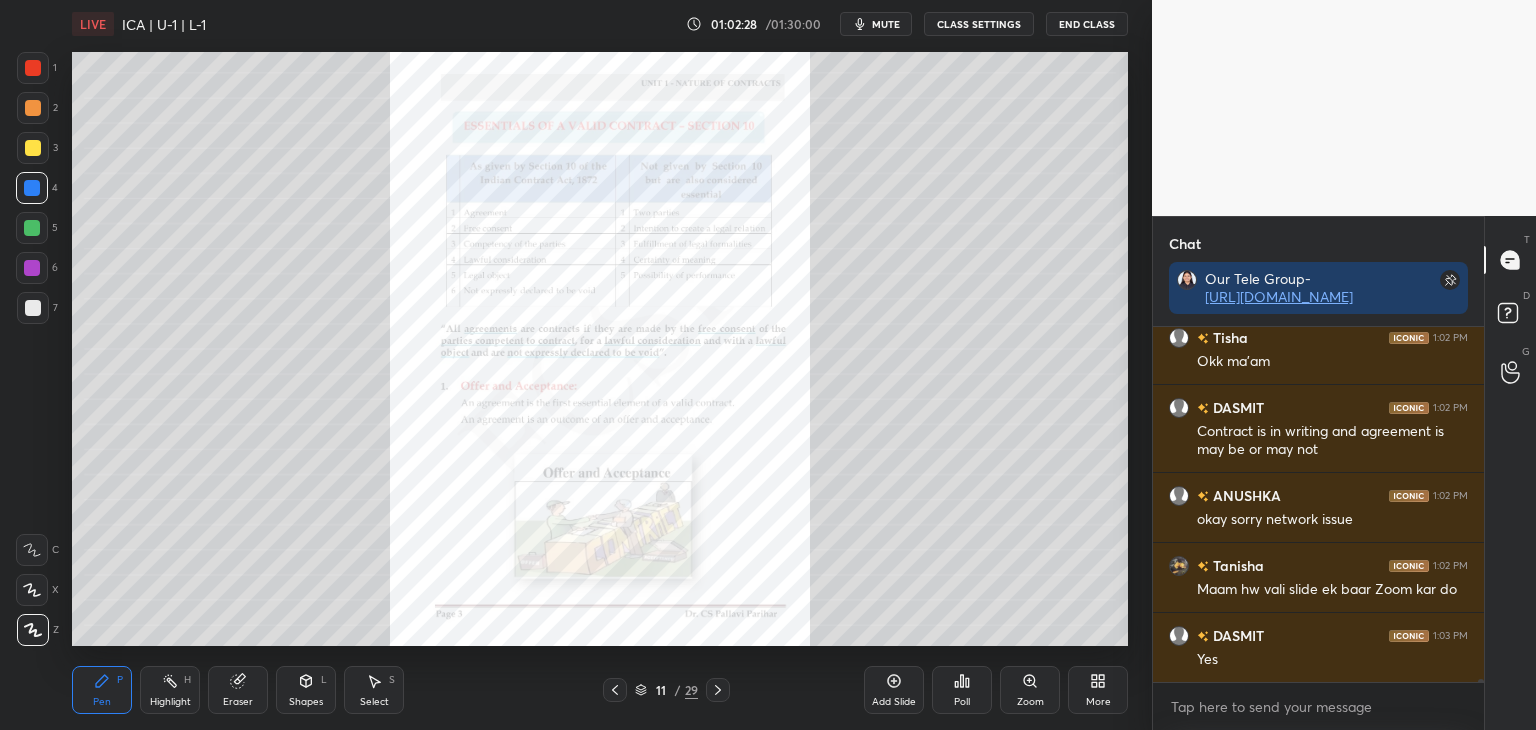 click 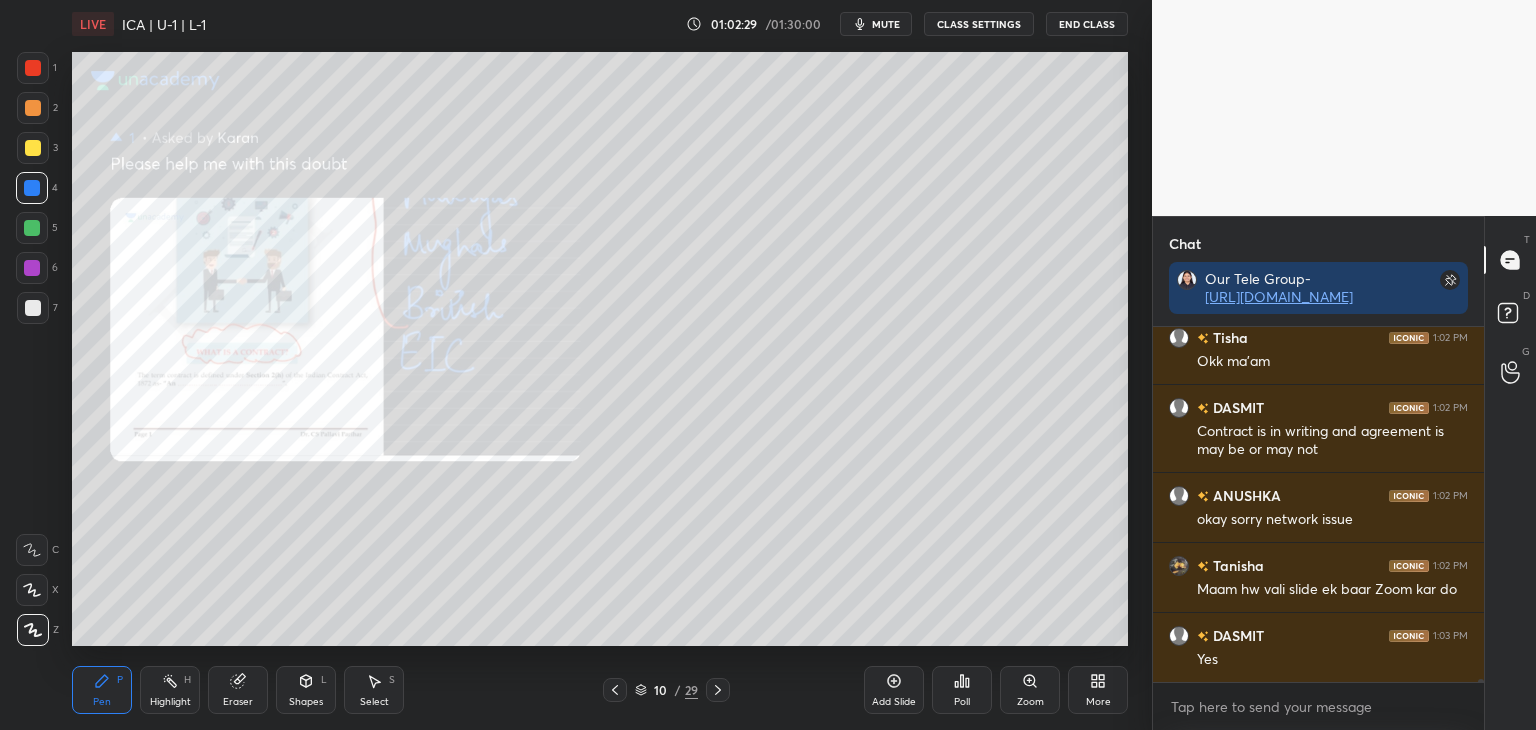 click 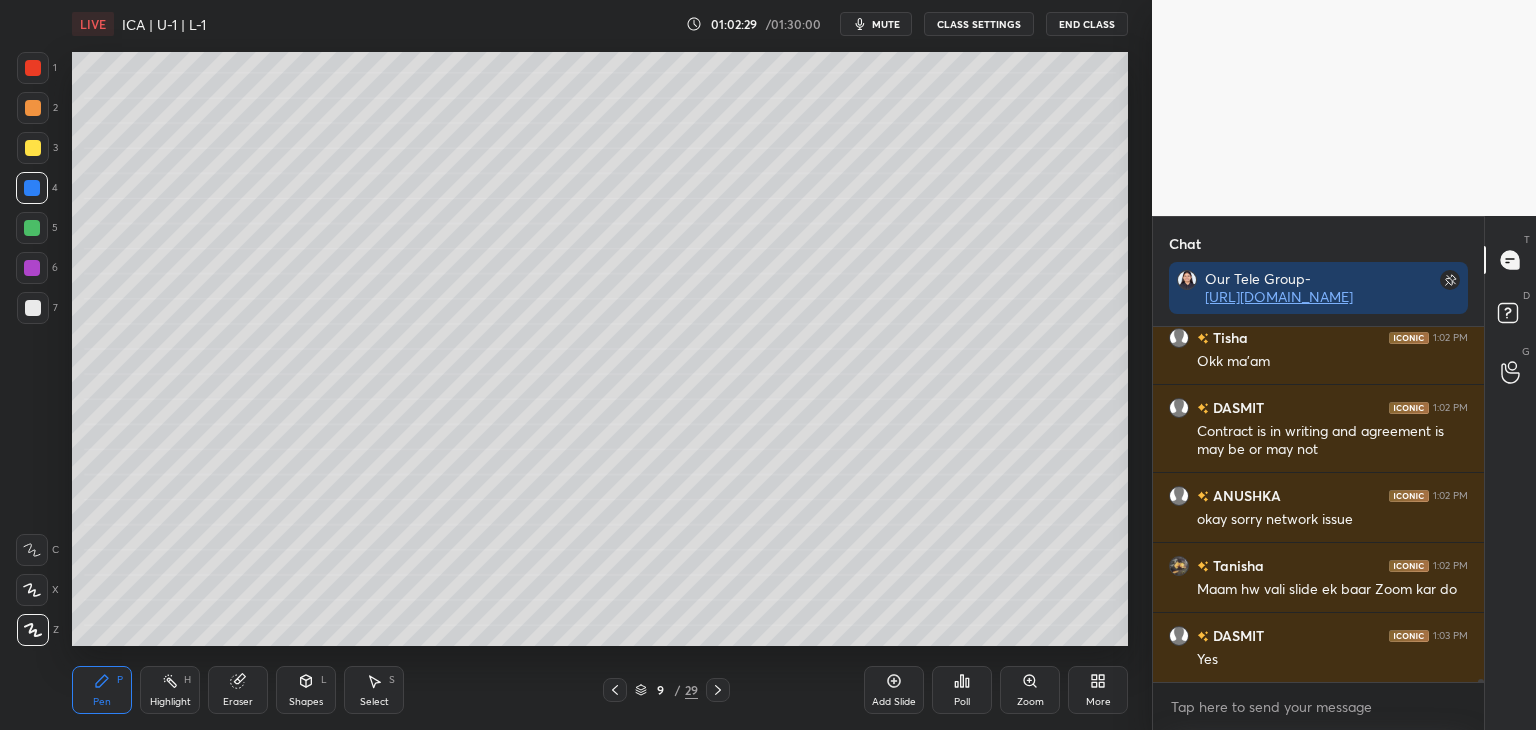 click 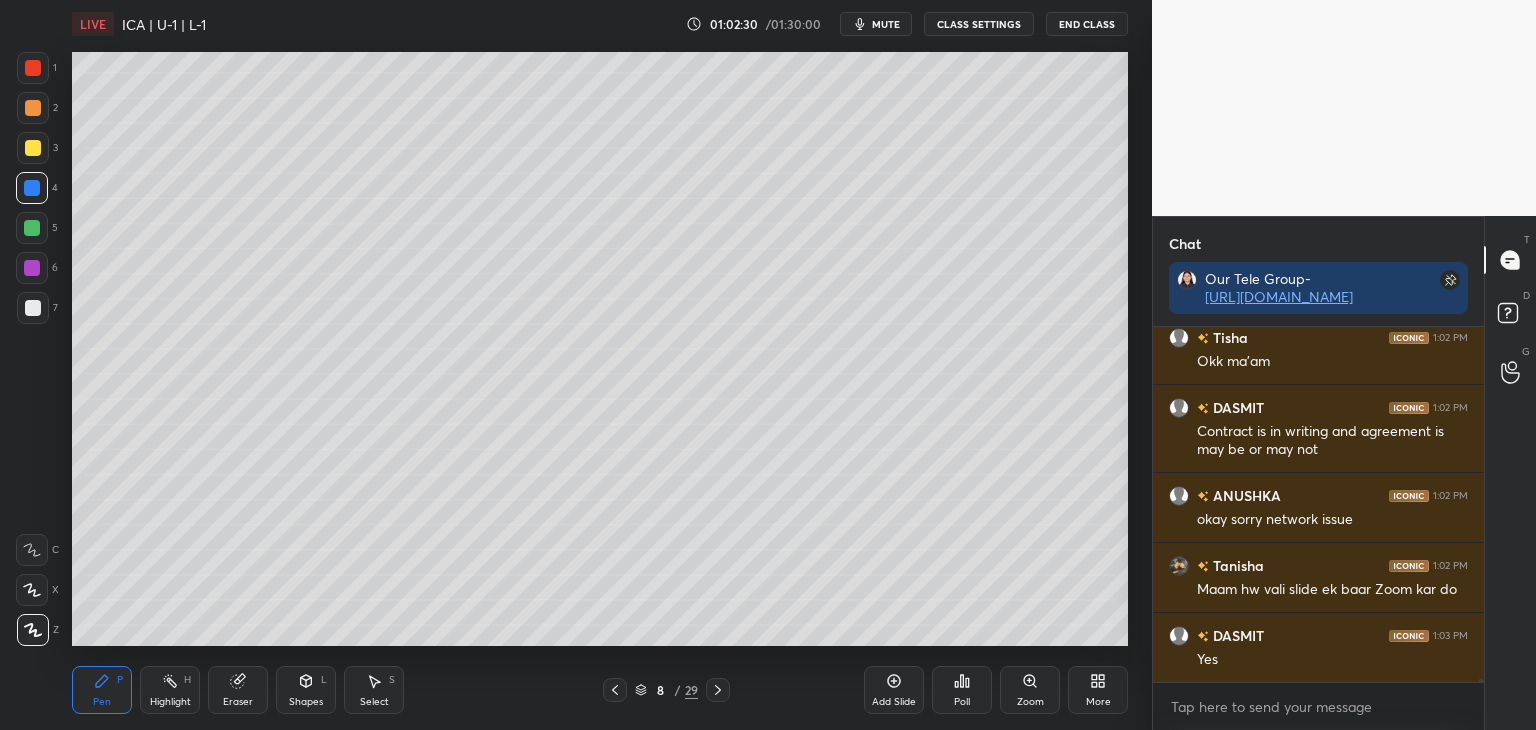 click 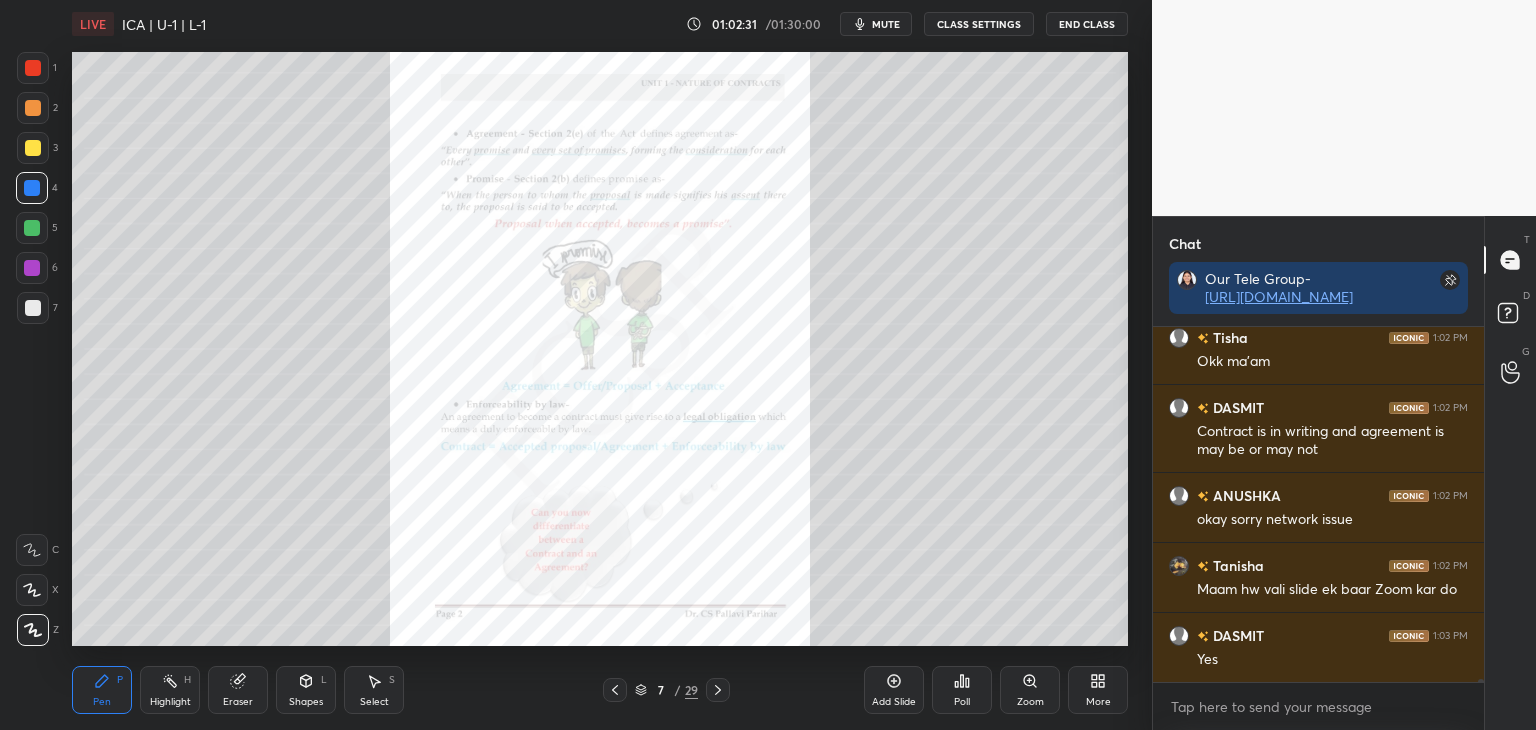 click on "Zoom" at bounding box center (1030, 690) 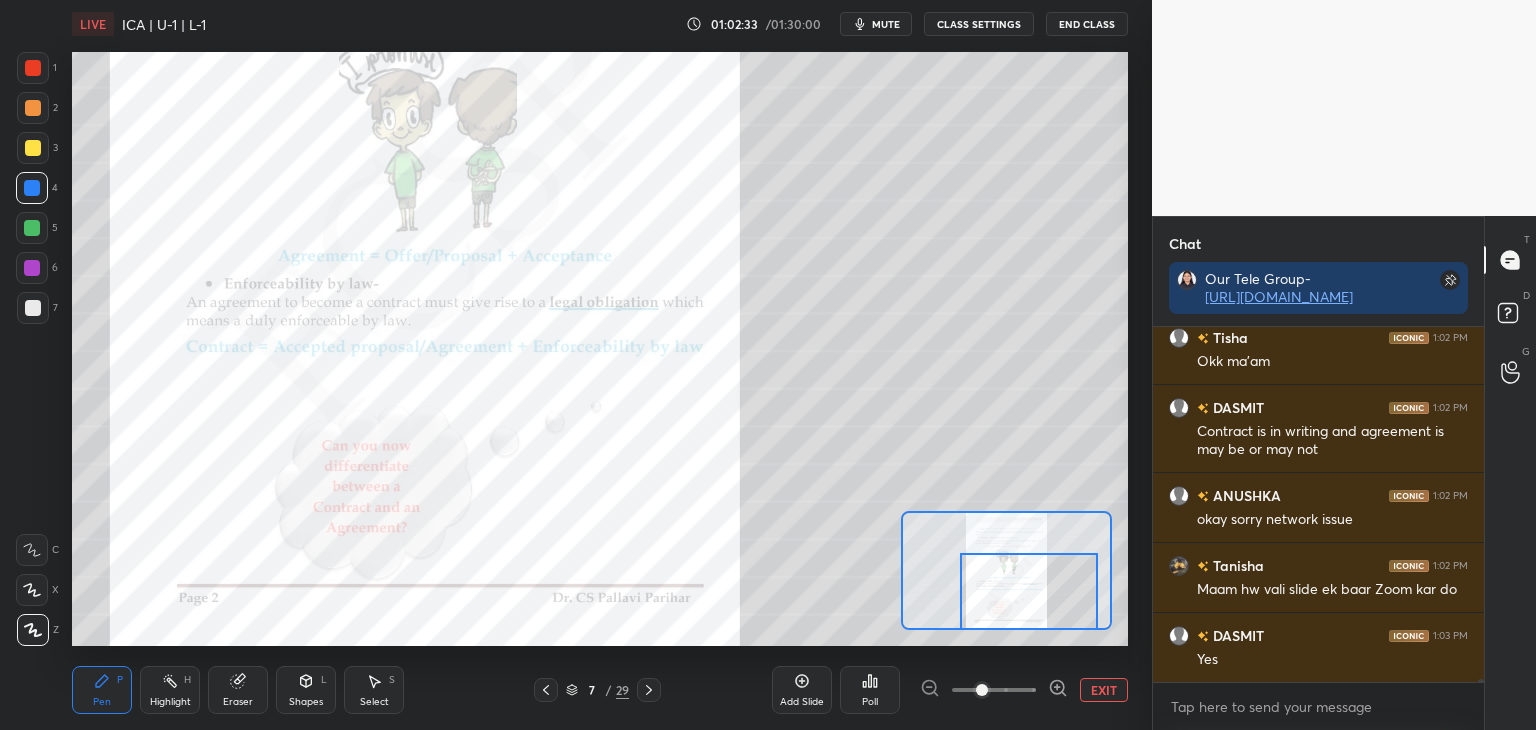 drag, startPoint x: 1041, startPoint y: 598, endPoint x: 1059, endPoint y: 607, distance: 20.12461 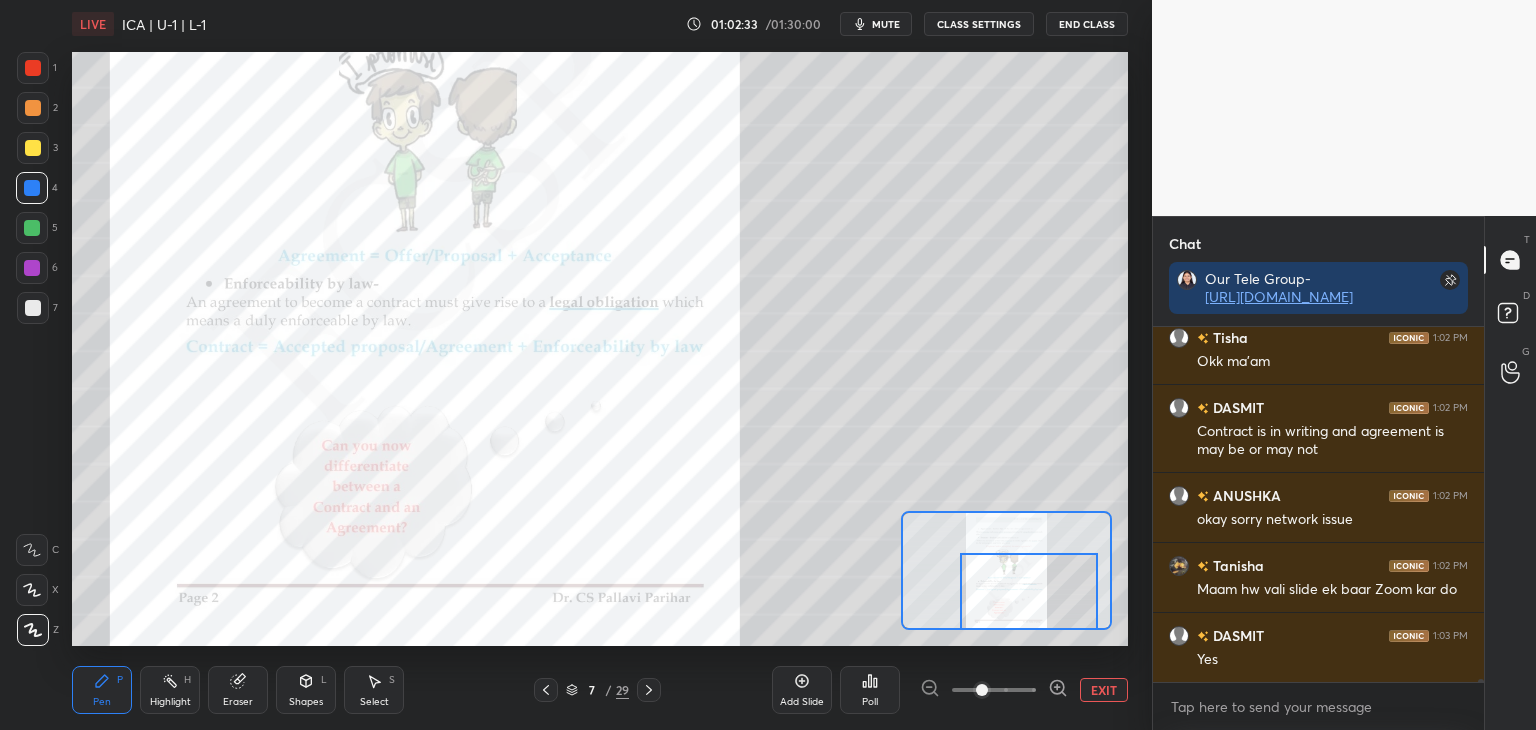 click at bounding box center [1029, 591] 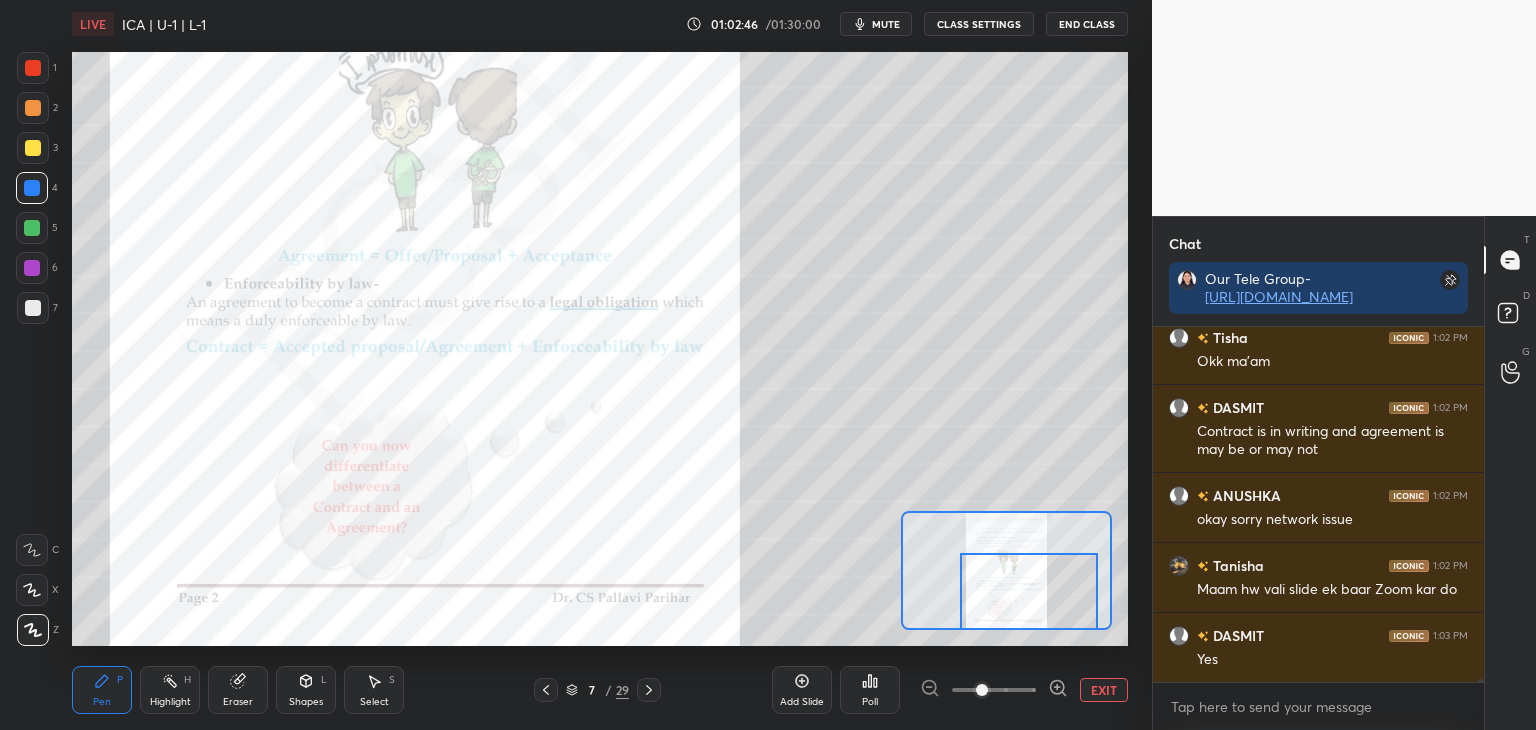 scroll, scrollTop: 37128, scrollLeft: 0, axis: vertical 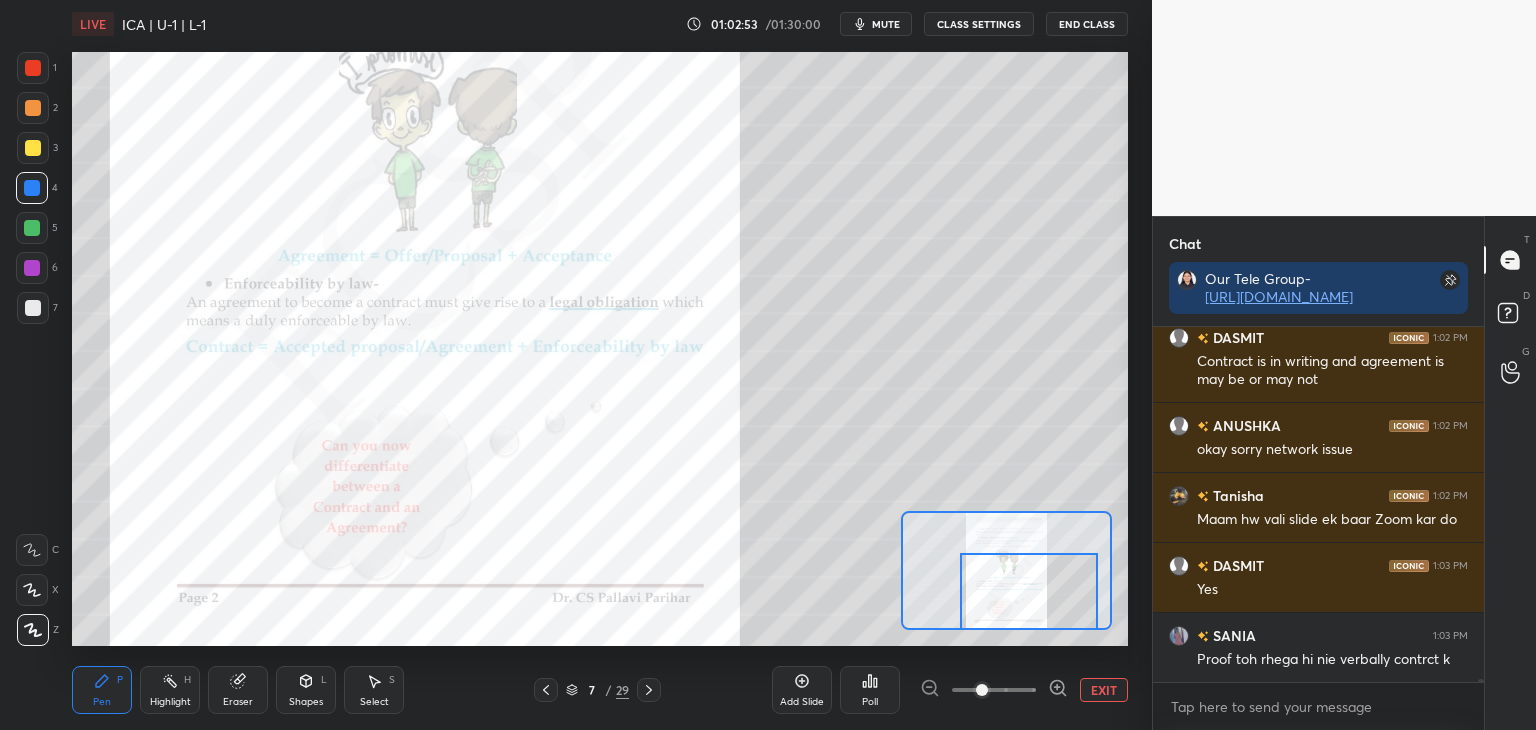 click 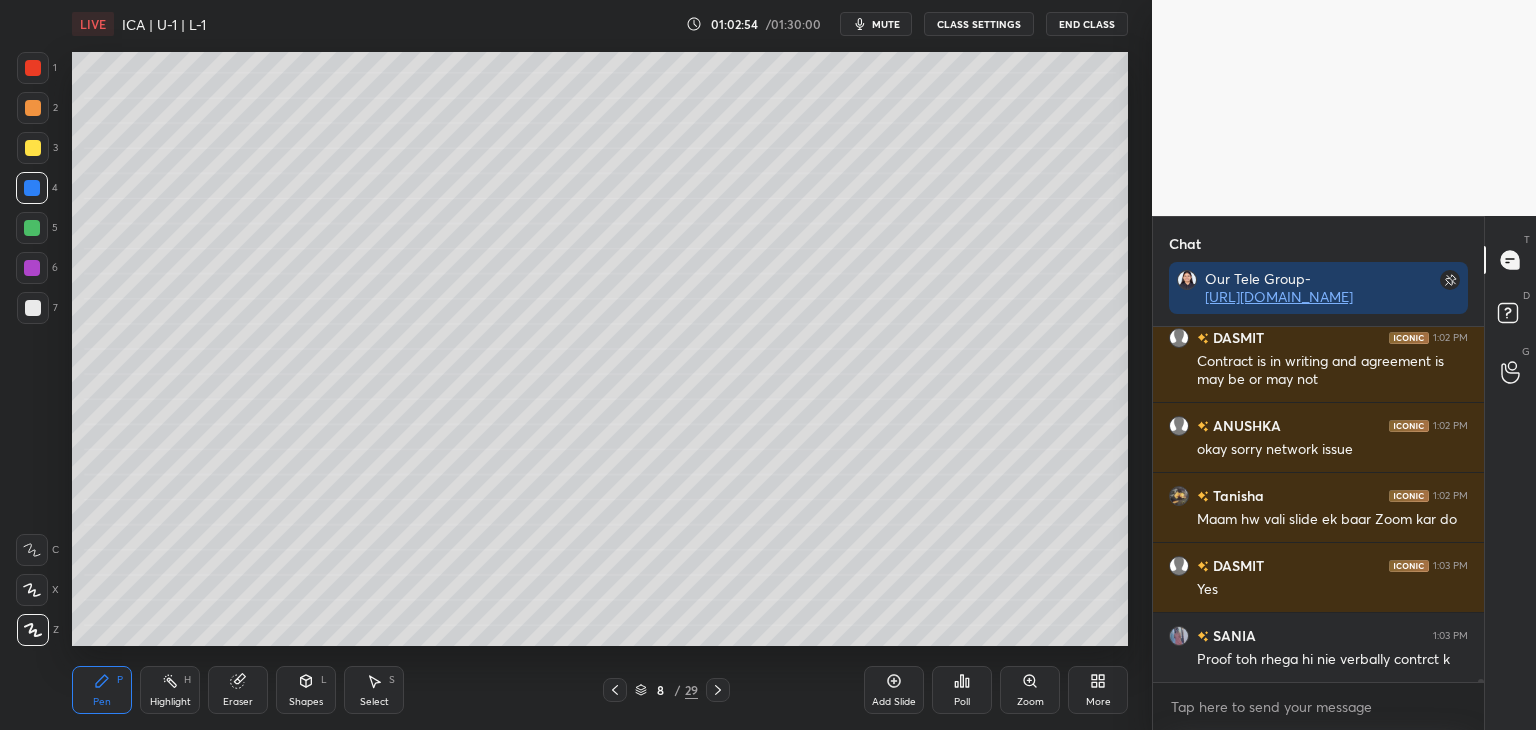 click 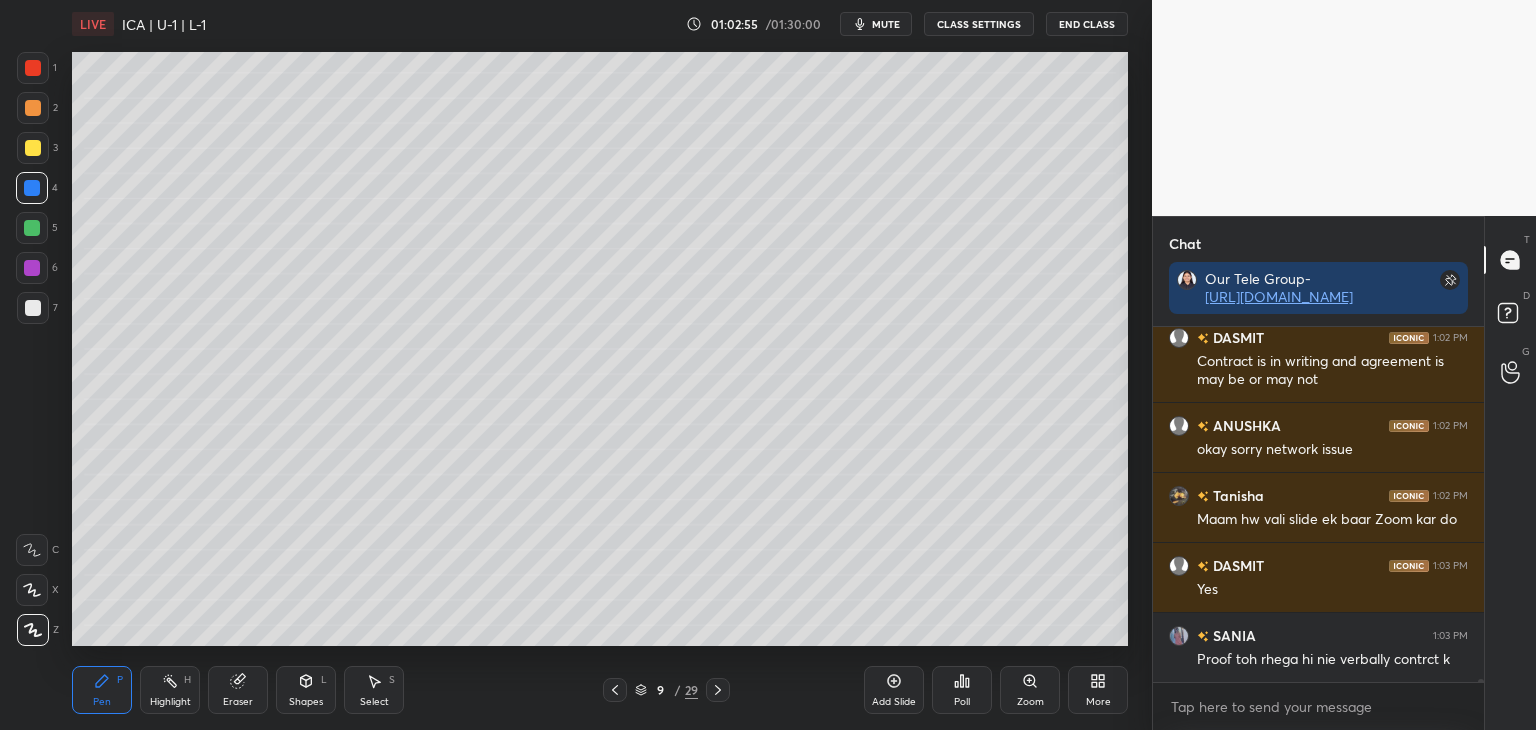 click 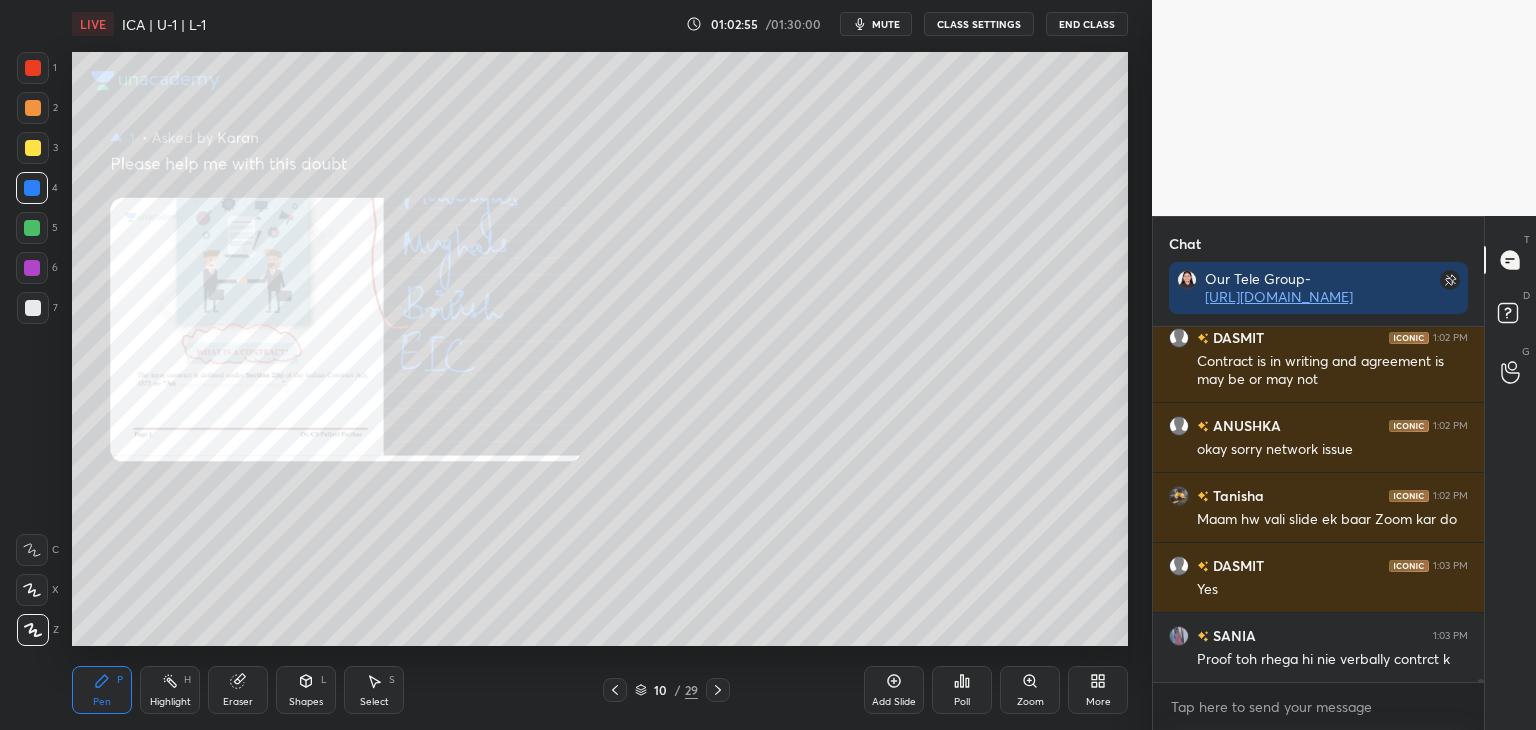 click 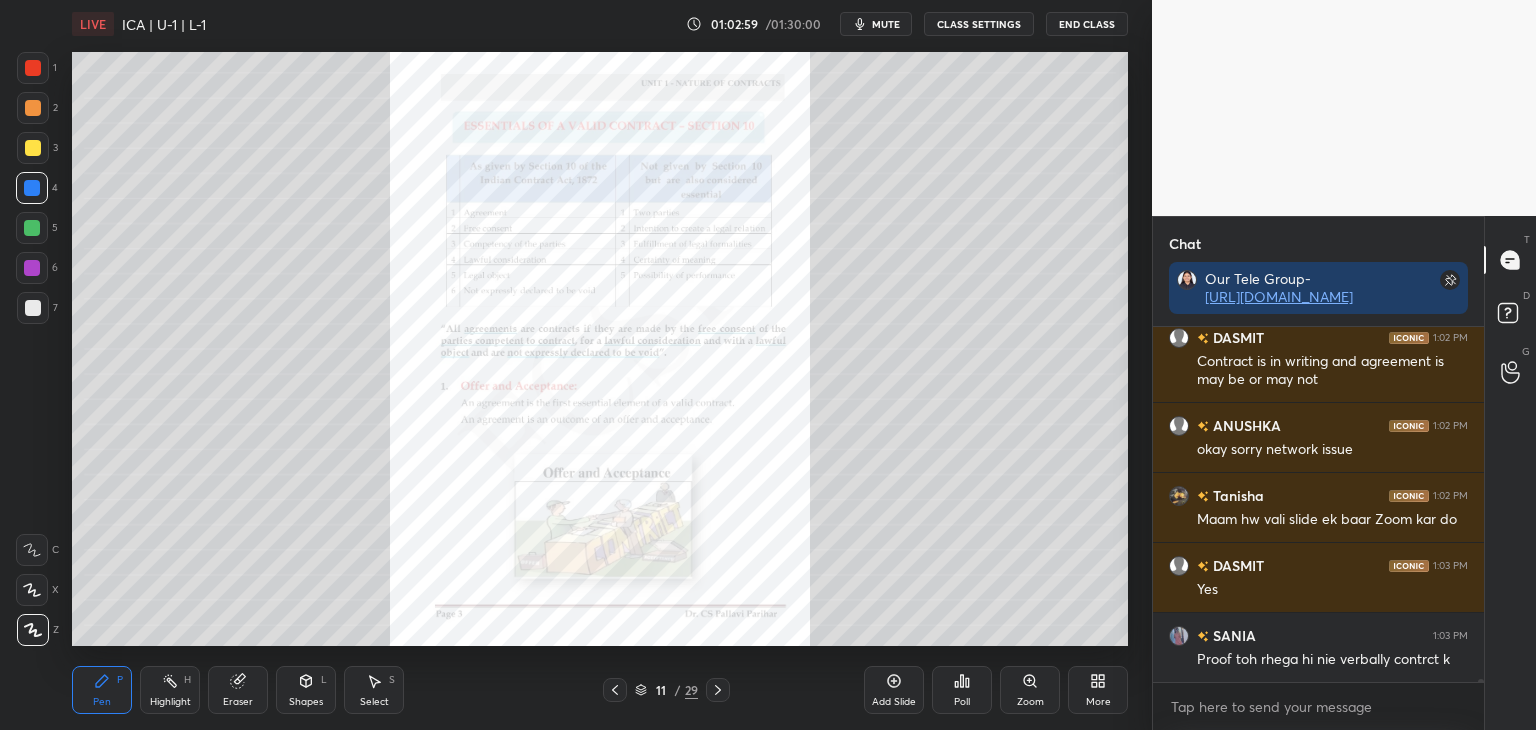 click on "Zoom" at bounding box center (1030, 702) 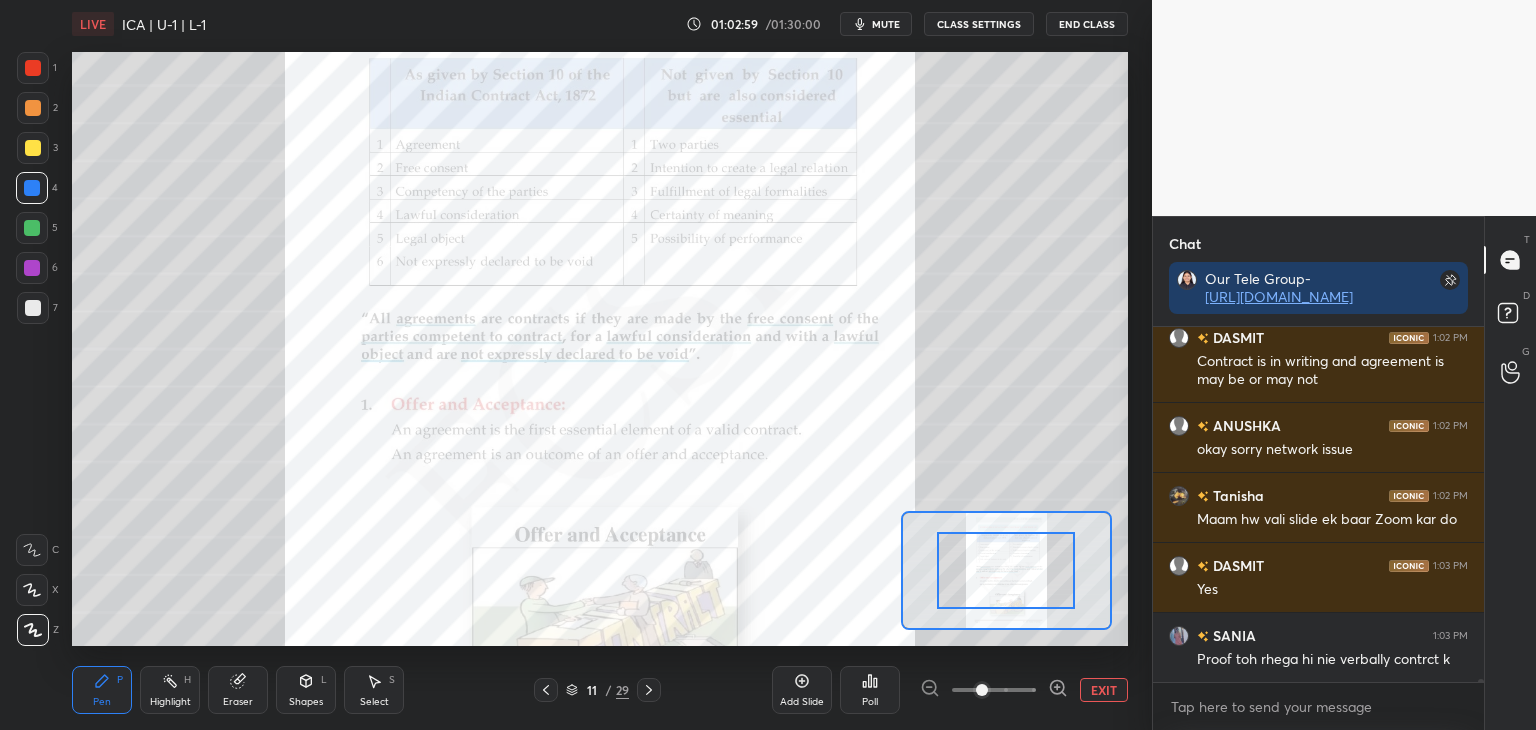 scroll, scrollTop: 37176, scrollLeft: 0, axis: vertical 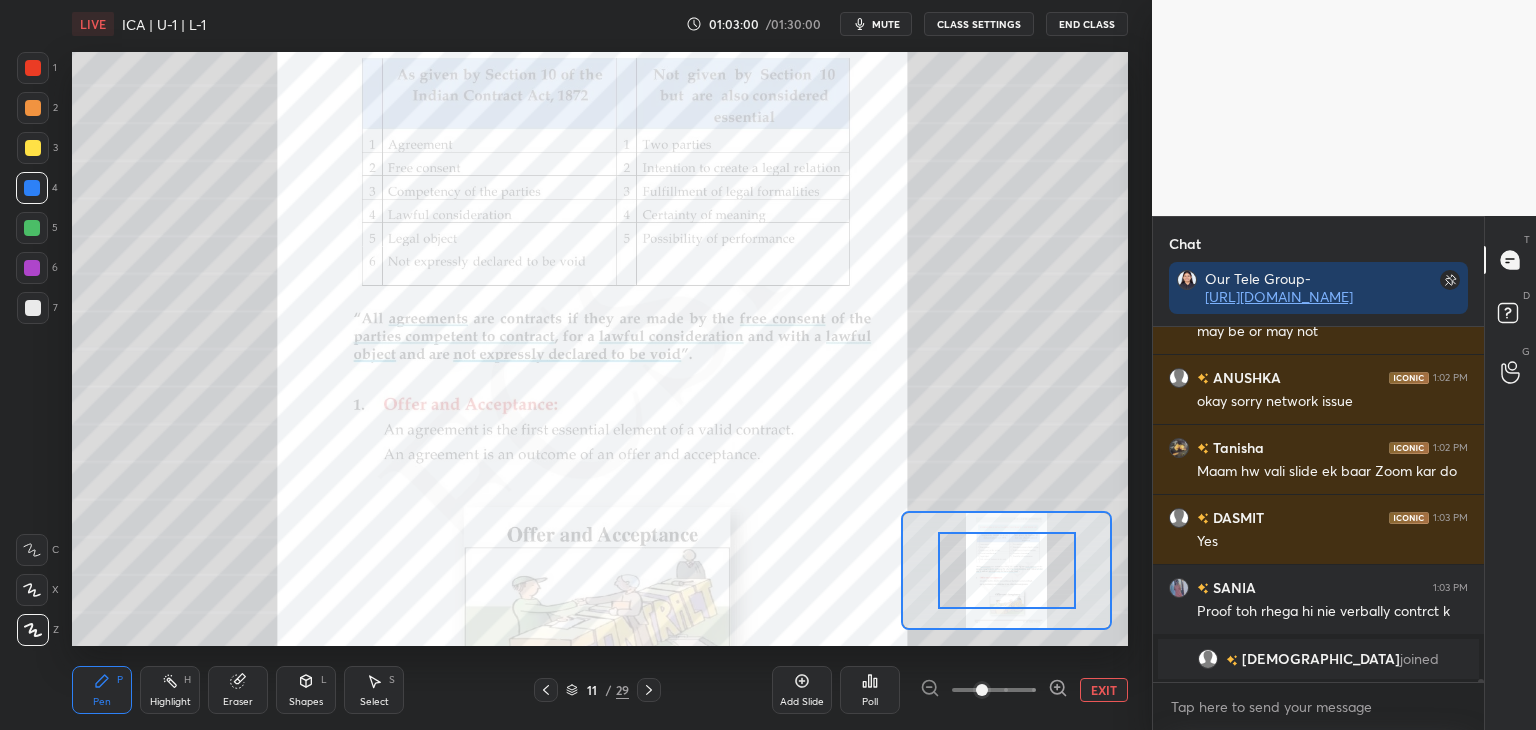 drag, startPoint x: 1017, startPoint y: 593, endPoint x: 1020, endPoint y: 583, distance: 10.440307 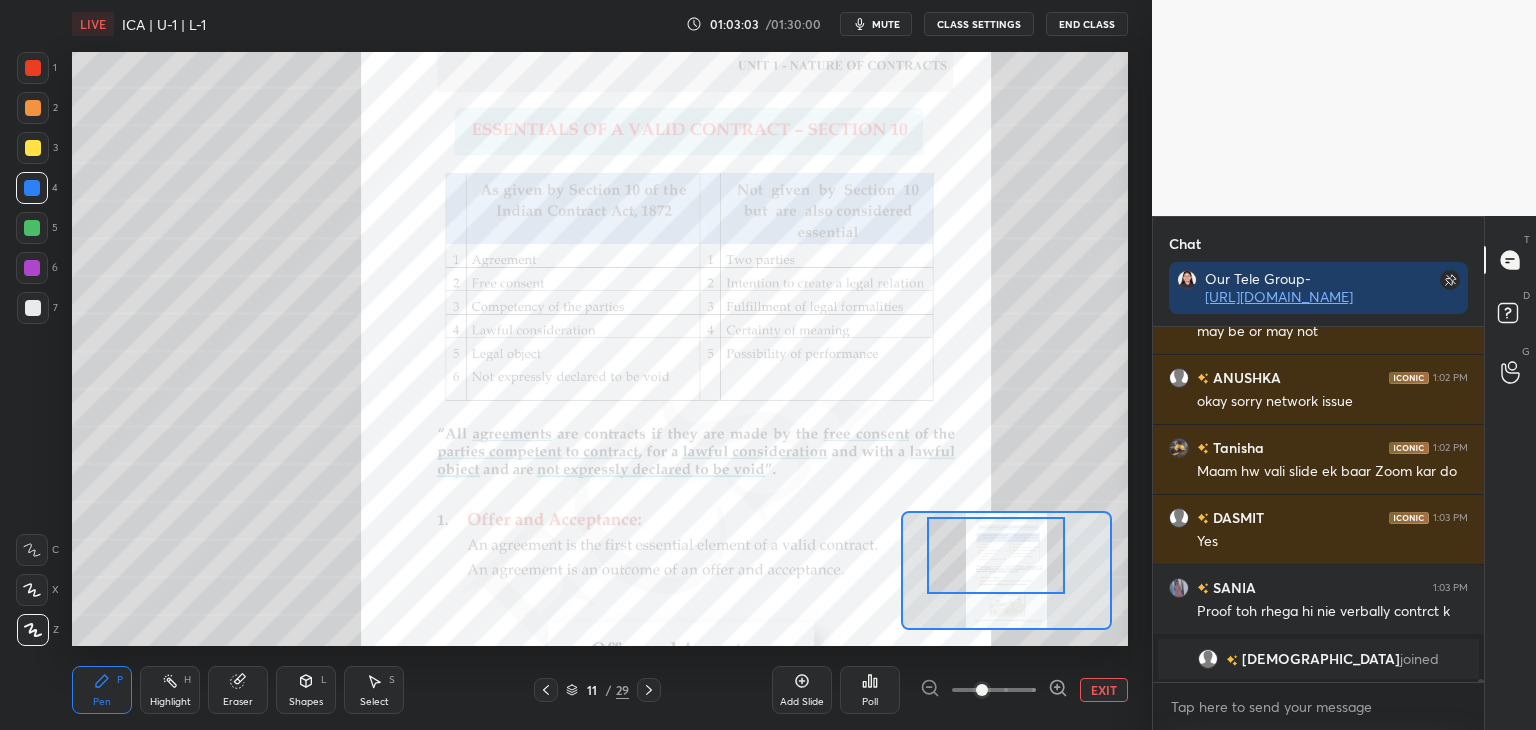 drag, startPoint x: 1026, startPoint y: 589, endPoint x: 1015, endPoint y: 577, distance: 16.27882 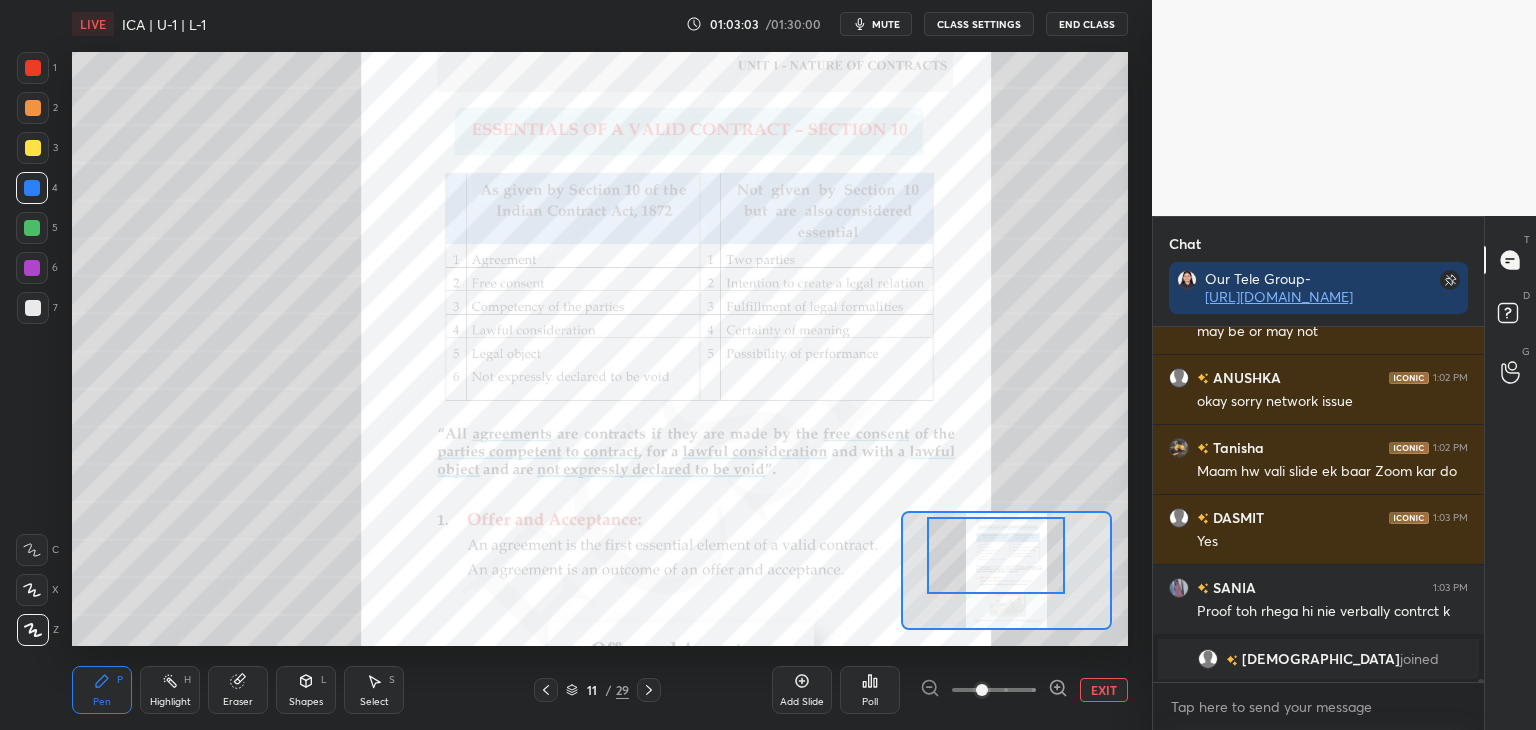 click at bounding box center (996, 555) 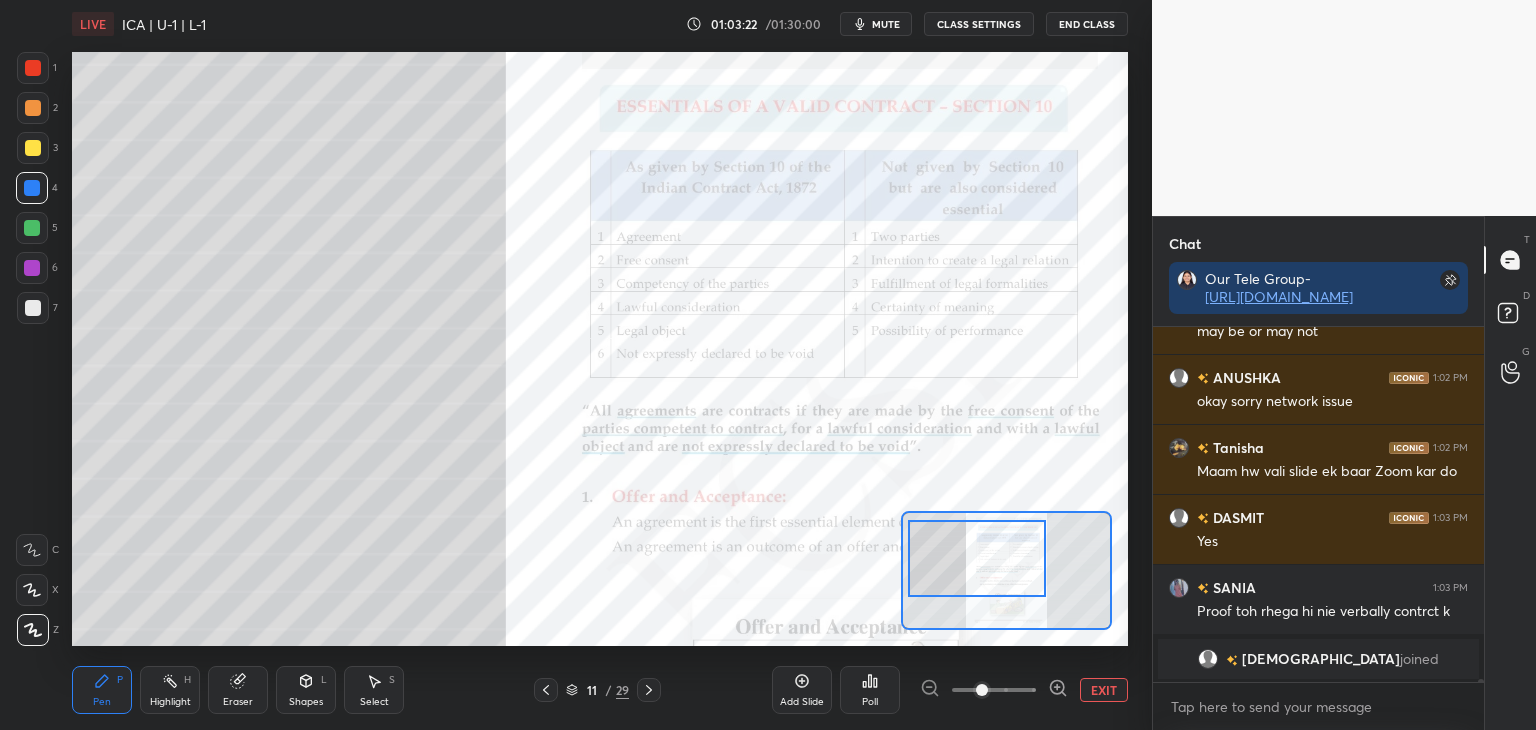 drag, startPoint x: 987, startPoint y: 554, endPoint x: 968, endPoint y: 557, distance: 19.235384 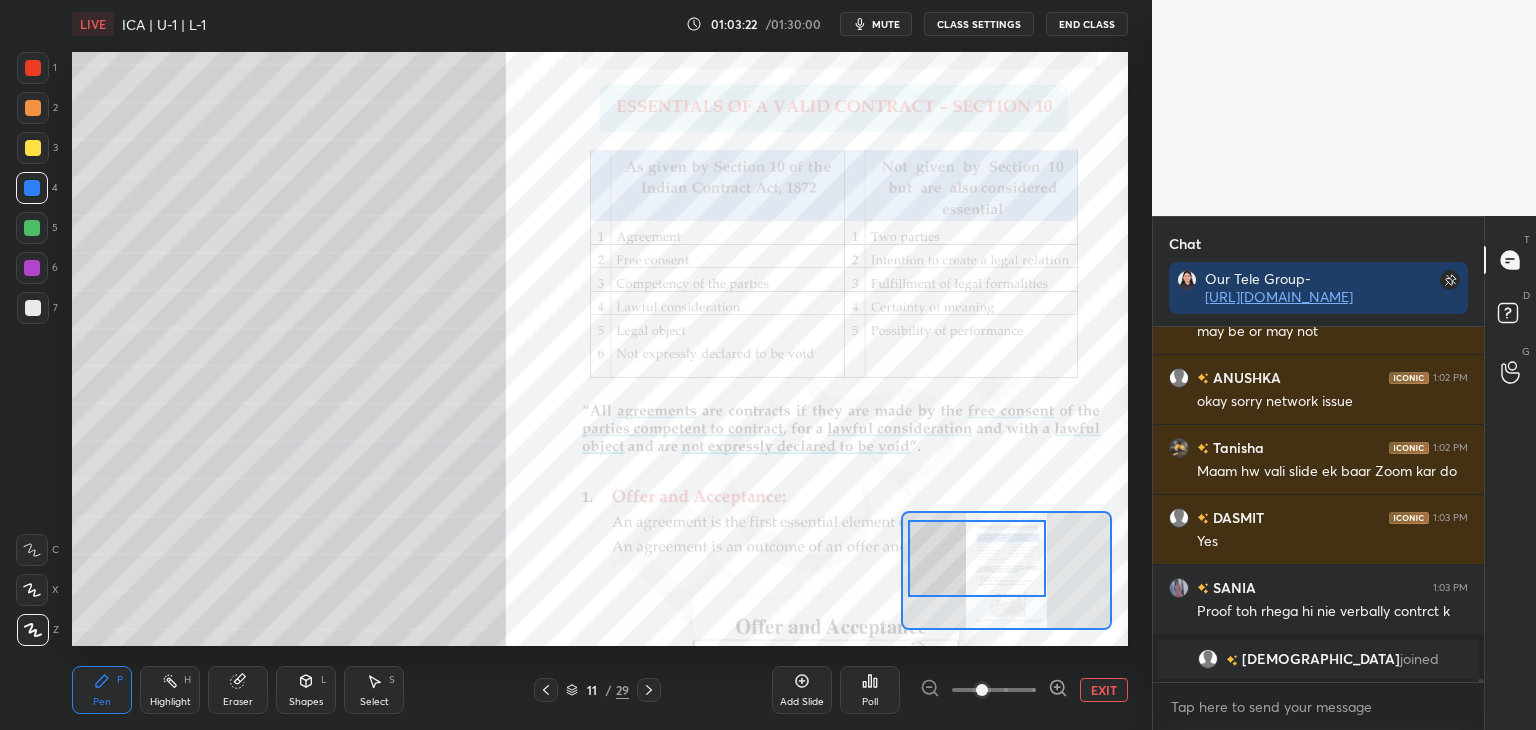 click at bounding box center [977, 558] 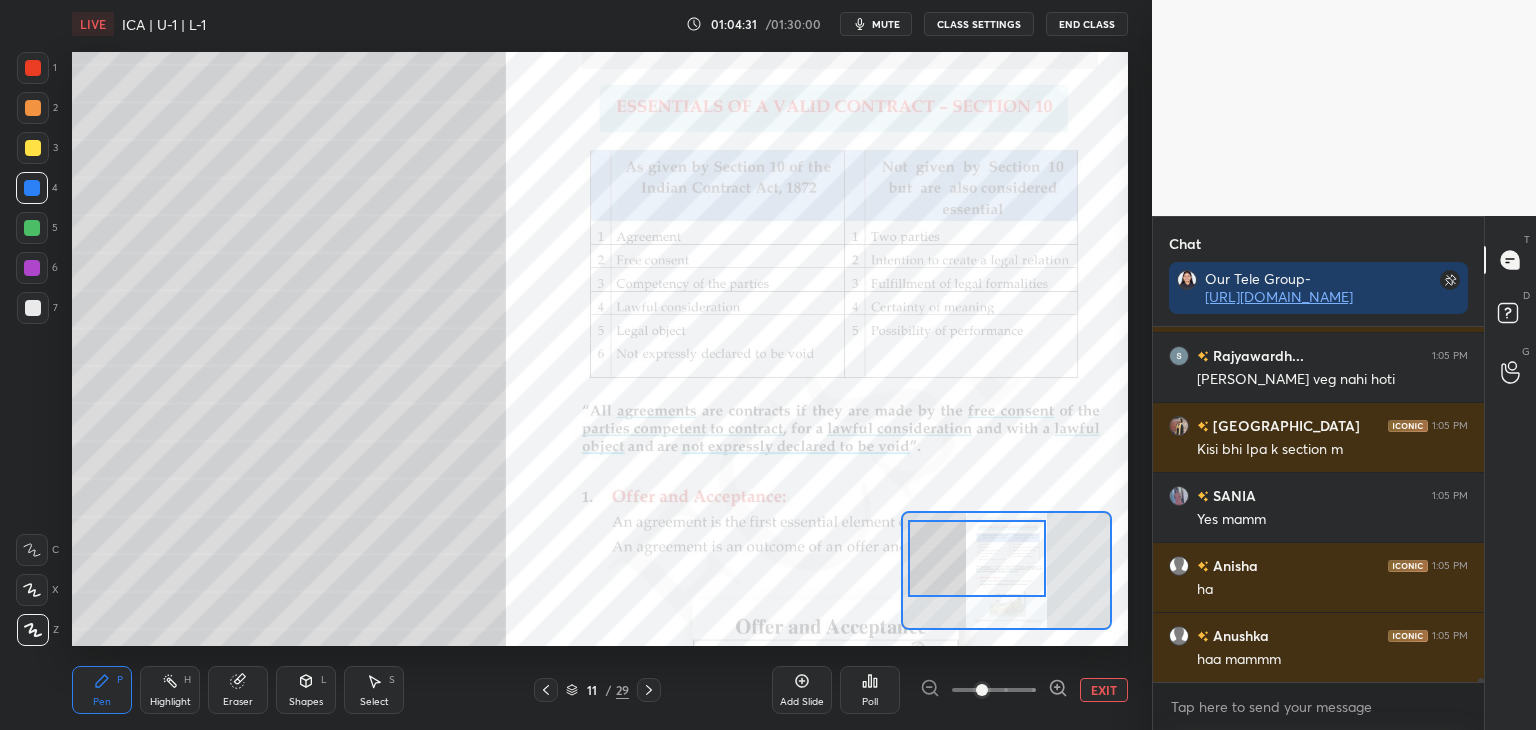 scroll, scrollTop: 33084, scrollLeft: 0, axis: vertical 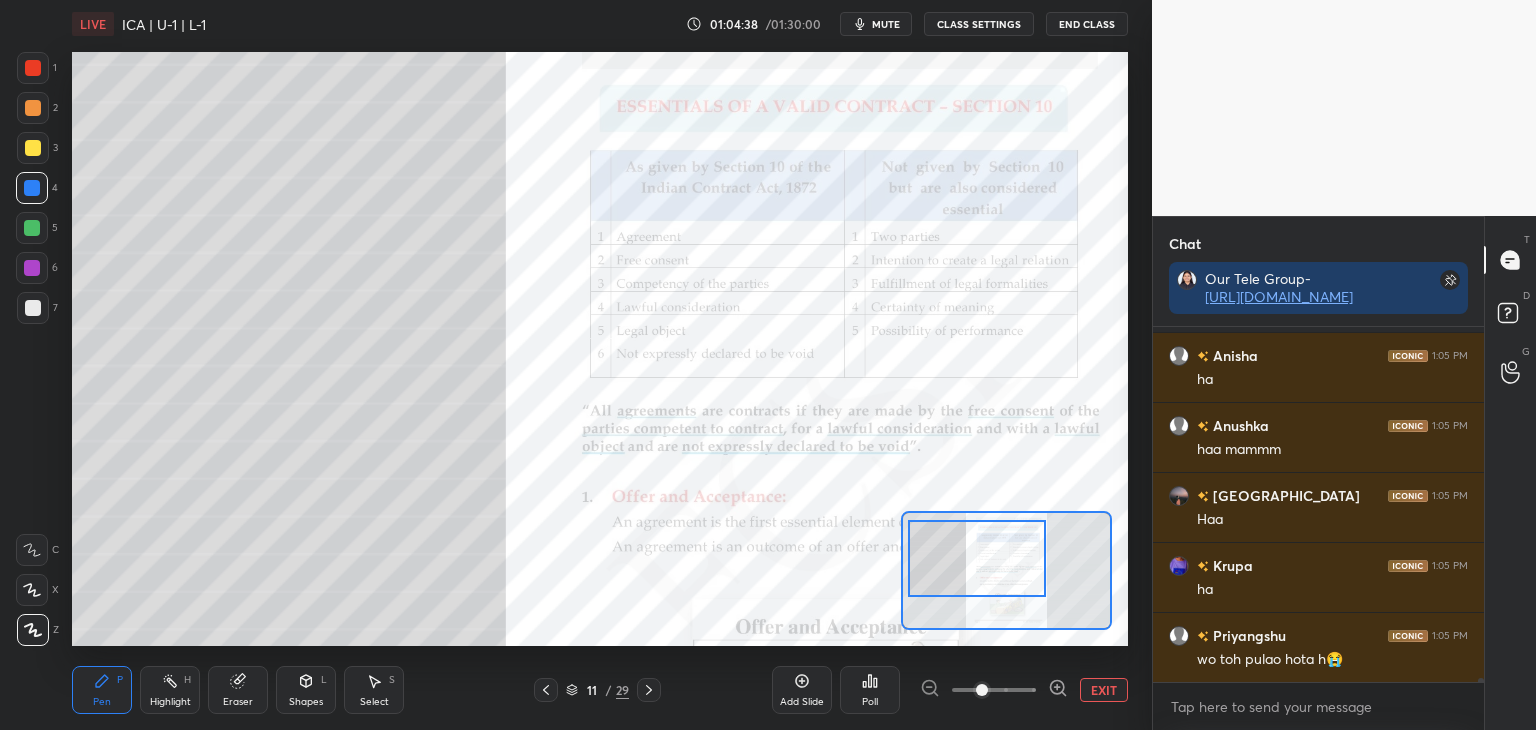 click on "SAKSHAM 1:05 PM Kisi bhi Ipa k section m SANIA 1:05 PM Yes mamm [PERSON_NAME] 1:05 PM ha Anushka 1:05 PM haa mammm [GEOGRAPHIC_DATA] 1:05 PM Haa Krupa 1:05 PM ha [GEOGRAPHIC_DATA] 1:05 PM wo toh pulao hota h😭 JUMP TO LATEST Enable hand raising Enable raise hand to speak to learners. Once enabled, chat will be turned off temporarily. Enable x" at bounding box center [1318, 528] 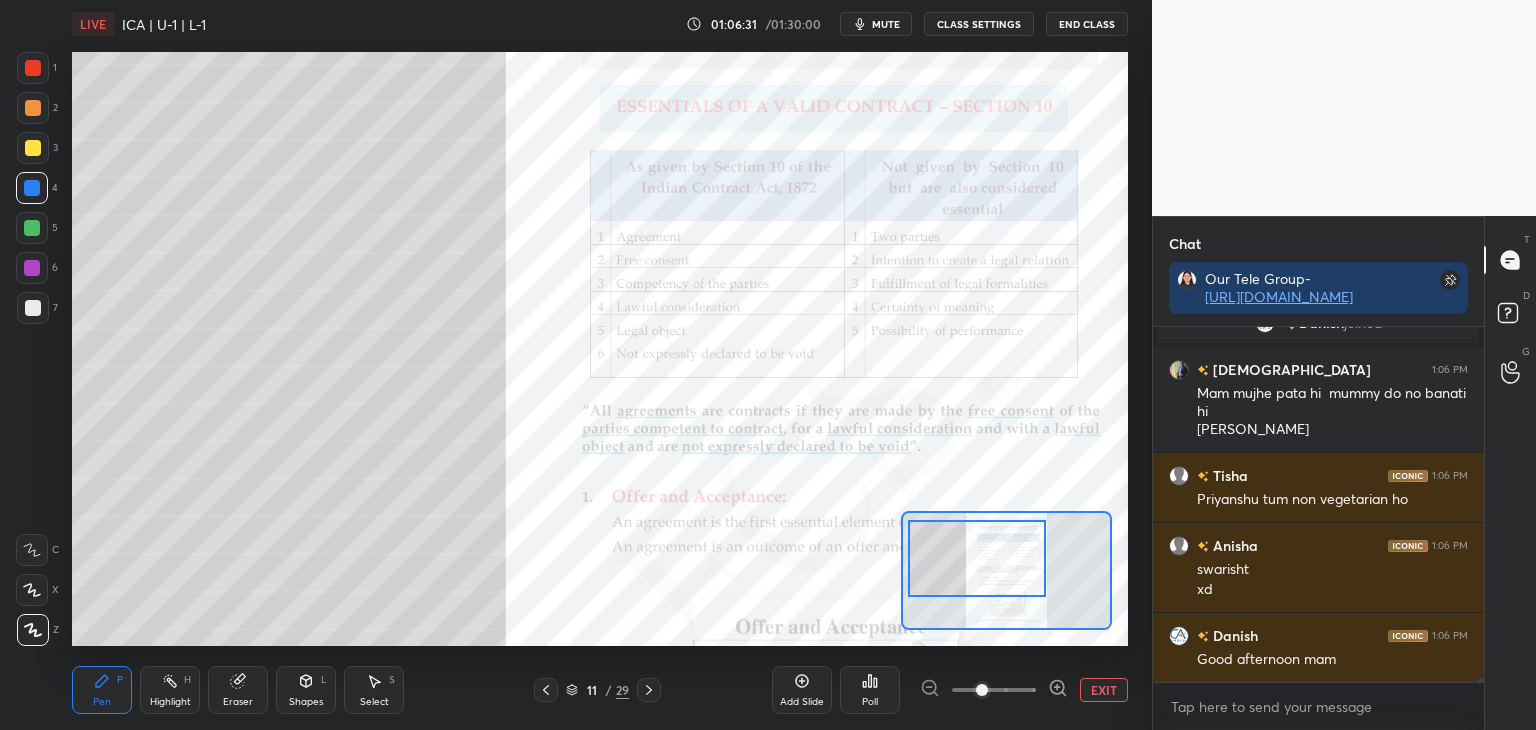 scroll, scrollTop: 33944, scrollLeft: 0, axis: vertical 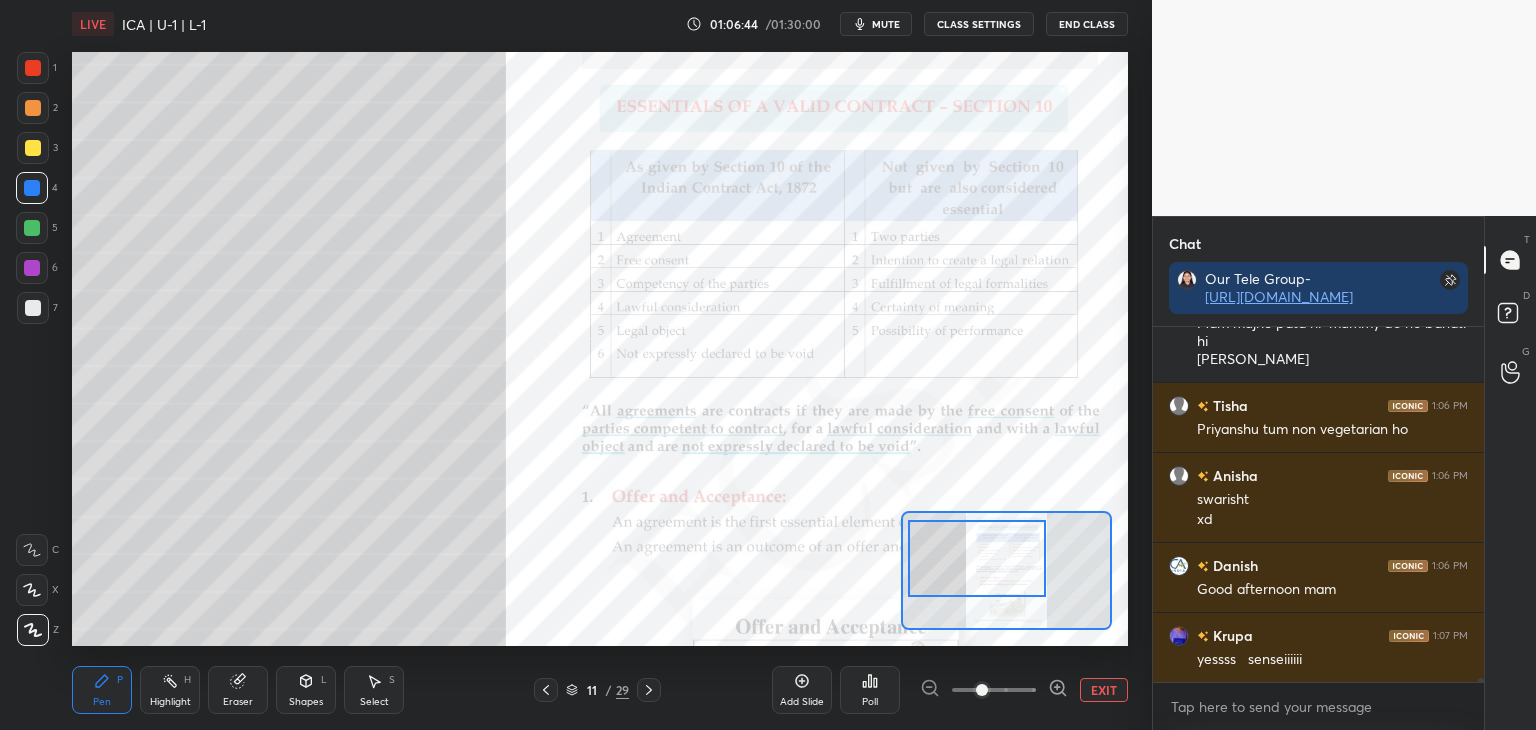 click on "EXIT" at bounding box center (1104, 690) 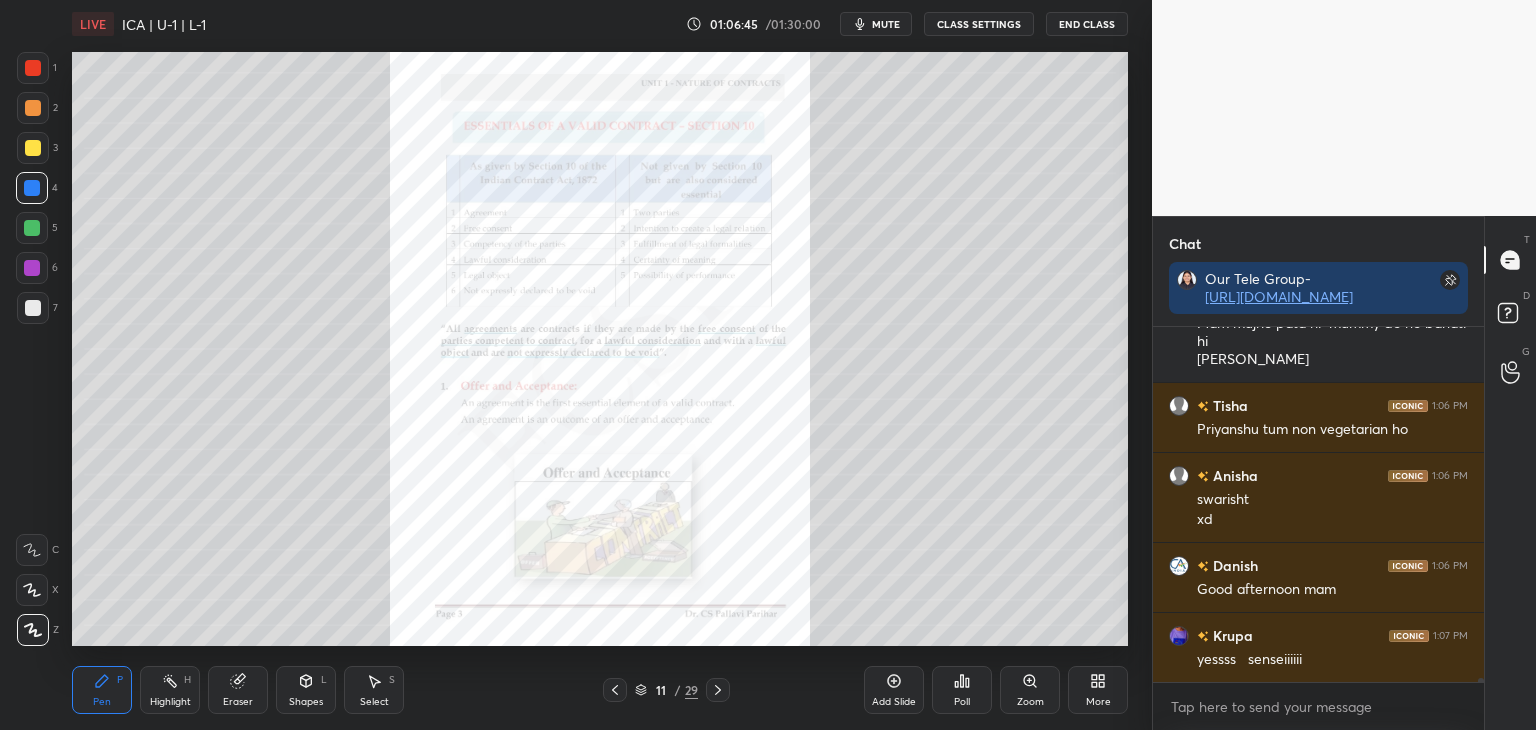 click at bounding box center (33, 68) 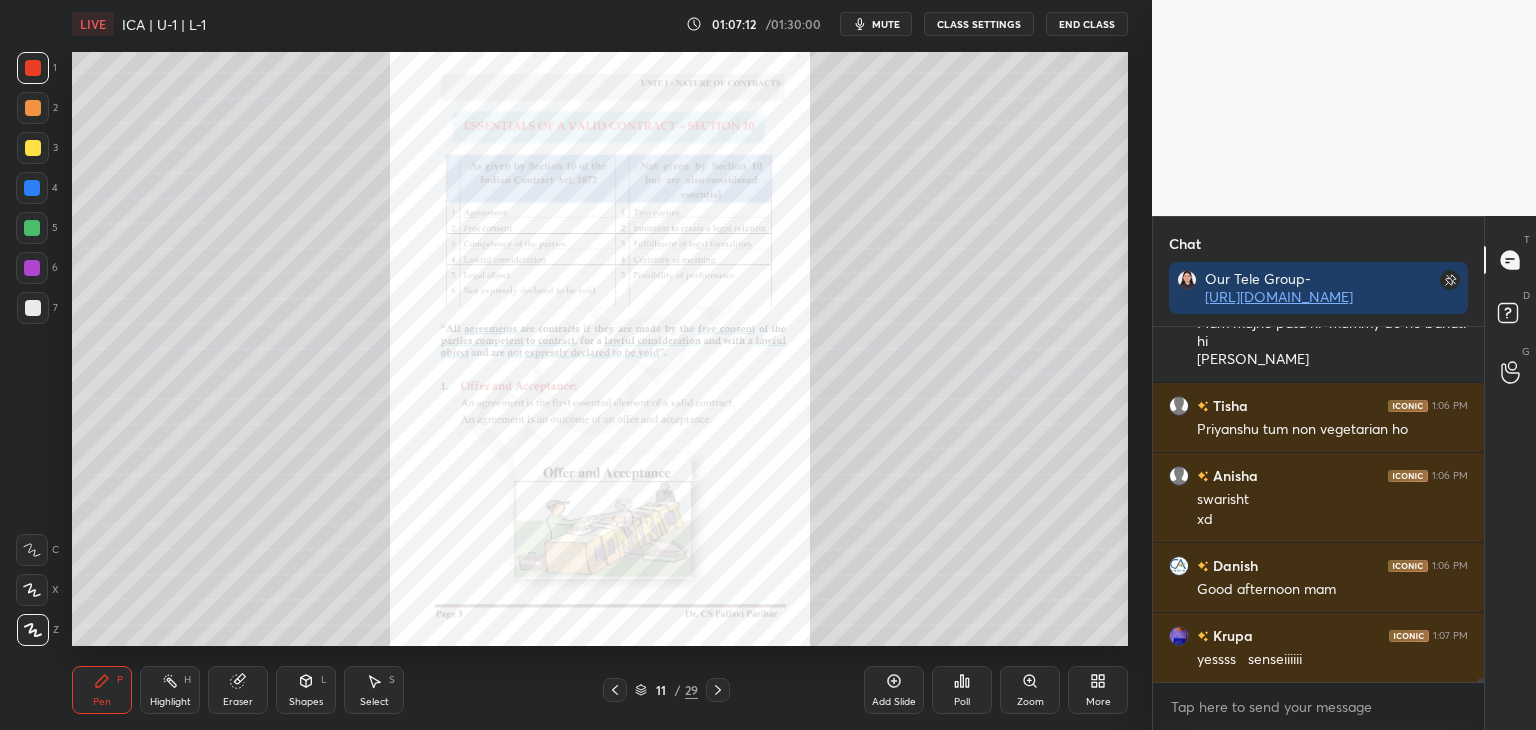 click at bounding box center (33, 148) 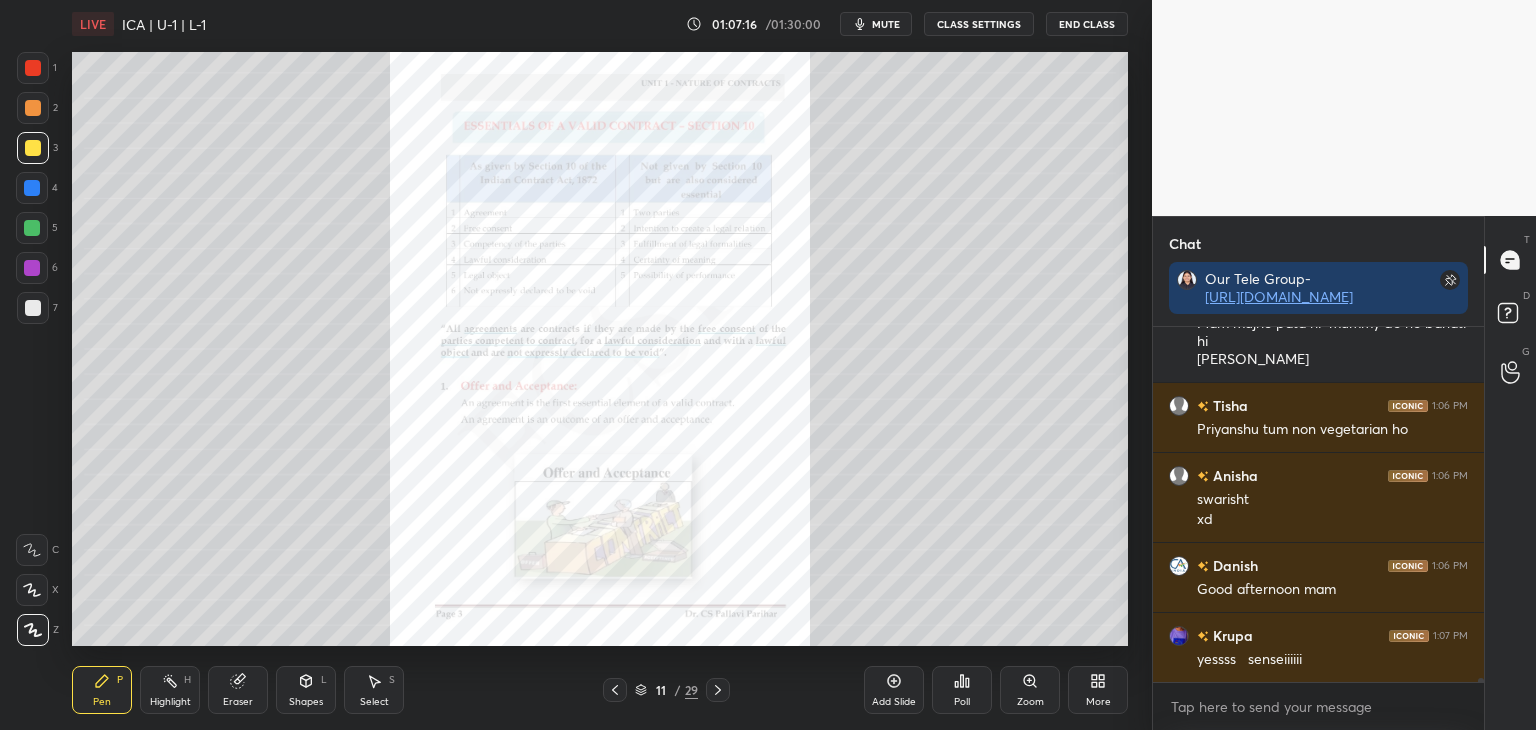 scroll, scrollTop: 34014, scrollLeft: 0, axis: vertical 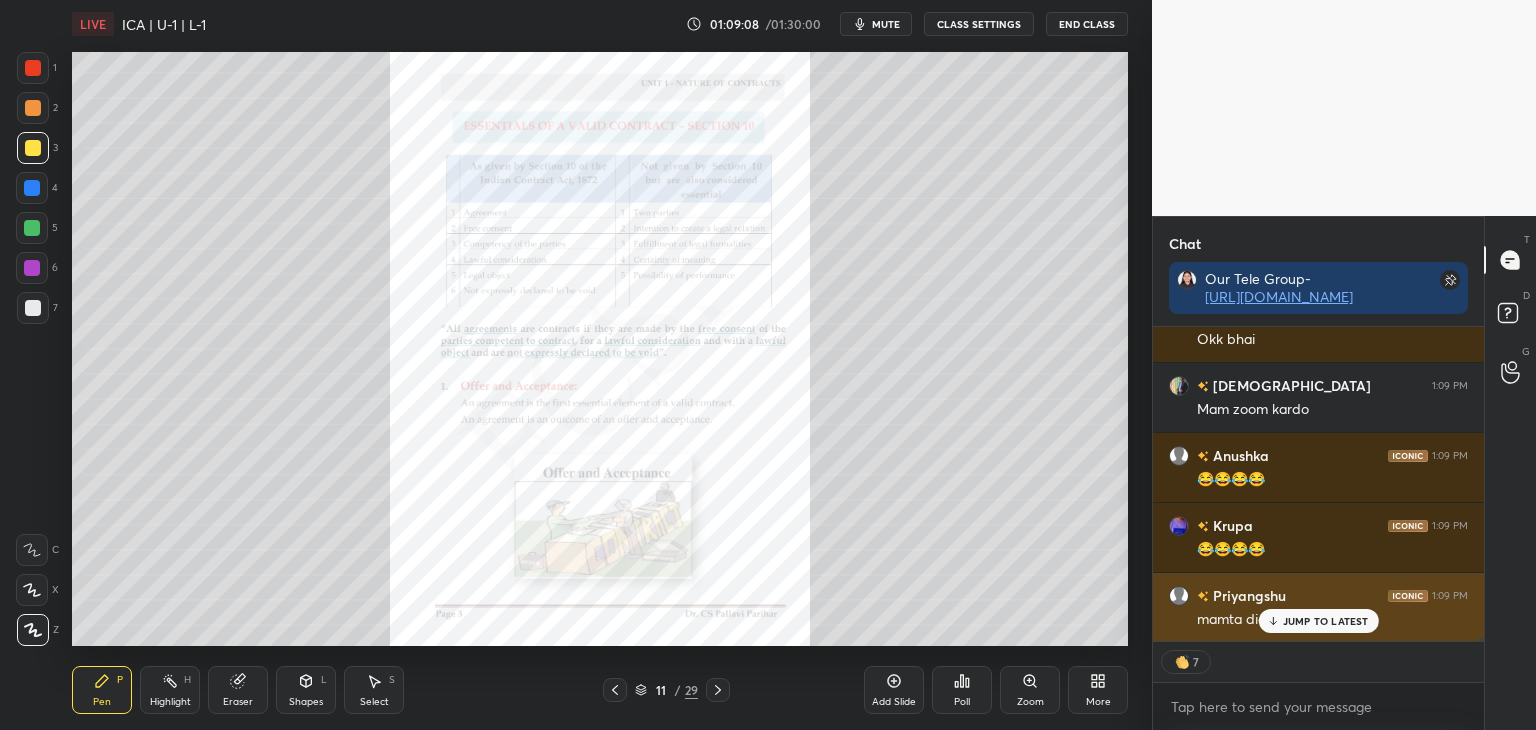 drag, startPoint x: 1291, startPoint y: 621, endPoint x: 1224, endPoint y: 640, distance: 69.641945 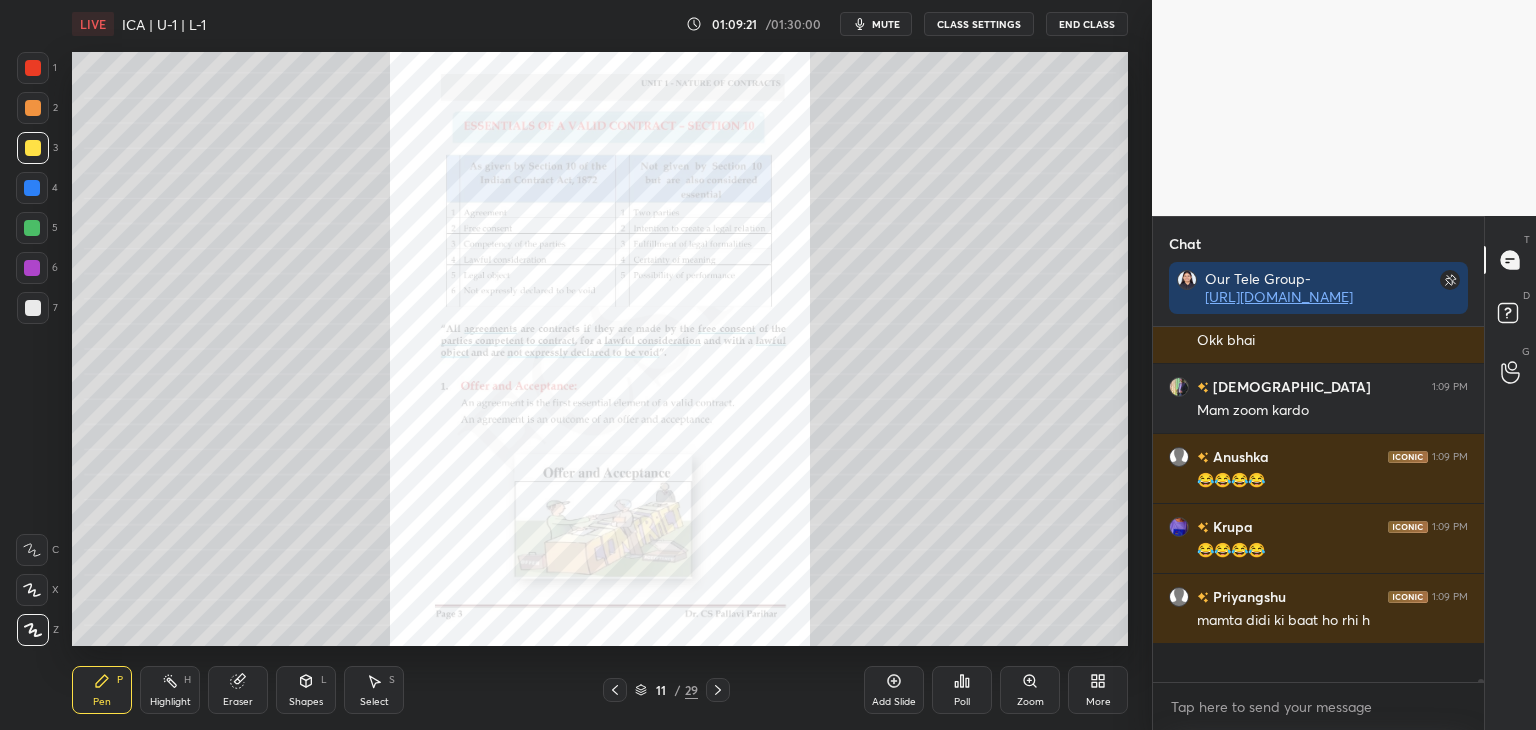 scroll, scrollTop: 6, scrollLeft: 6, axis: both 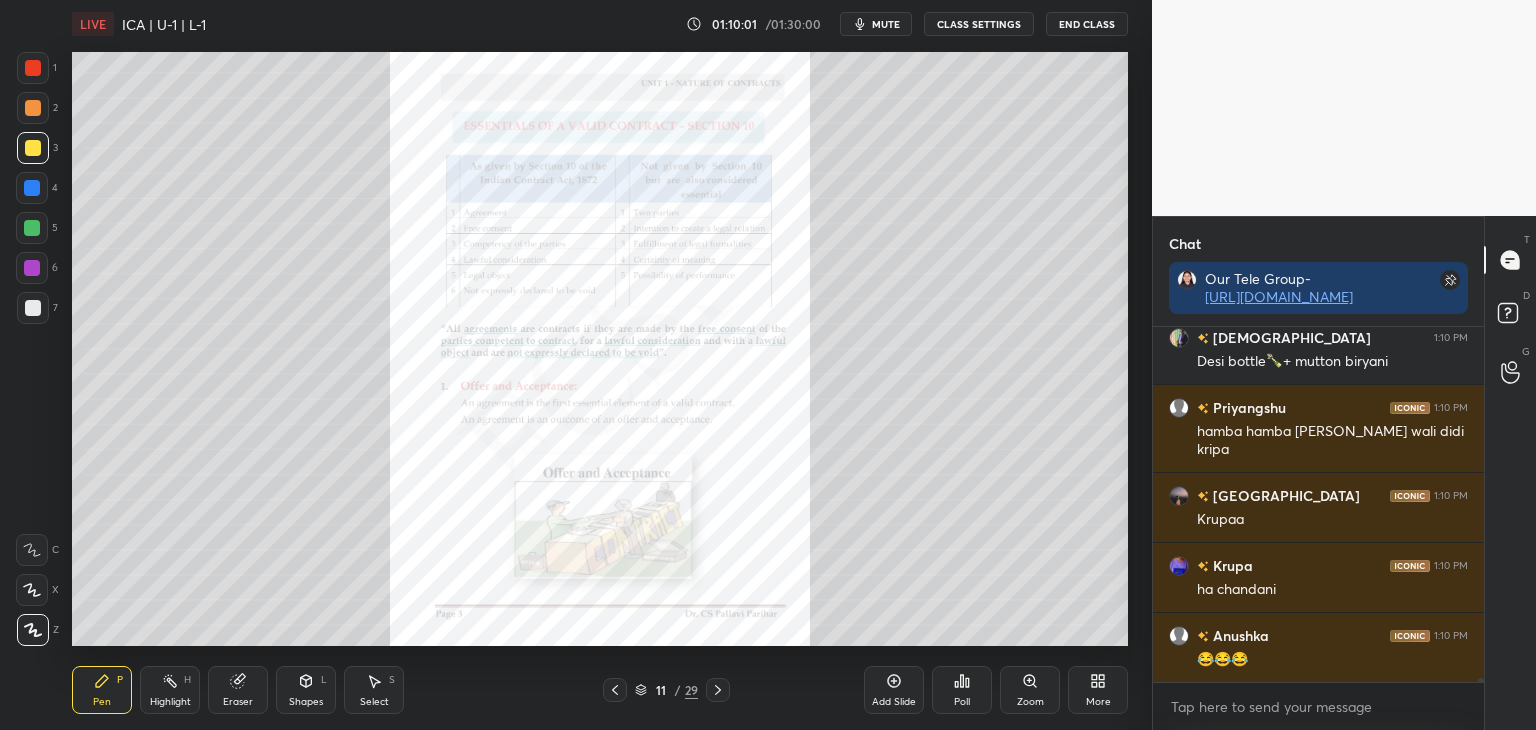 drag, startPoint x: 31, startPoint y: 189, endPoint x: 64, endPoint y: 213, distance: 40.804413 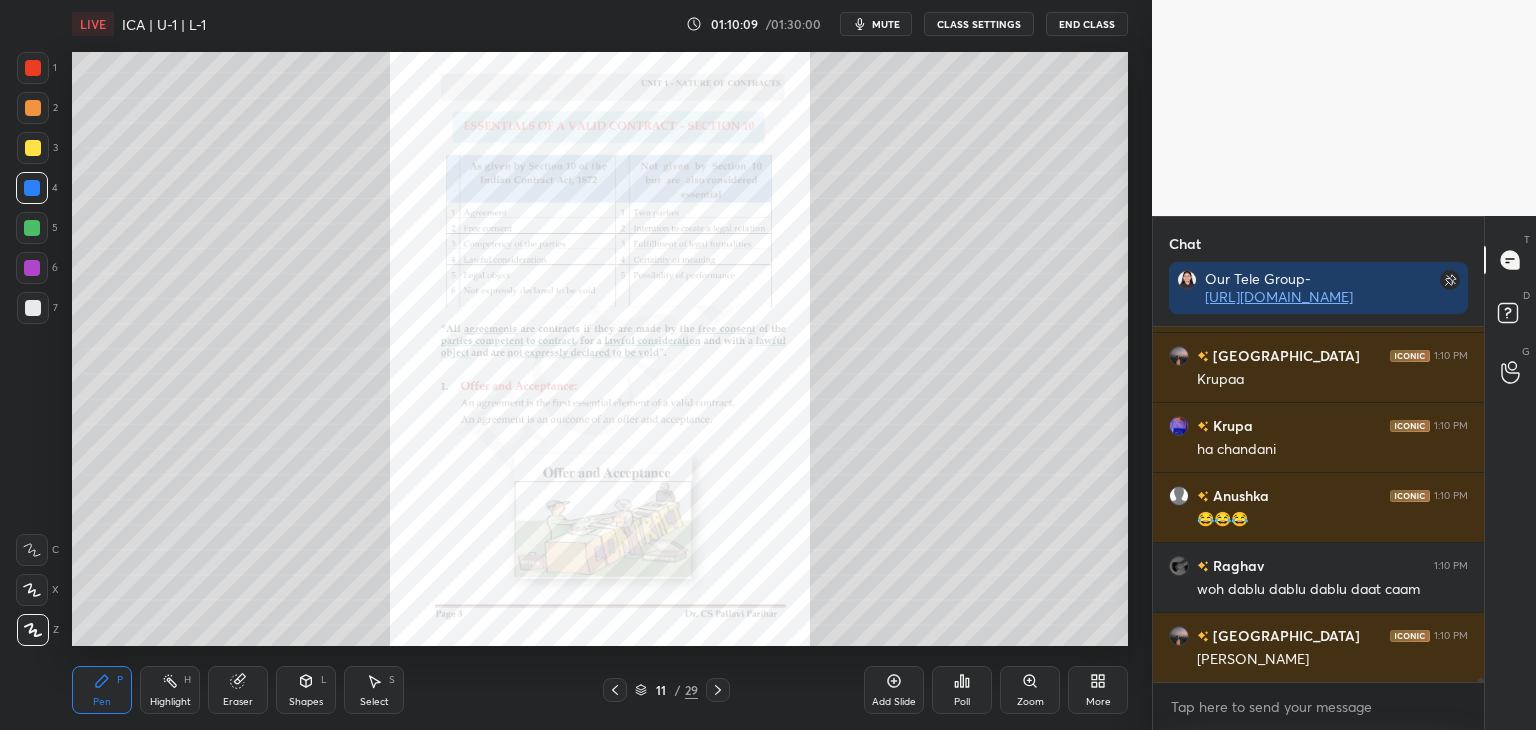 scroll, scrollTop: 35052, scrollLeft: 0, axis: vertical 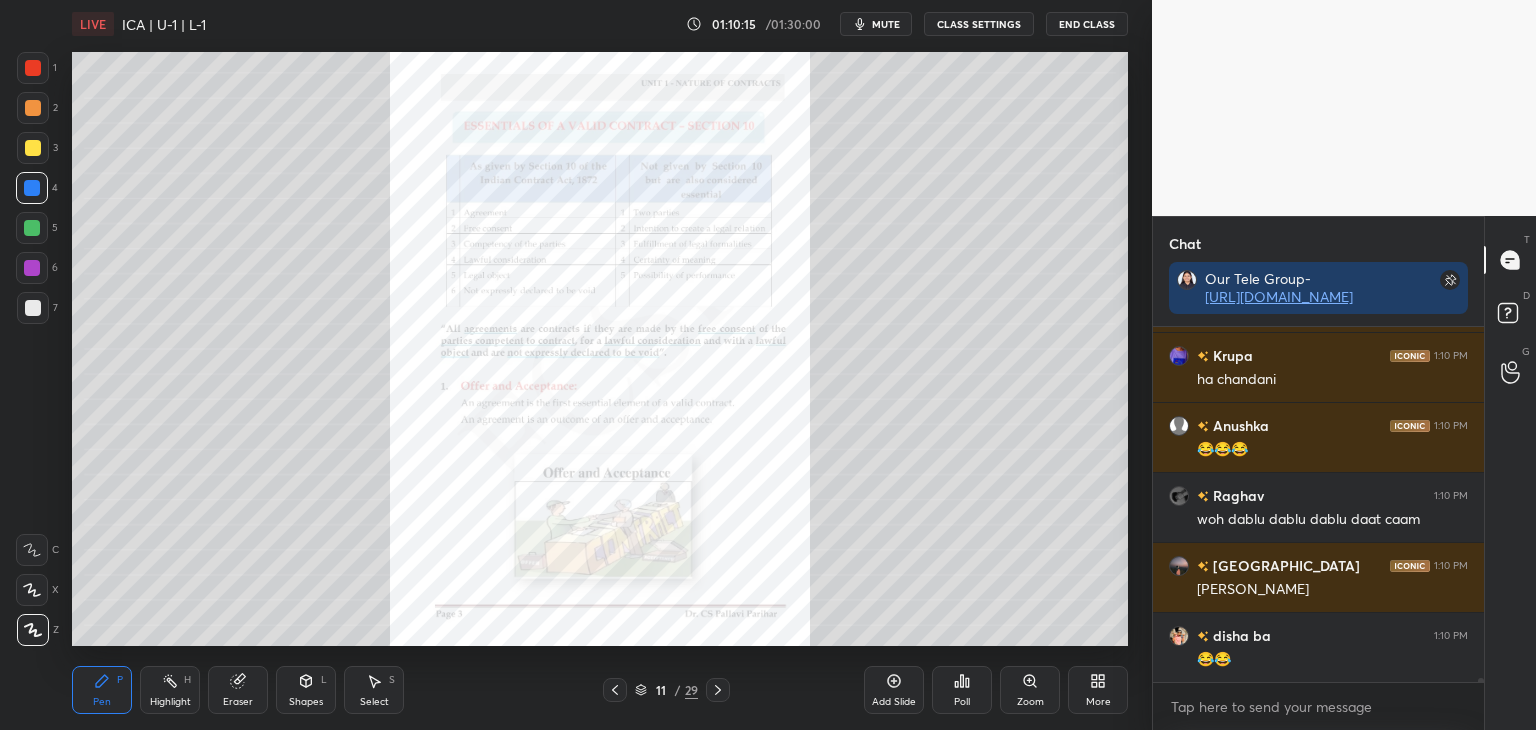 click on "Zoom" at bounding box center [1030, 690] 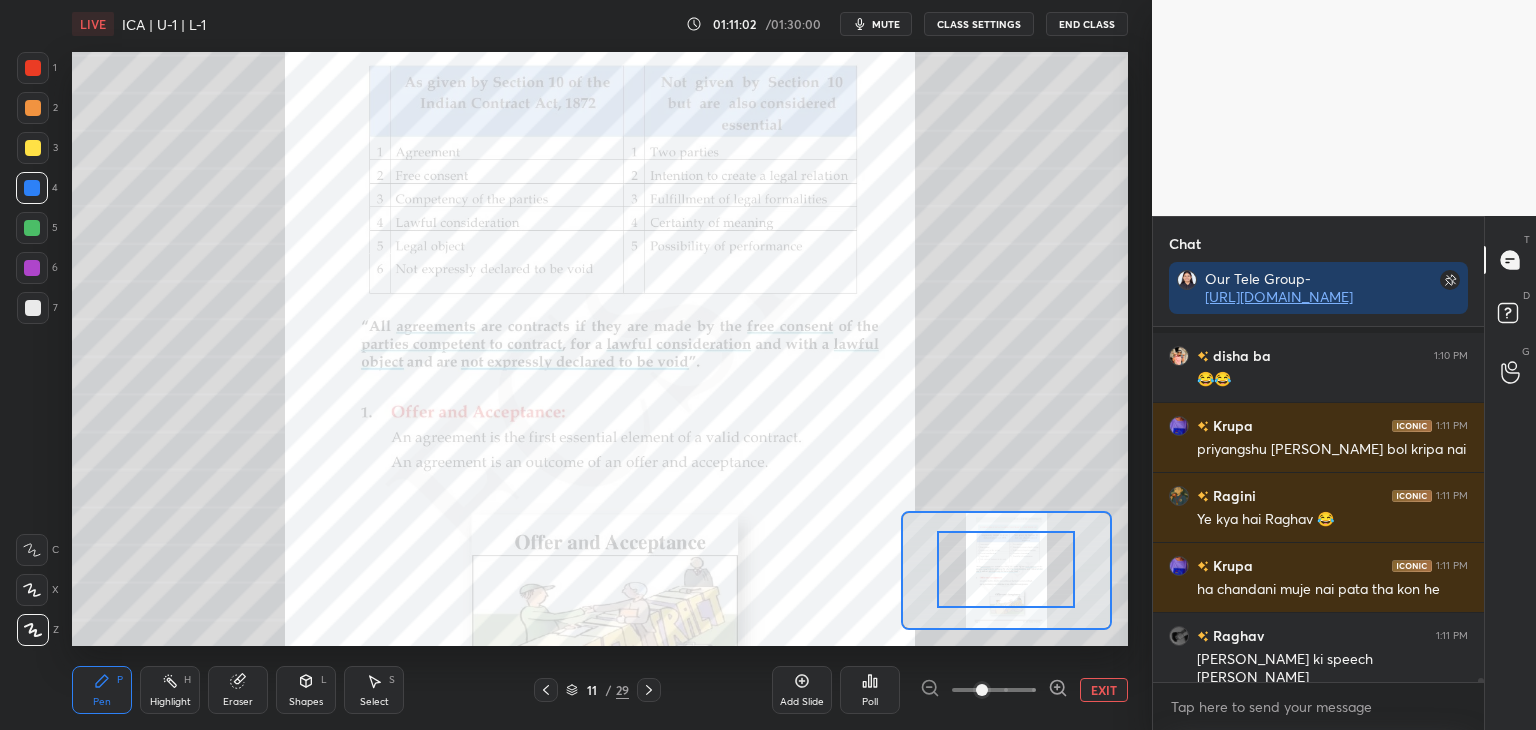 scroll, scrollTop: 35420, scrollLeft: 0, axis: vertical 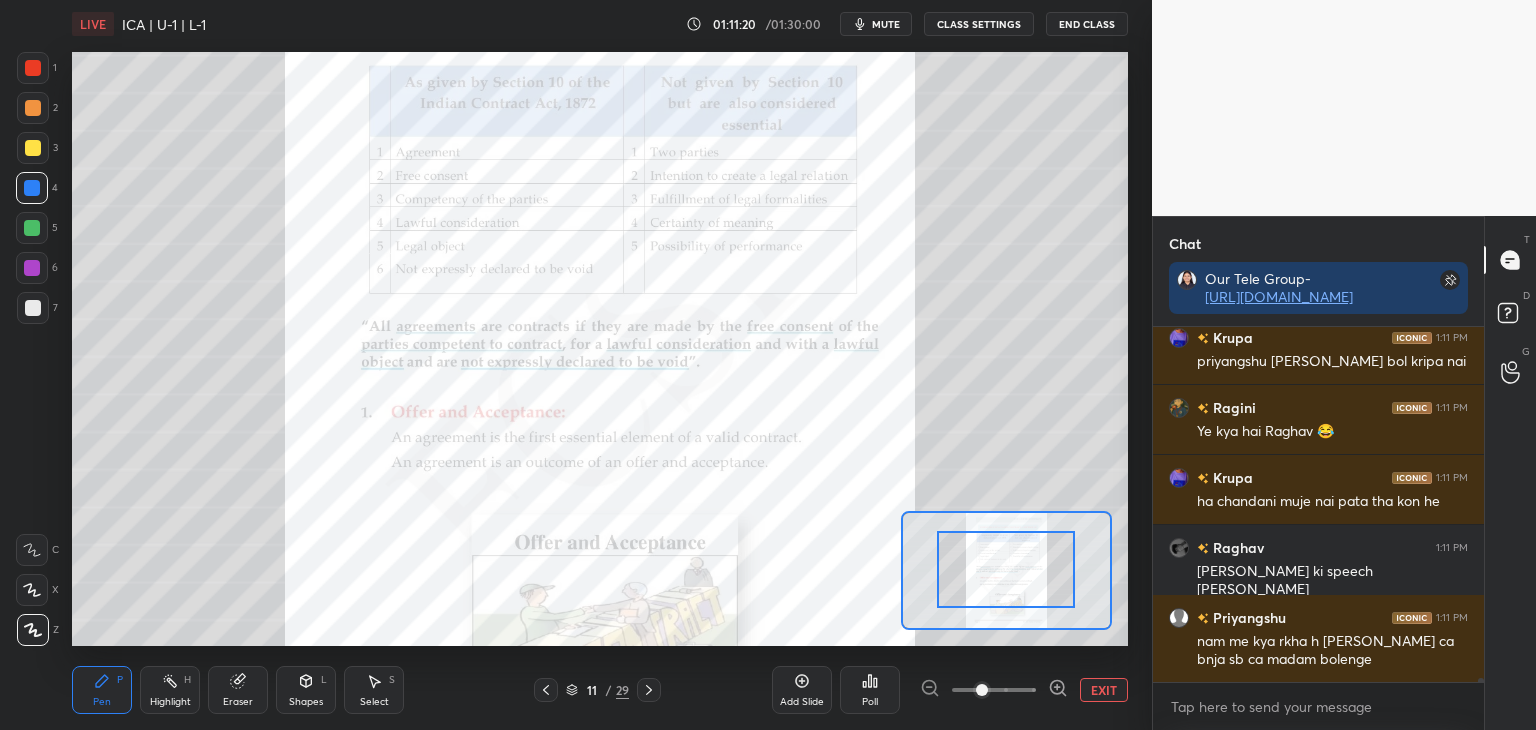 click on "EXIT" at bounding box center (1104, 690) 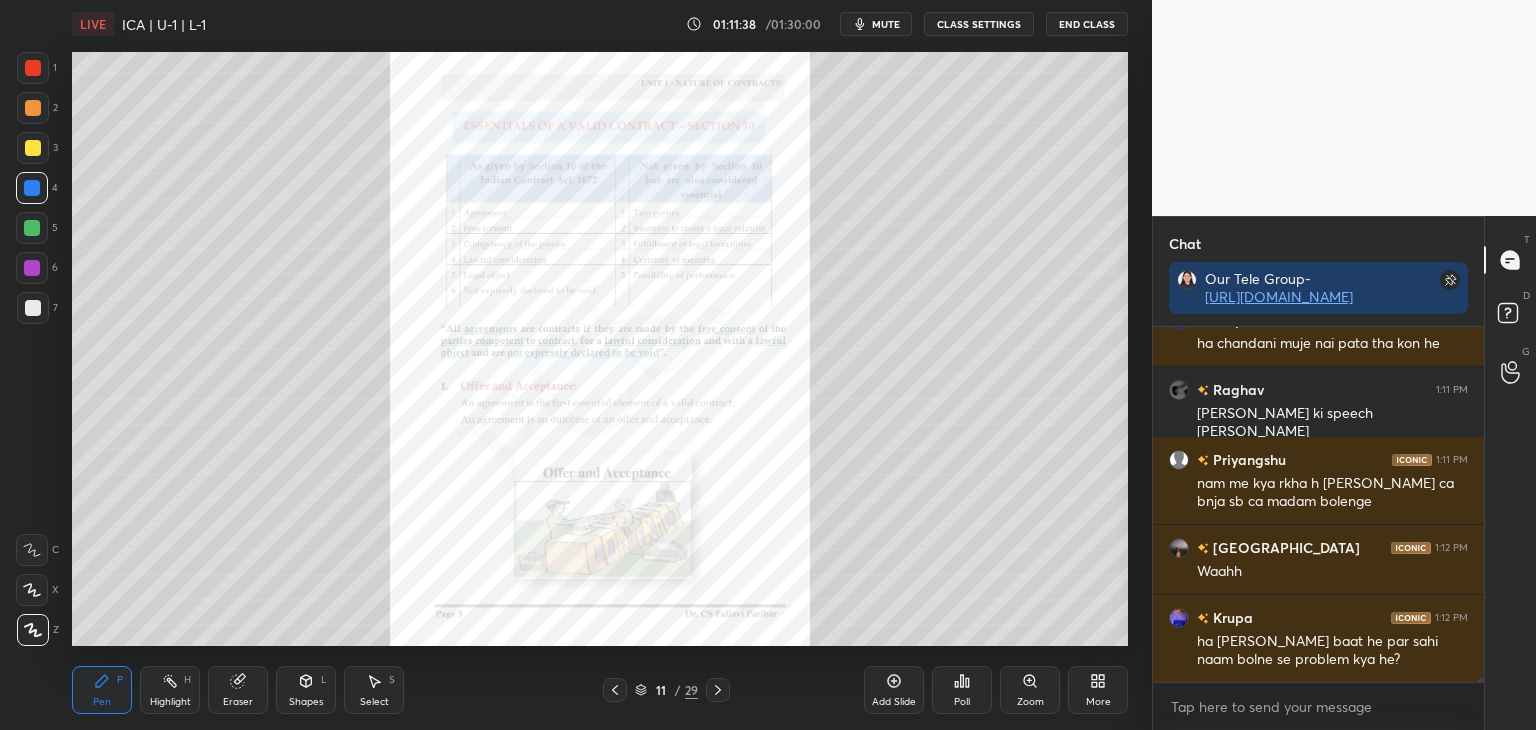 scroll, scrollTop: 35648, scrollLeft: 0, axis: vertical 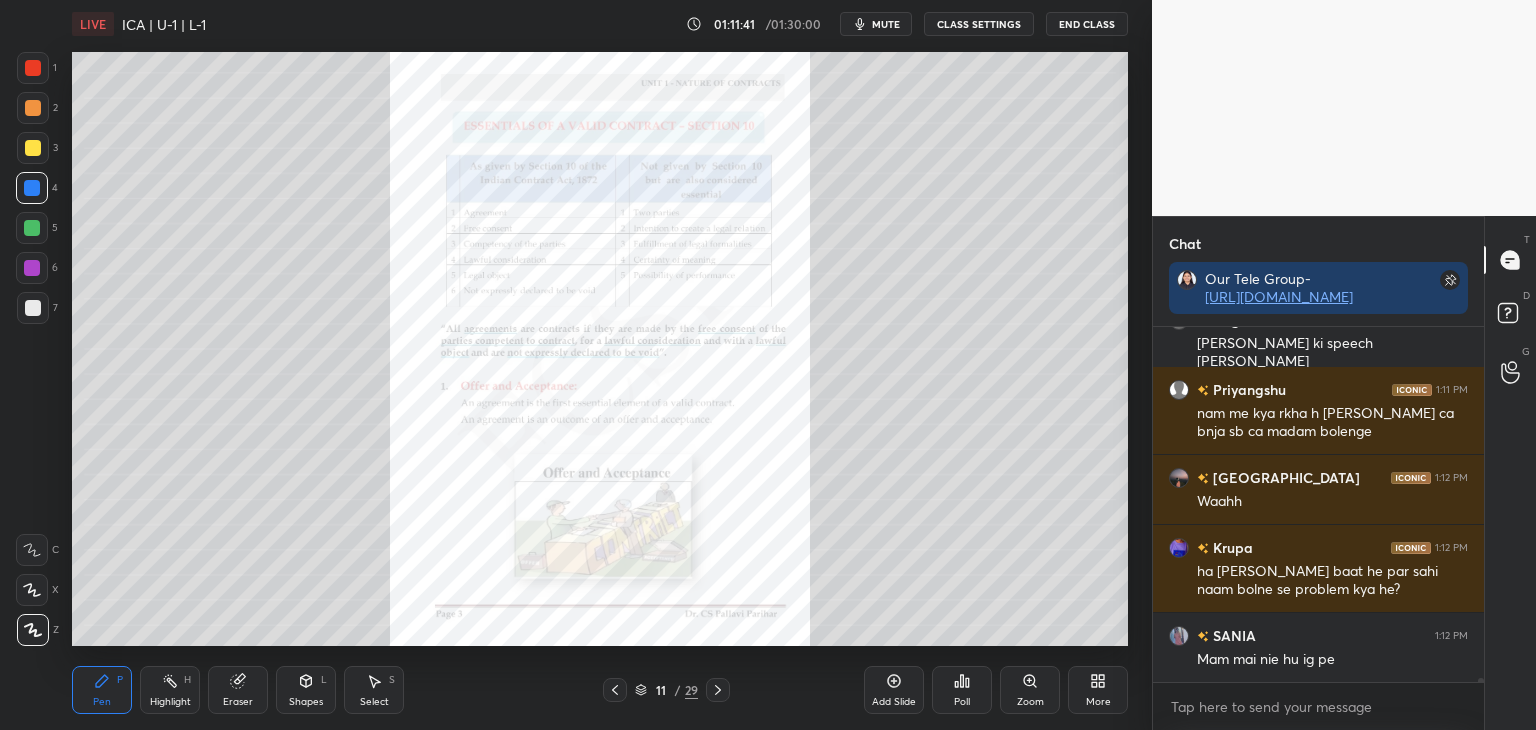 click on "Zoom" at bounding box center (1030, 690) 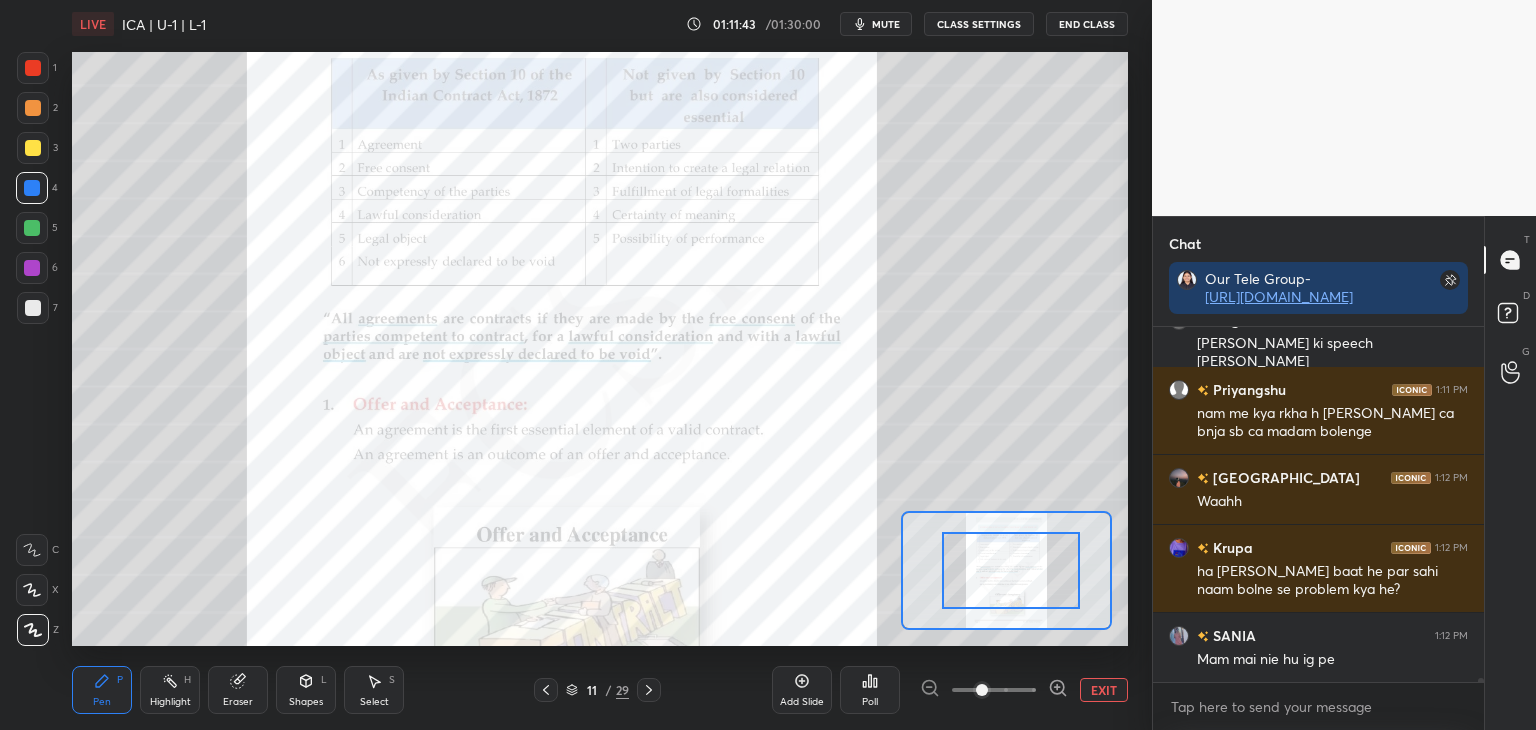 drag, startPoint x: 1021, startPoint y: 589, endPoint x: 1044, endPoint y: 589, distance: 23 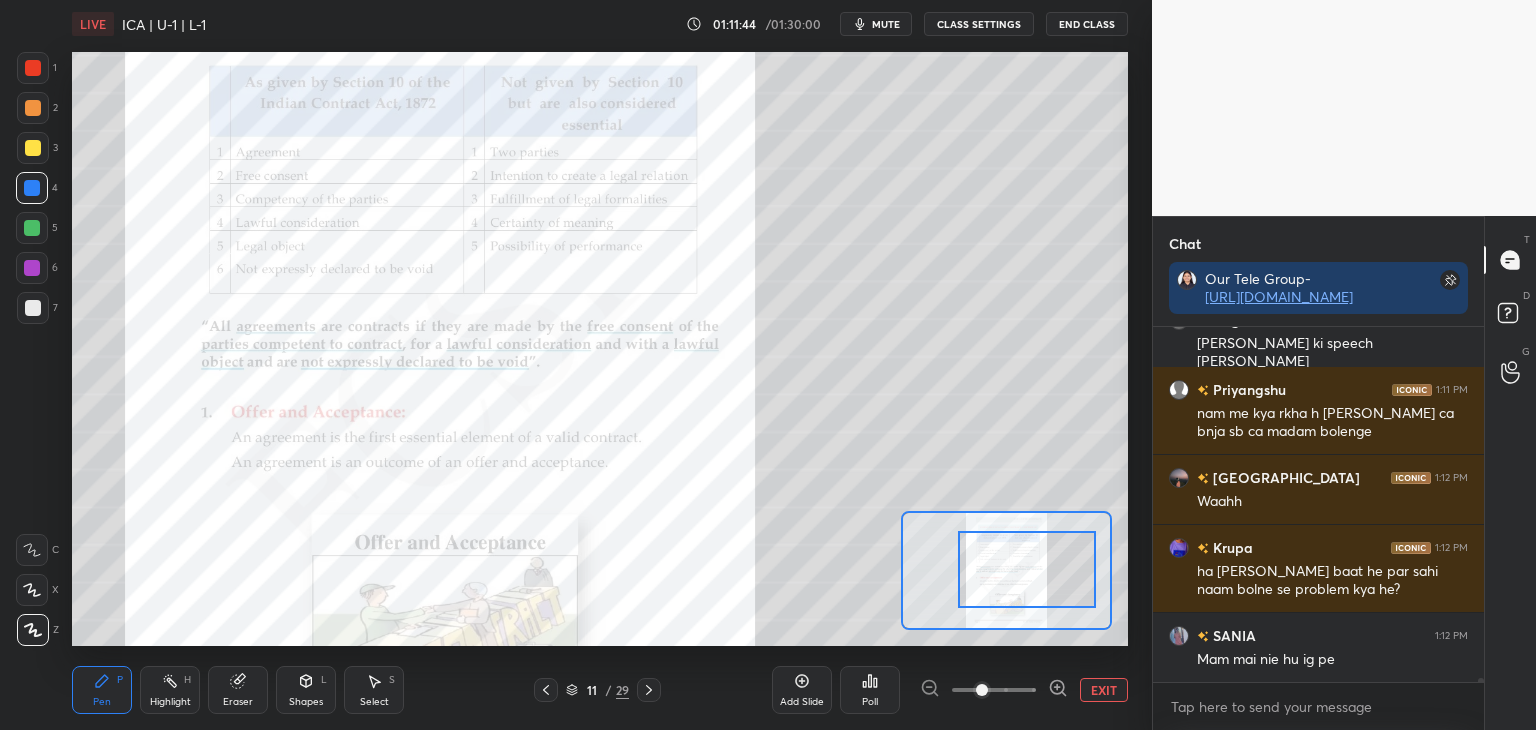 drag, startPoint x: 1034, startPoint y: 592, endPoint x: 1050, endPoint y: 591, distance: 16.03122 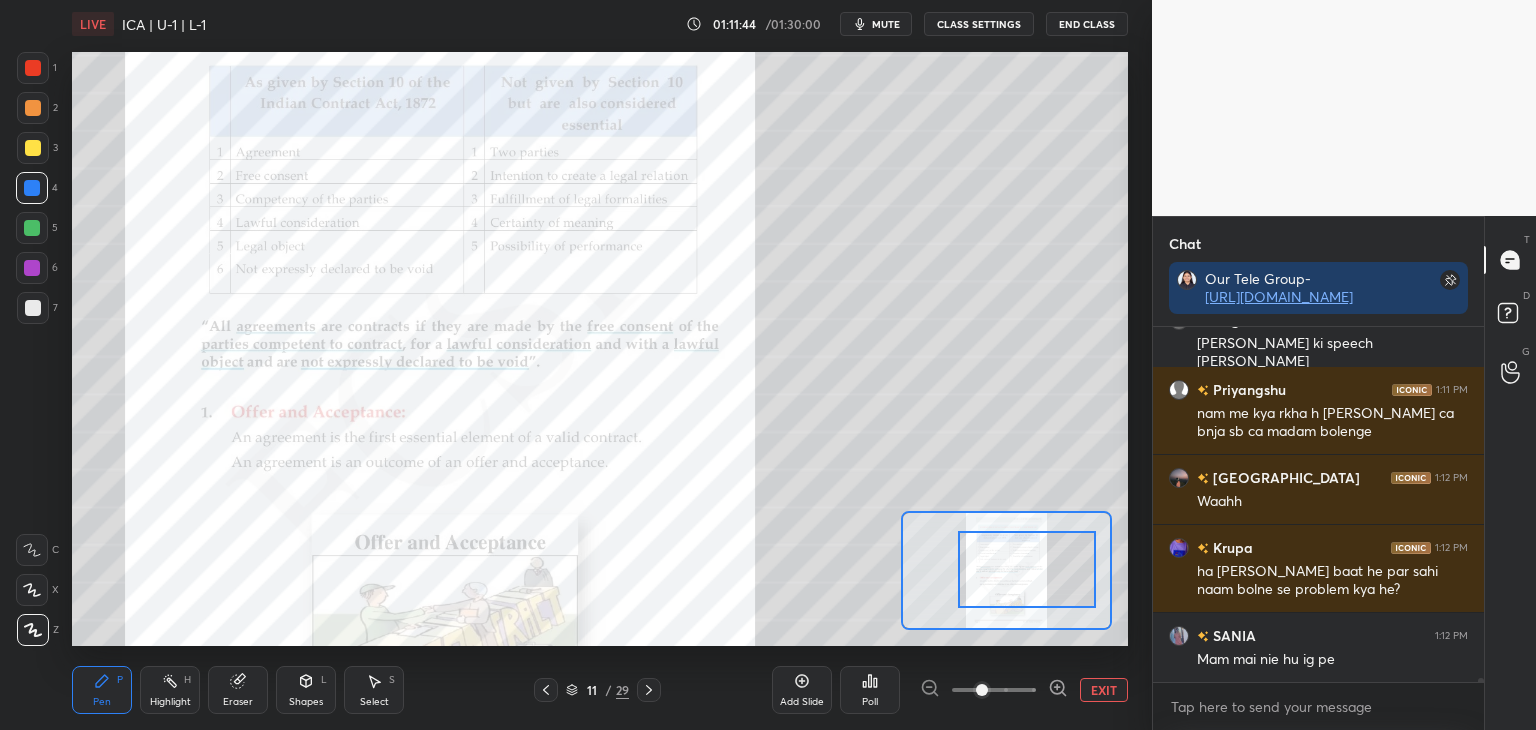 click at bounding box center [1027, 569] 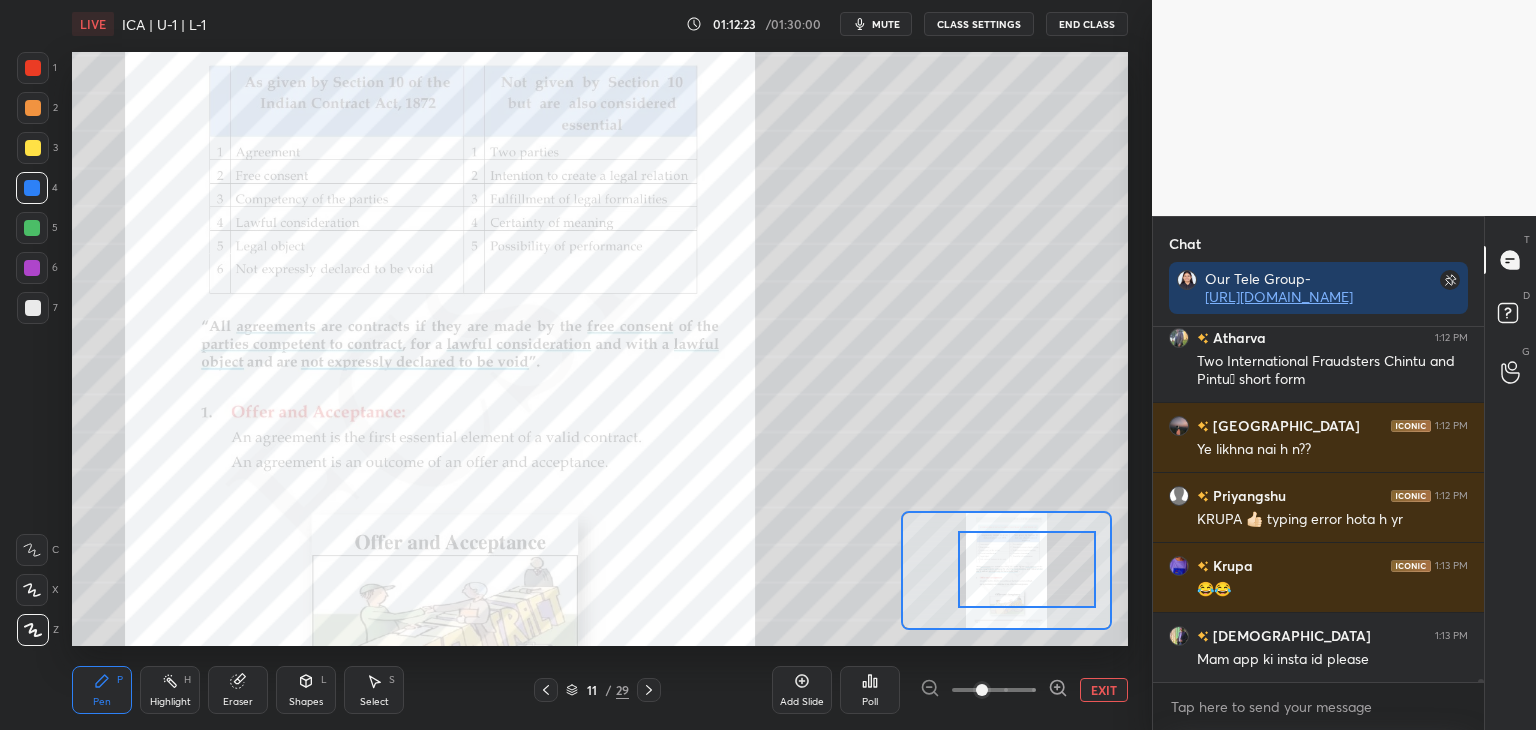 scroll, scrollTop: 36086, scrollLeft: 0, axis: vertical 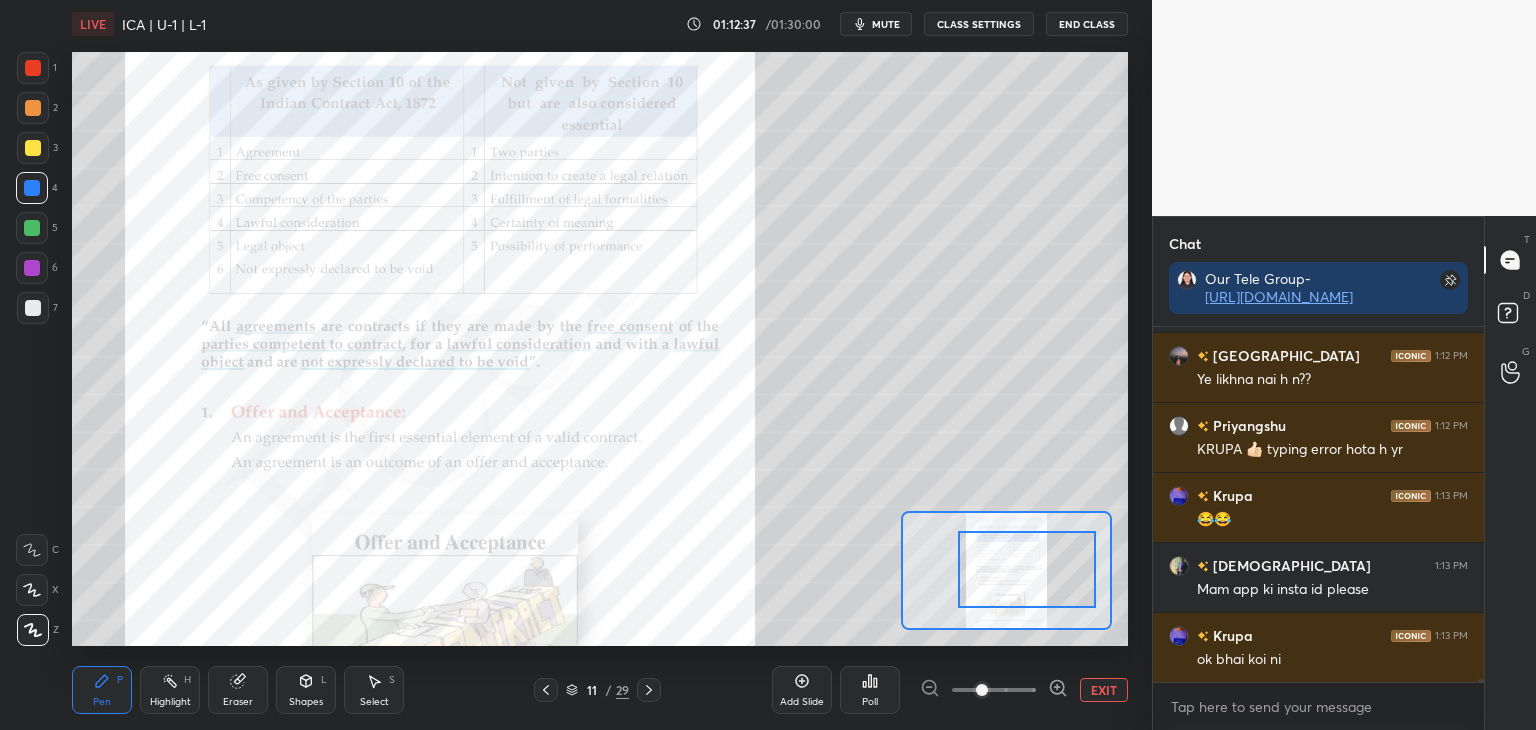 click at bounding box center [33, 148] 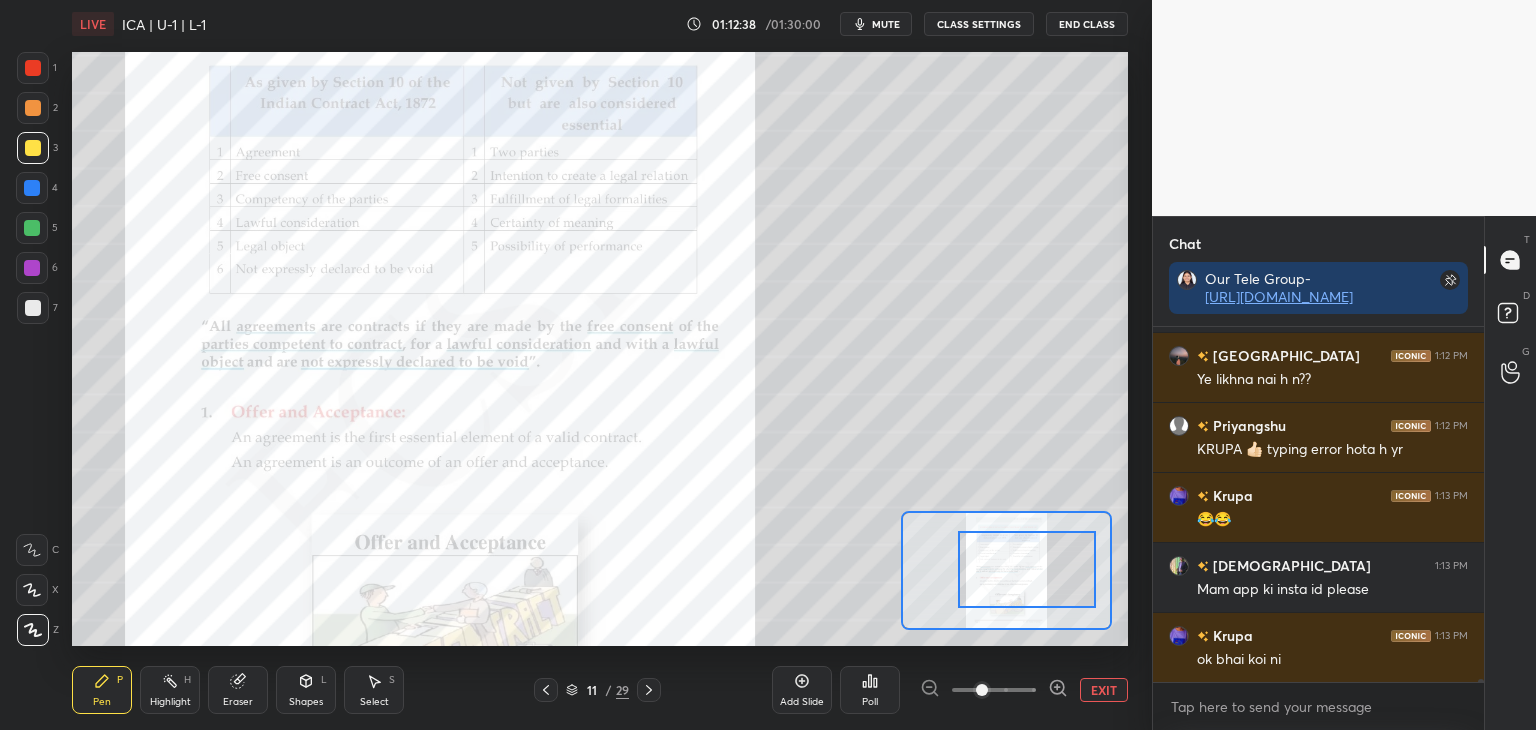 scroll, scrollTop: 36156, scrollLeft: 0, axis: vertical 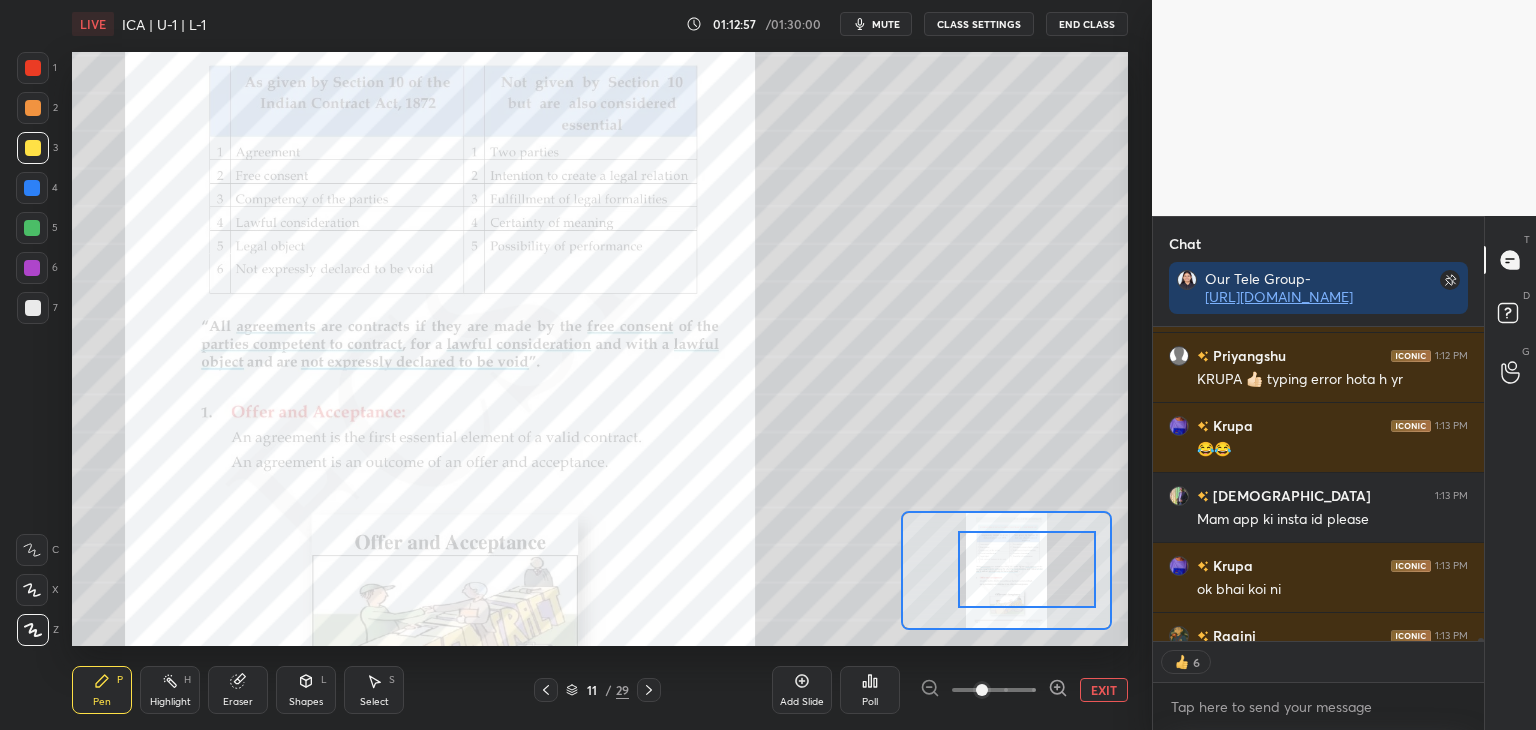 click at bounding box center [32, 188] 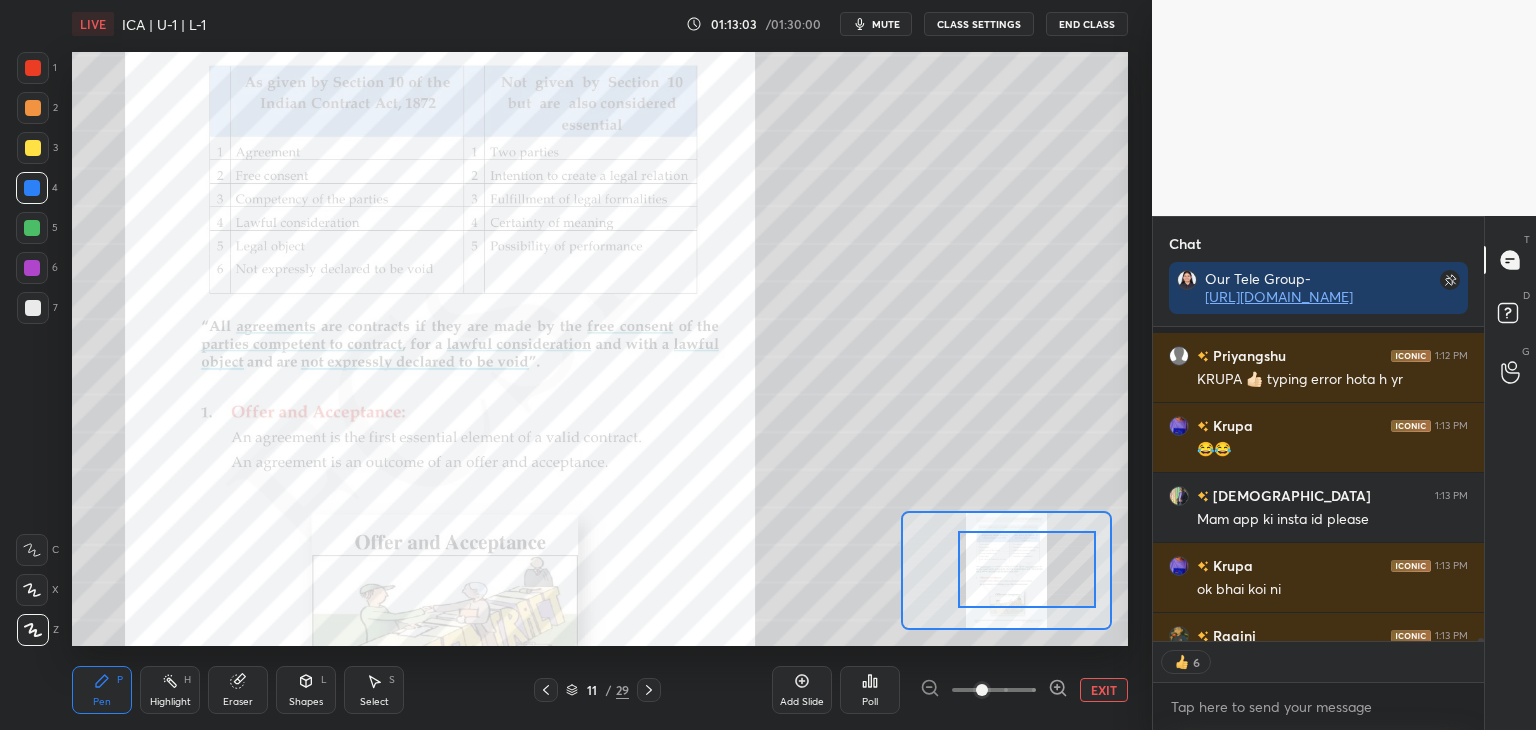 scroll, scrollTop: 36267, scrollLeft: 0, axis: vertical 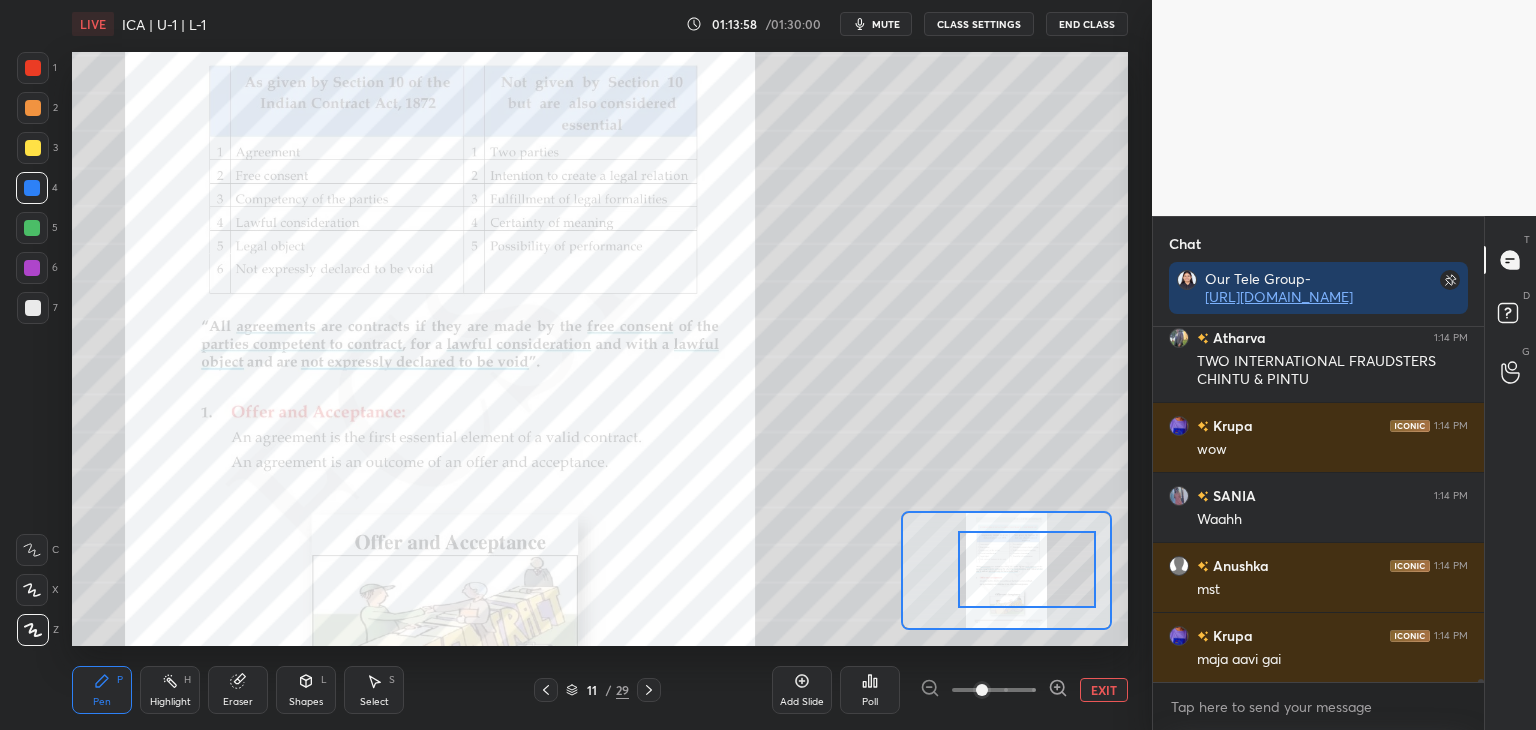 click on "EXIT" at bounding box center [1104, 690] 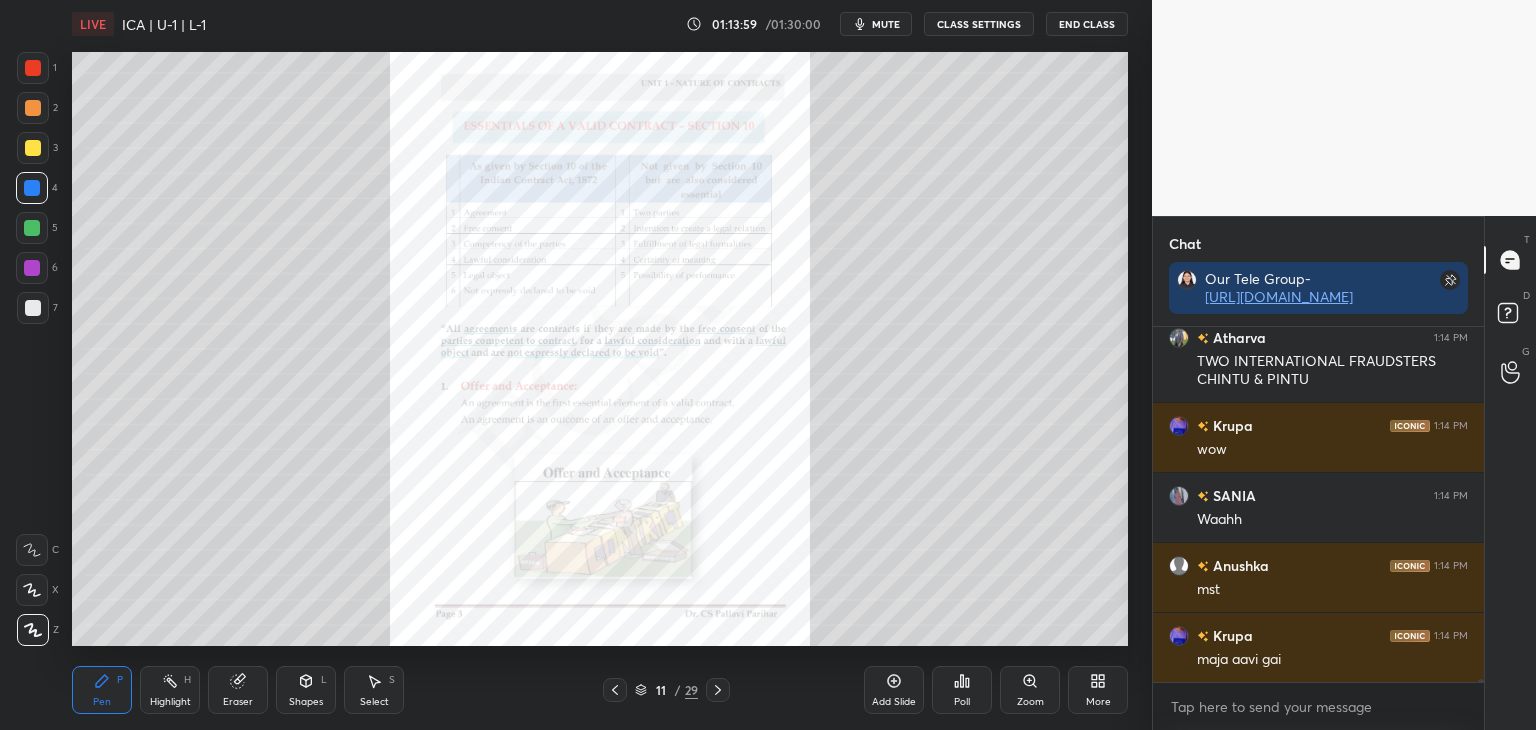 click at bounding box center [33, 68] 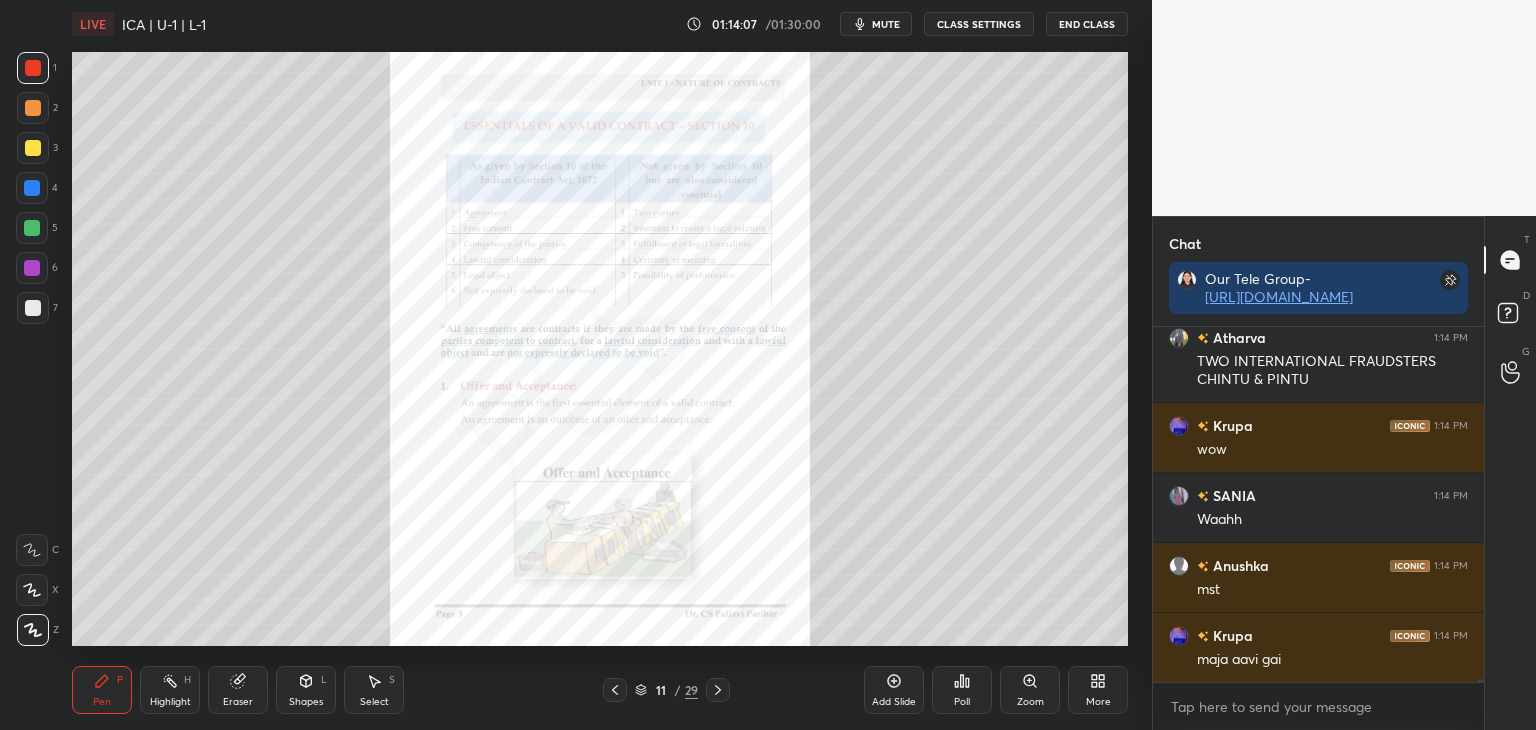 scroll, scrollTop: 36804, scrollLeft: 0, axis: vertical 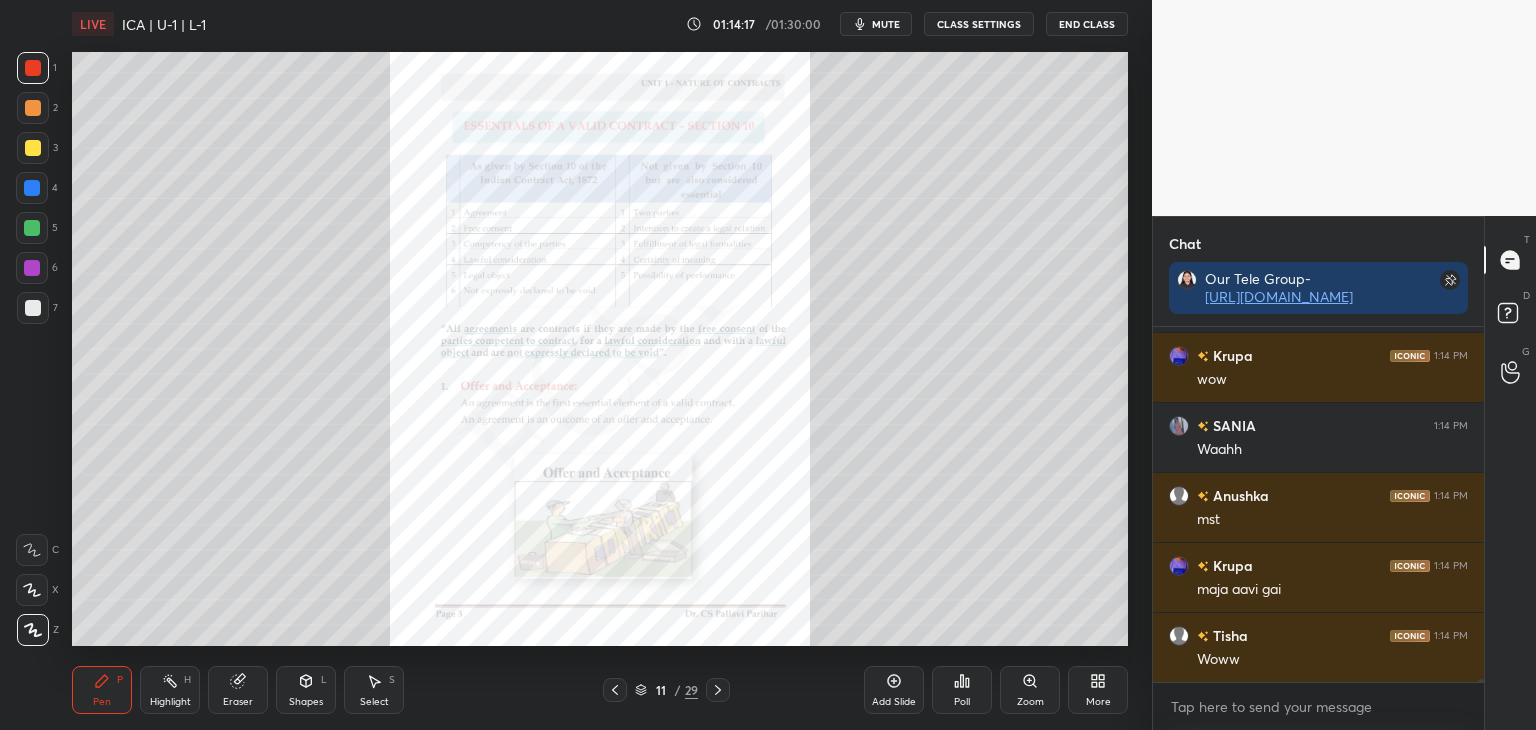 click 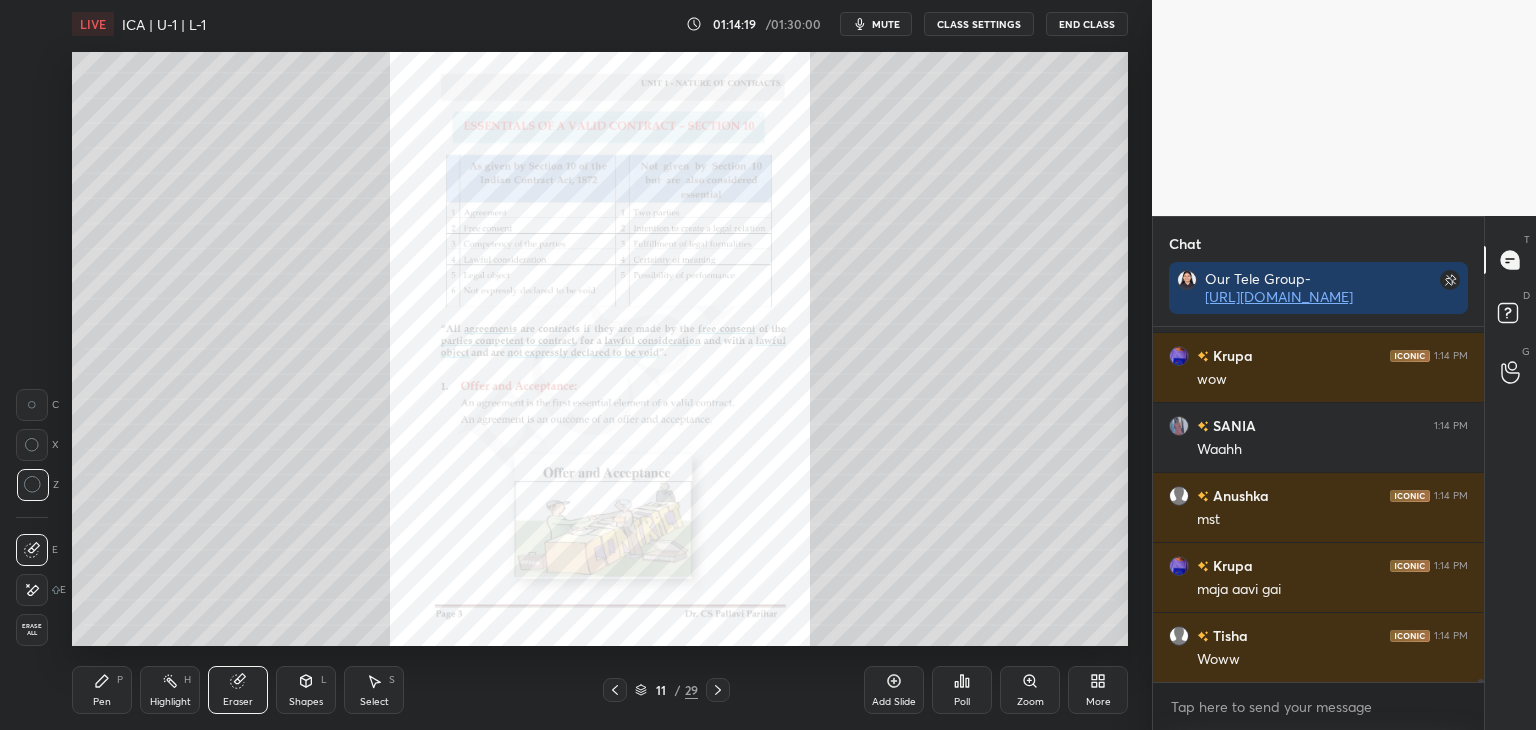 drag, startPoint x: 93, startPoint y: 693, endPoint x: 134, endPoint y: 686, distance: 41.59327 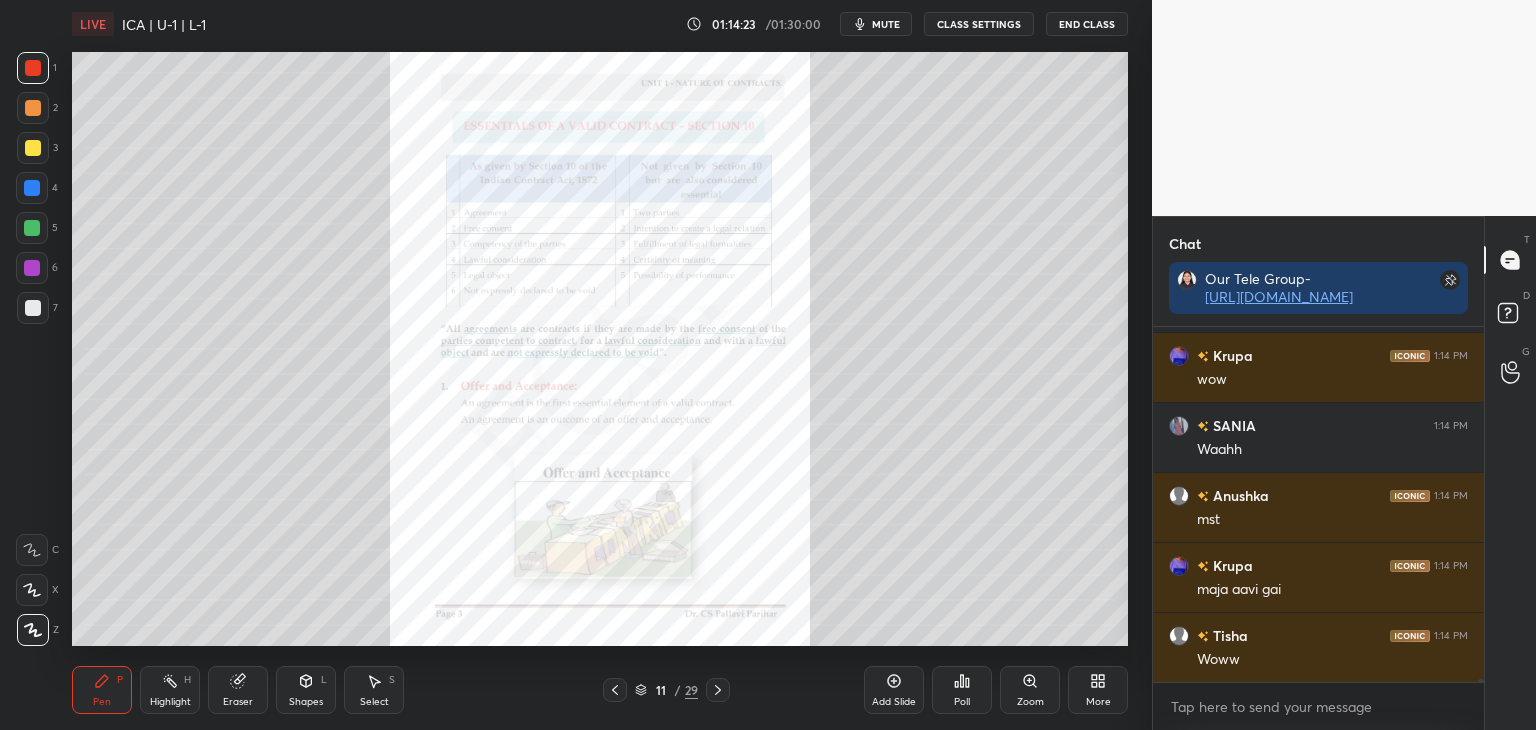 scroll, scrollTop: 36874, scrollLeft: 0, axis: vertical 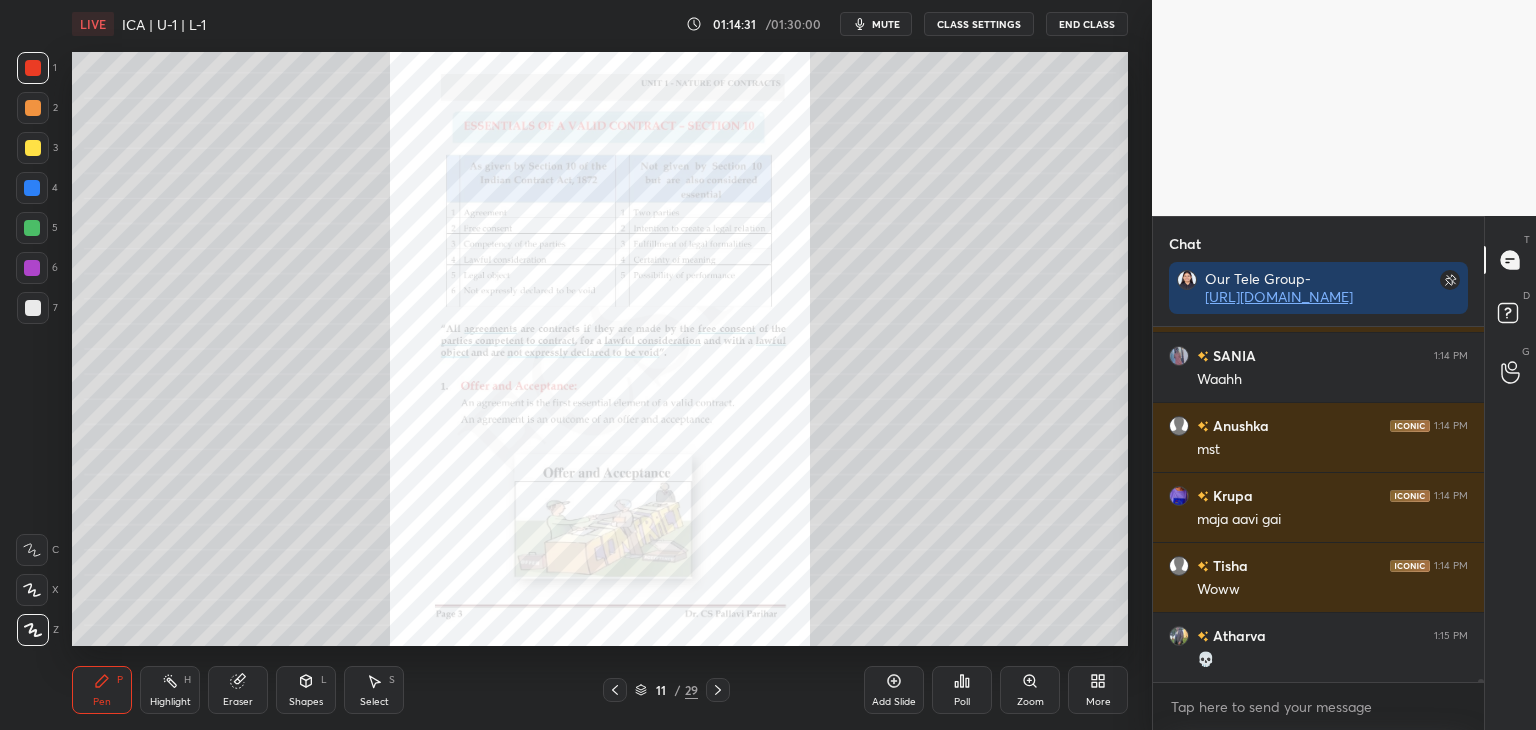 click at bounding box center (33, 148) 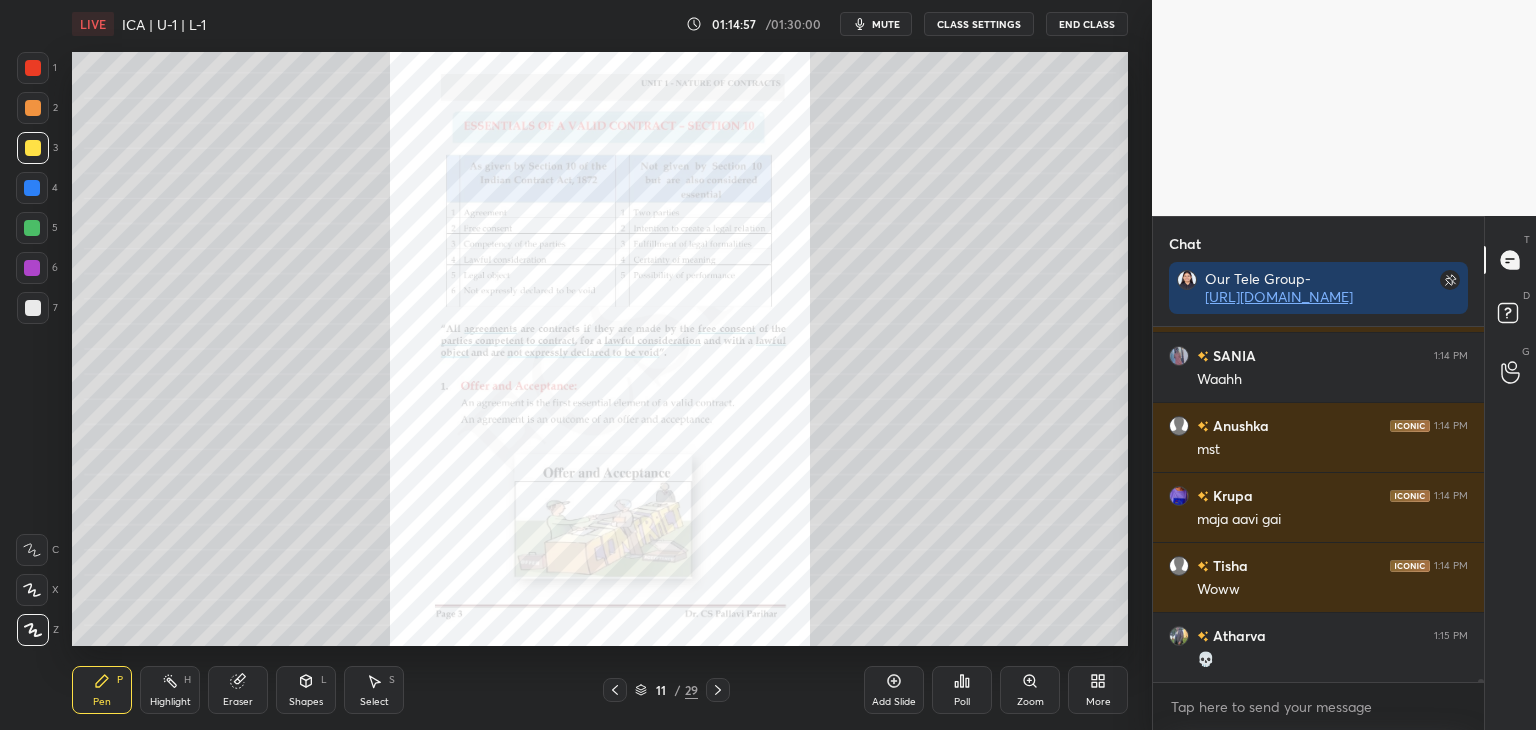 scroll, scrollTop: 36944, scrollLeft: 0, axis: vertical 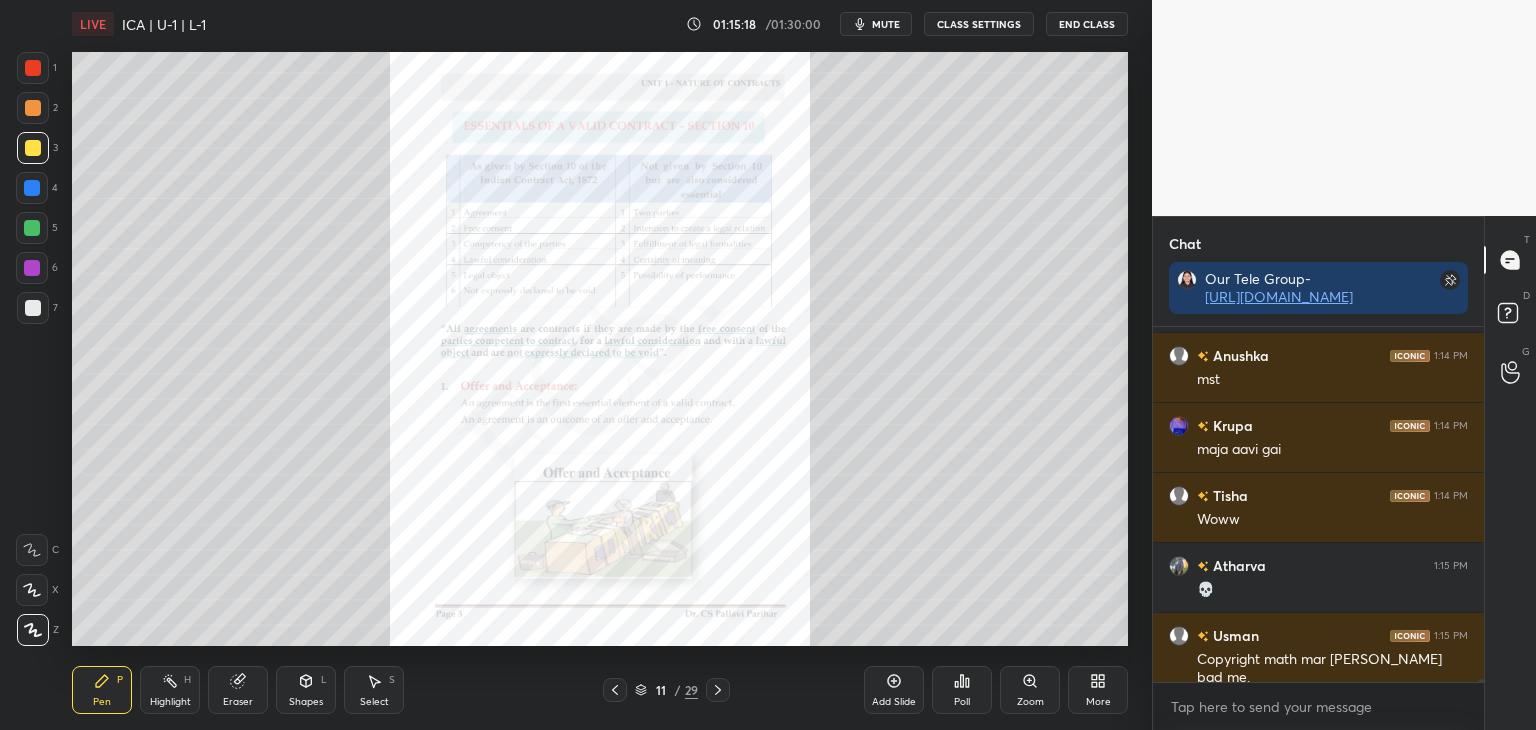 click at bounding box center (718, 690) 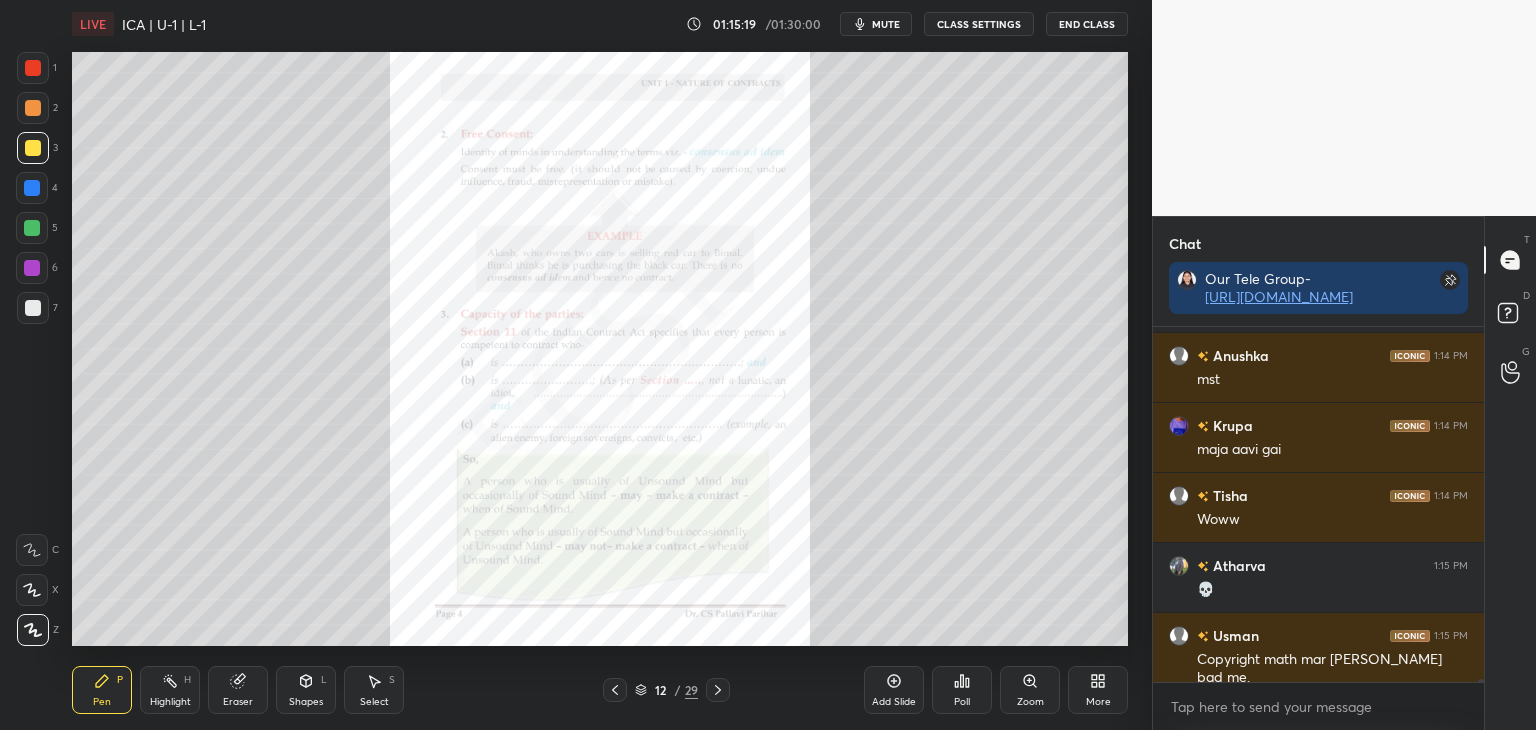 click 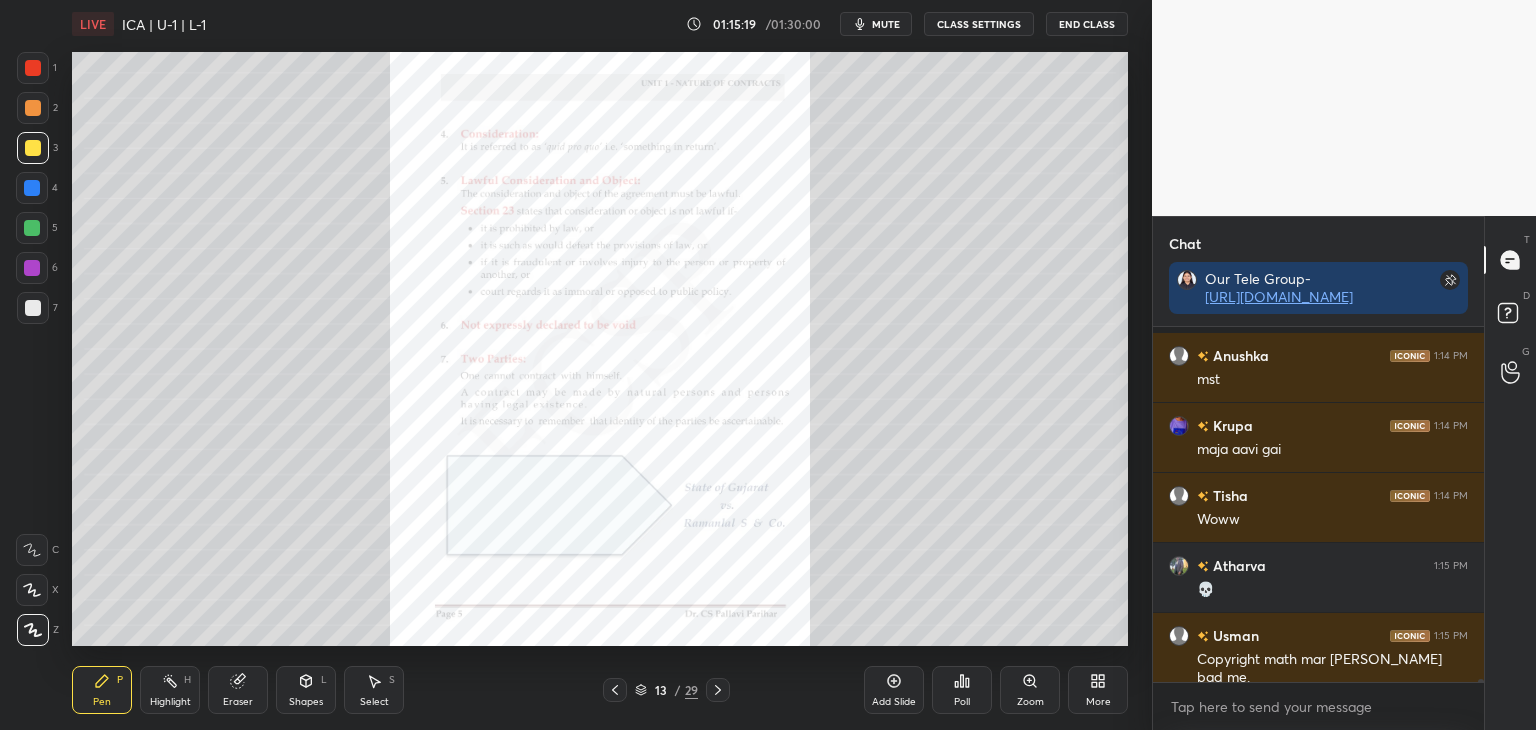 scroll, scrollTop: 37050, scrollLeft: 0, axis: vertical 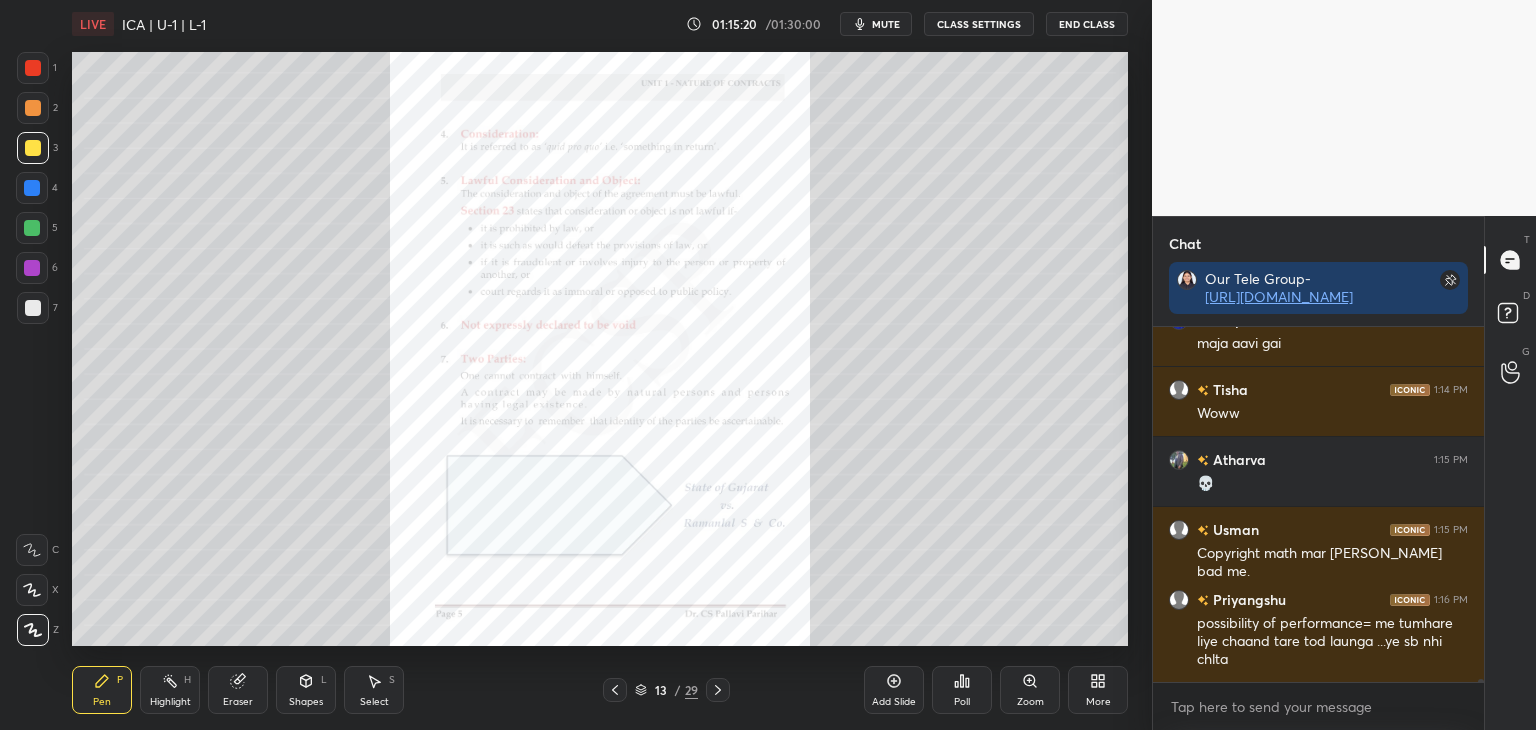 click 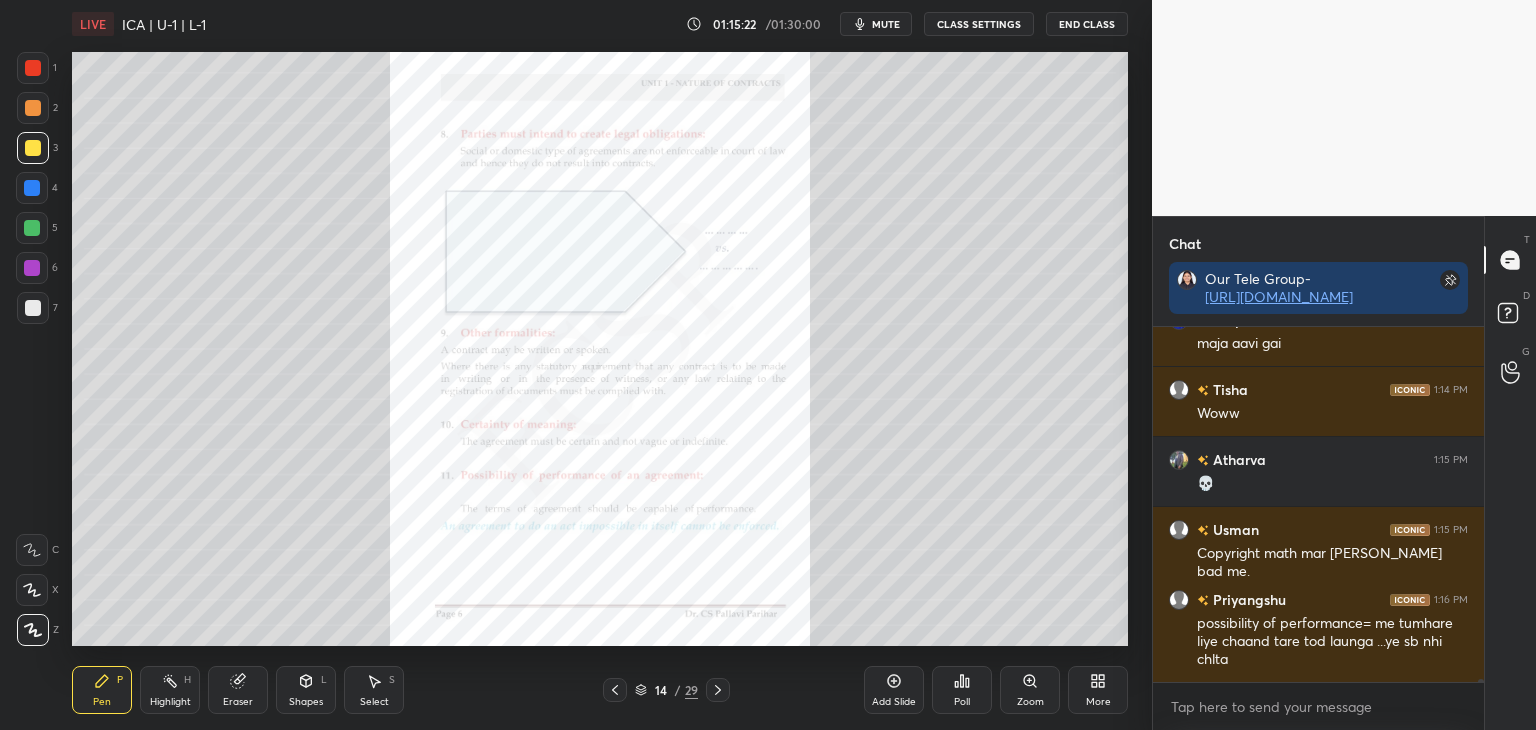 scroll, scrollTop: 37156, scrollLeft: 0, axis: vertical 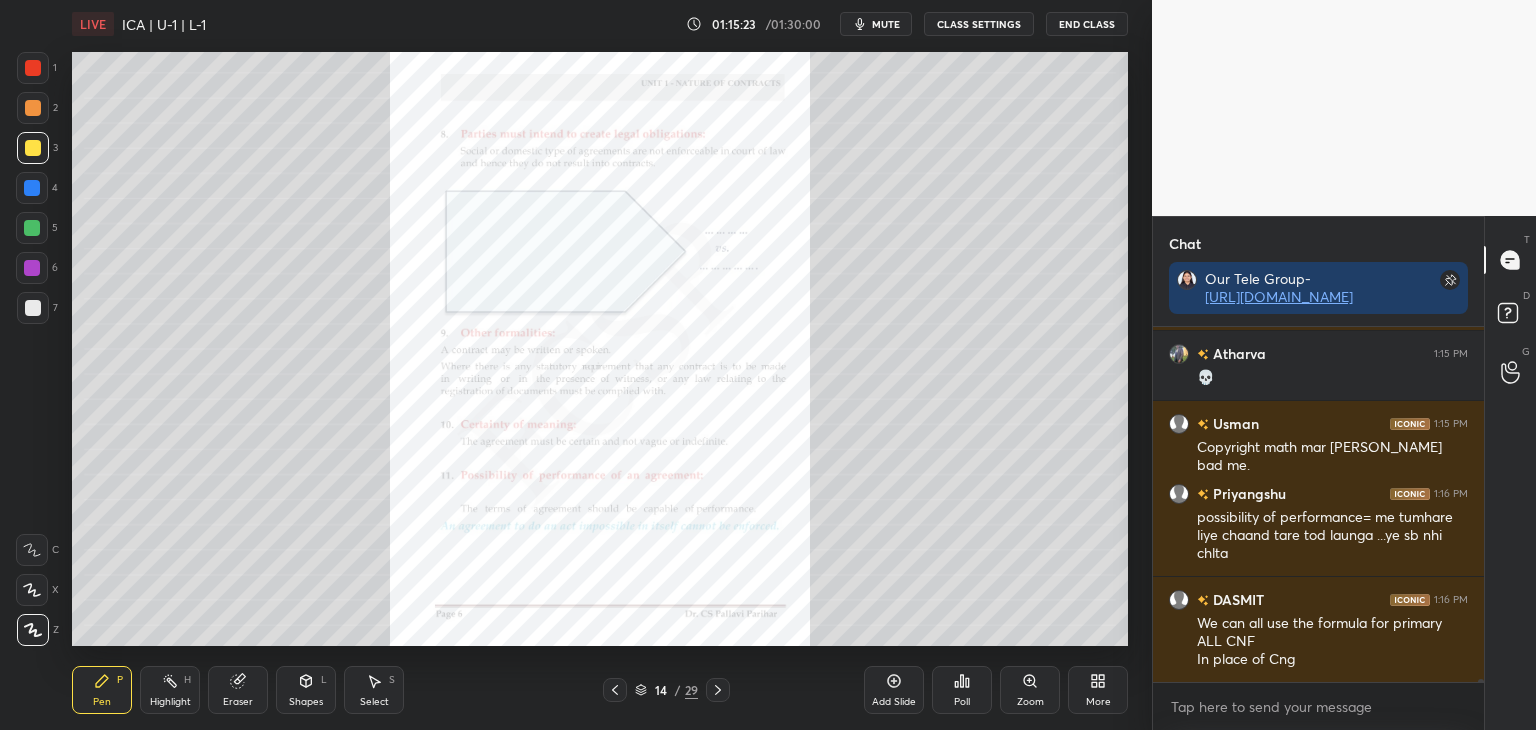click 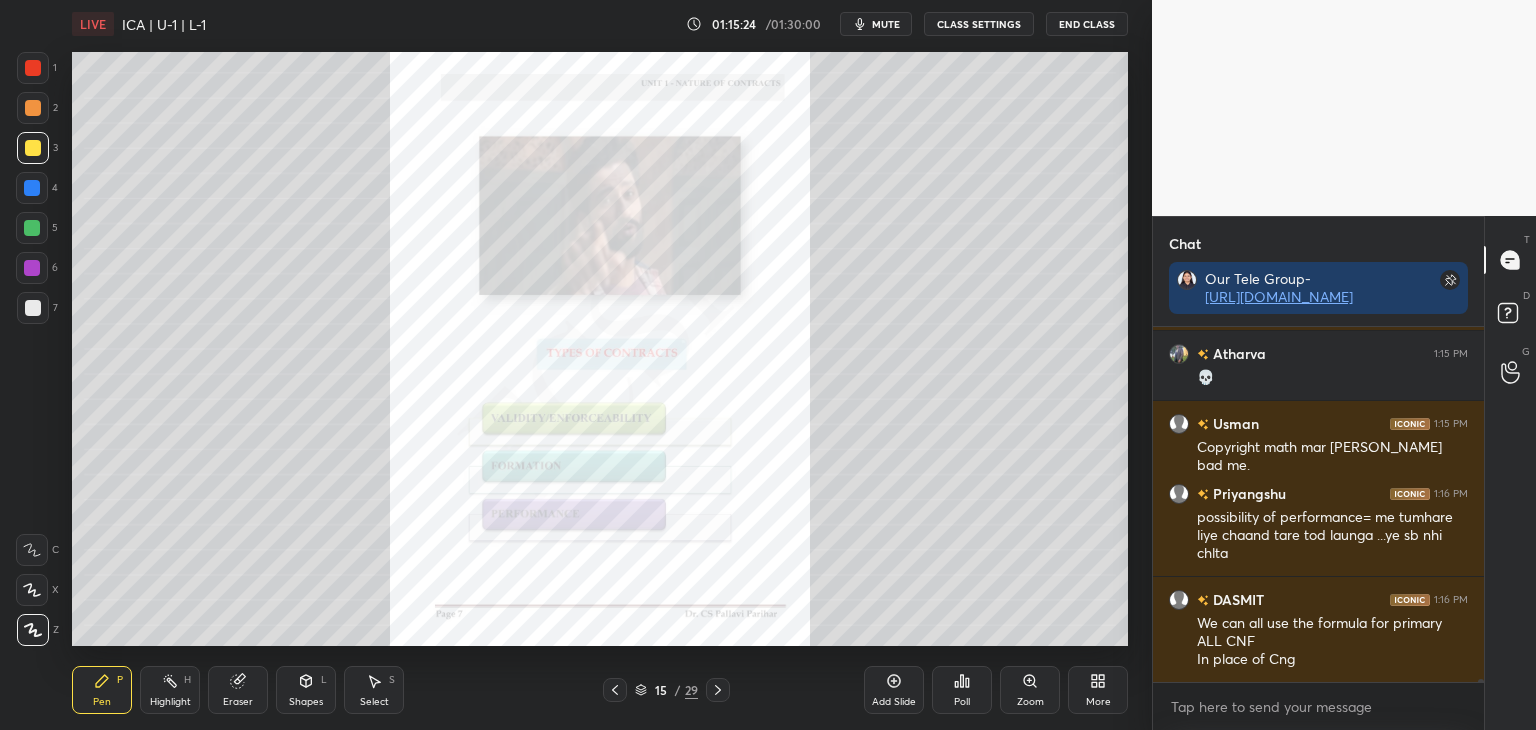 click 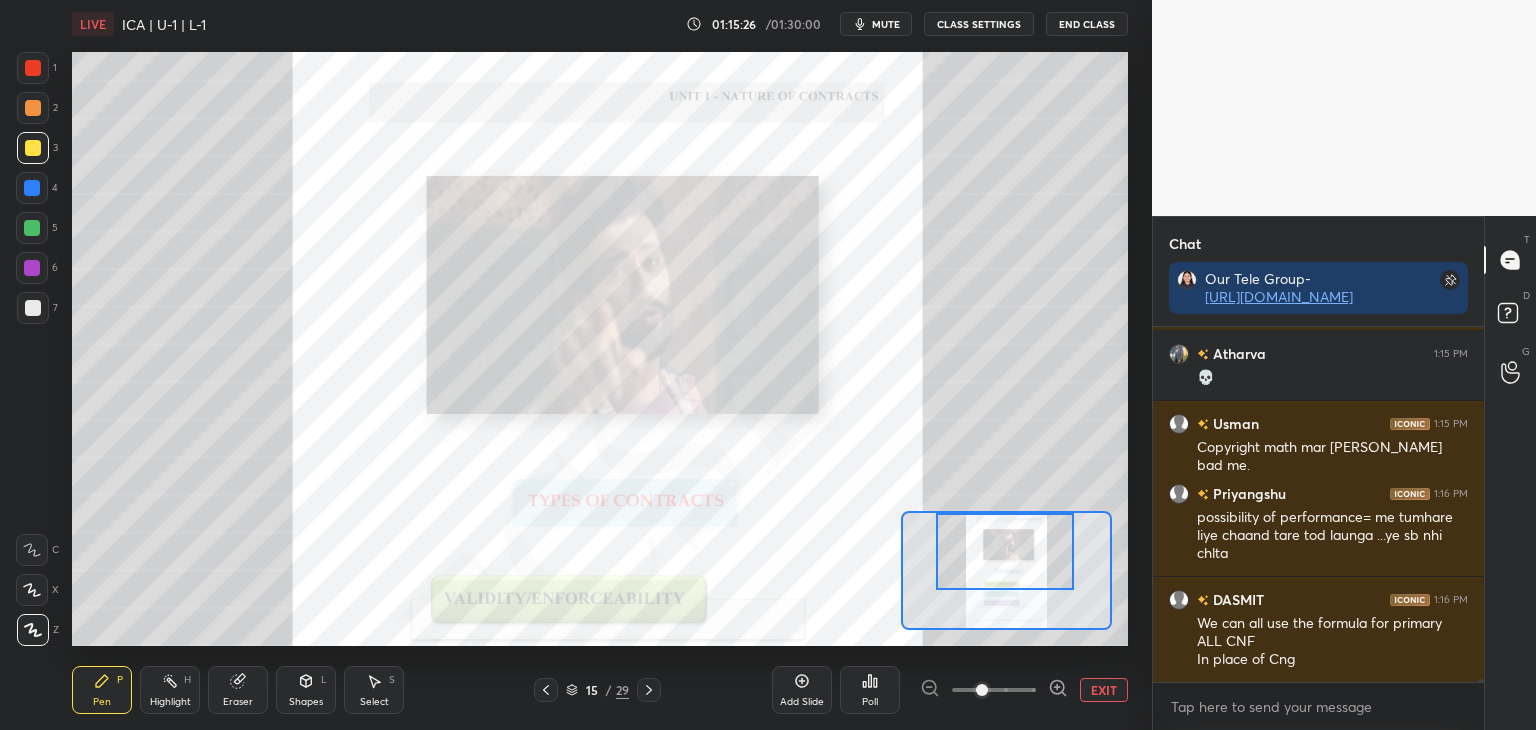 drag, startPoint x: 1012, startPoint y: 586, endPoint x: 1012, endPoint y: 565, distance: 21 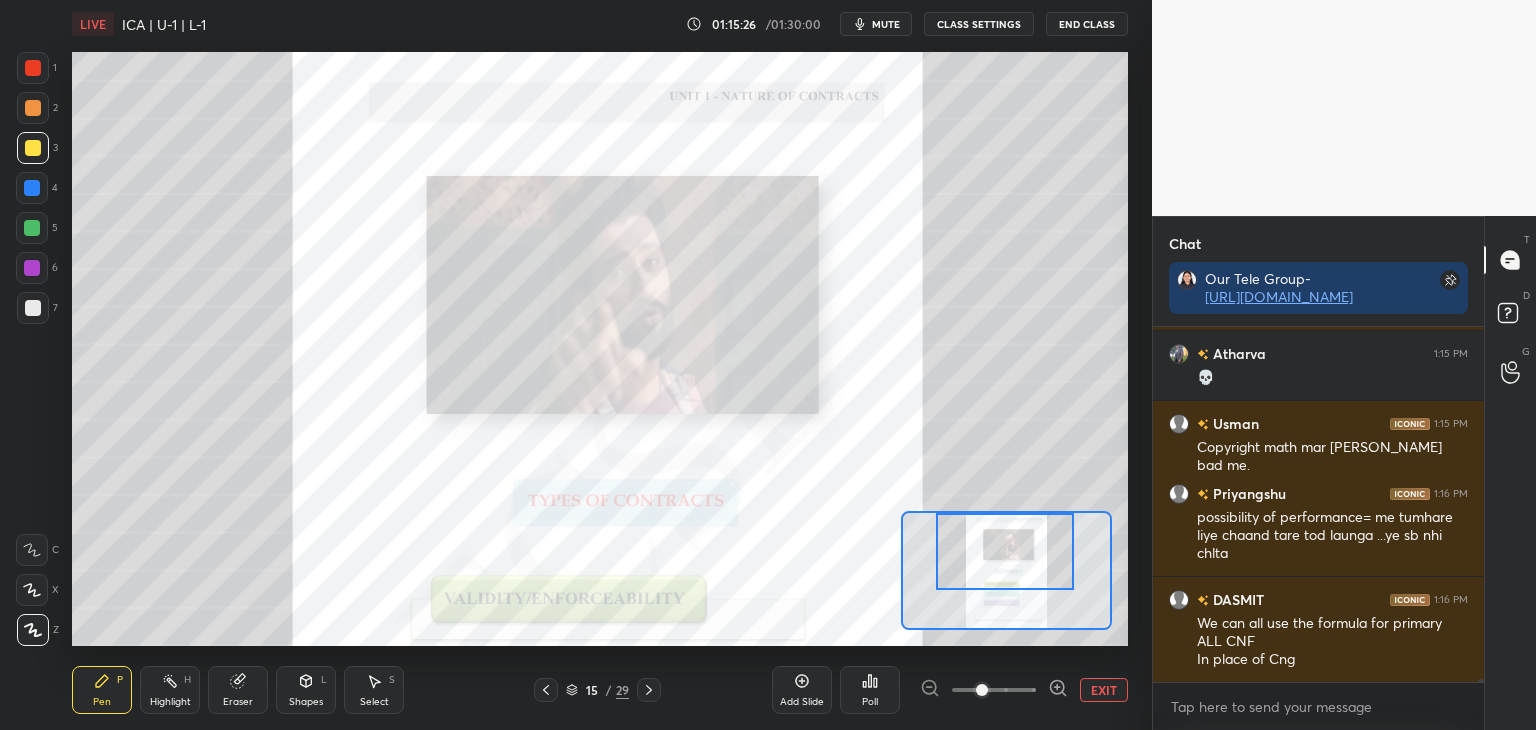 click at bounding box center [1005, 551] 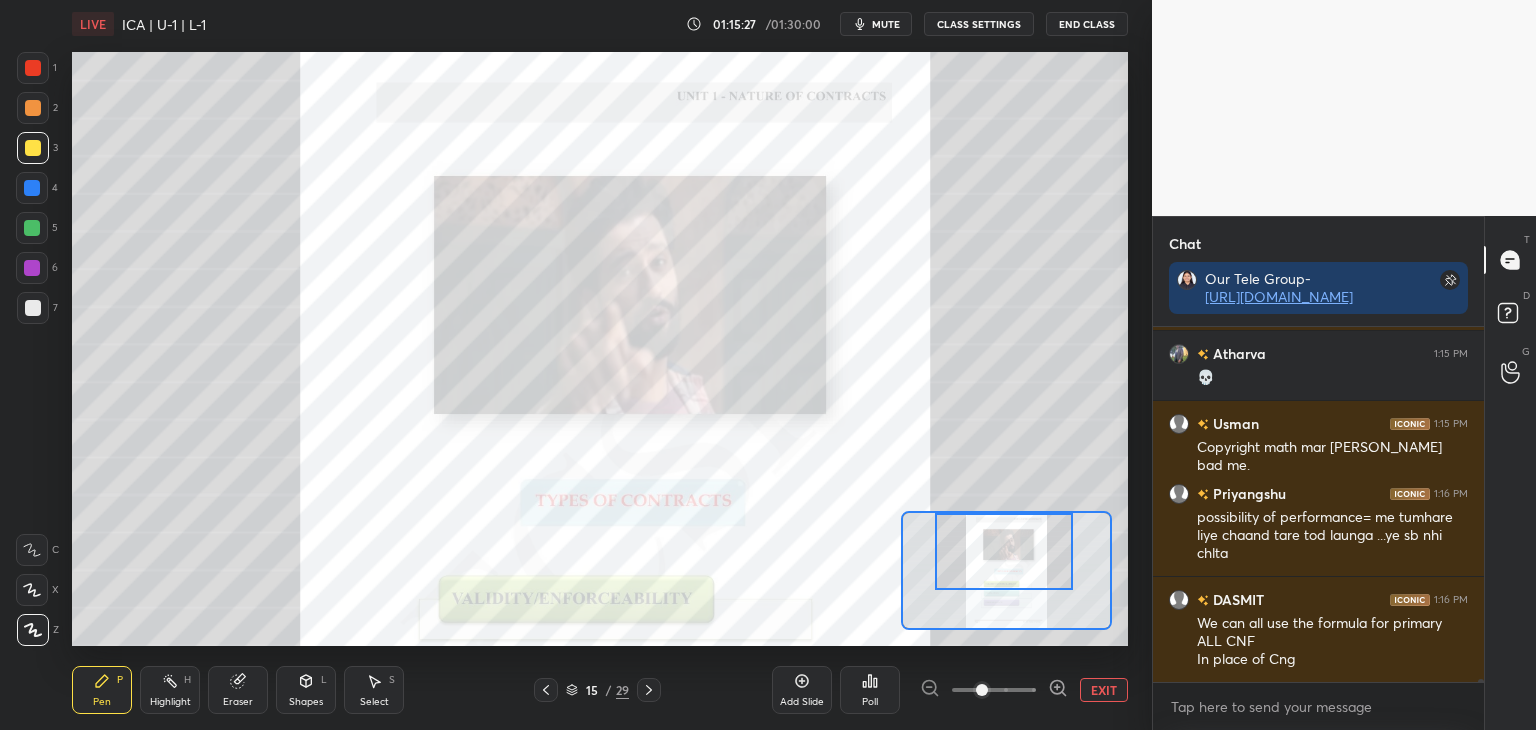click at bounding box center [1004, 551] 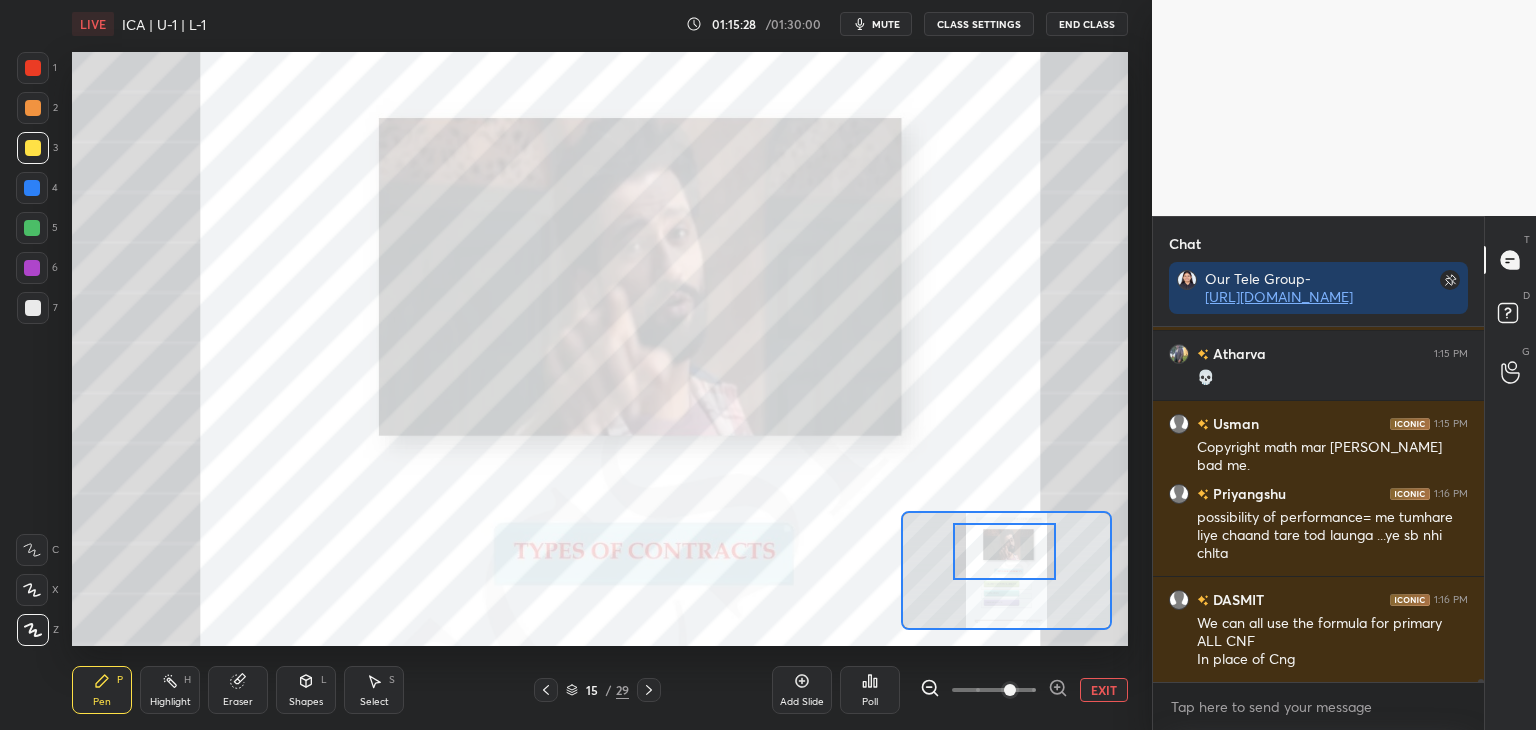 click at bounding box center [1010, 690] 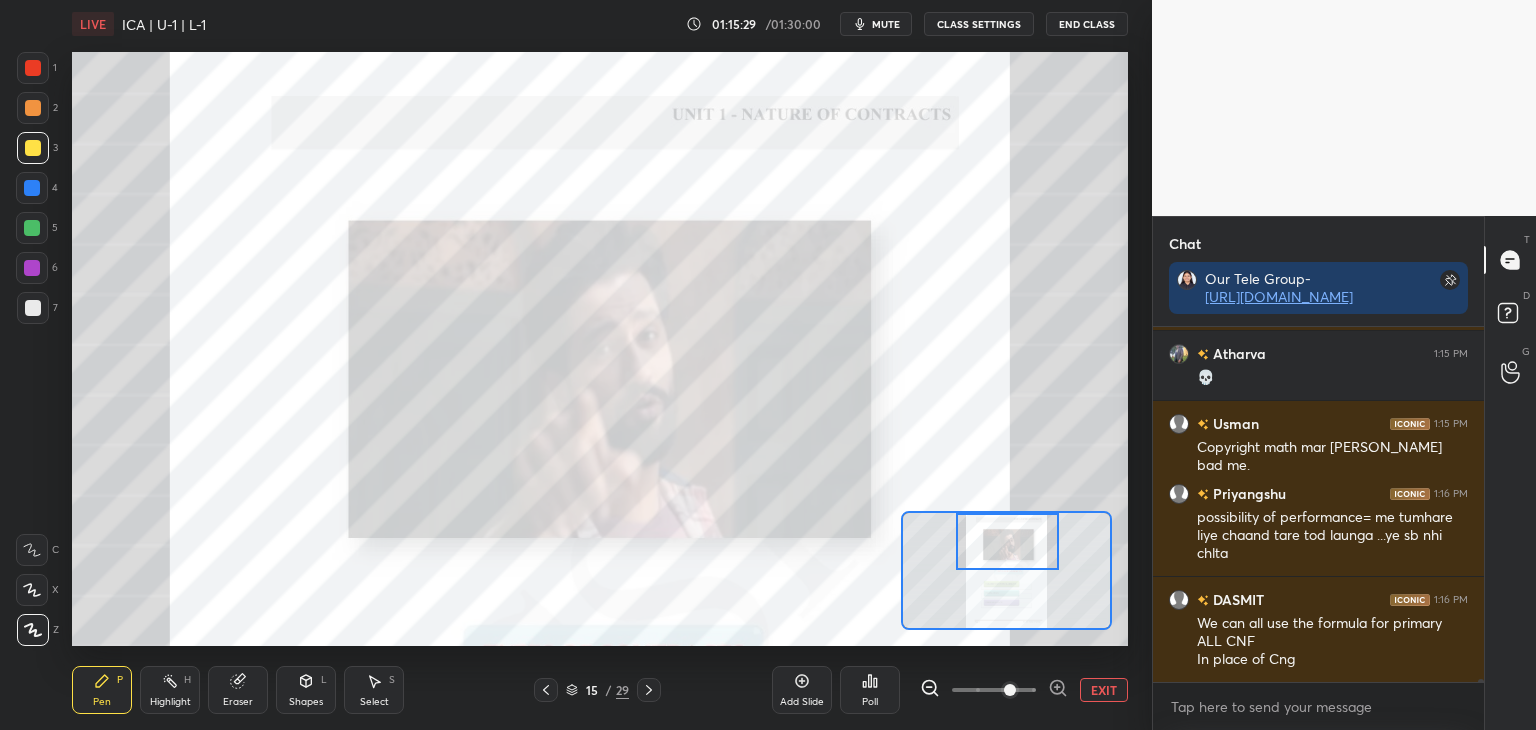 click at bounding box center [1008, 541] 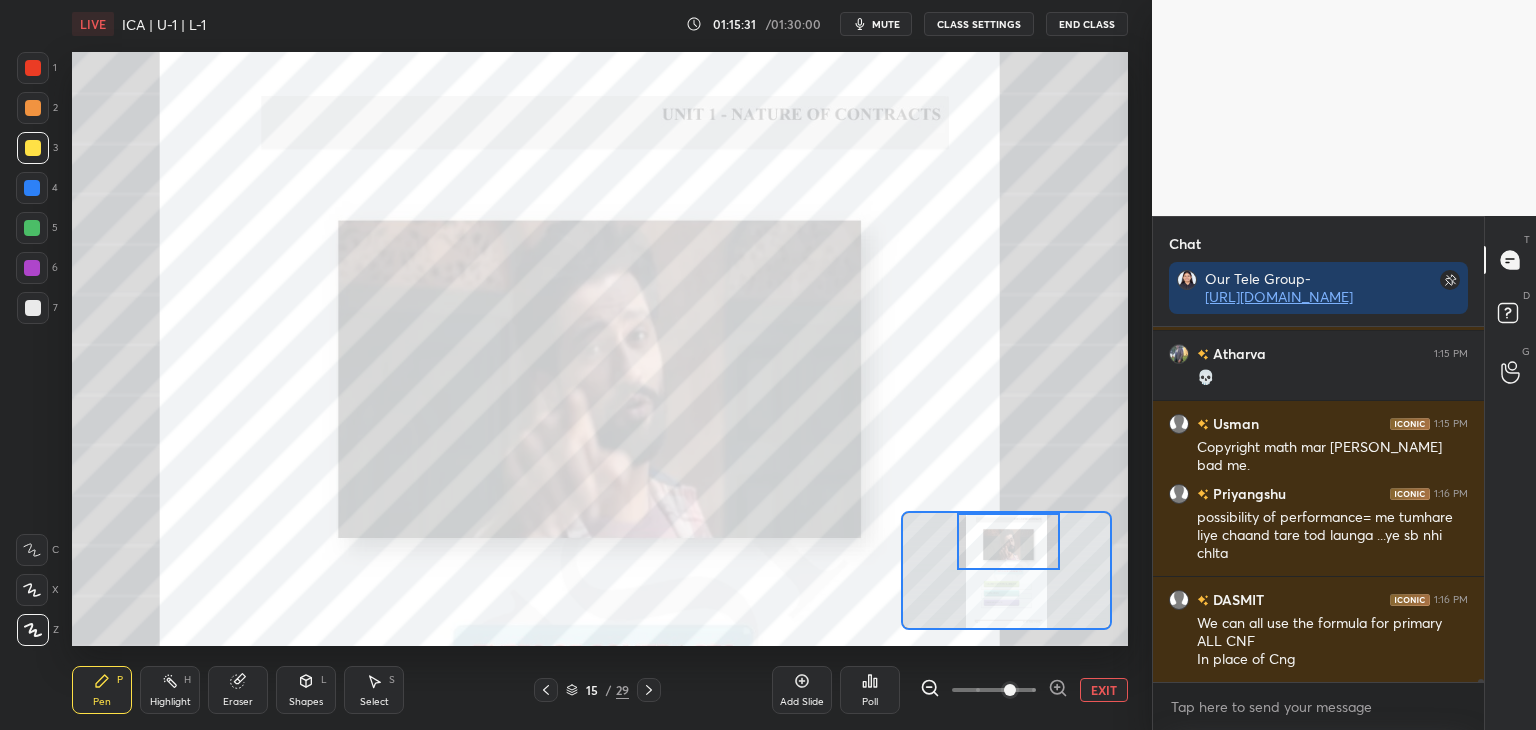 click at bounding box center [32, 188] 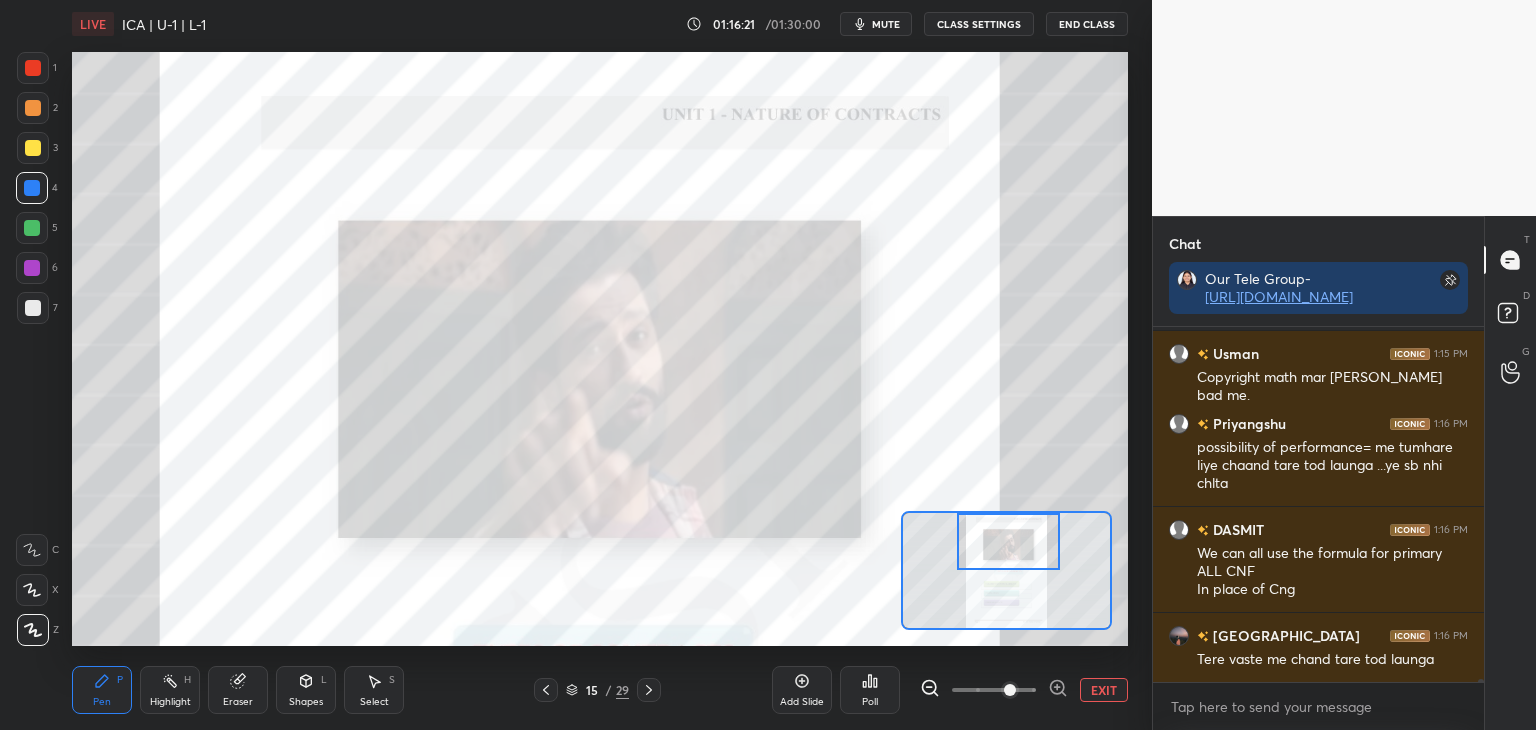 scroll, scrollTop: 37296, scrollLeft: 0, axis: vertical 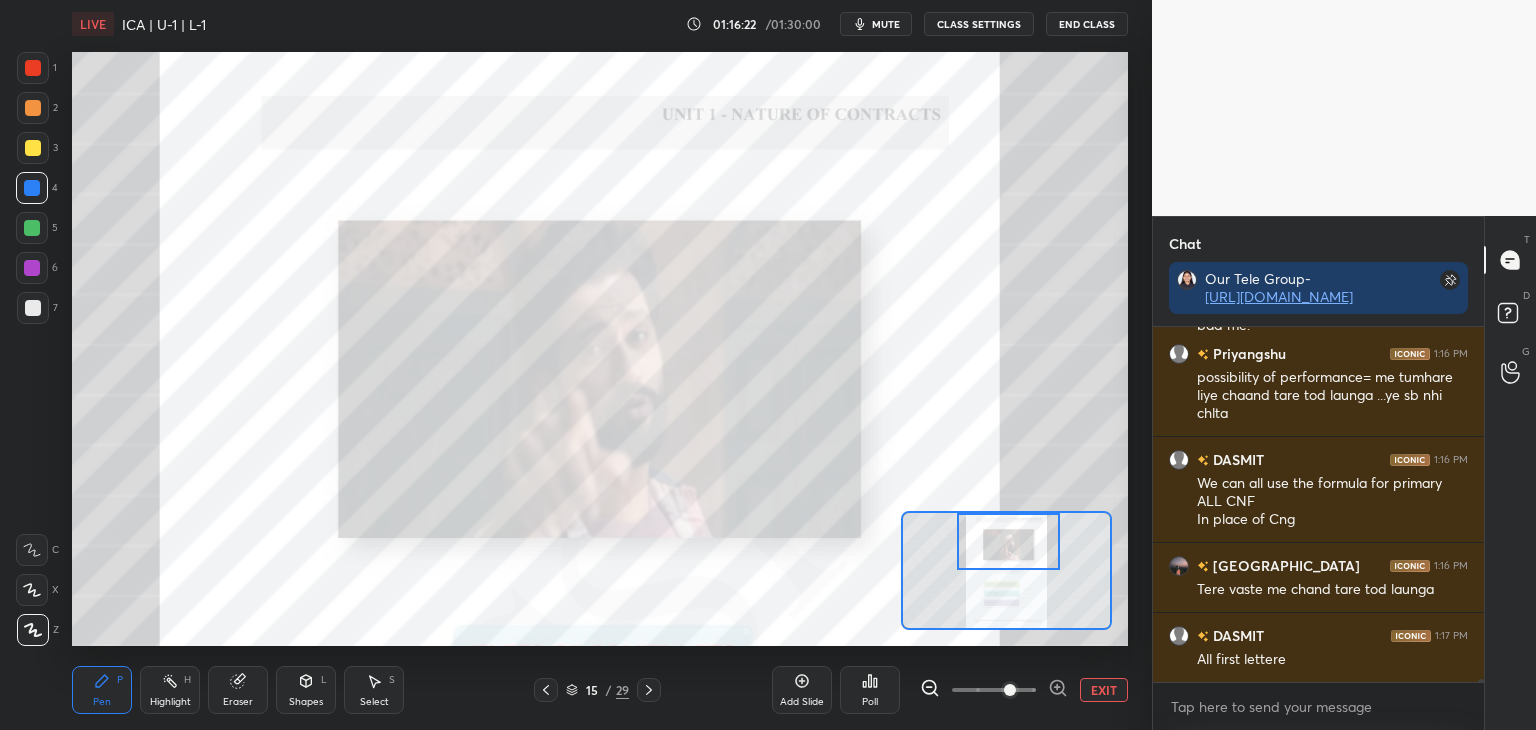 click on "Setting up your live class Poll for   secs No correct answer Start poll" at bounding box center (600, 349) 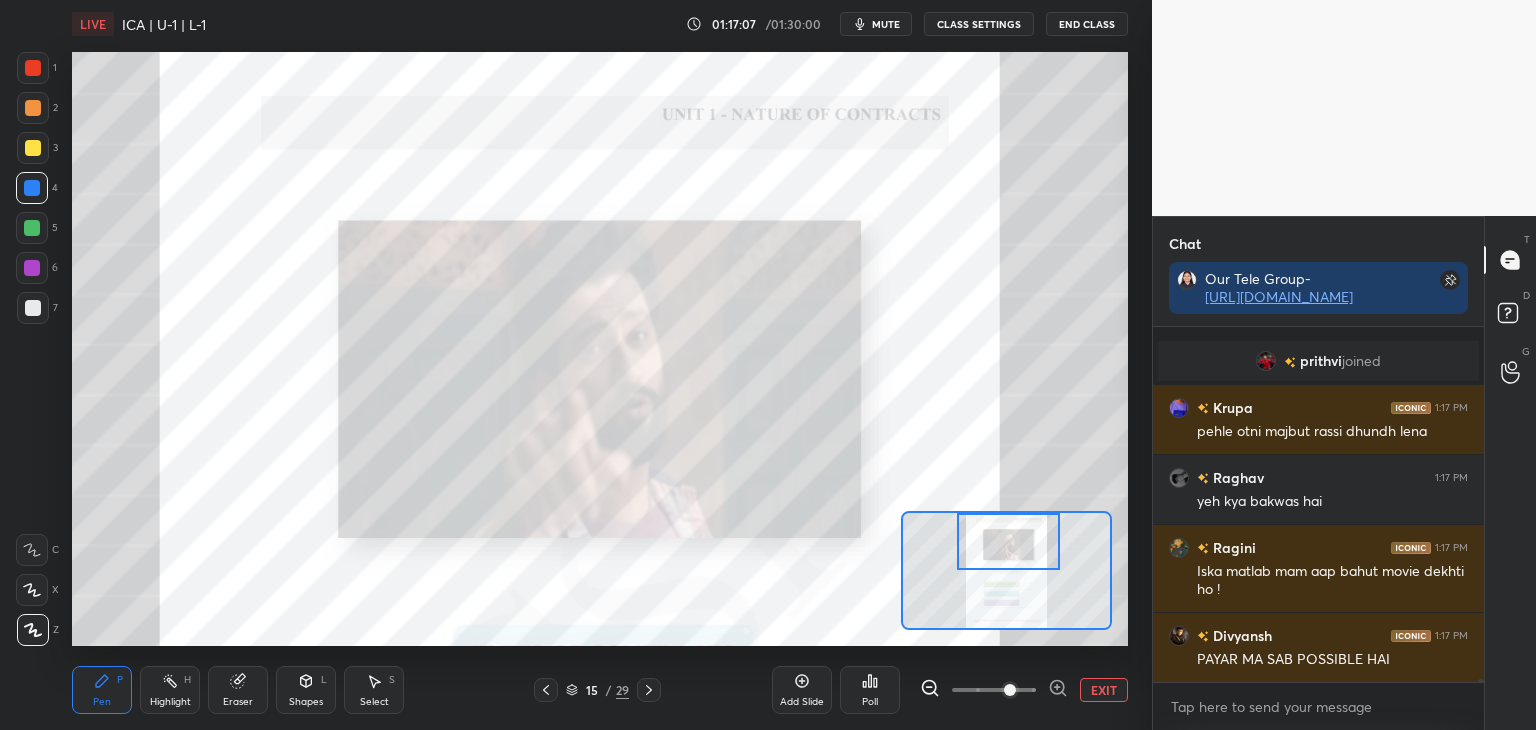 scroll, scrollTop: 36788, scrollLeft: 0, axis: vertical 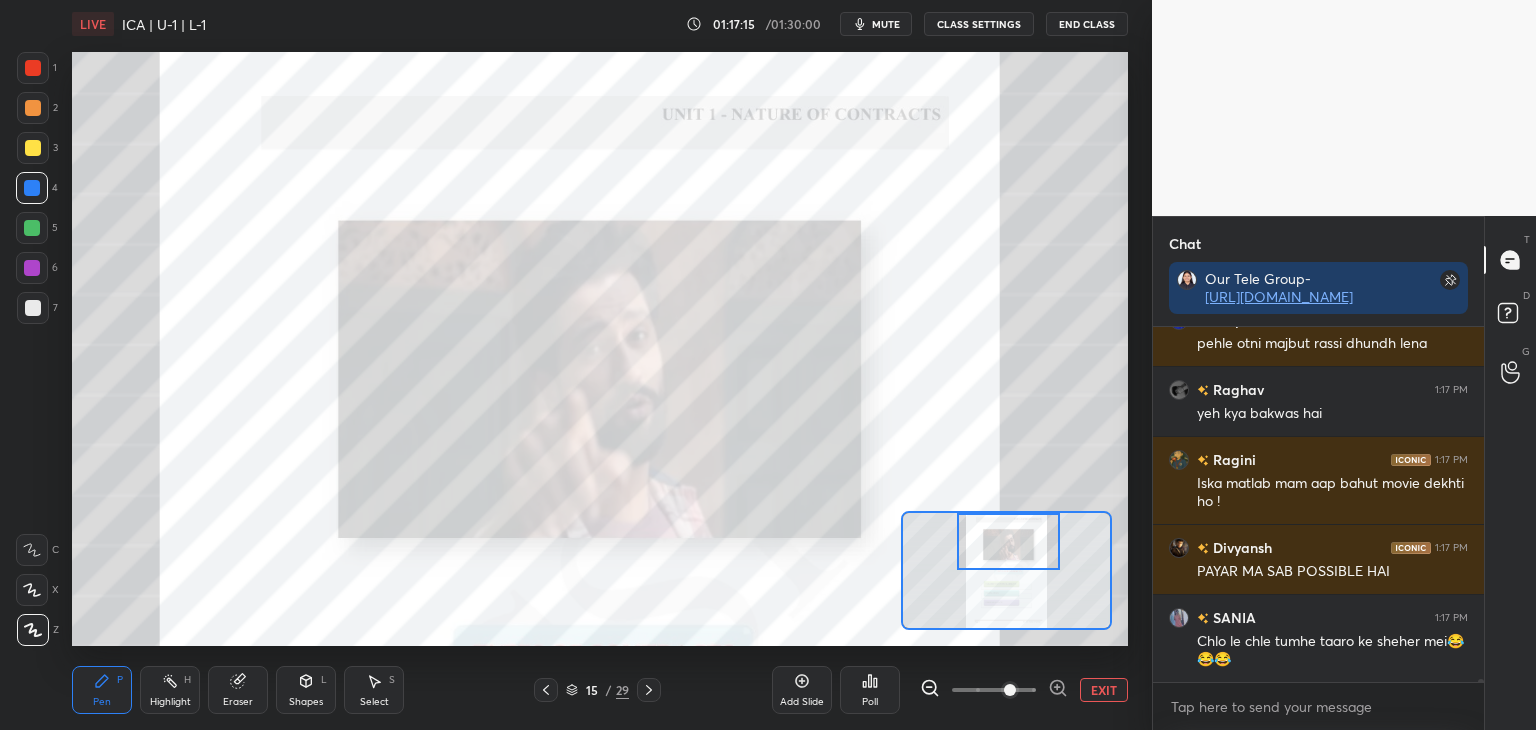 click on "EXIT" at bounding box center [1104, 690] 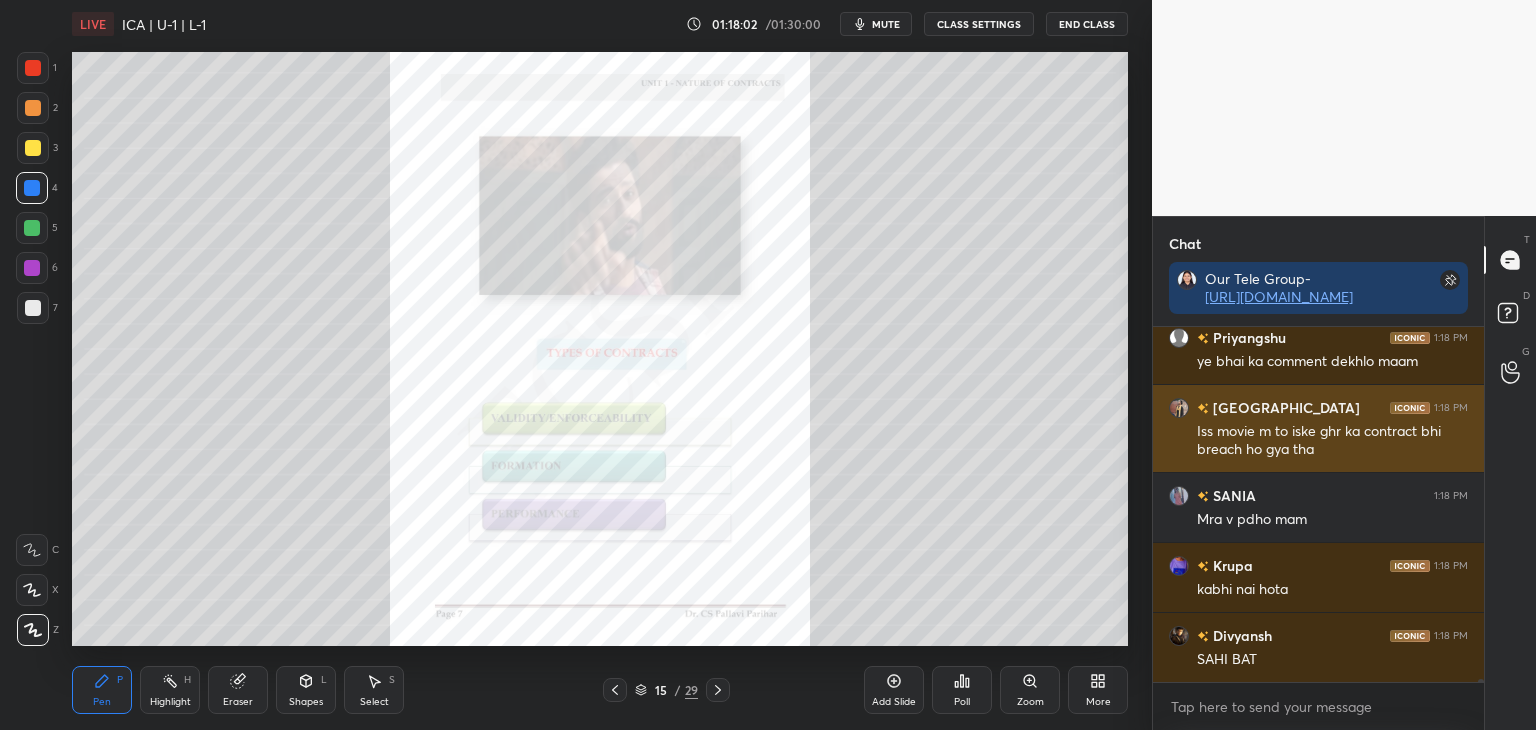 scroll, scrollTop: 37296, scrollLeft: 0, axis: vertical 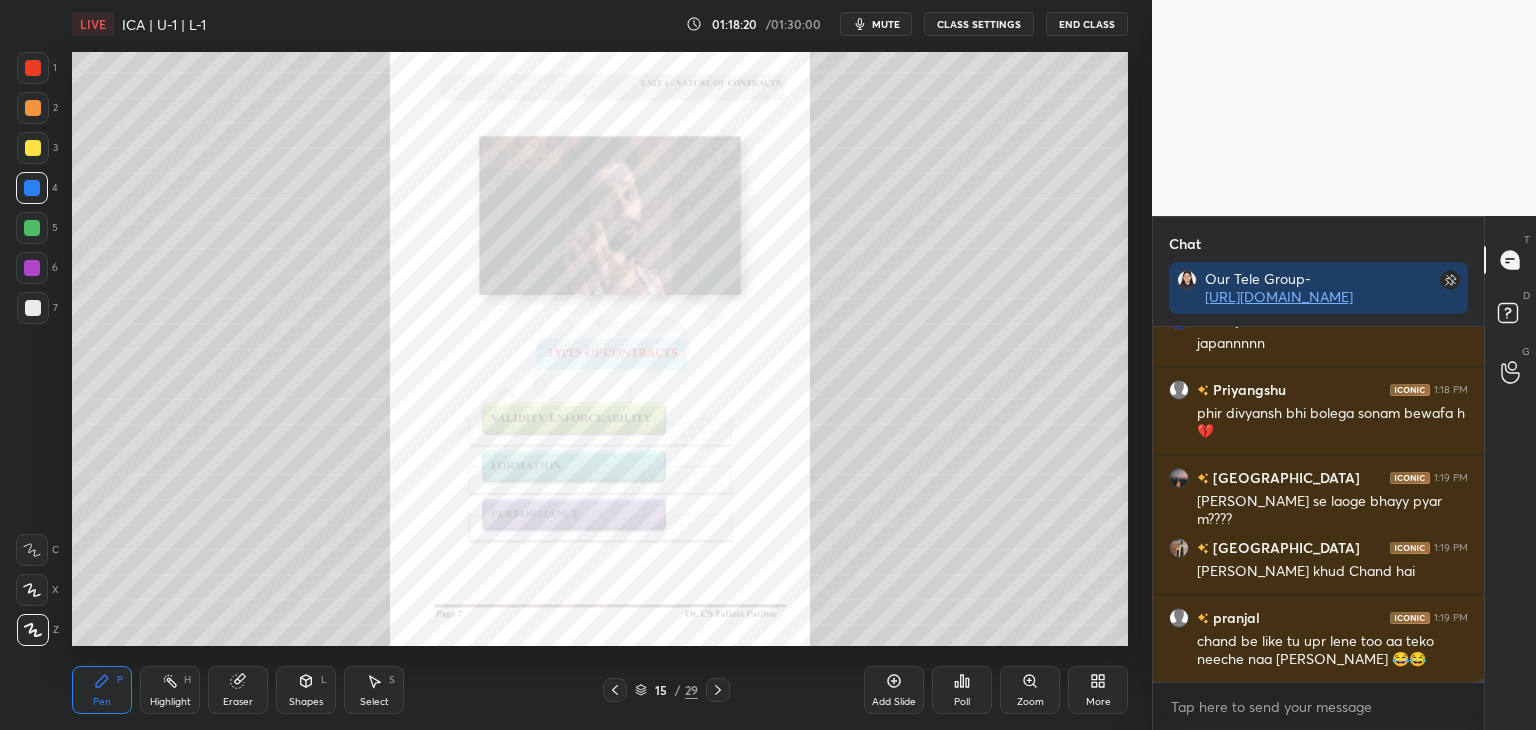 drag, startPoint x: 1481, startPoint y: 681, endPoint x: 1492, endPoint y: 691, distance: 14.866069 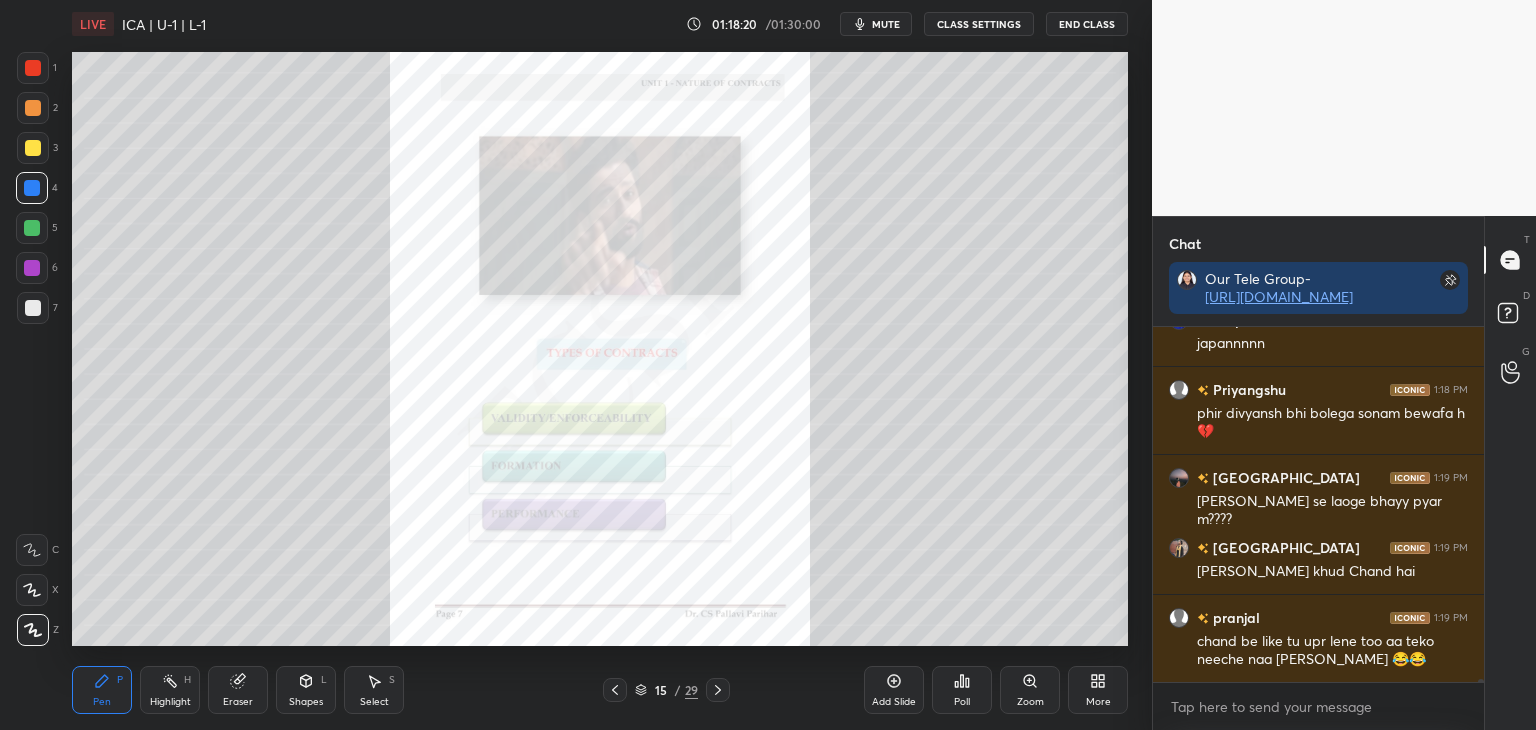click on "Chat Our Tele Group-
[URL][DOMAIN_NAME] Divyansh 1:18 PM SAHI BAT Krupa 1:18 PM japannnnn [GEOGRAPHIC_DATA] 1:18 PM phir divyansh bhi bolega sonam bewafa h💔 Chandni 1:19 PM Chand kahan se laoge bhayy pyar m???? SAKSHAM 1:19 PM [PERSON_NAME] khud Chand hai pranjal 1:19 PM chand be like tu upr lene too aa teko neeche naa [PERSON_NAME] 😂😂 JUMP TO LATEST Enable hand raising Enable raise hand to speak to learners. Once enabled, chat will be turned off temporarily. Enable x   introducing Raise a hand with a doubt Now learners can raise their hand along with a doubt  How it works? Doubts asked by learners will show up here NEW DOUBTS ASKED No one has raised a hand yet Can't raise hand Looks like educator just invited you to speak. Please wait before you can raise your hand again. Got it T Messages (T) D Doubts (D) G Raise Hand (G)" at bounding box center [1344, 473] 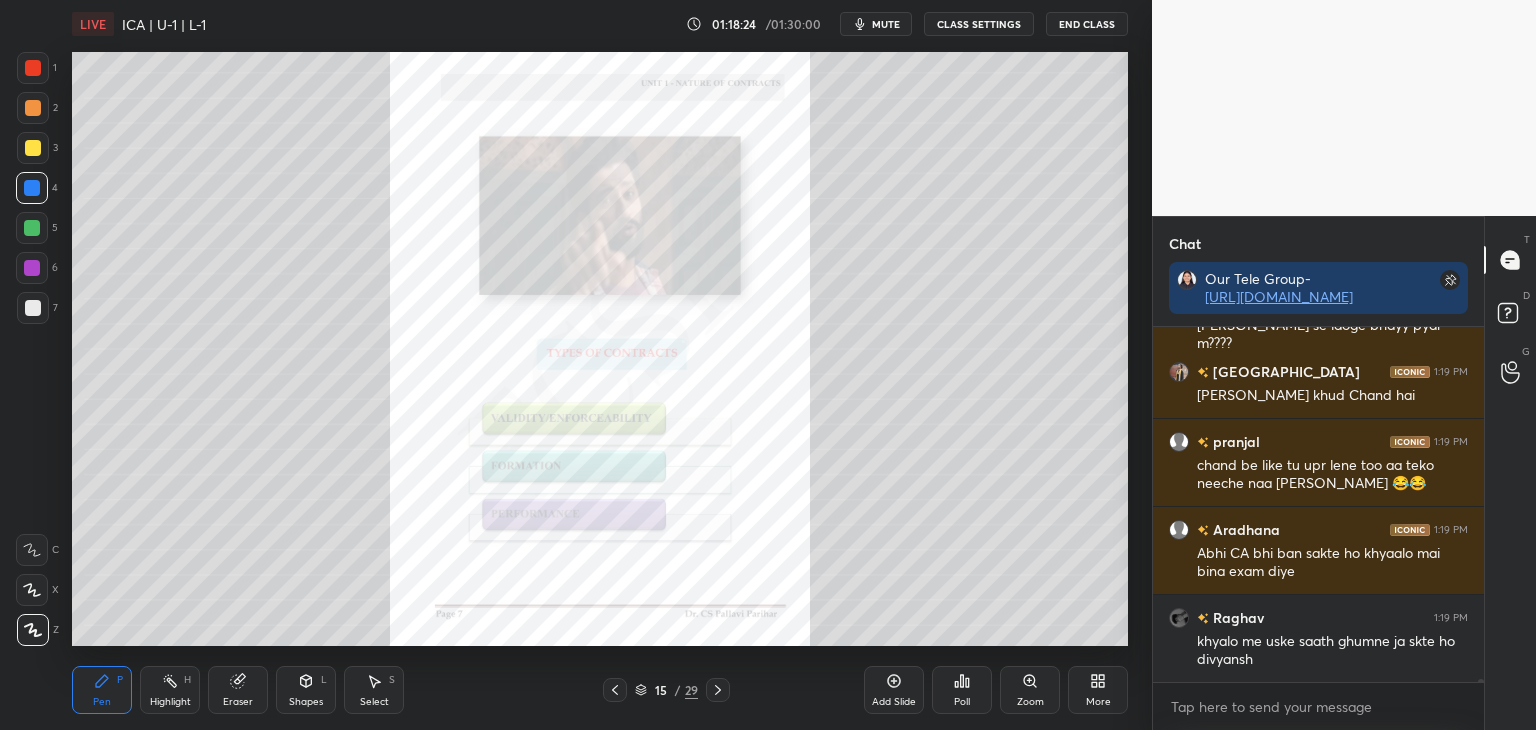 scroll, scrollTop: 37858, scrollLeft: 0, axis: vertical 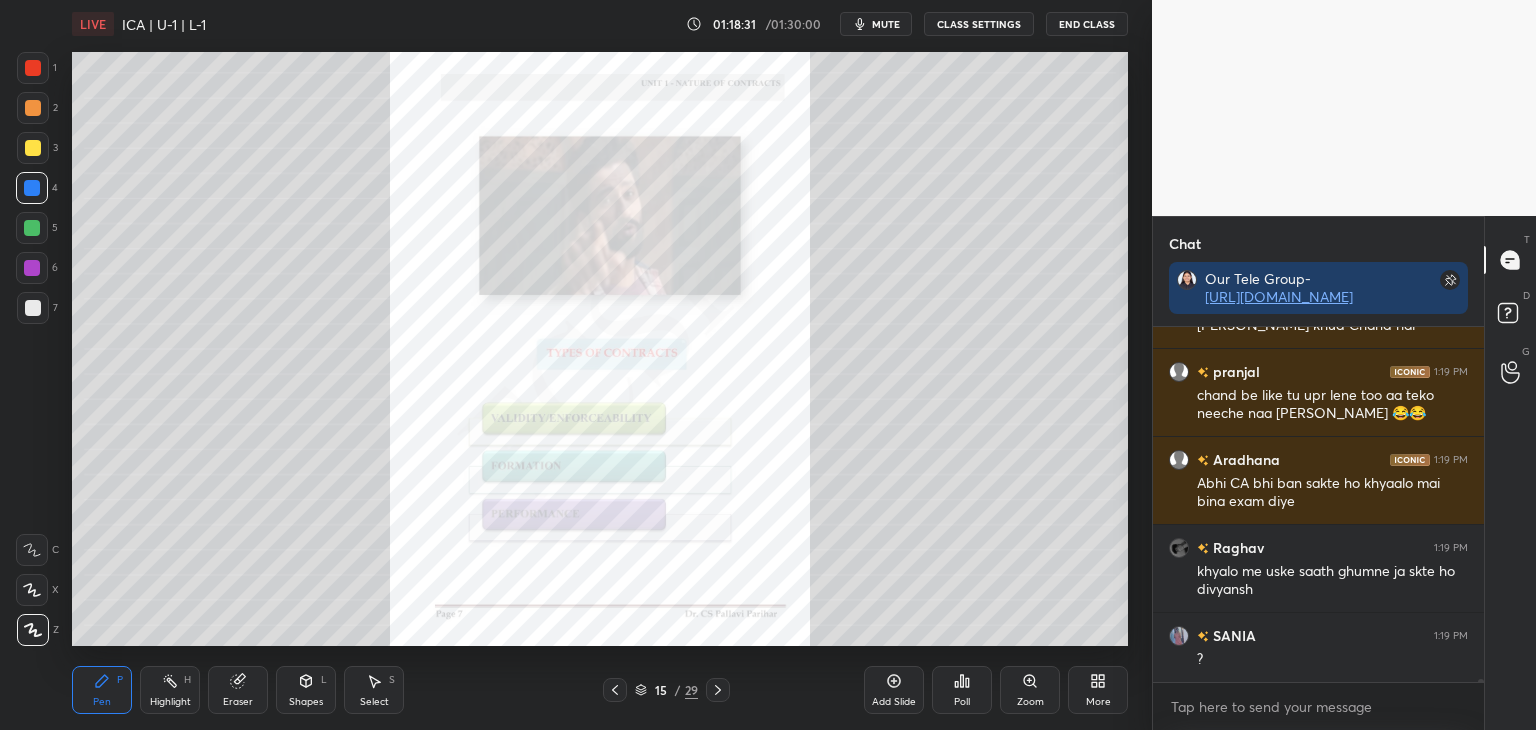 click 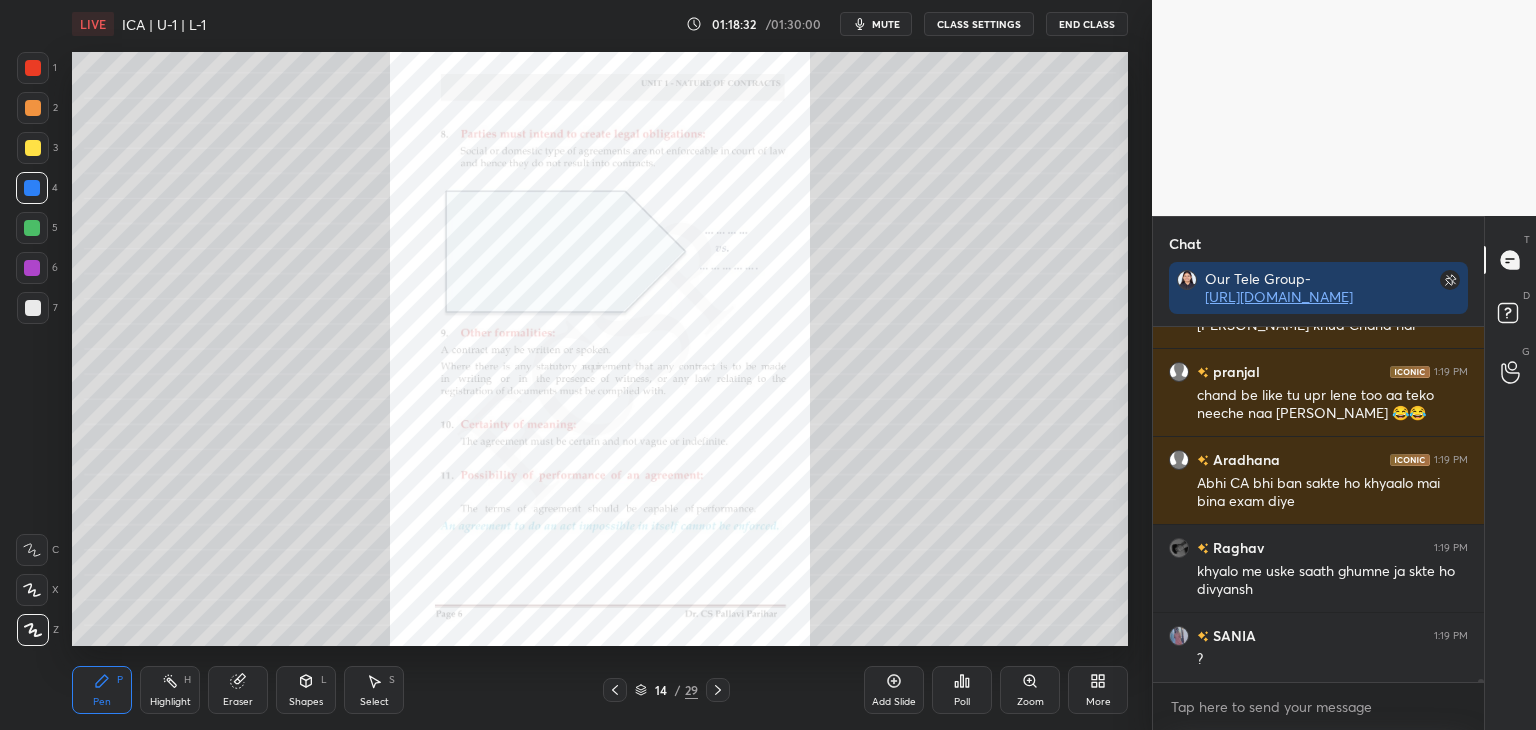 click 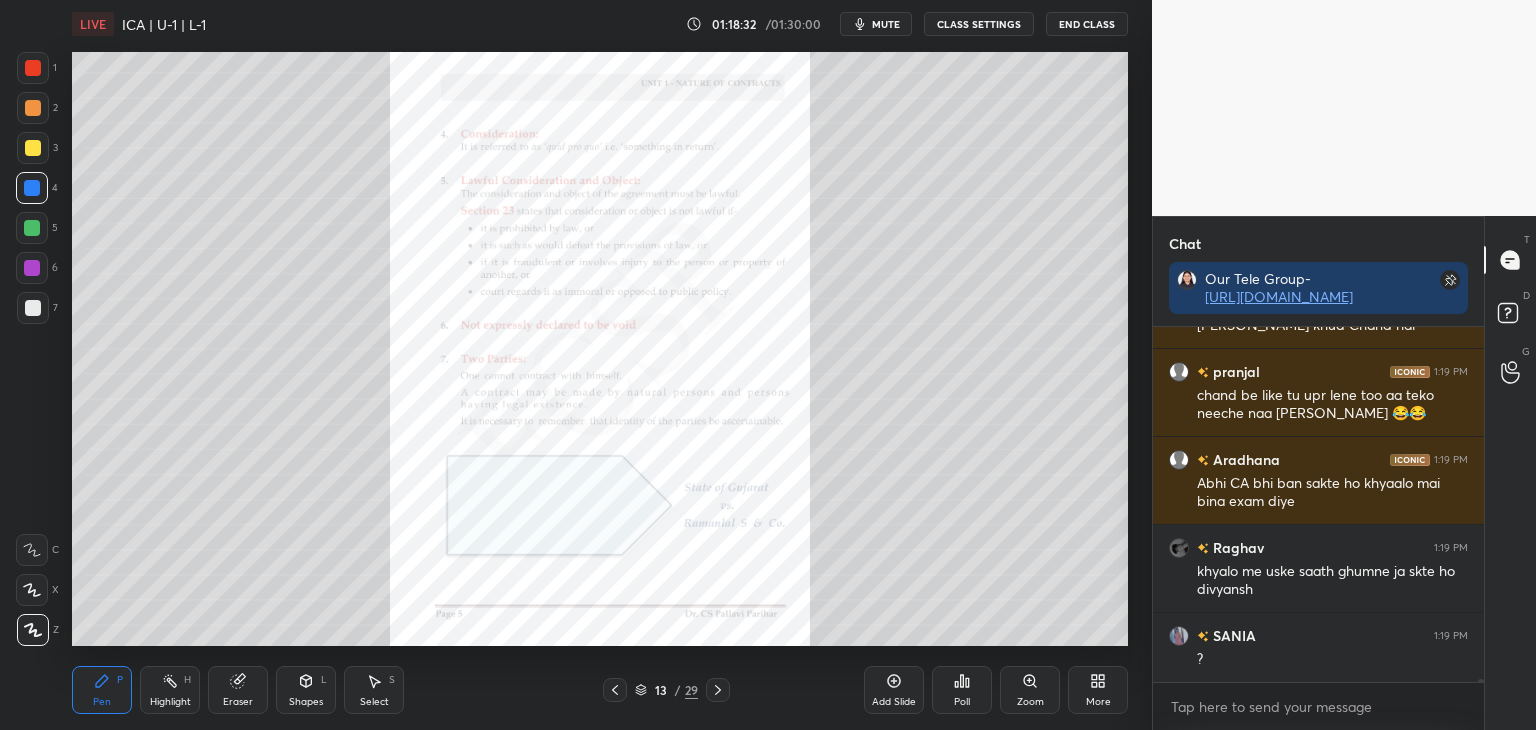 click 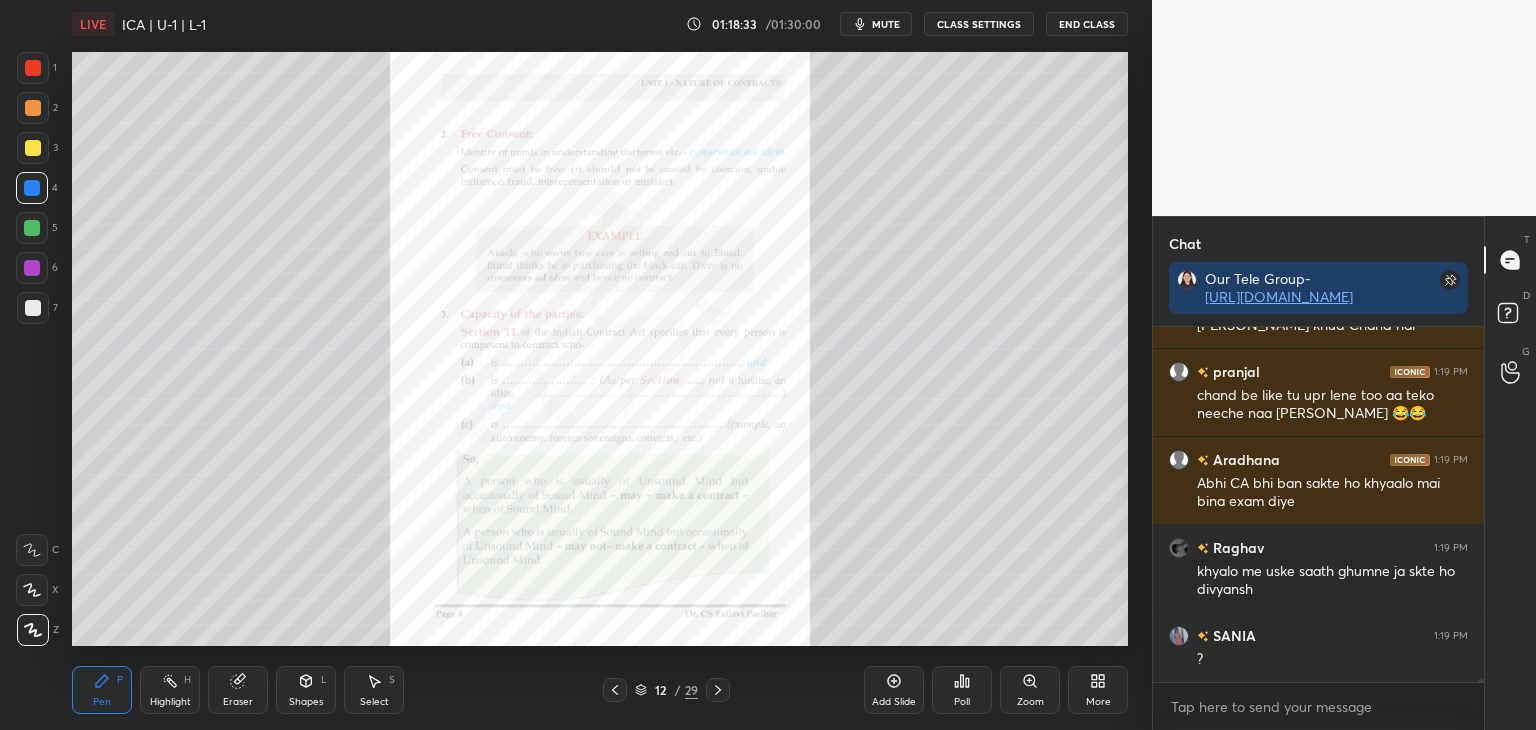 click 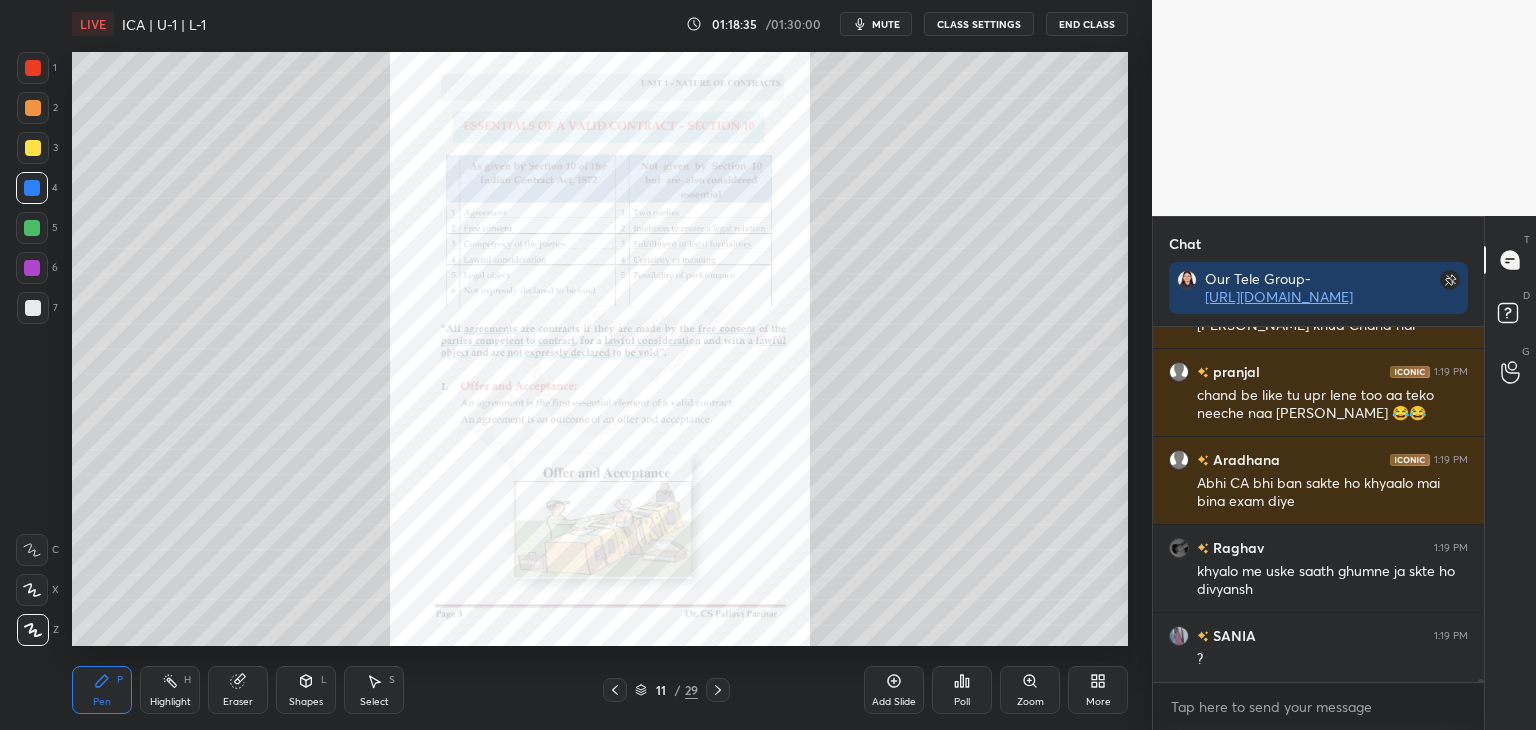 scroll, scrollTop: 37928, scrollLeft: 0, axis: vertical 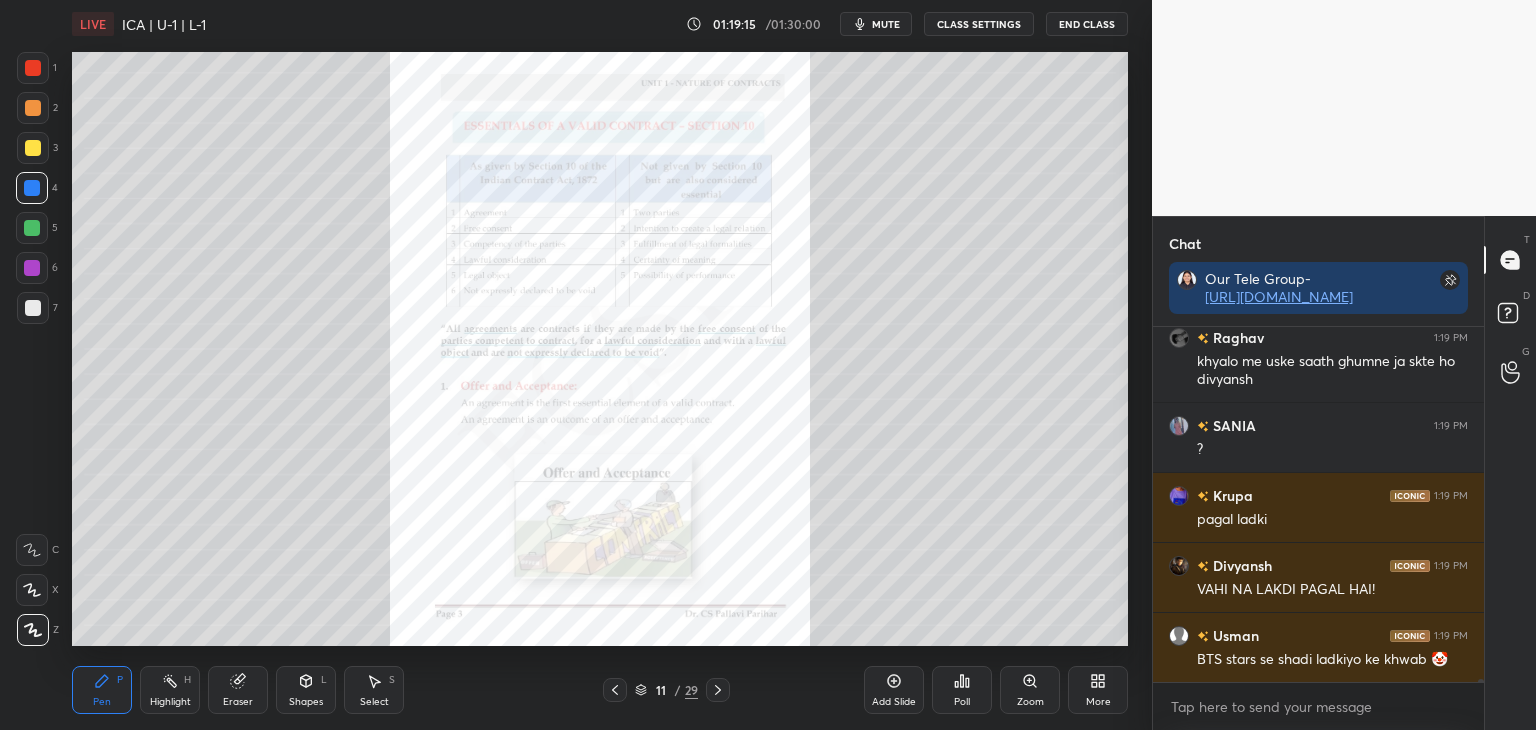 drag, startPoint x: 1481, startPoint y: 678, endPoint x: 1479, endPoint y: 696, distance: 18.110771 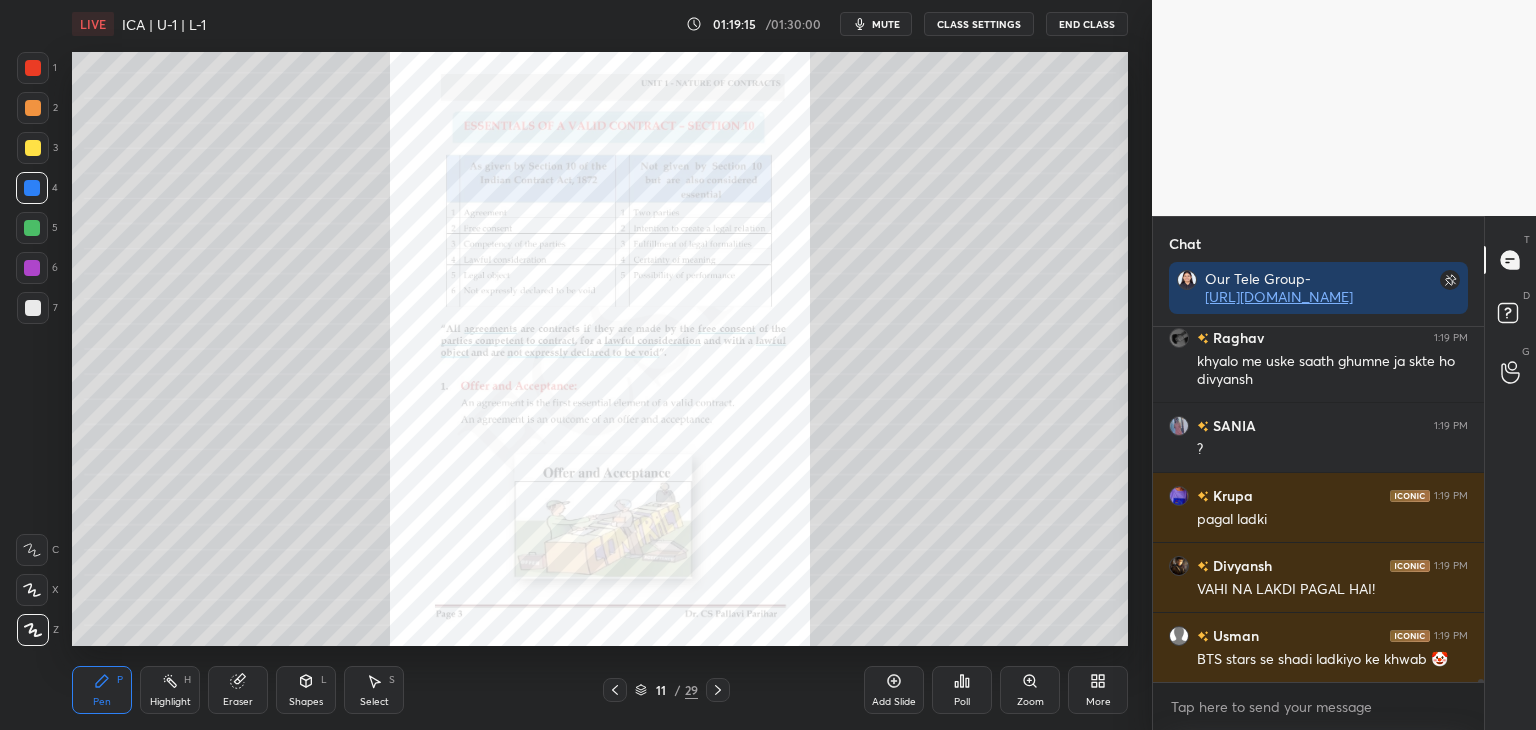 click on "Aradhana 1:19 PM Abhi CA bhi ban sakte ho khyaalo mai bina exam diye Raghav 1:19 PM khyalo me uske saath ghumne ja skte ho divyansh SANIA 1:19 PM ? Krupa 1:19 PM pagal ladki Divyansh 1:19 PM VAHI NA LAKDI PAGAL HAI! Usman 1:19 PM BTS stars se shadi ladkiyo ke khwab 🤡 JUMP TO LATEST Enable hand raising Enable raise hand to speak to learners. Once enabled, chat will be turned off temporarily. Enable x" at bounding box center (1318, 528) 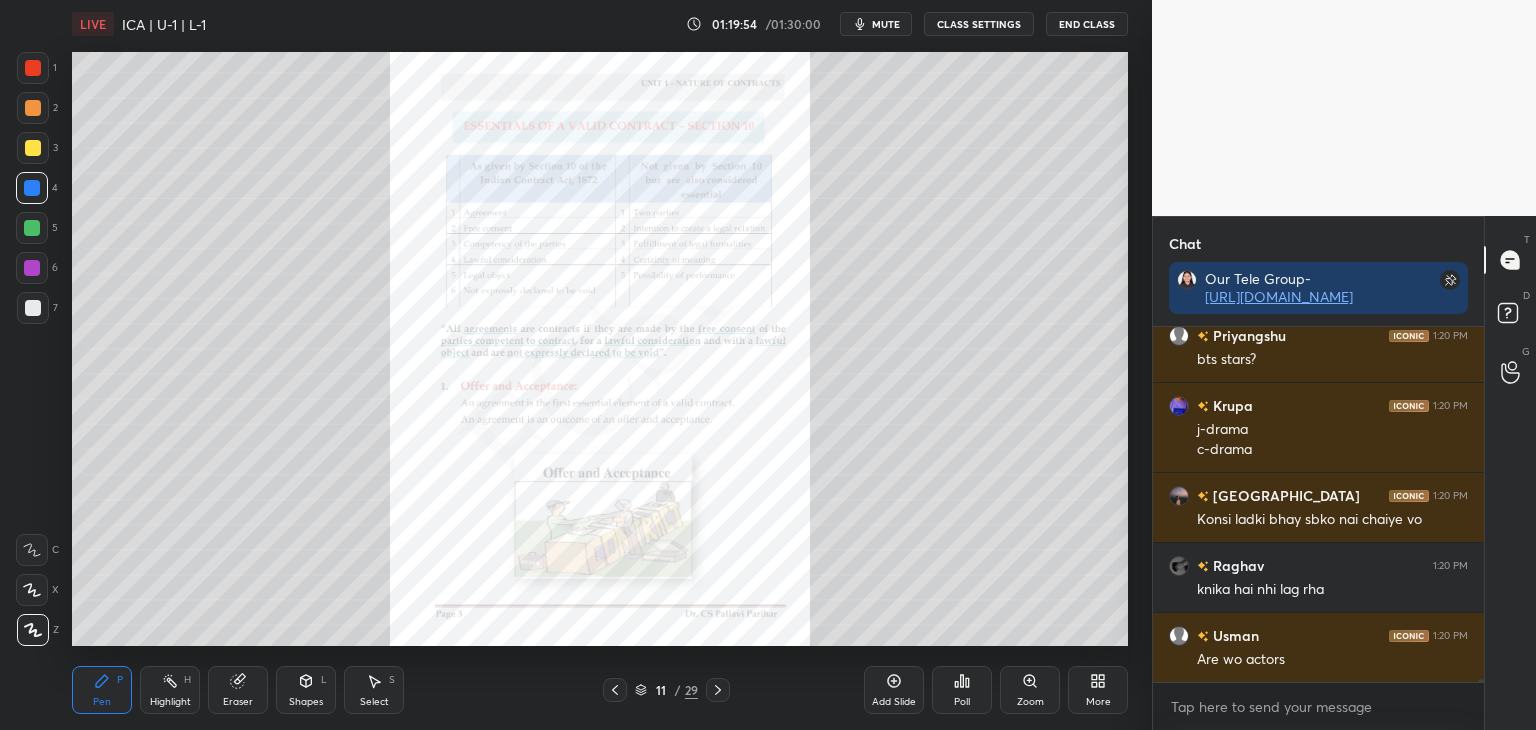 scroll, scrollTop: 38806, scrollLeft: 0, axis: vertical 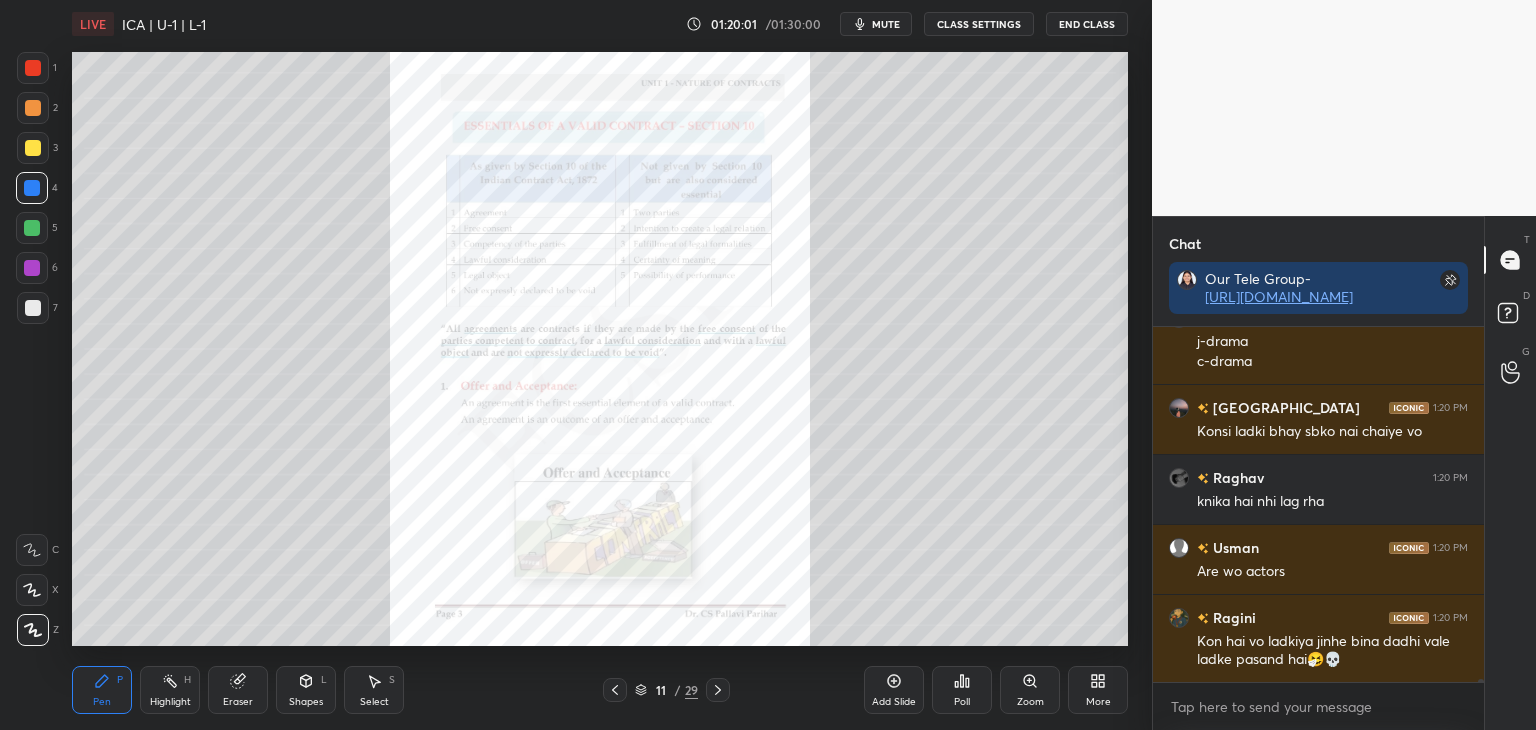 click on "Zoom" at bounding box center [1030, 702] 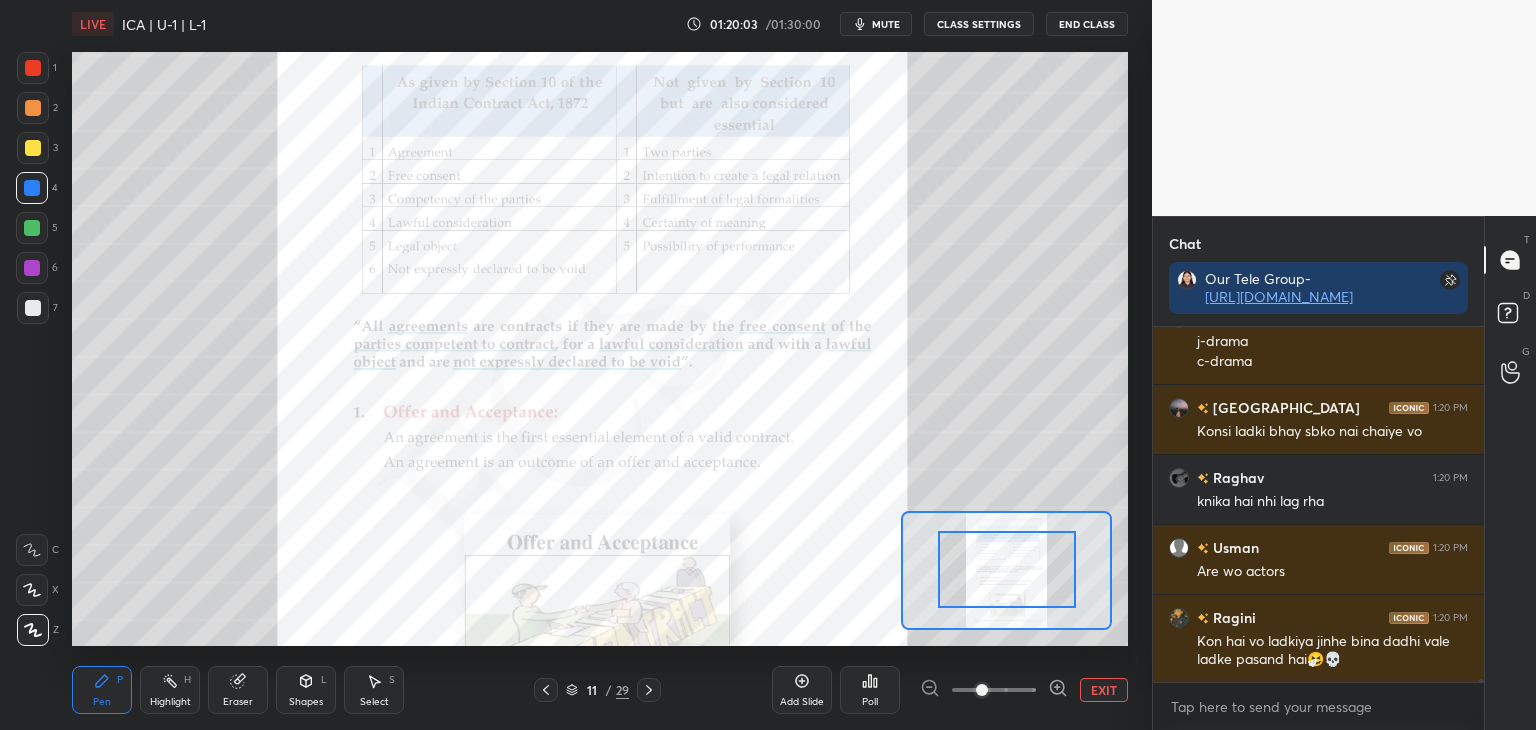 drag, startPoint x: 1011, startPoint y: 584, endPoint x: 1015, endPoint y: 573, distance: 11.7046995 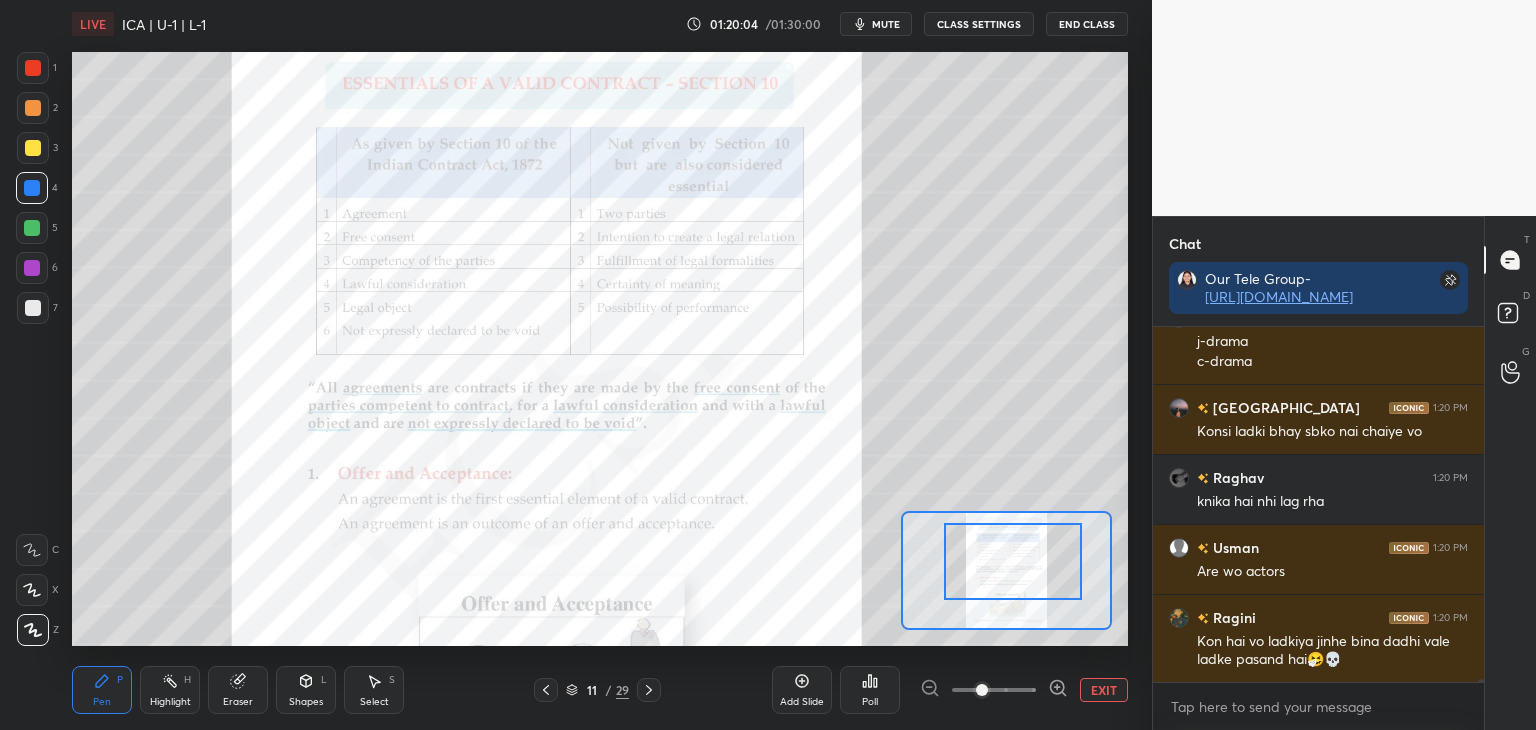 click at bounding box center [1013, 561] 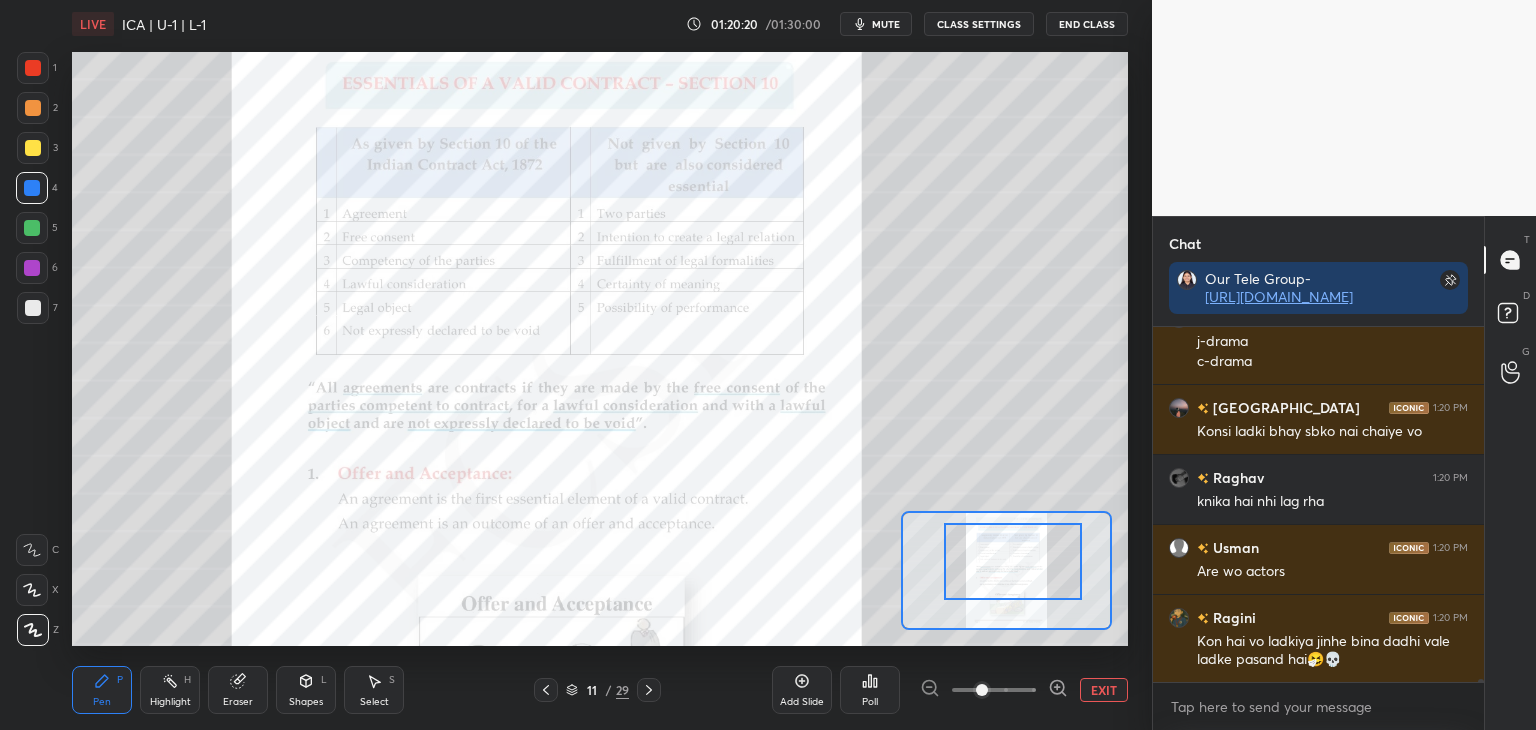 scroll, scrollTop: 38876, scrollLeft: 0, axis: vertical 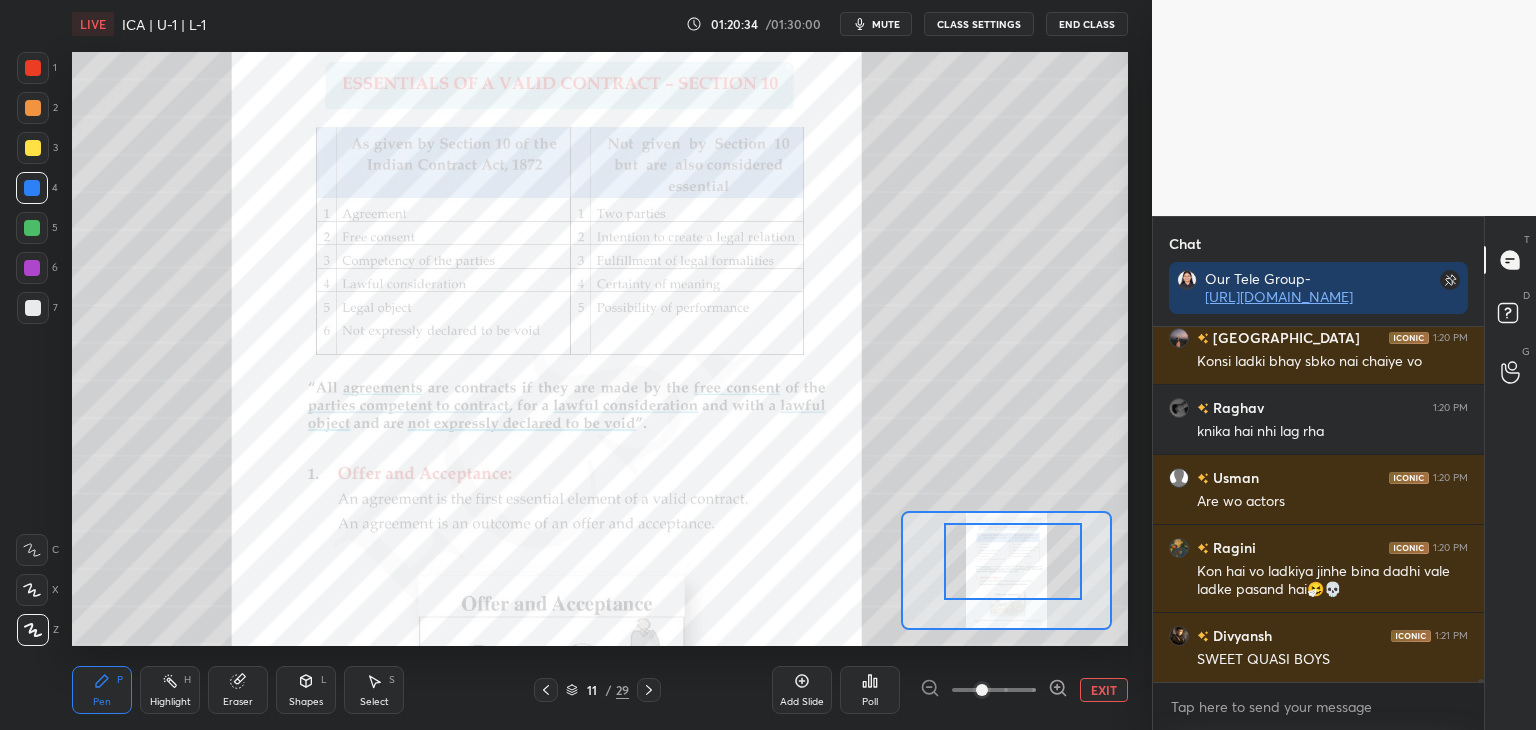 drag, startPoint x: 31, startPoint y: 65, endPoint x: 68, endPoint y: 139, distance: 82.73451 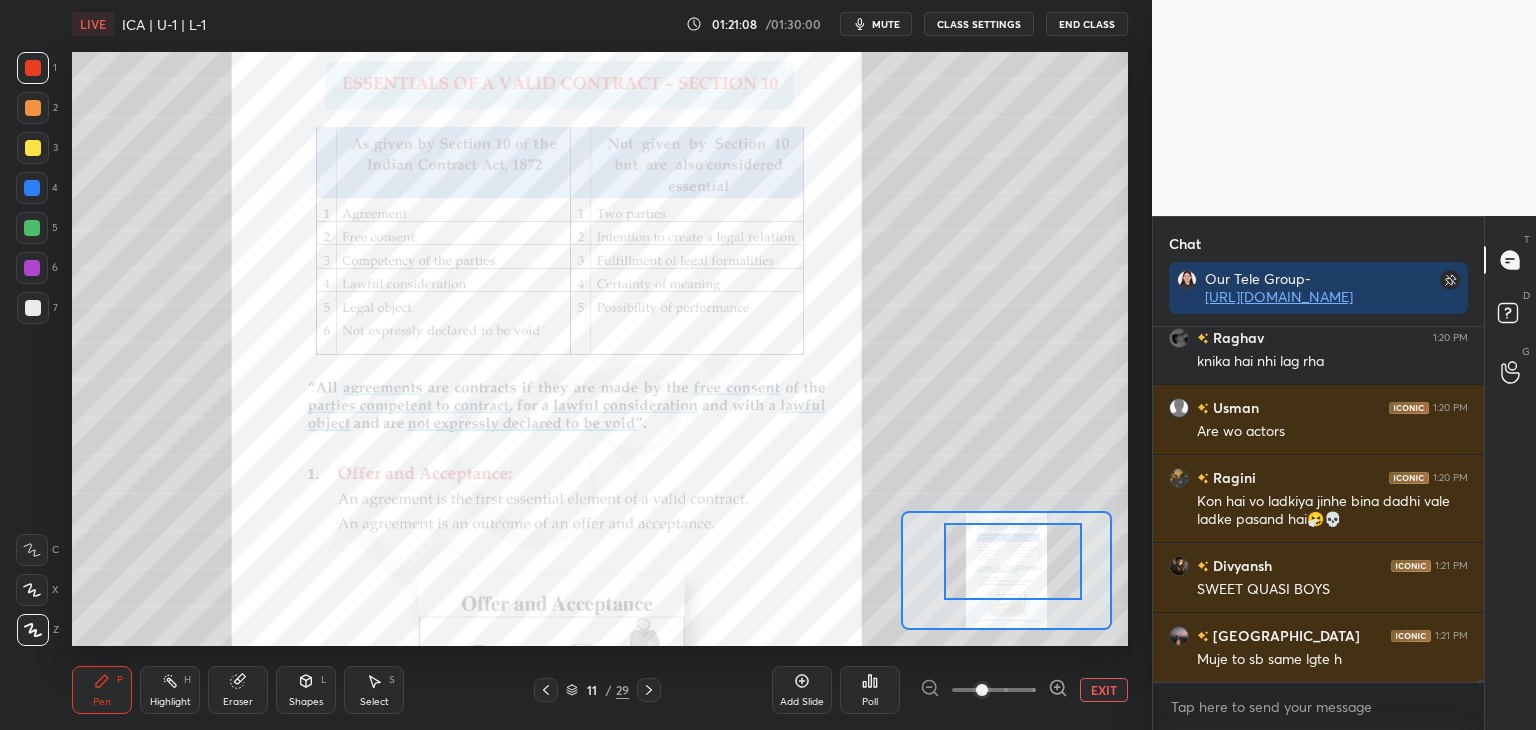 scroll, scrollTop: 39016, scrollLeft: 0, axis: vertical 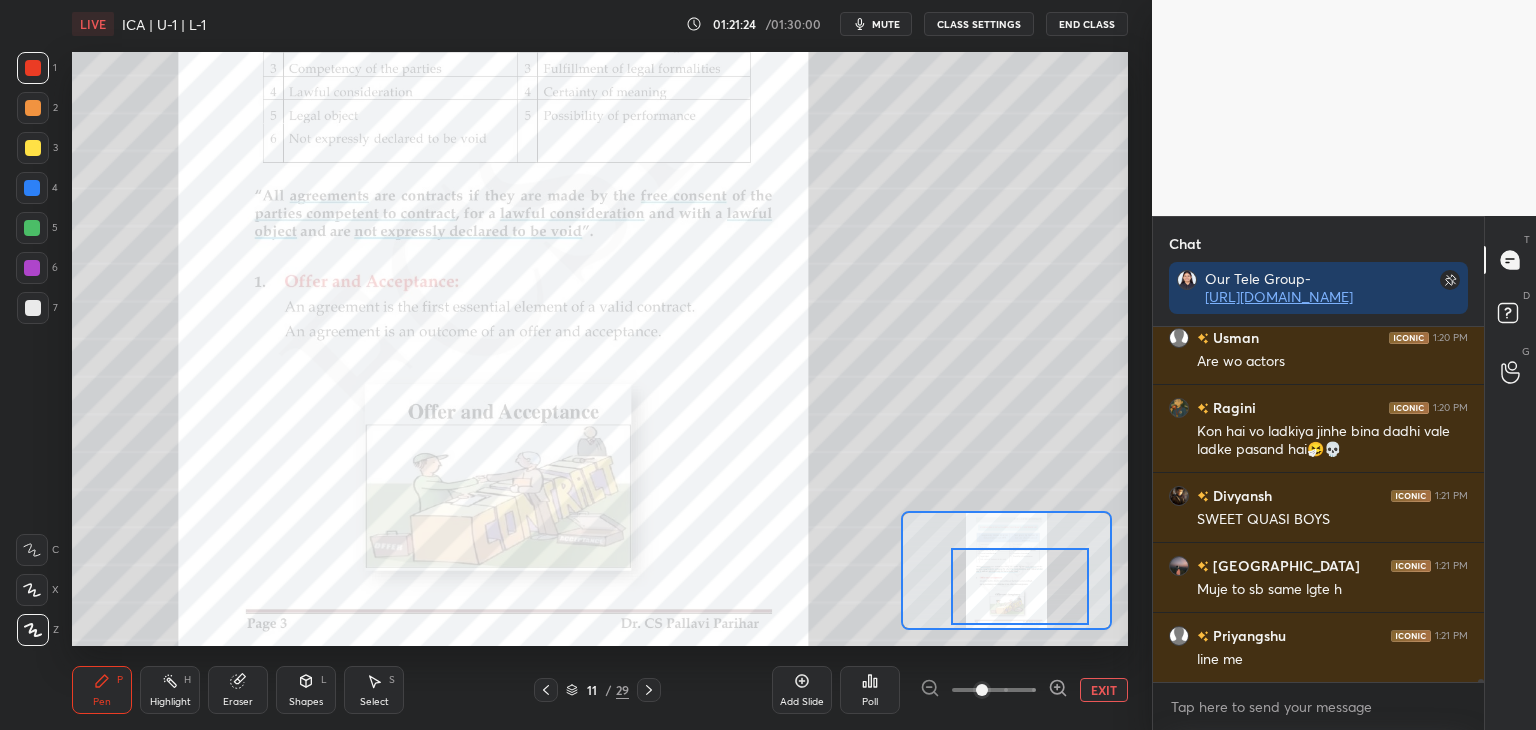drag, startPoint x: 1023, startPoint y: 580, endPoint x: 1028, endPoint y: 601, distance: 21.587032 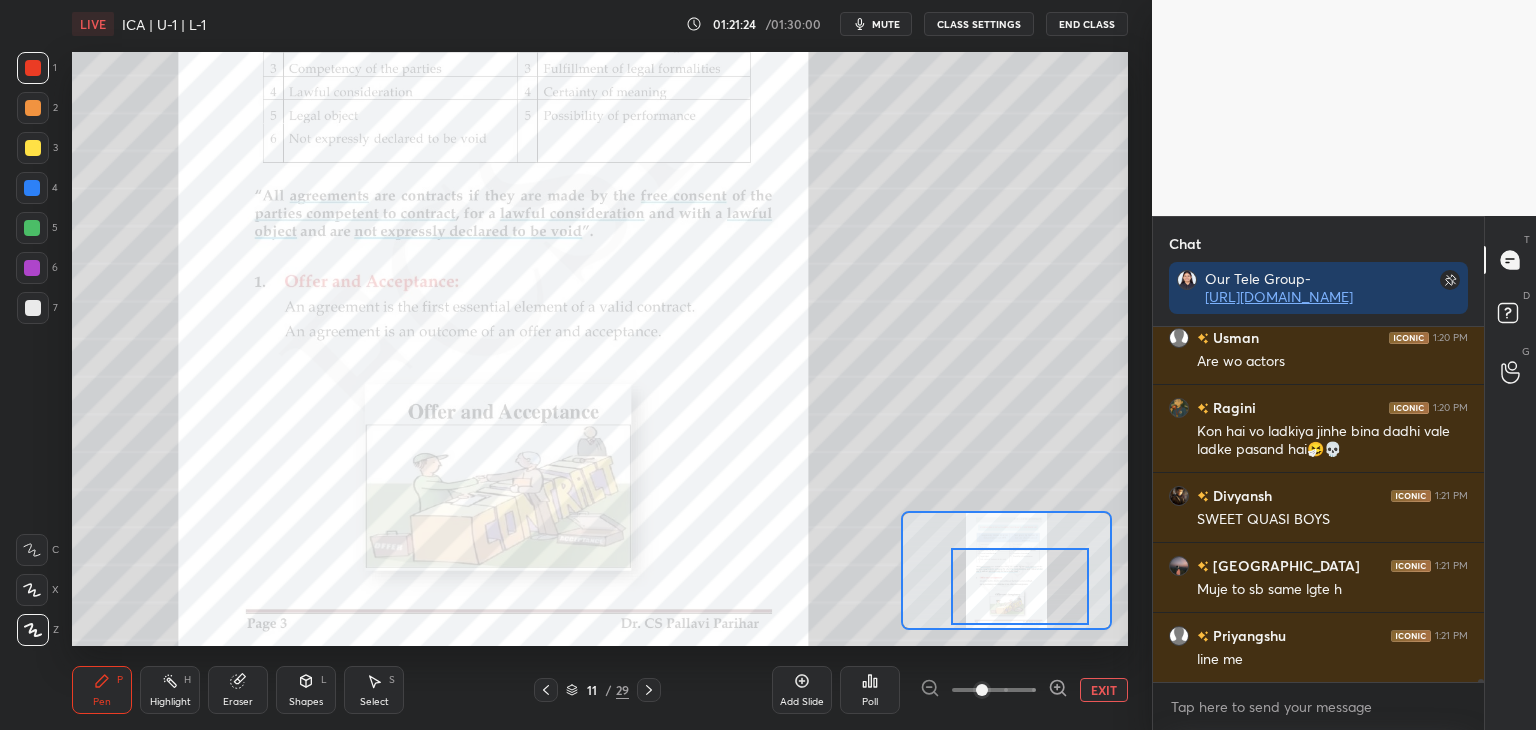 click at bounding box center (1020, 586) 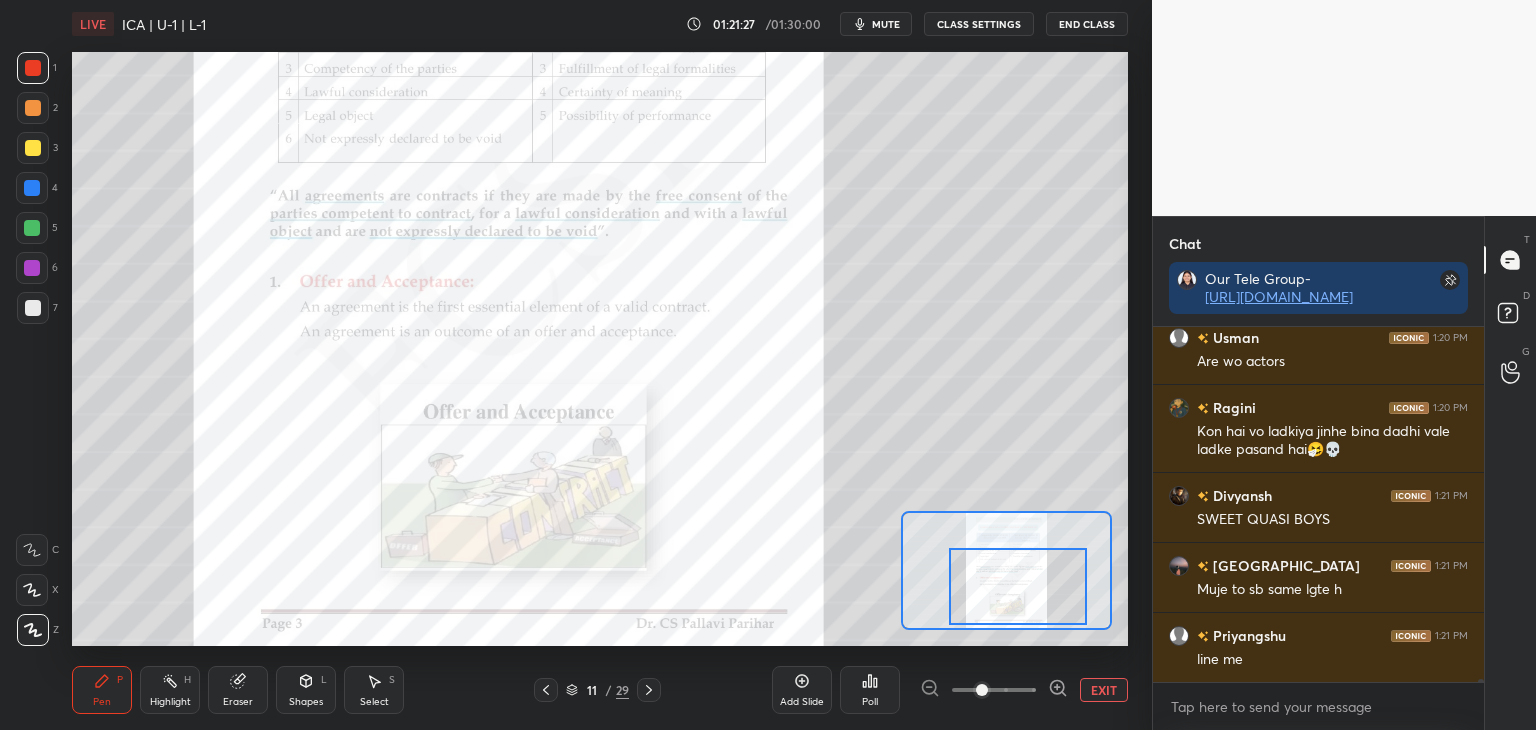 click at bounding box center (32, 188) 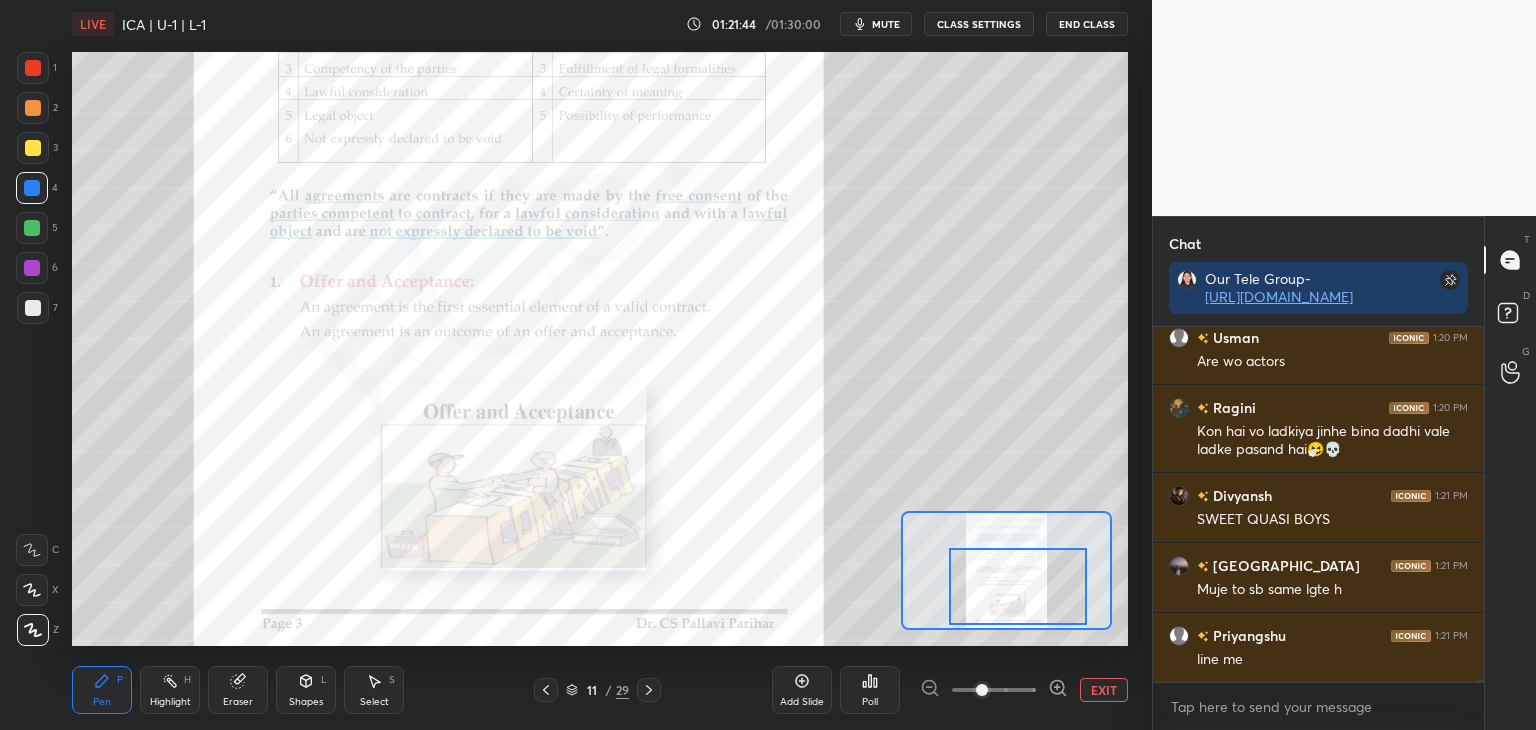click at bounding box center [982, 690] 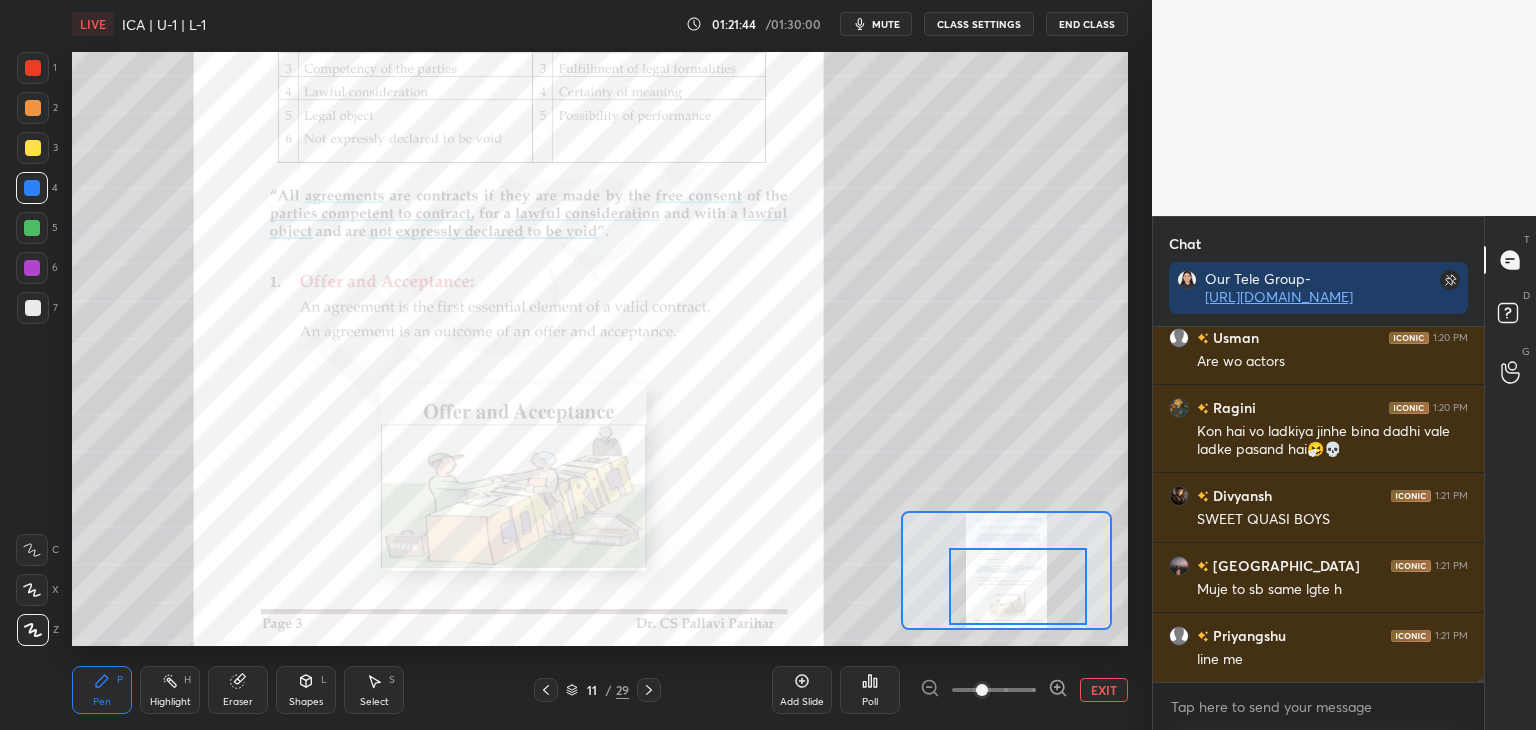 scroll, scrollTop: 39086, scrollLeft: 0, axis: vertical 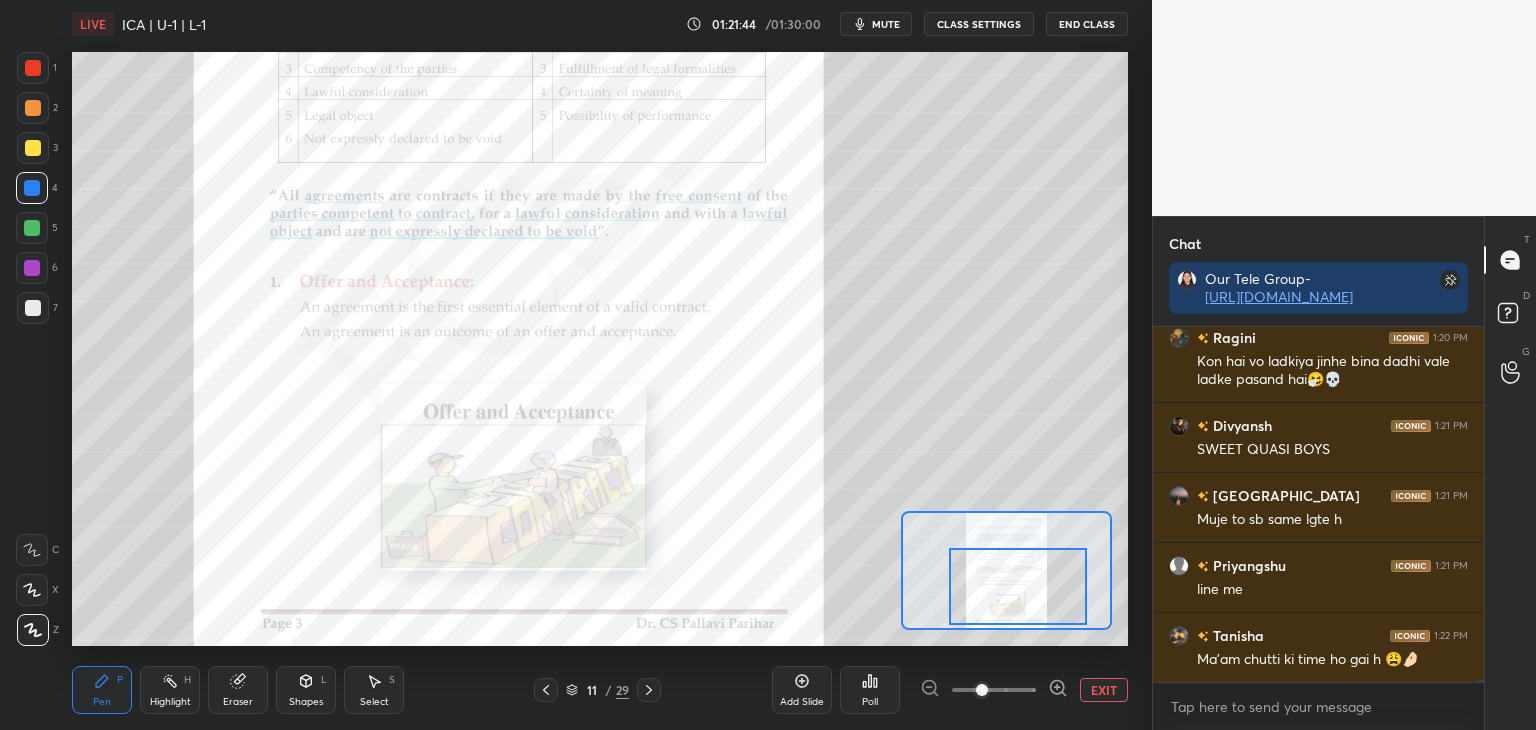 click at bounding box center (982, 690) 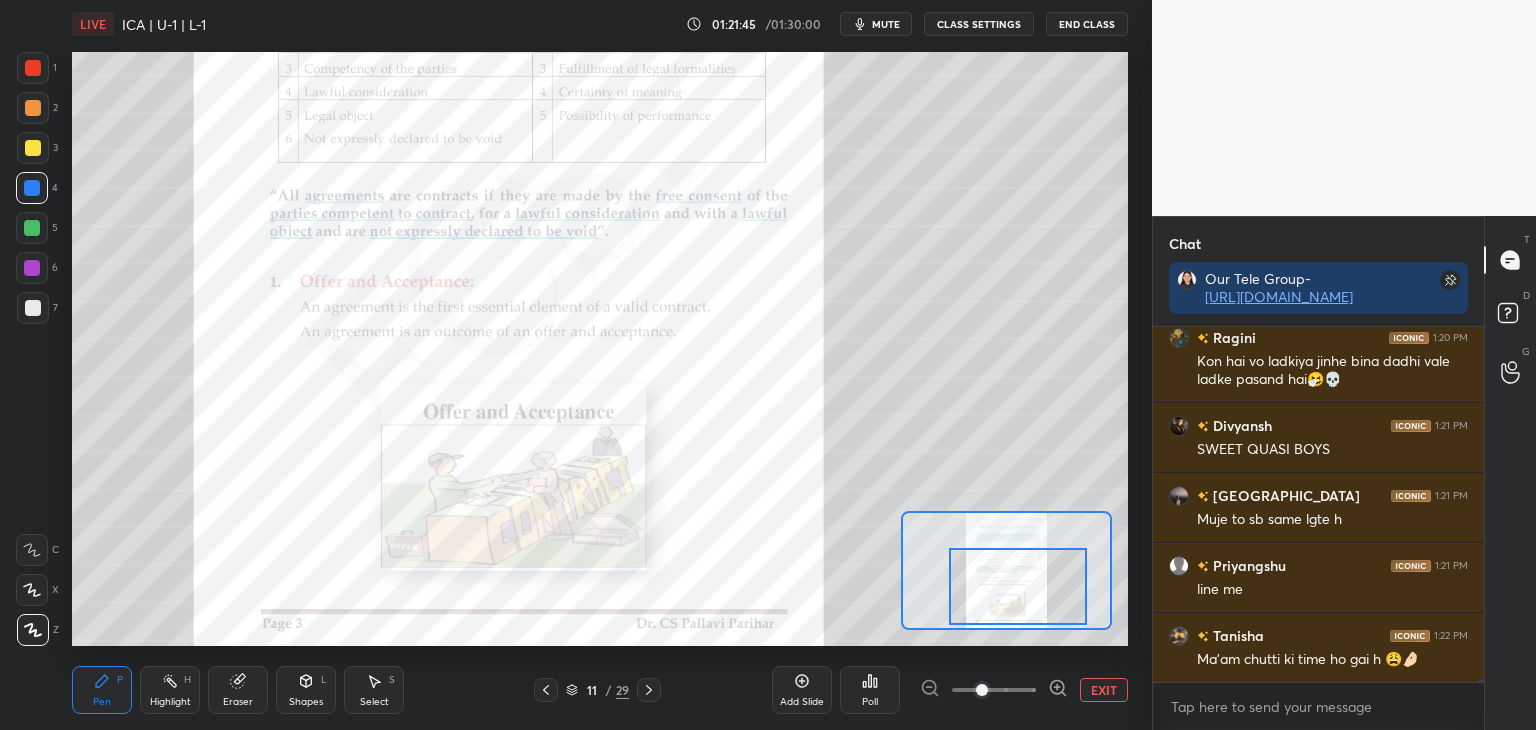 click at bounding box center [982, 690] 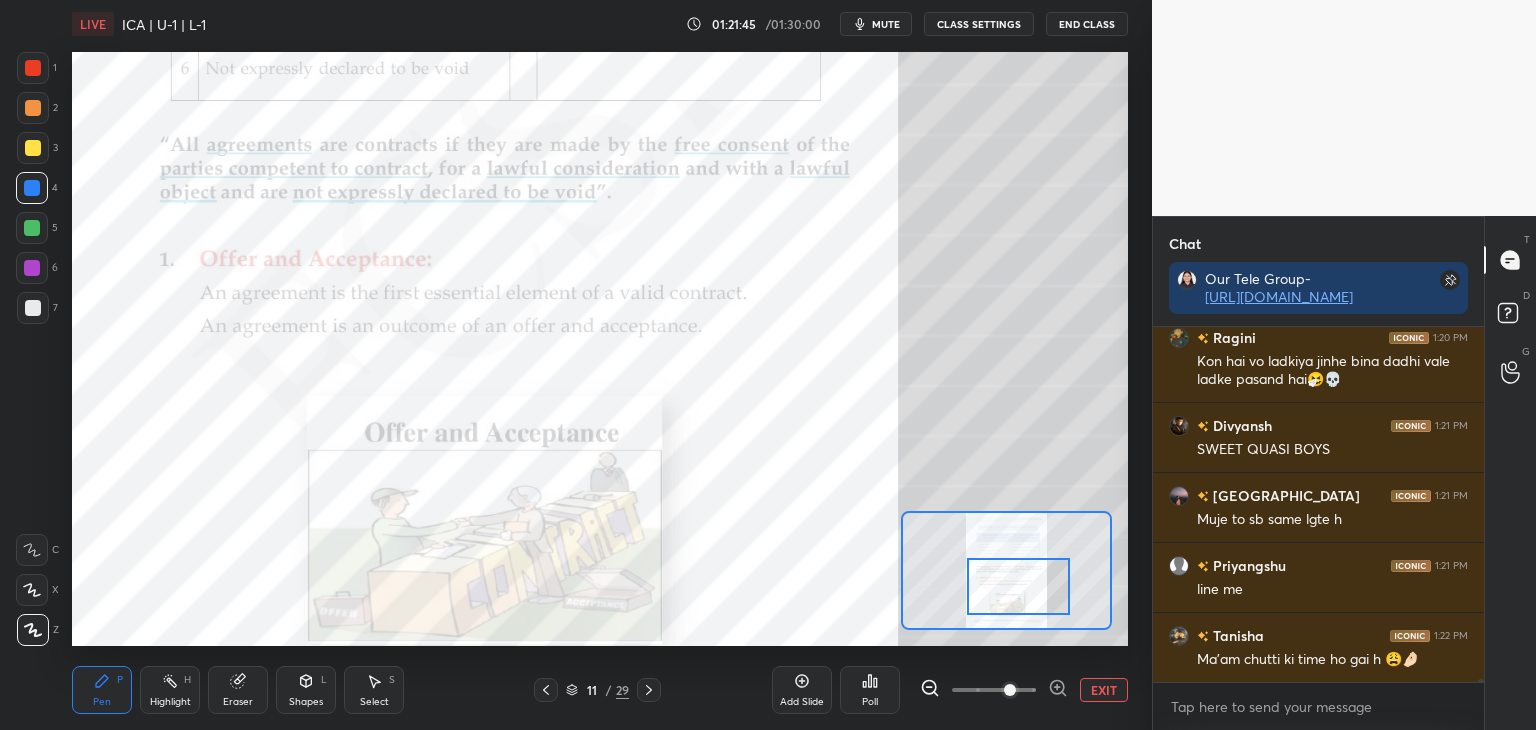 click at bounding box center [1010, 690] 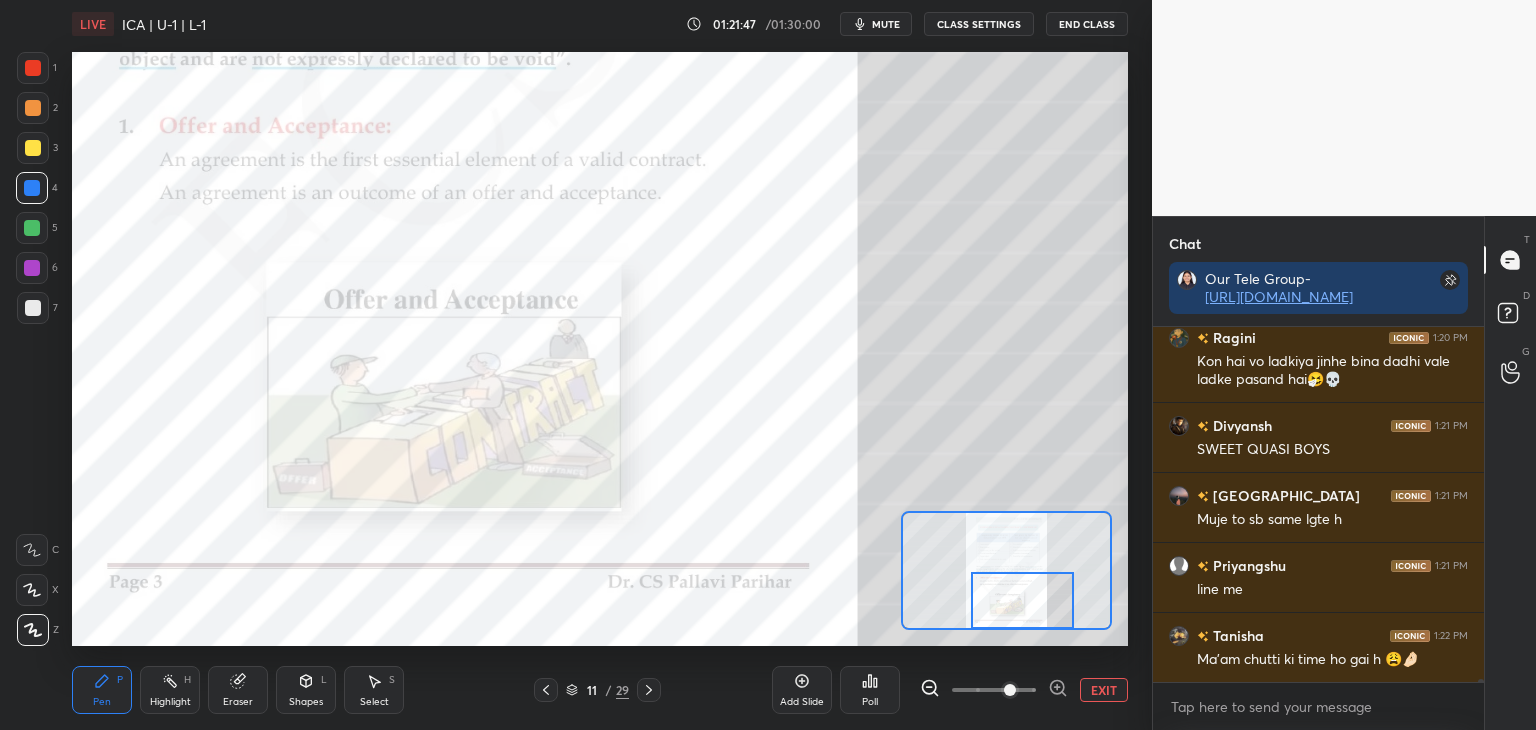 drag, startPoint x: 1009, startPoint y: 574, endPoint x: 1013, endPoint y: 596, distance: 22.36068 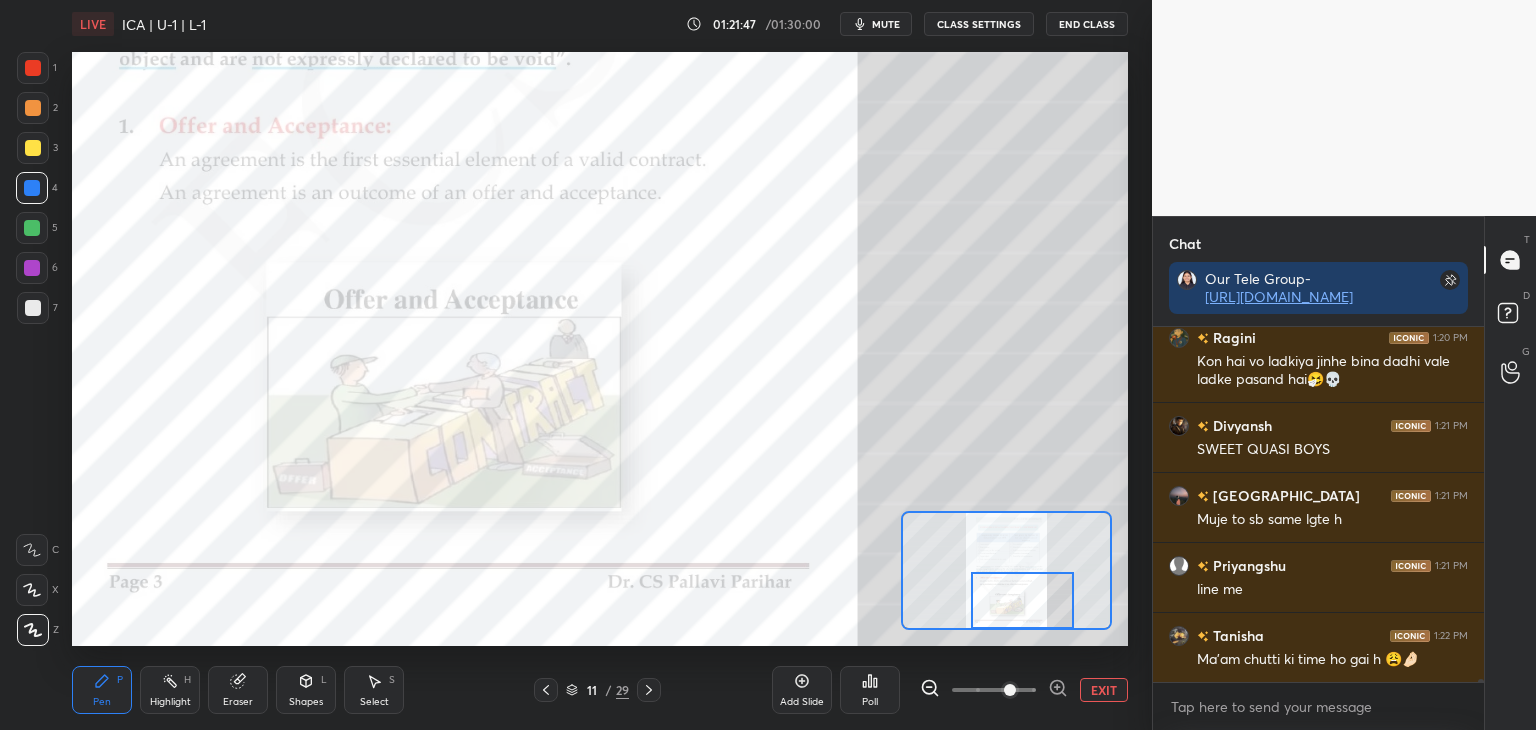 click at bounding box center [1023, 600] 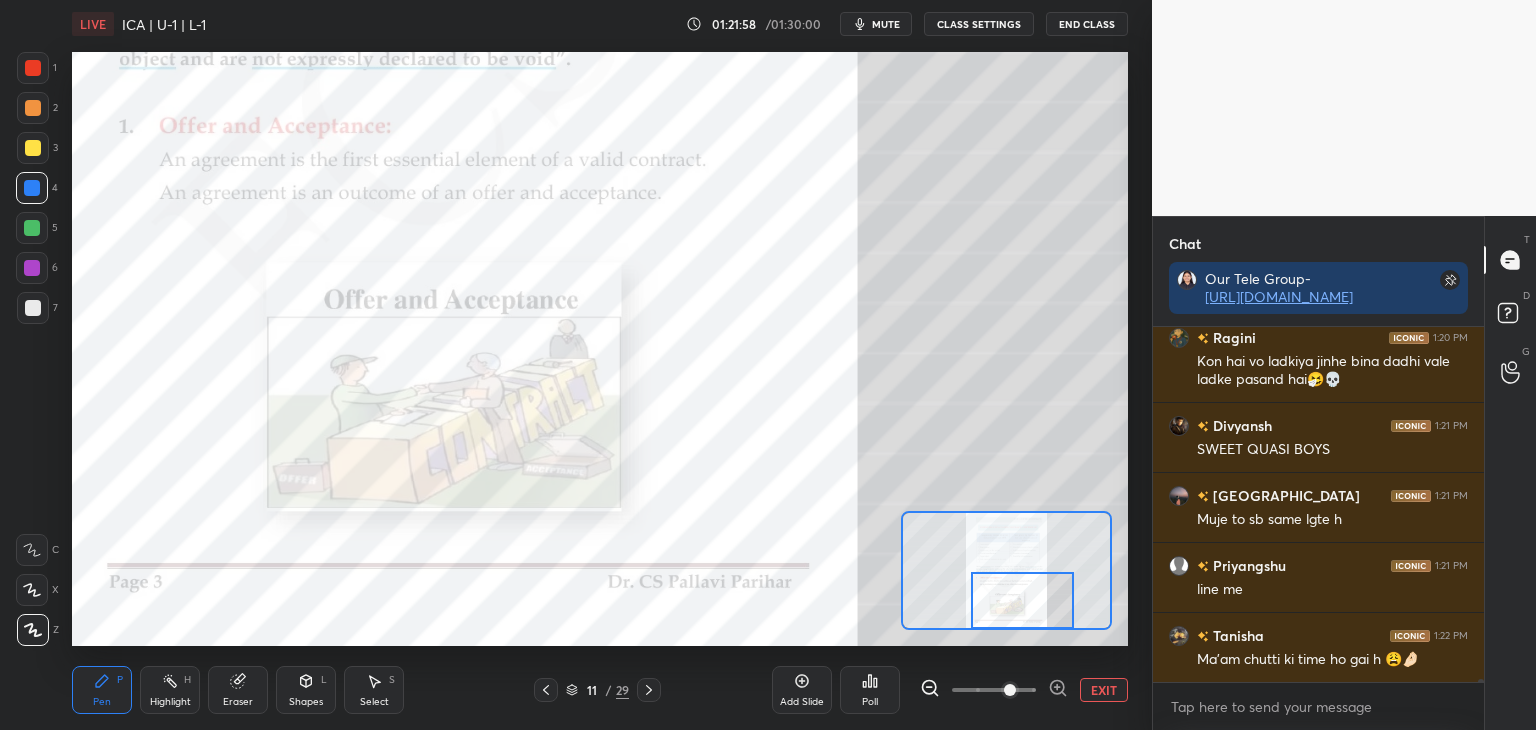 scroll, scrollTop: 7, scrollLeft: 6, axis: both 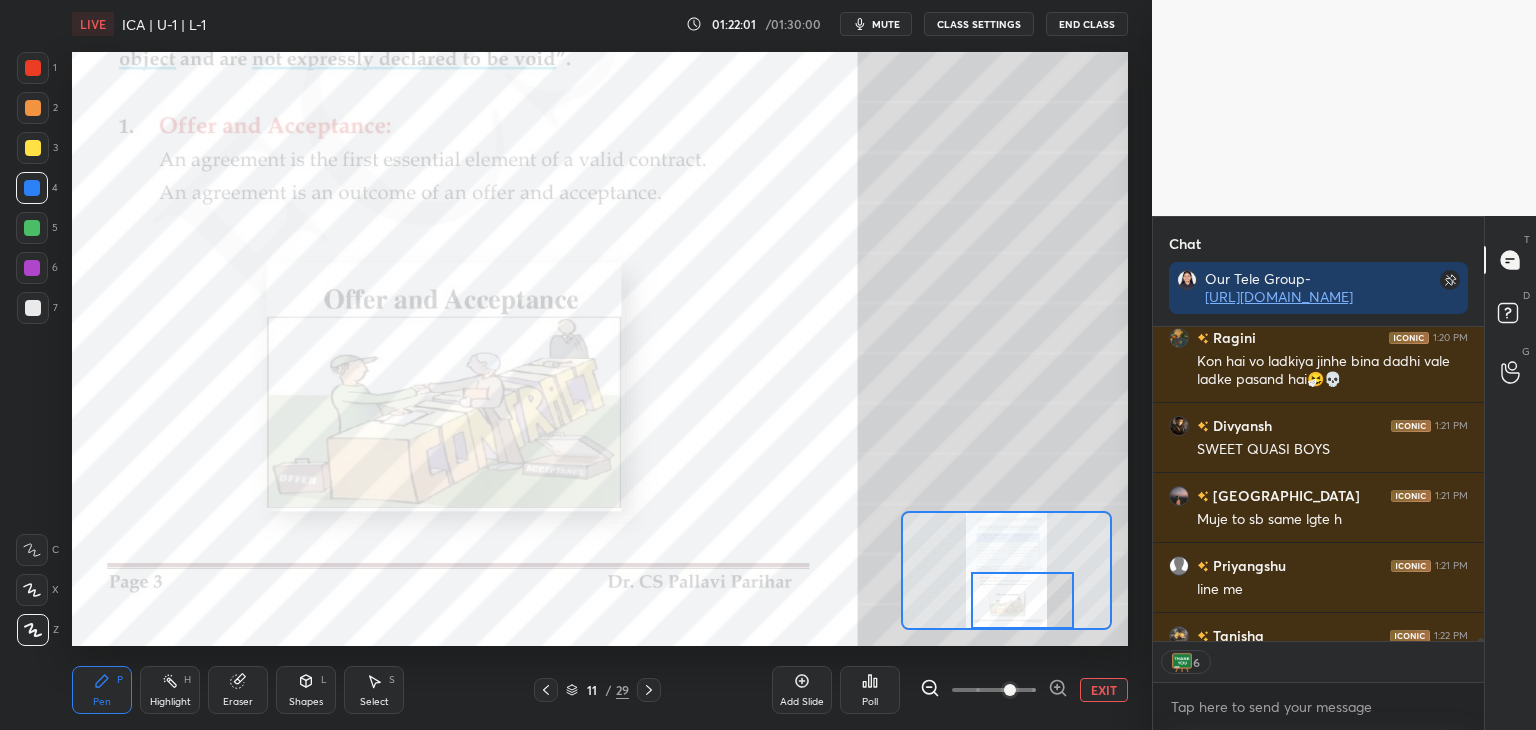 click 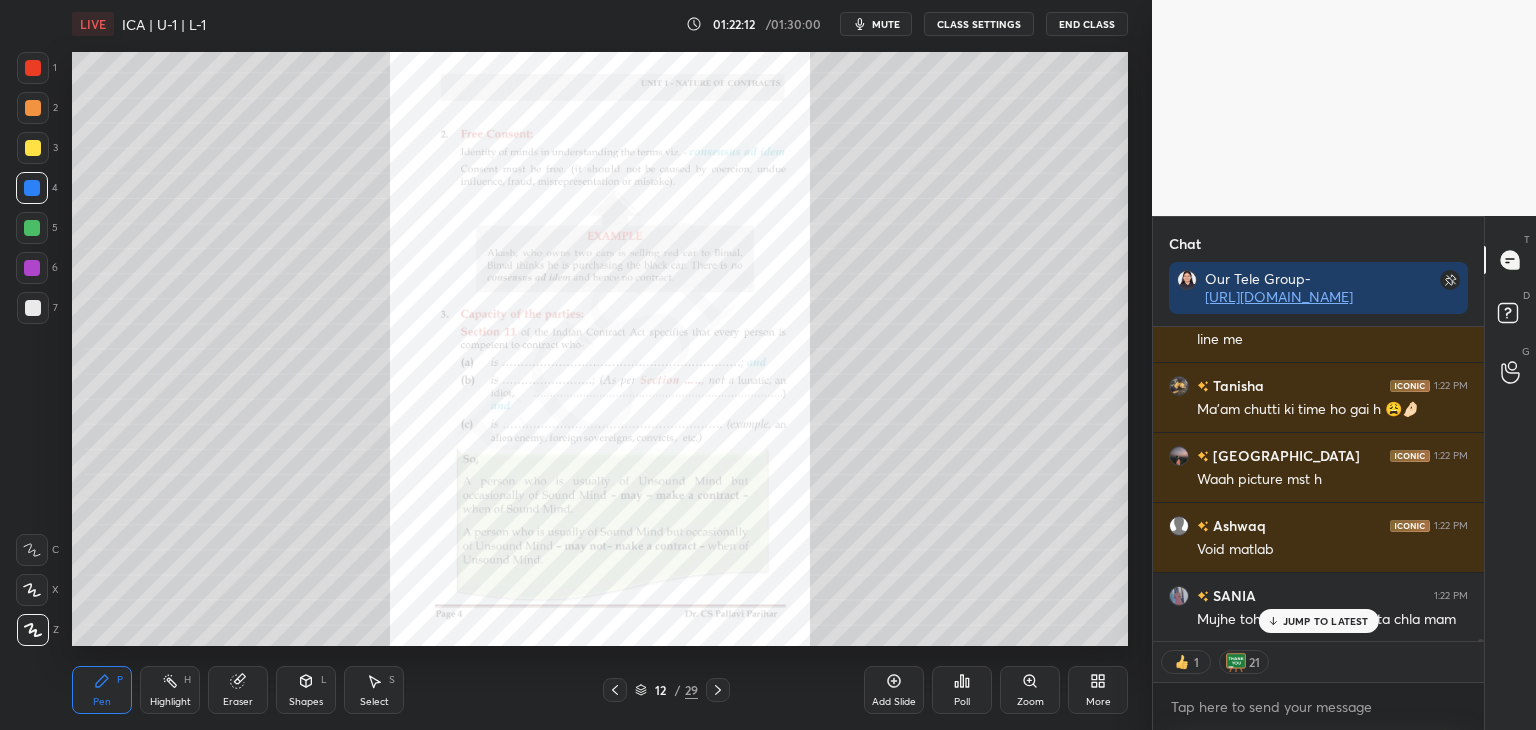 scroll, scrollTop: 39407, scrollLeft: 0, axis: vertical 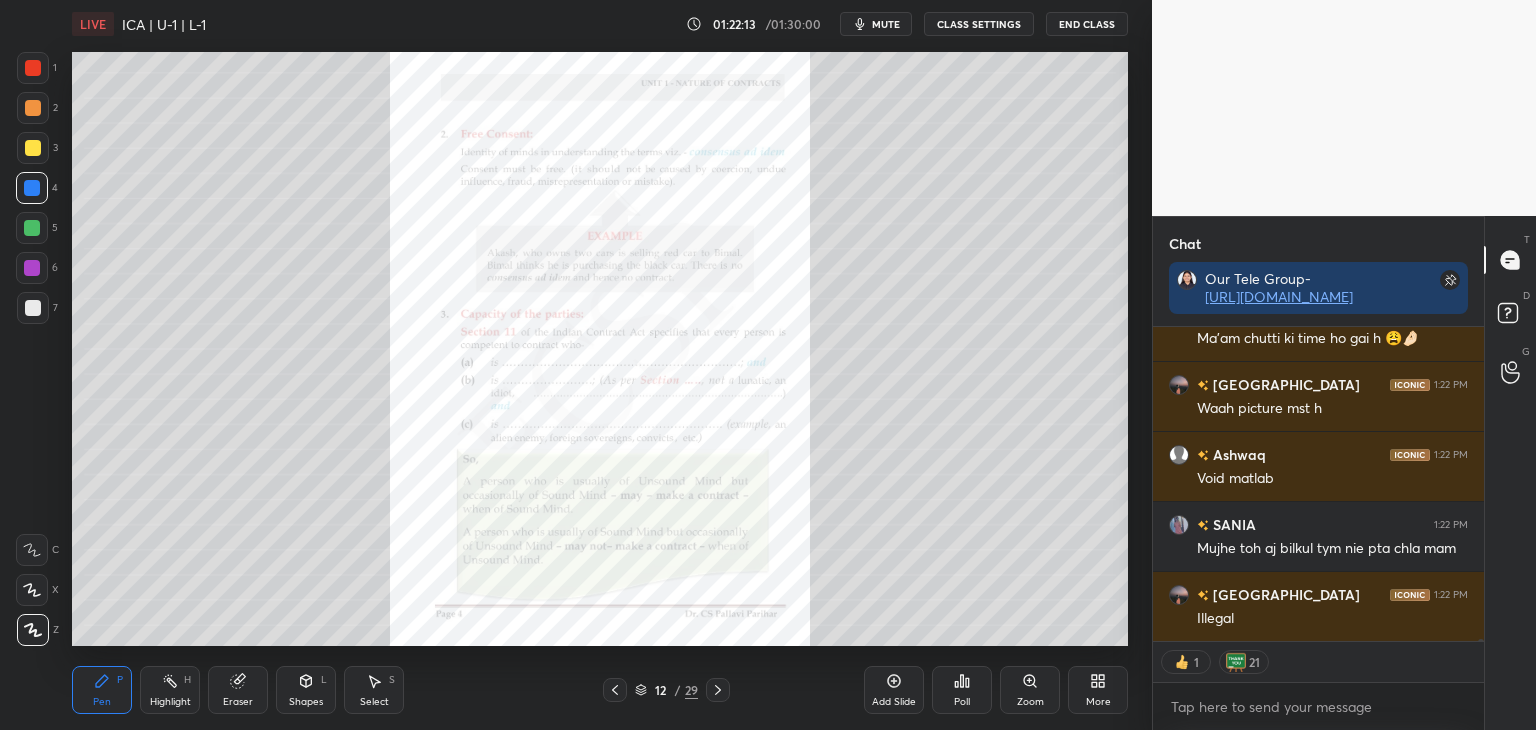click on "Zoom" at bounding box center (1030, 690) 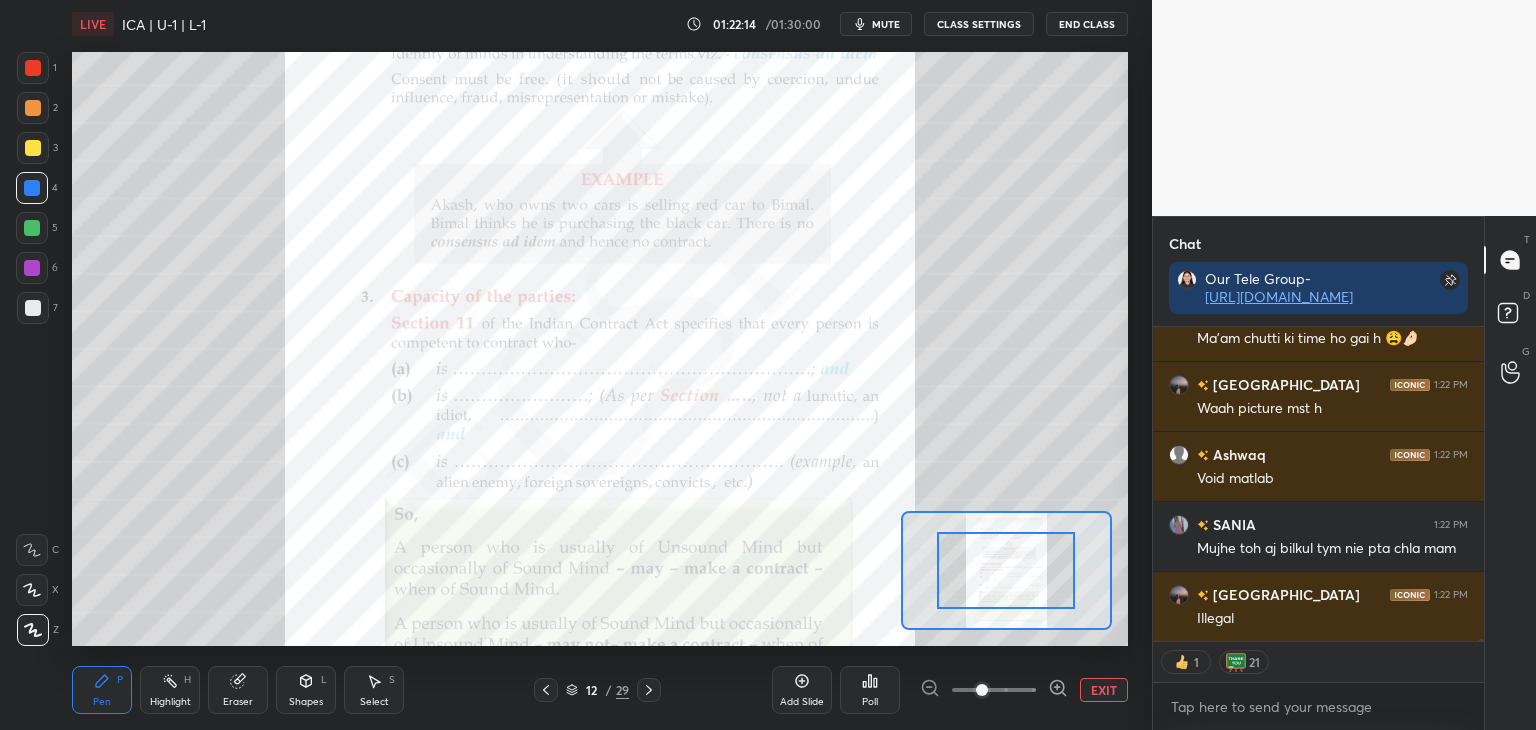 scroll, scrollTop: 39476, scrollLeft: 0, axis: vertical 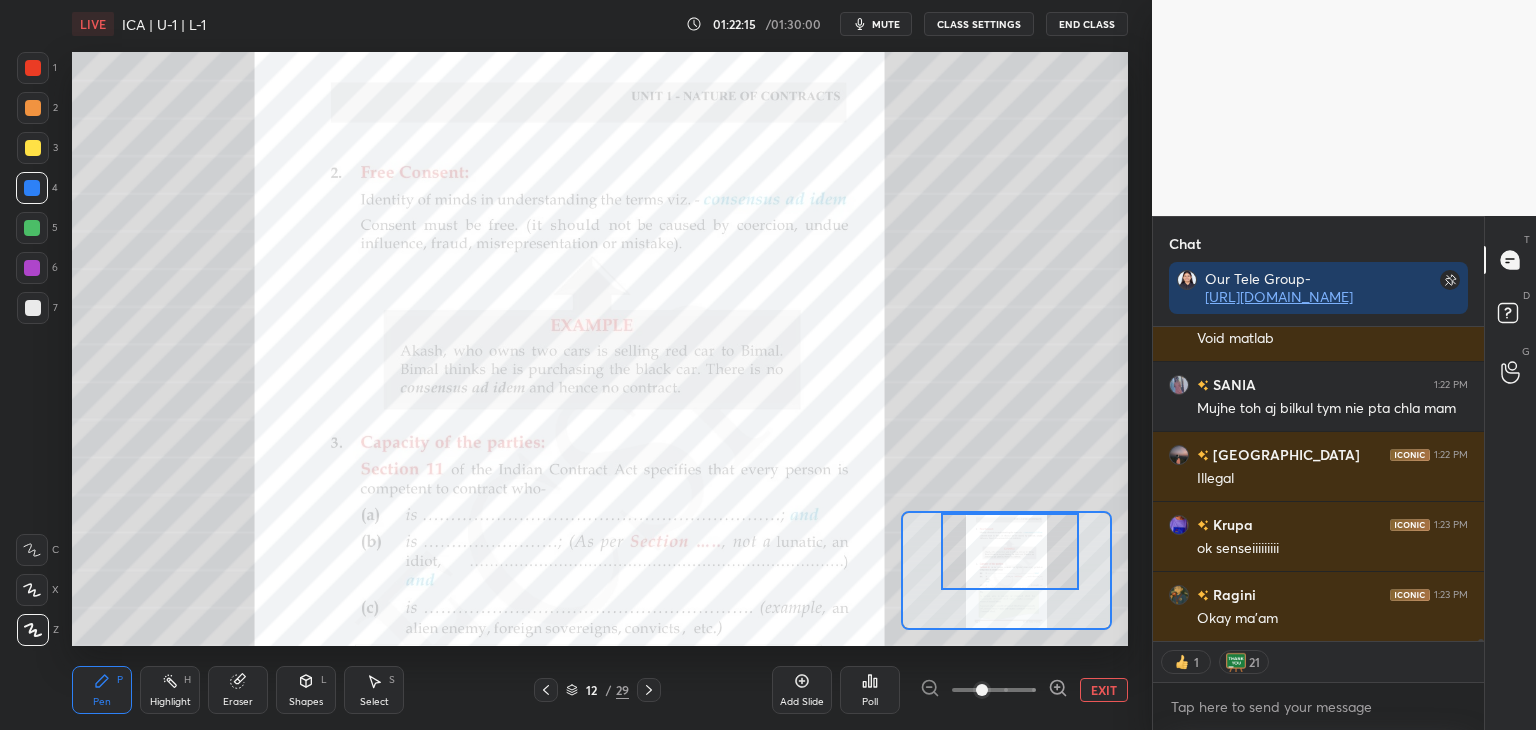 click at bounding box center (1010, 551) 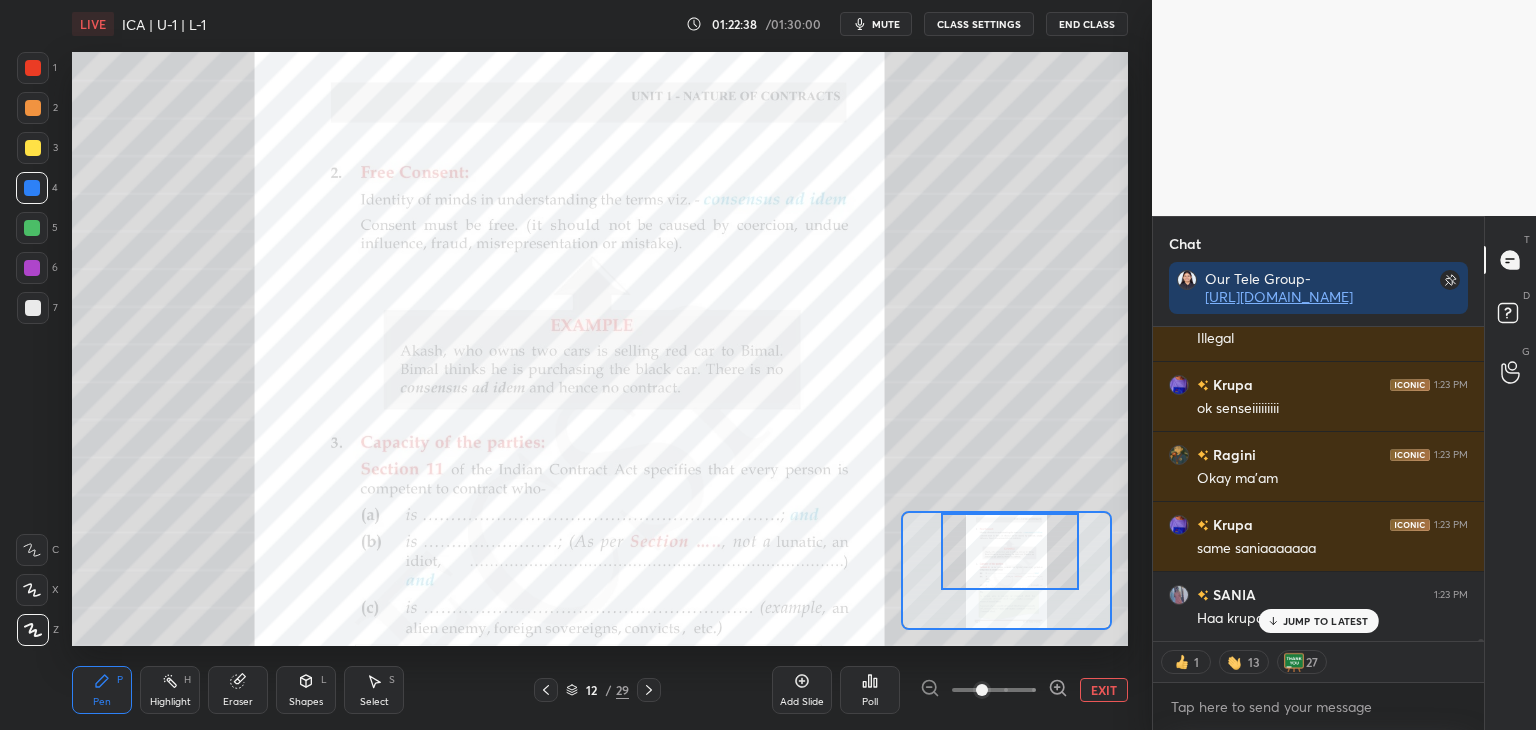 scroll, scrollTop: 39756, scrollLeft: 0, axis: vertical 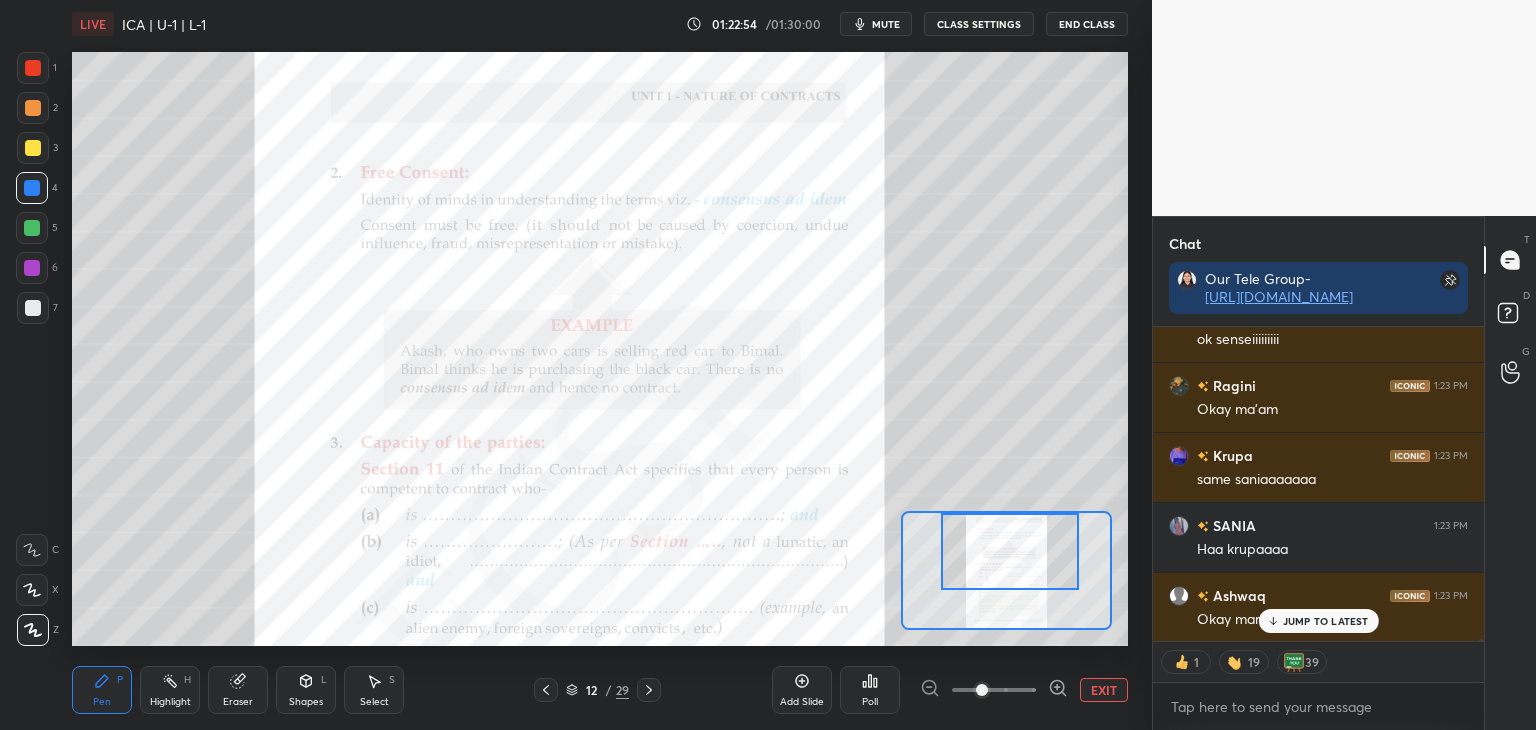 click at bounding box center (33, 68) 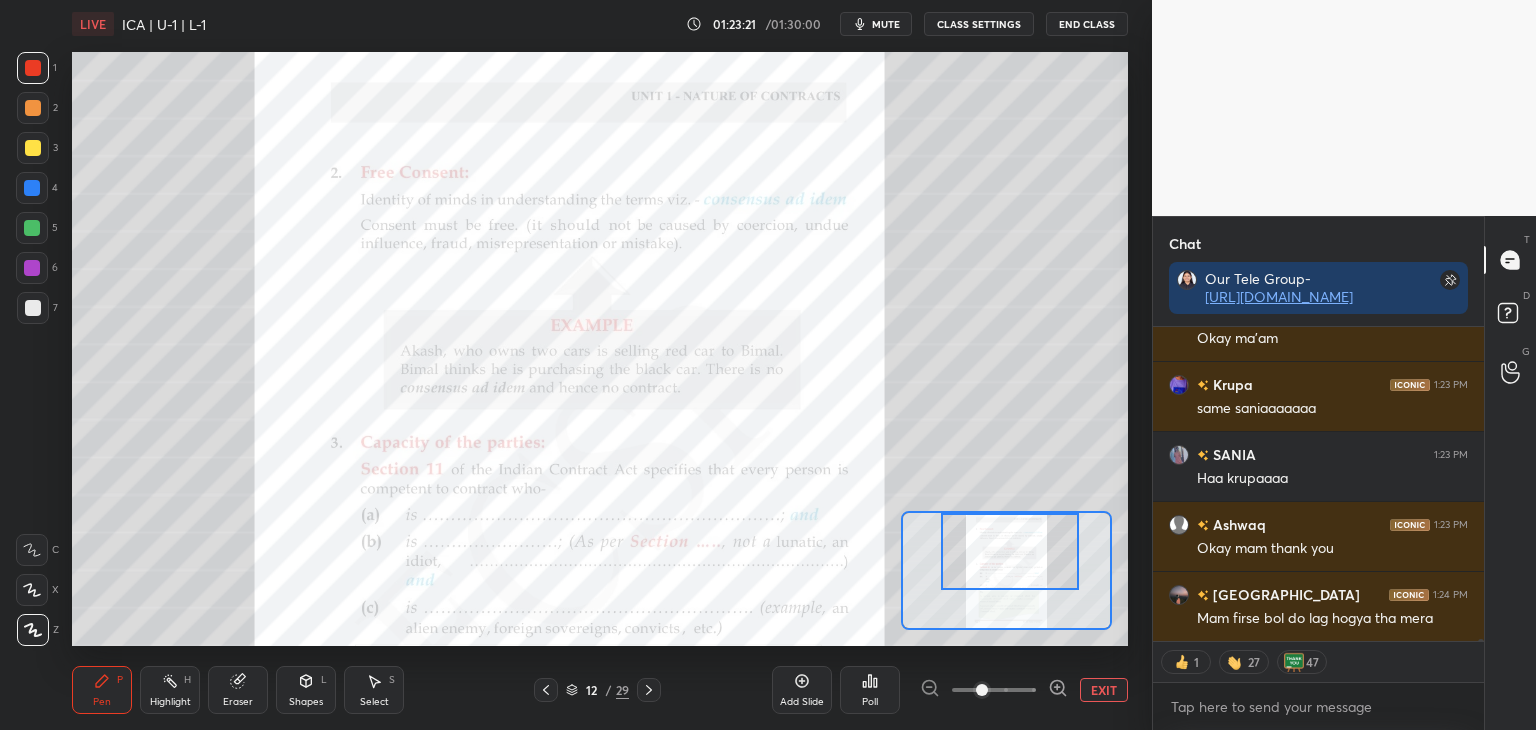 scroll, scrollTop: 39896, scrollLeft: 0, axis: vertical 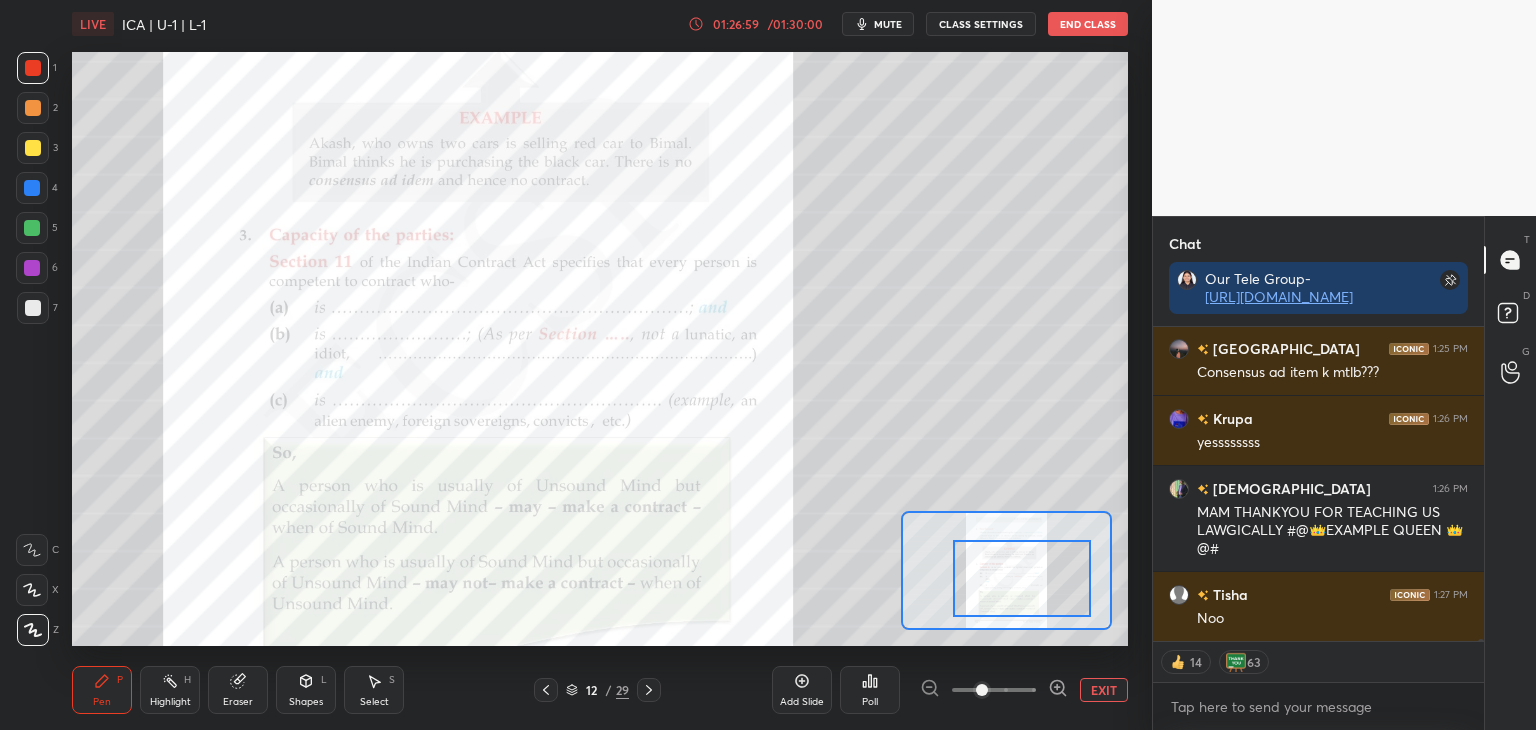 drag, startPoint x: 1019, startPoint y: 571, endPoint x: 1032, endPoint y: 600, distance: 31.780497 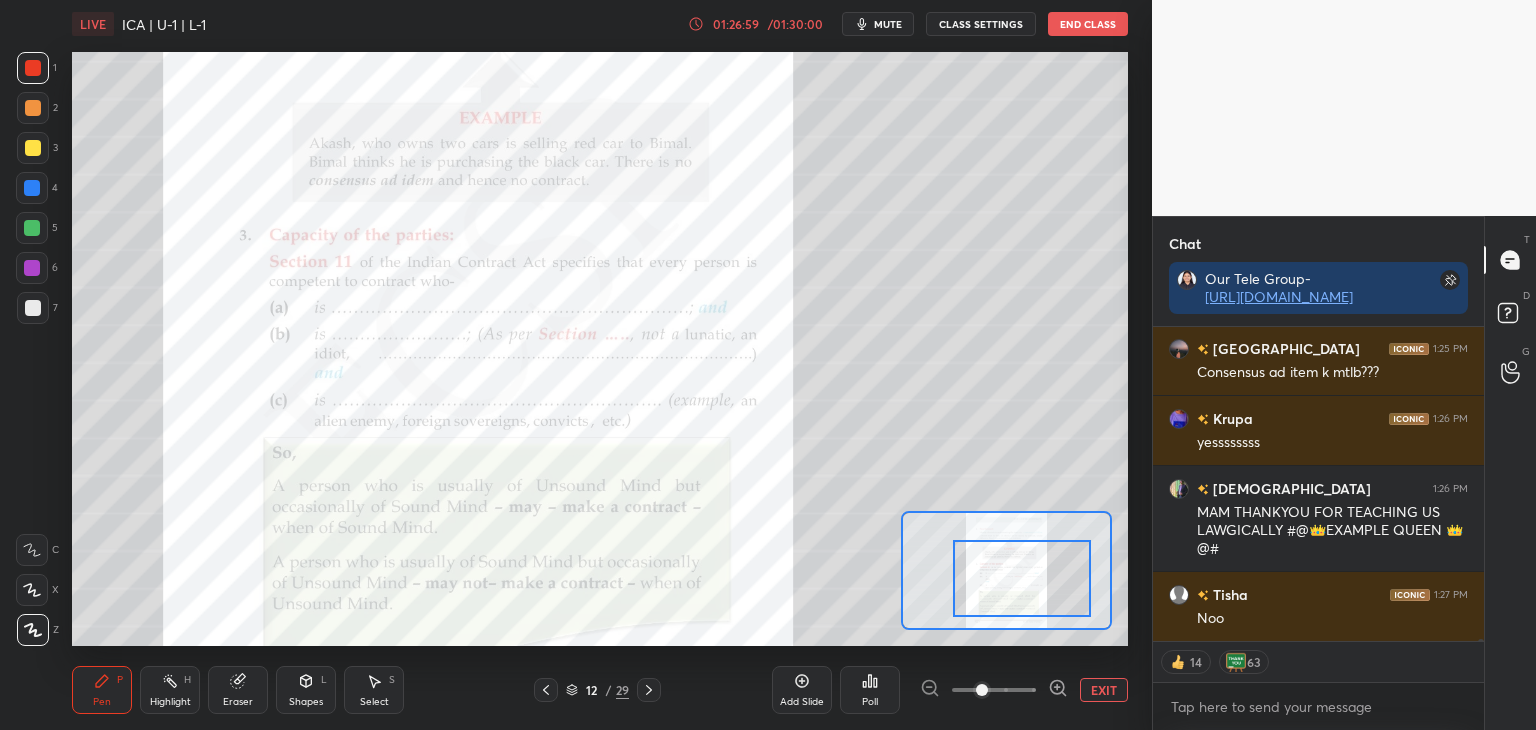 click at bounding box center (1022, 578) 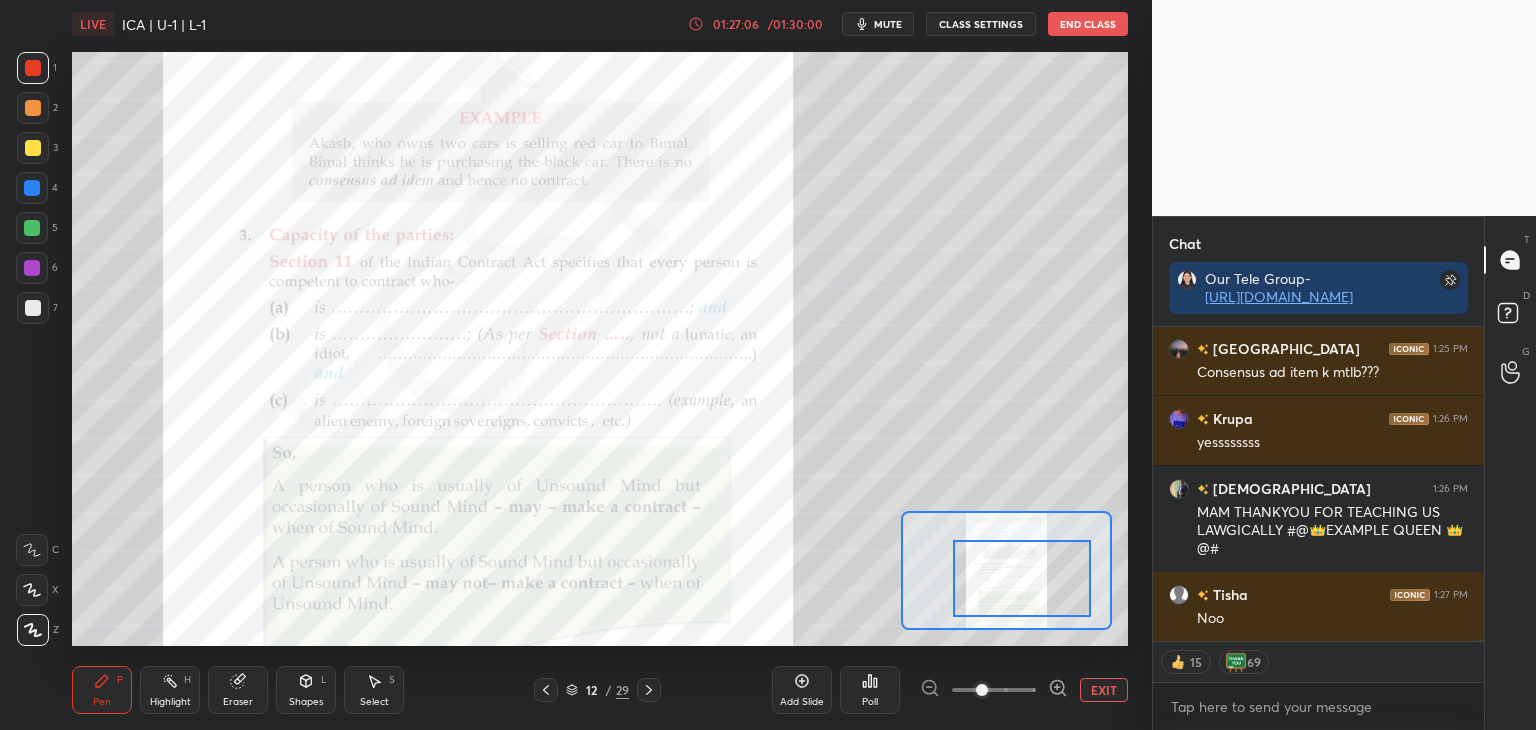 click on "EXIT" at bounding box center [1104, 690] 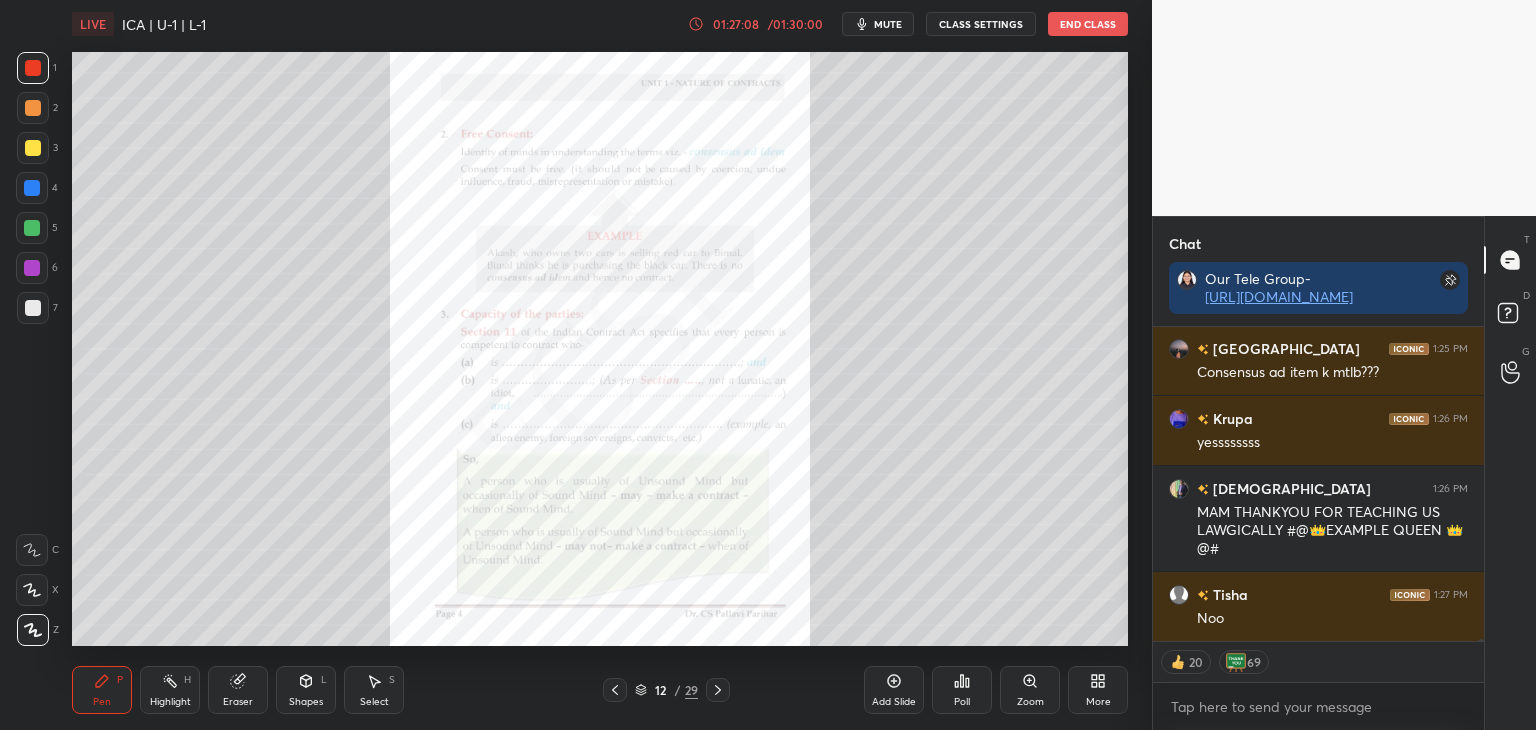 scroll, scrollTop: 40352, scrollLeft: 0, axis: vertical 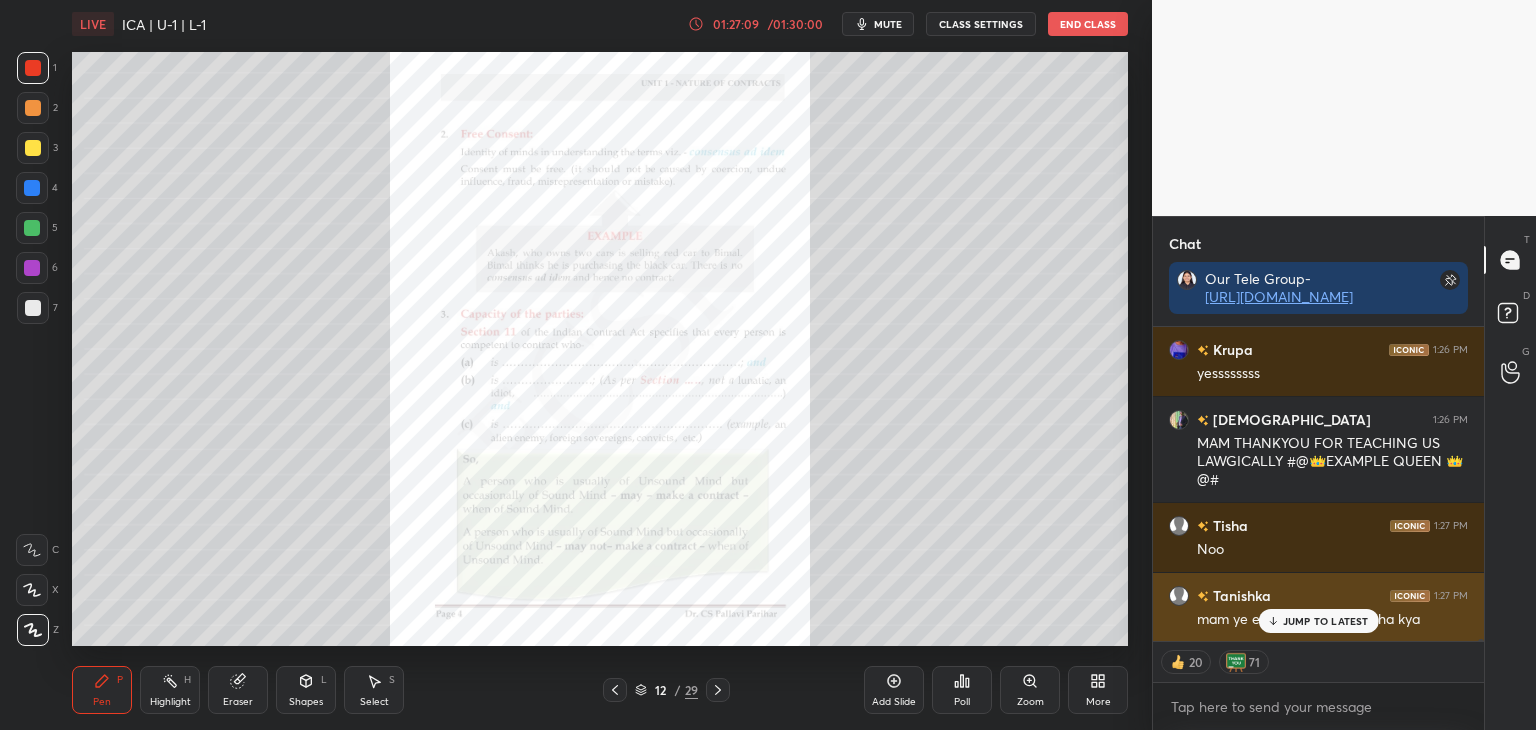 click on "JUMP TO LATEST" at bounding box center [1326, 621] 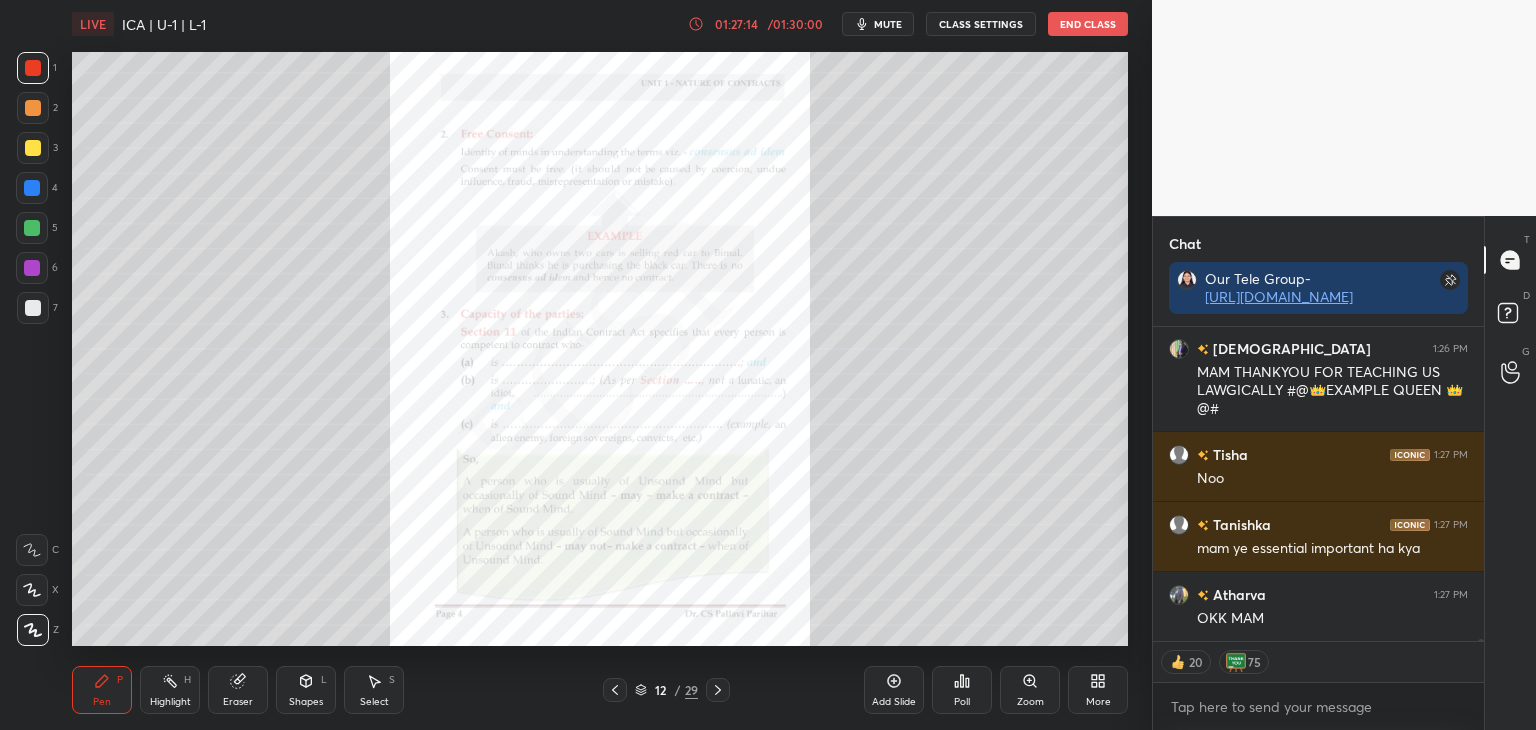 scroll, scrollTop: 40492, scrollLeft: 0, axis: vertical 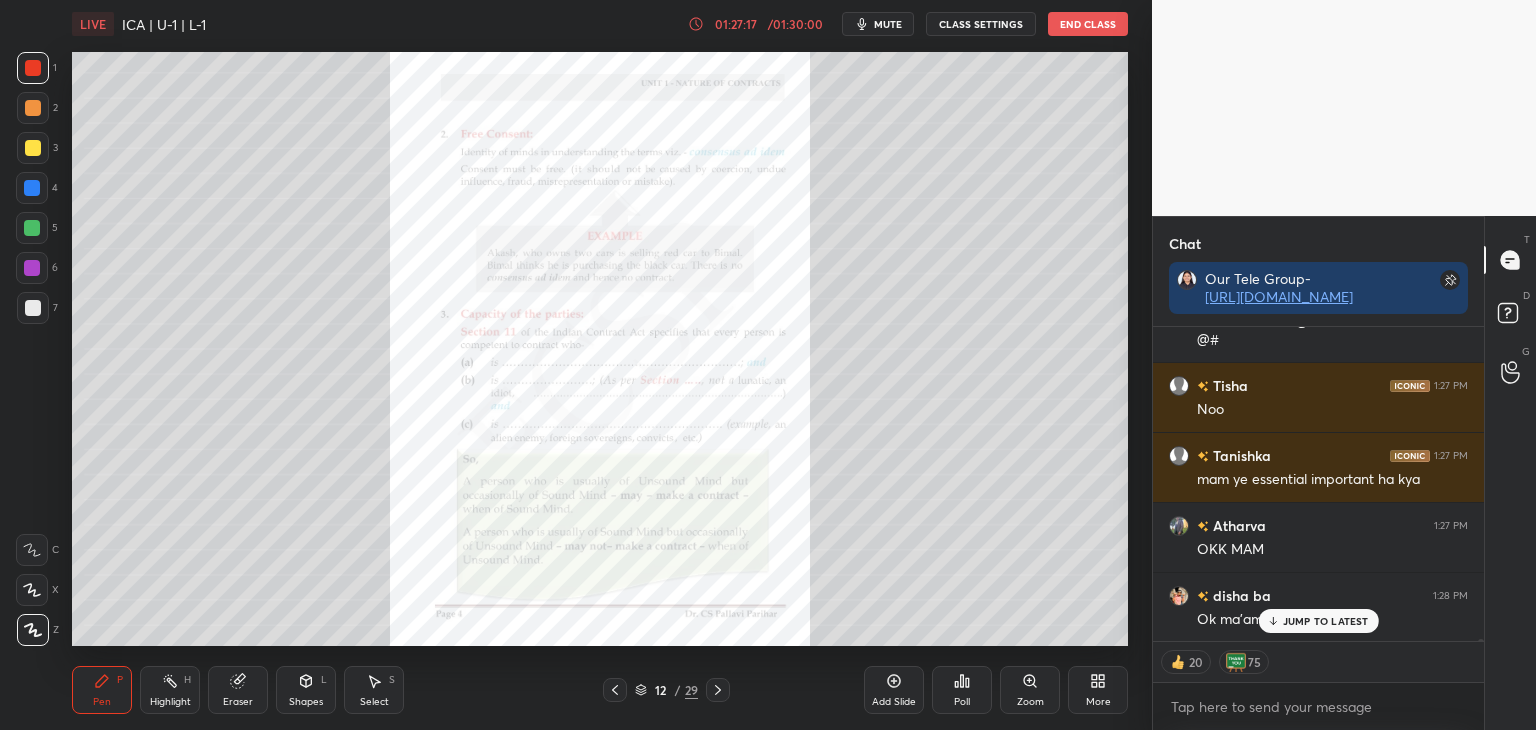 click 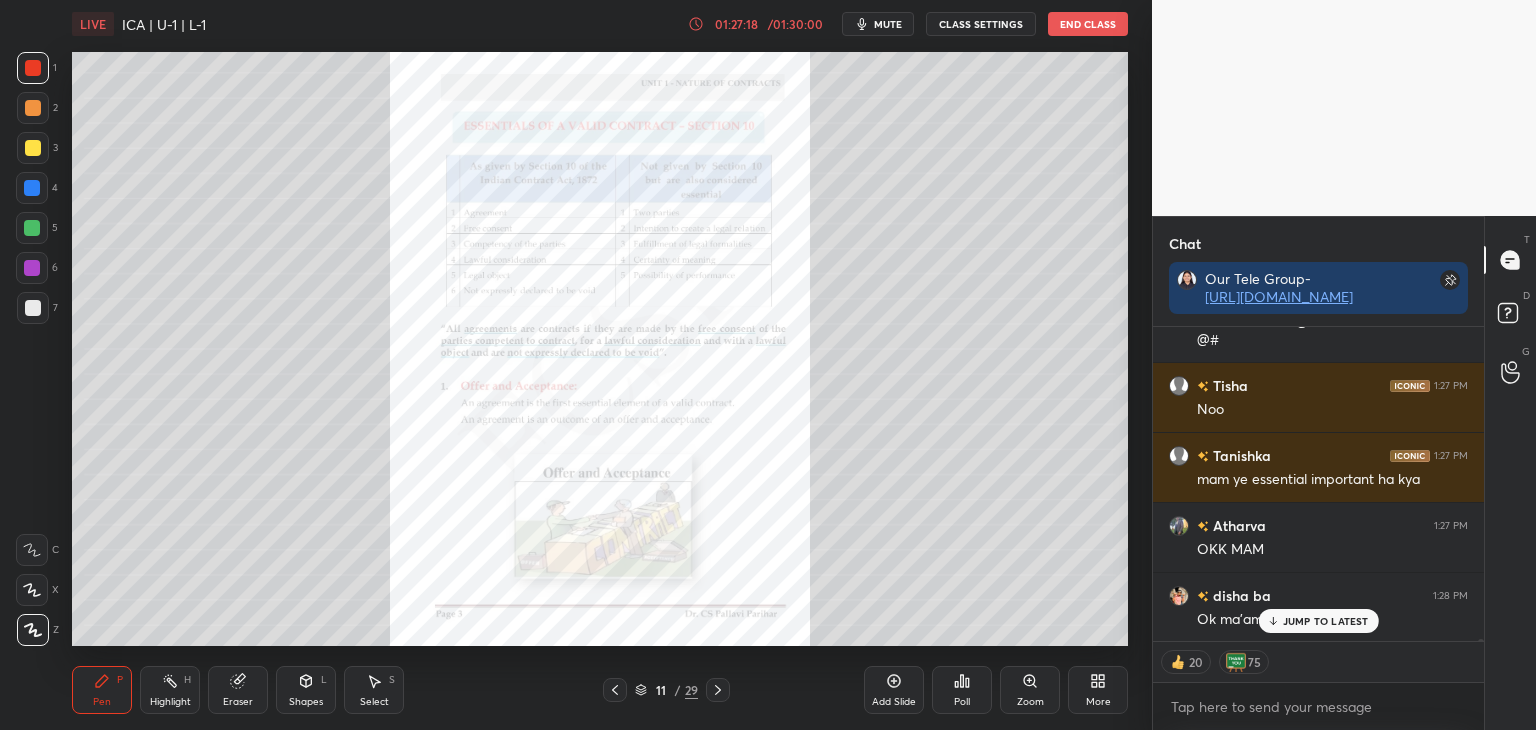 click 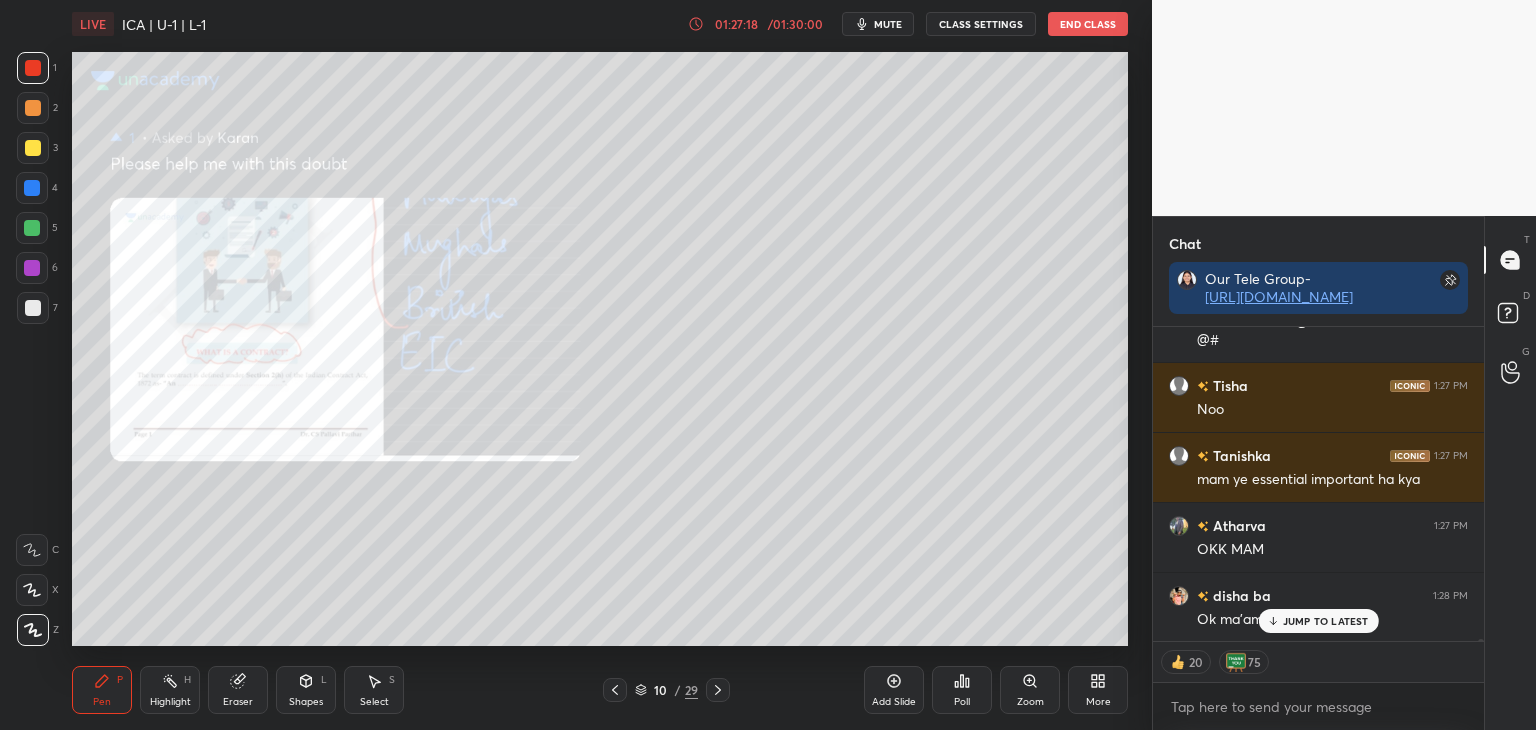 click 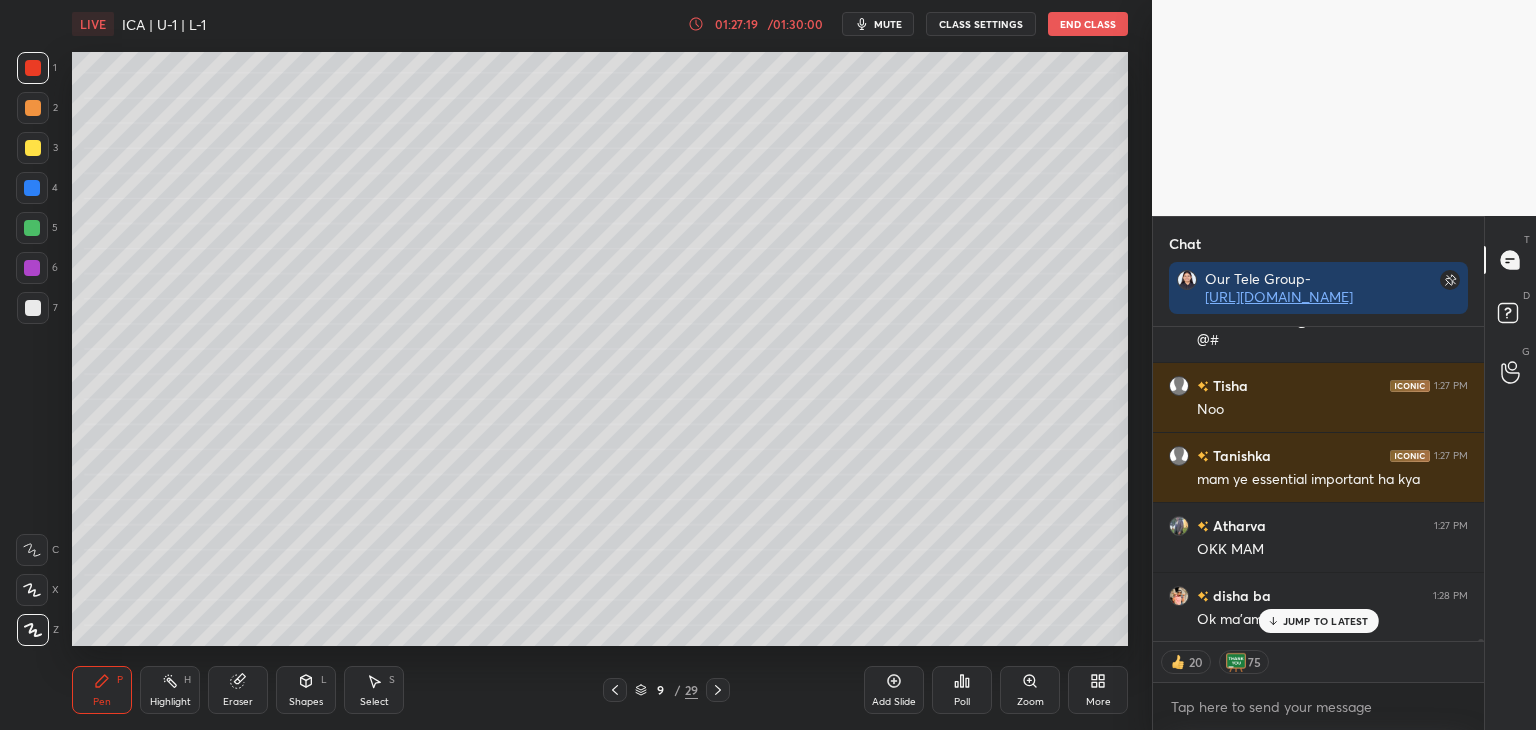 click 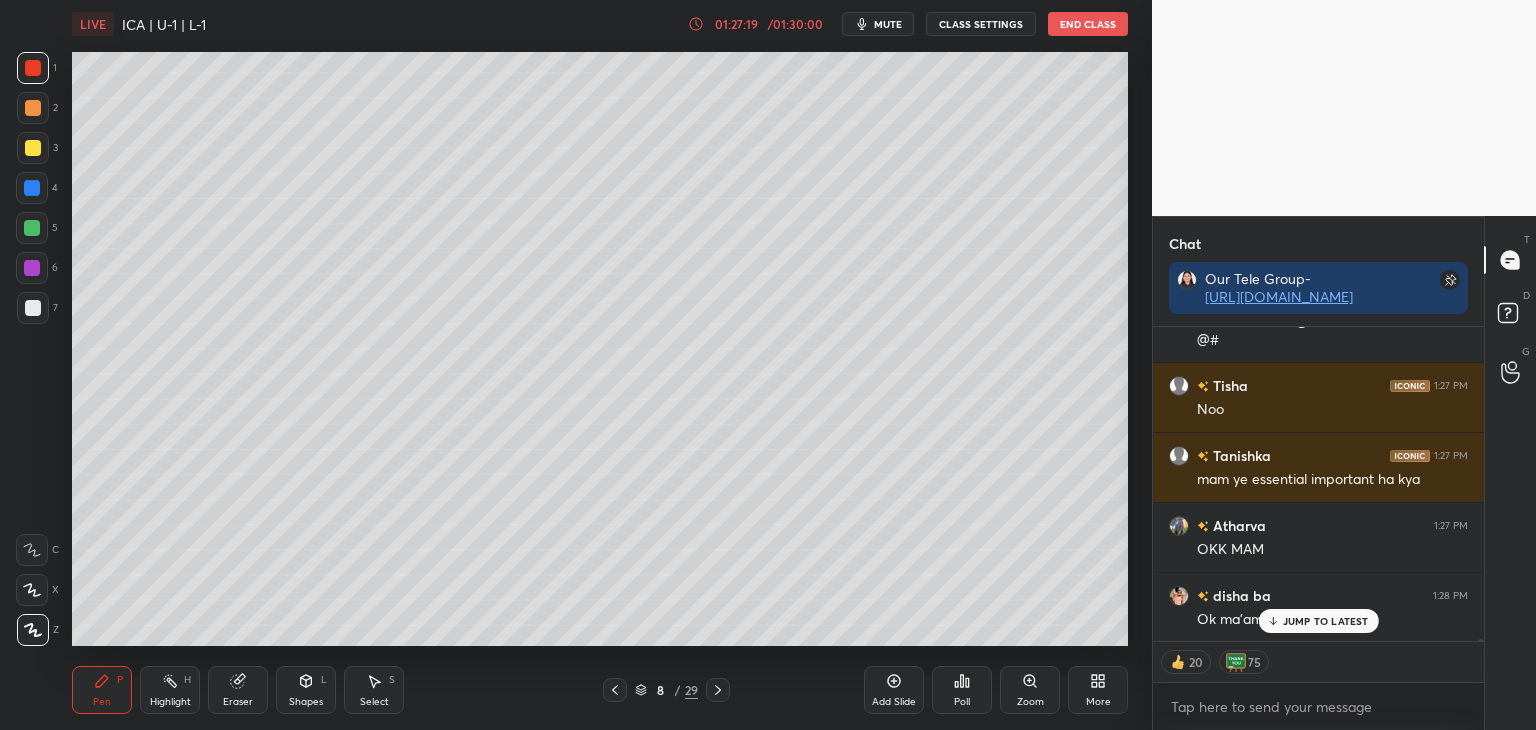 click 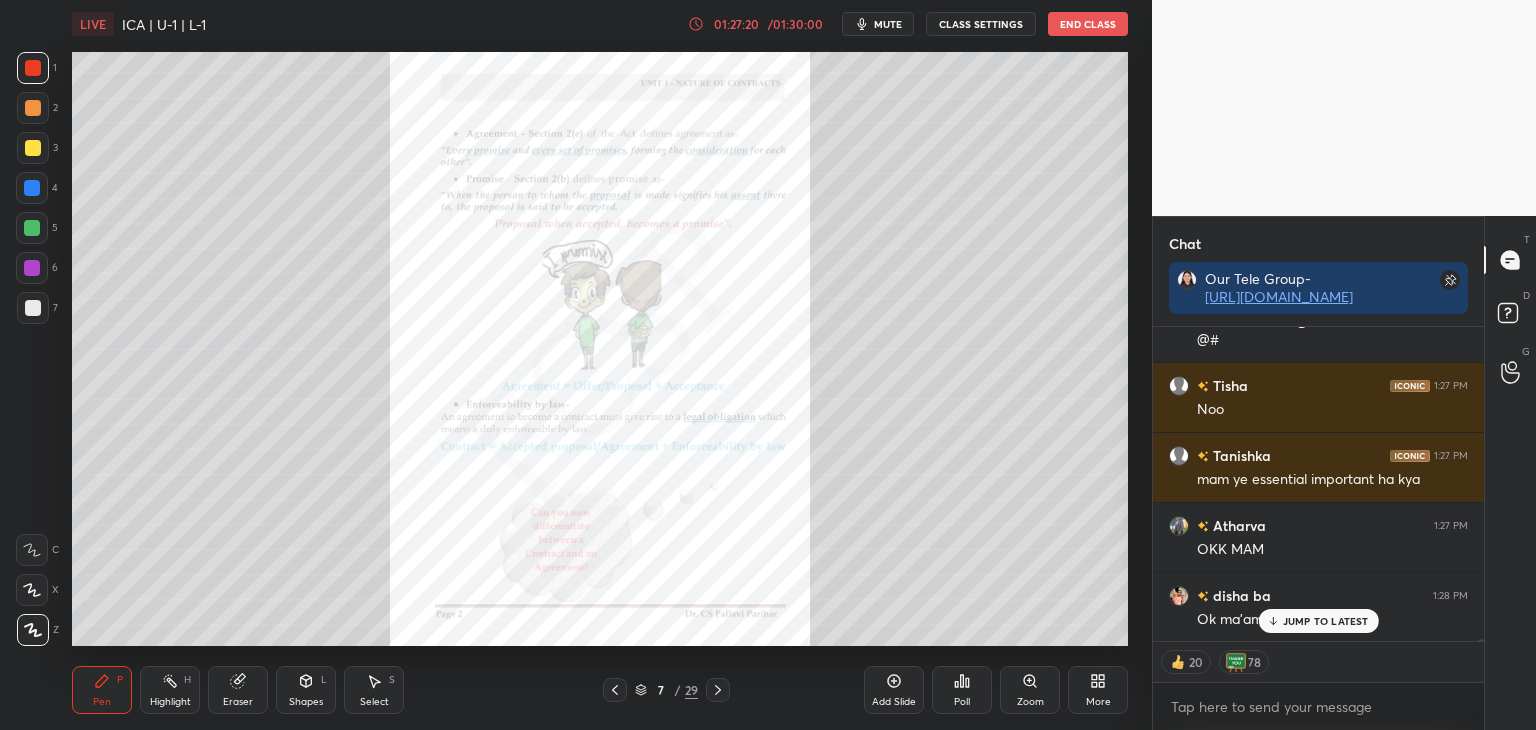 click 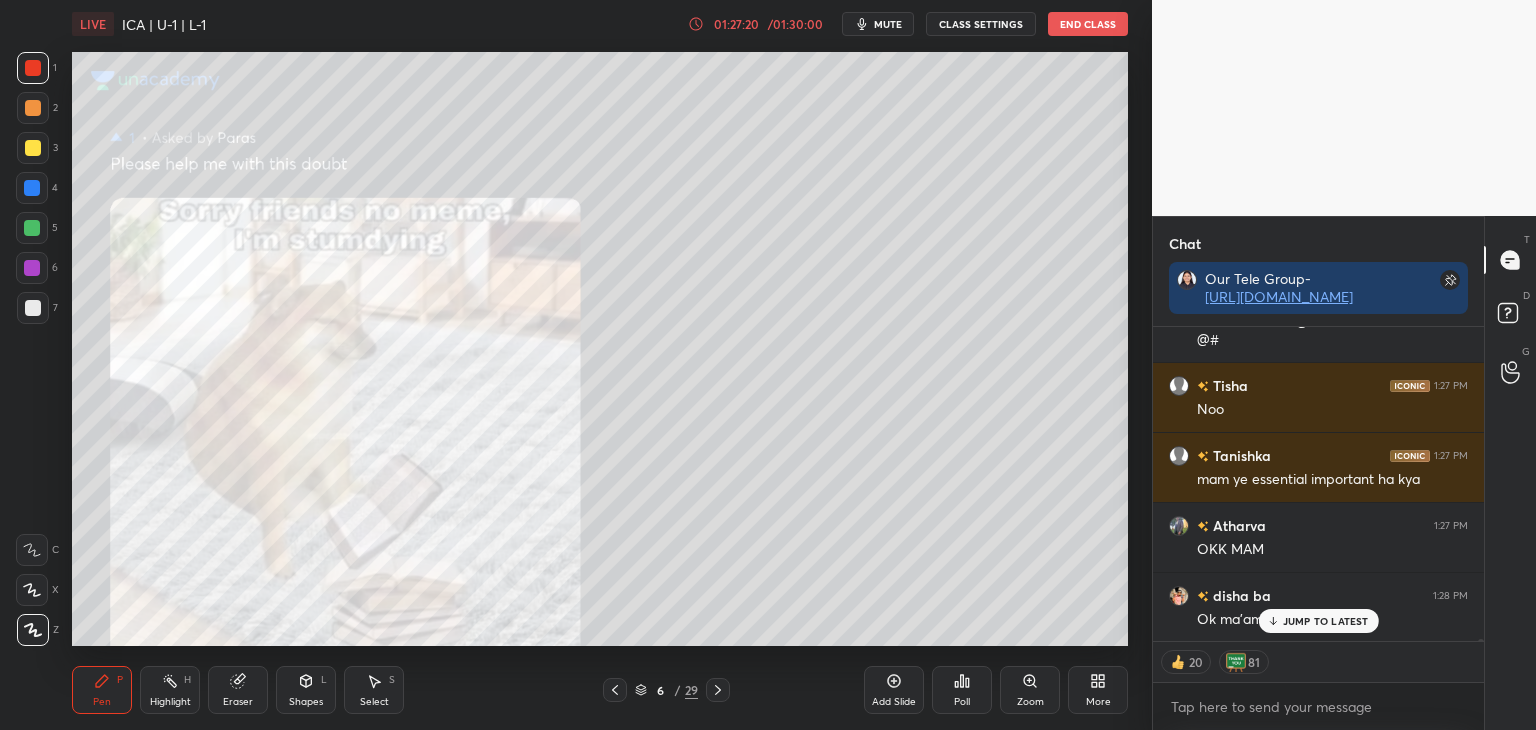 click 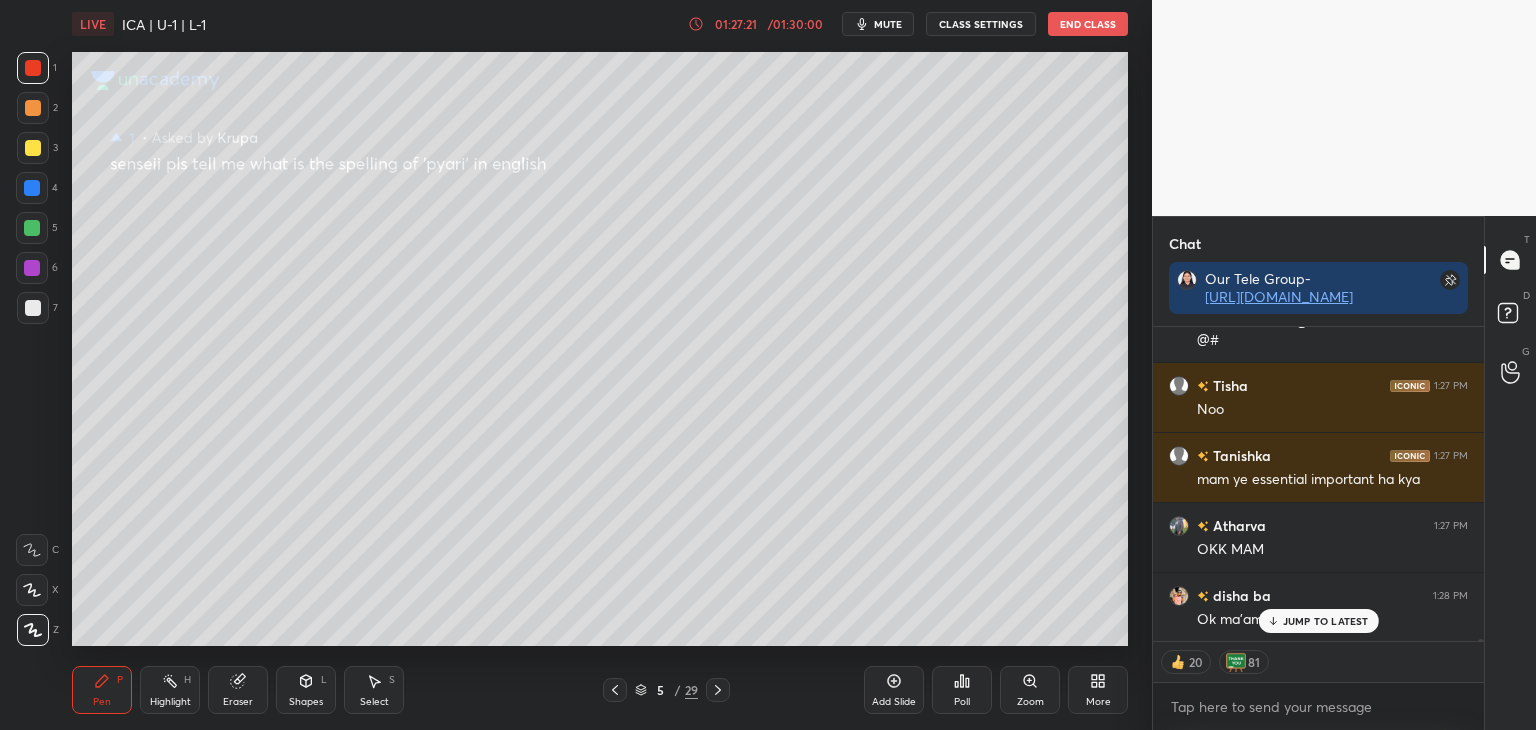 click 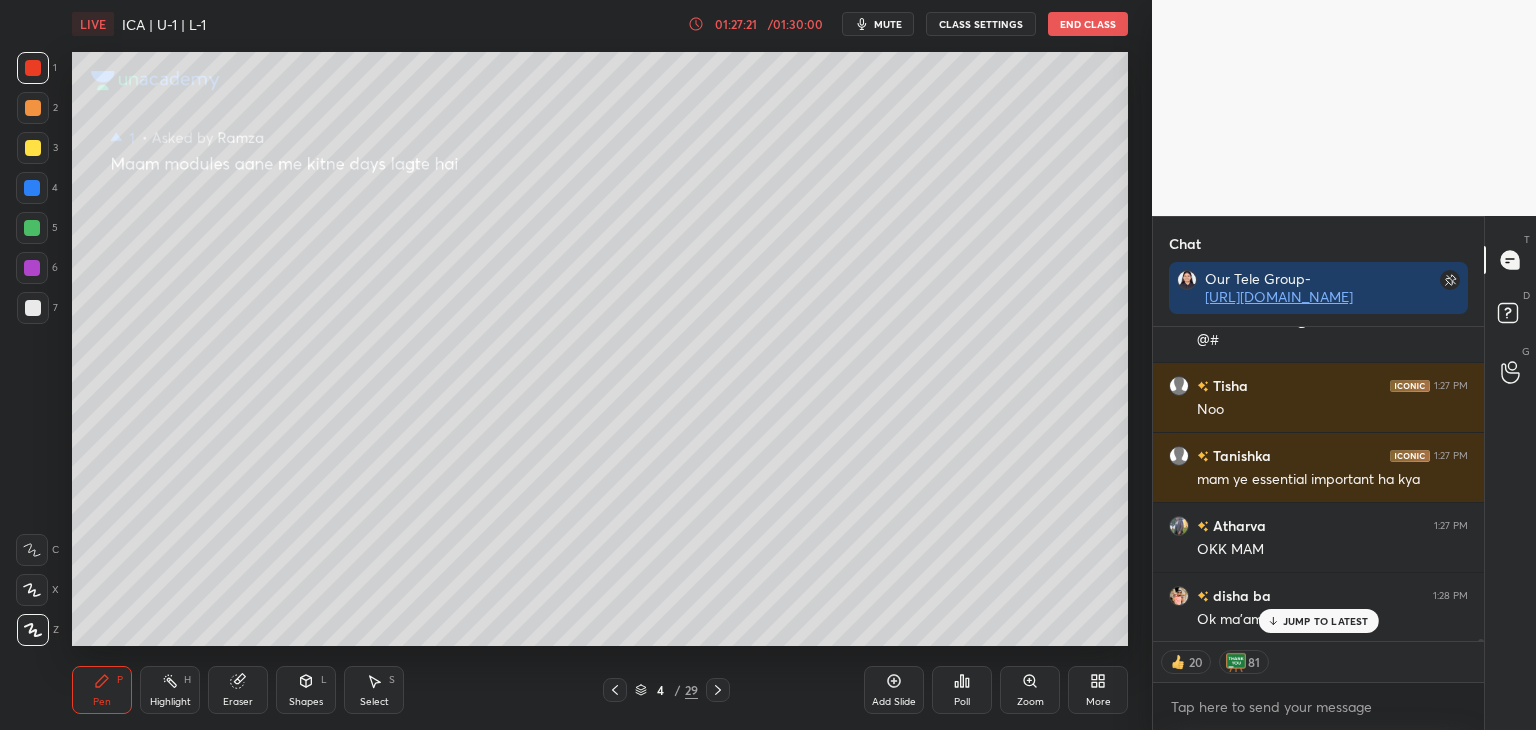click 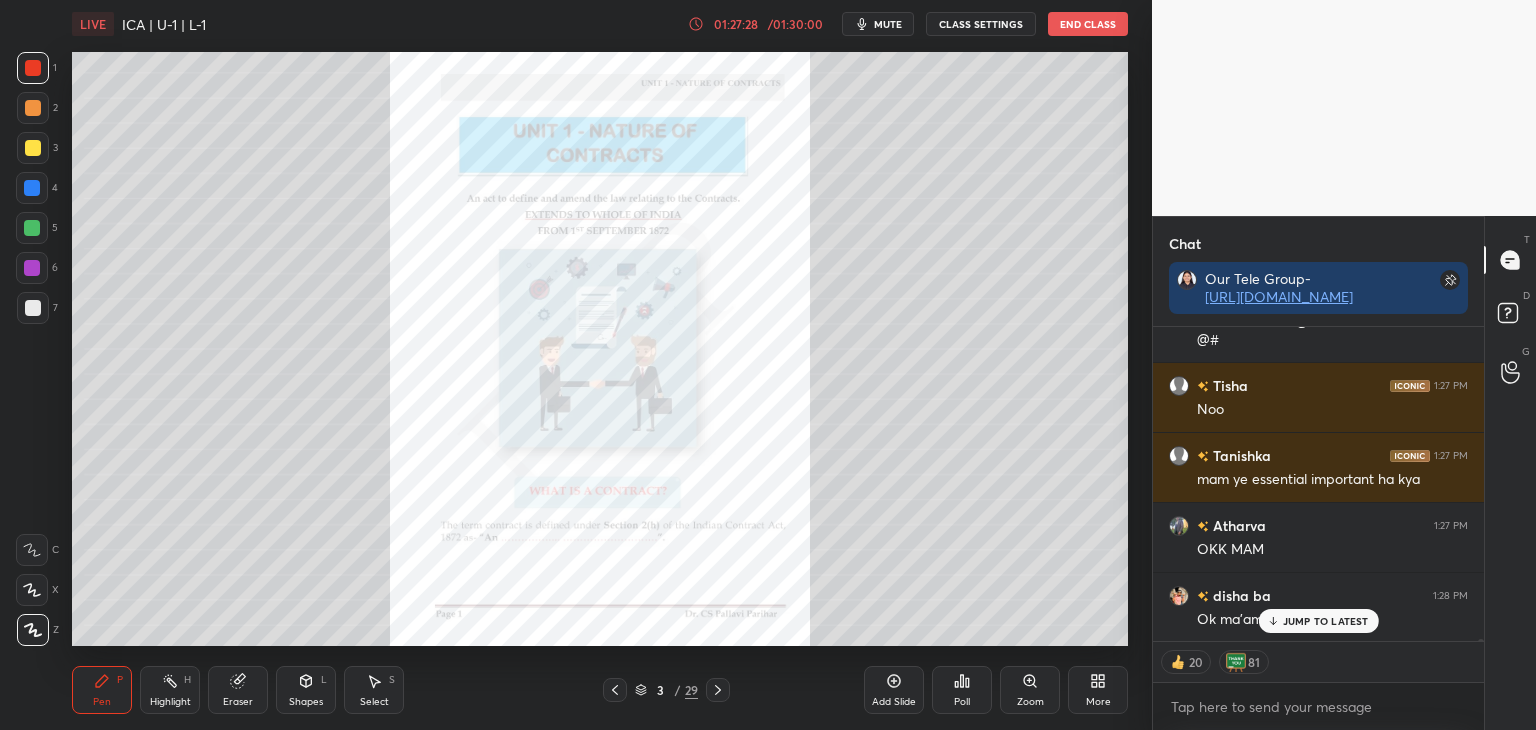 scroll, scrollTop: 40580, scrollLeft: 0, axis: vertical 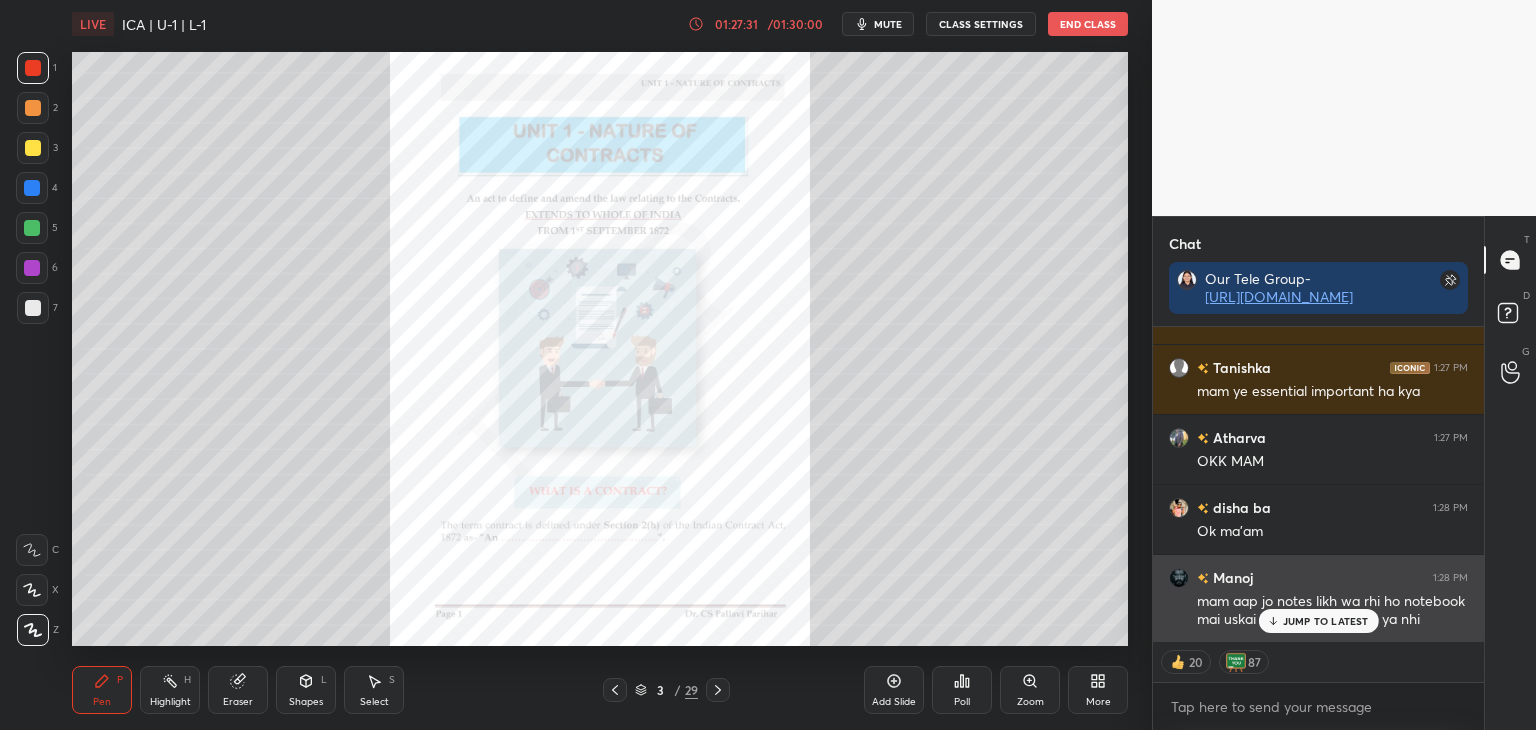 drag, startPoint x: 1304, startPoint y: 621, endPoint x: 1295, endPoint y: 615, distance: 10.816654 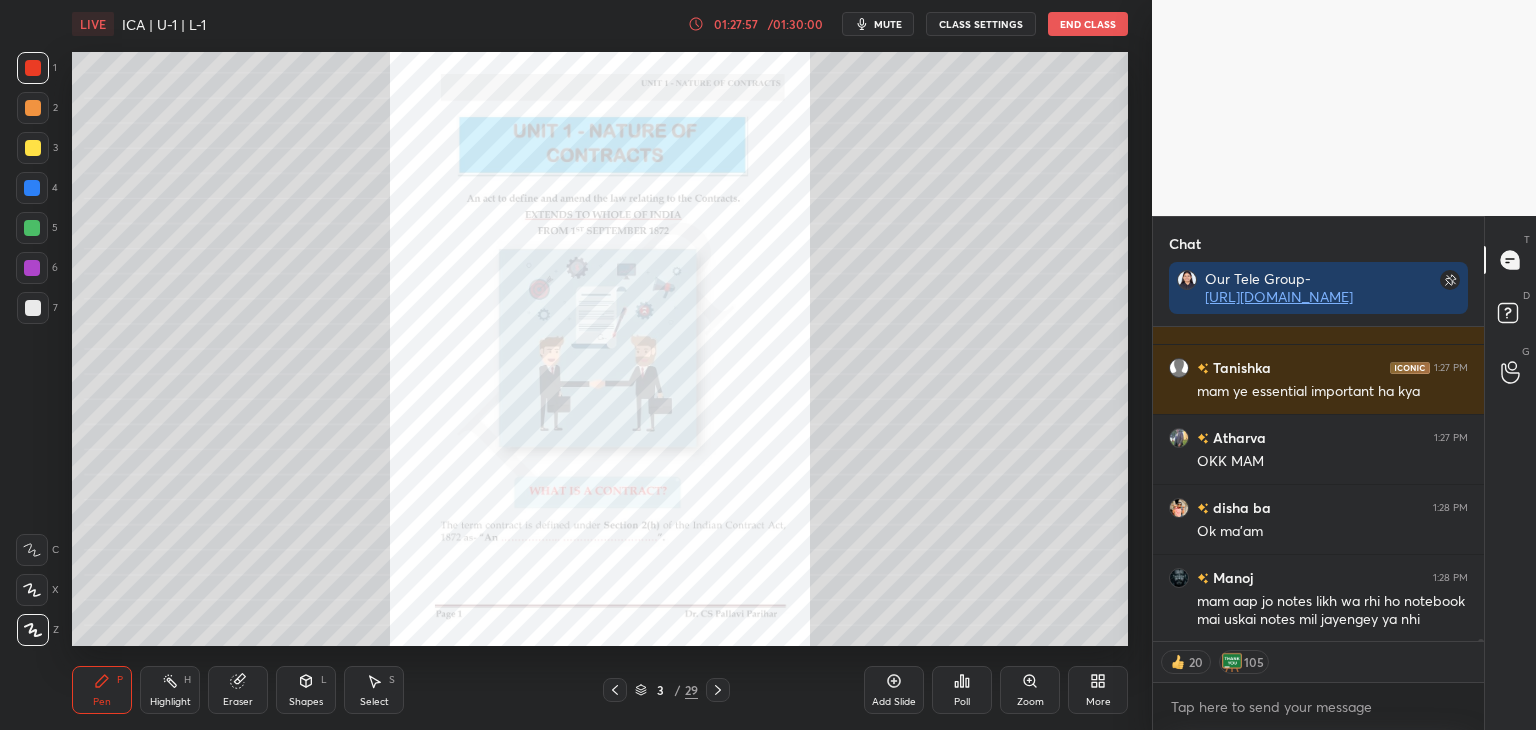 scroll, scrollTop: 40600, scrollLeft: 0, axis: vertical 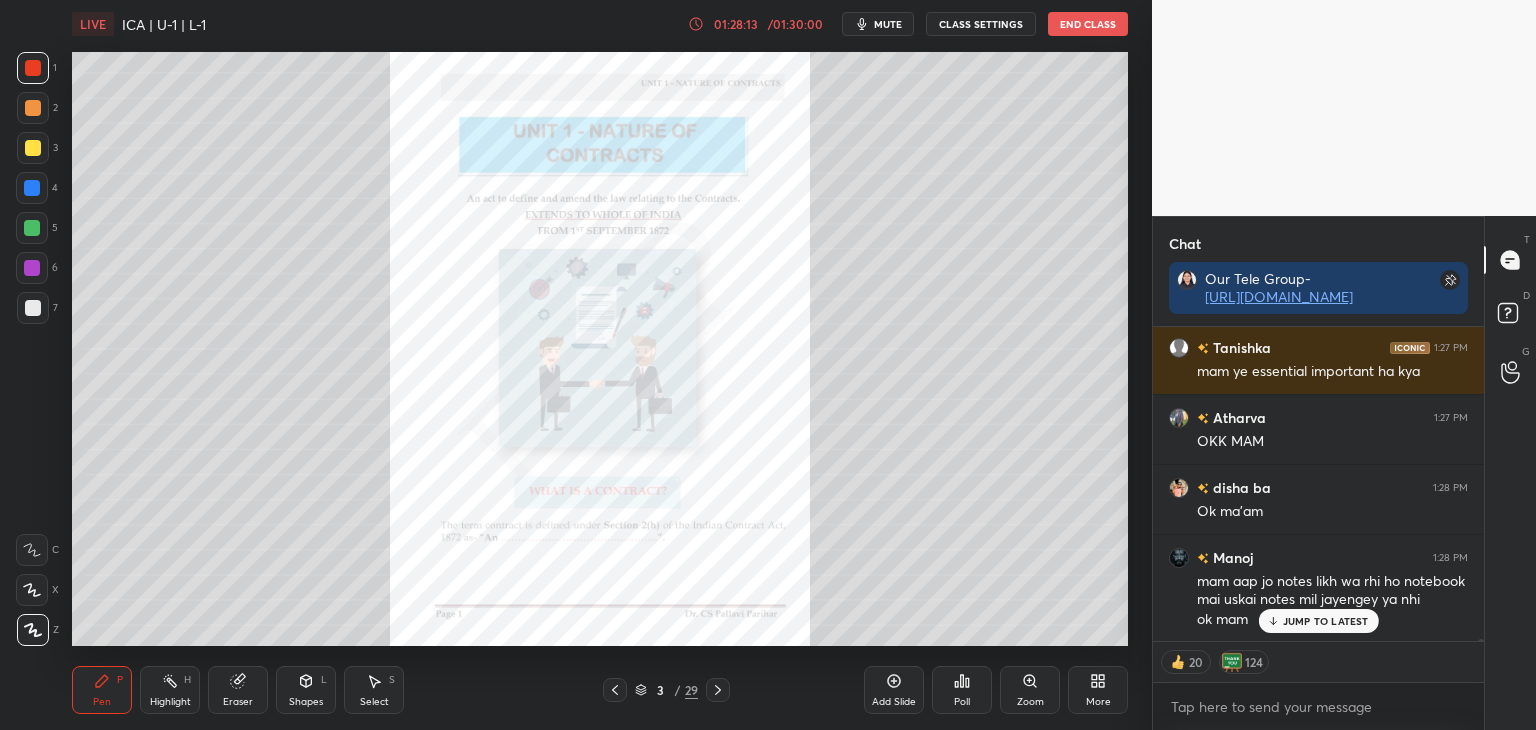 click 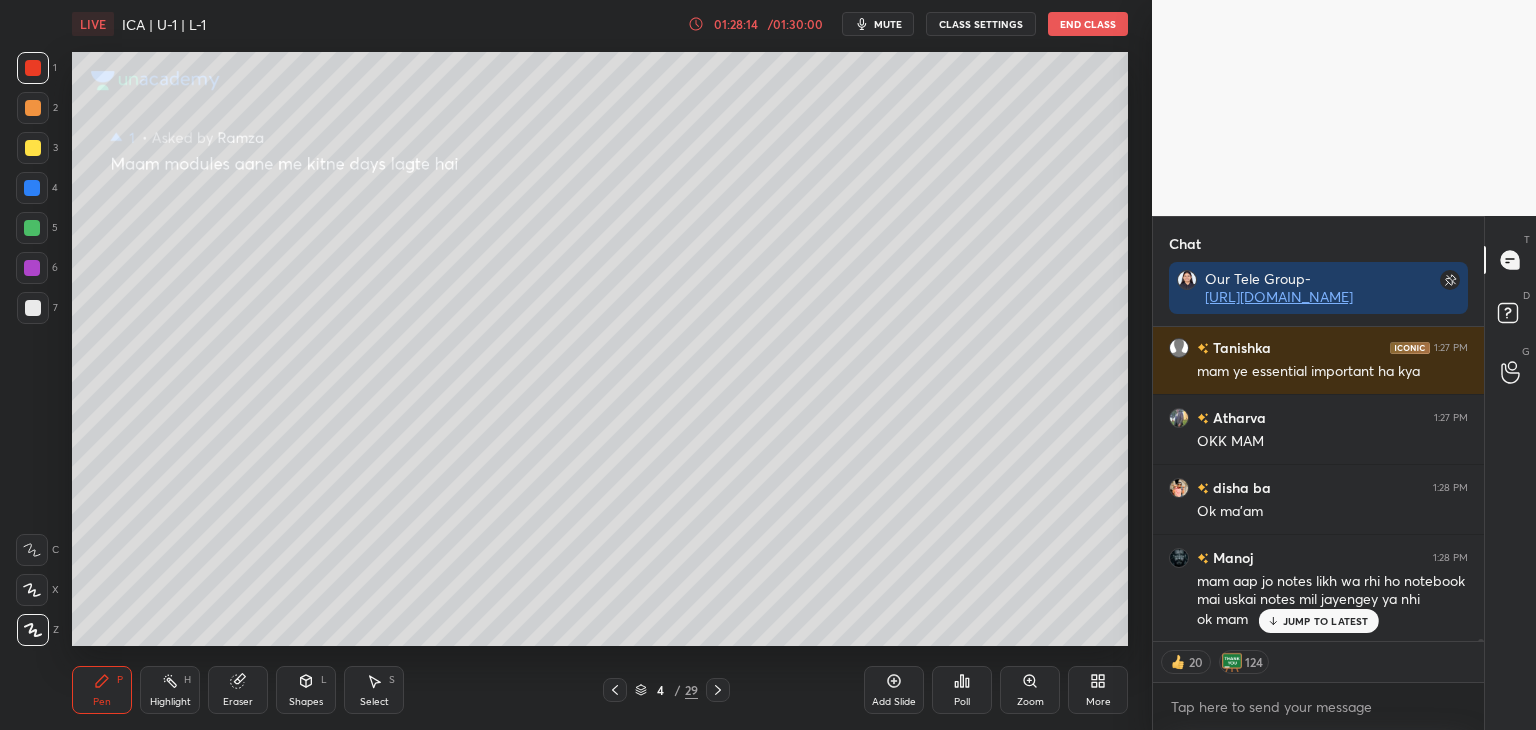 click 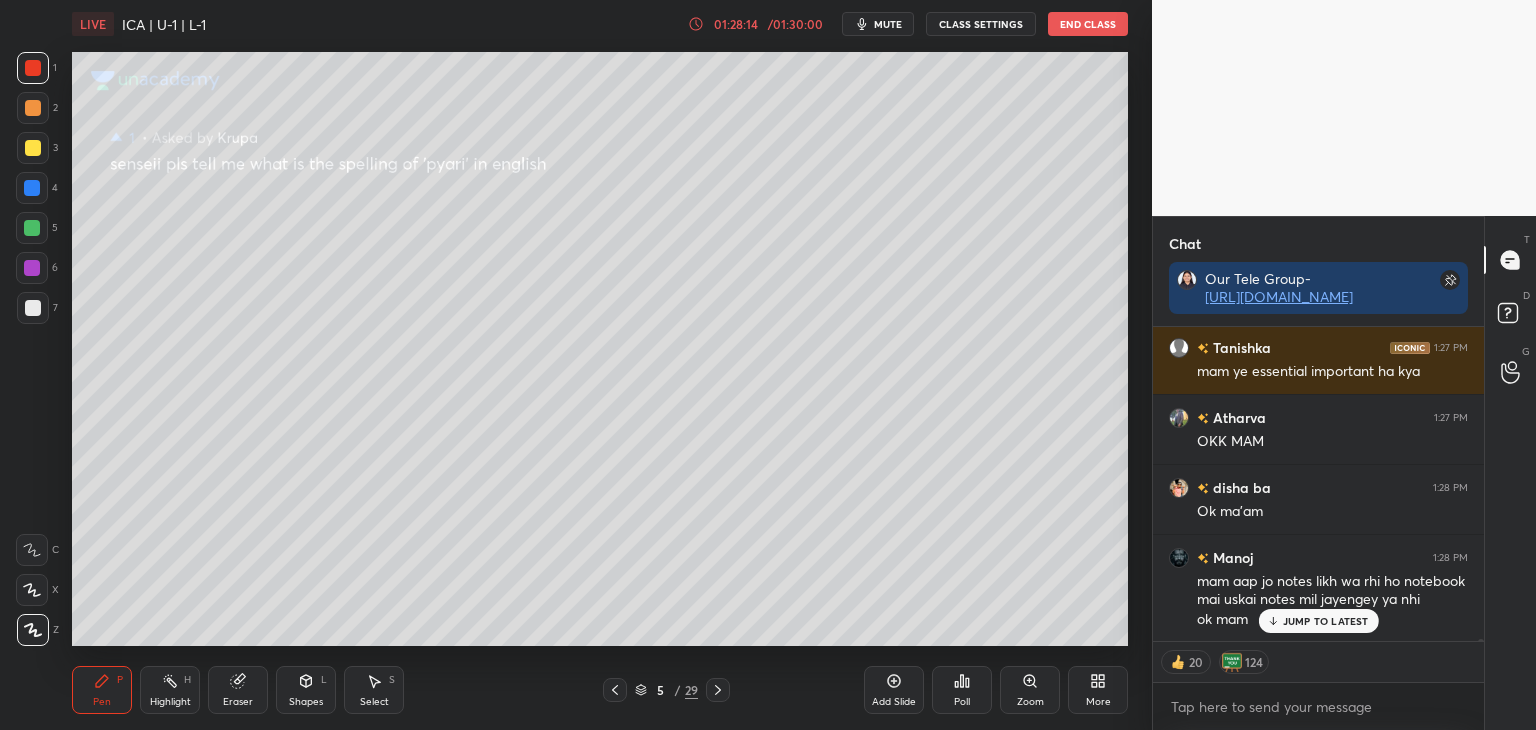 click 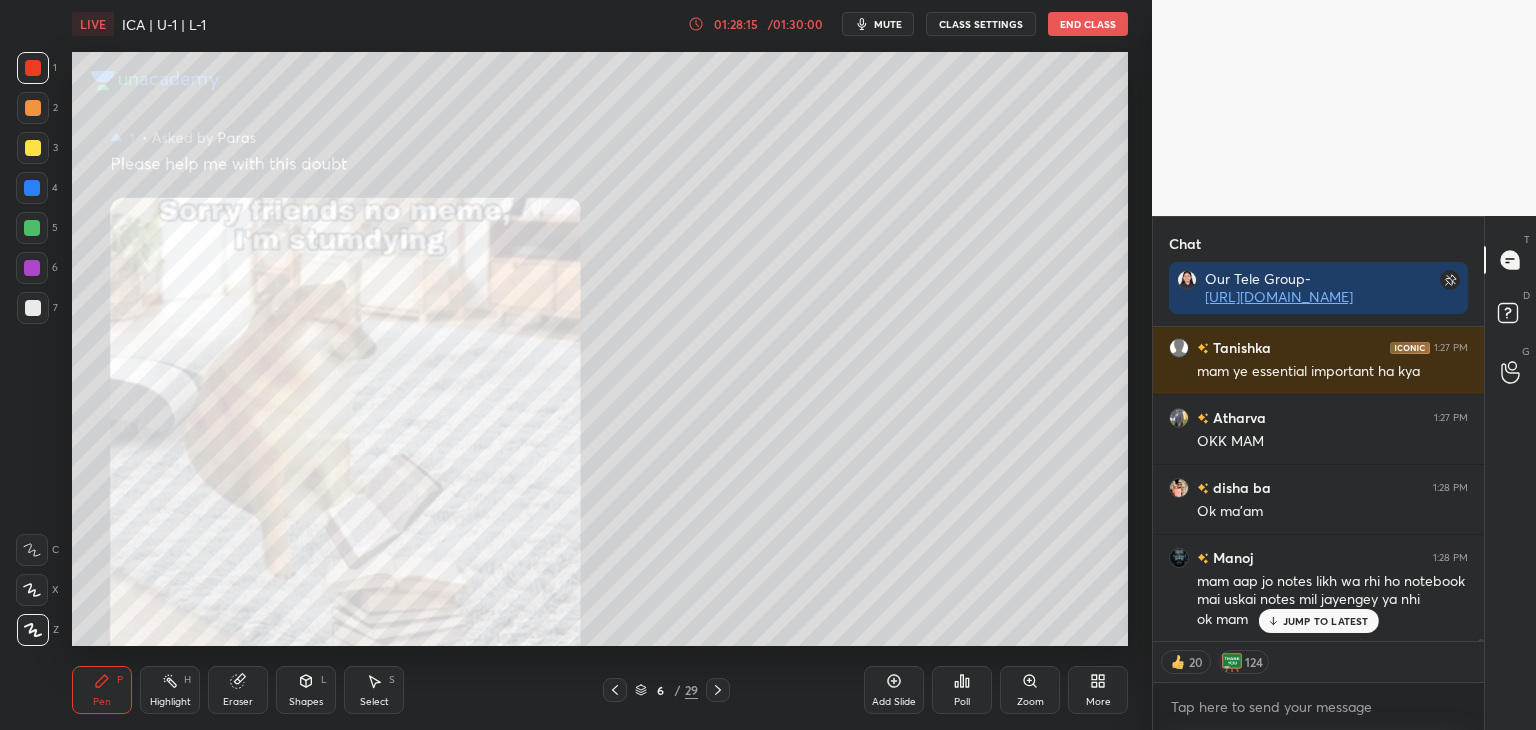 click 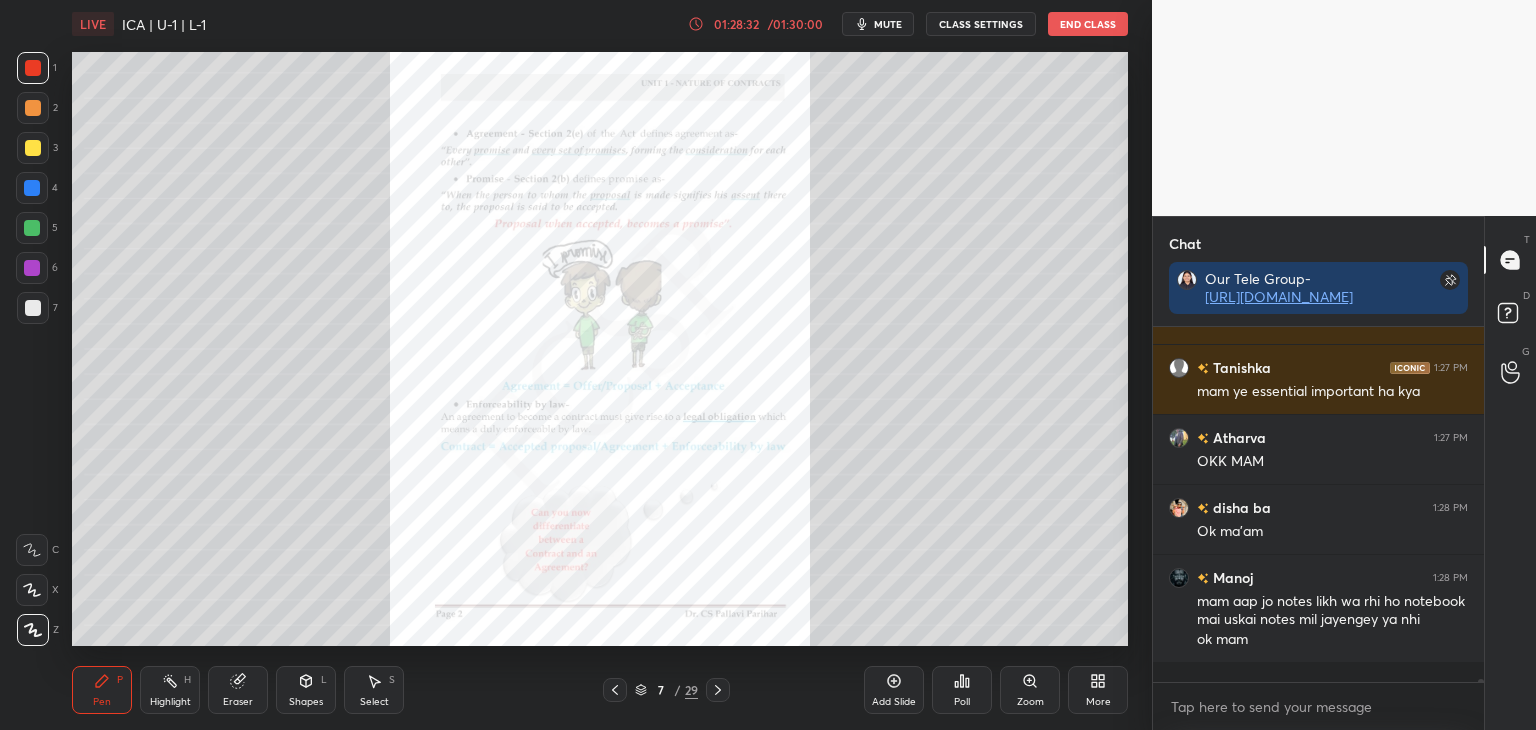 scroll, scrollTop: 6, scrollLeft: 6, axis: both 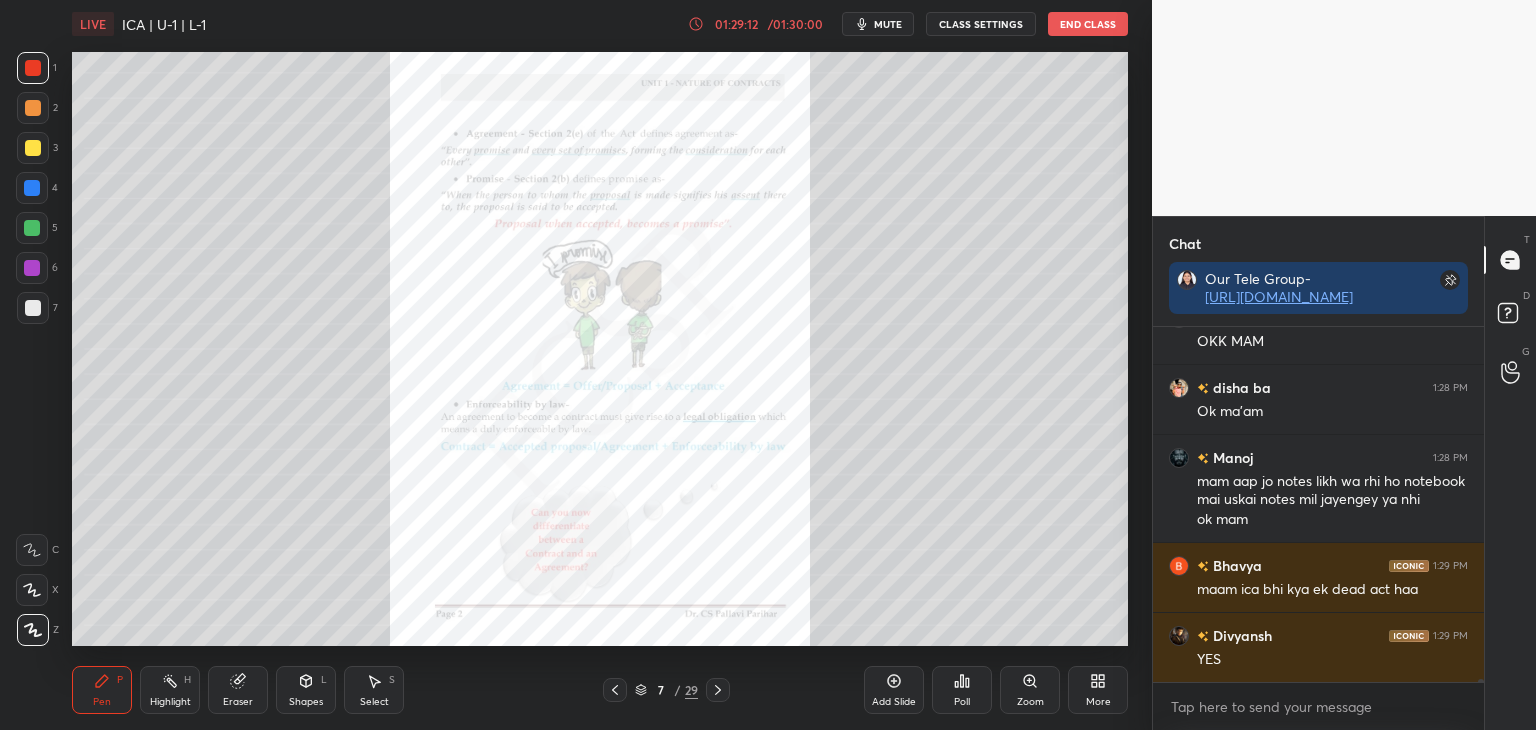 click 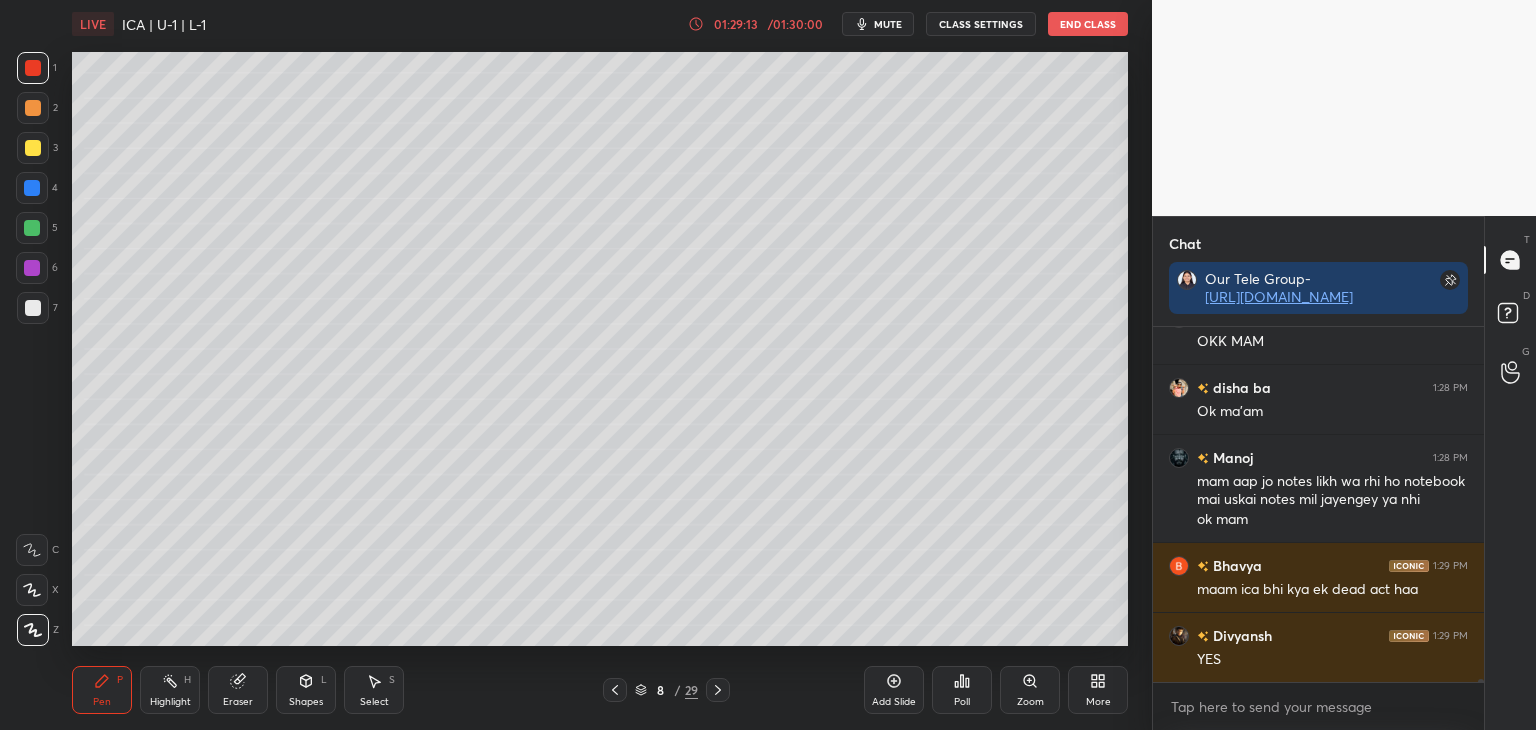 click 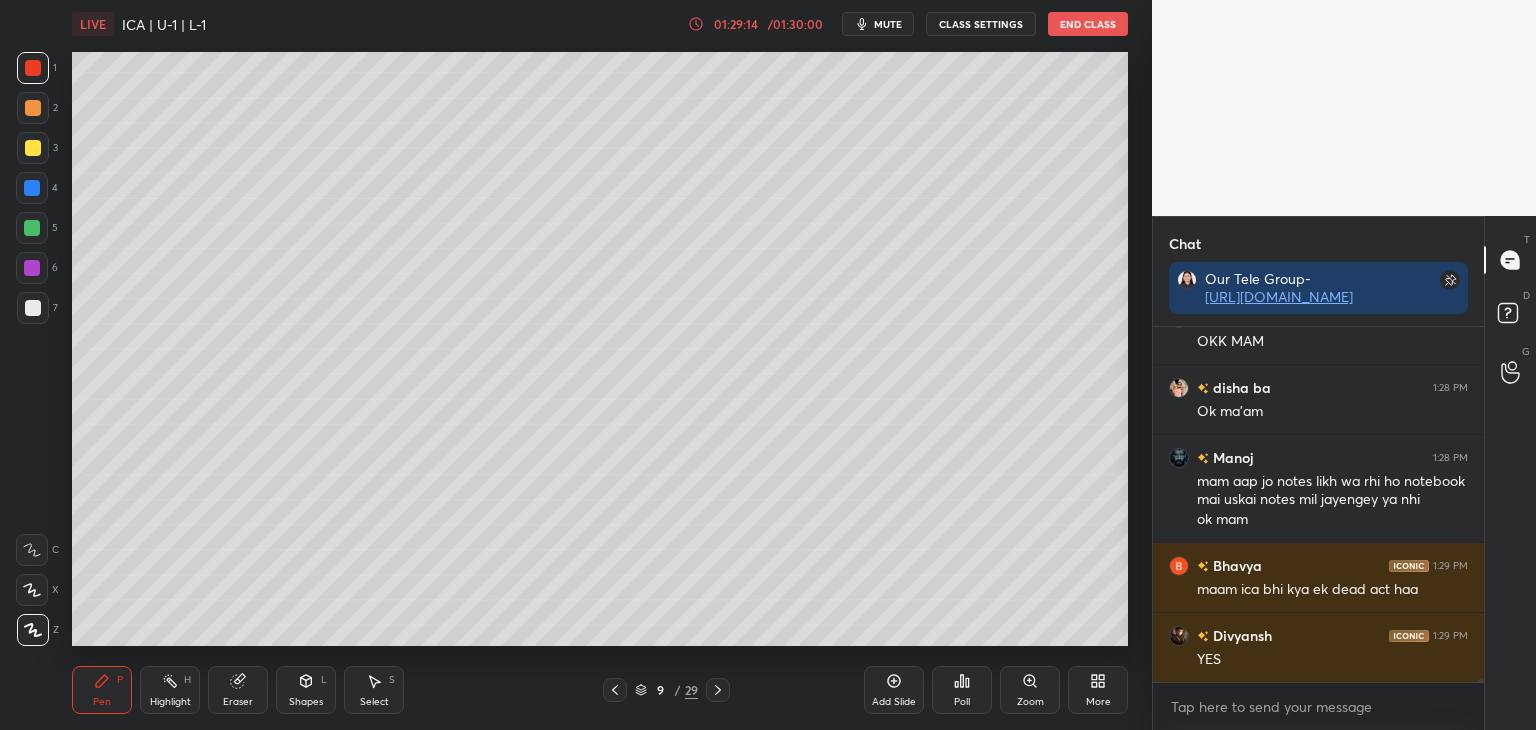 click 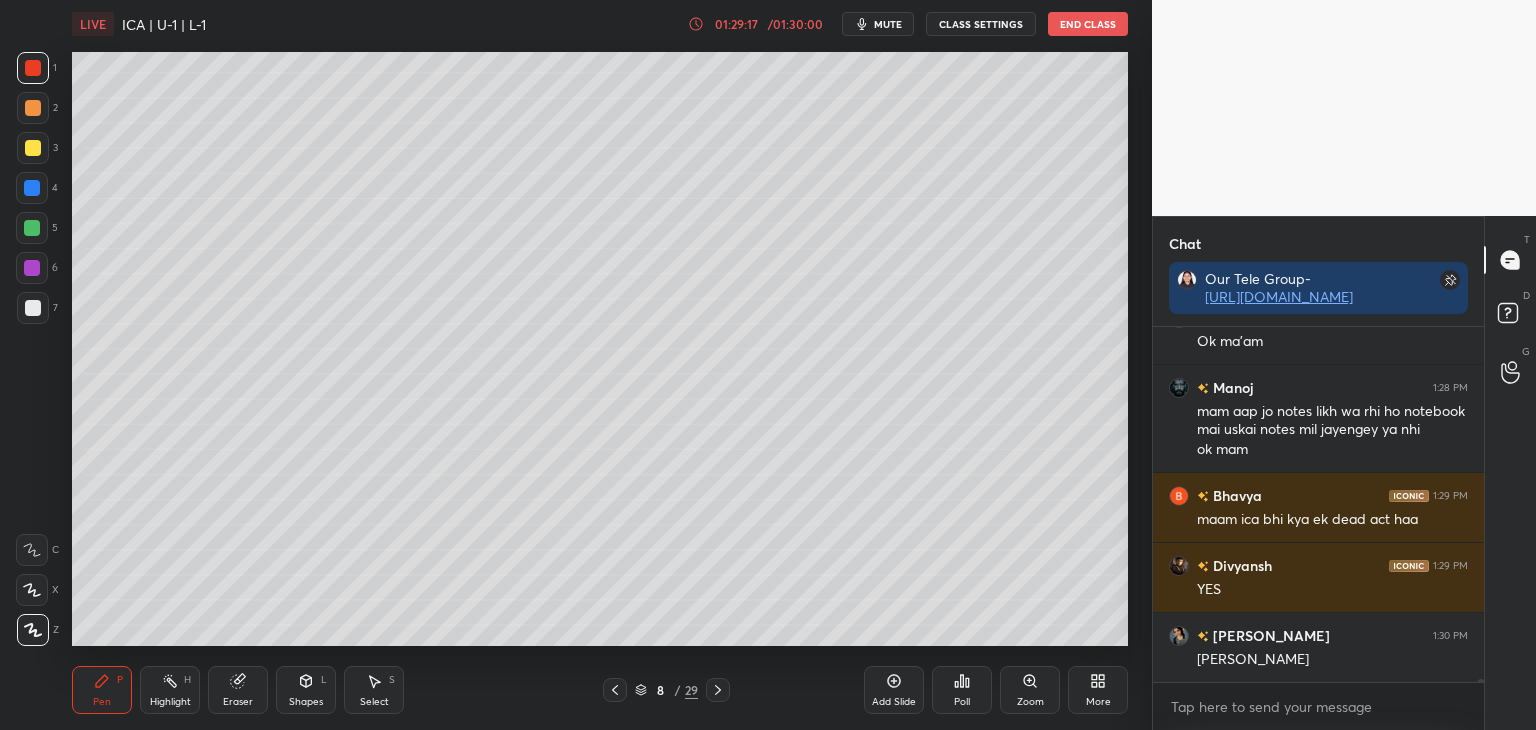 scroll, scrollTop: 40840, scrollLeft: 0, axis: vertical 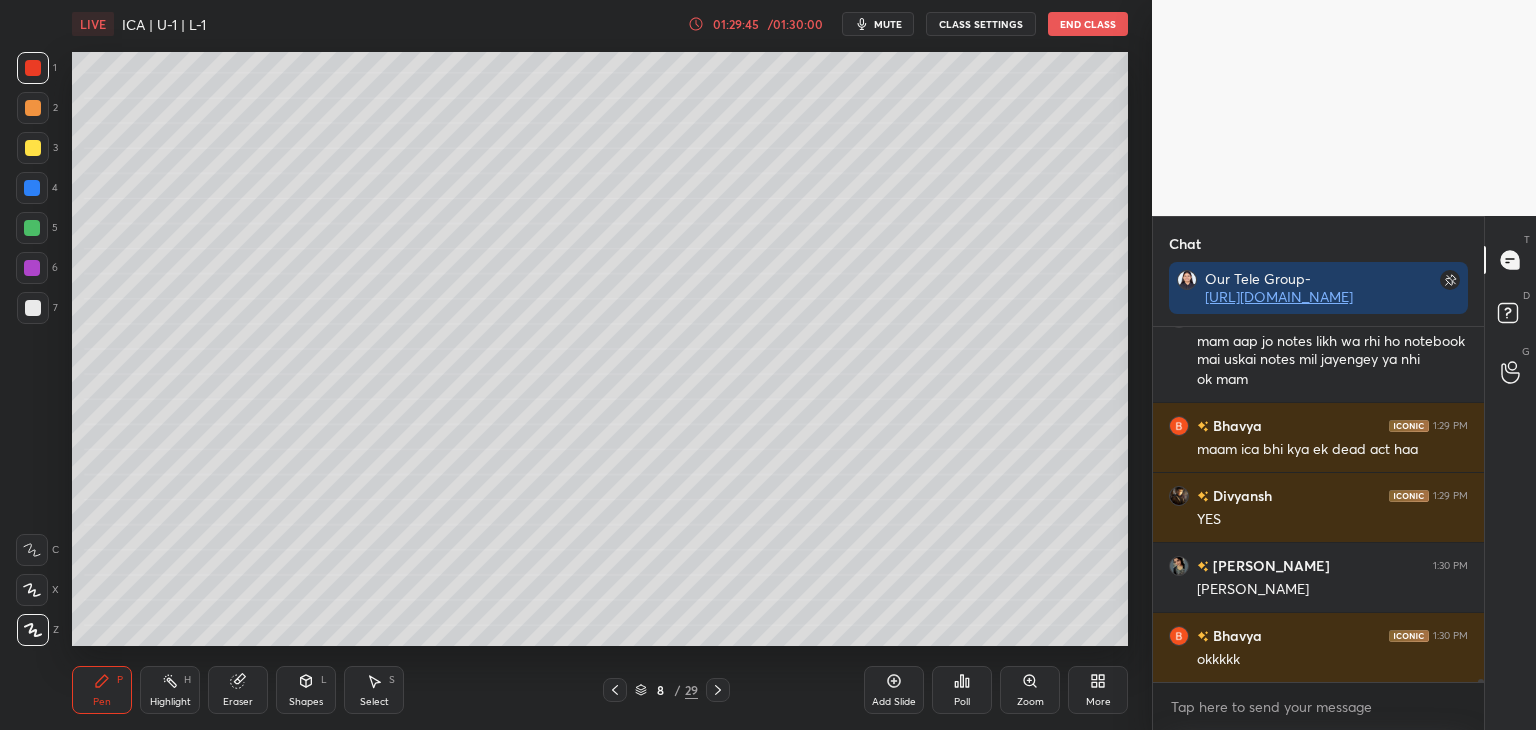 click 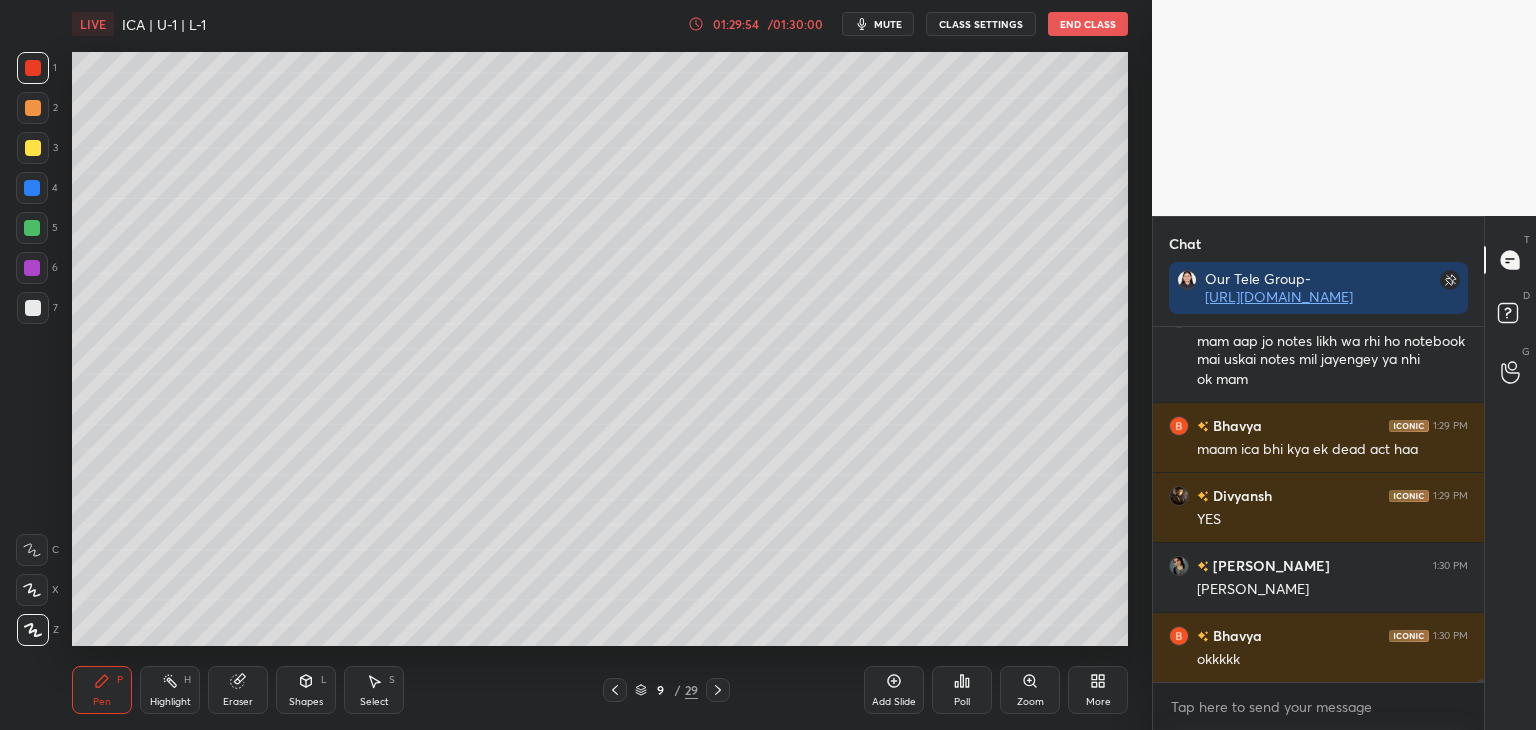 click 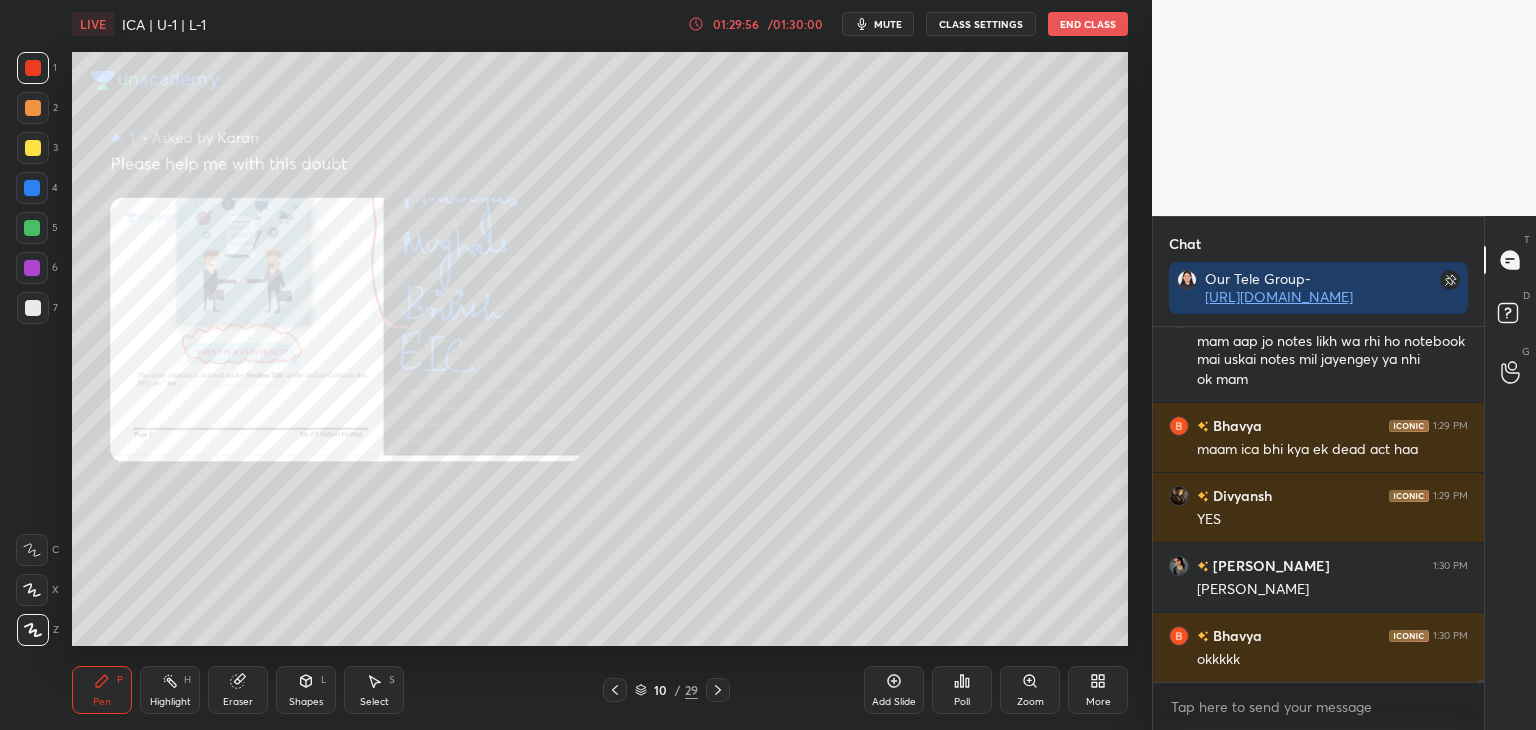click on "01:29:56" at bounding box center (736, 24) 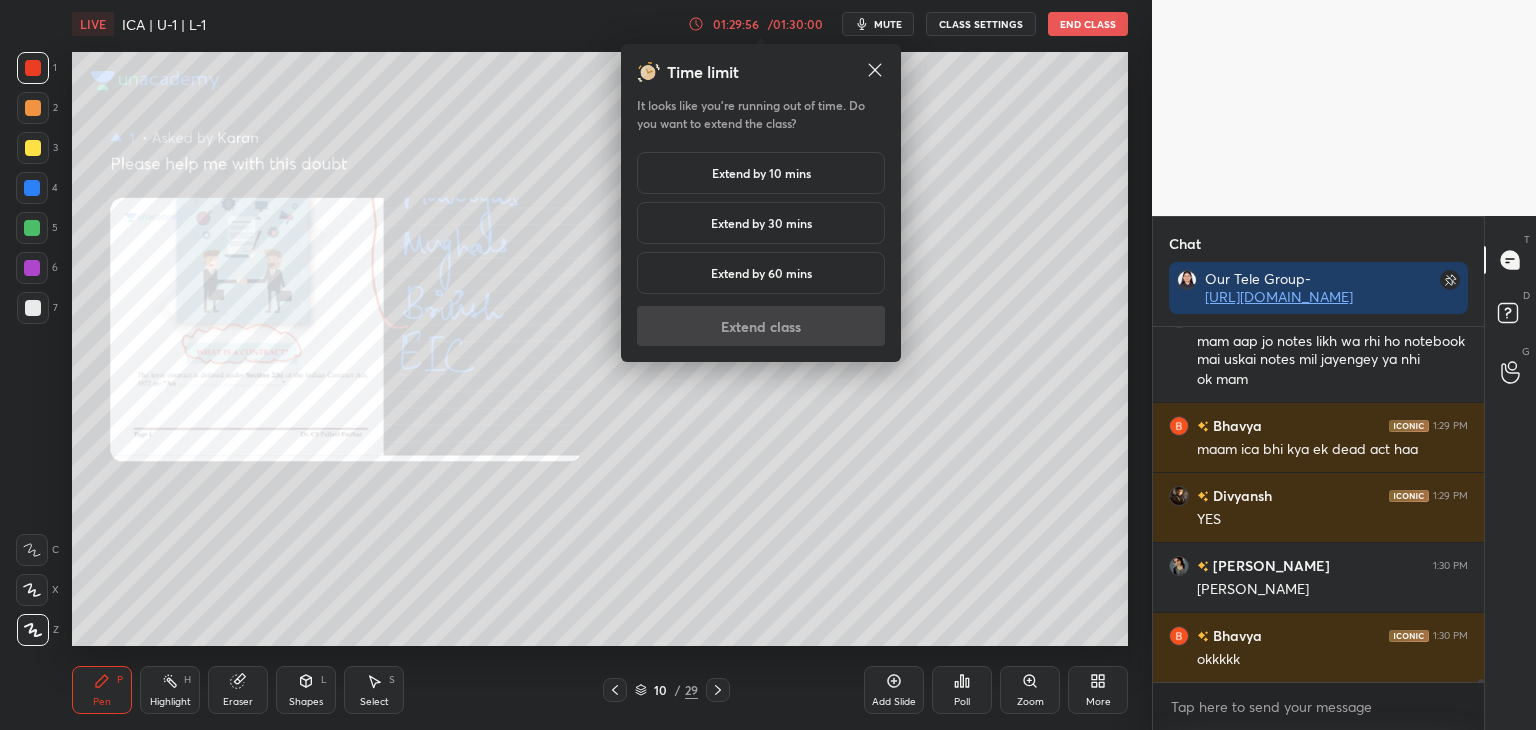 click on "Extend by 10 mins" at bounding box center (761, 173) 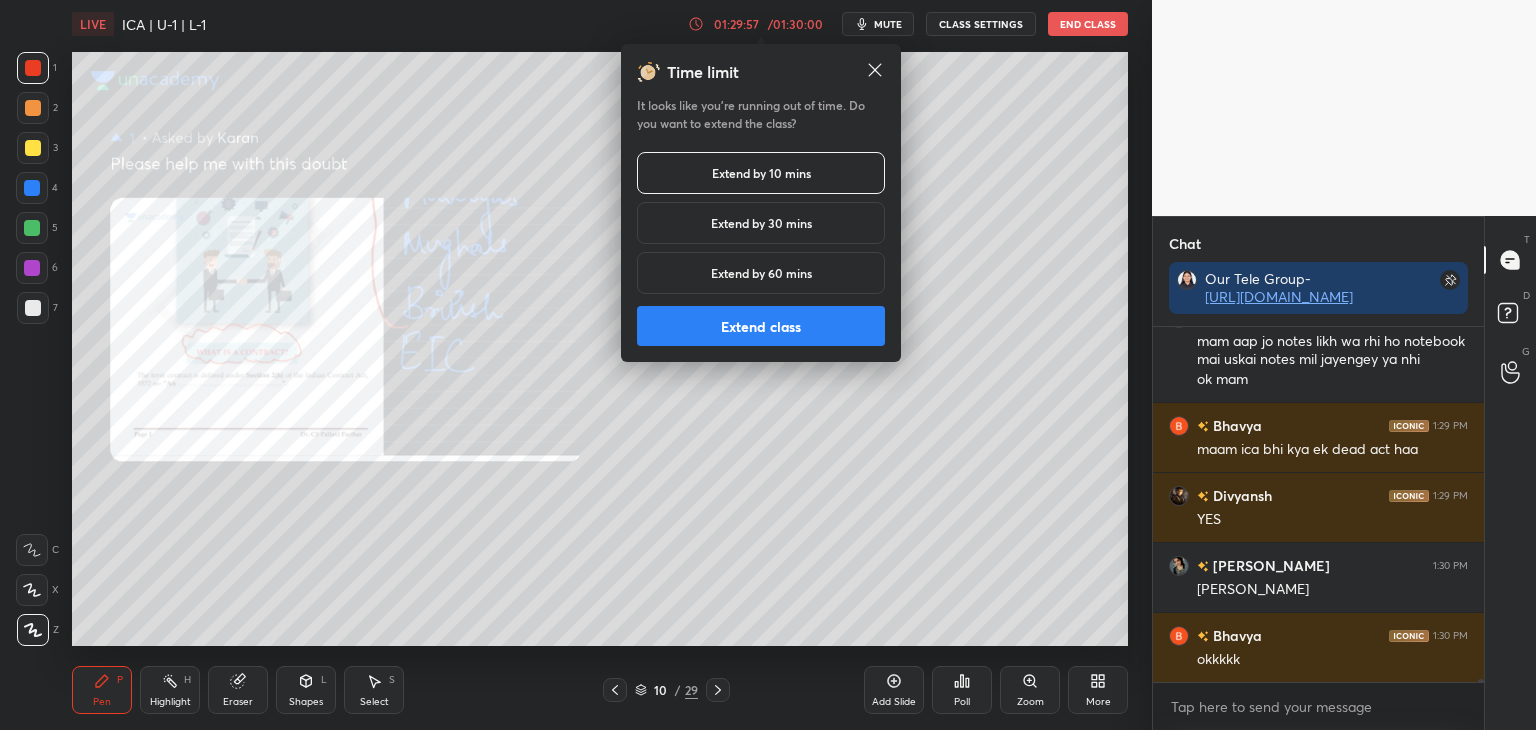 click on "Extend class" at bounding box center [761, 326] 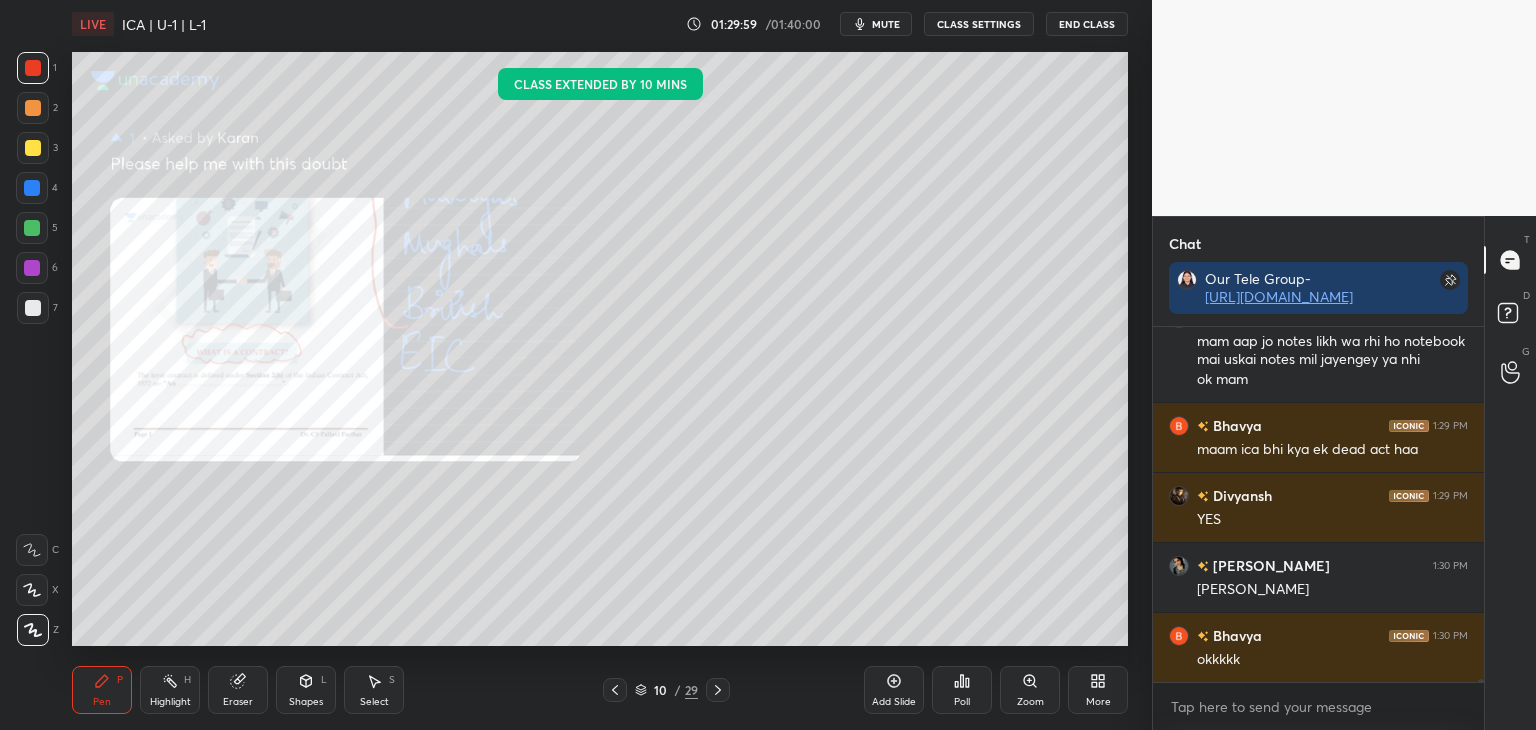 click 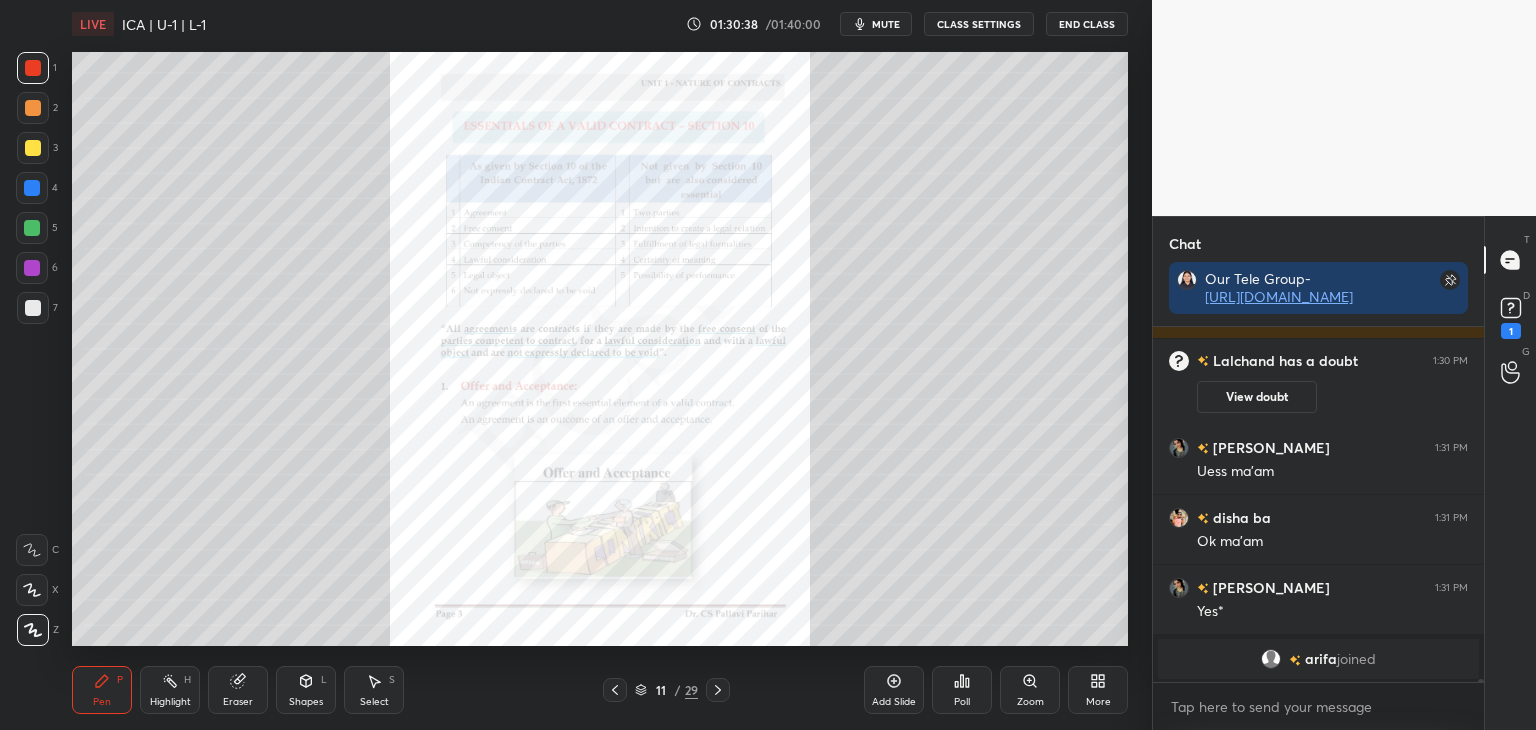scroll, scrollTop: 39762, scrollLeft: 0, axis: vertical 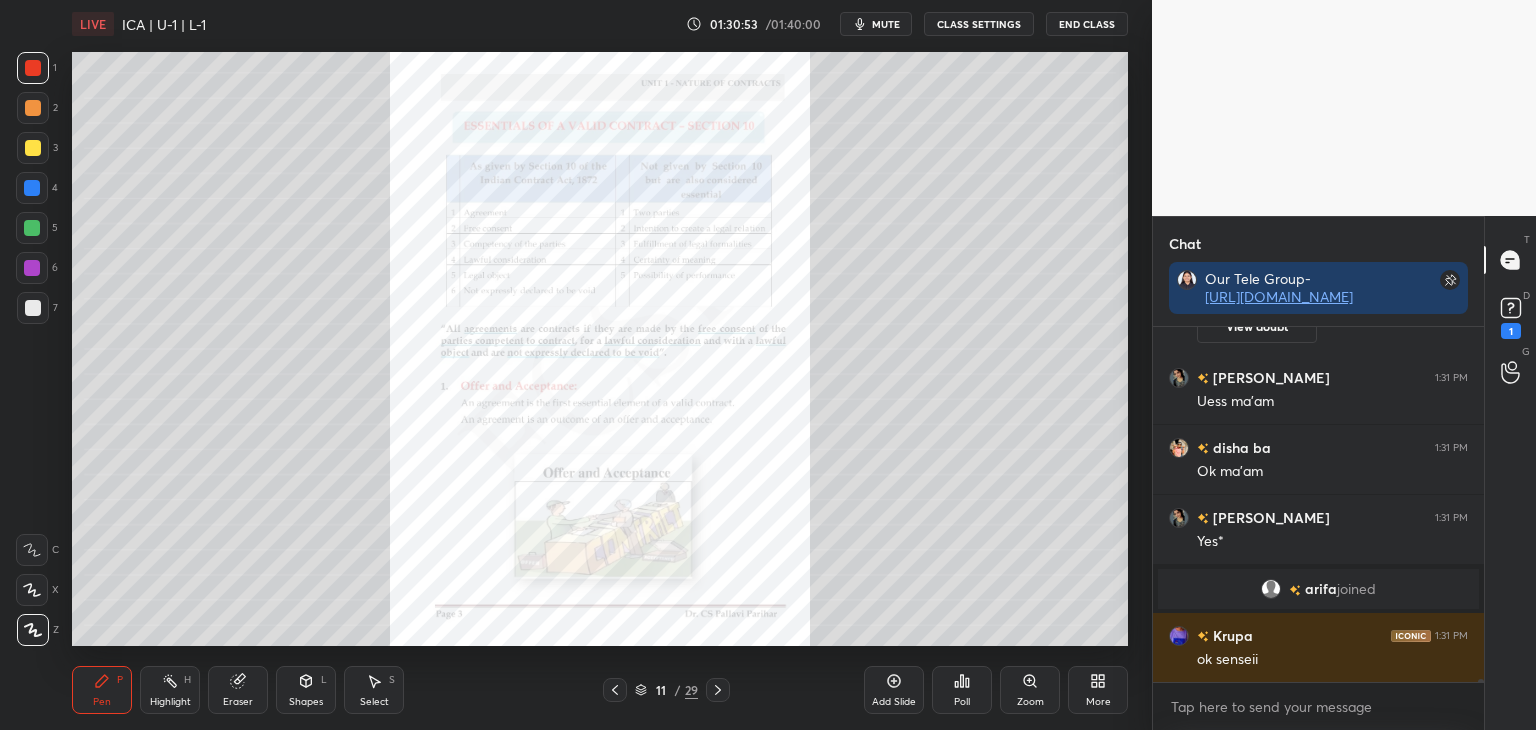 click 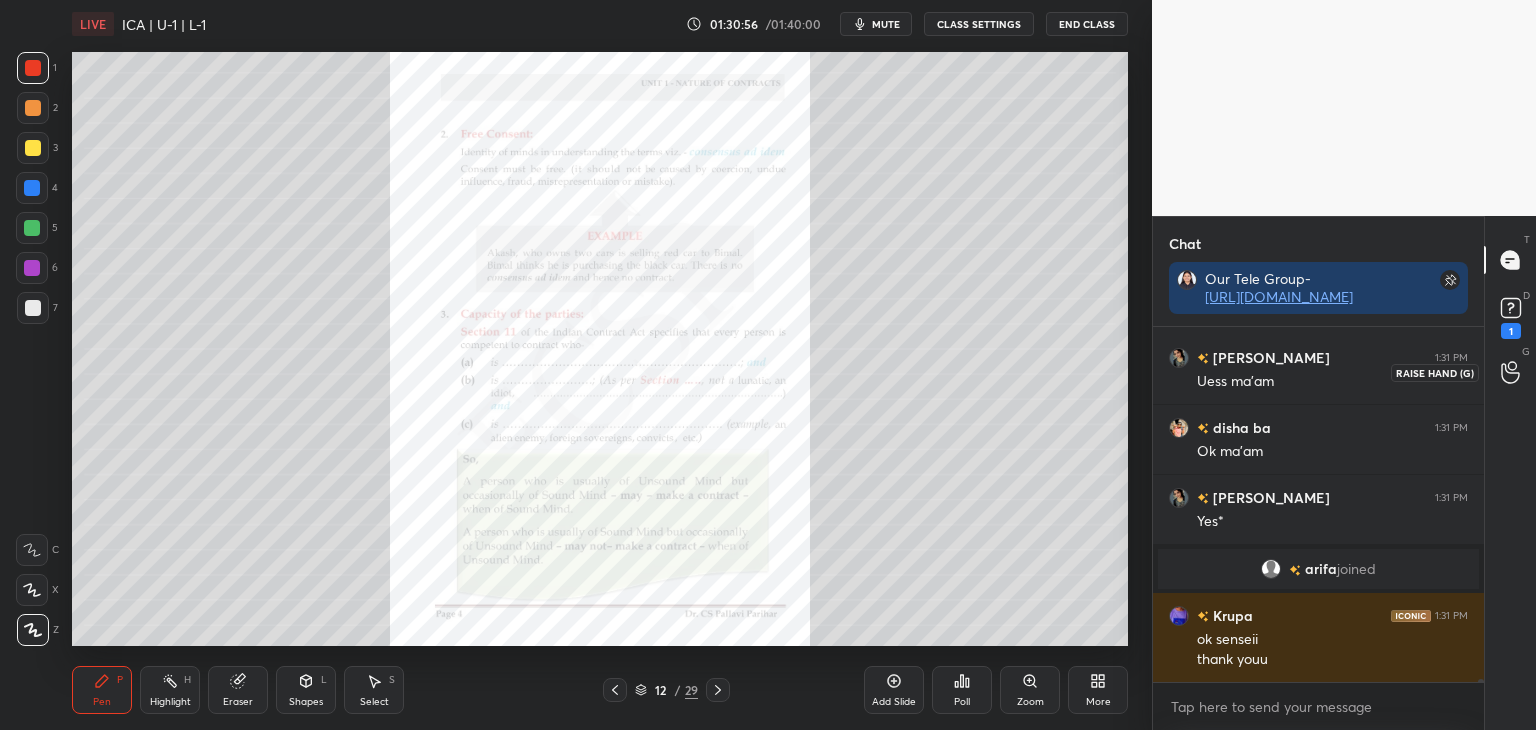 scroll, scrollTop: 39852, scrollLeft: 0, axis: vertical 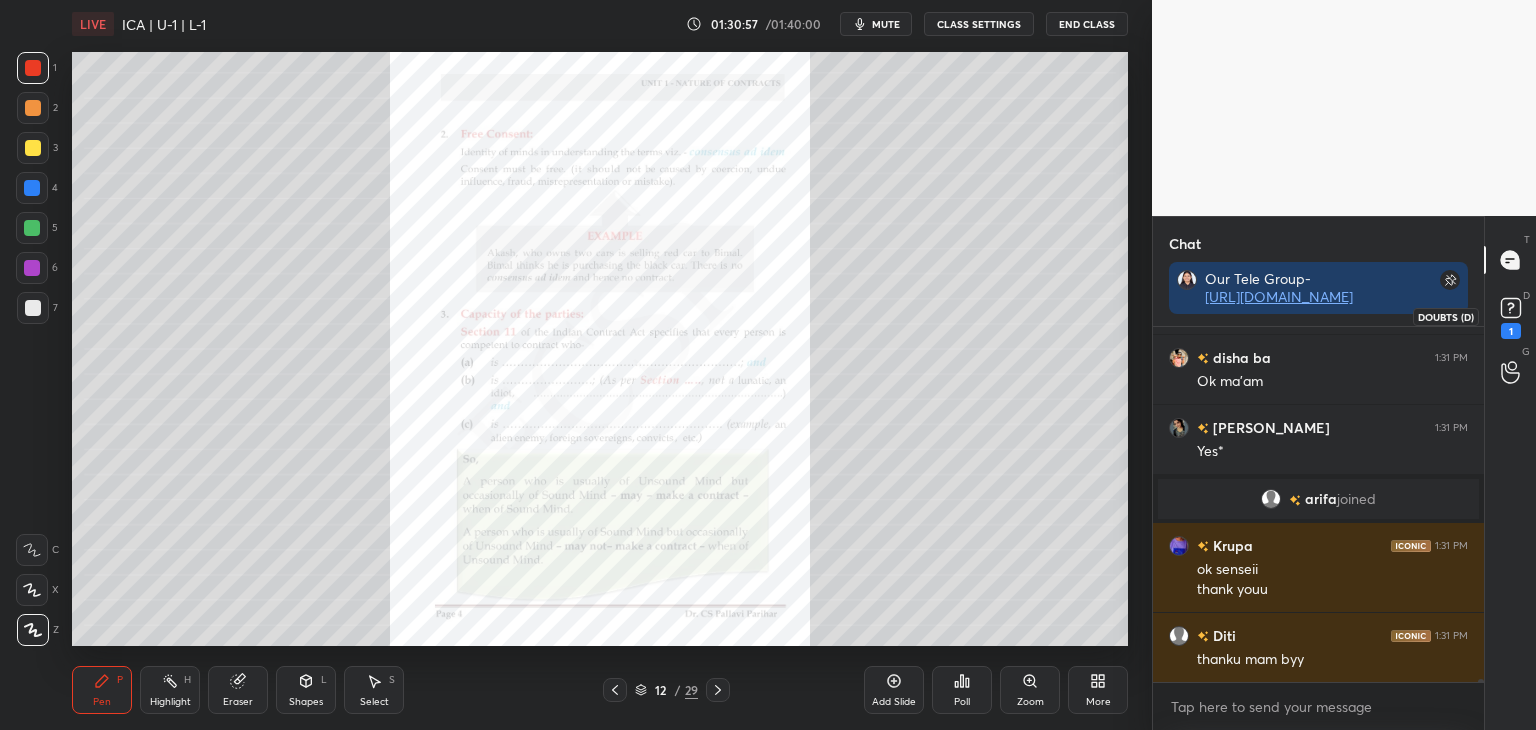 click 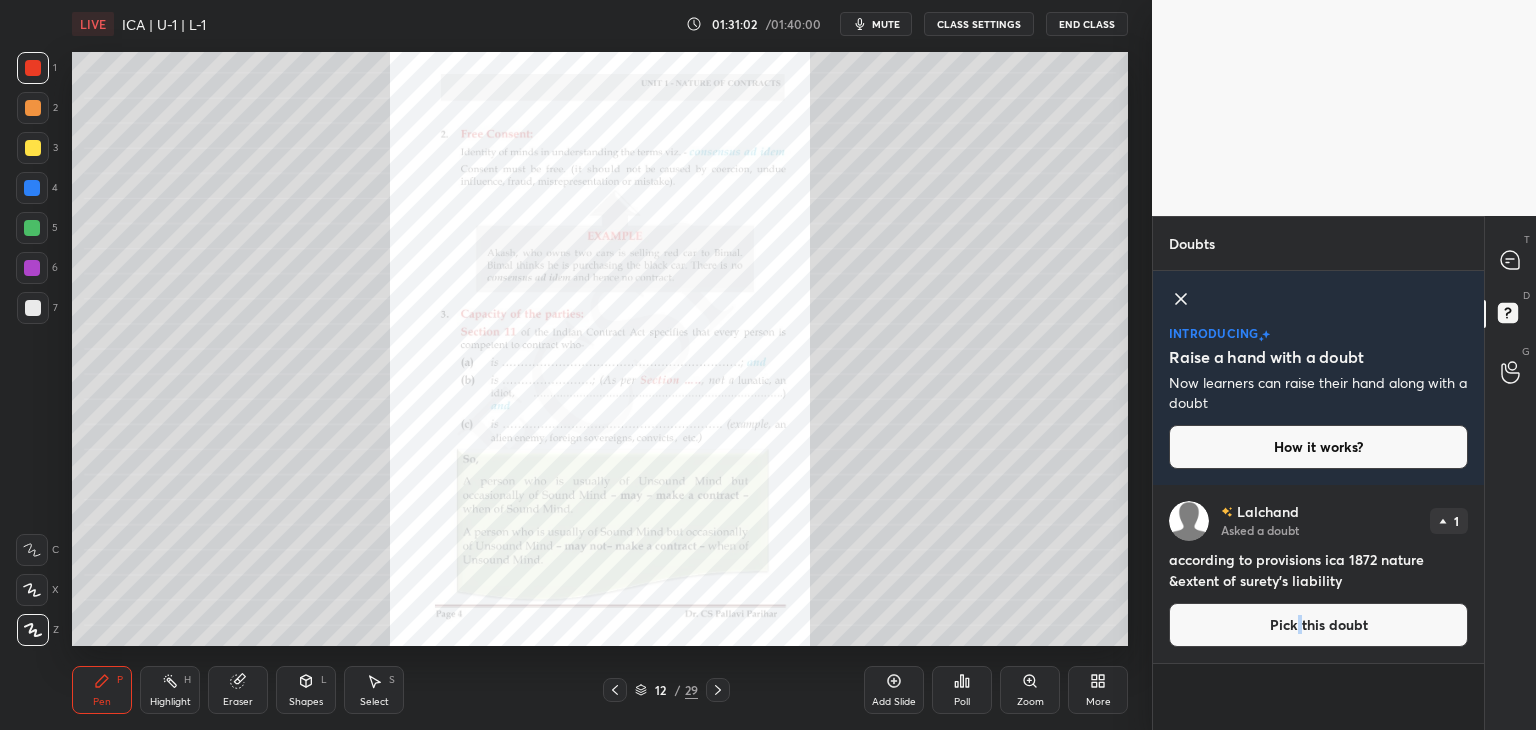 click on "Pick this doubt" at bounding box center (1318, 625) 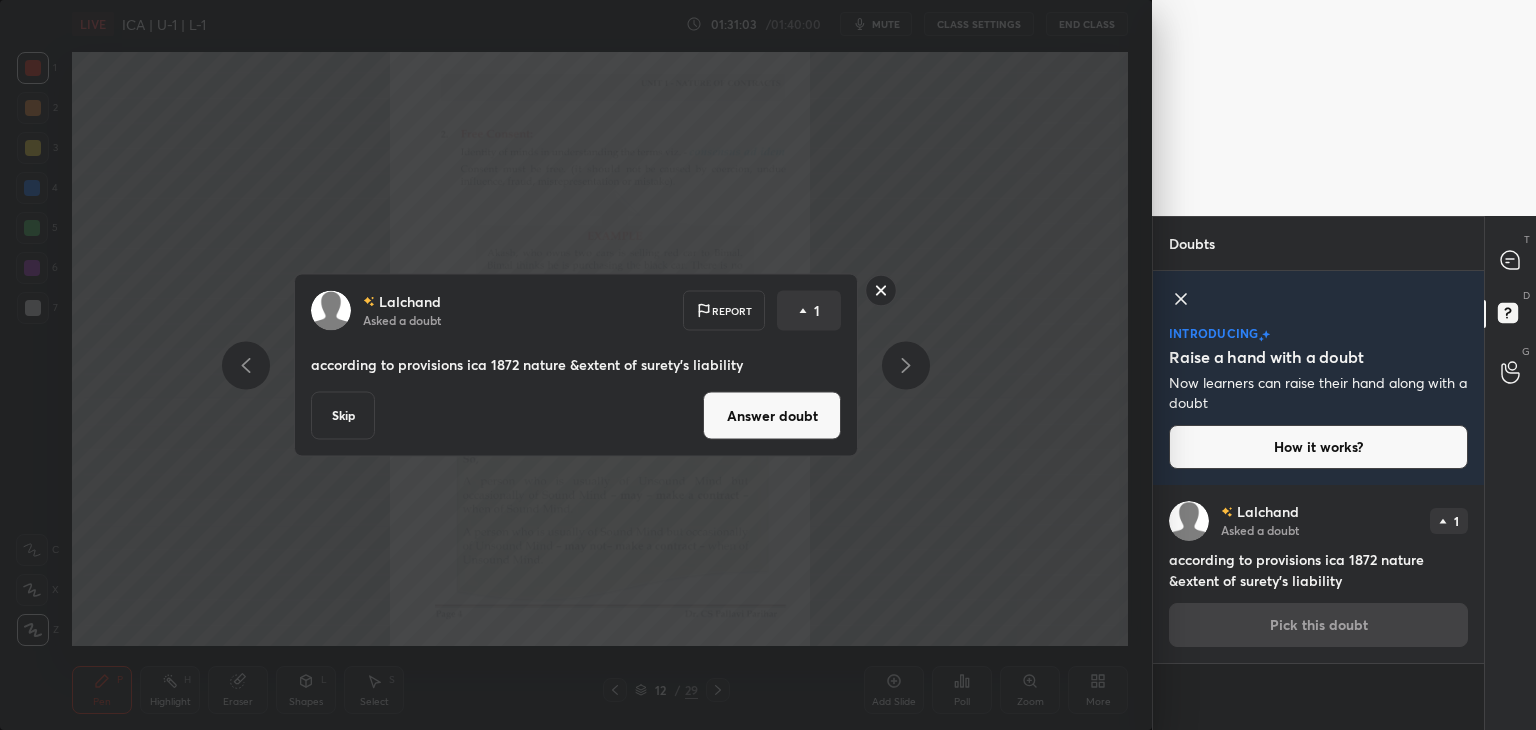 click on "Answer doubt" at bounding box center (772, 416) 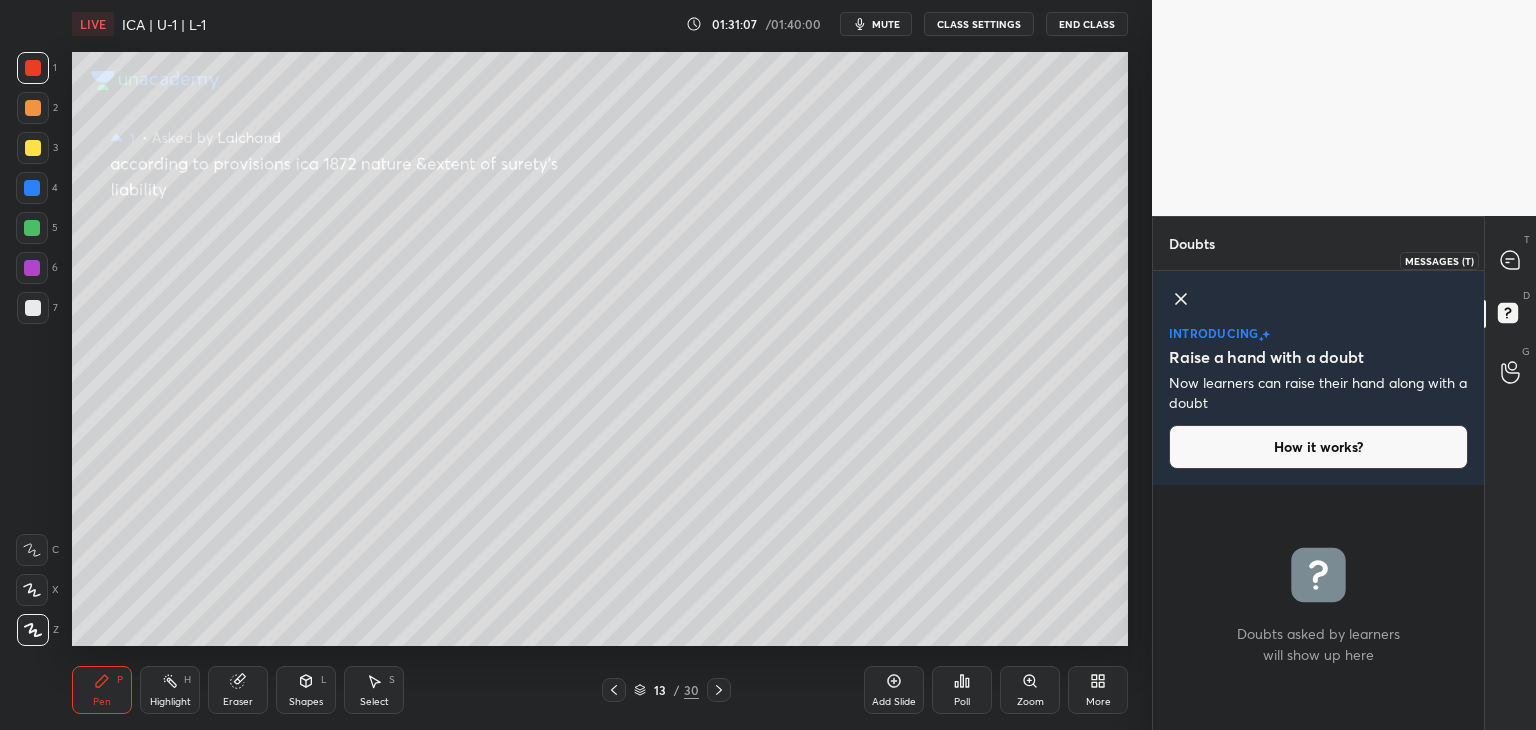 click 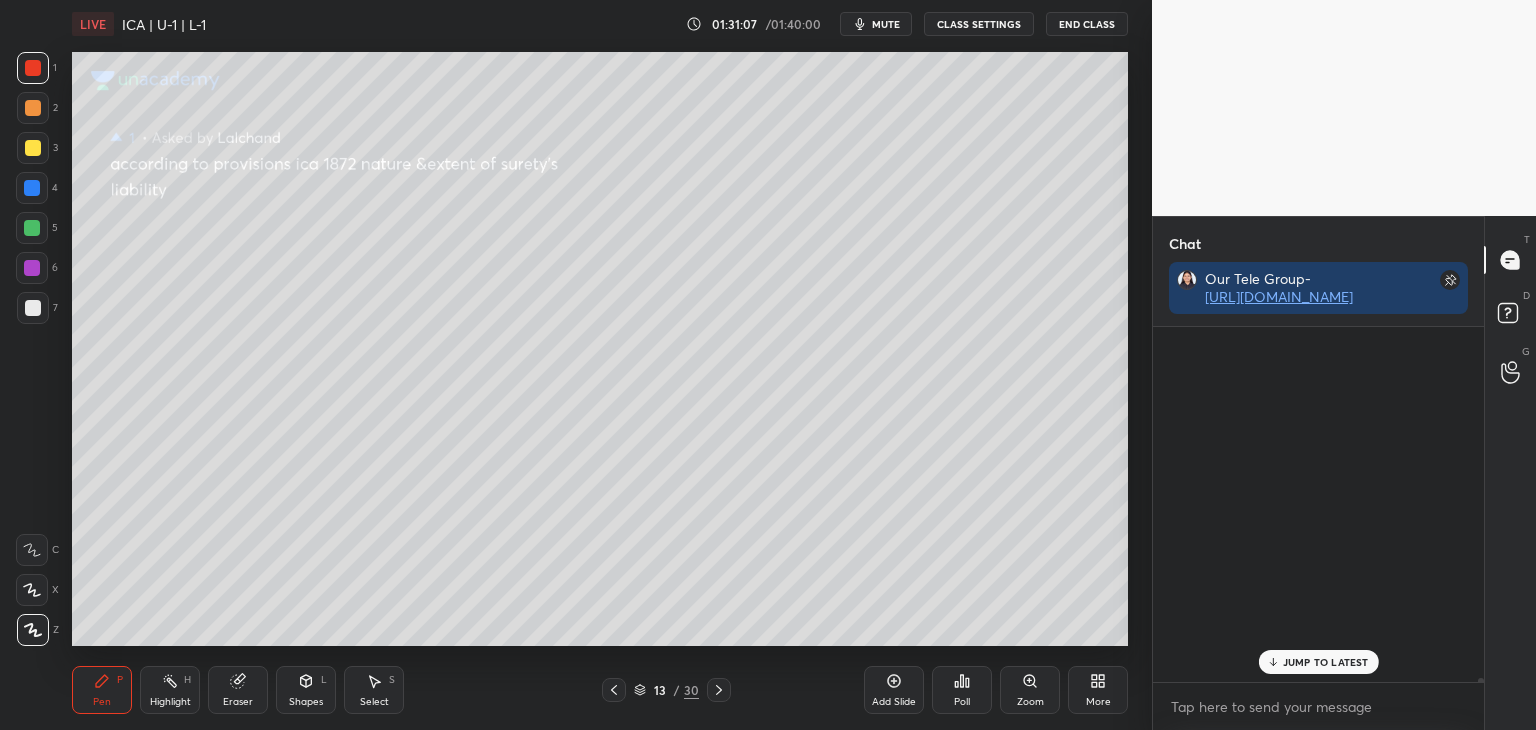 scroll, scrollTop: 184, scrollLeft: 325, axis: both 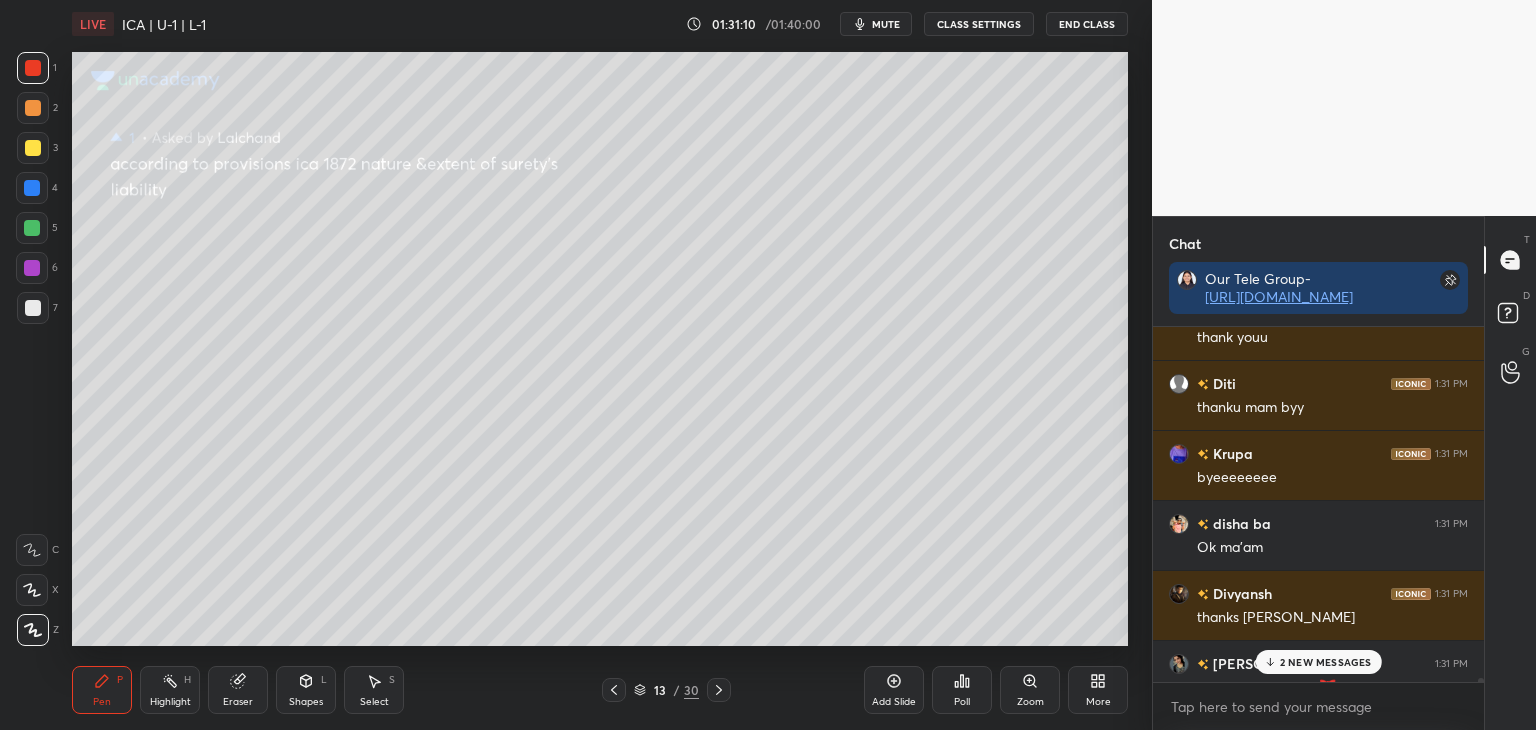 click on "2 NEW MESSAGES" at bounding box center (1318, 662) 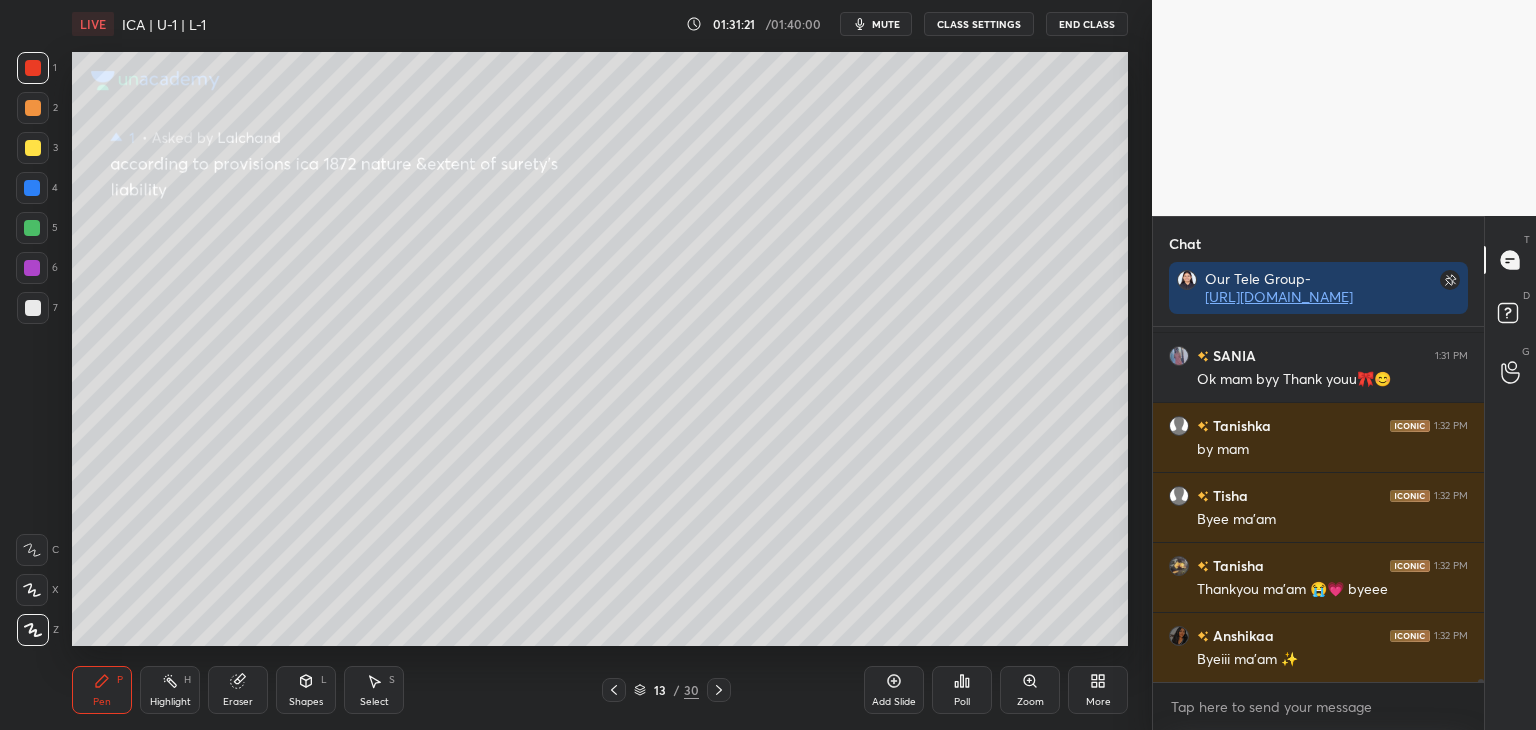 scroll, scrollTop: 41314, scrollLeft: 0, axis: vertical 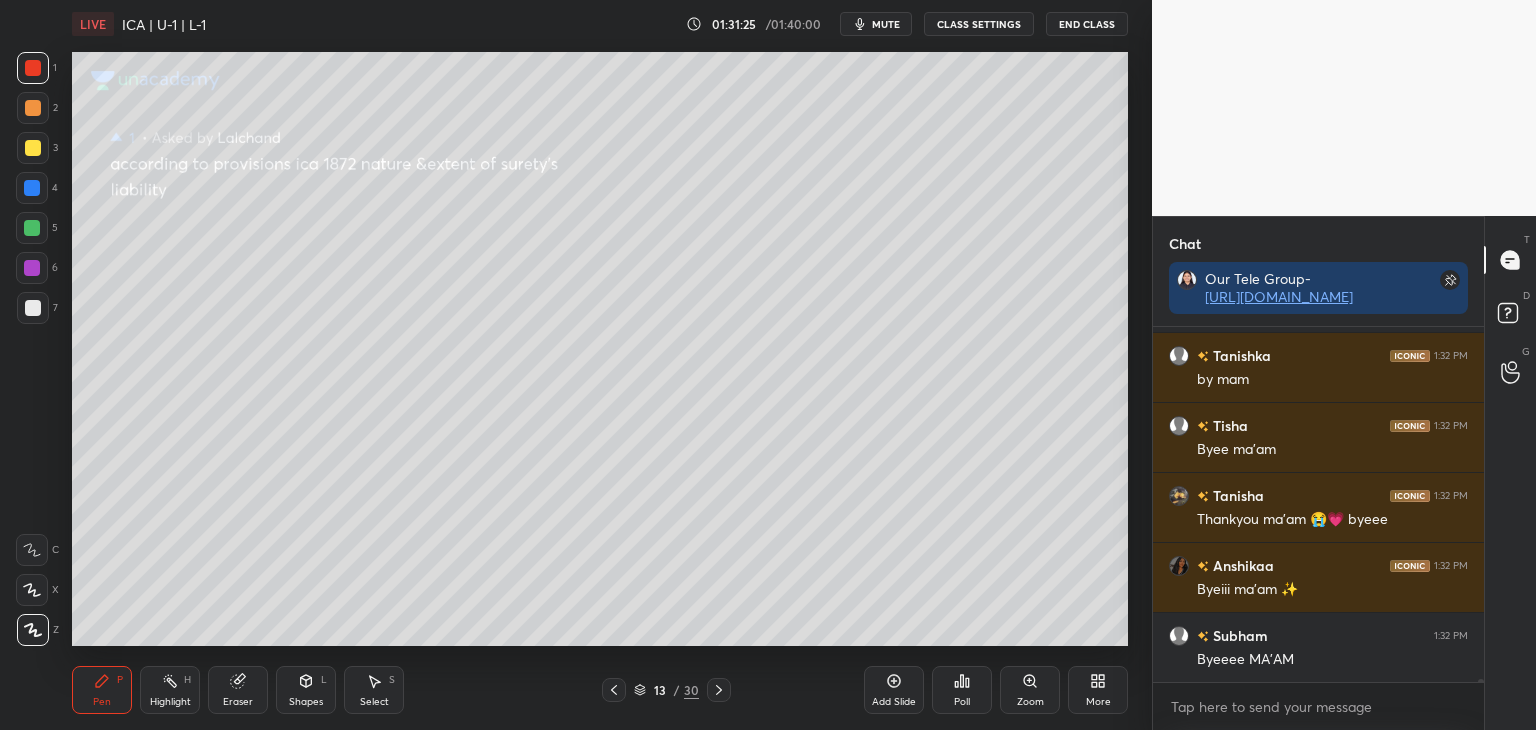 click at bounding box center (33, 148) 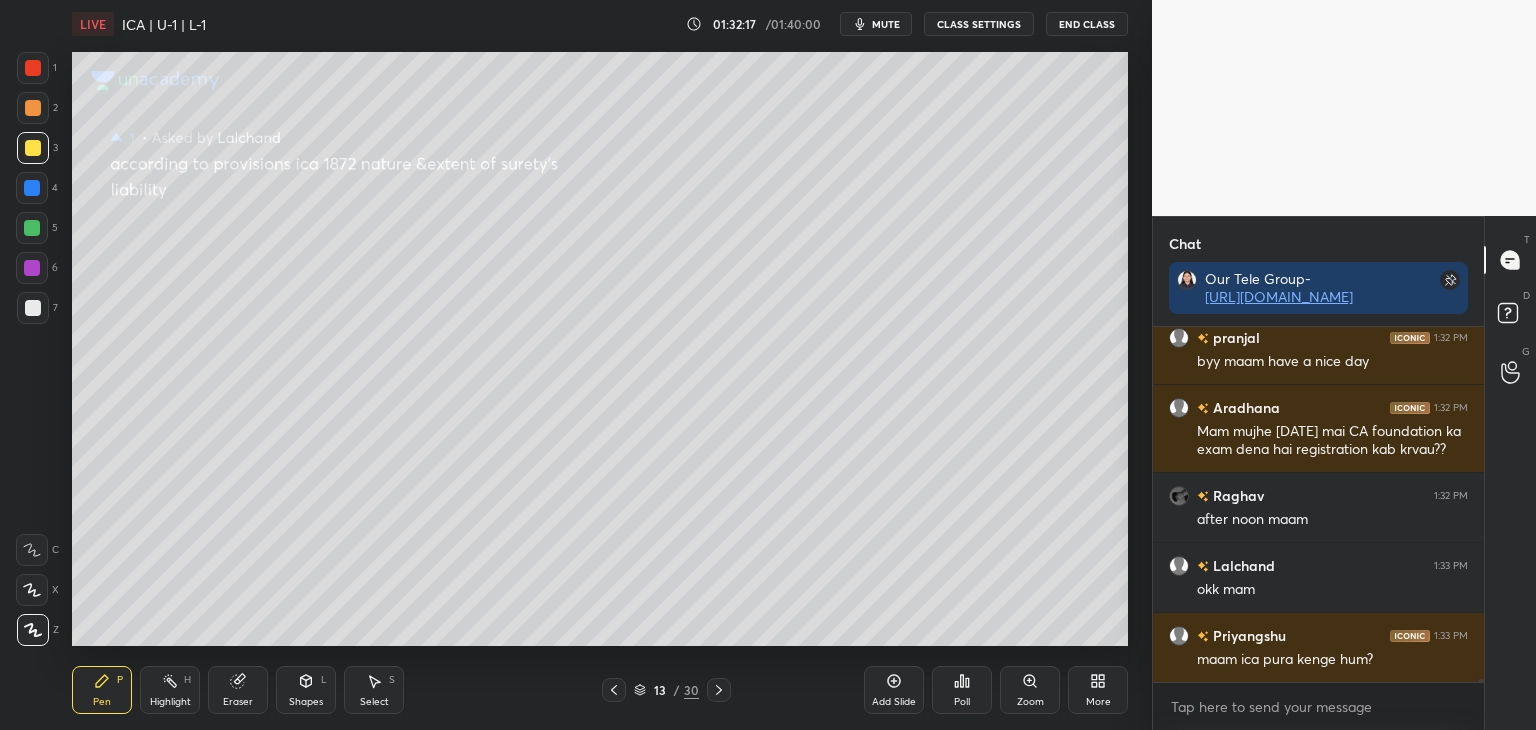 scroll, scrollTop: 42330, scrollLeft: 0, axis: vertical 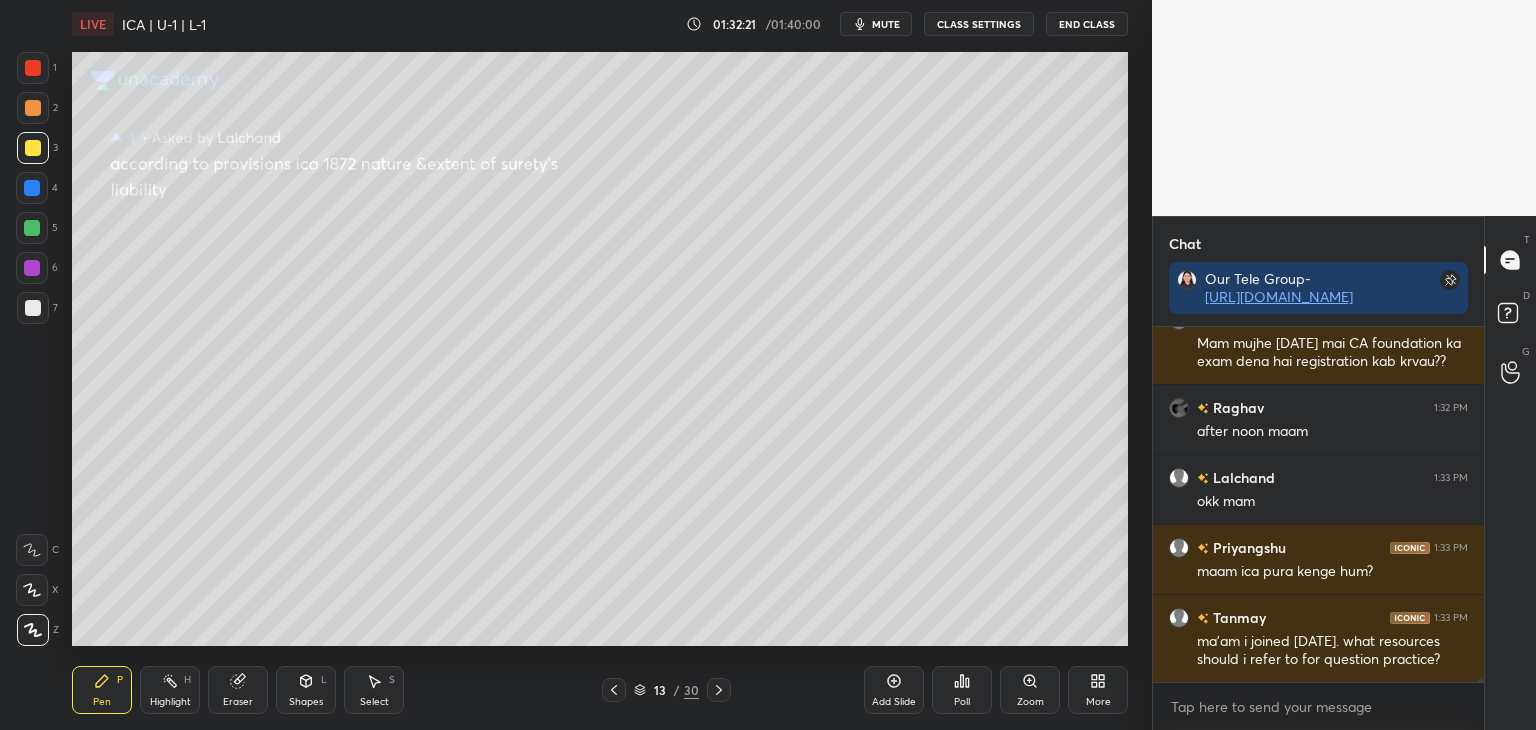 click at bounding box center (1478, 504) 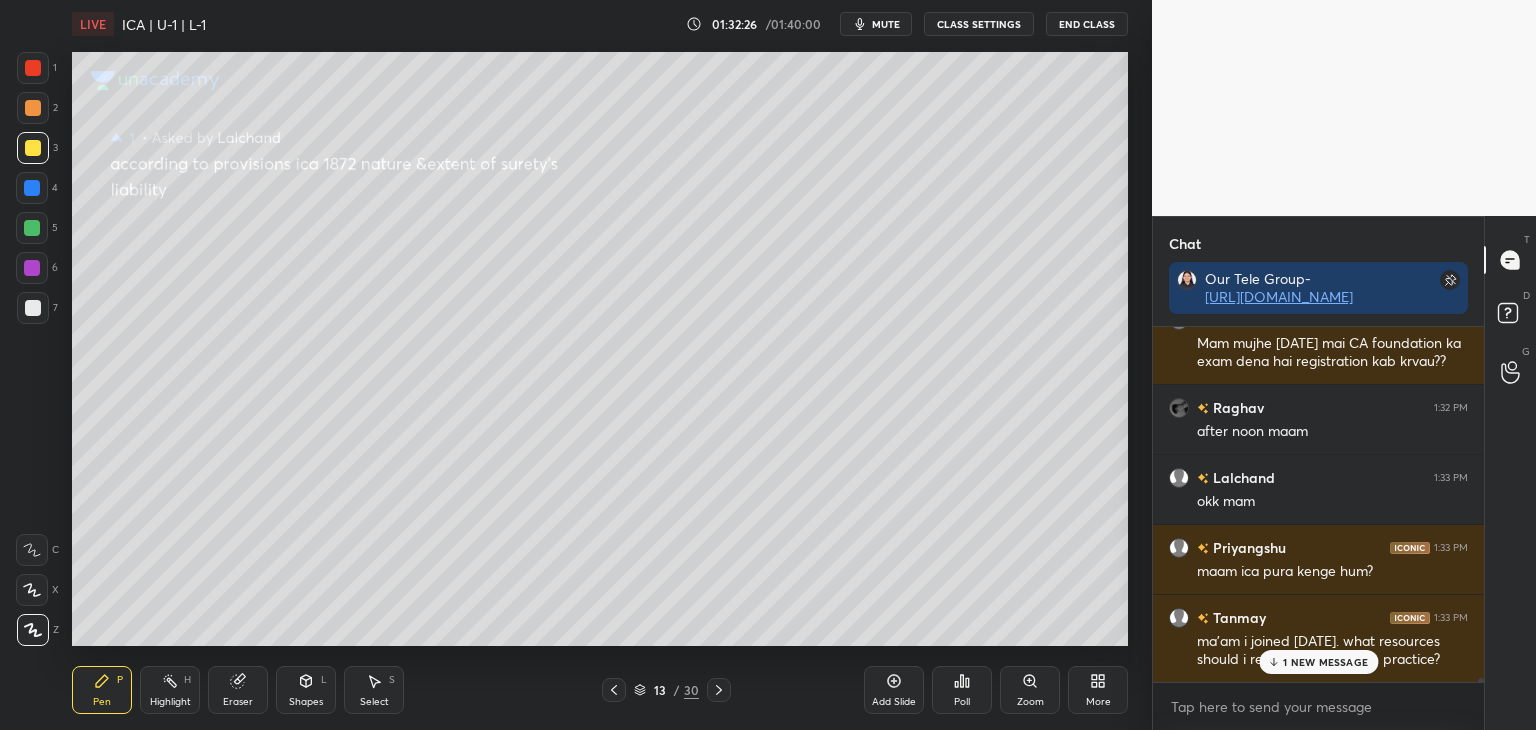 scroll, scrollTop: 42400, scrollLeft: 0, axis: vertical 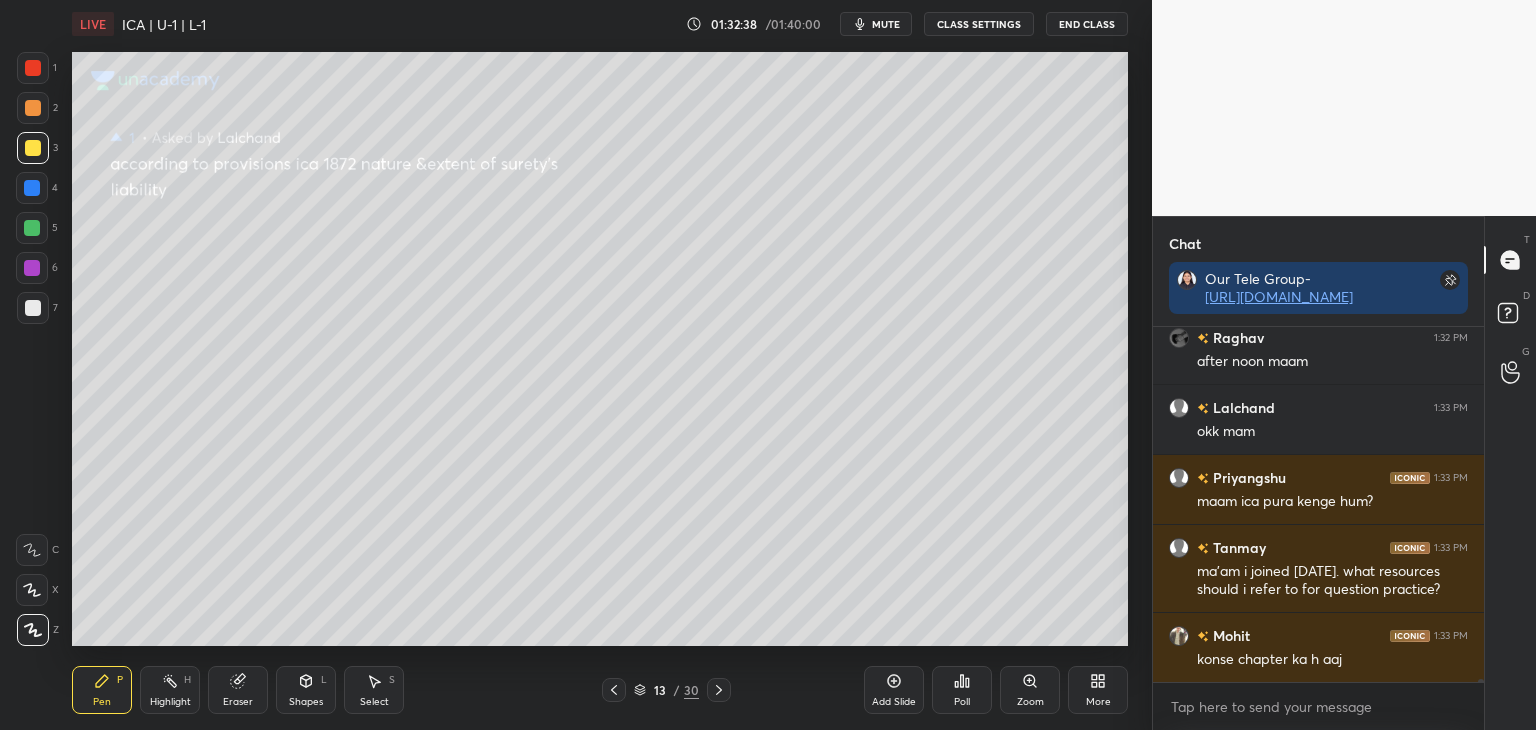 click on "Aradhana 1:32 PM Mam mujhe [DATE] mai CA foundation ka exam dena hai registration kab krvau?? Raghav 1:32 PM after noon maam Lalchand 1:33 PM okk mam Priyangshu 1:33 PM maam ica pura kenge hum? Tanmay 1:33 PM ma'am i joined [DATE]. what resources should i refer to for question practice? Mohit 1:33 PM konse chapter ka h aaj JUMP TO LATEST Enable hand raising Enable raise hand to speak to learners. Once enabled, chat will be turned off temporarily. Enable x" at bounding box center (1318, 528) 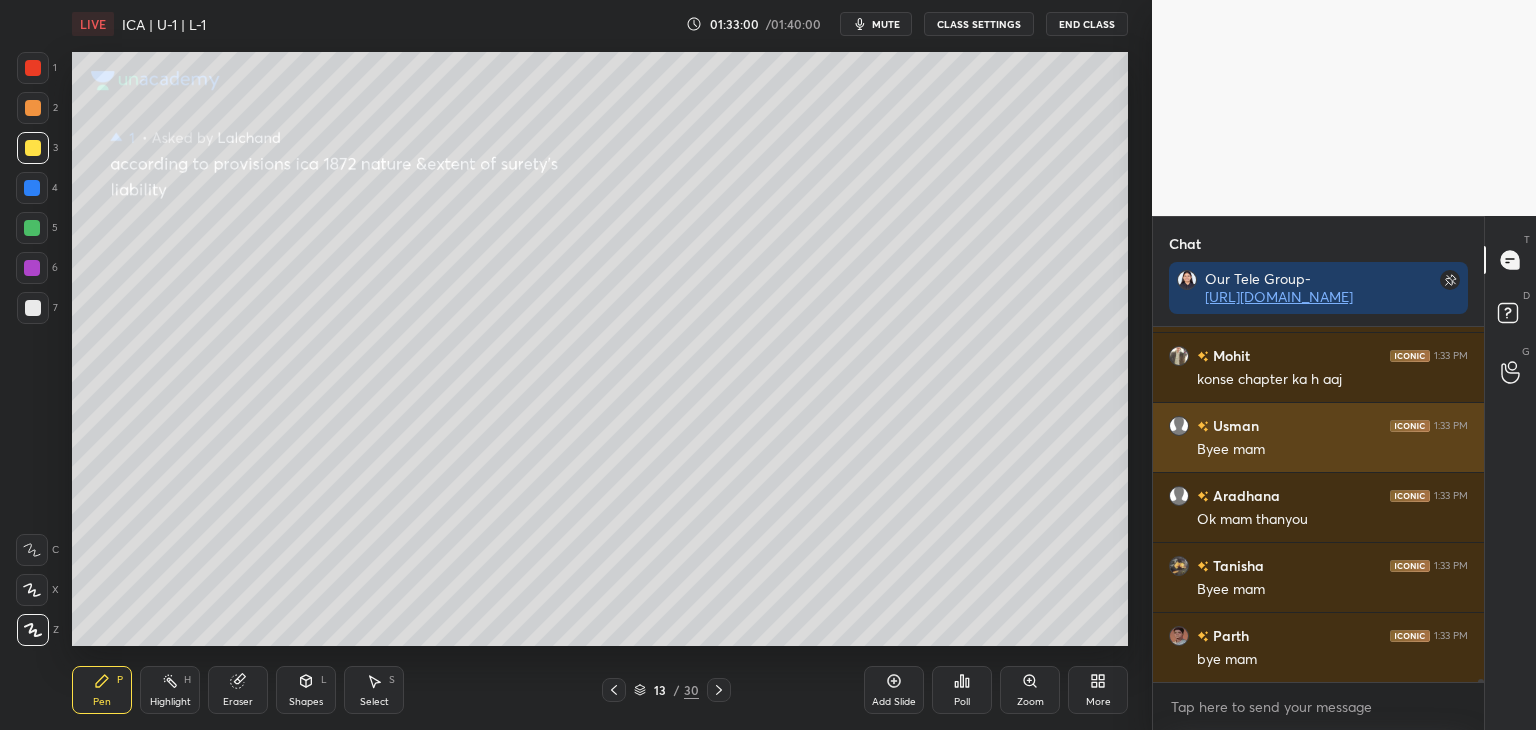 scroll, scrollTop: 42750, scrollLeft: 0, axis: vertical 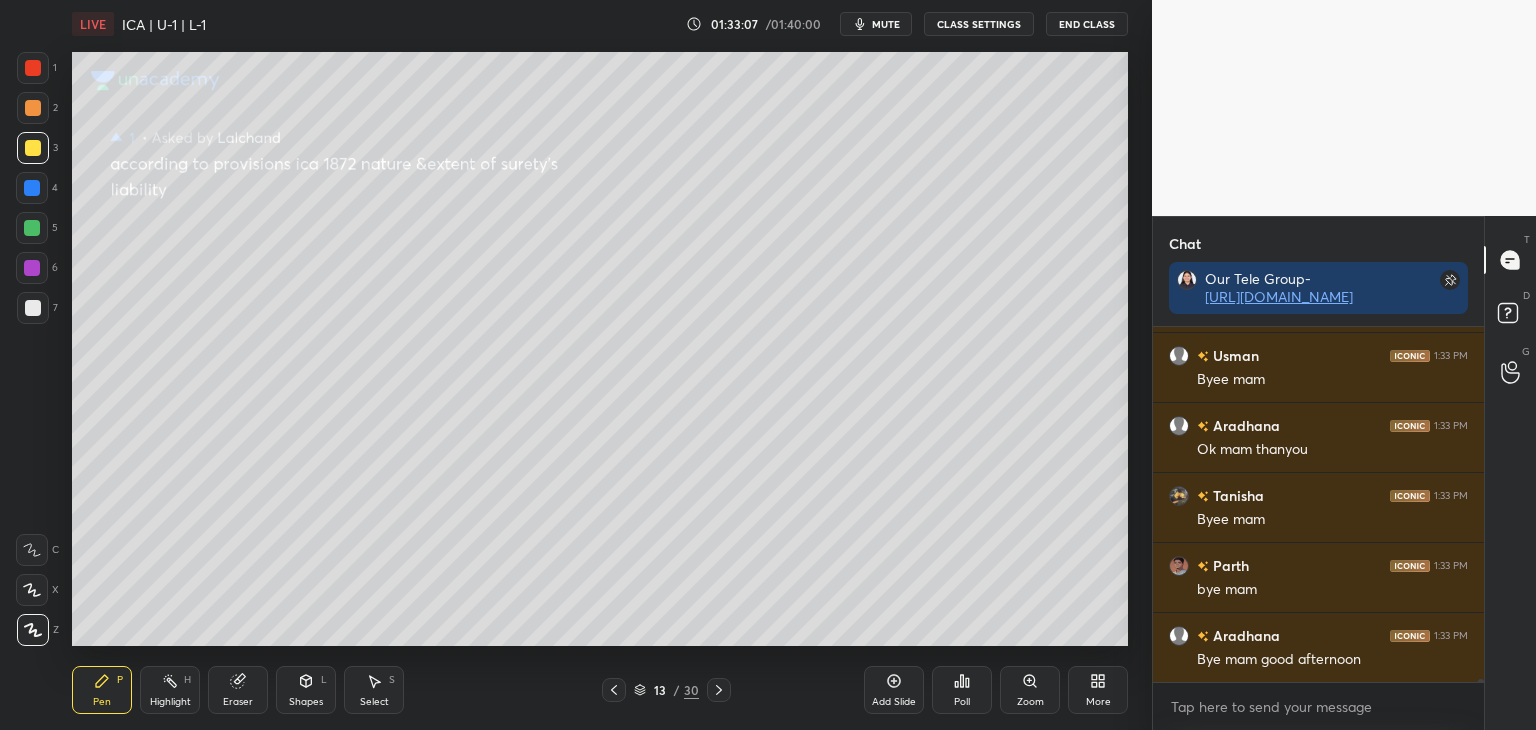 click at bounding box center [1478, 504] 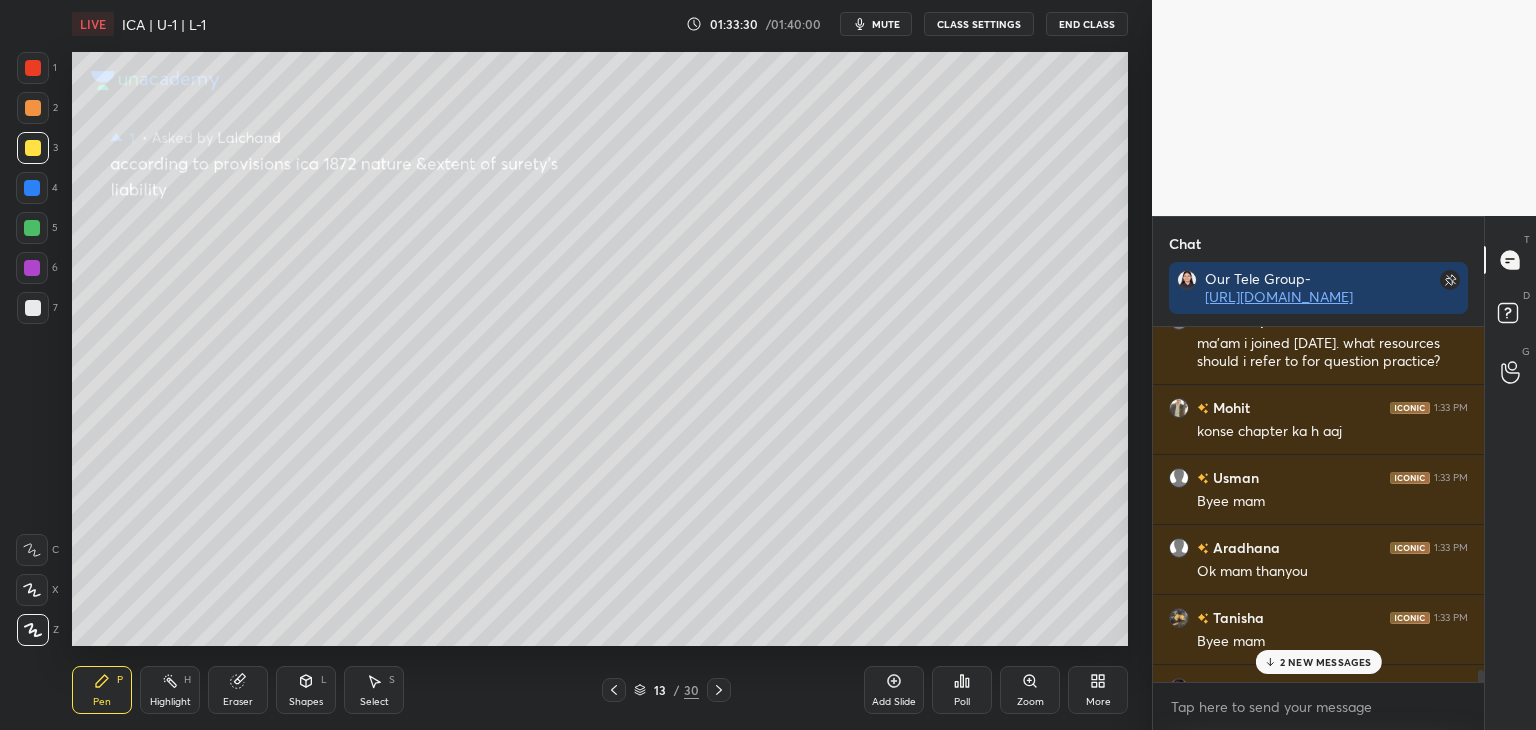 scroll, scrollTop: 42960, scrollLeft: 0, axis: vertical 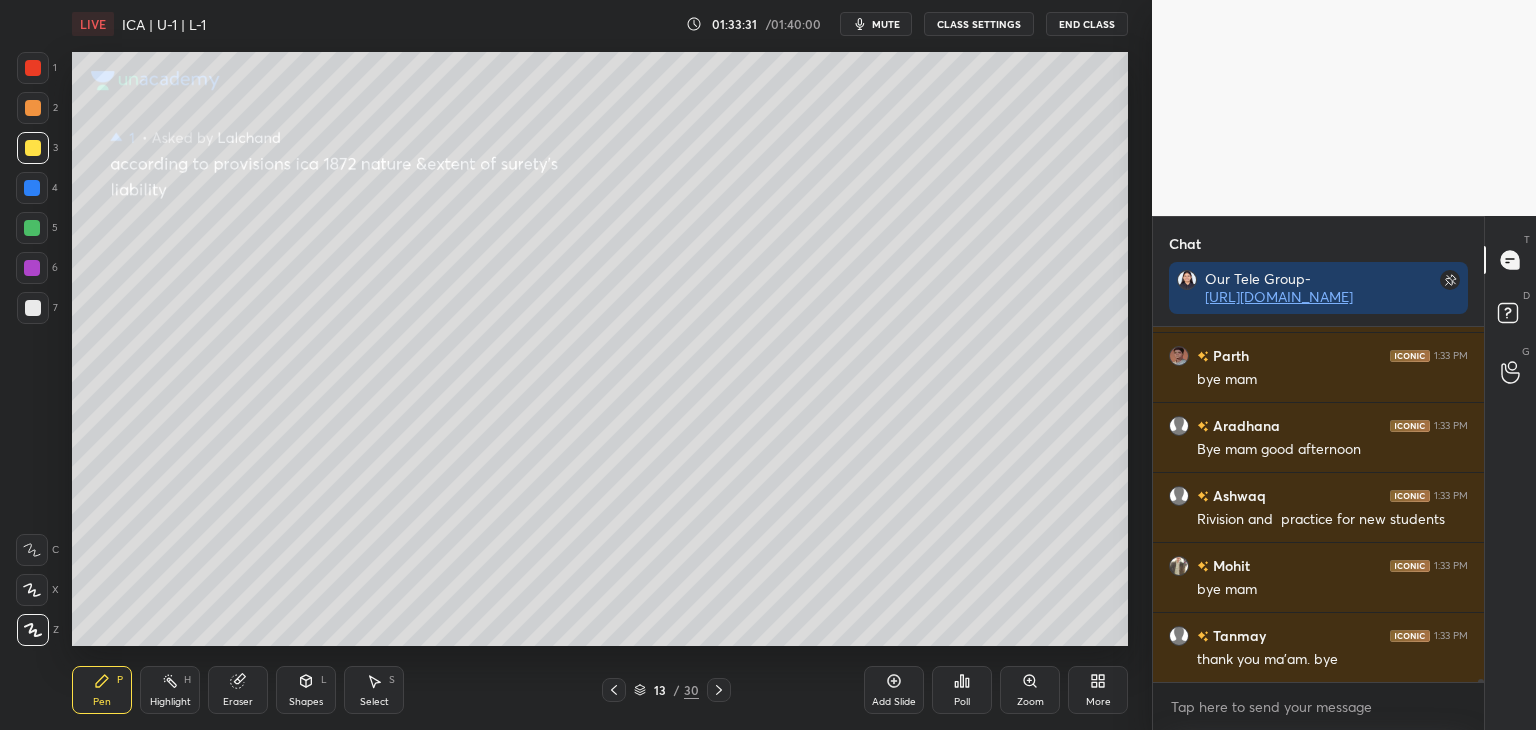 drag, startPoint x: 1481, startPoint y: 680, endPoint x: 1488, endPoint y: 734, distance: 54.451813 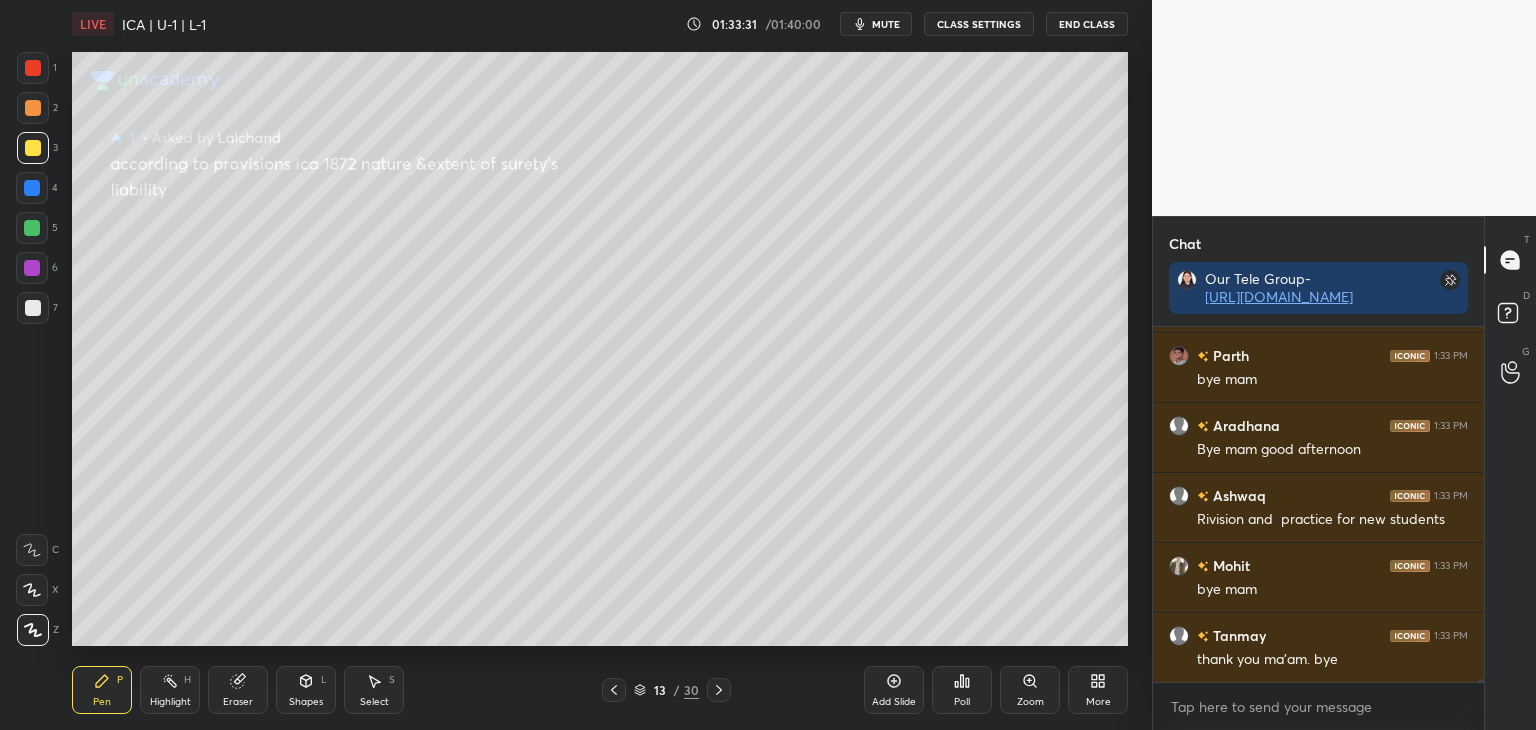 click on "1 2 3 4 5 6 7 C X Z C X Z E E Erase all   H H LIVE ICA | U-1 | L-1 01:33:31 /  01:40:00 mute CLASS SETTINGS End Class Setting up your live class Poll for   secs No correct answer Start poll Back ICA | U-1 | L-1 • L2 of Regular Course on Business Laws | for [DATE] & [DATE] [PERSON_NAME] Pen P Highlight H Eraser Shapes L Select S 13 / 30 Add Slide Poll Zoom More Chat Our Tele Group-
[URL][DOMAIN_NAME] Aradhana 1:33 PM Ok mam thanyou Tanisha 1:33 PM Byee mam Parth 1:33 PM bye mam [GEOGRAPHIC_DATA] 1:33 PM Bye mam good afternoon Ashwaq 1:33 PM Rivision and  practice for new students Mohit 1:33 PM bye mam [PERSON_NAME] 1:33 PM thank you ma'am. bye JUMP TO LATEST Enable hand raising Enable raise hand to speak to learners. Once enabled, chat will be turned off temporarily. Enable x   introducing Raise a hand with a doubt Now learners can raise their hand along with a doubt  How it works? Doubts asked by learners will show up here NEW DOUBTS ASKED No one has raised a hand yet Can't raise hand Got it T Messages (T)" at bounding box center (768, 0) 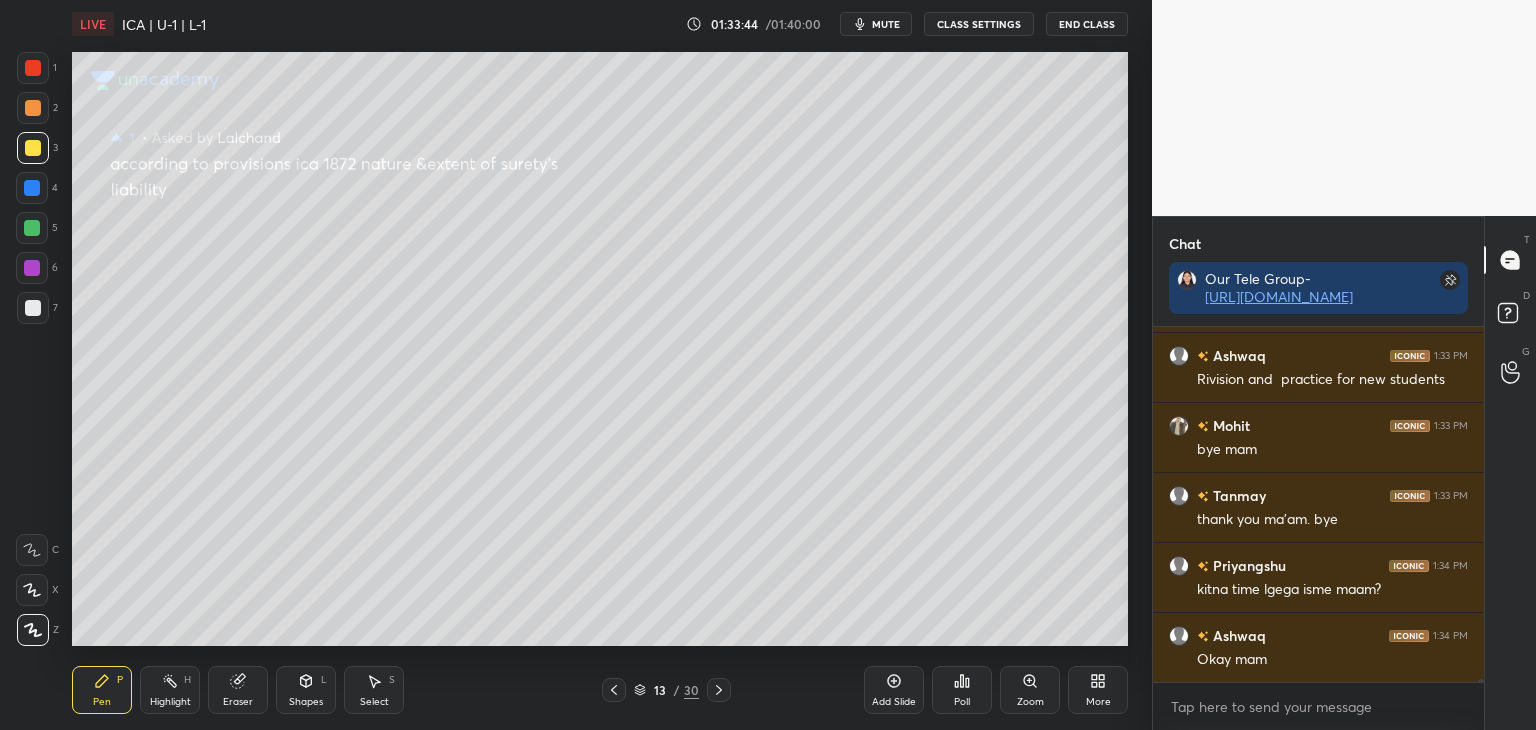 scroll, scrollTop: 43170, scrollLeft: 0, axis: vertical 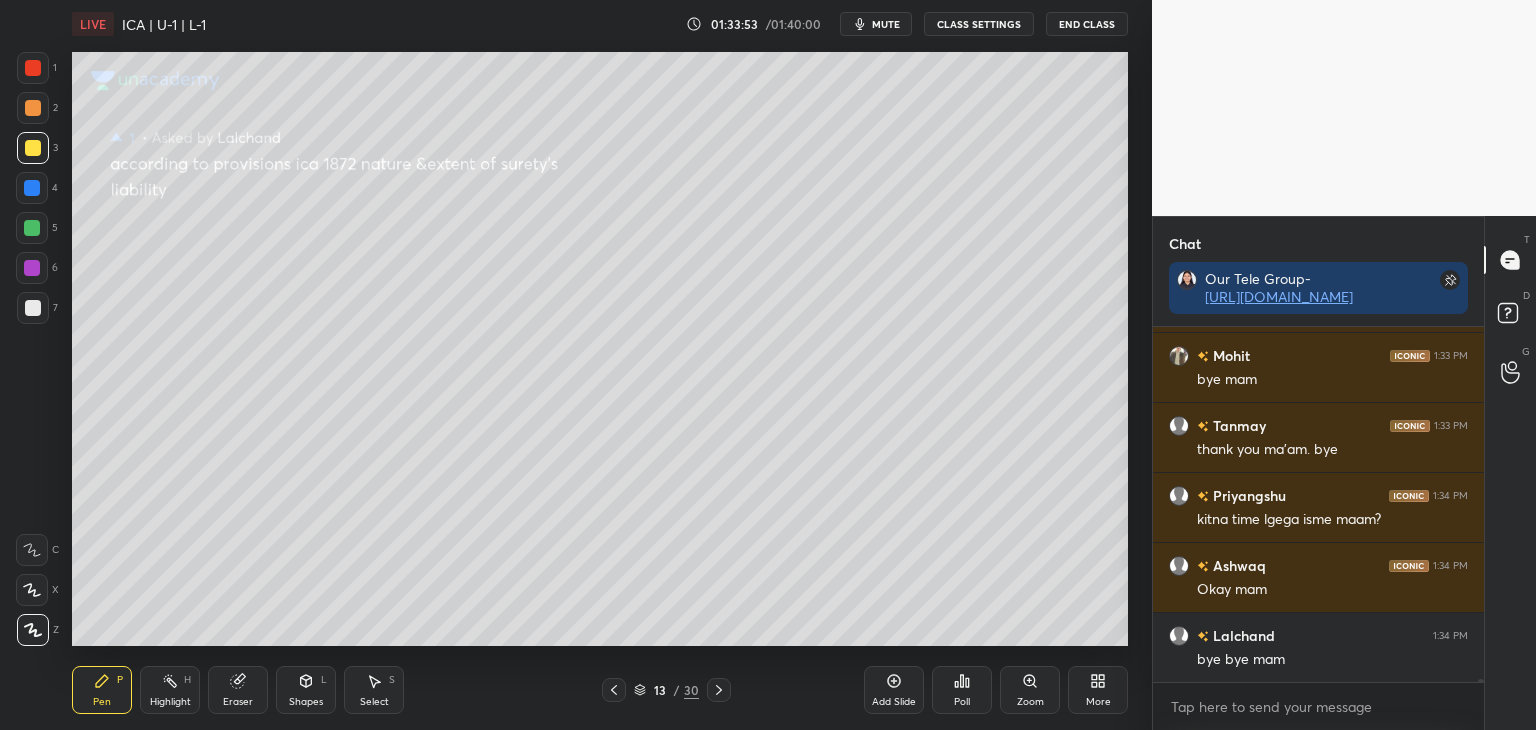 click at bounding box center (1478, 504) 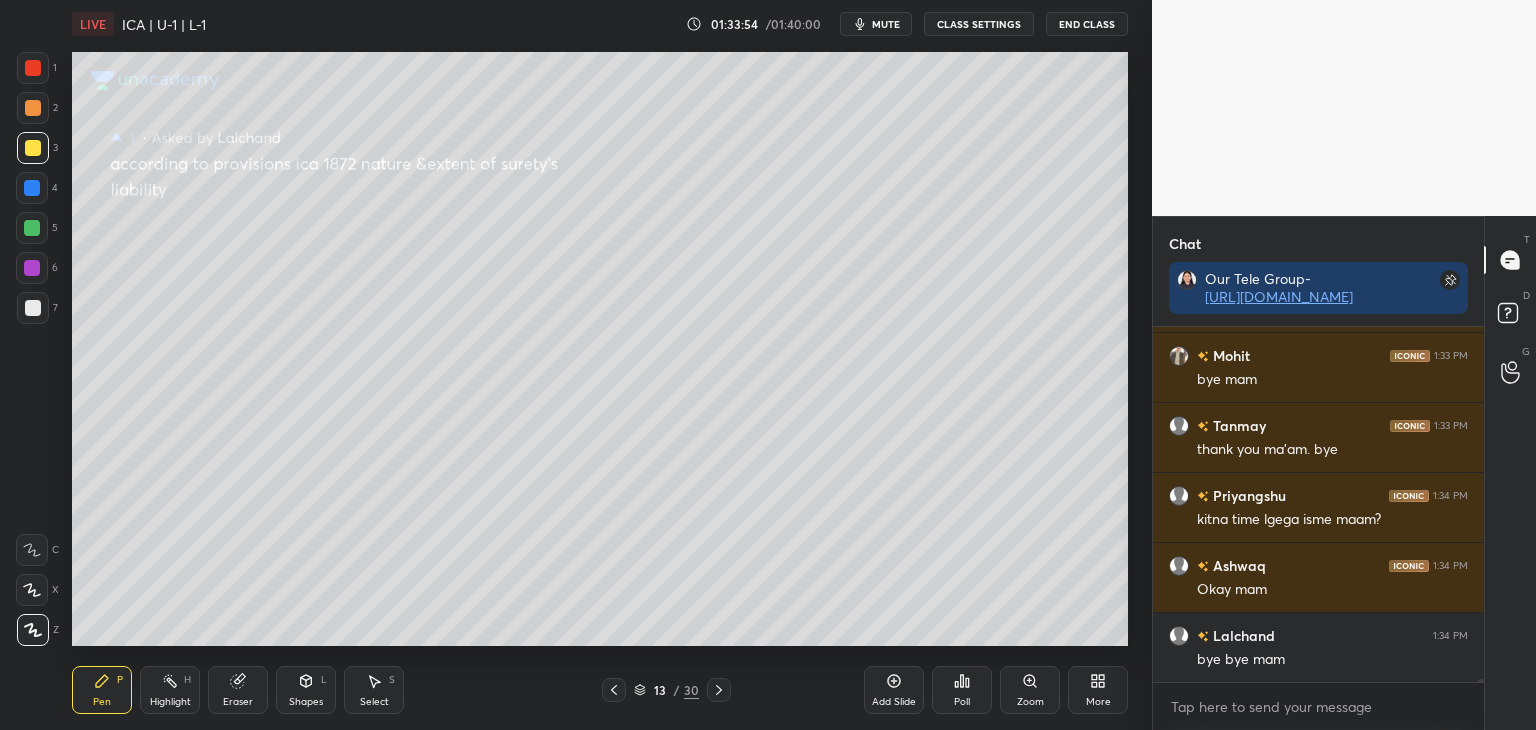 click on "Aradhana 1:33 PM Bye mam good afternoon Ashwaq 1:33 PM Rivision and  practice for new students Mohit 1:33 PM bye mam [PERSON_NAME] 1:33 PM thank you ma'am. bye Priyangshu 1:34 PM kitna time lgega isme maam? Ashwaq 1:34 PM Okay mam Lalchand 1:34 PM bye bye mam JUMP TO LATEST Enable hand raising Enable raise hand to speak to learners. Once enabled, chat will be turned off temporarily. Enable x" at bounding box center (1318, 528) 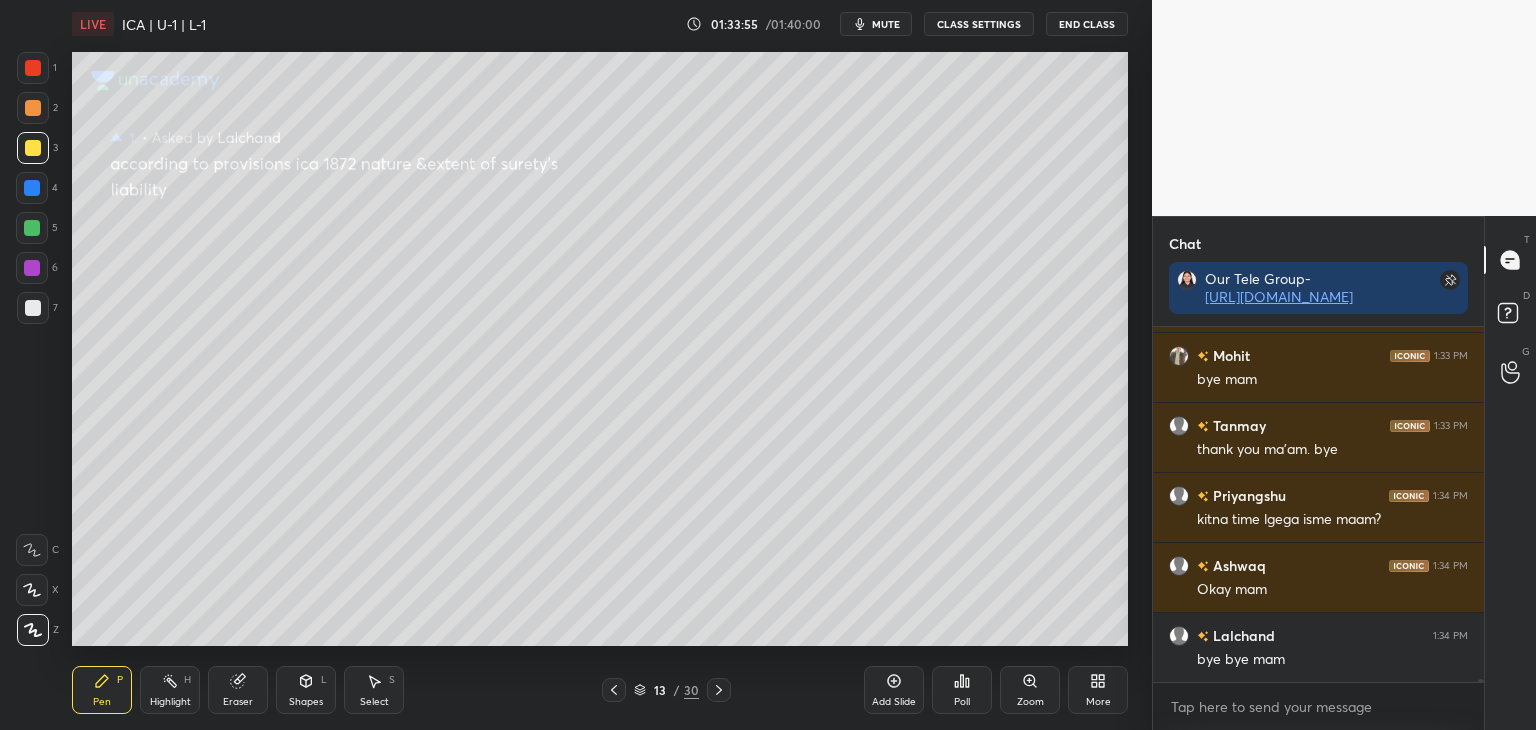 scroll, scrollTop: 43240, scrollLeft: 0, axis: vertical 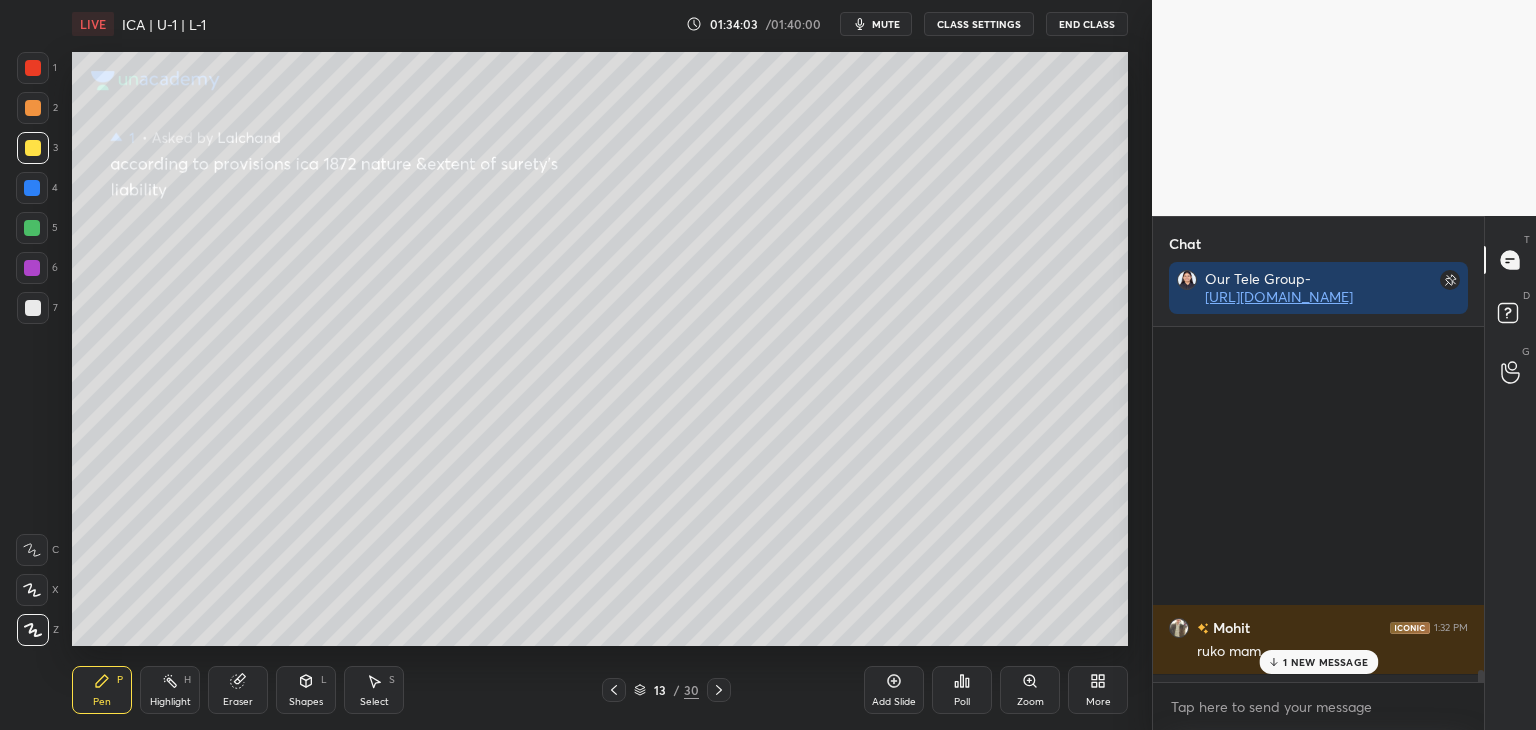 click on "1 NEW MESSAGE" at bounding box center [1325, 662] 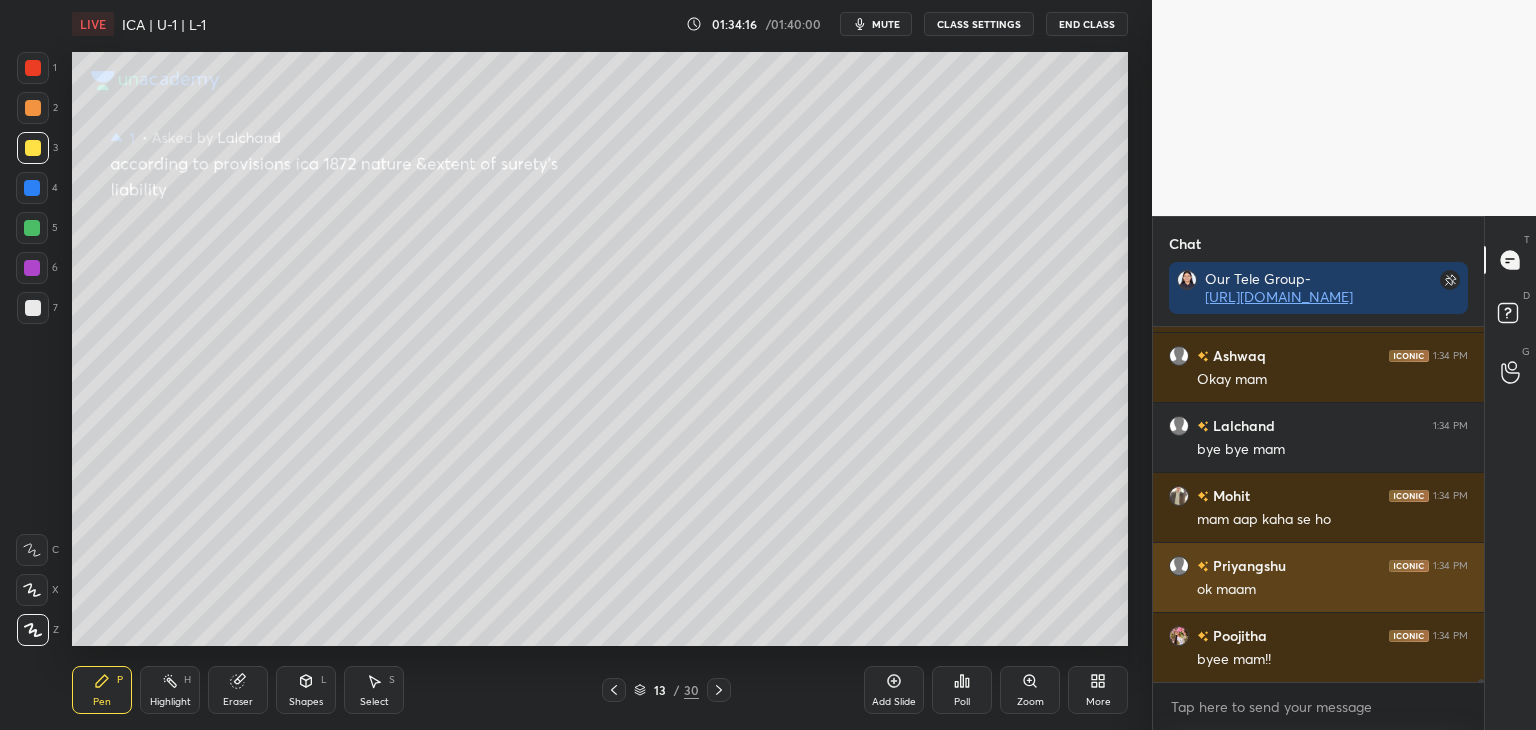 scroll, scrollTop: 43450, scrollLeft: 0, axis: vertical 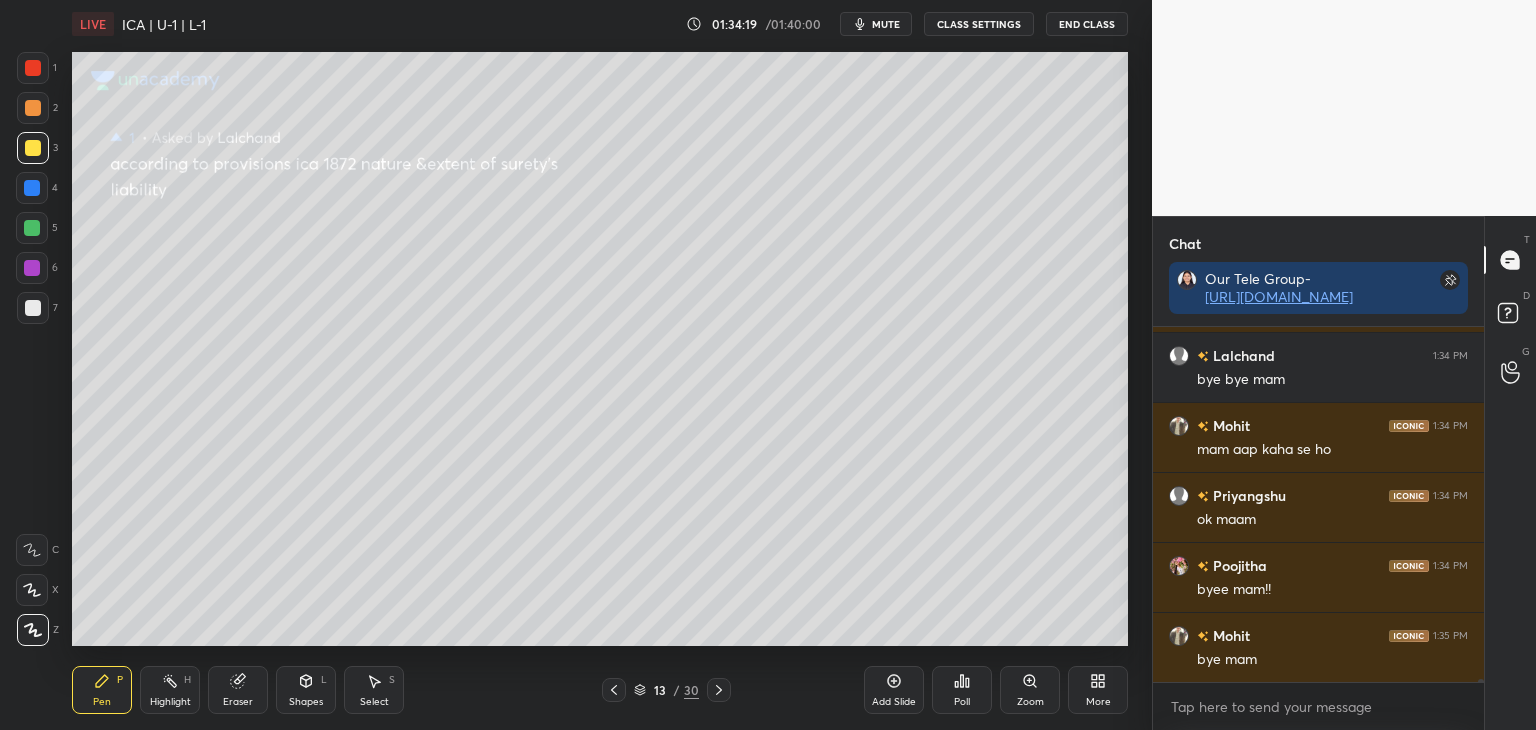 click on "End Class" at bounding box center (1087, 24) 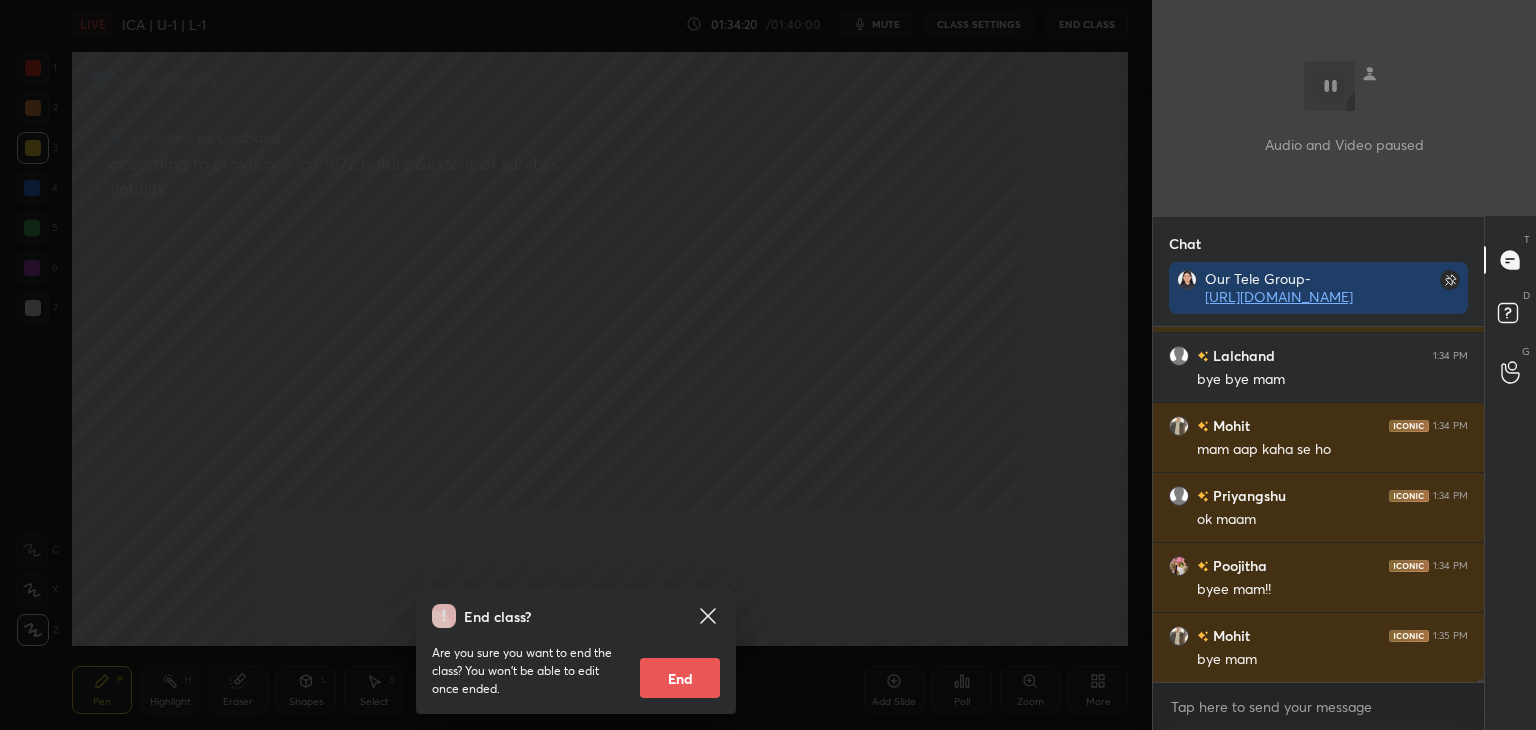 click on "End" at bounding box center (680, 678) 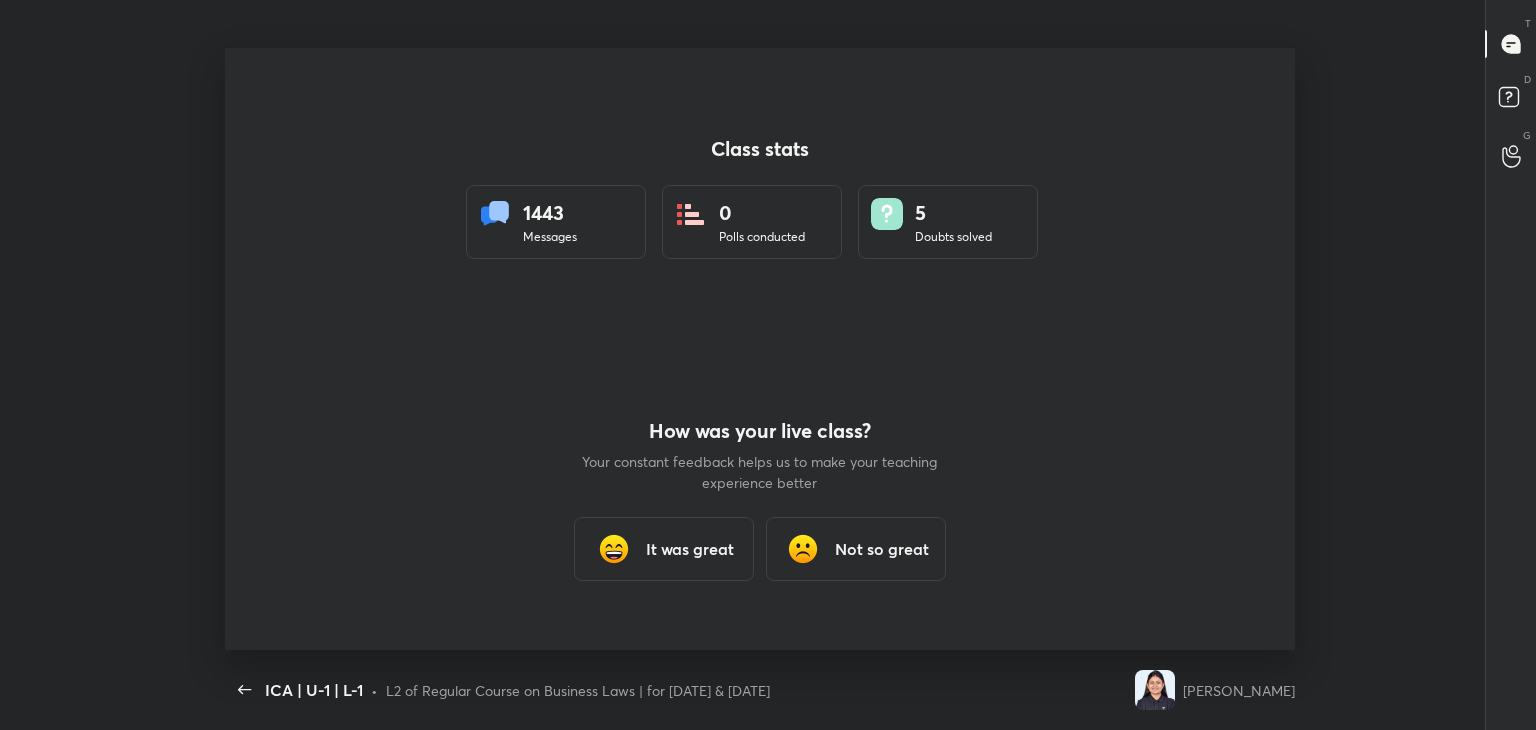 scroll, scrollTop: 99397, scrollLeft: 98856, axis: both 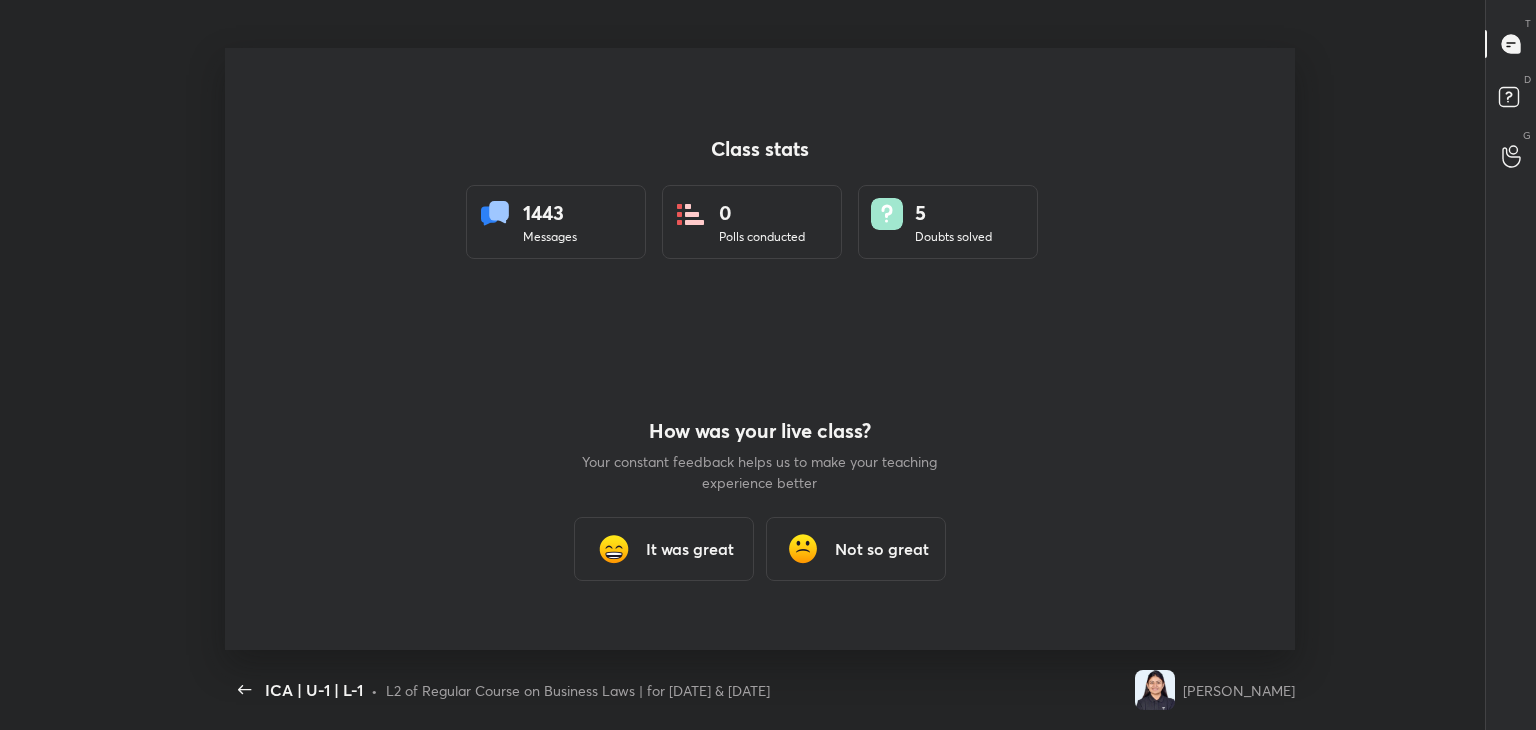click on "It was great" at bounding box center (690, 549) 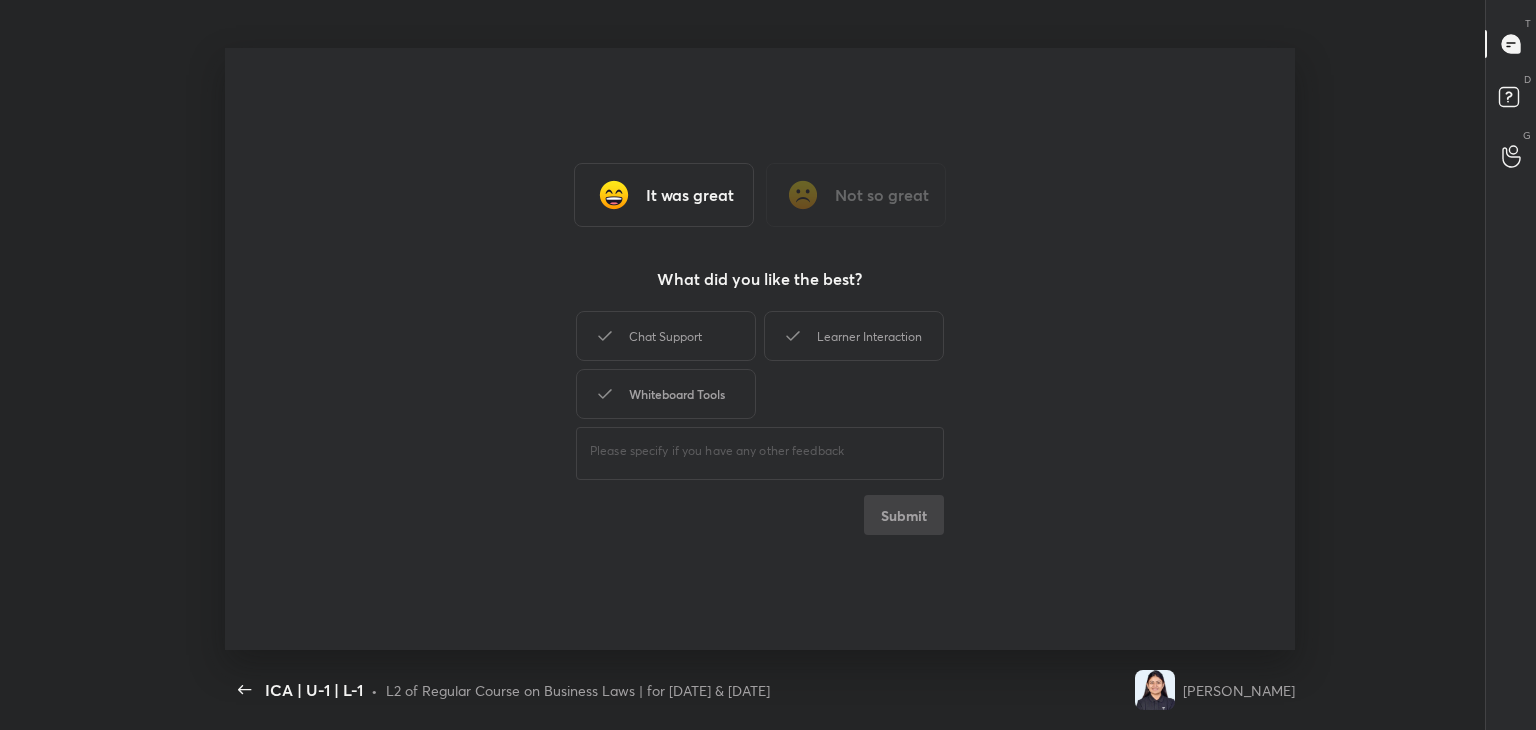 click on "Whiteboard Tools" at bounding box center (666, 394) 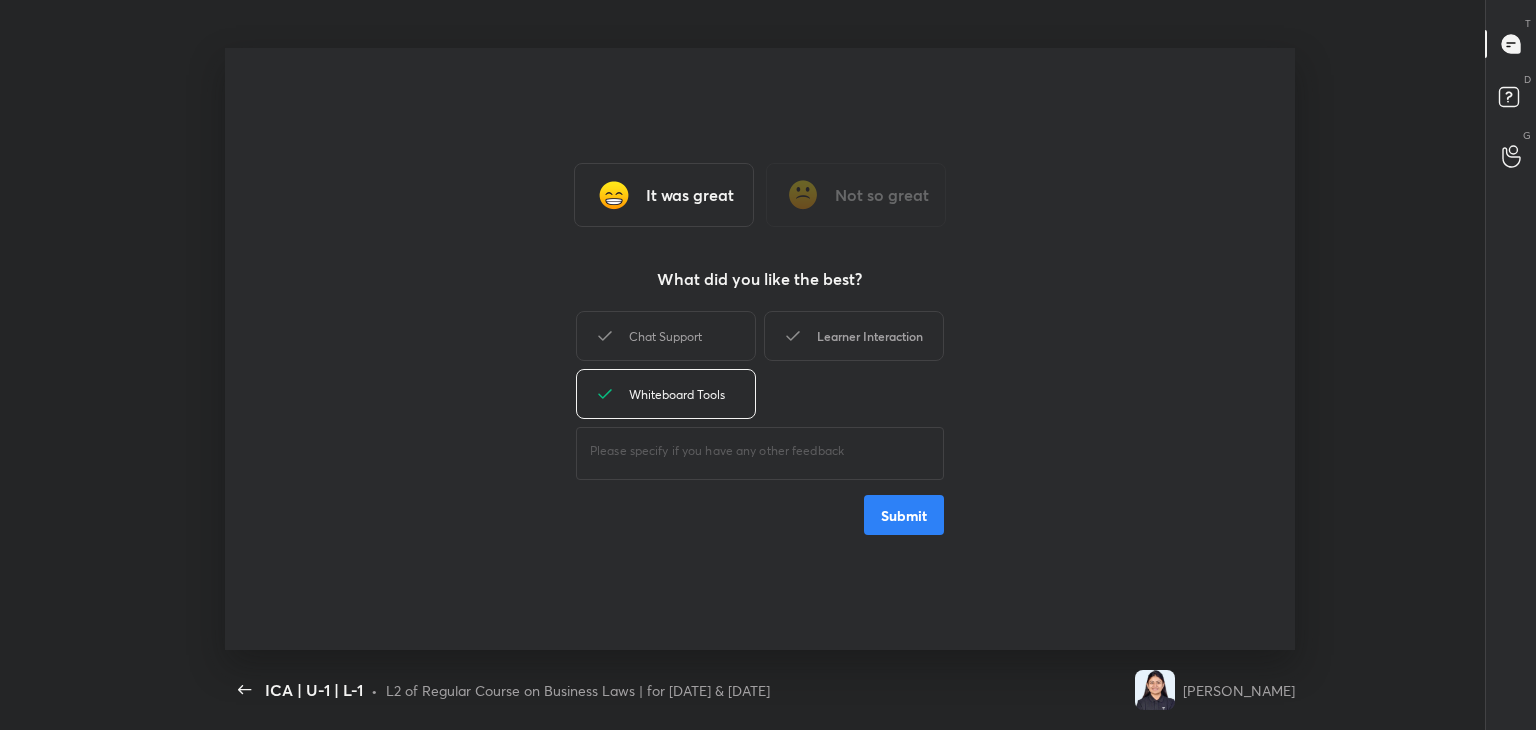 click on "Learner Interaction" at bounding box center [854, 336] 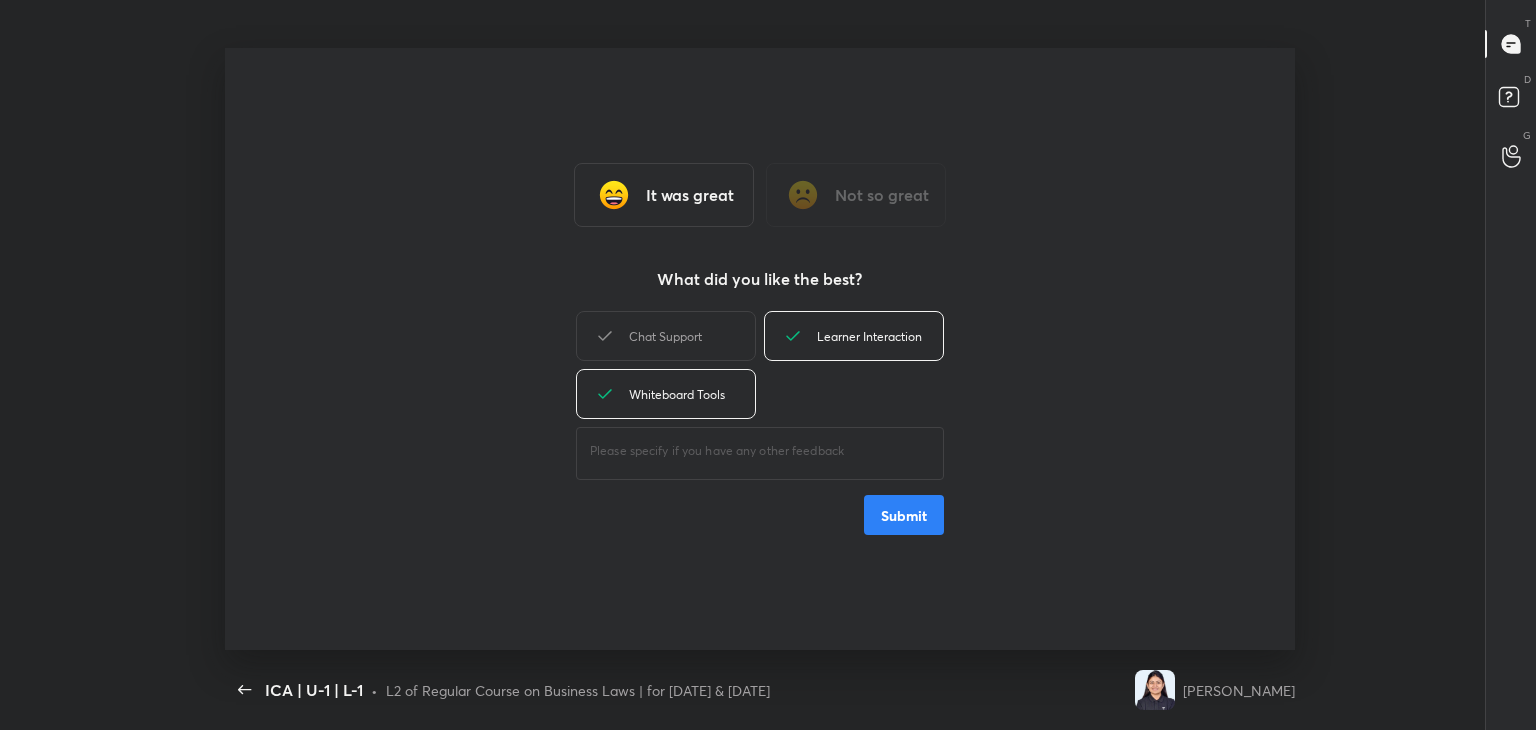 click on "Submit" at bounding box center [904, 515] 